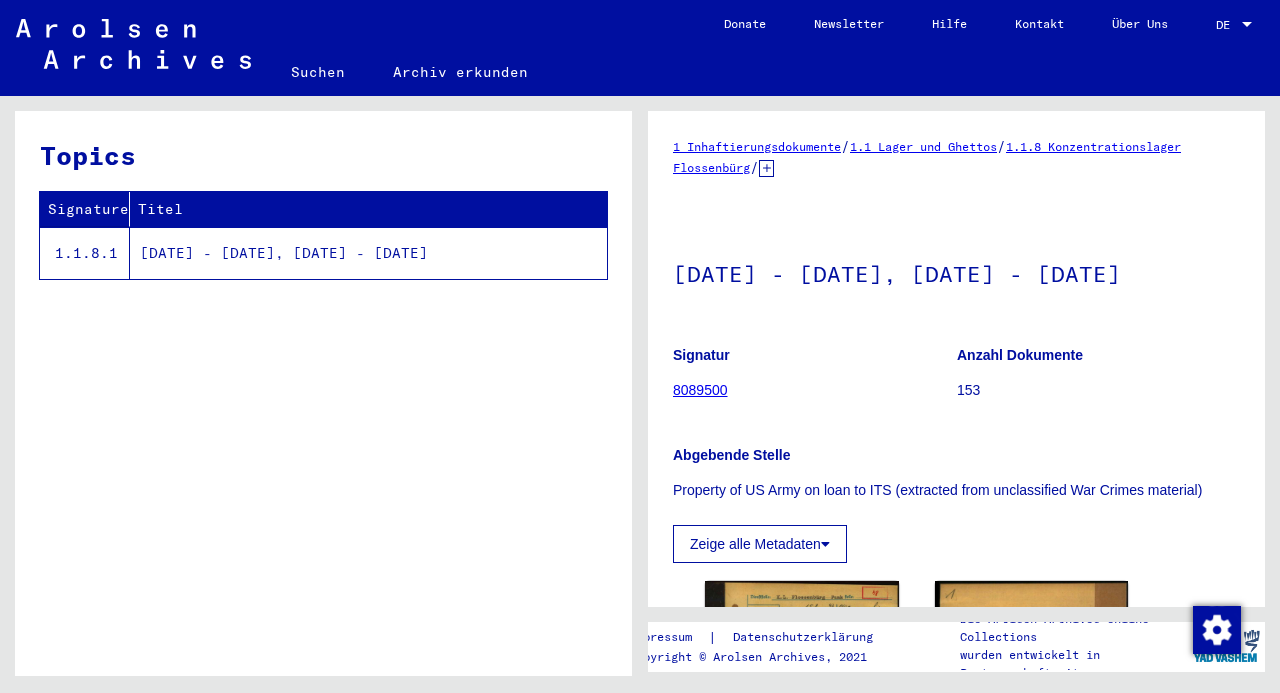 scroll, scrollTop: 0, scrollLeft: 0, axis: both 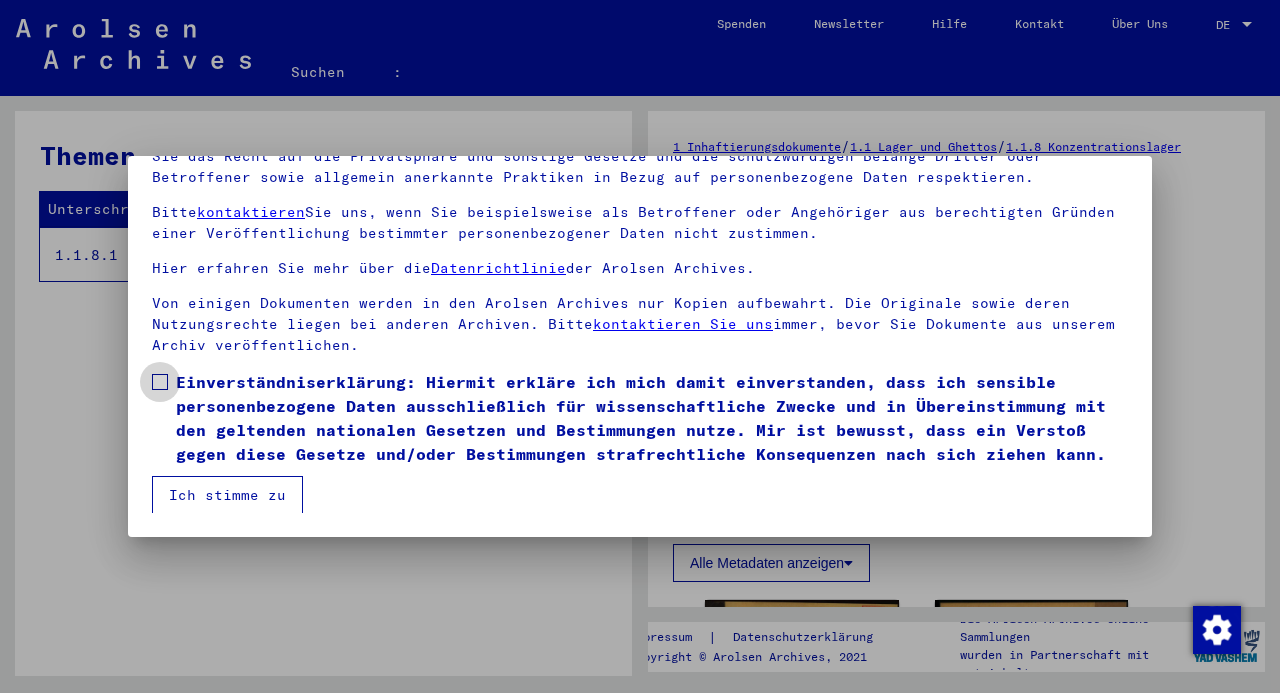 click at bounding box center [160, 382] 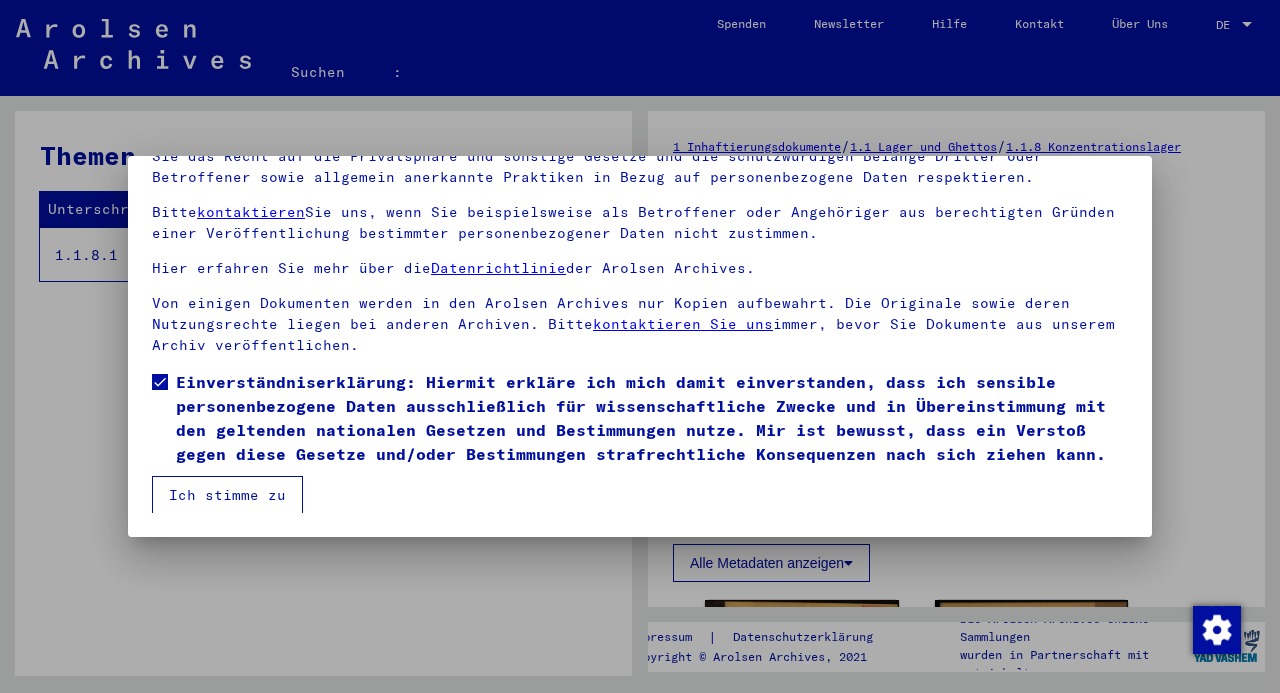click on "Ich stimme zu" at bounding box center [227, 495] 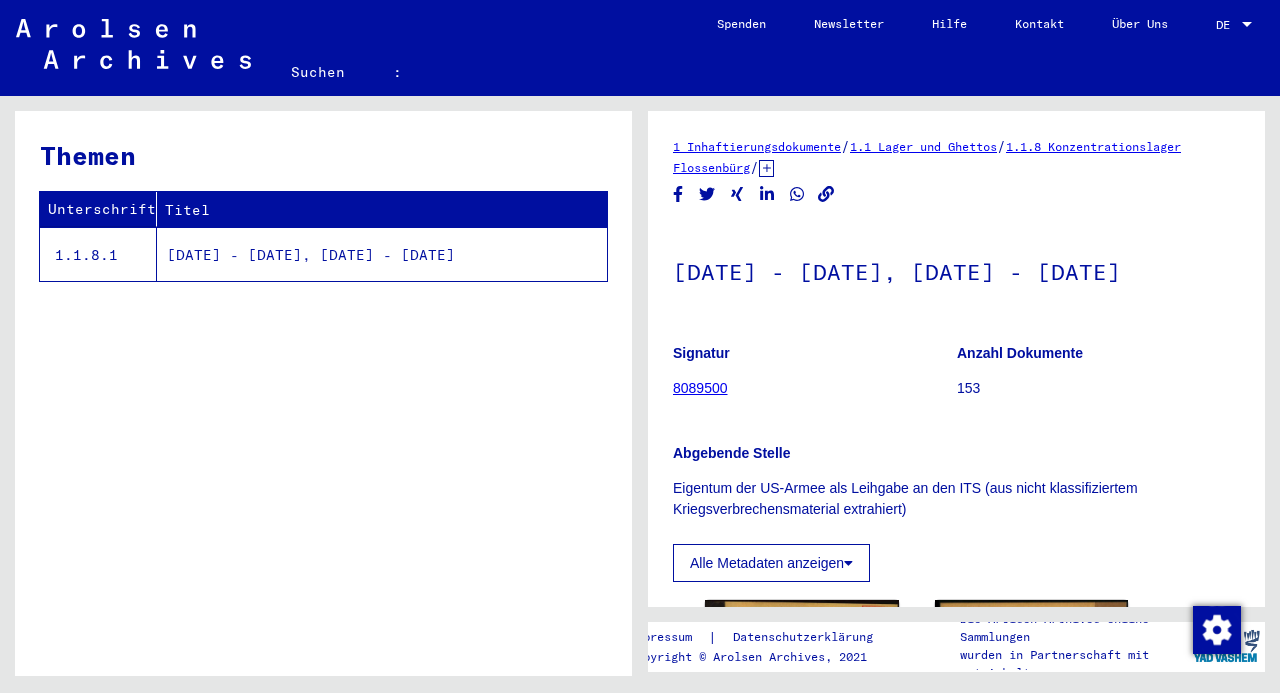 click on "[DATE] - [DATE], [DATE] - [DATE]" 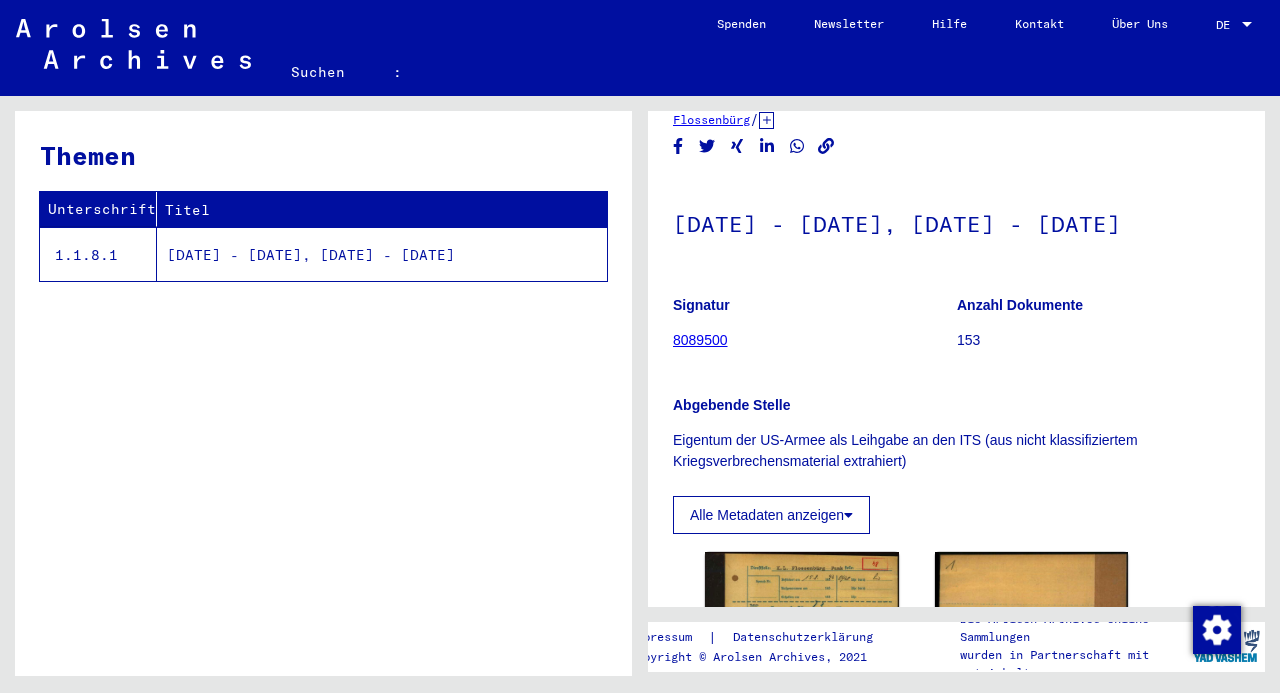 scroll, scrollTop: 0, scrollLeft: 0, axis: both 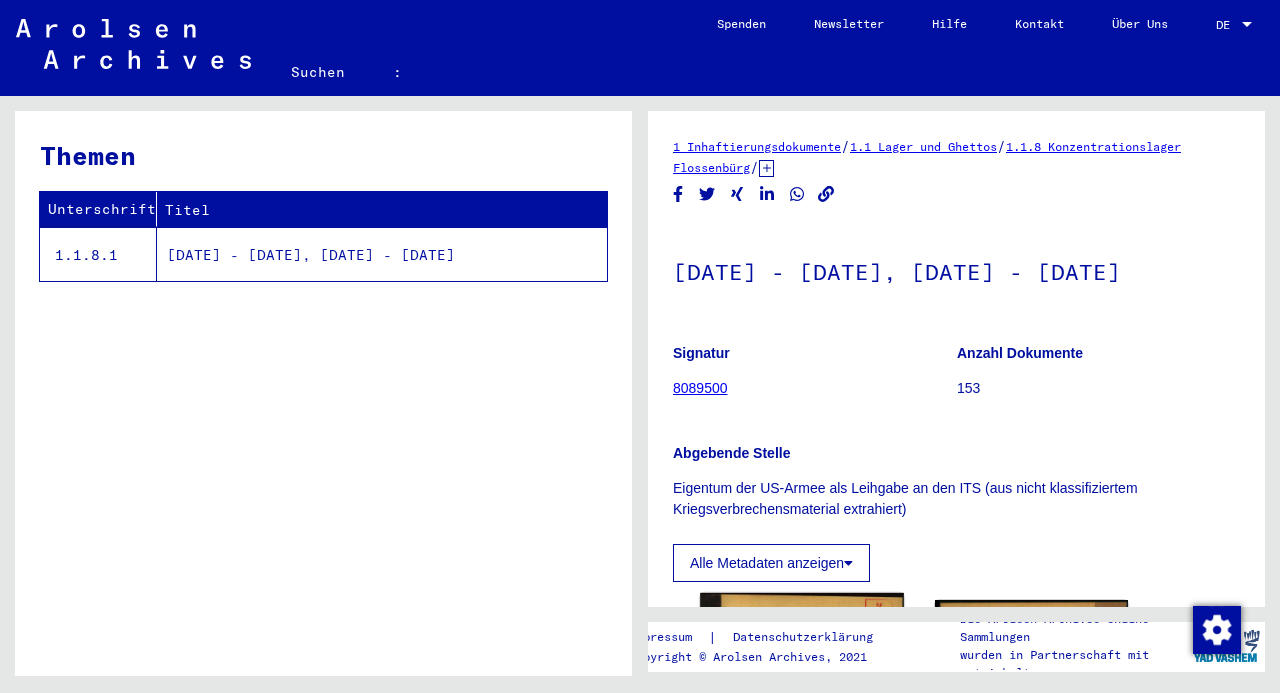 click on "Alle Metadaten anzeigen" 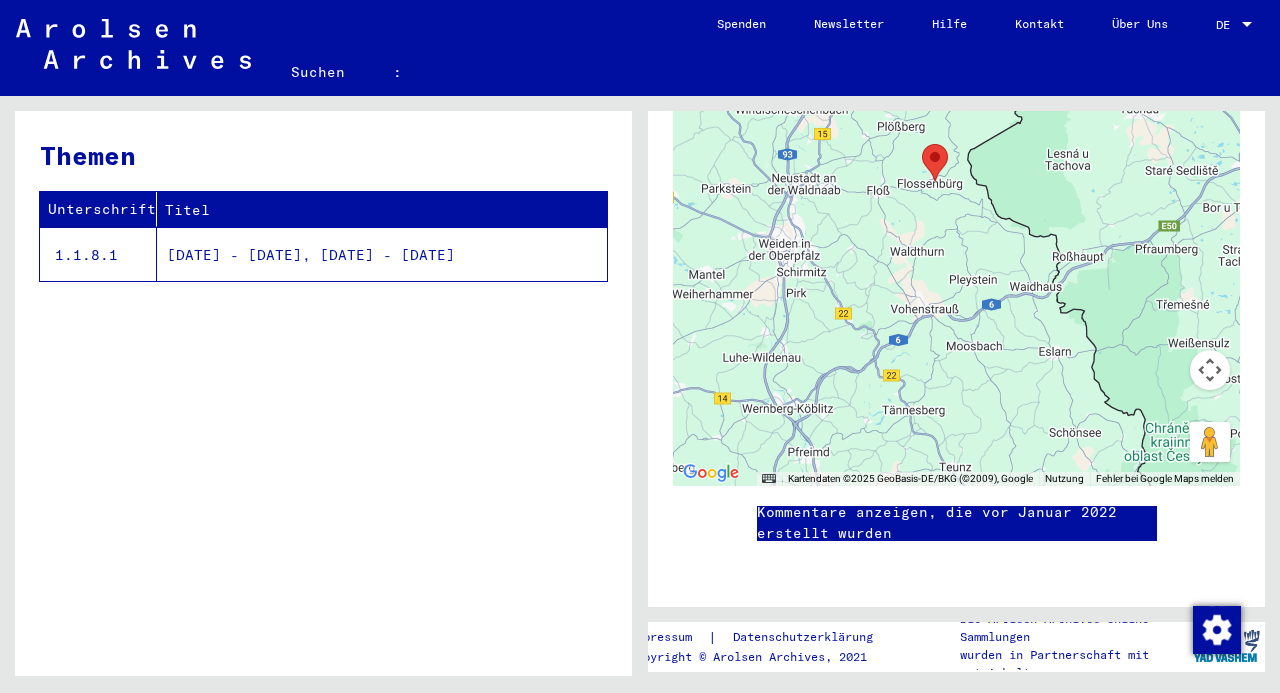 scroll, scrollTop: 1066, scrollLeft: 0, axis: vertical 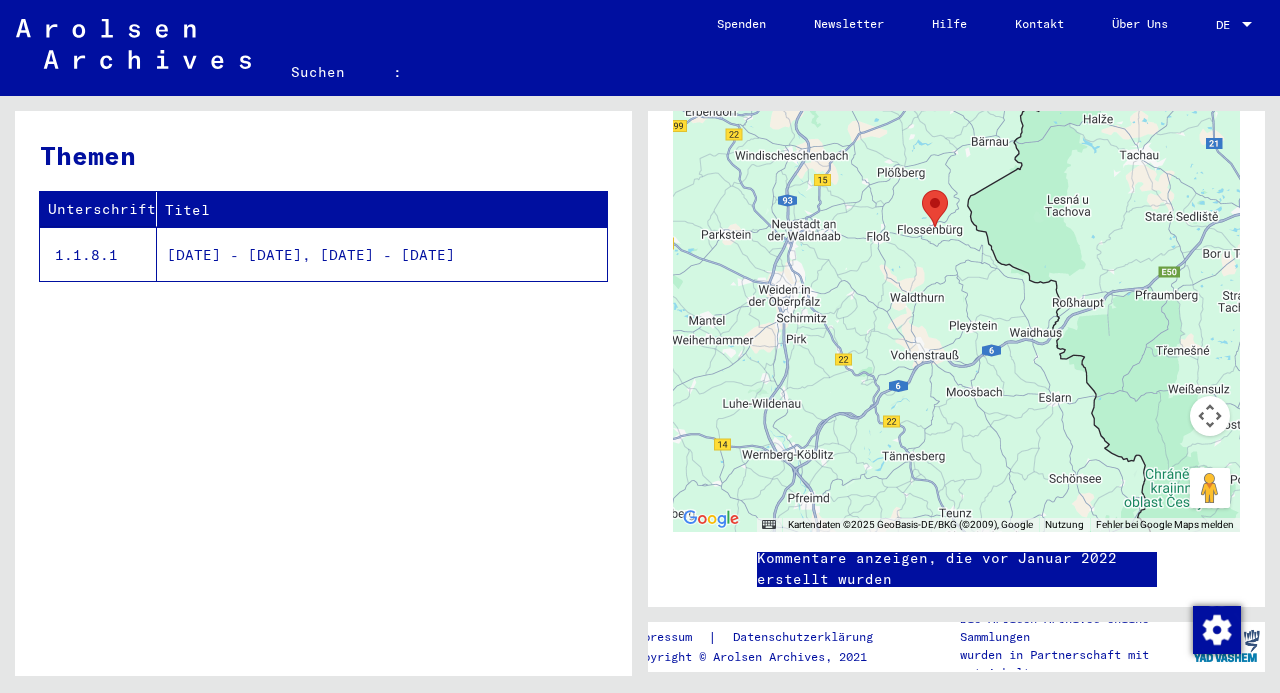 click on "[DATE] - [DATE], [DATE] - [DATE]" 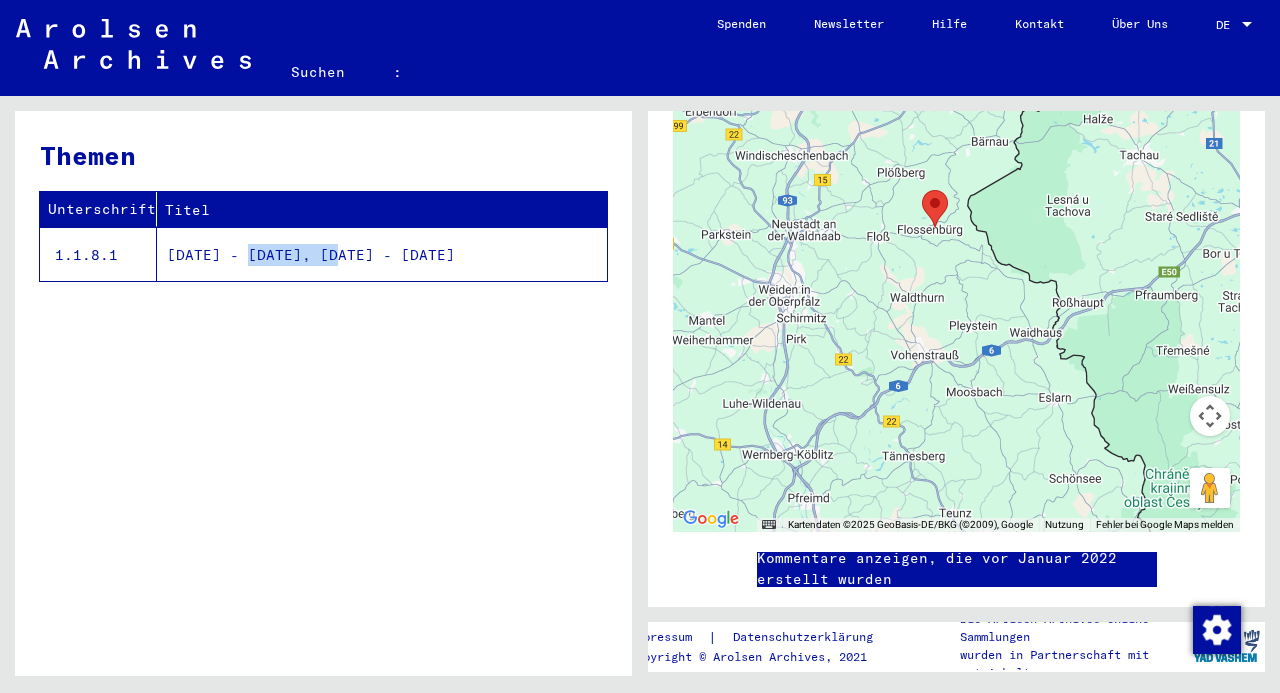 click on "[DATE] - [DATE], [DATE] - [DATE]" 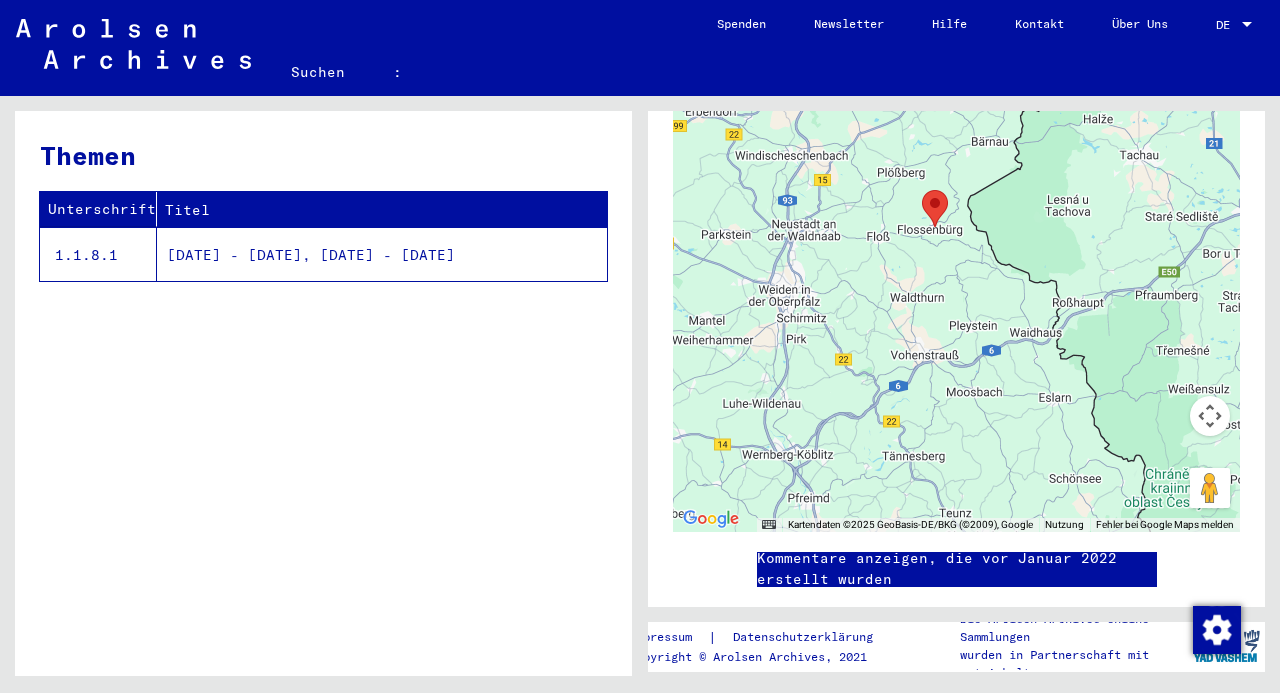 click on "1.1.8.1" 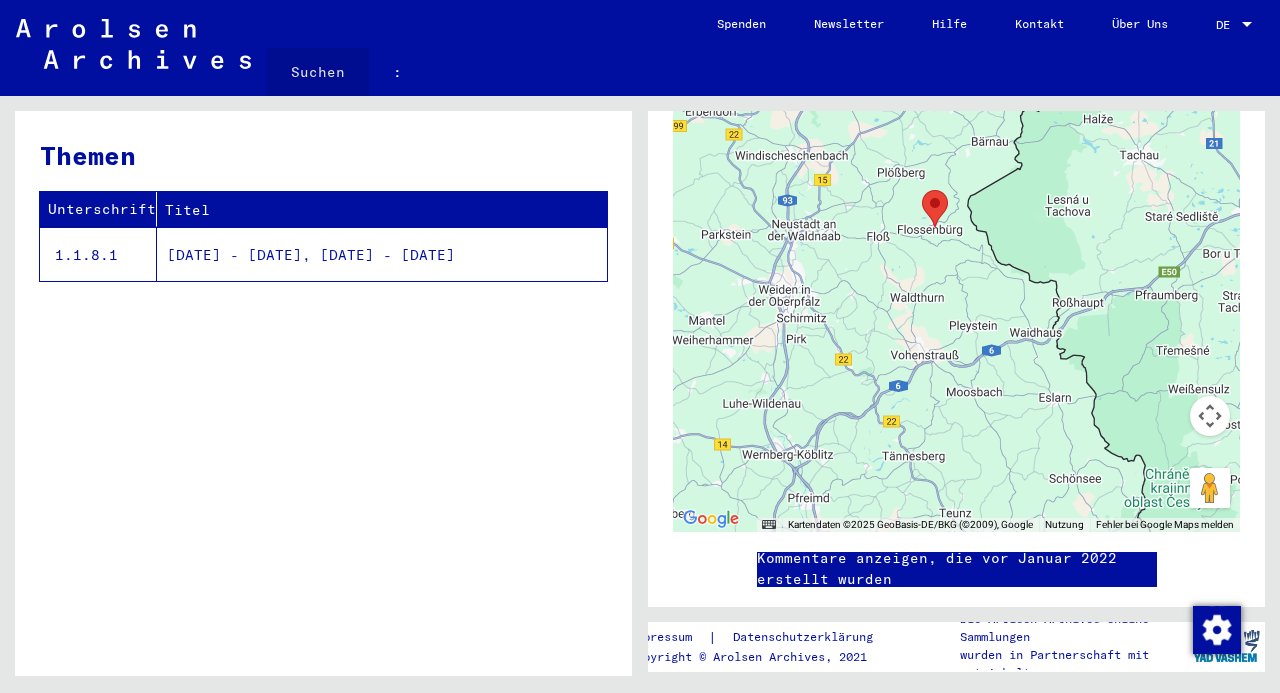 click on "Suchen" 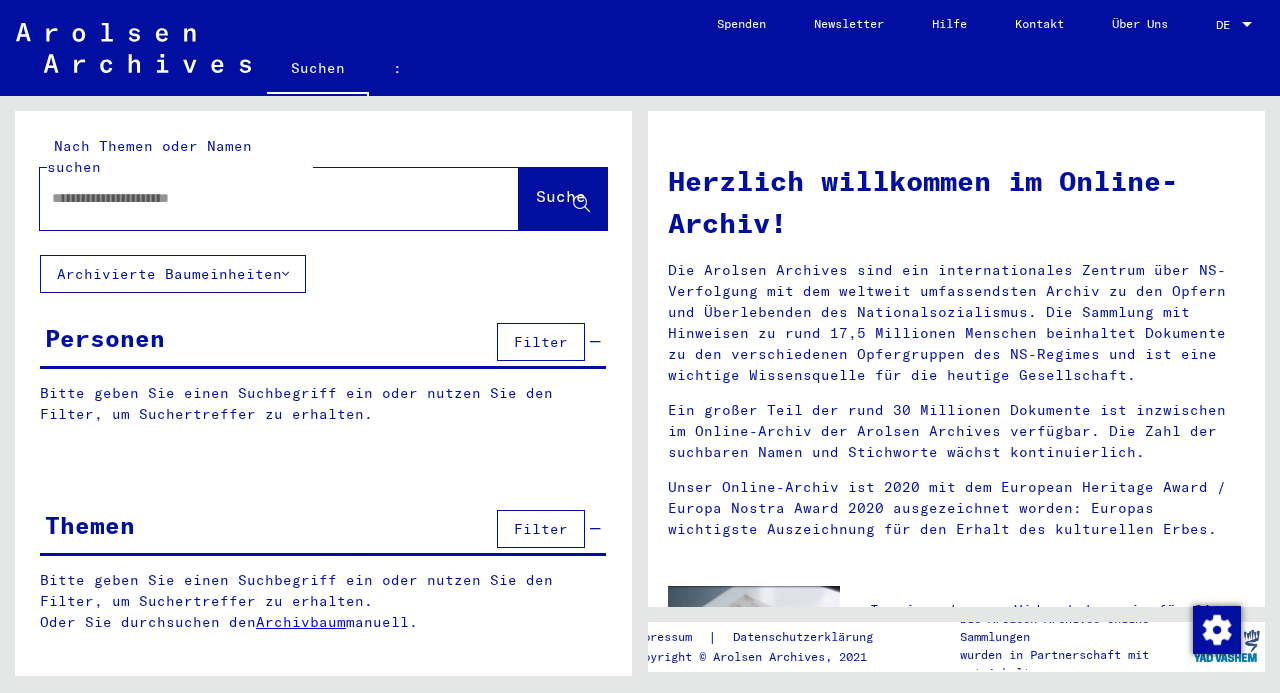 click at bounding box center [255, 198] 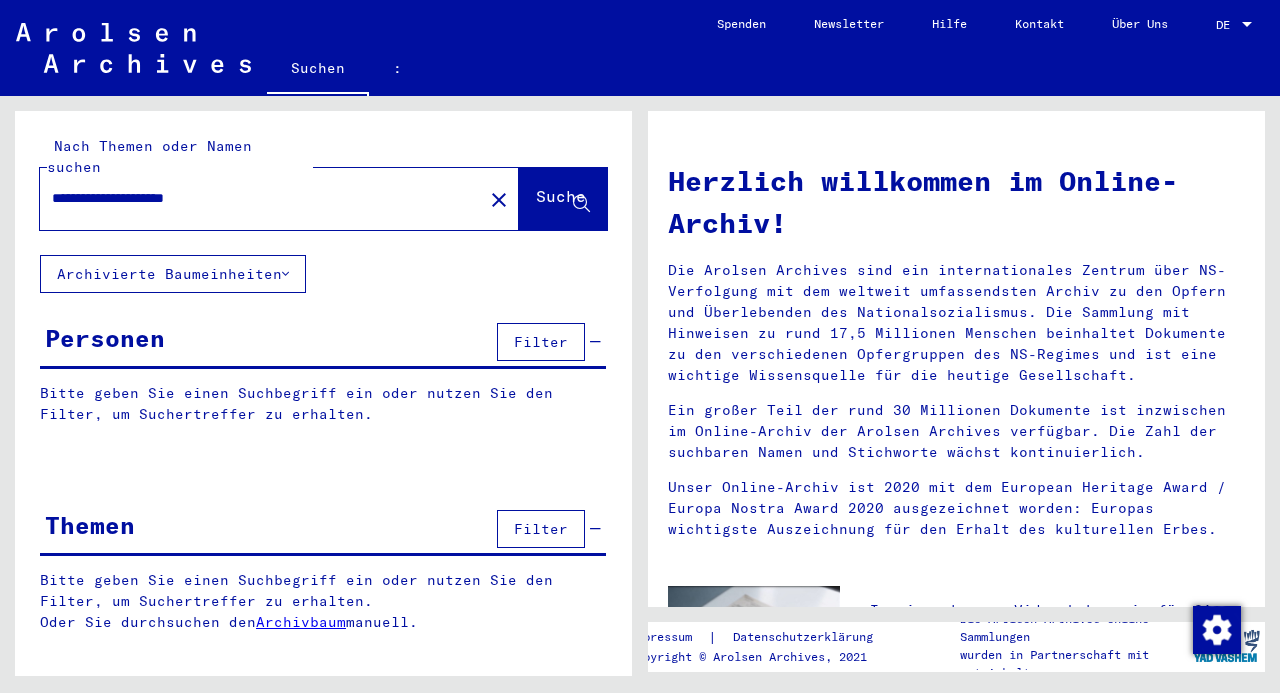 type on "**********" 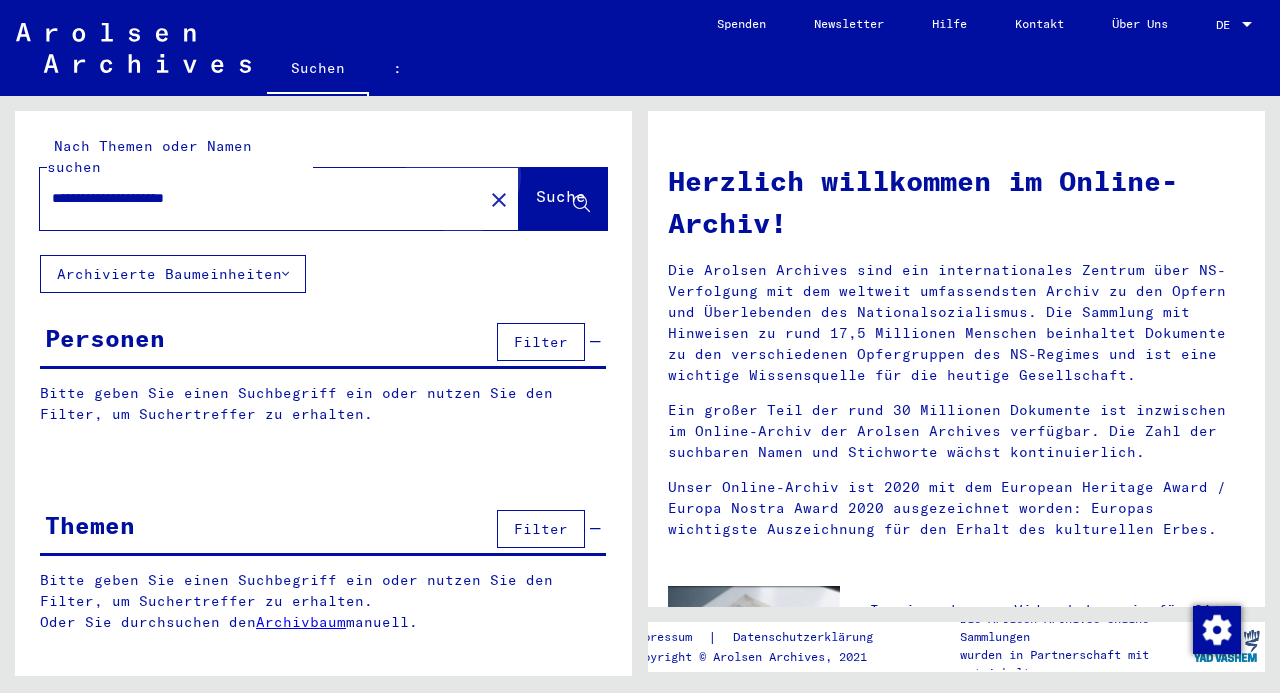 click on "Suche" 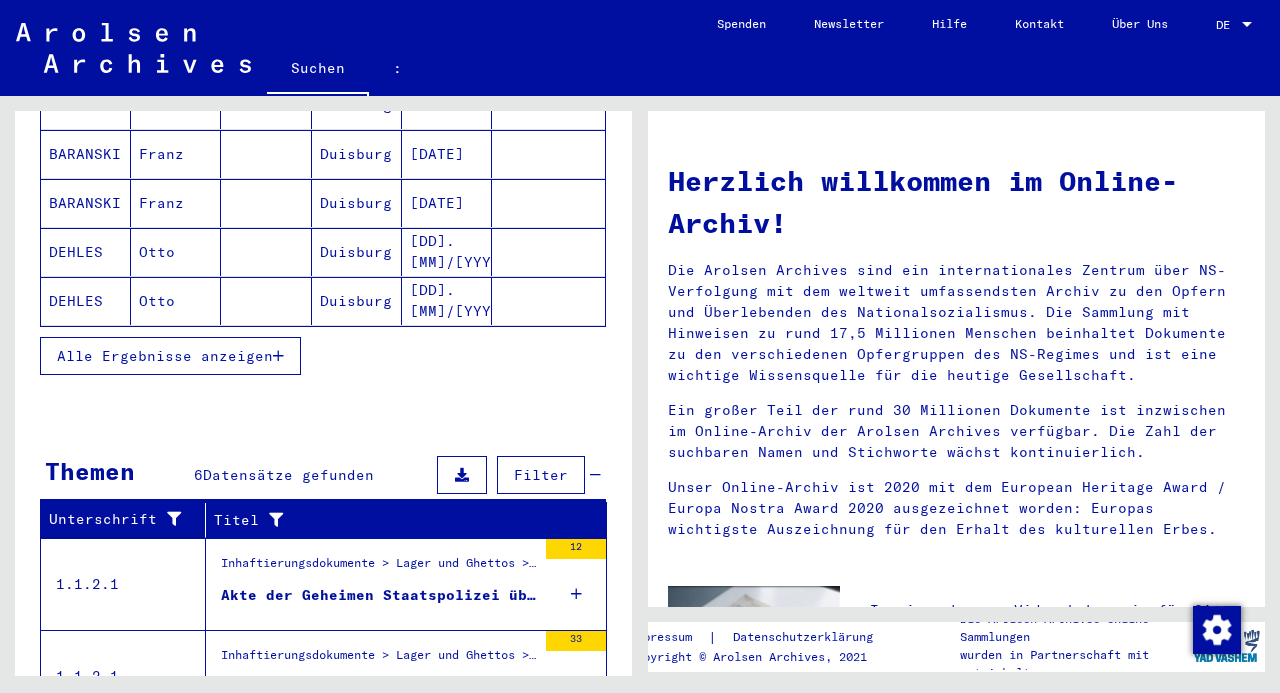 scroll, scrollTop: 466, scrollLeft: 0, axis: vertical 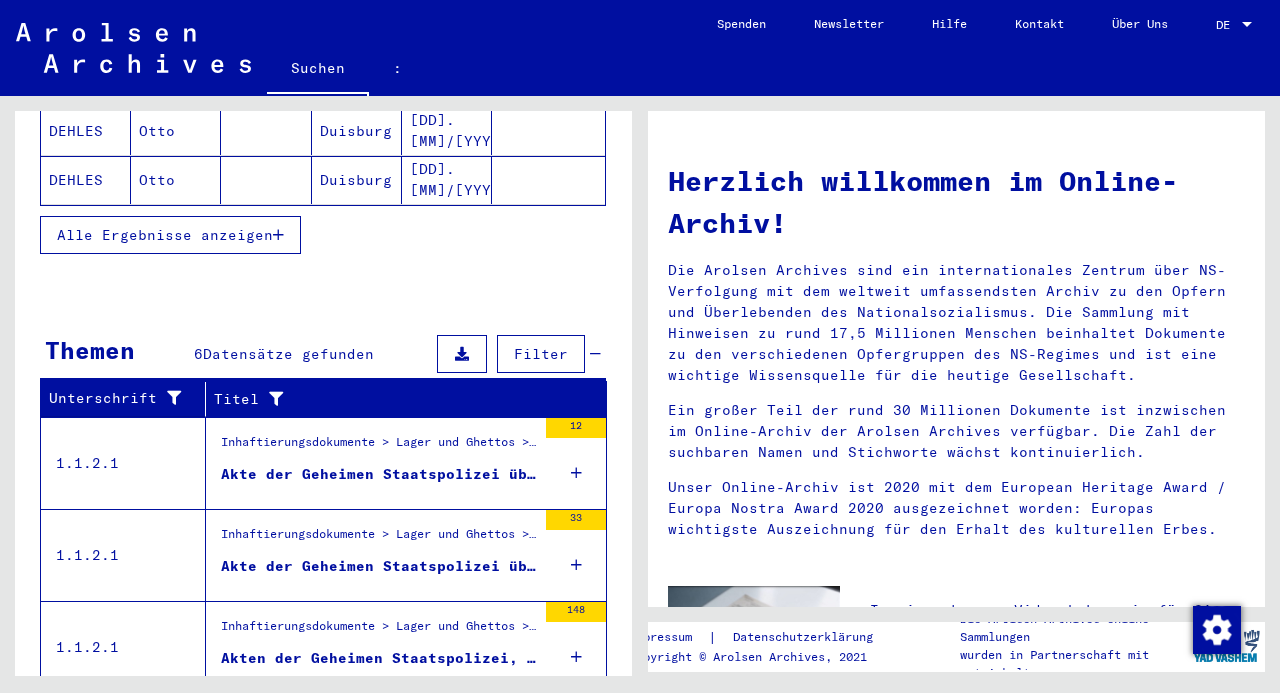 click on "Akte der Geheimen Staatspolizei über [FIRST] [LAST]" at bounding box center (450, 474) 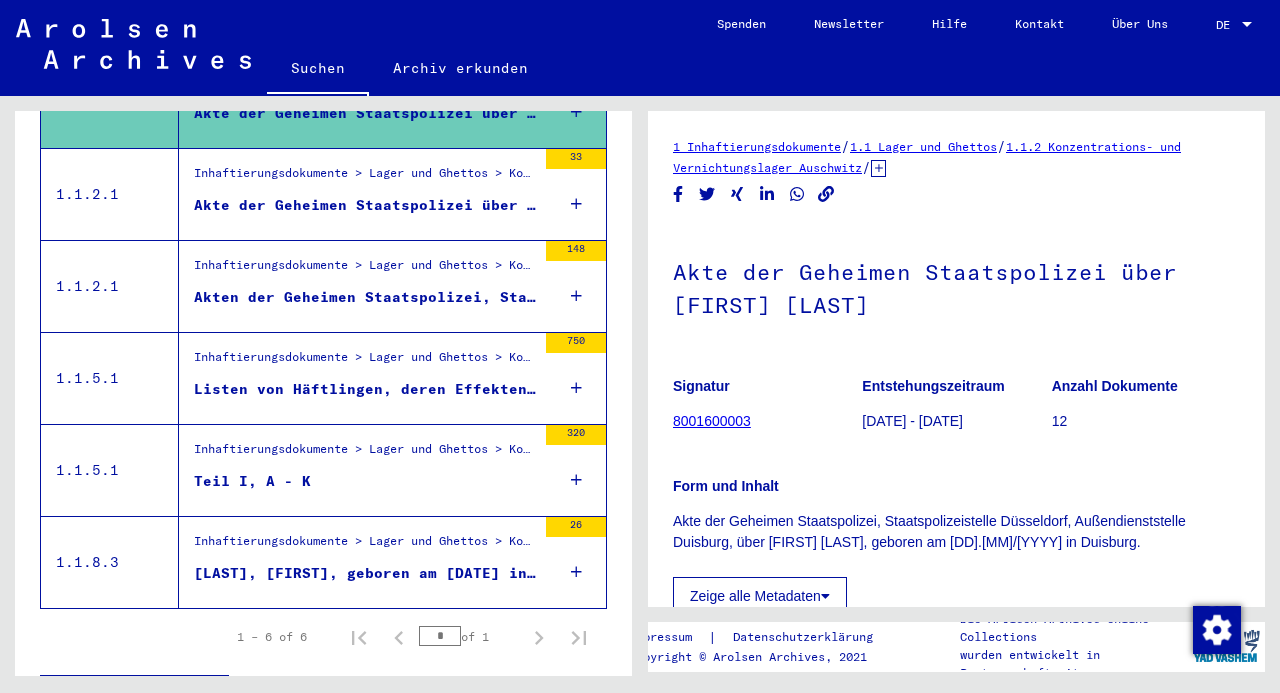 scroll, scrollTop: 0, scrollLeft: 0, axis: both 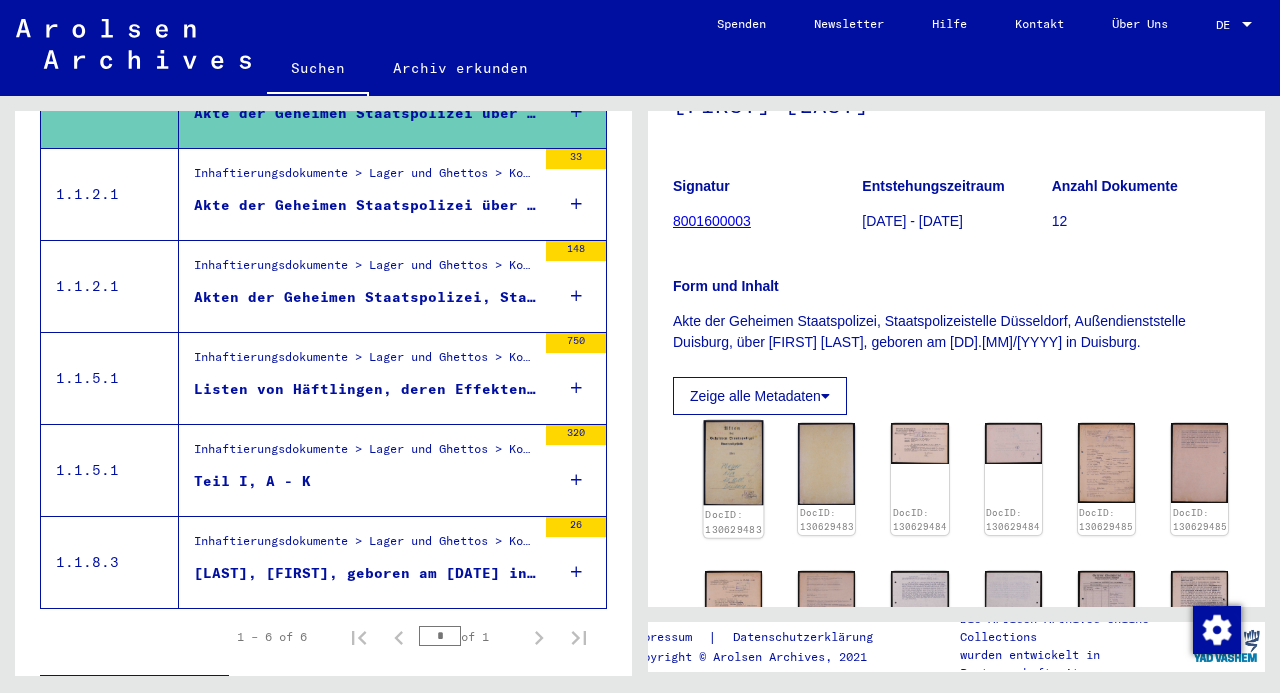 click 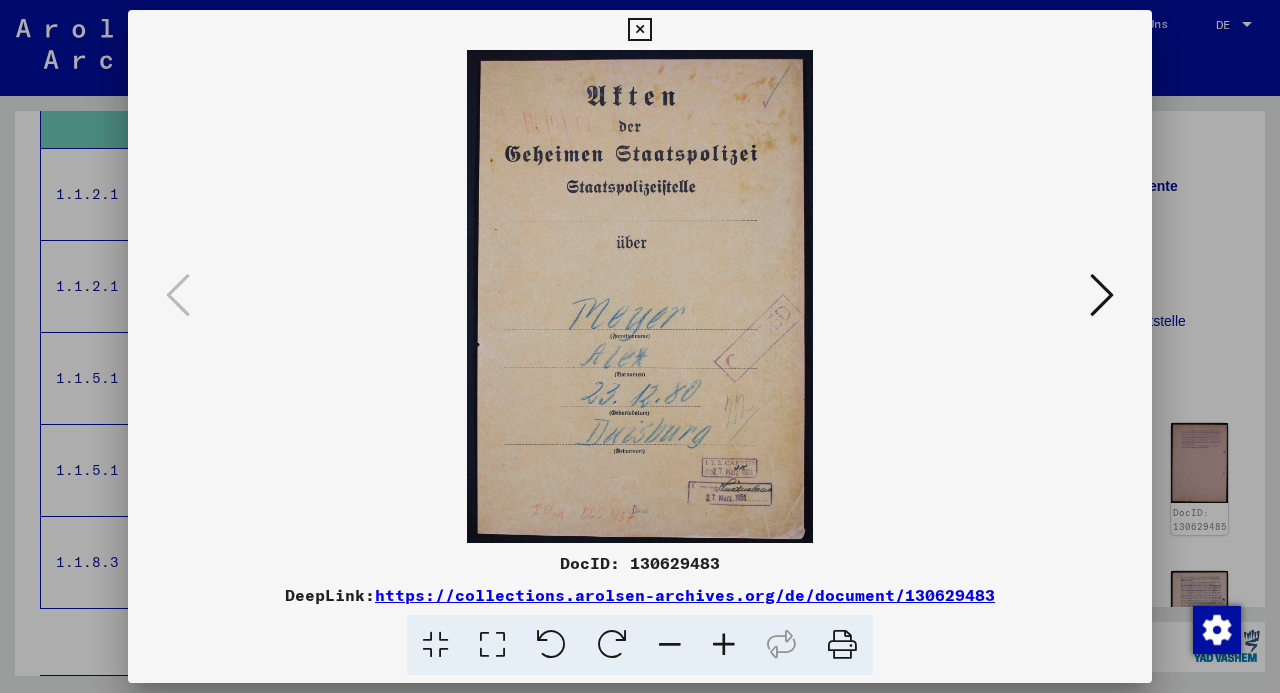 click at bounding box center (1102, 295) 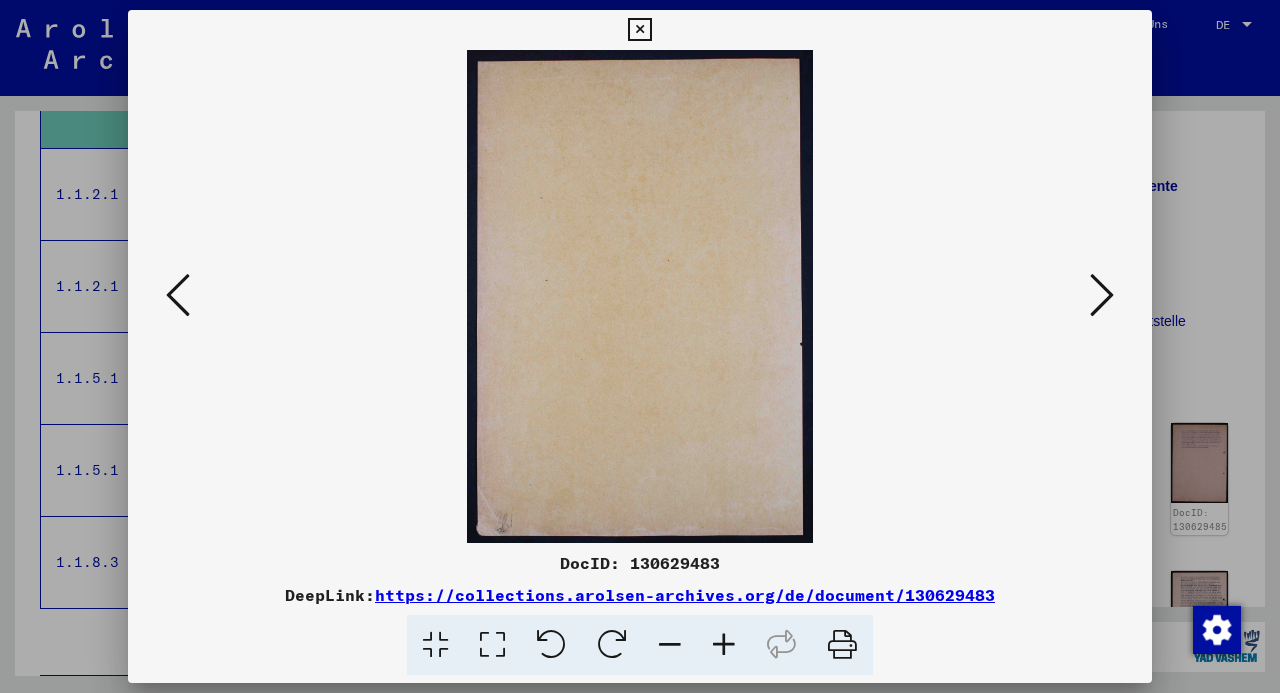 click at bounding box center (1102, 295) 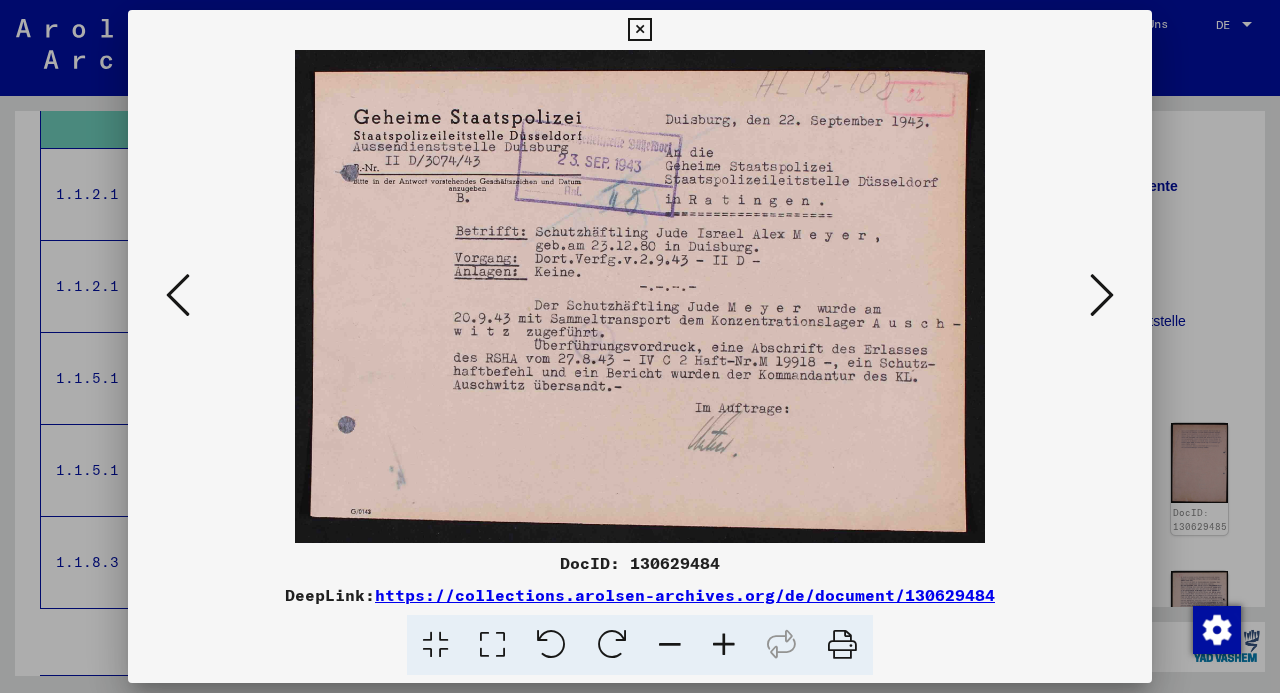 click at bounding box center (1102, 295) 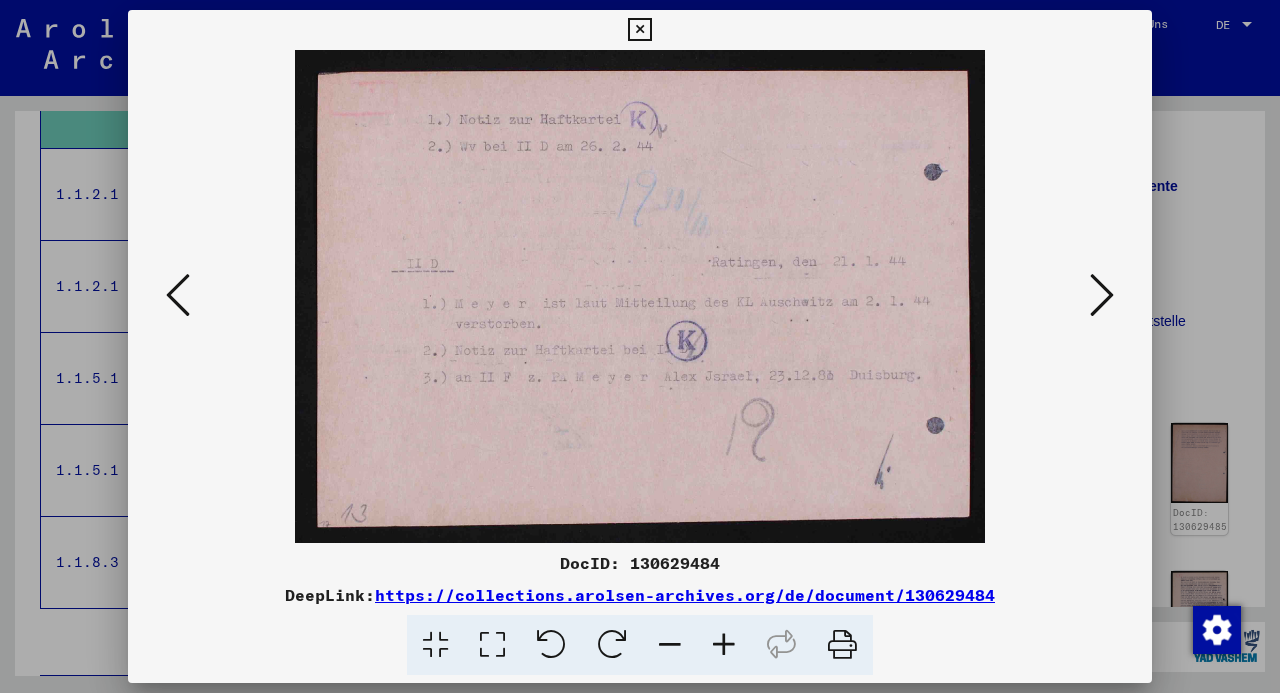 click at bounding box center [1102, 295] 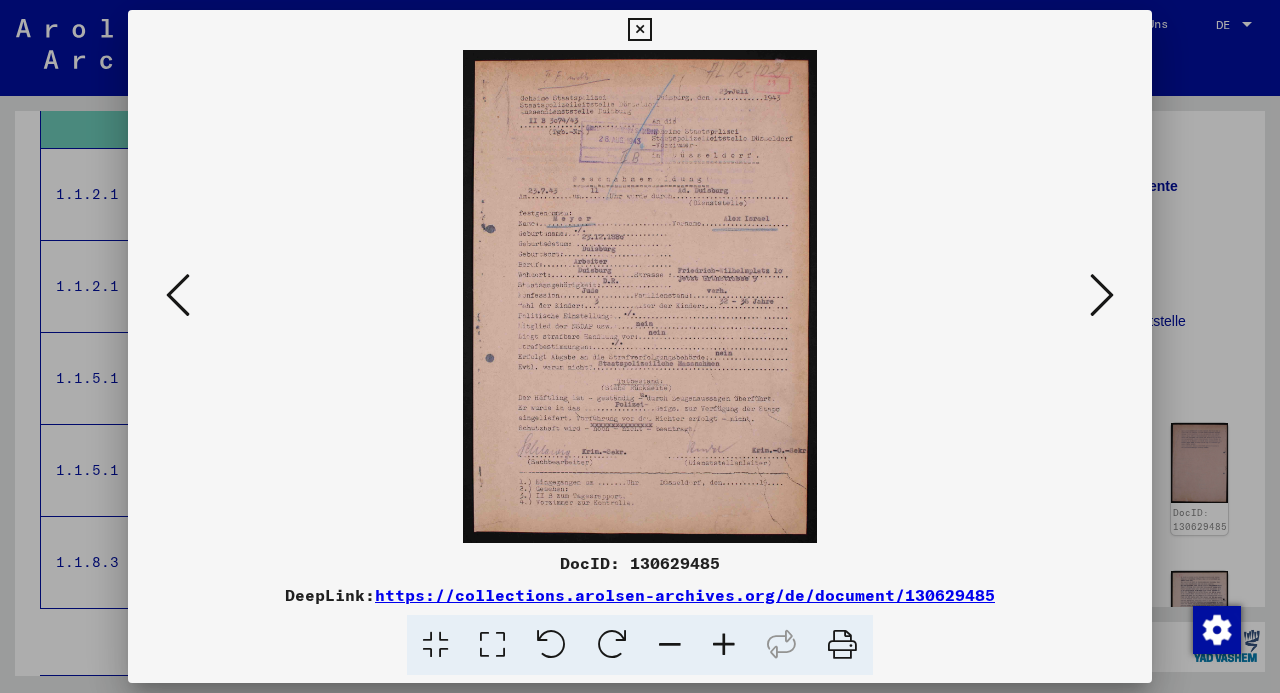 type 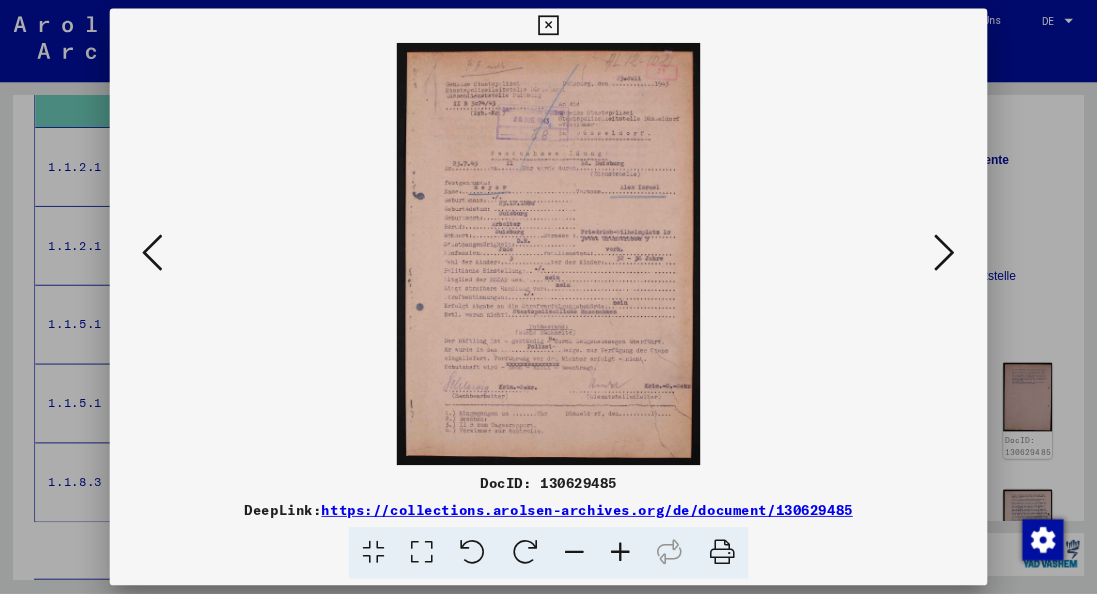 scroll, scrollTop: 466, scrollLeft: 0, axis: vertical 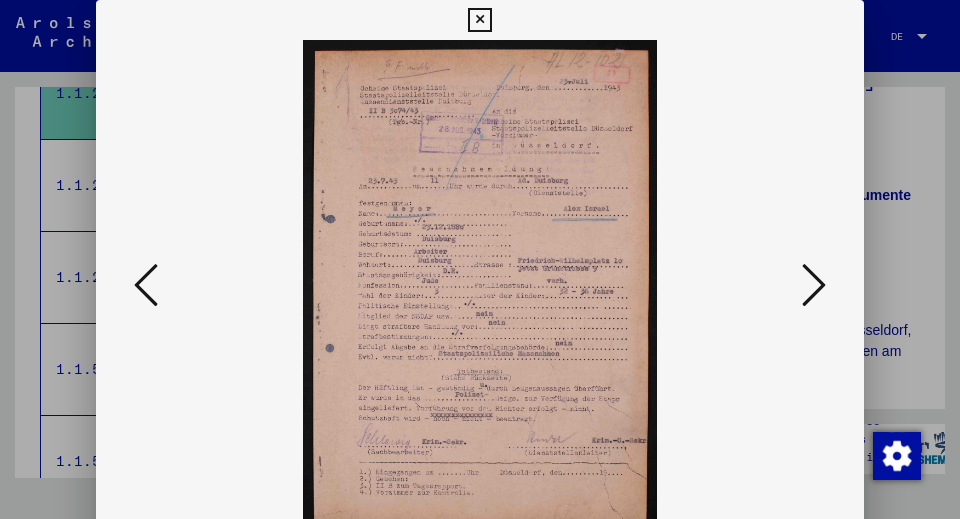 click at bounding box center [814, 285] 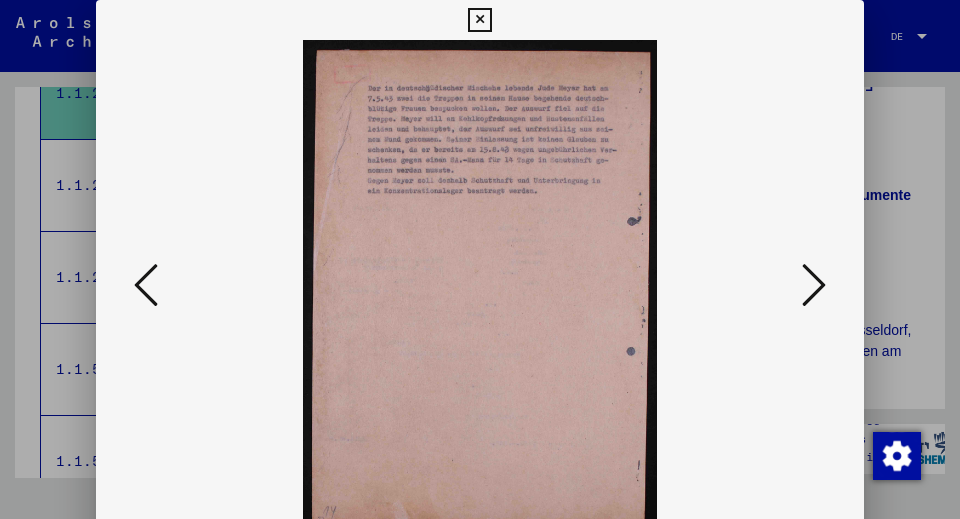 click at bounding box center [814, 285] 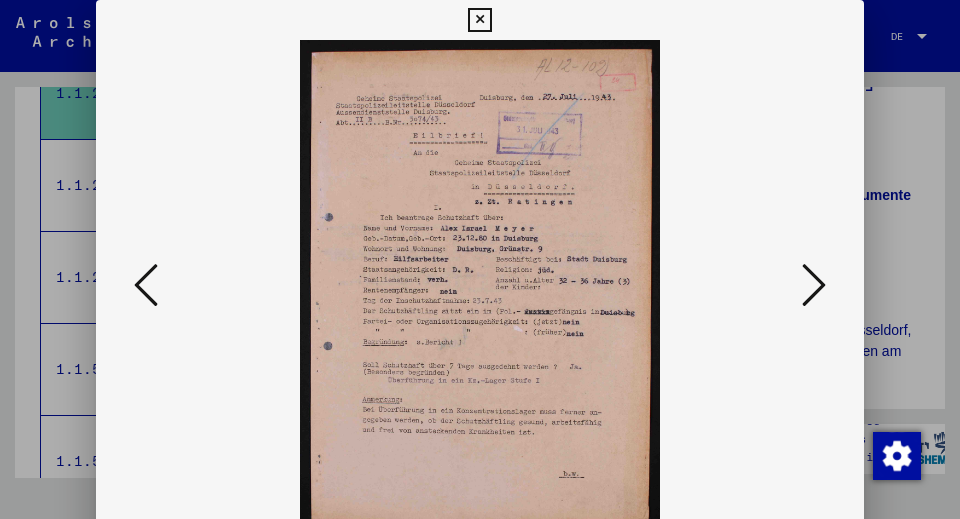 click at bounding box center (814, 285) 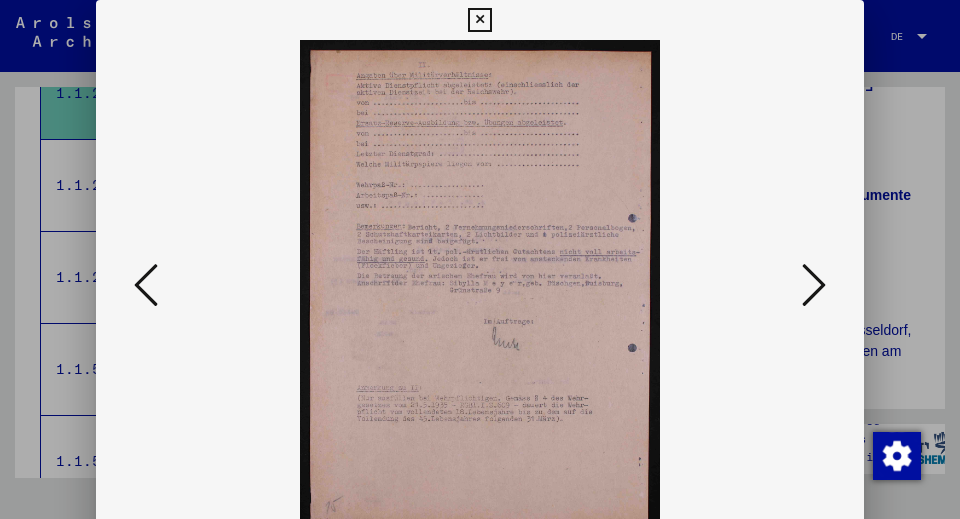 click at bounding box center [814, 285] 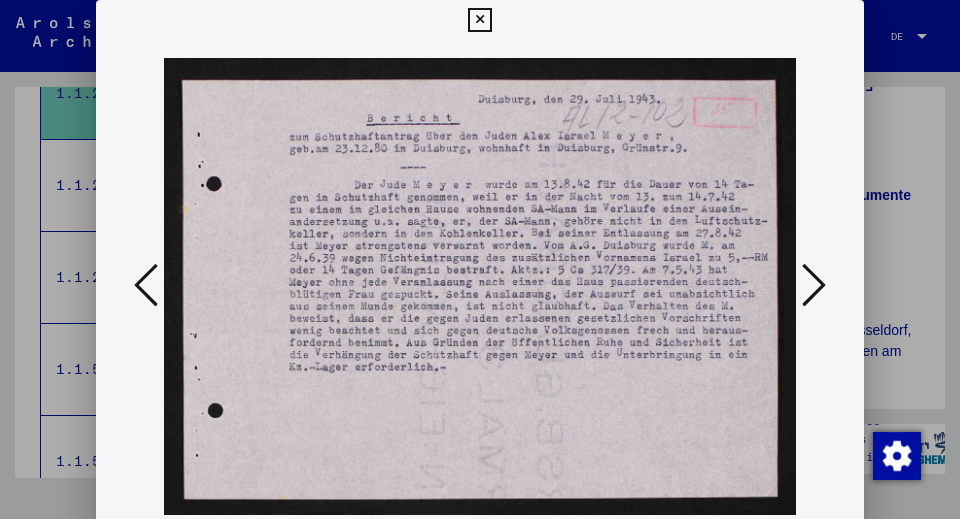 click at bounding box center [814, 285] 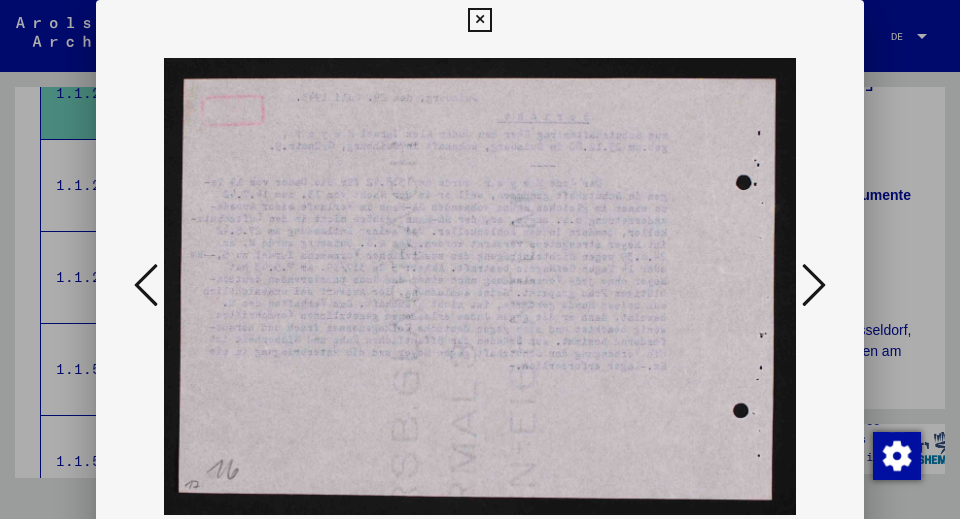 click at bounding box center [814, 285] 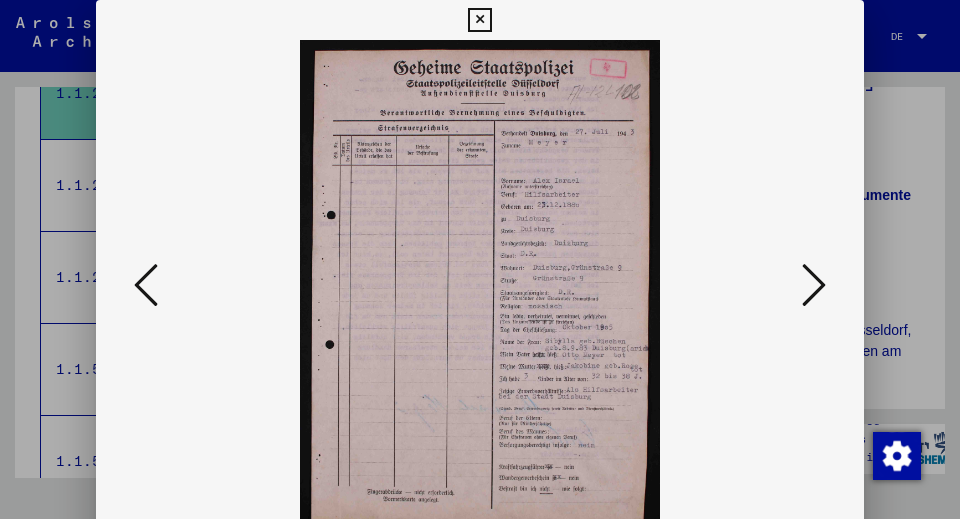 click at bounding box center (814, 285) 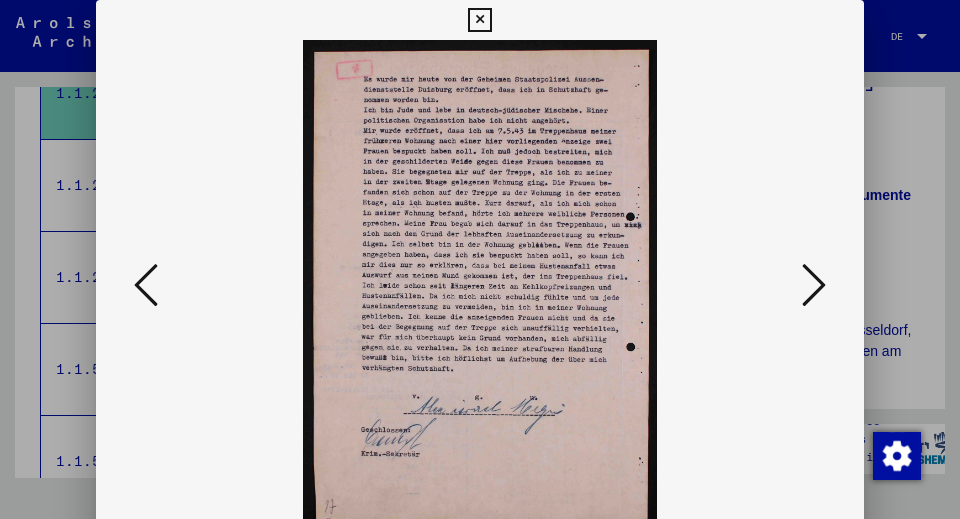click at bounding box center (814, 285) 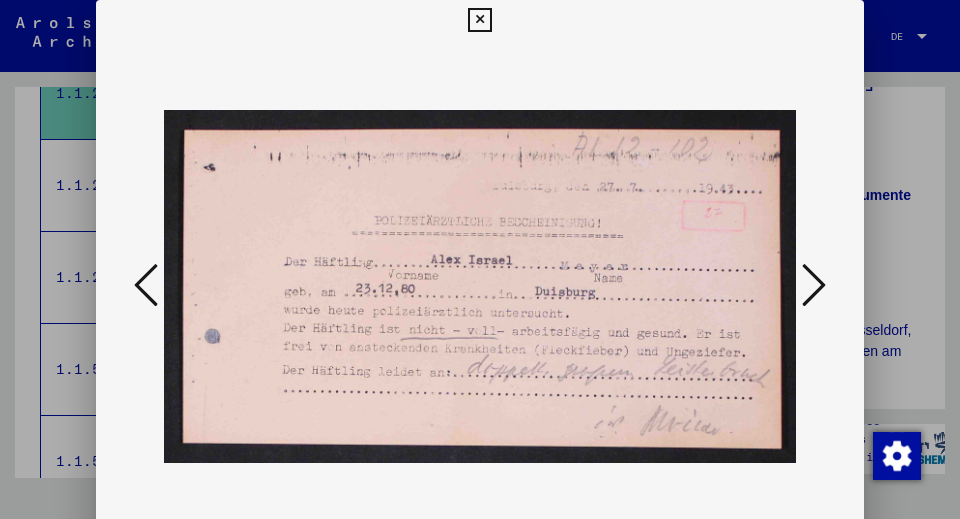 click at bounding box center [814, 285] 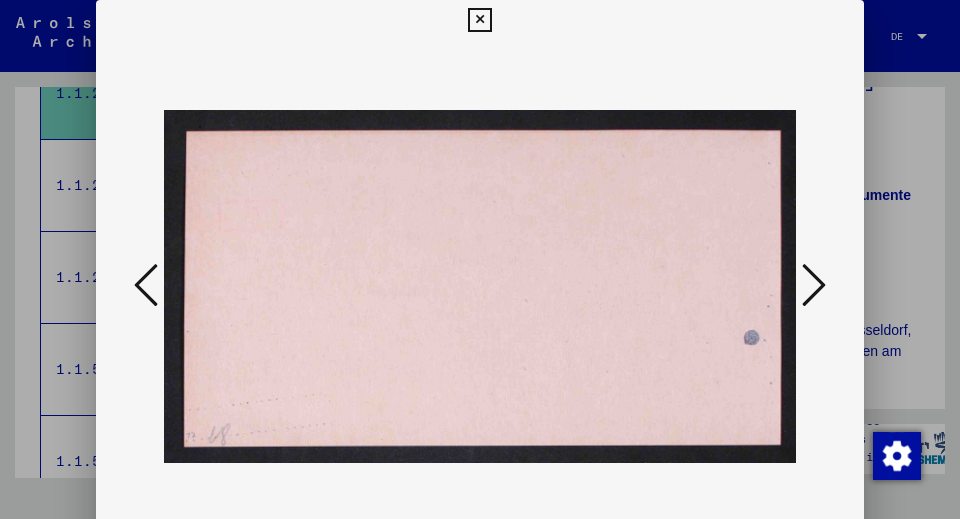 click at bounding box center [814, 285] 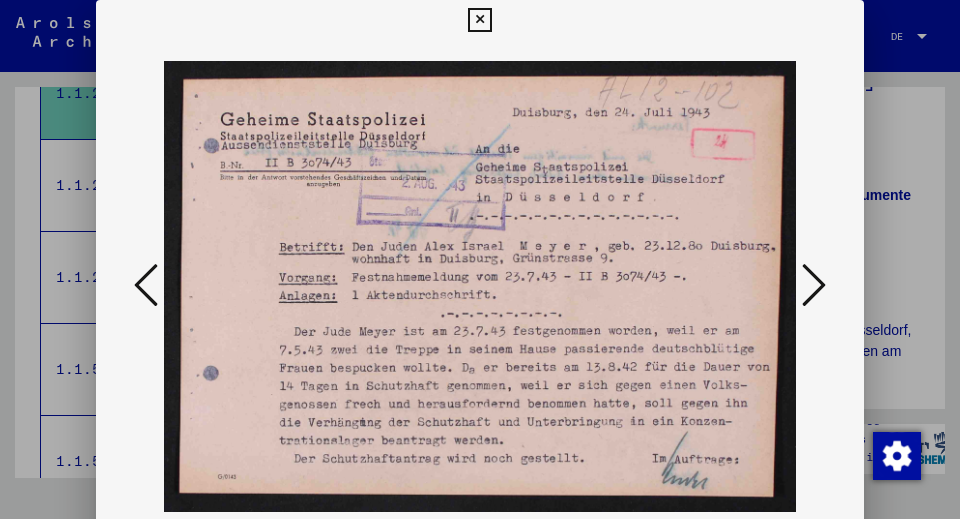 click at bounding box center [814, 285] 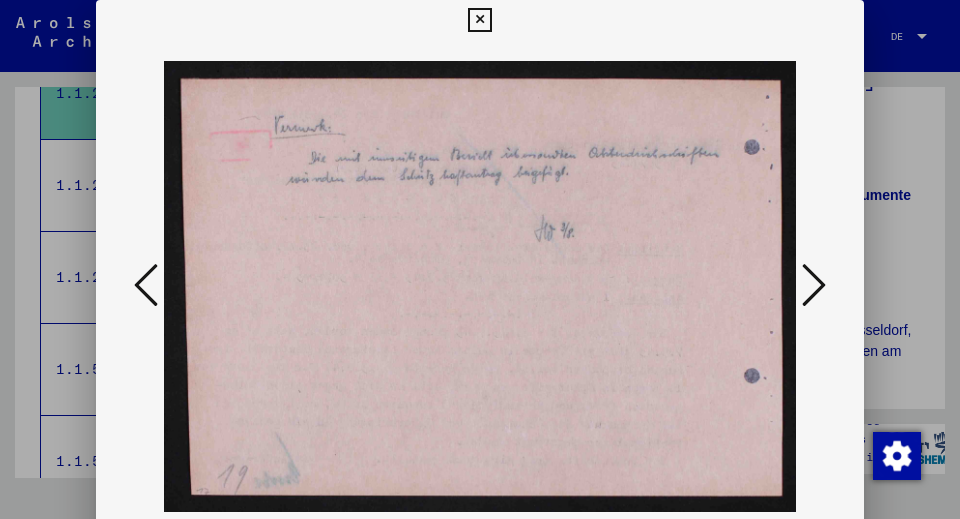 click at bounding box center [814, 285] 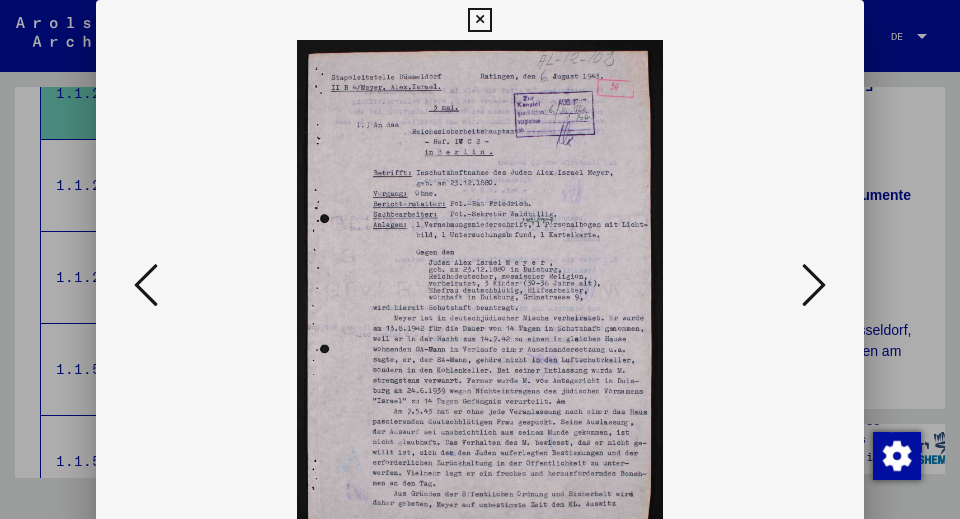 click at bounding box center [814, 285] 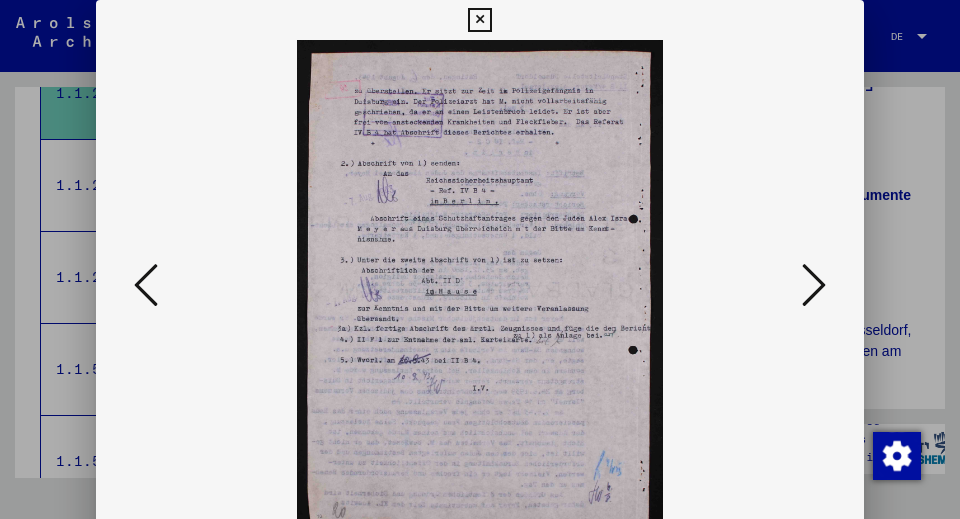 click at bounding box center [814, 285] 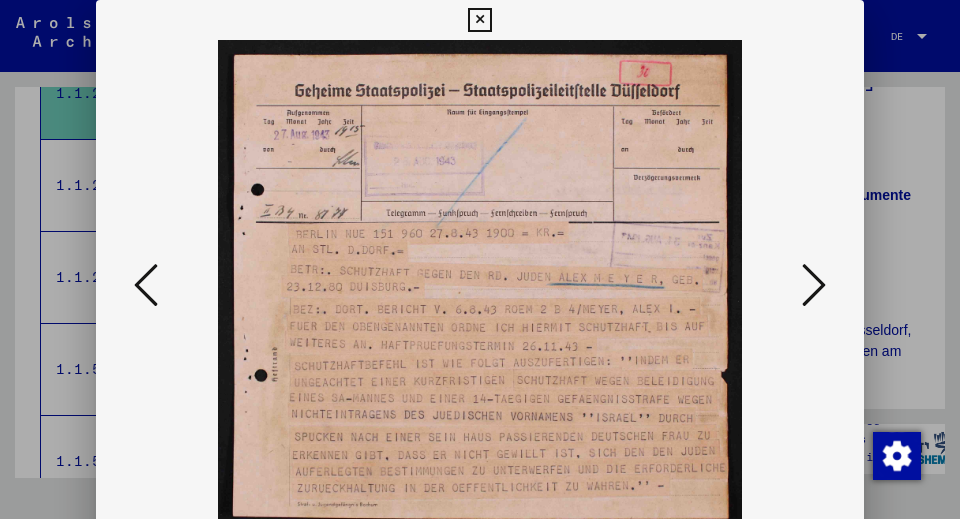 click at bounding box center [814, 285] 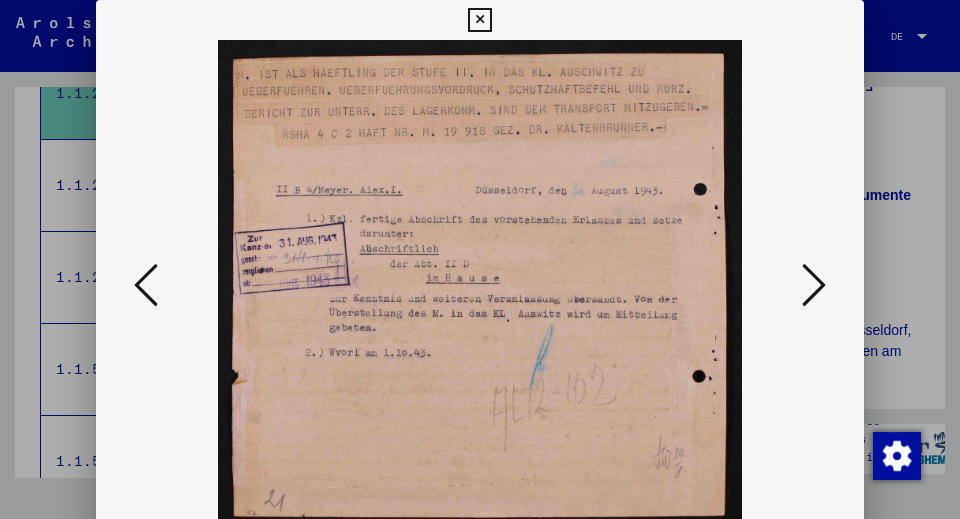 click at bounding box center (814, 286) 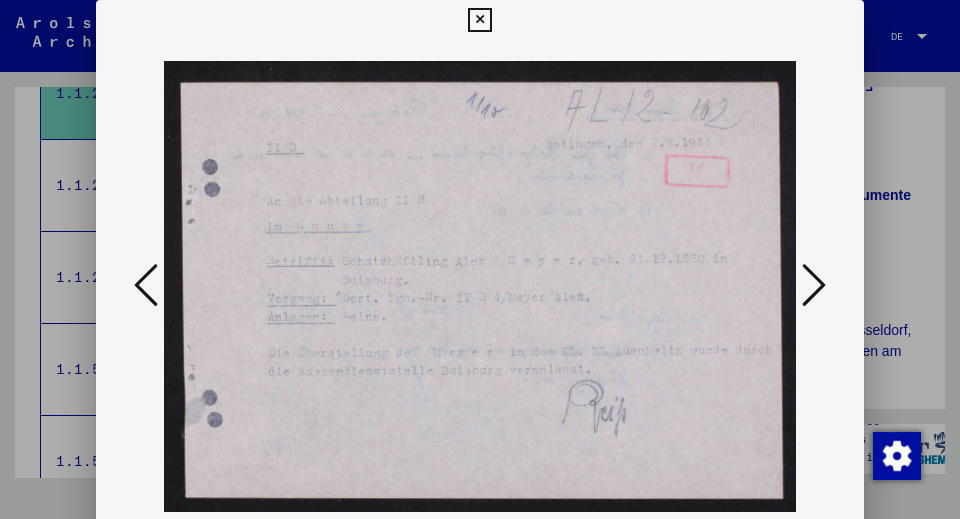 click at bounding box center (814, 286) 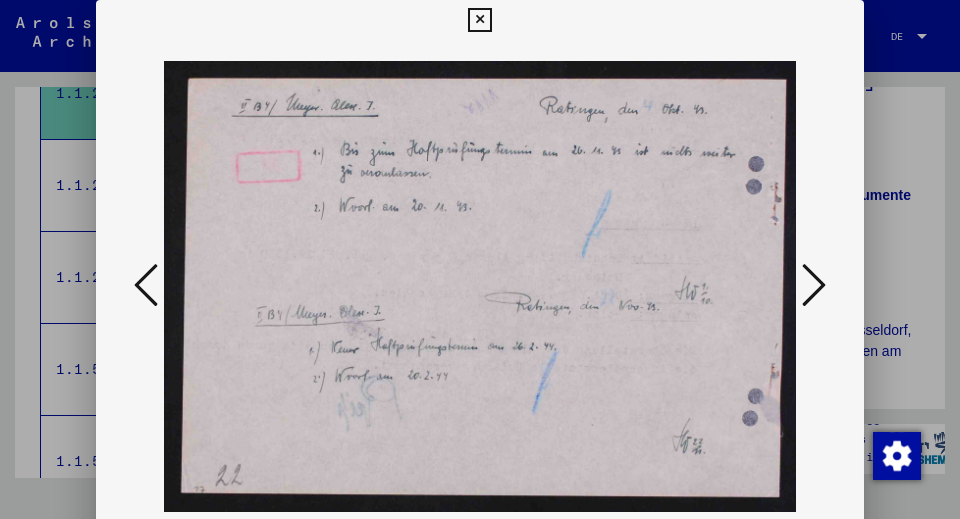 click at bounding box center [814, 285] 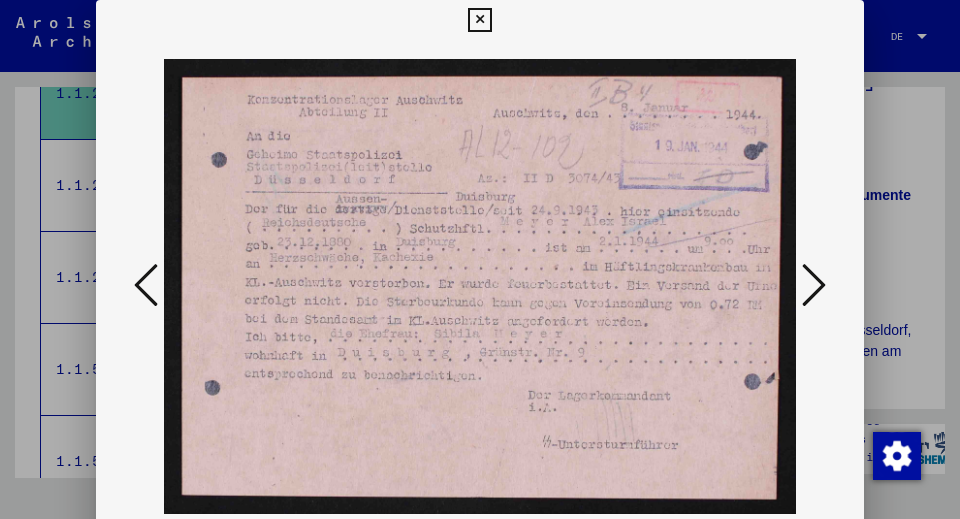 click at bounding box center (814, 285) 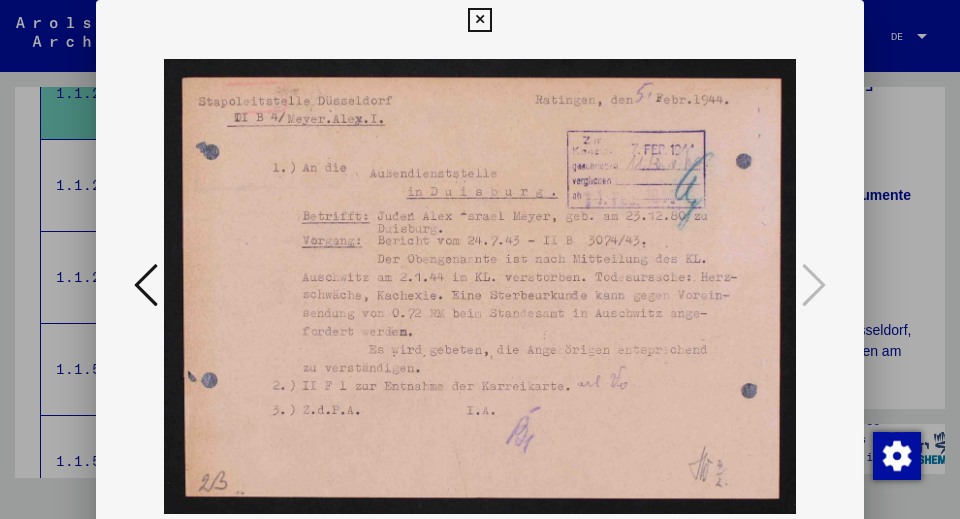 click at bounding box center (479, 20) 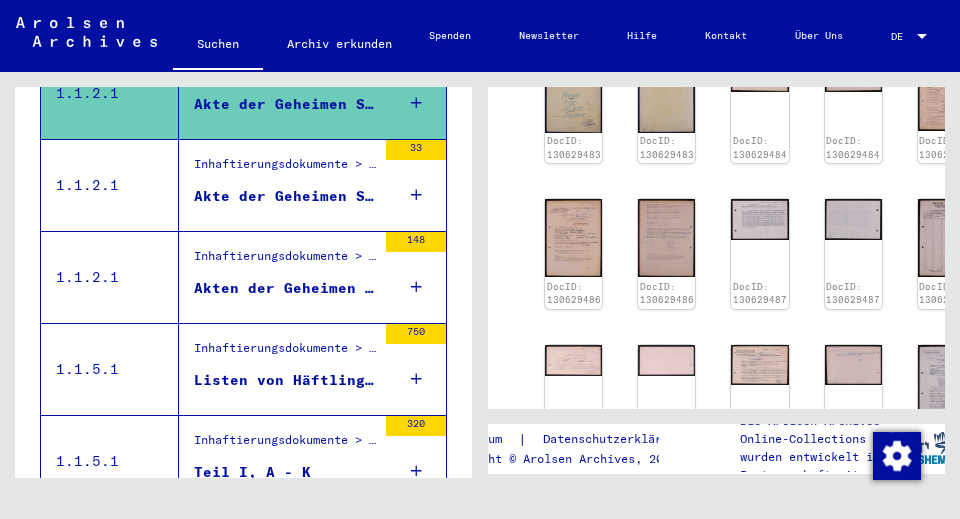 scroll, scrollTop: 600, scrollLeft: 0, axis: vertical 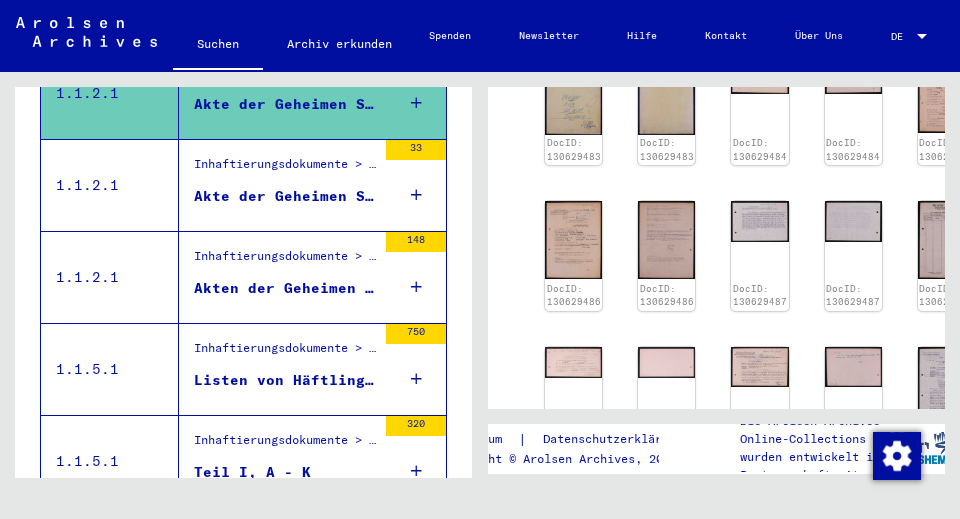 click on "Inhaftierungsdokumente > Lager und Ghettos > Konzentrations- und Vernichtungslager Auschwitz > Listenmaterial Auschwitz" at bounding box center (285, 261) 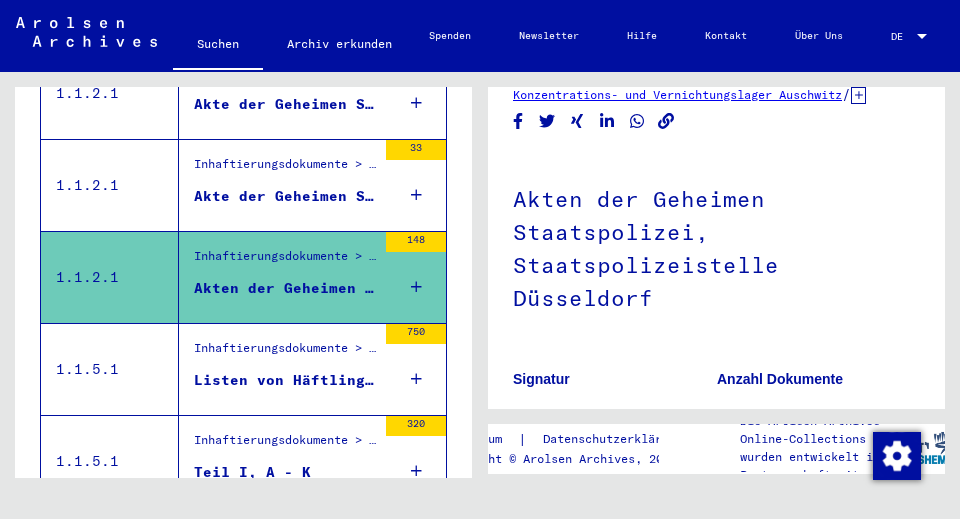 scroll, scrollTop: 150, scrollLeft: 0, axis: vertical 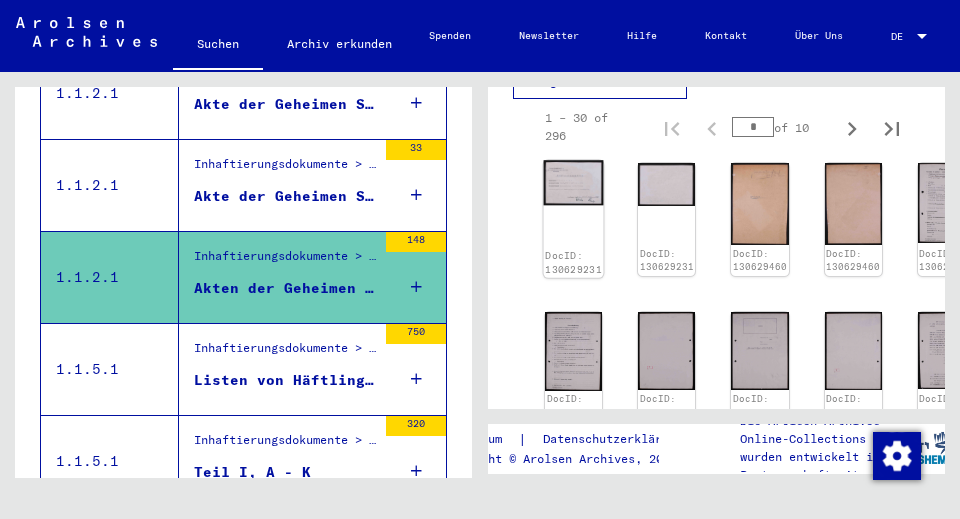 click 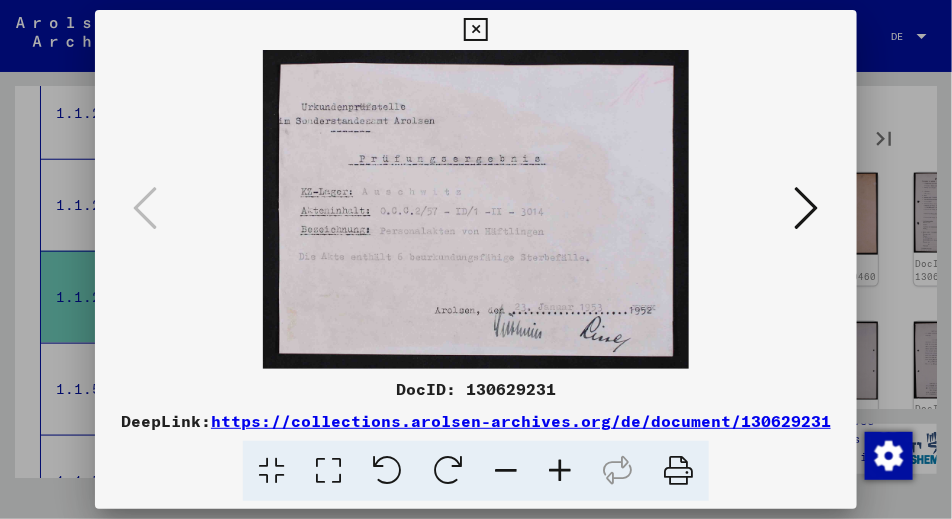 type 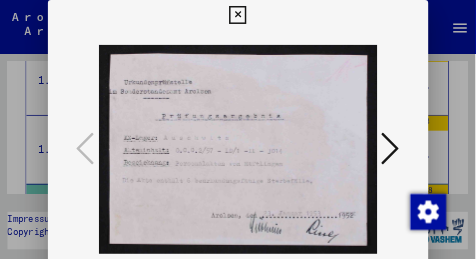 scroll, scrollTop: 473, scrollLeft: 0, axis: vertical 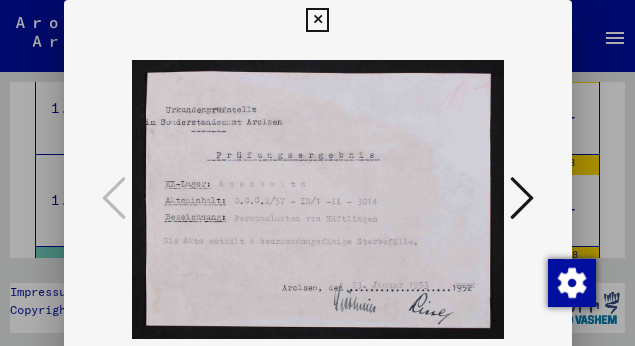 click at bounding box center [522, 198] 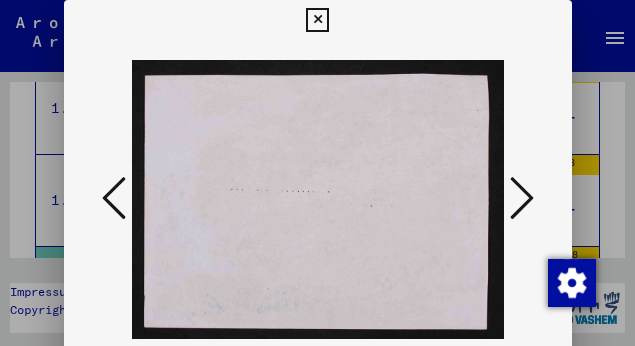 click at bounding box center (522, 198) 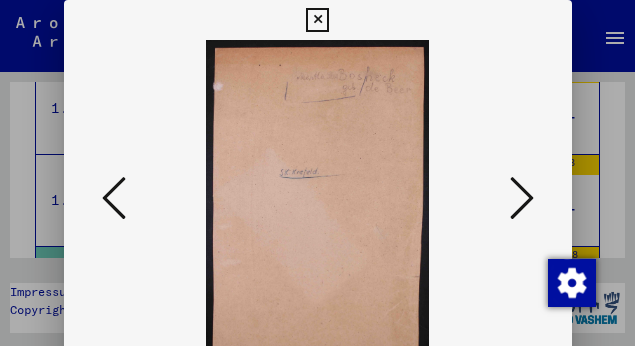 click at bounding box center (522, 198) 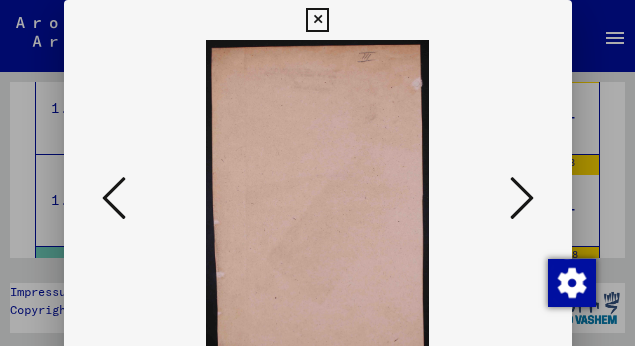 click at bounding box center (522, 198) 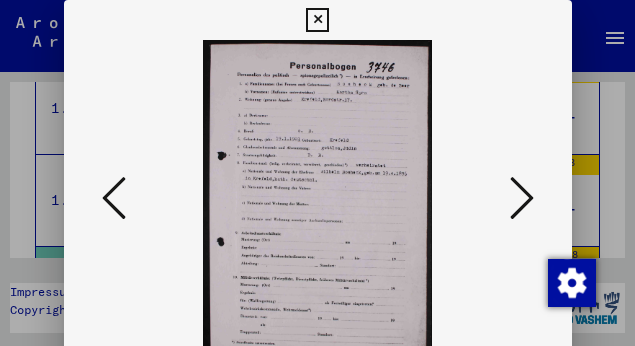 click at bounding box center (522, 198) 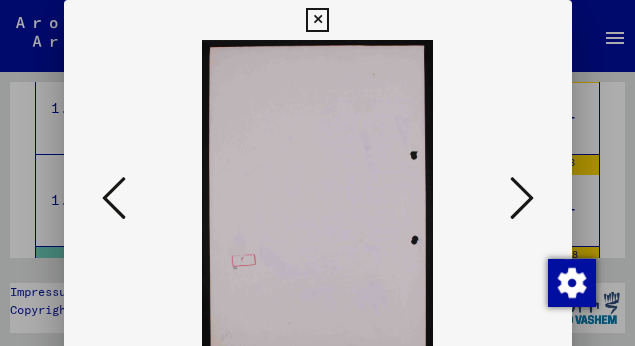 click at bounding box center (522, 198) 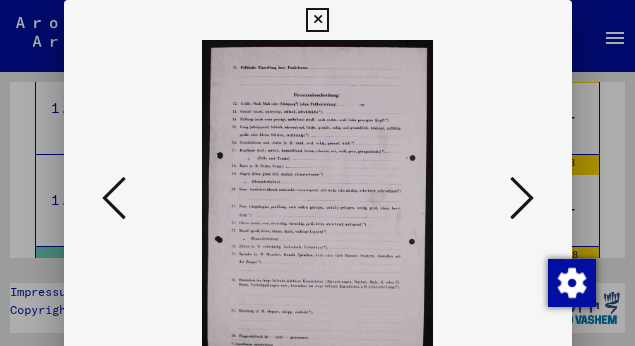 click at bounding box center (522, 198) 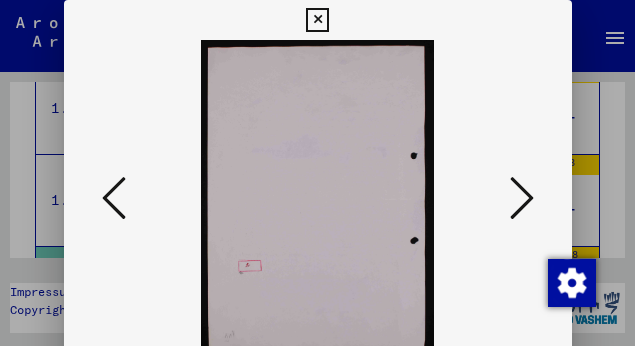 click at bounding box center (522, 198) 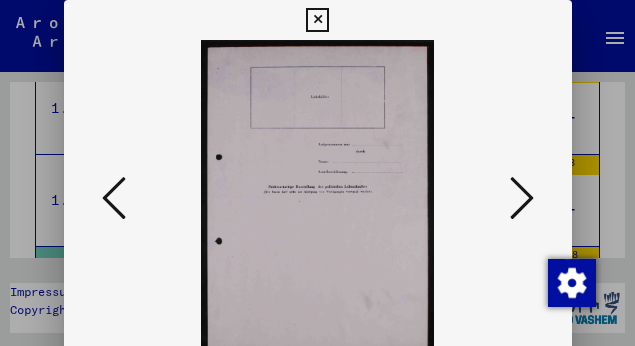 click at bounding box center (522, 198) 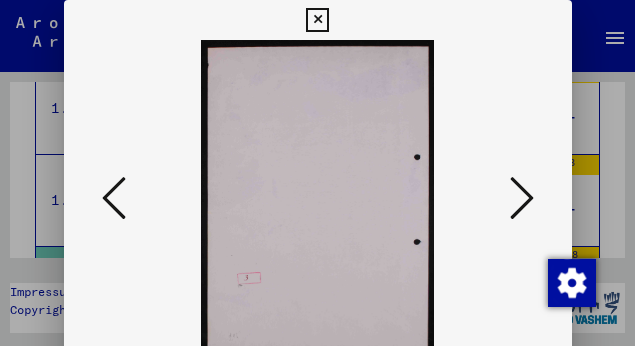 click at bounding box center [522, 198] 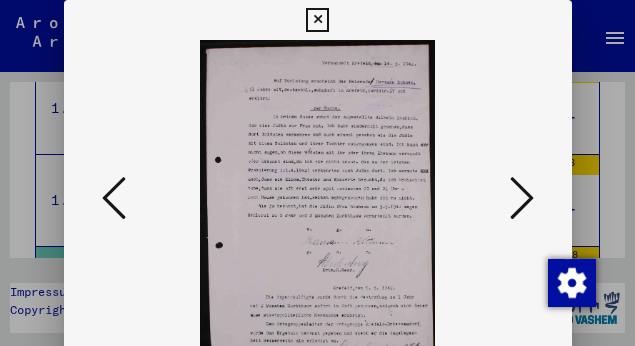 click at bounding box center [318, 199] 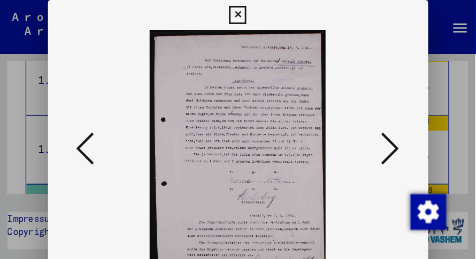 scroll, scrollTop: 473, scrollLeft: 0, axis: vertical 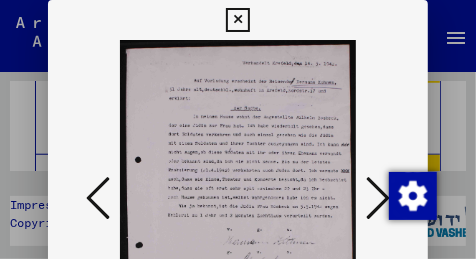 click at bounding box center (378, 198) 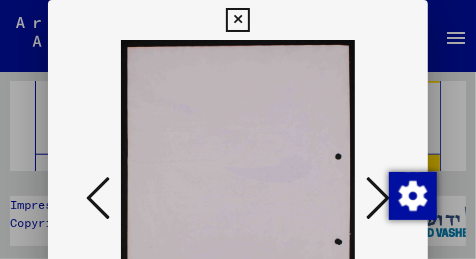 click at bounding box center (378, 198) 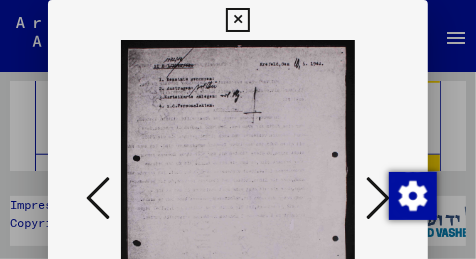 click at bounding box center [378, 198] 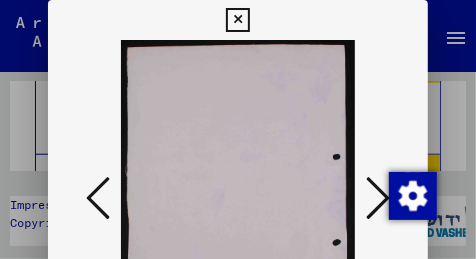 click at bounding box center [378, 198] 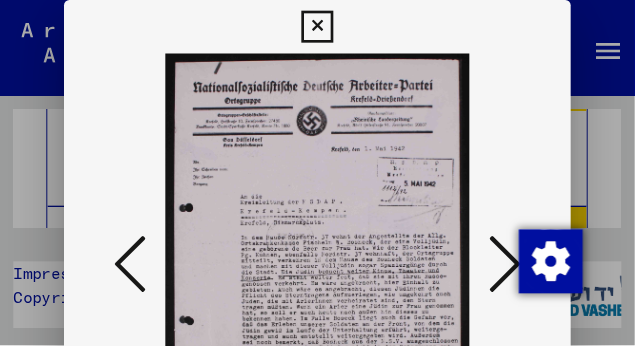 scroll, scrollTop: 25, scrollLeft: 0, axis: vertical 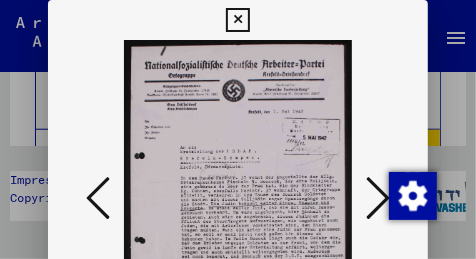drag, startPoint x: 257, startPoint y: 156, endPoint x: 261, endPoint y: 139, distance: 17.464249 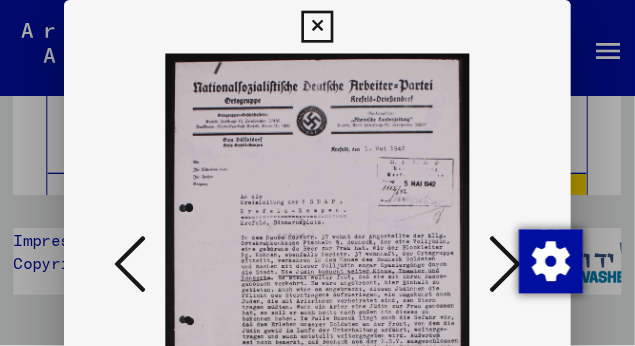 scroll, scrollTop: 25, scrollLeft: 0, axis: vertical 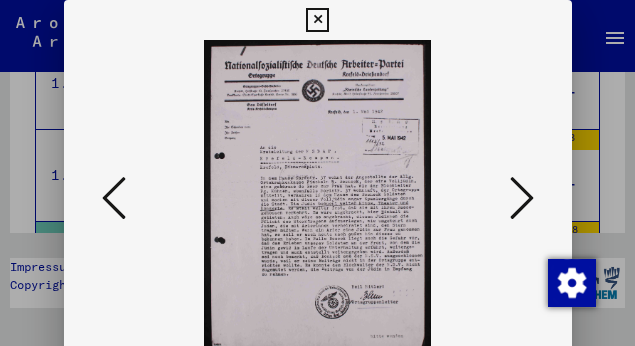 click at bounding box center [522, 198] 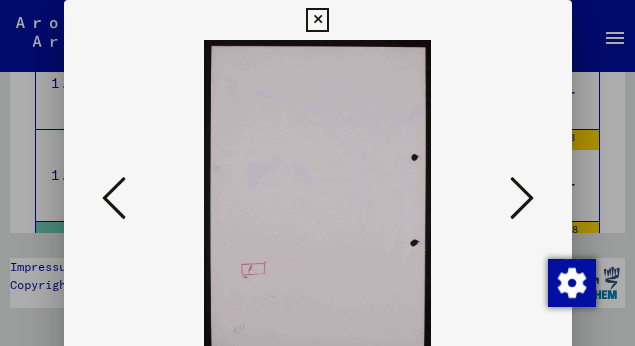 click at bounding box center [522, 198] 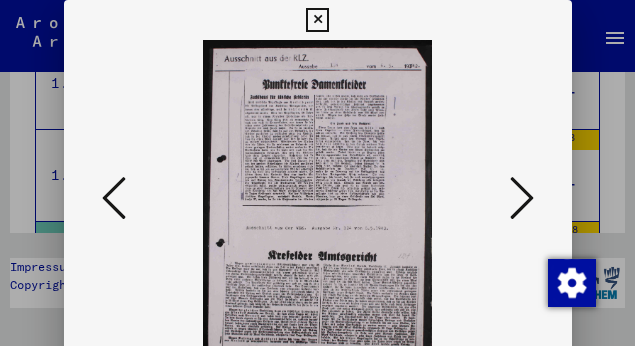 click at bounding box center (522, 198) 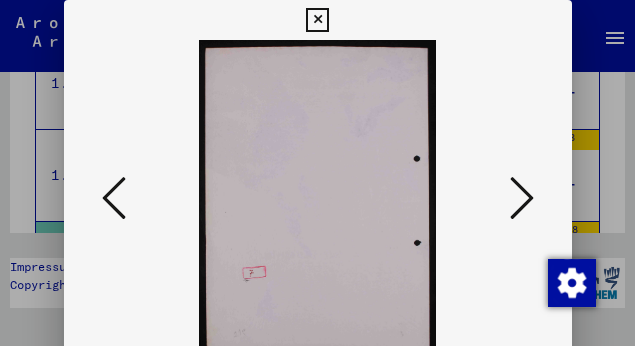 click at bounding box center [522, 198] 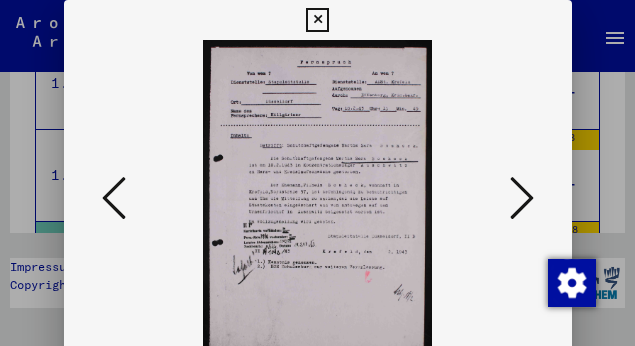 click at bounding box center [522, 198] 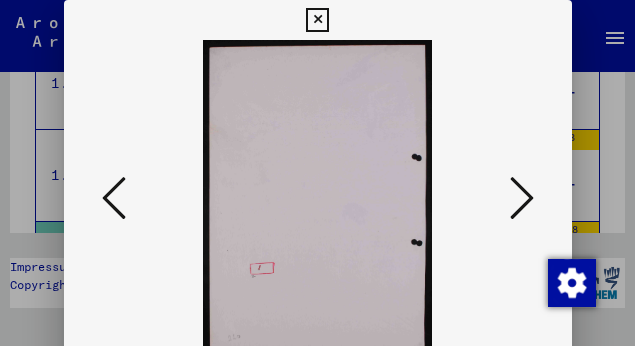 click at bounding box center (522, 198) 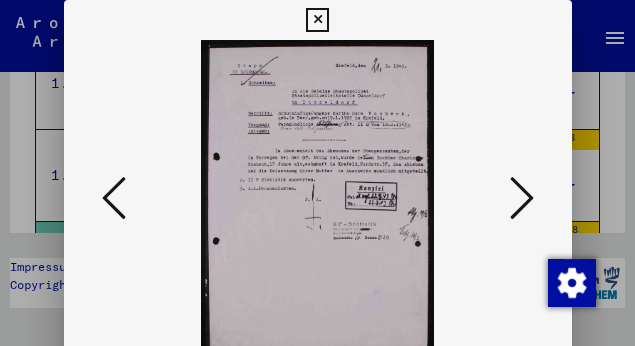 click at bounding box center (522, 198) 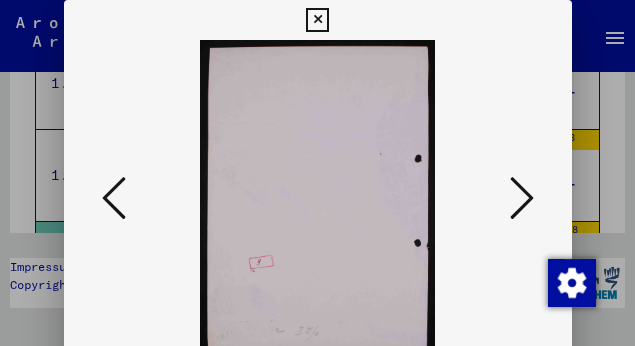 click at bounding box center (522, 198) 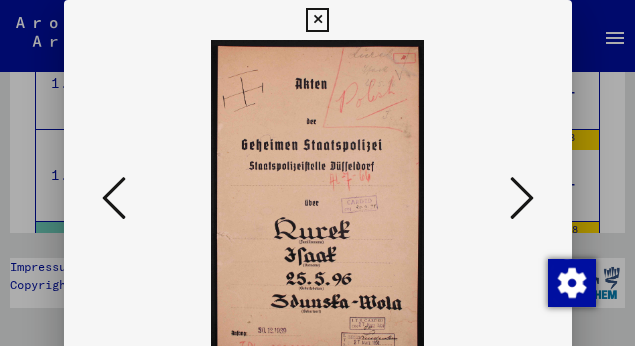 click at bounding box center (522, 198) 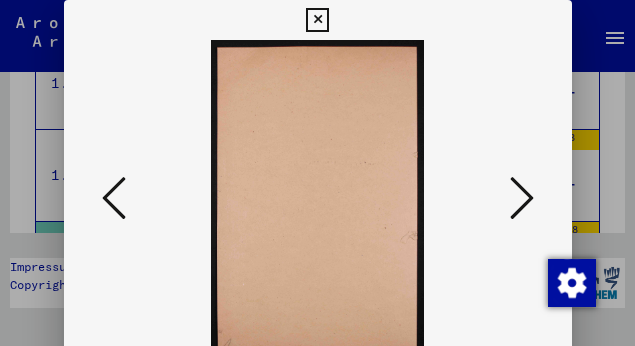 click at bounding box center [522, 198] 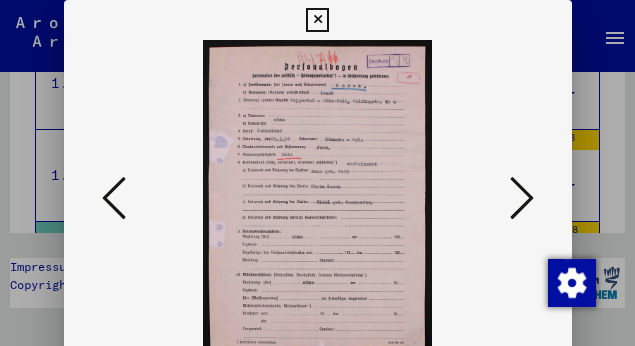 click at bounding box center [522, 198] 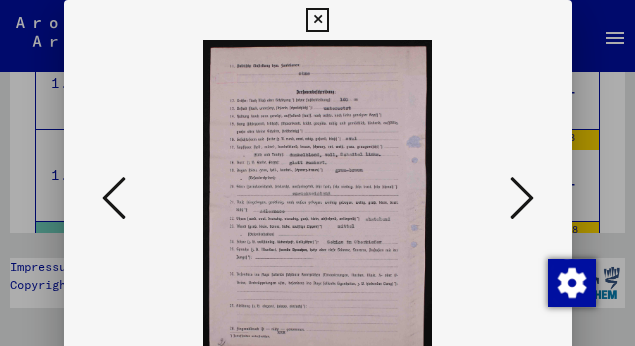 click at bounding box center (522, 198) 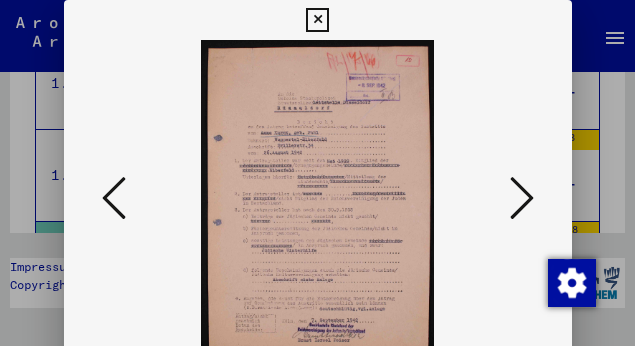 click at bounding box center [522, 198] 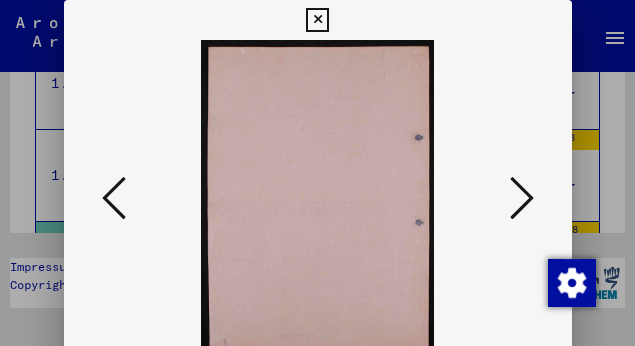 click at bounding box center (522, 198) 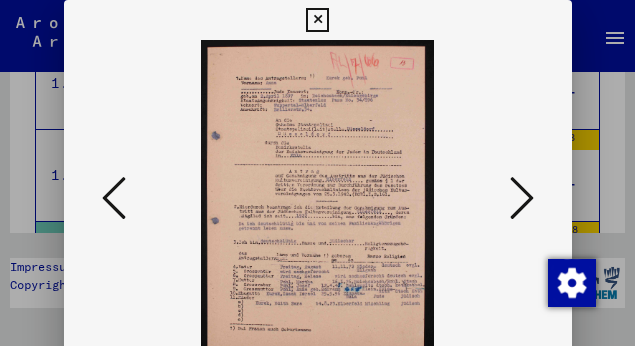 click at bounding box center (522, 198) 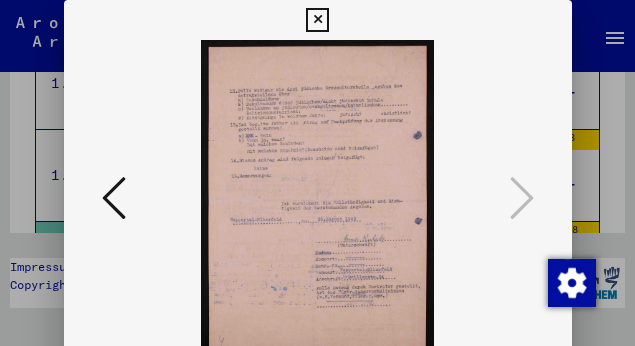 click at bounding box center (317, 20) 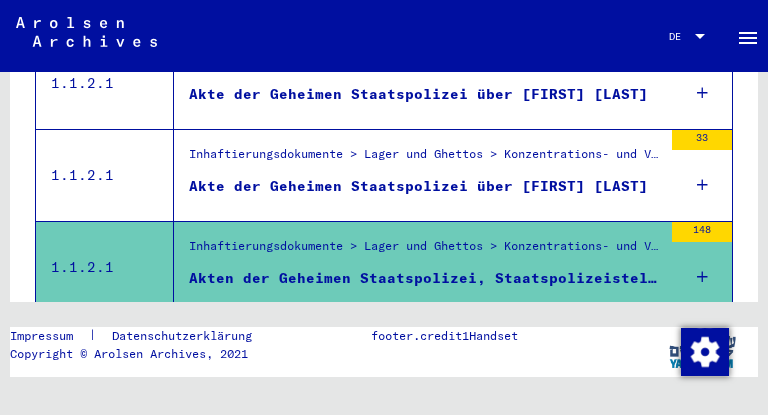 scroll, scrollTop: 25, scrollLeft: 0, axis: vertical 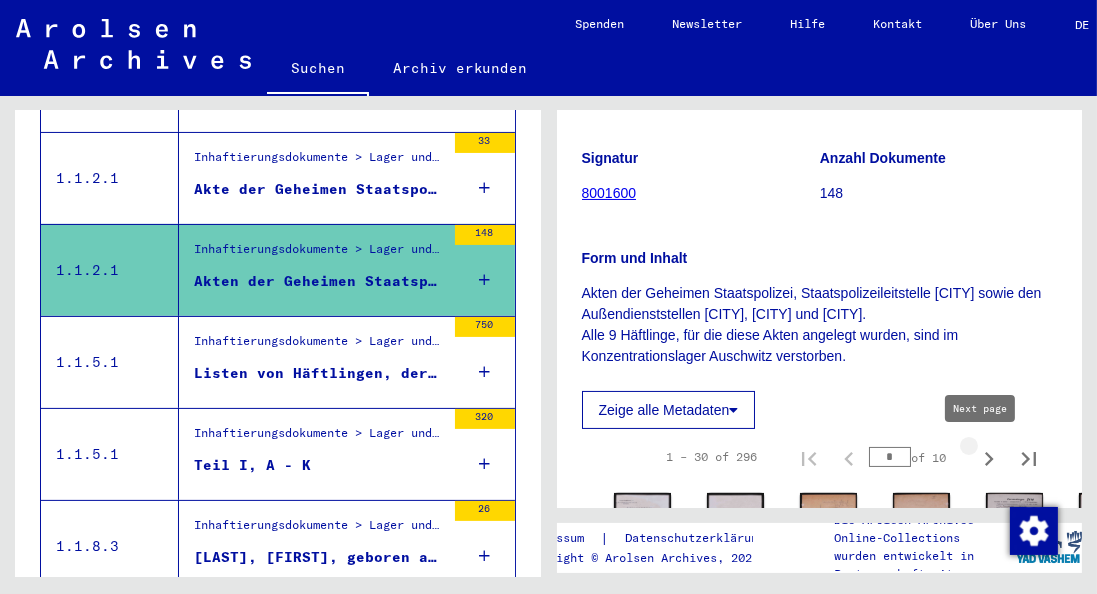 click 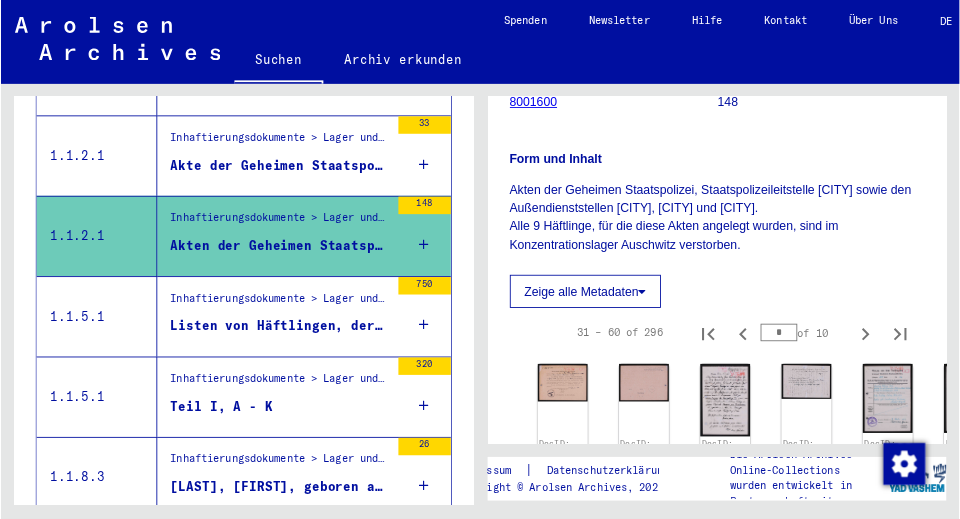scroll, scrollTop: 400, scrollLeft: 0, axis: vertical 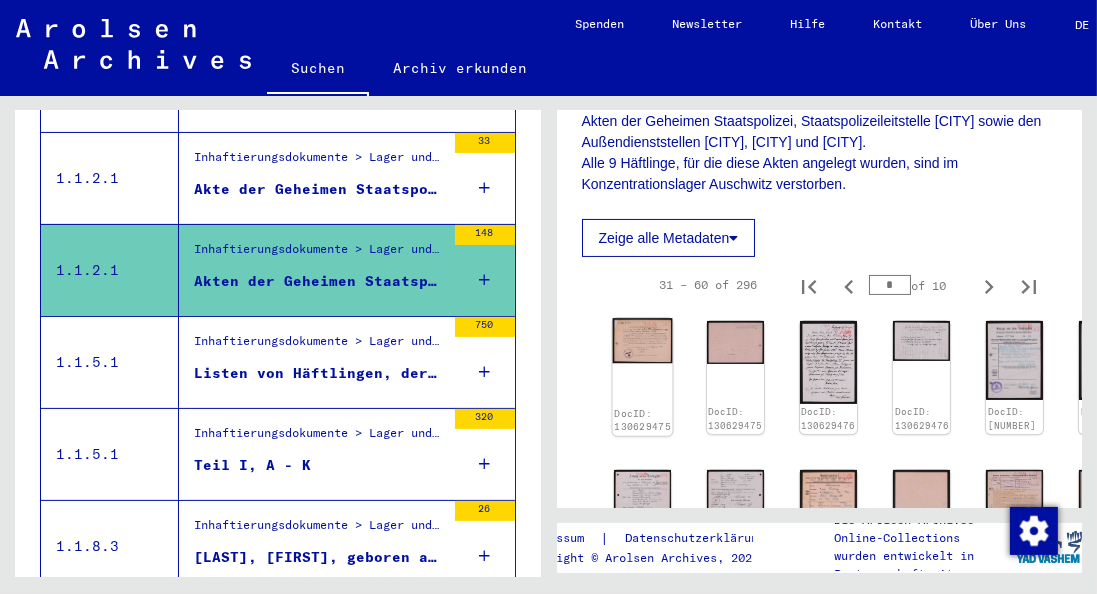 click 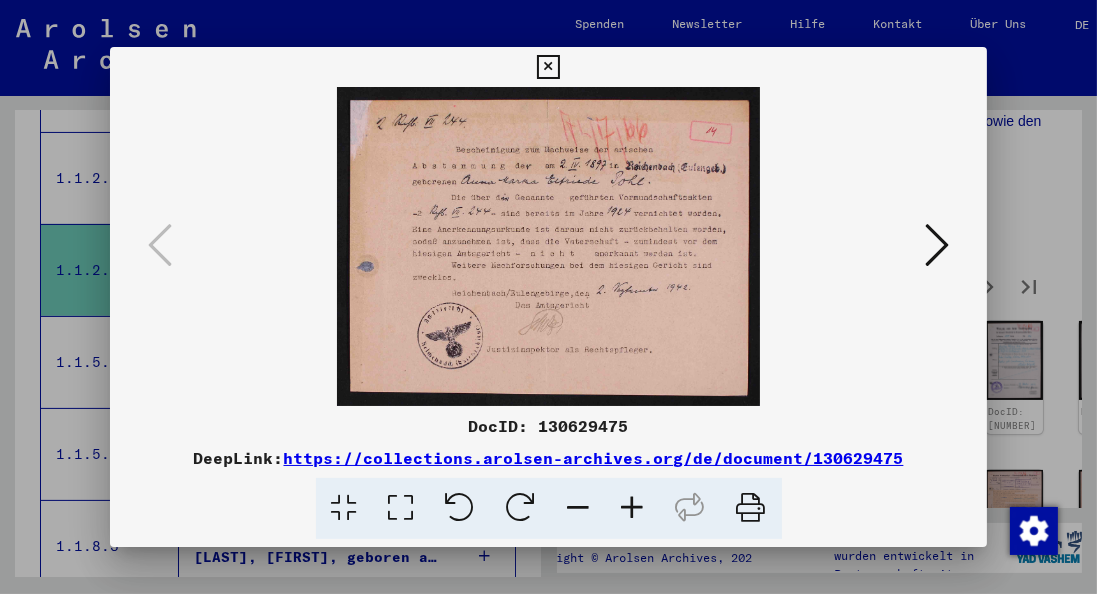 click at bounding box center (937, 245) 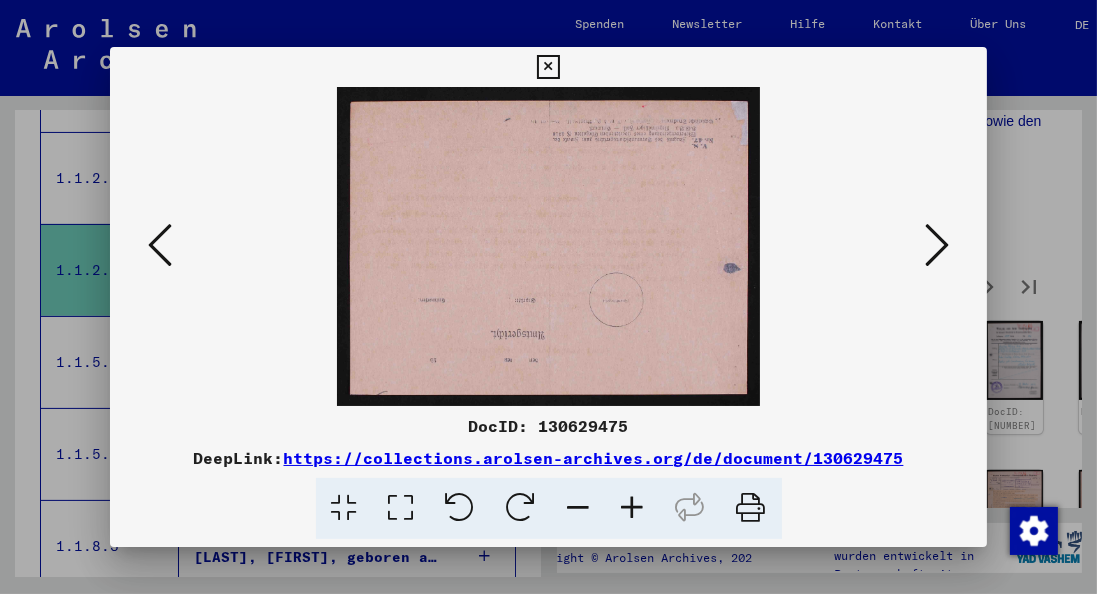 click at bounding box center (937, 245) 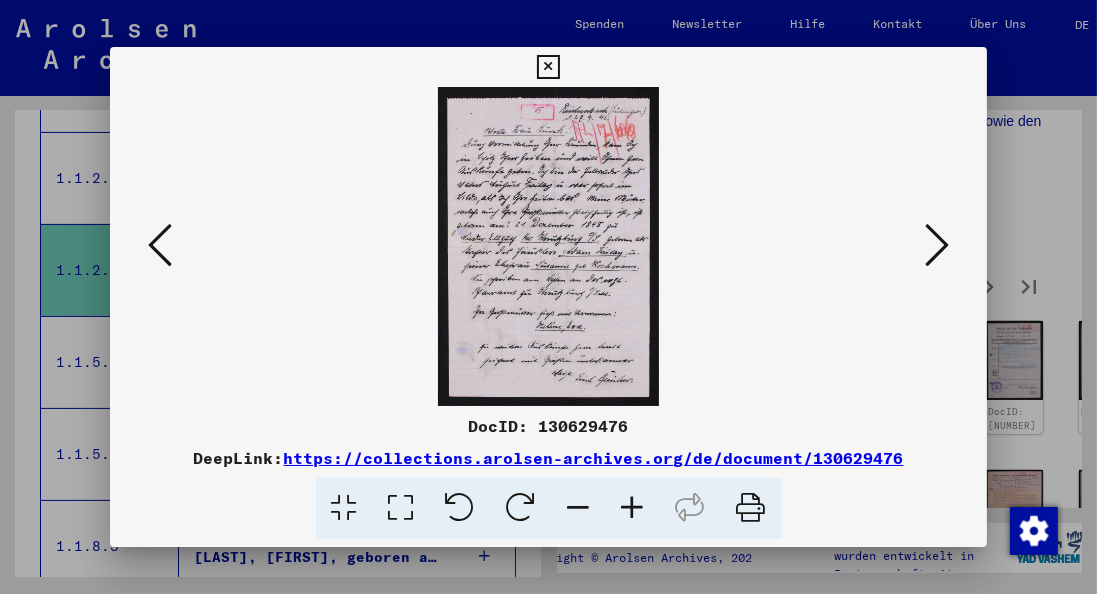 click at bounding box center (937, 245) 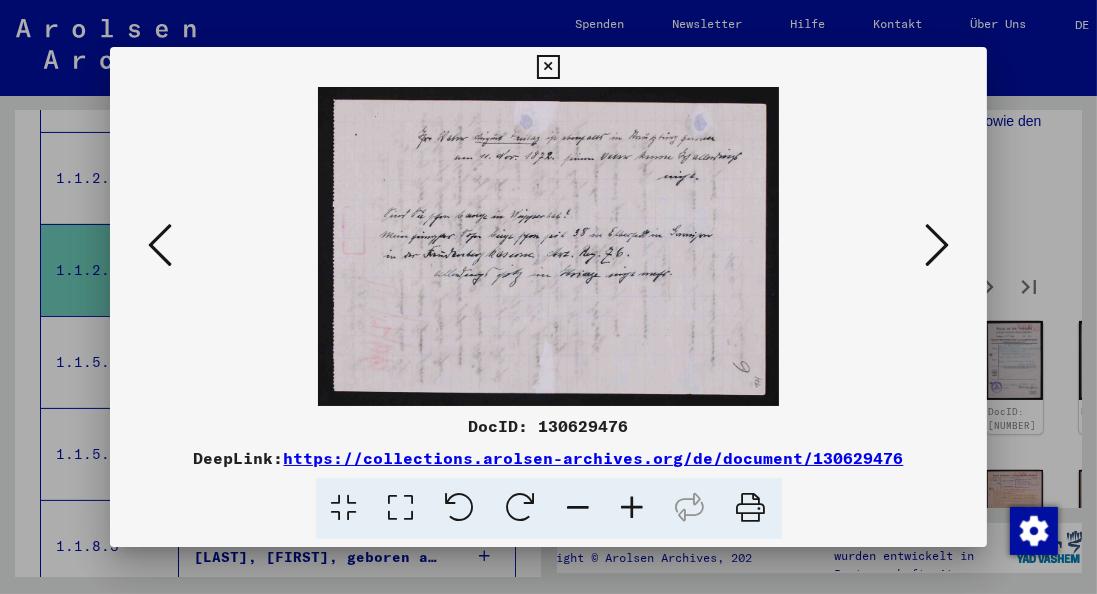 click at bounding box center [937, 245] 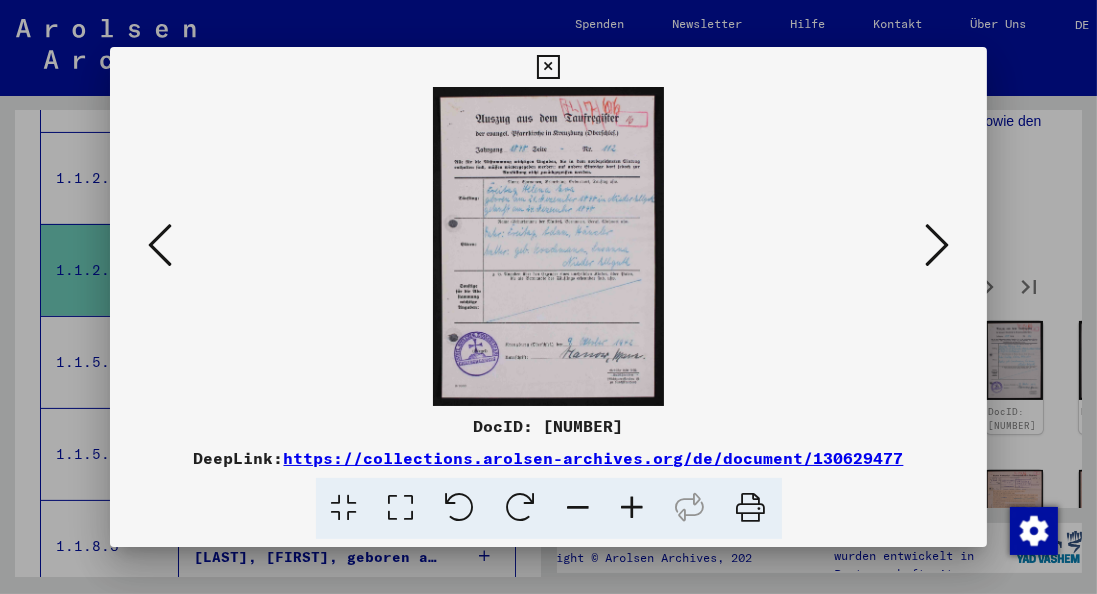 click at bounding box center [937, 245] 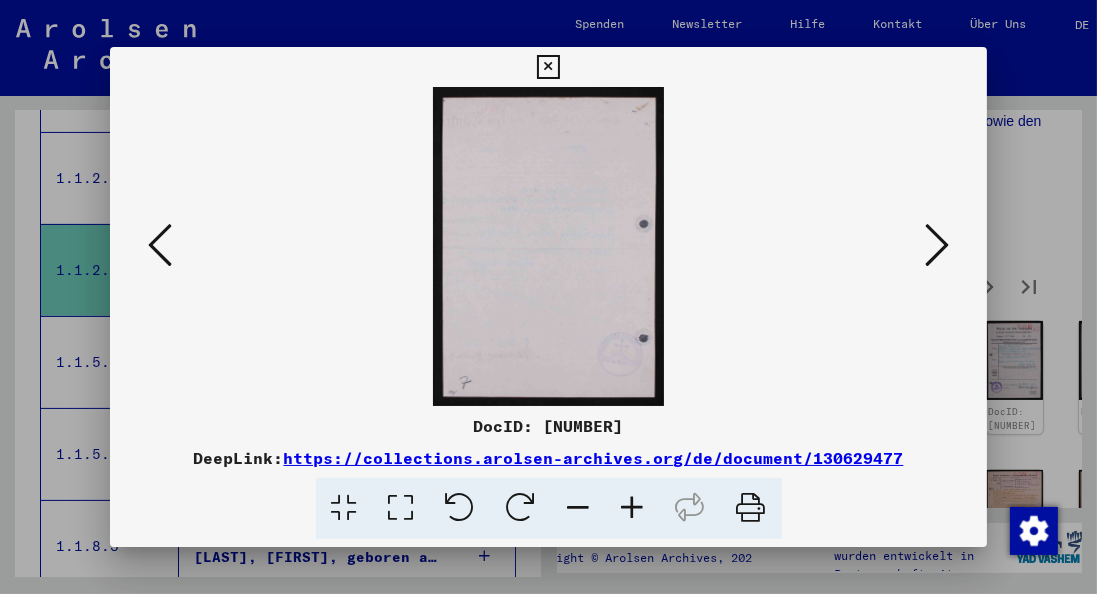 click at bounding box center [937, 245] 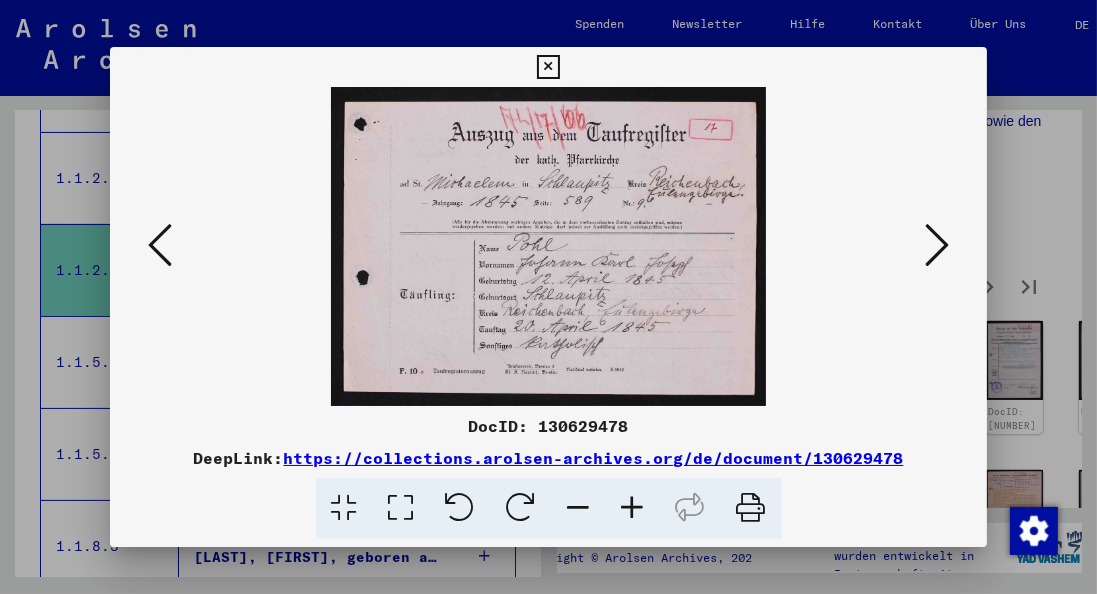 click at bounding box center (937, 245) 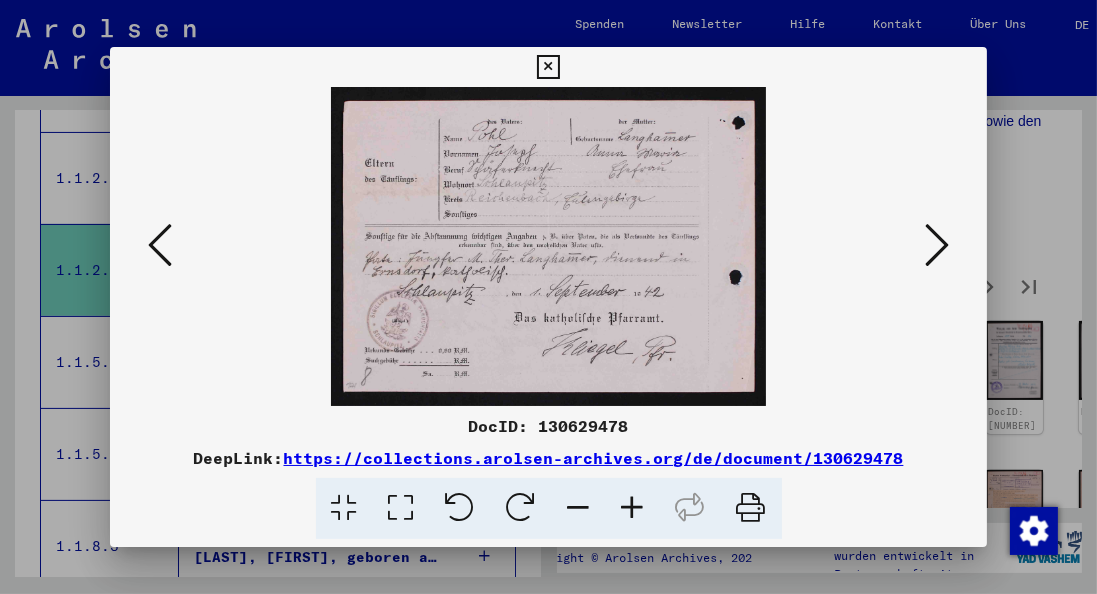 click at bounding box center (937, 245) 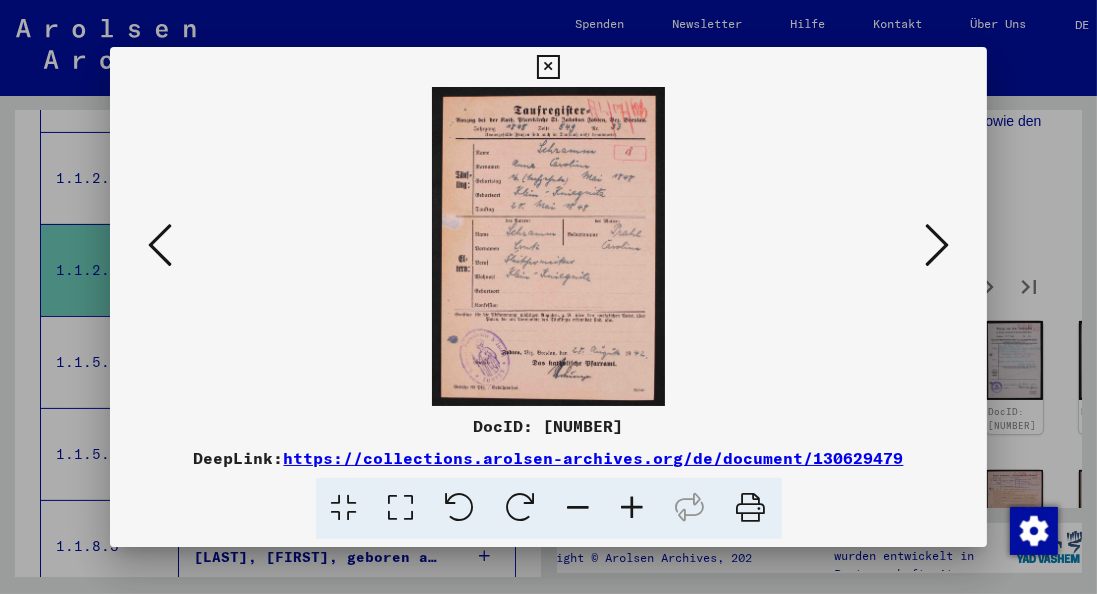 click at bounding box center [937, 245] 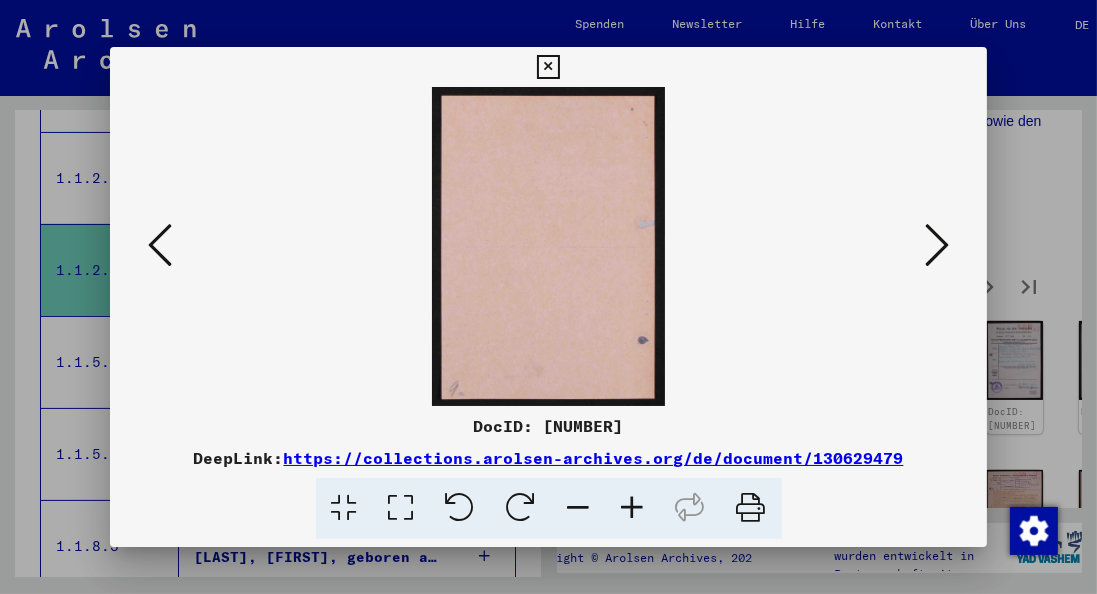 click at bounding box center (937, 245) 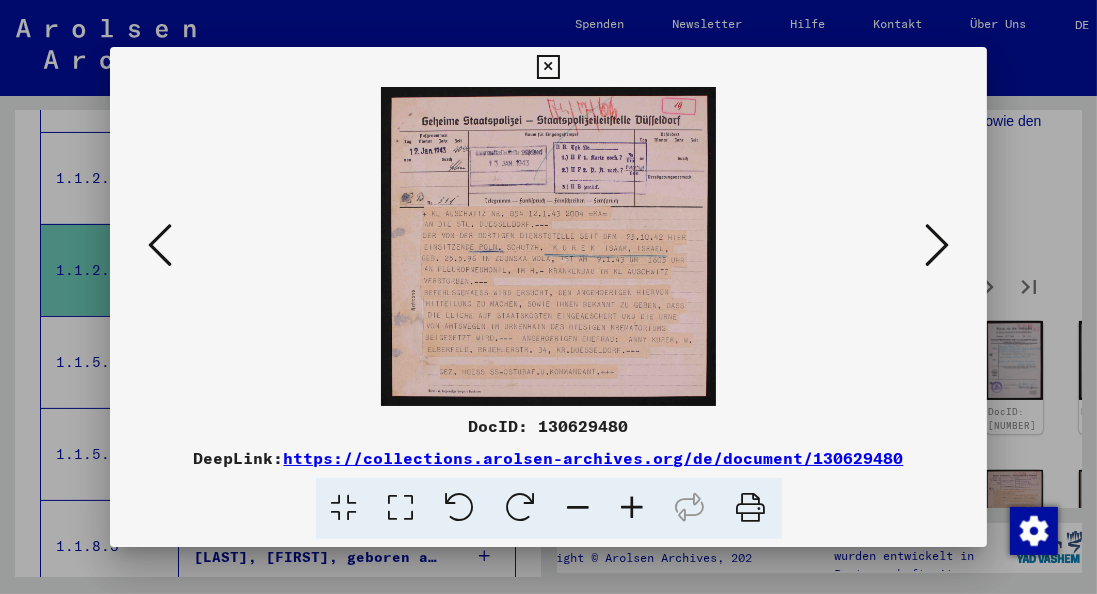 type 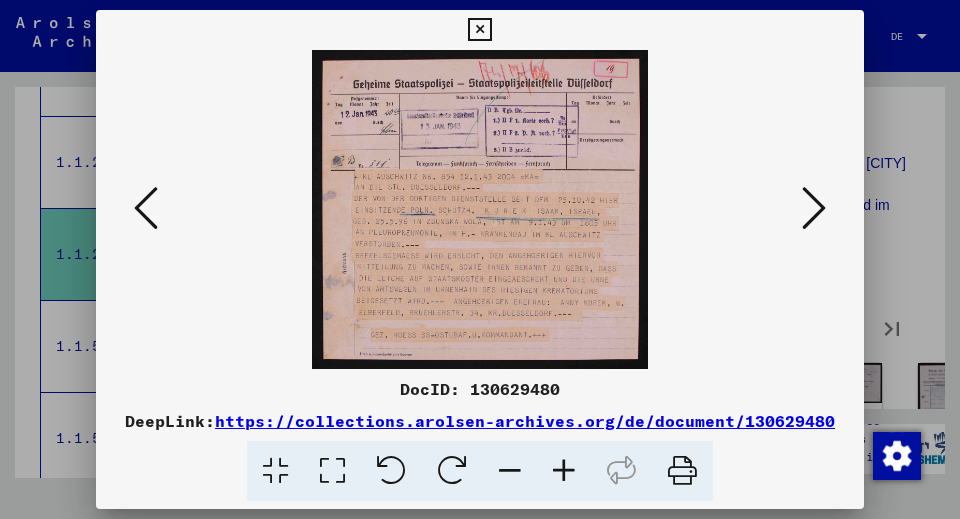 scroll, scrollTop: 491, scrollLeft: 0, axis: vertical 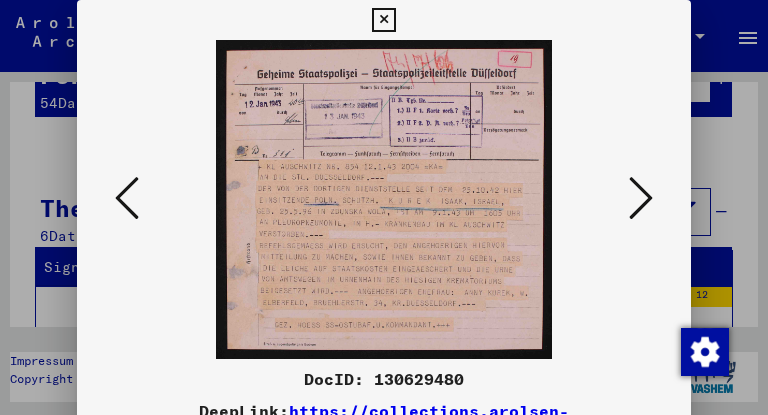 click at bounding box center (641, 198) 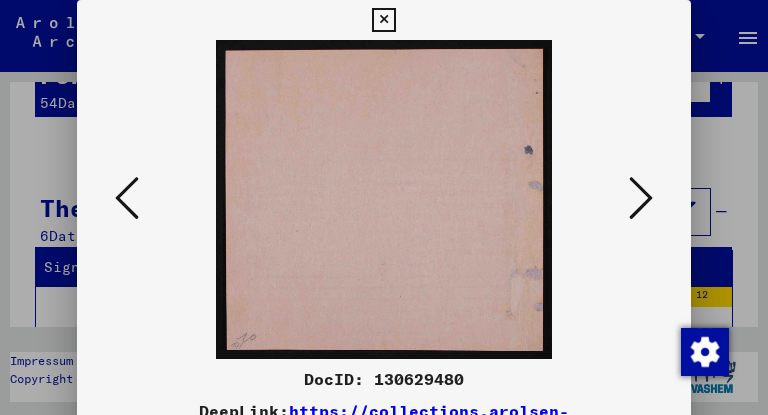 click at bounding box center [641, 198] 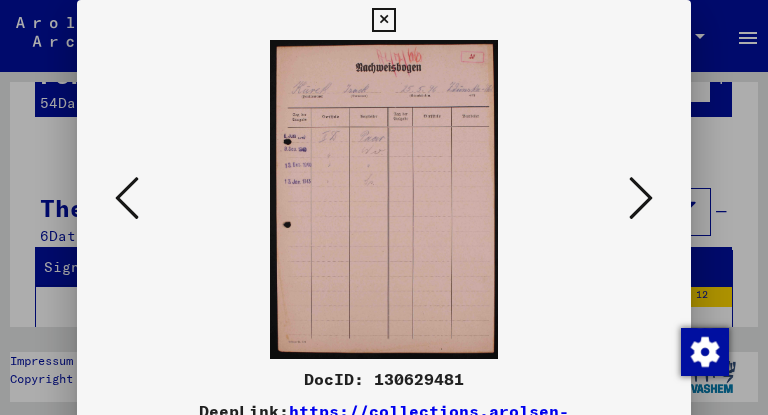 click at bounding box center (641, 198) 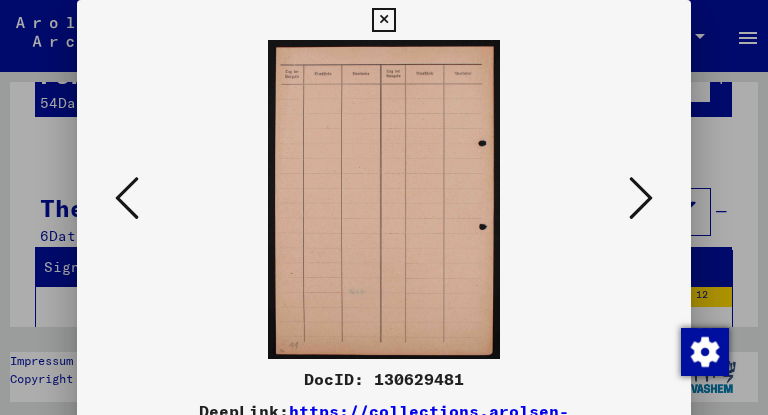 click at bounding box center [641, 198] 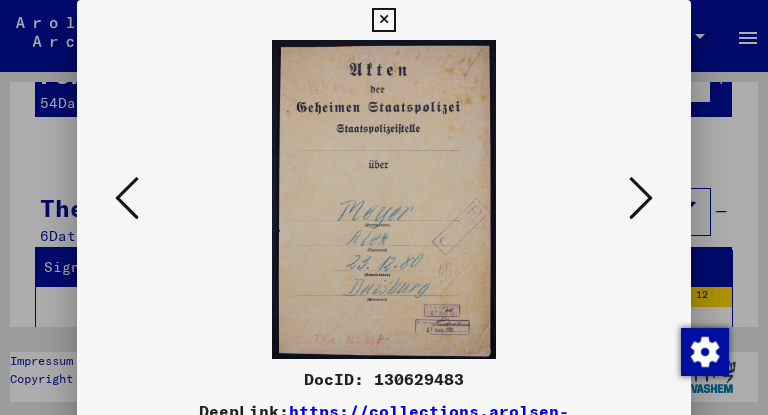 click at bounding box center [641, 198] 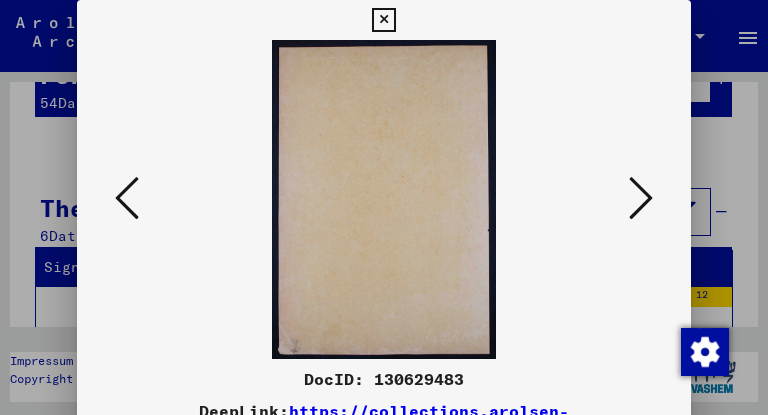 click at bounding box center (641, 198) 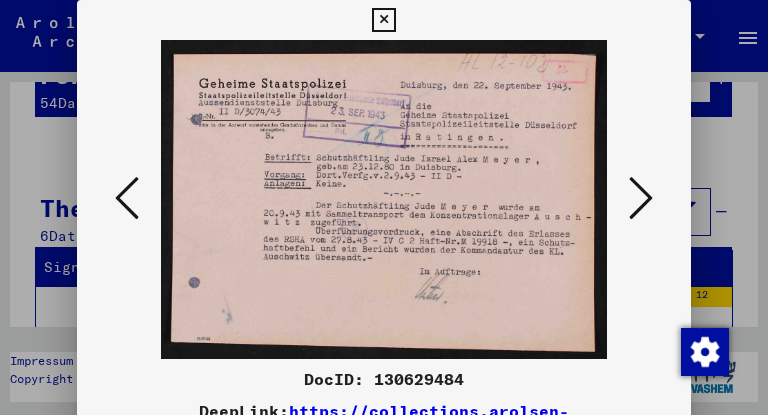 click at bounding box center (641, 198) 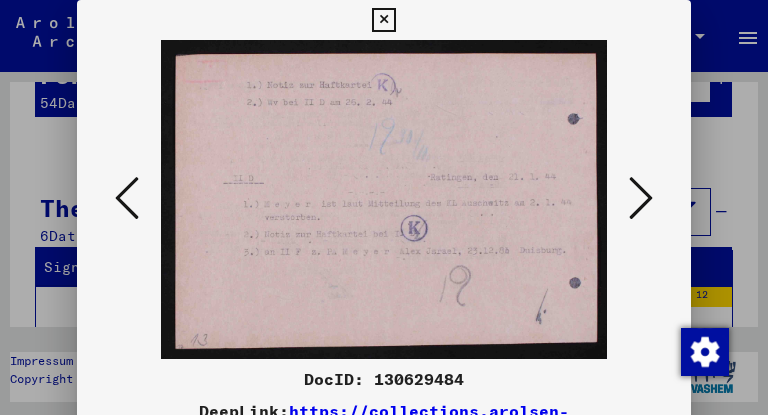 click at bounding box center [641, 198] 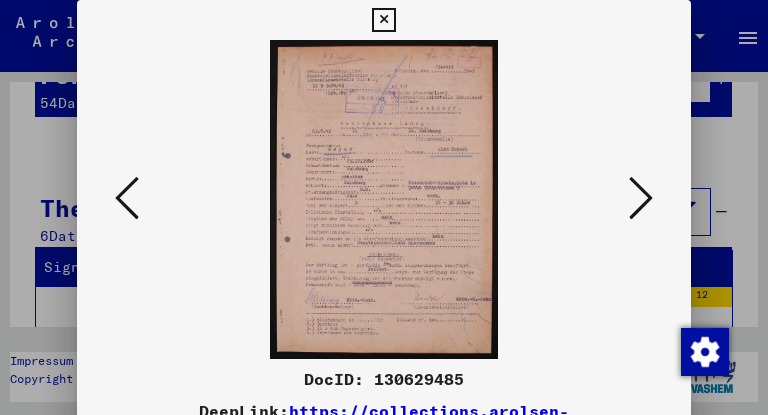 click at bounding box center [641, 198] 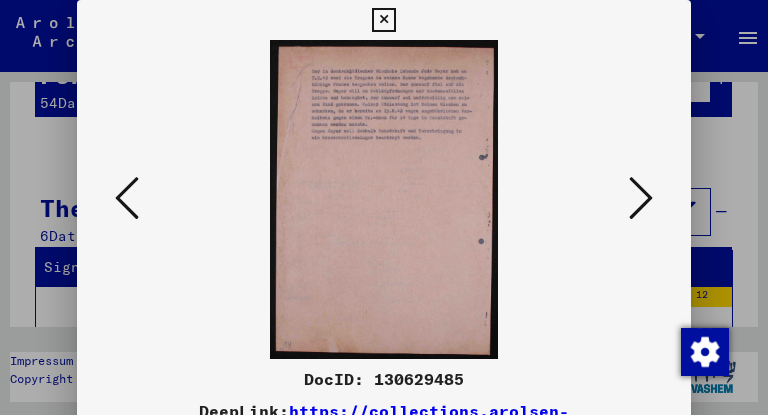 click at bounding box center (641, 198) 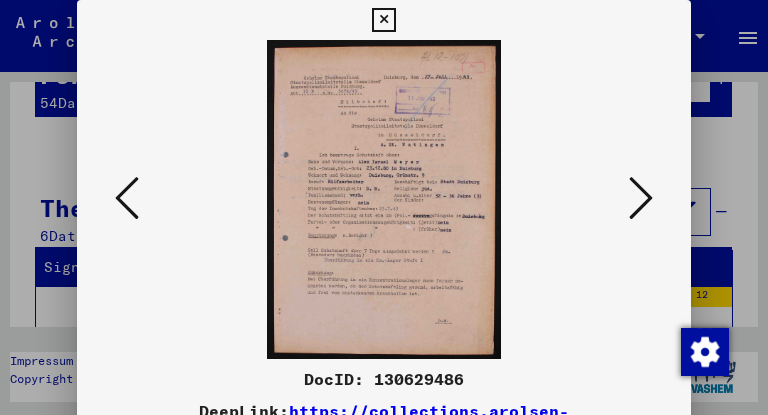 click at bounding box center (641, 198) 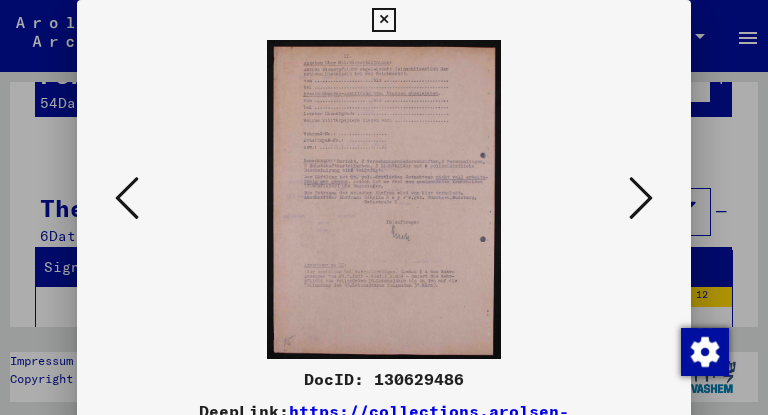 click at bounding box center [641, 198] 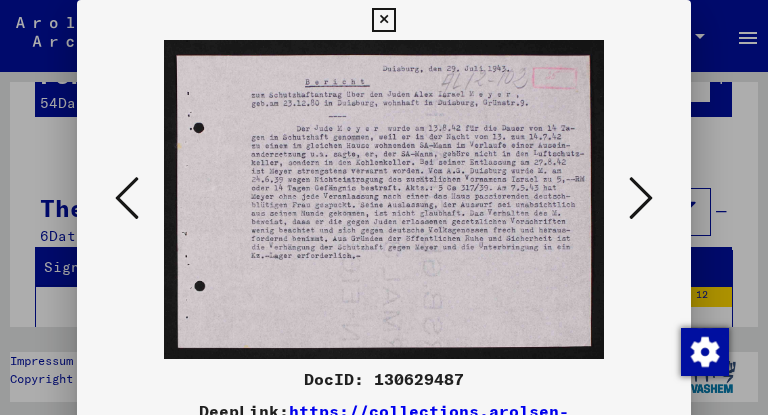 click at bounding box center (641, 198) 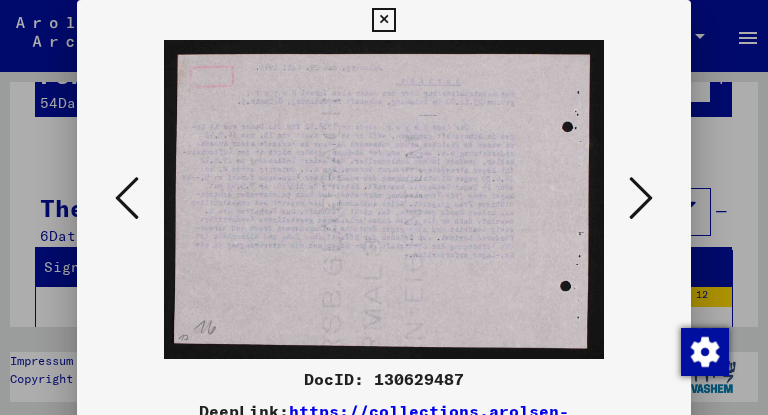 click at bounding box center [641, 198] 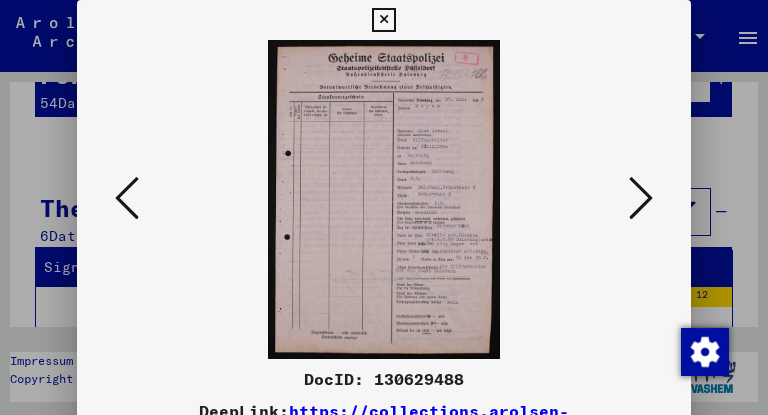 click at bounding box center (641, 198) 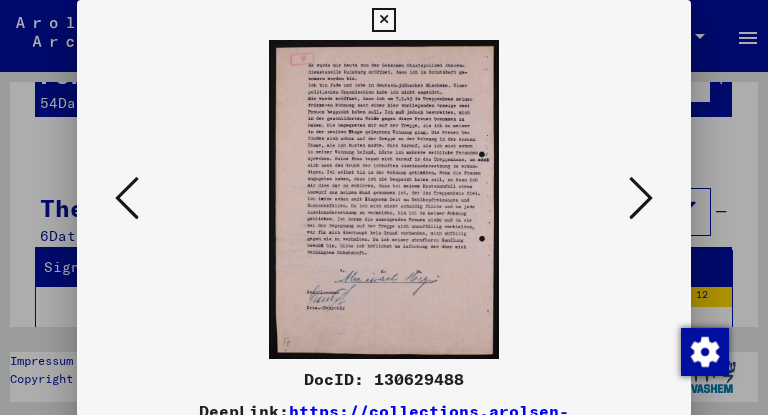 click at bounding box center [641, 198] 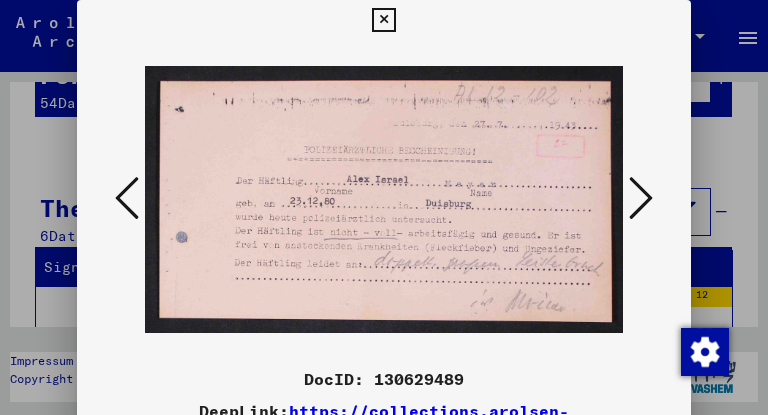click at bounding box center (641, 198) 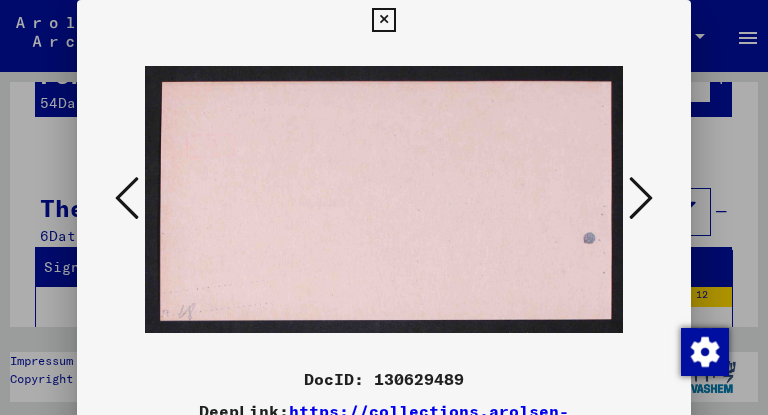 click at bounding box center [641, 198] 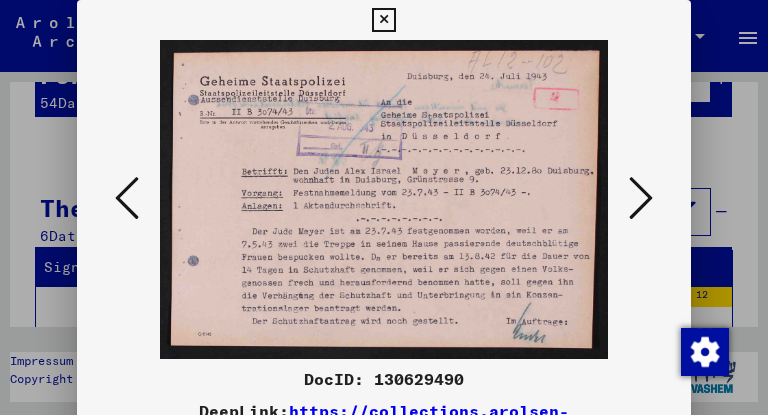 click at bounding box center (641, 198) 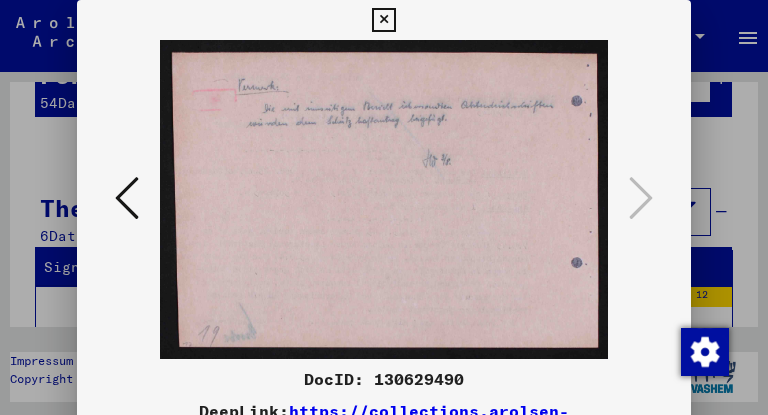 click at bounding box center (383, 20) 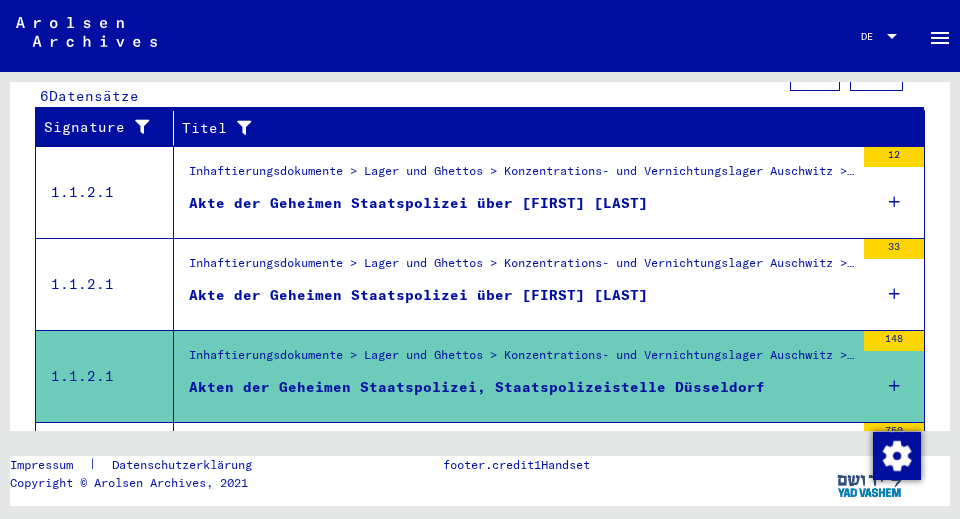 scroll, scrollTop: 387, scrollLeft: 0, axis: vertical 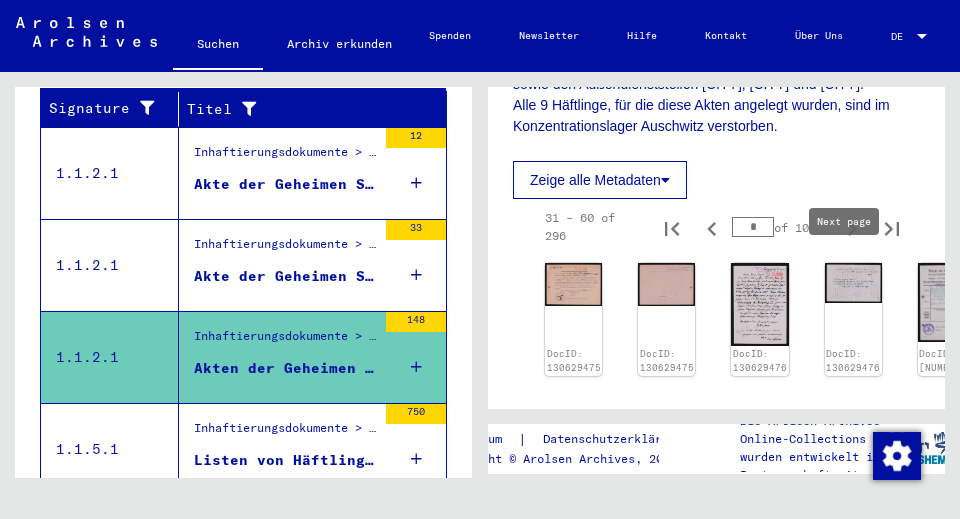 click 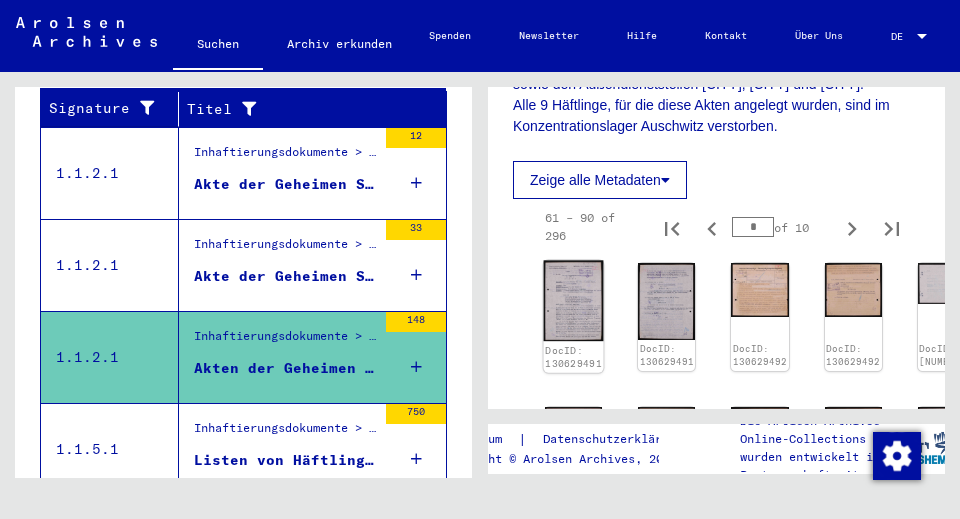click 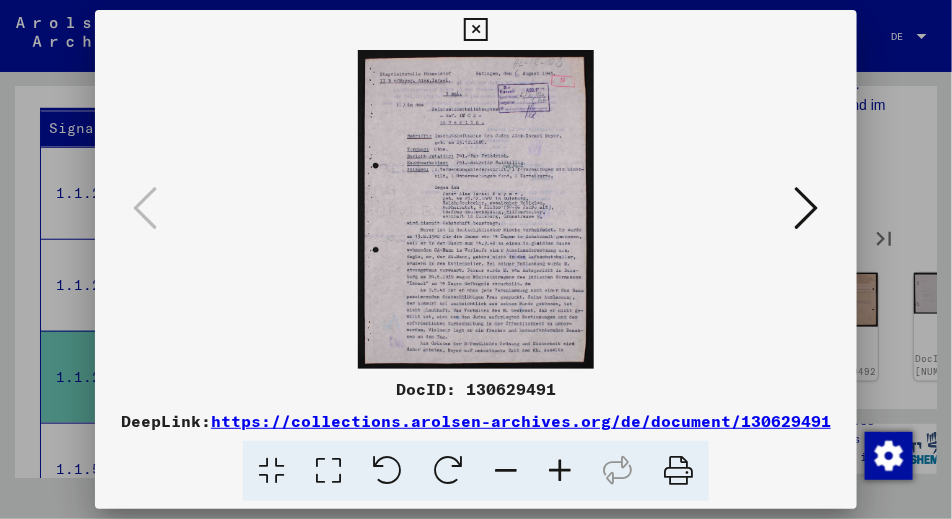 type 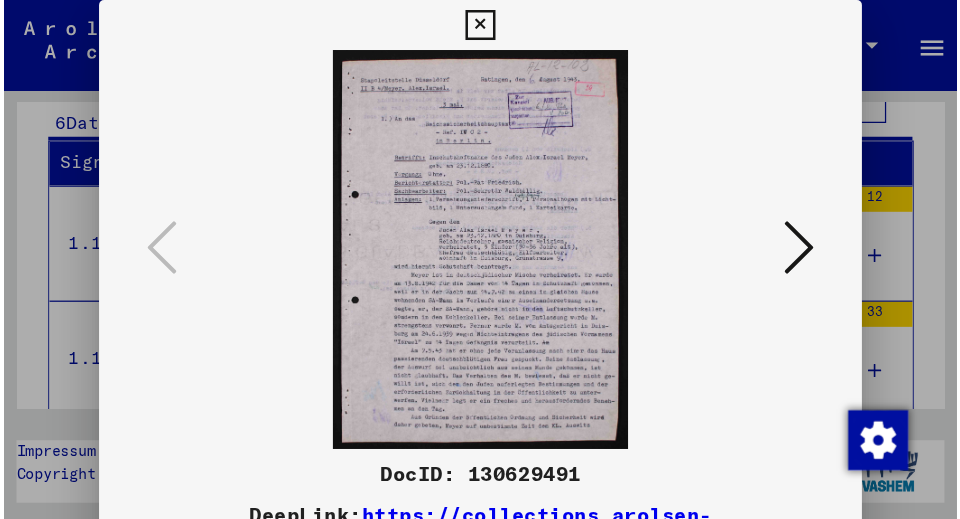 scroll, scrollTop: 145, scrollLeft: 0, axis: vertical 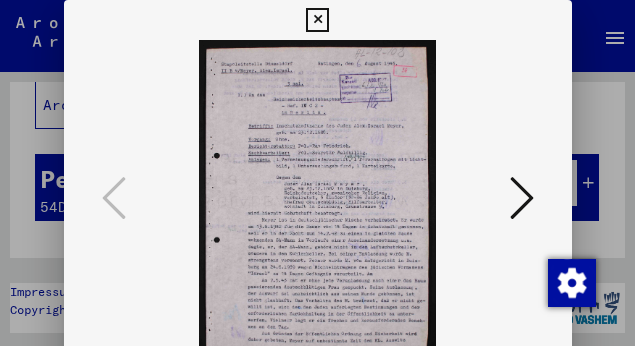 click at bounding box center [522, 198] 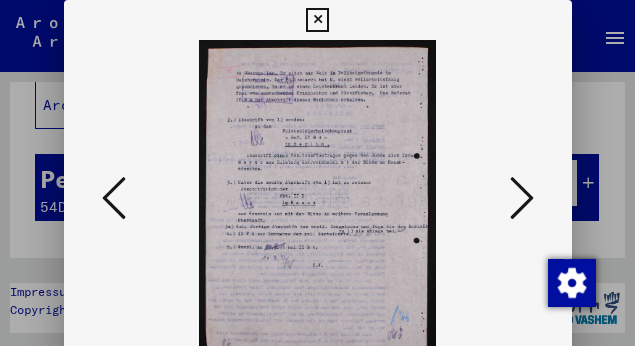 click at bounding box center (522, 198) 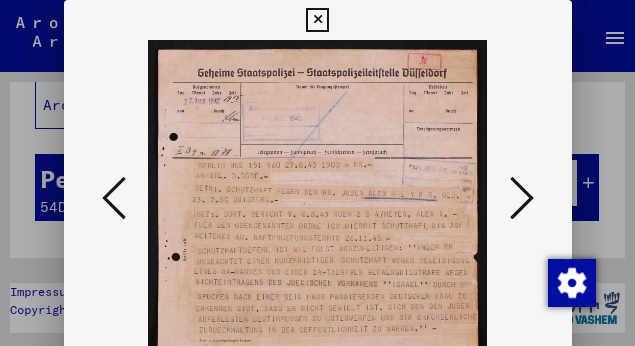 click at bounding box center [522, 198] 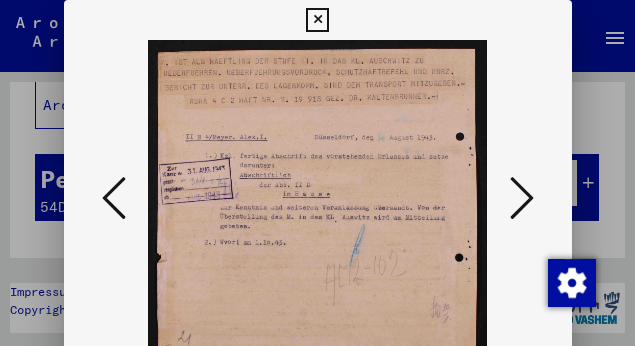 click at bounding box center [317, 20] 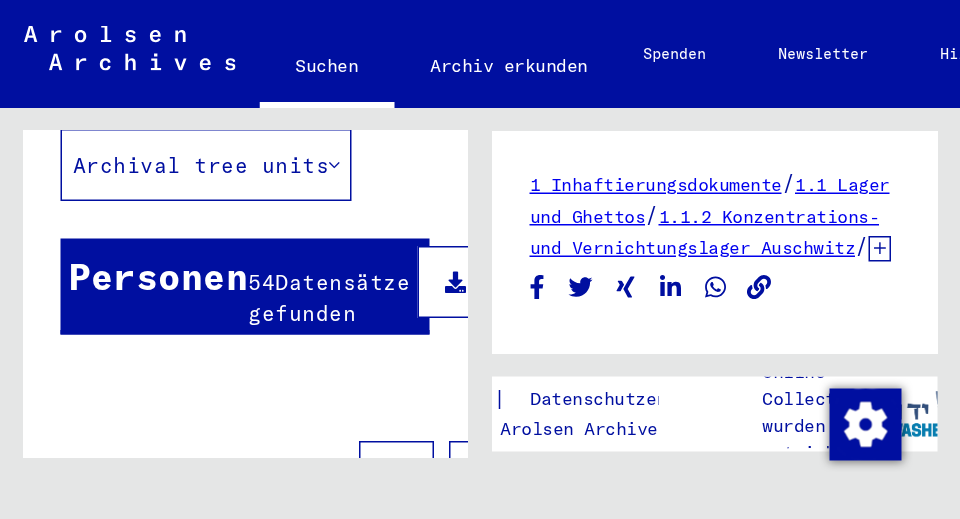 scroll, scrollTop: 145, scrollLeft: 0, axis: vertical 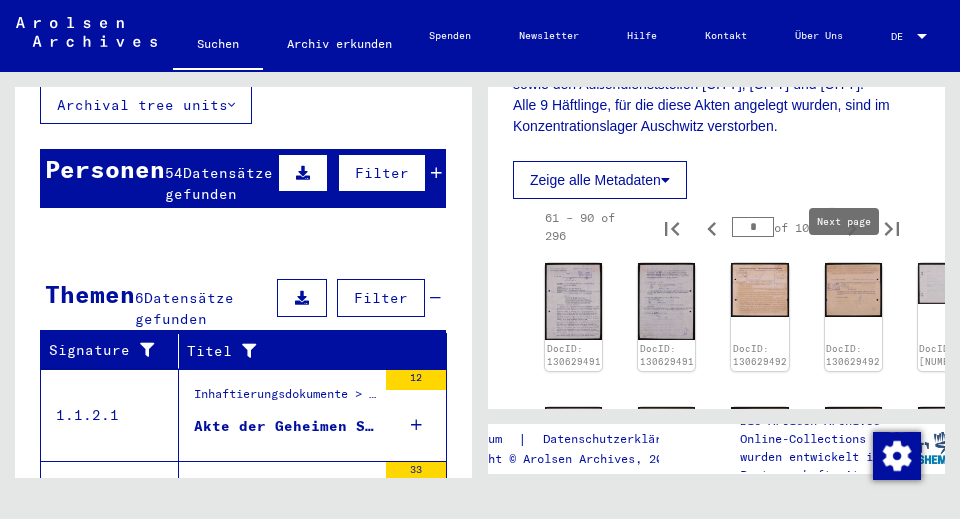 click 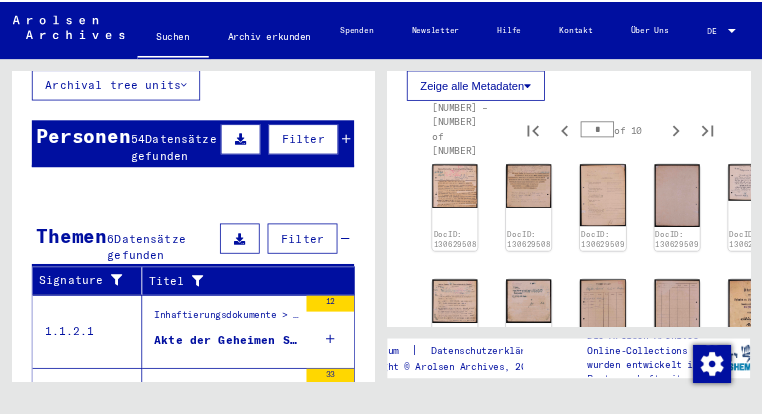 scroll, scrollTop: 600, scrollLeft: 0, axis: vertical 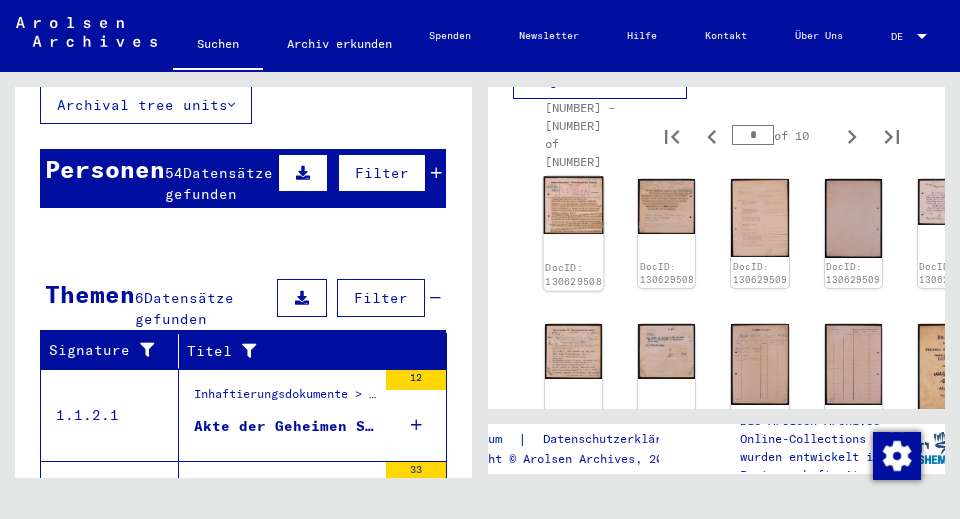 click 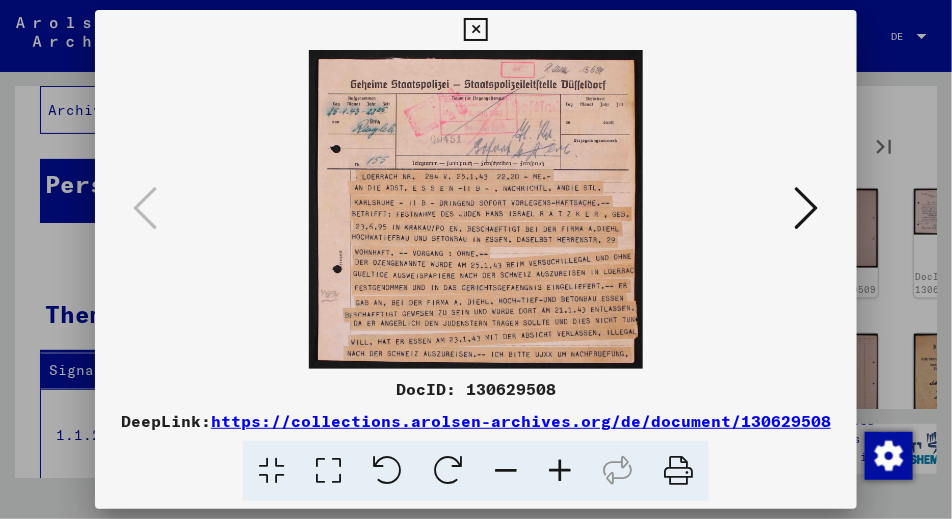 click at bounding box center [807, 208] 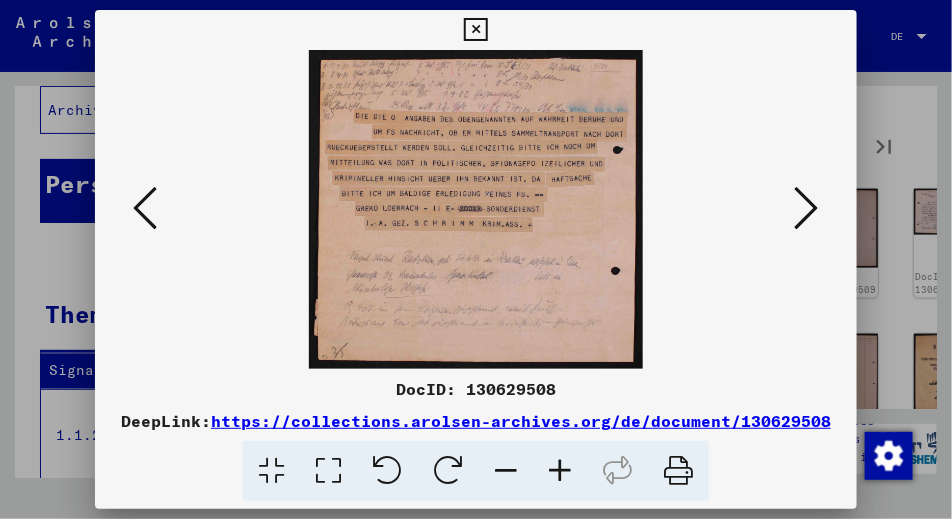 click at bounding box center [807, 208] 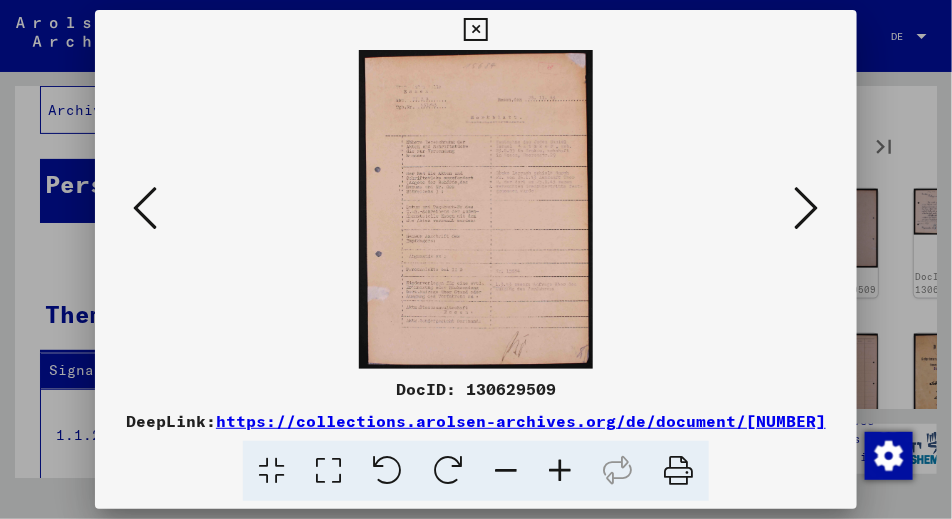 type 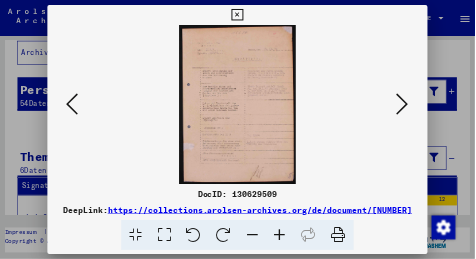 scroll, scrollTop: 145, scrollLeft: 0, axis: vertical 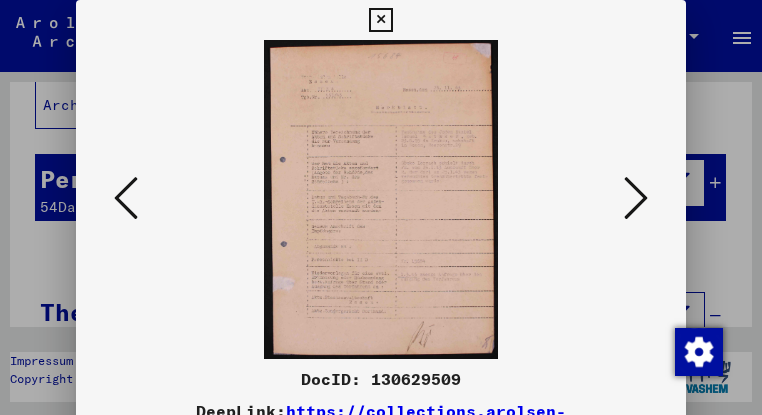 click at bounding box center (636, 198) 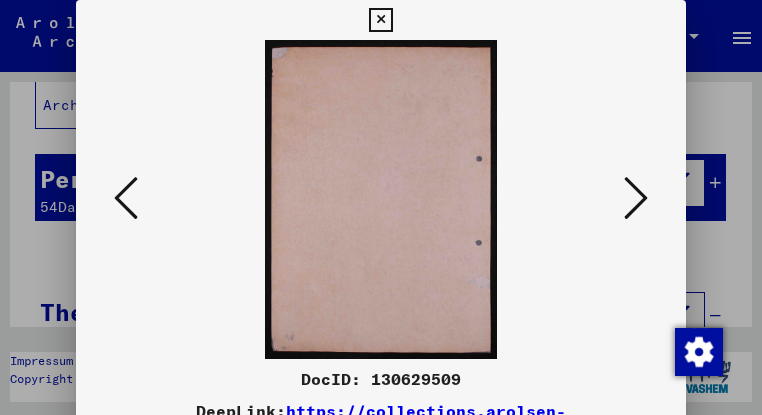 click at bounding box center (636, 198) 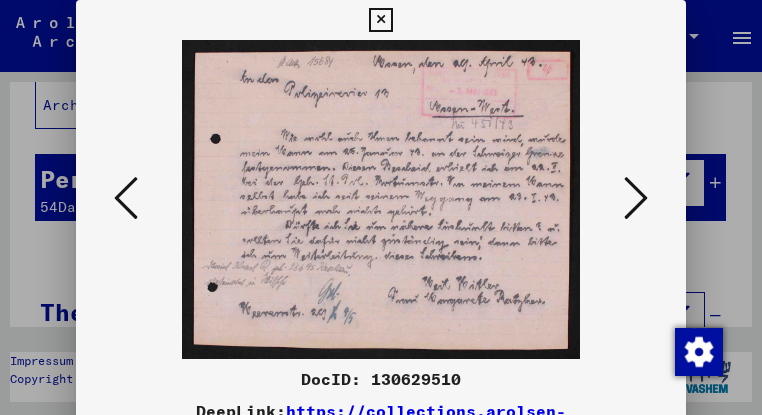 click at bounding box center [636, 198] 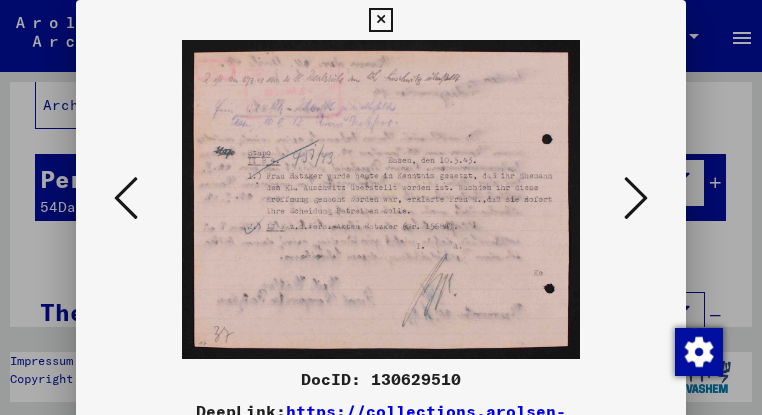 click at bounding box center (636, 198) 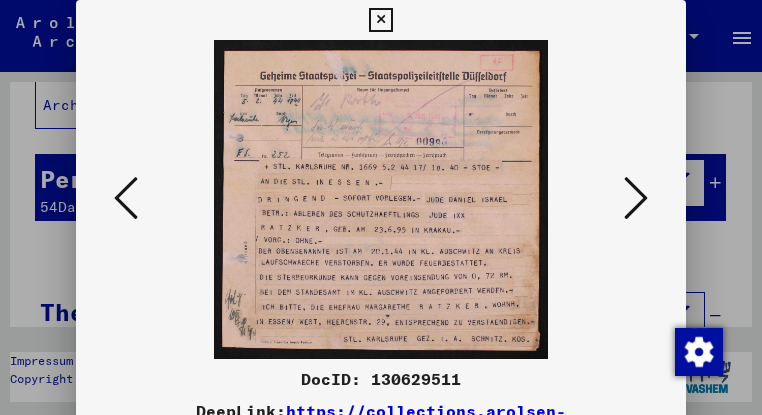 click at bounding box center (636, 198) 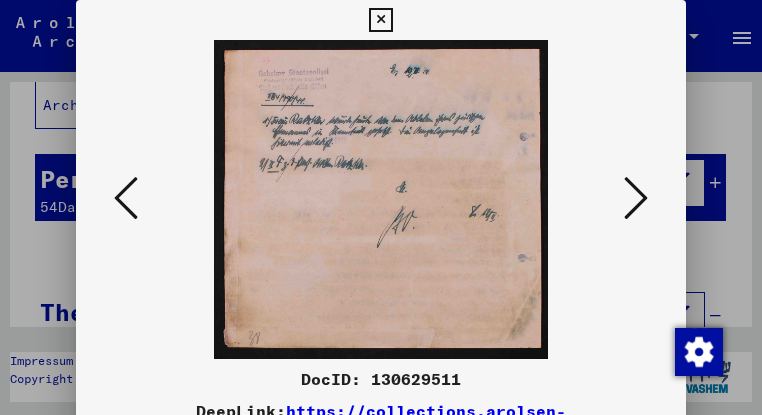 click at bounding box center (636, 198) 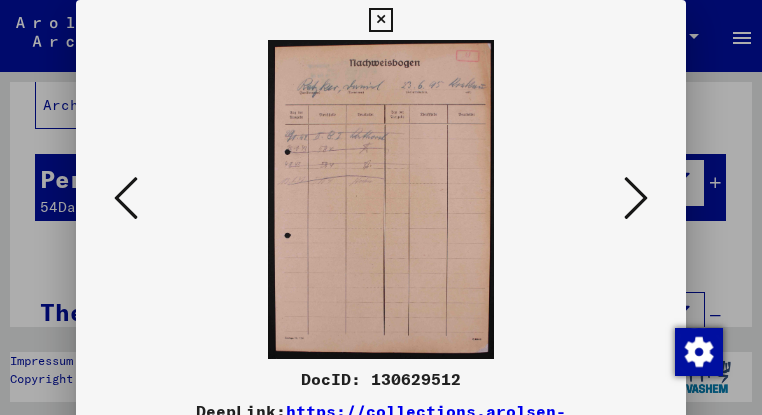 click at bounding box center (636, 198) 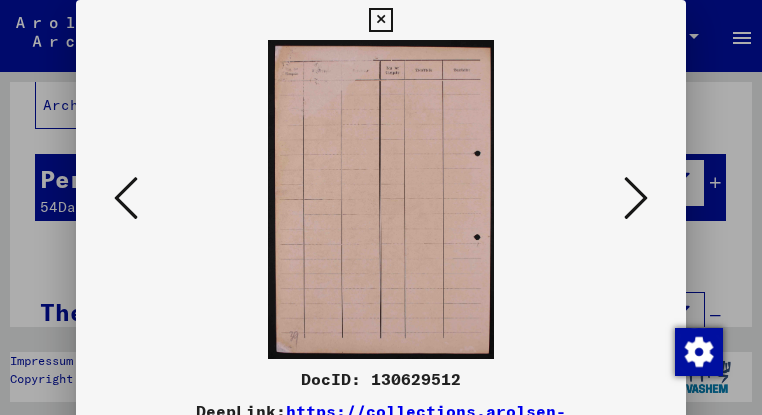 click at bounding box center [636, 198] 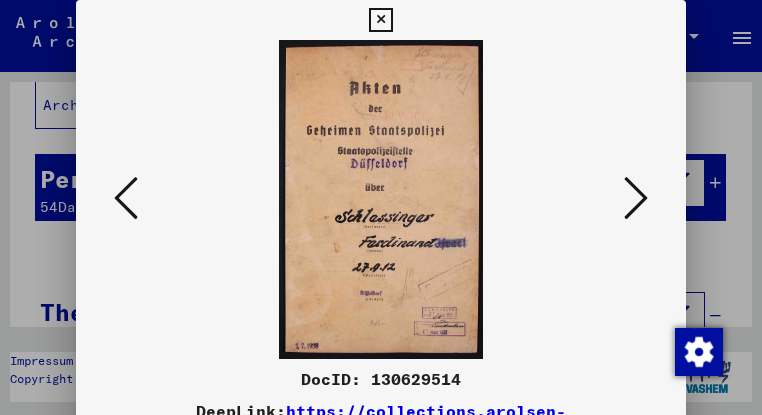 click at bounding box center [636, 198] 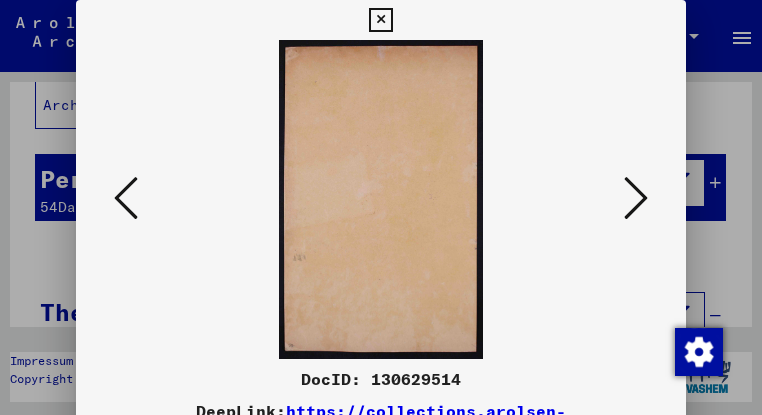 click at bounding box center (636, 198) 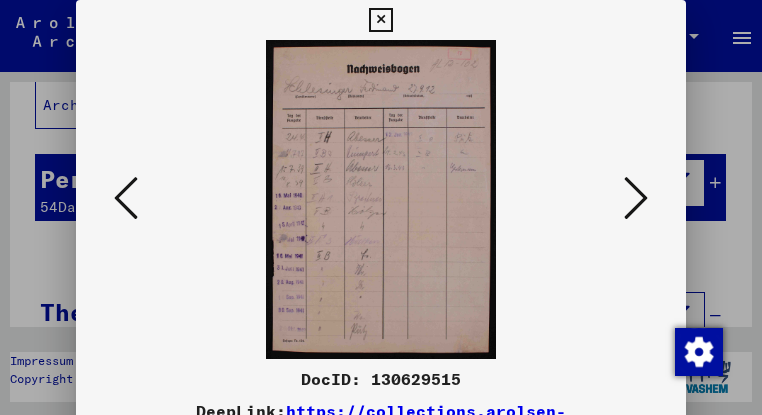 click at bounding box center (636, 198) 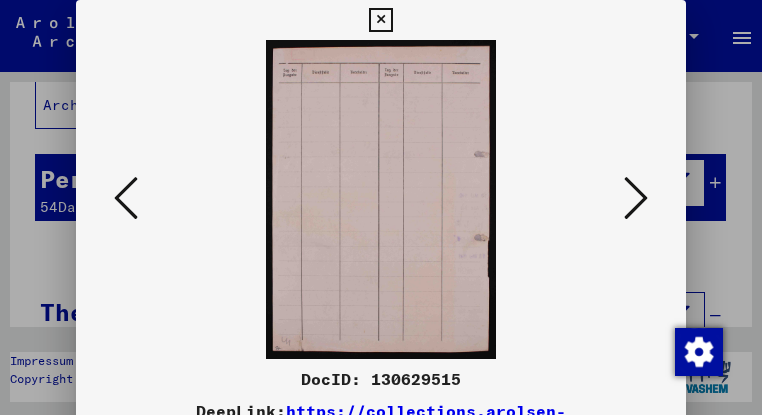 click at bounding box center (636, 198) 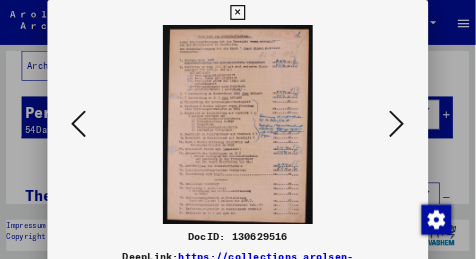 scroll, scrollTop: 145, scrollLeft: 0, axis: vertical 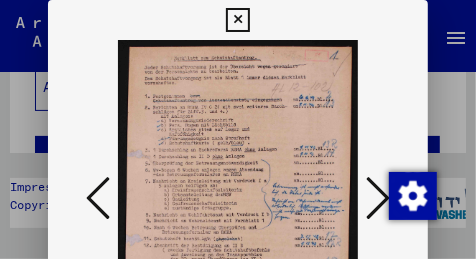 click at bounding box center [378, 198] 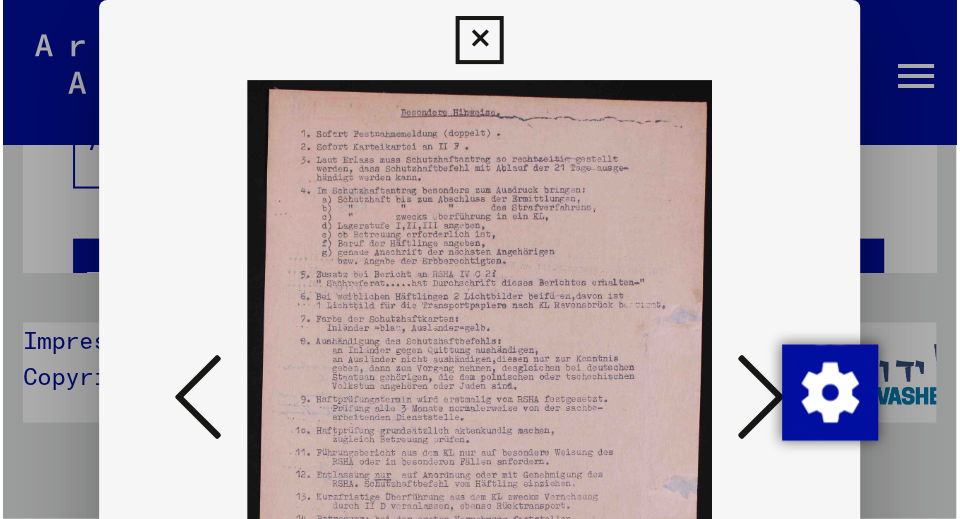 scroll, scrollTop: 43, scrollLeft: 0, axis: vertical 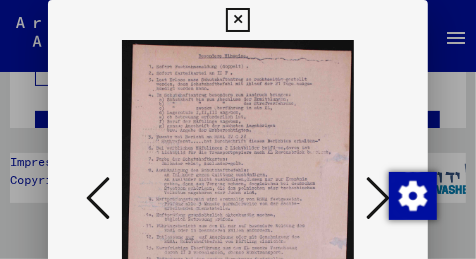 click at bounding box center (412, 195) 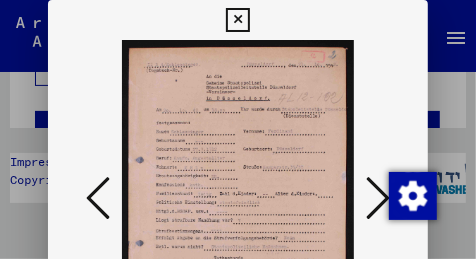 click at bounding box center (378, 198) 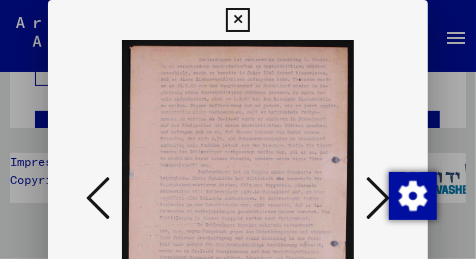 click at bounding box center [378, 198] 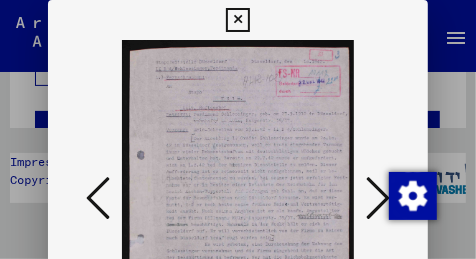 click at bounding box center [378, 198] 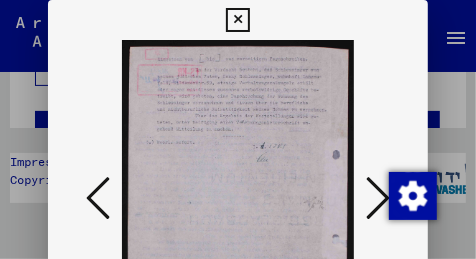click at bounding box center [378, 198] 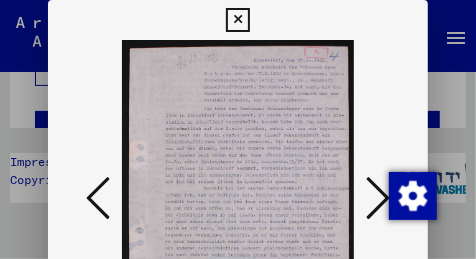 click at bounding box center (378, 198) 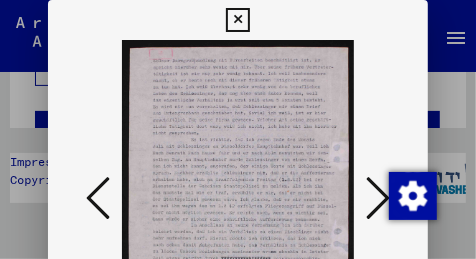 click at bounding box center (378, 198) 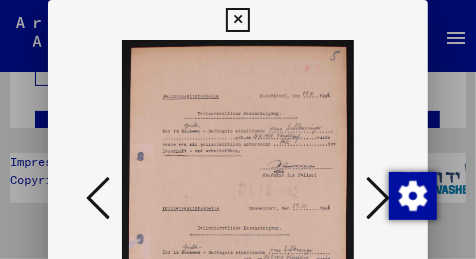 click at bounding box center [412, 195] 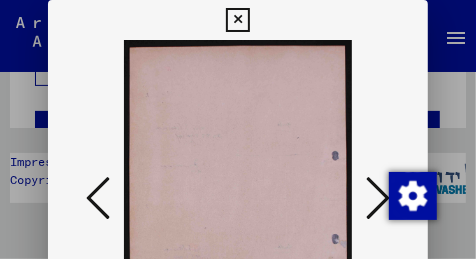 click at bounding box center [378, 198] 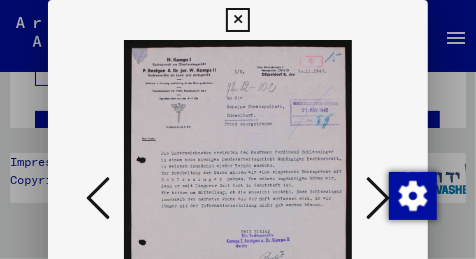 click at bounding box center [378, 198] 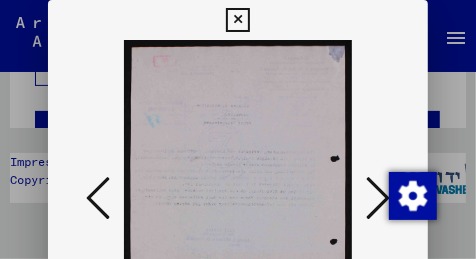 click at bounding box center (378, 198) 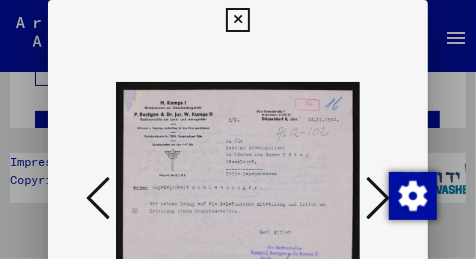 click at bounding box center [378, 198] 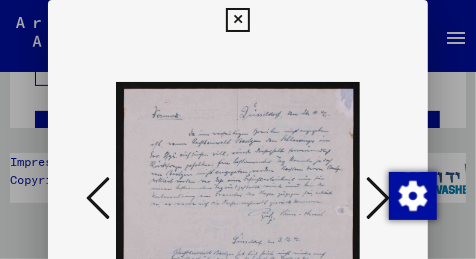 click at bounding box center [378, 198] 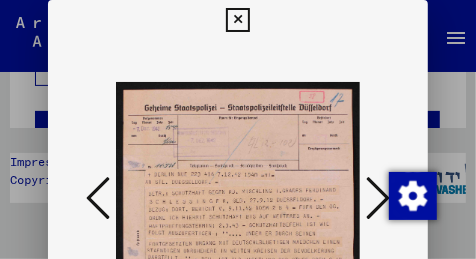 click at bounding box center [378, 198] 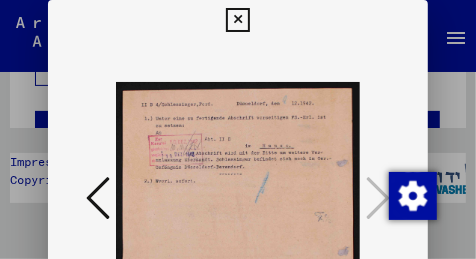 click at bounding box center [237, 20] 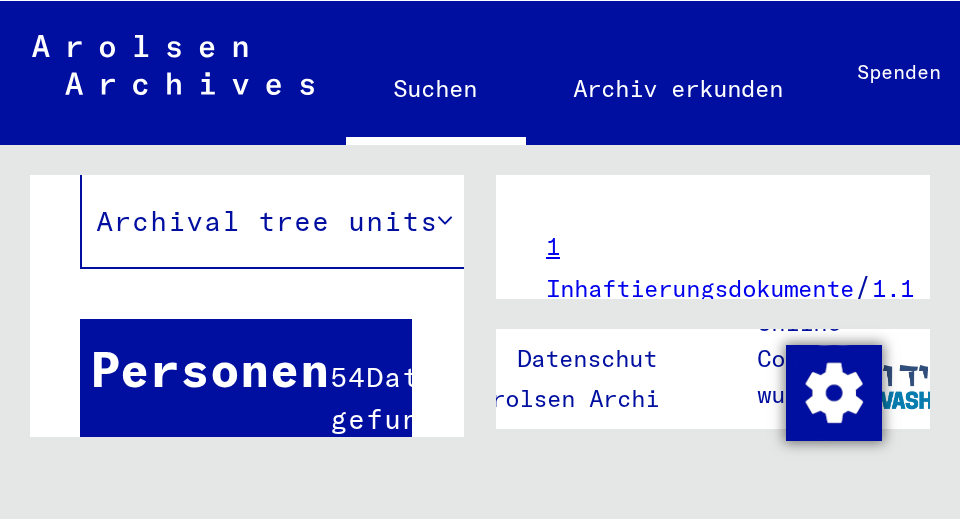 scroll, scrollTop: 0, scrollLeft: 0, axis: both 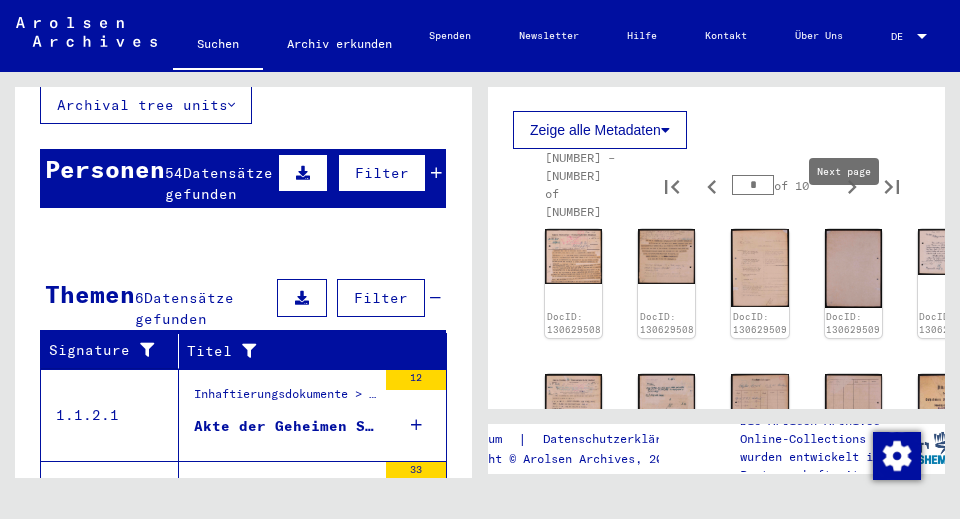 click 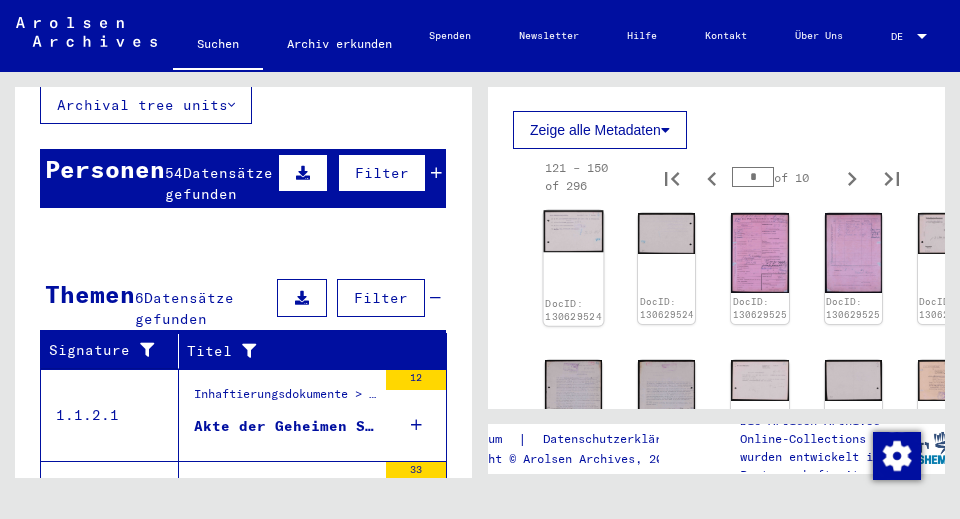 click 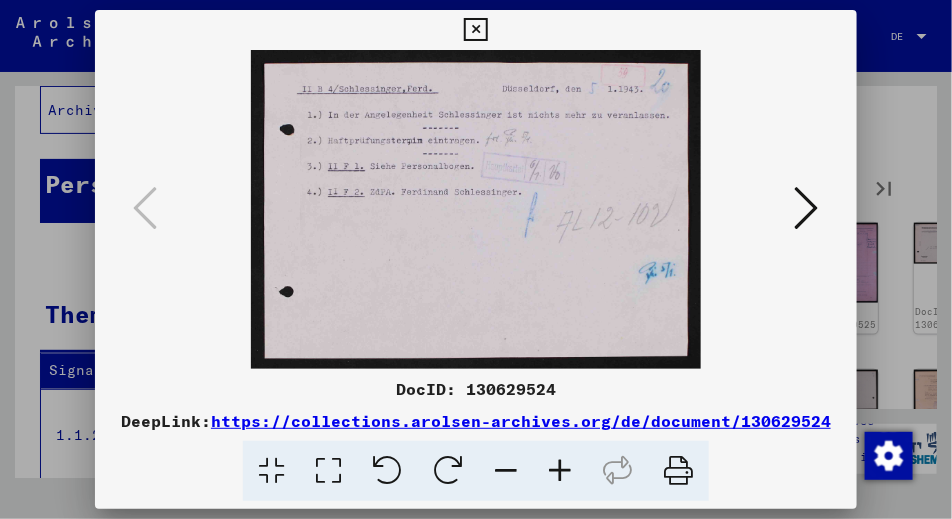 click at bounding box center [807, 208] 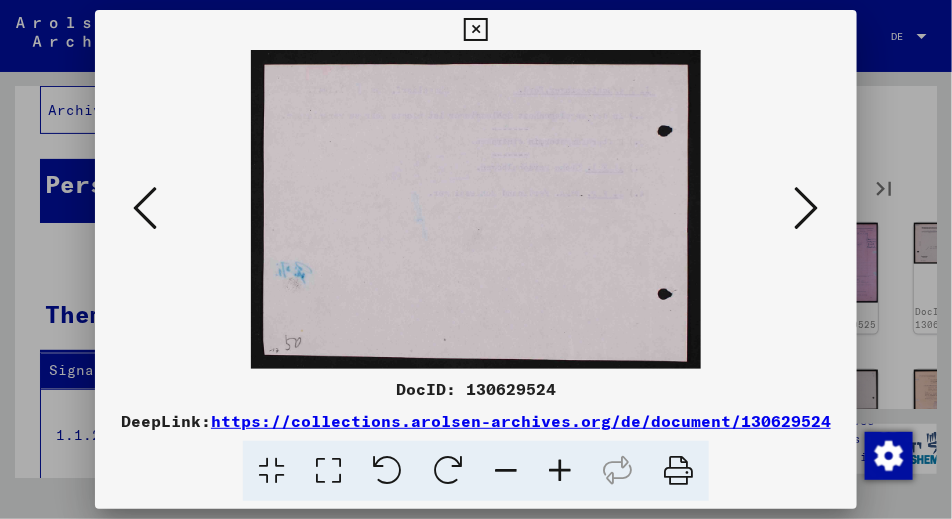 click at bounding box center (807, 208) 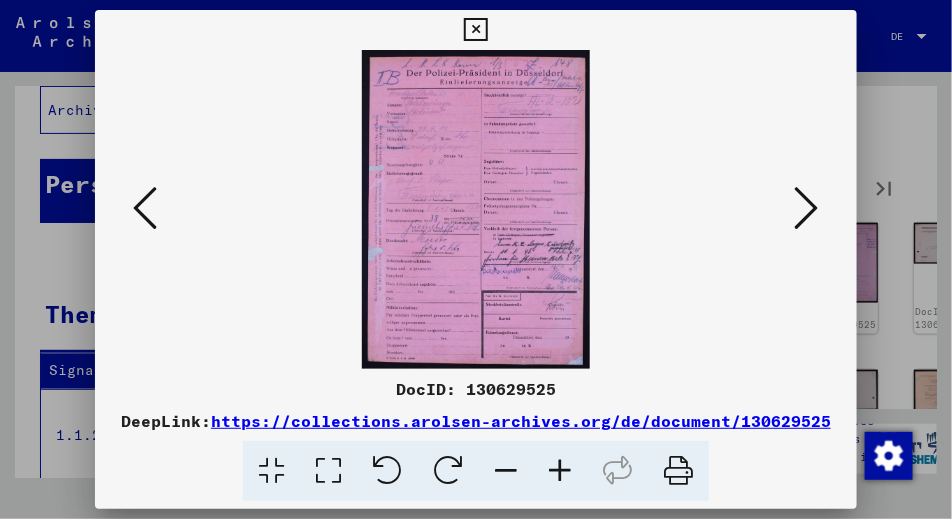 type 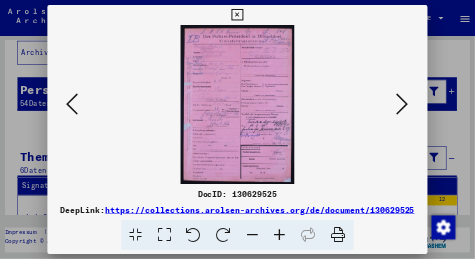 scroll, scrollTop: 145, scrollLeft: 0, axis: vertical 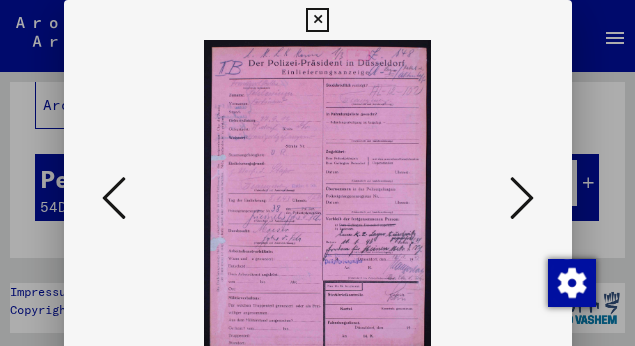 click at bounding box center [522, 198] 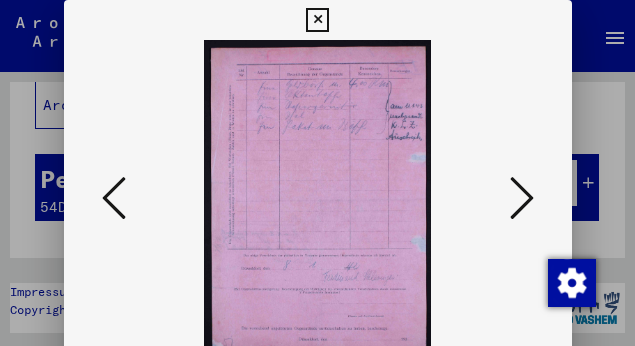 click at bounding box center (522, 198) 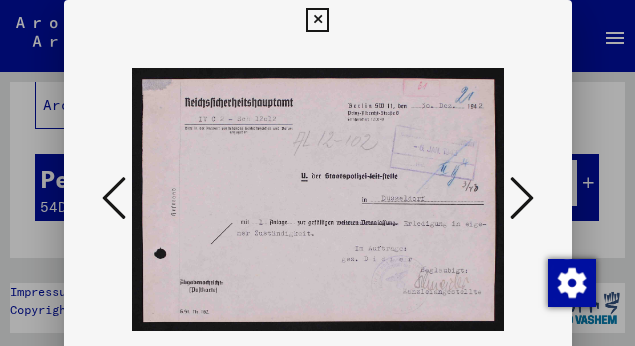 click at bounding box center [522, 198] 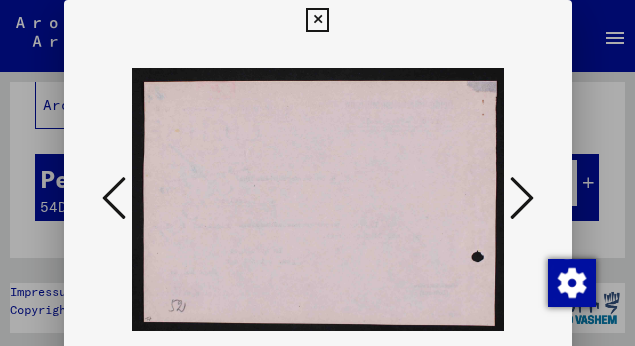 click at bounding box center (522, 198) 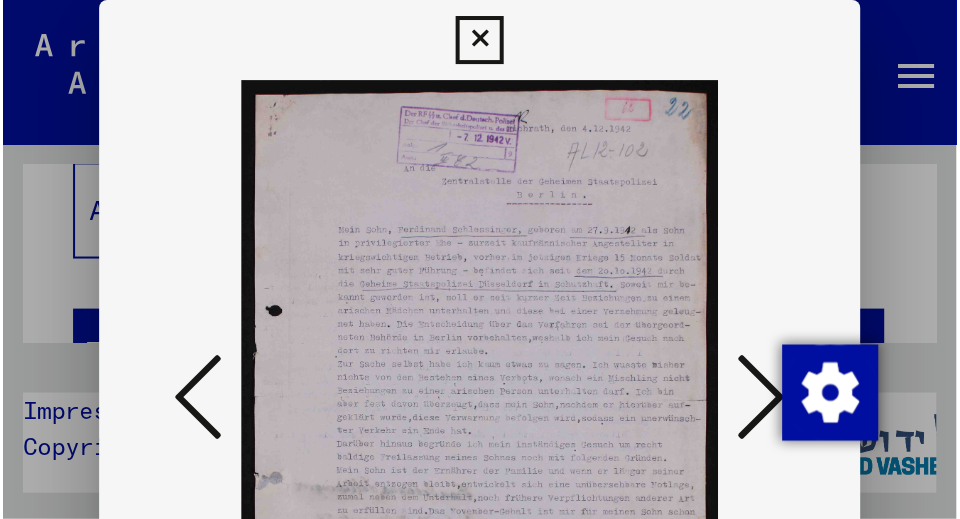 scroll, scrollTop: 145, scrollLeft: 0, axis: vertical 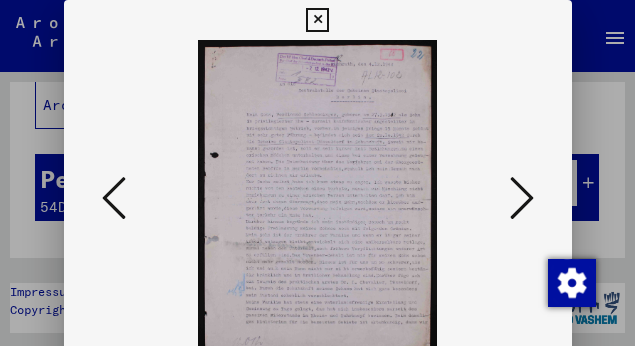 click at bounding box center (522, 198) 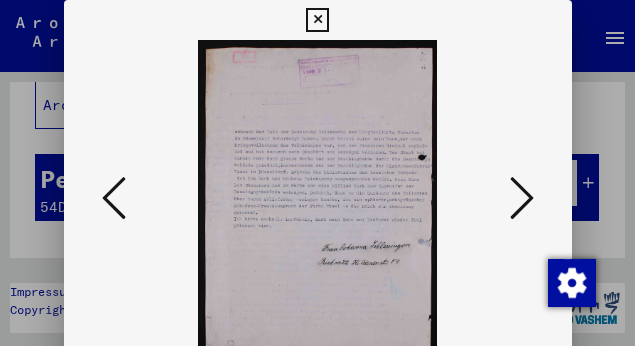 click at bounding box center (522, 198) 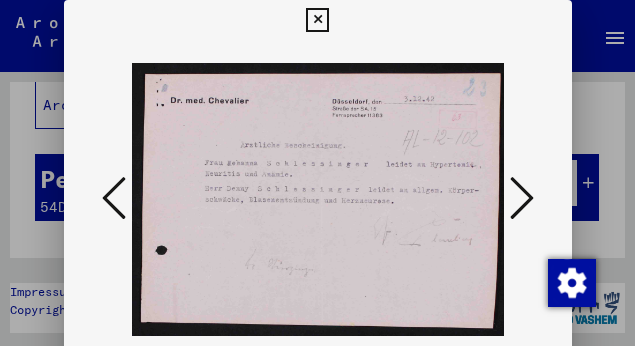 click at bounding box center (522, 198) 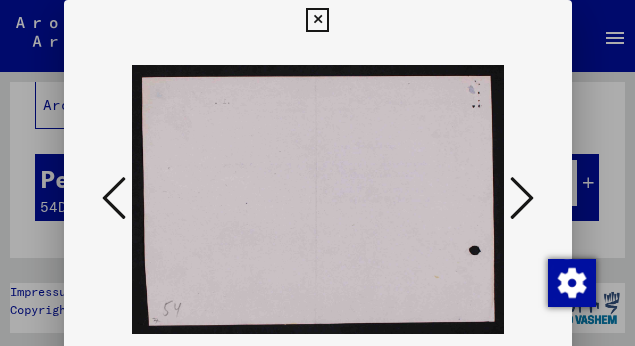 click at bounding box center [522, 198] 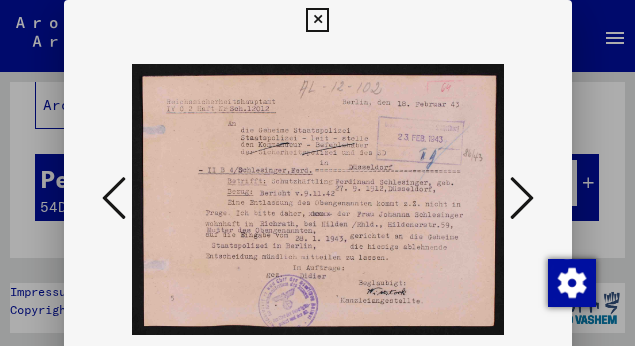 click at bounding box center [522, 198] 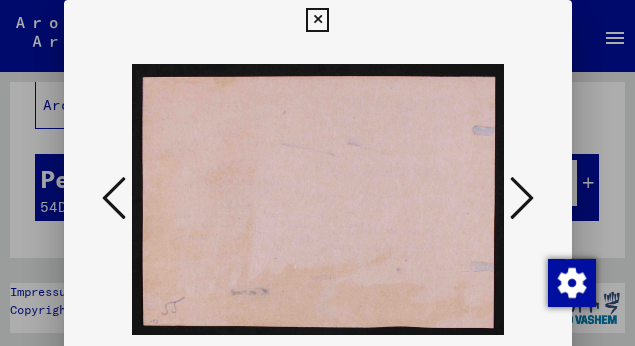 click at bounding box center (522, 198) 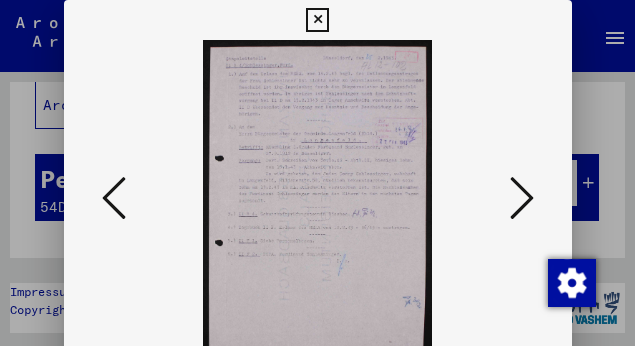 click at bounding box center (522, 198) 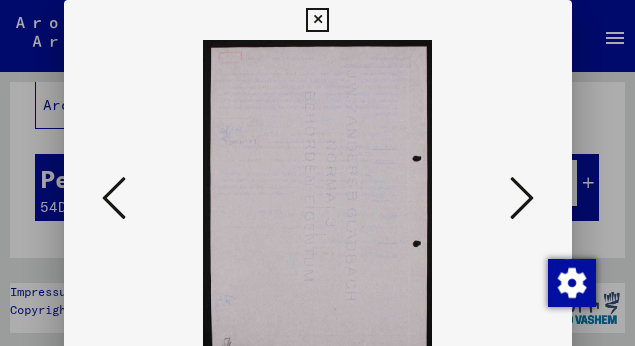 click at bounding box center (522, 198) 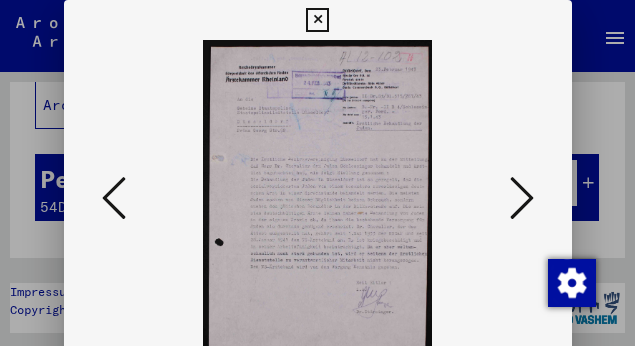 click at bounding box center (522, 198) 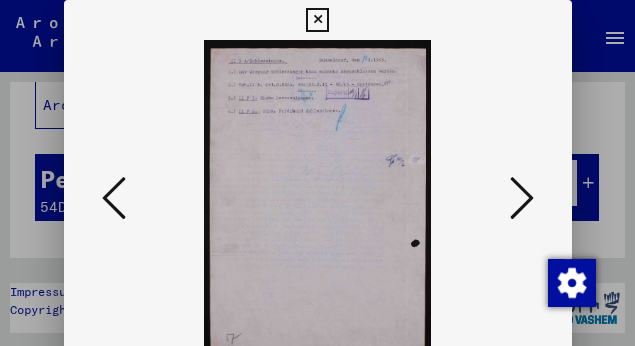 click at bounding box center (522, 198) 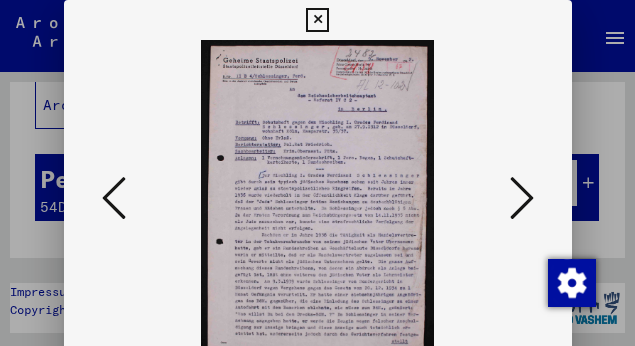 click at bounding box center [522, 198] 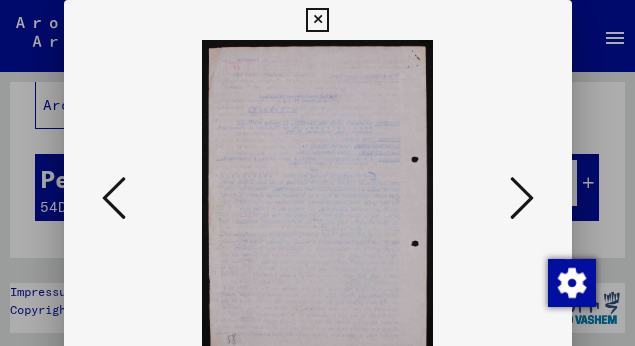 click at bounding box center [522, 198] 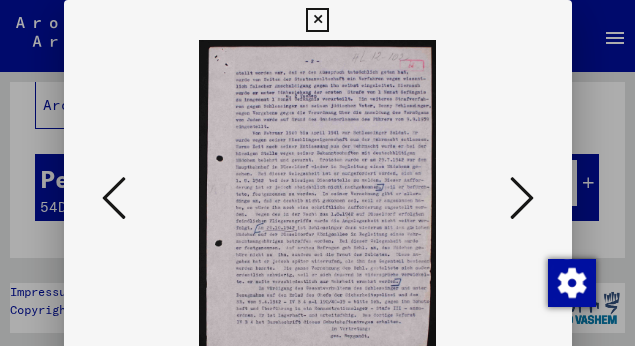 click at bounding box center [522, 198] 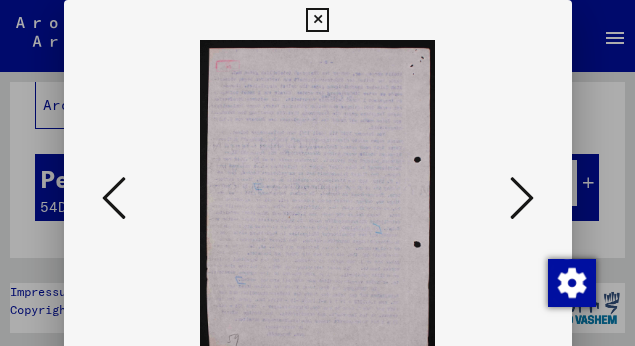 click at bounding box center (522, 198) 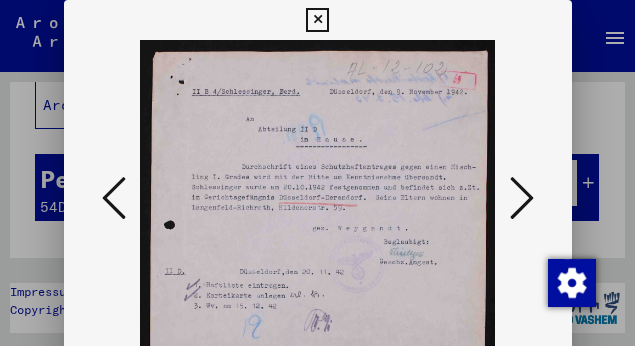 click at bounding box center [522, 198] 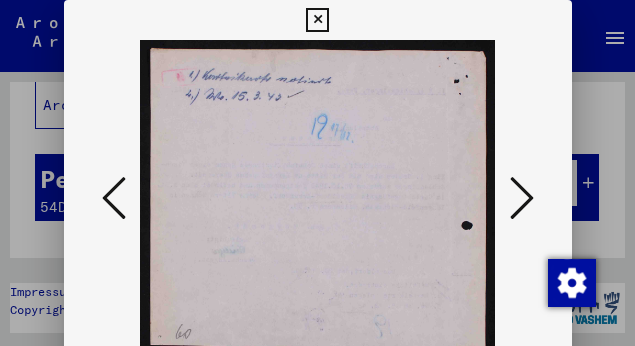 click at bounding box center [522, 198] 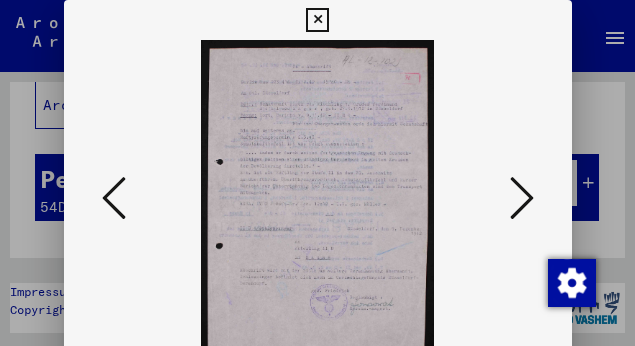 click at bounding box center (522, 198) 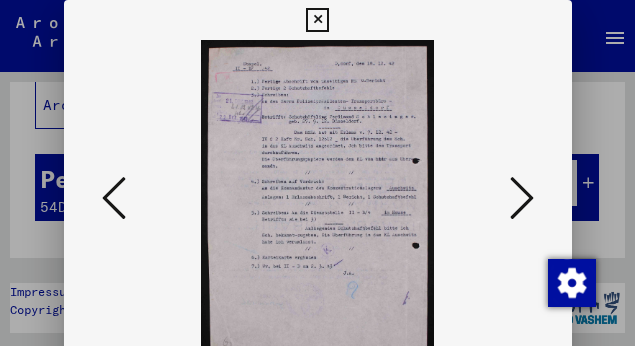 click at bounding box center [522, 198] 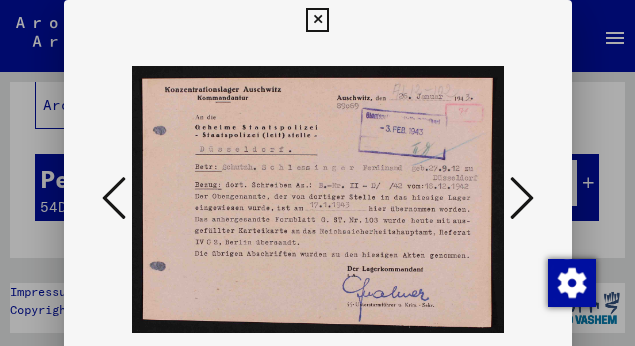 click at bounding box center (522, 198) 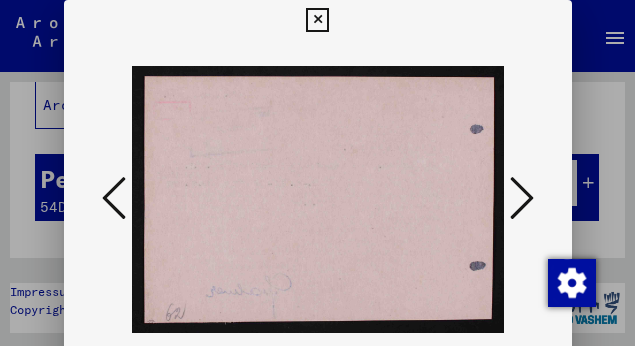 click at bounding box center (522, 198) 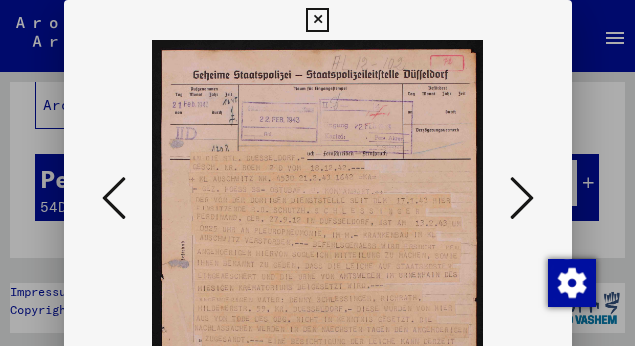 click at bounding box center (522, 199) 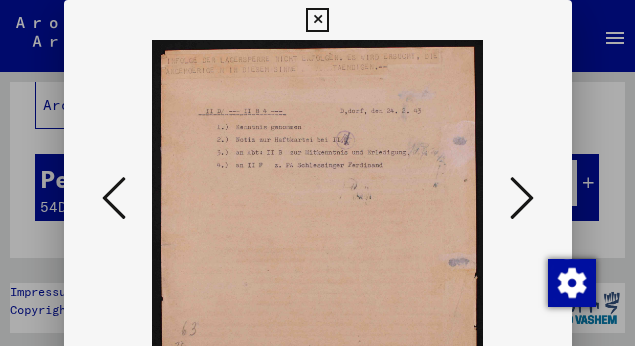 click at bounding box center (522, 199) 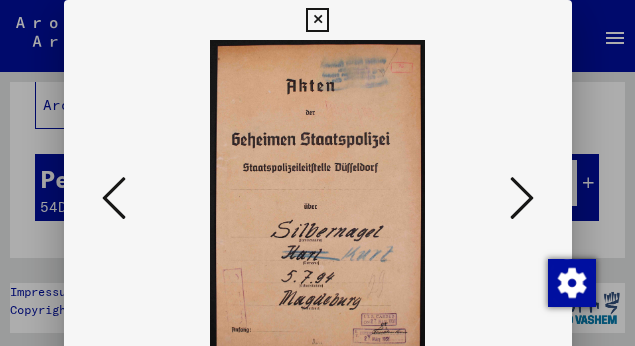 click at bounding box center (522, 199) 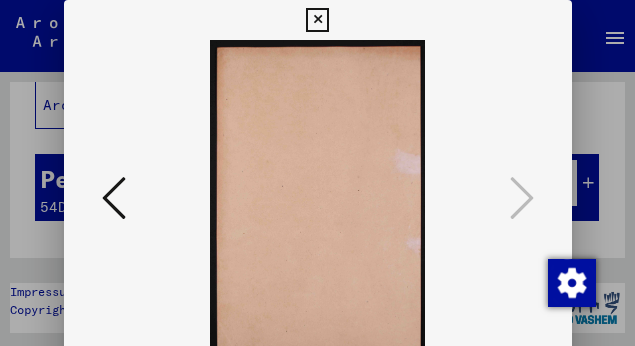 click at bounding box center [317, 20] 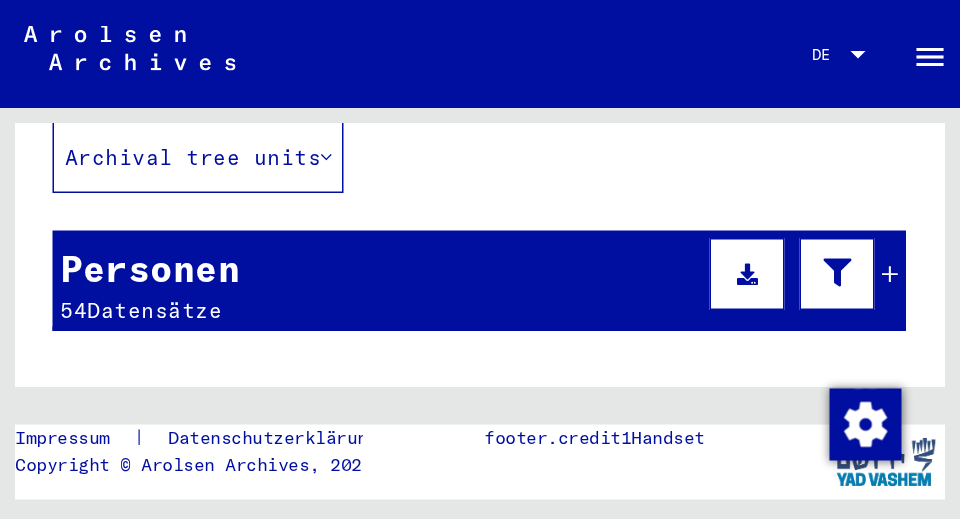 scroll, scrollTop: 145, scrollLeft: 0, axis: vertical 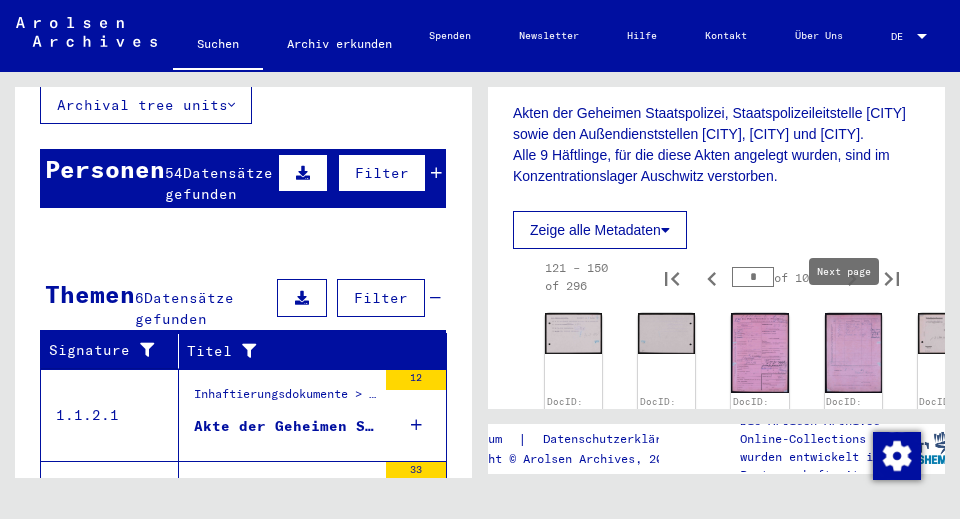 click 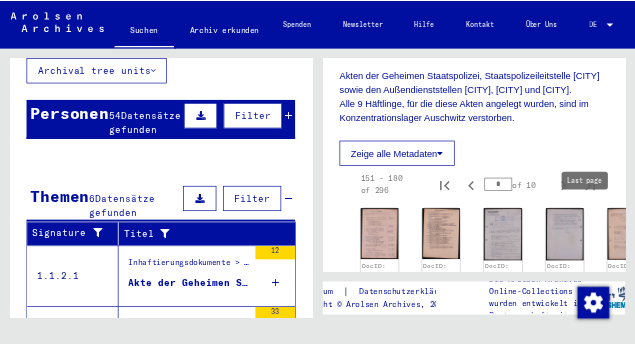scroll, scrollTop: 600, scrollLeft: 0, axis: vertical 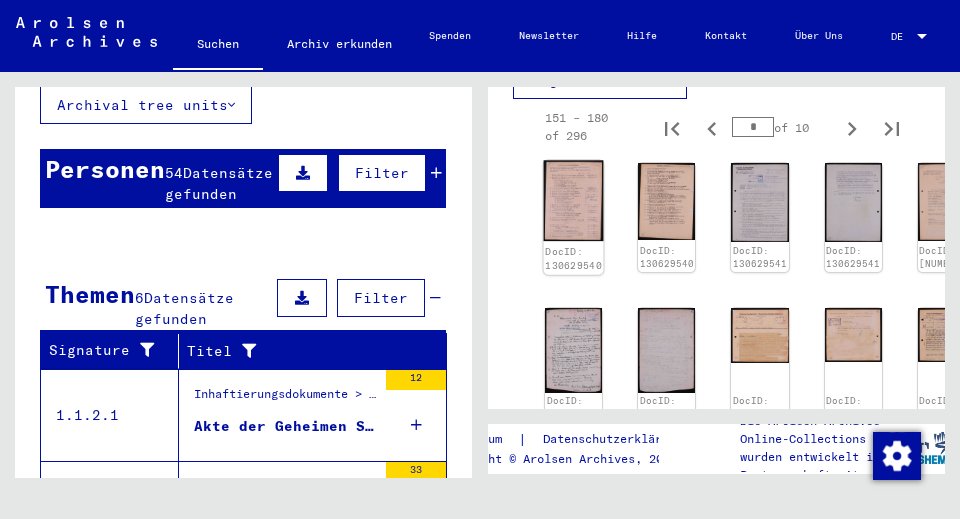 click 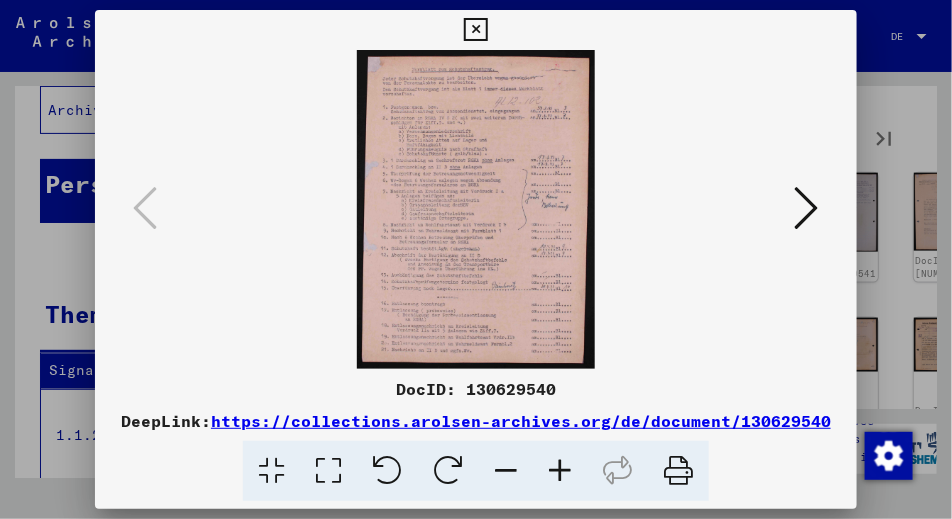 type 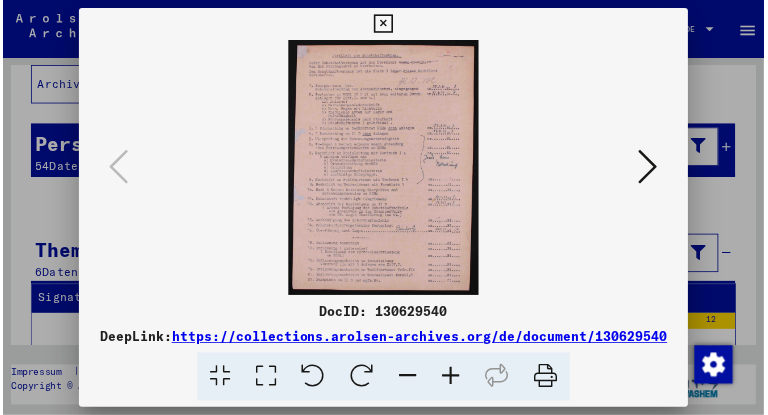 scroll, scrollTop: 145, scrollLeft: 0, axis: vertical 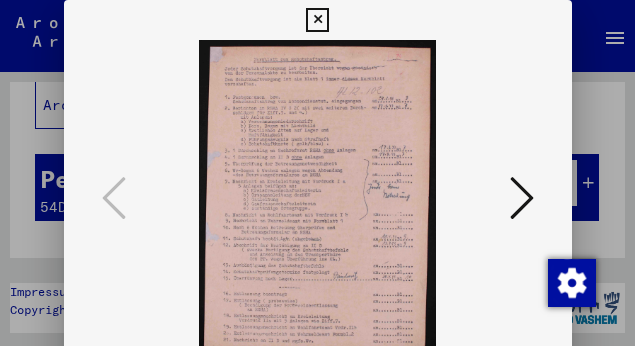 click at bounding box center (522, 198) 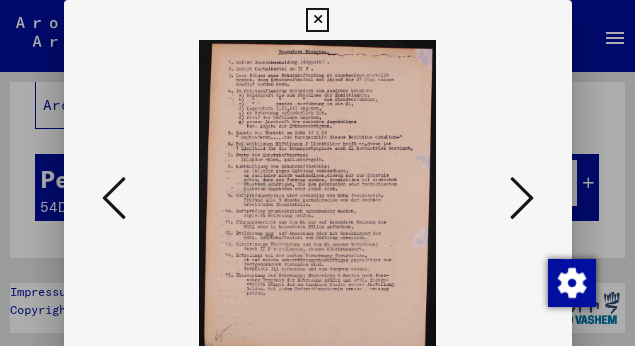 click at bounding box center [522, 198] 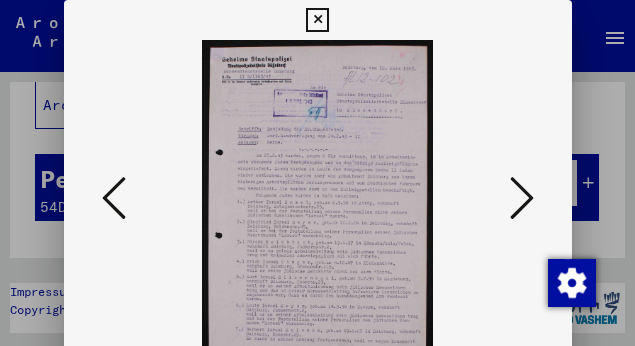 click at bounding box center [522, 198] 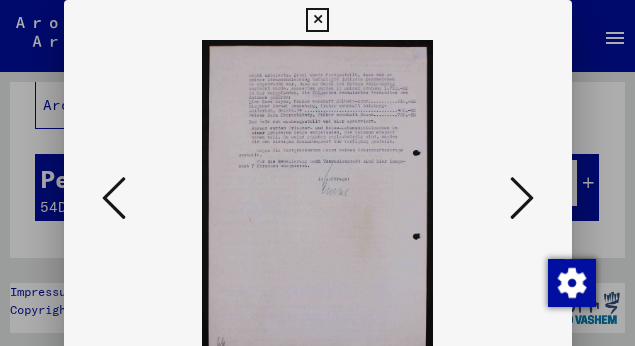 click at bounding box center [522, 199] 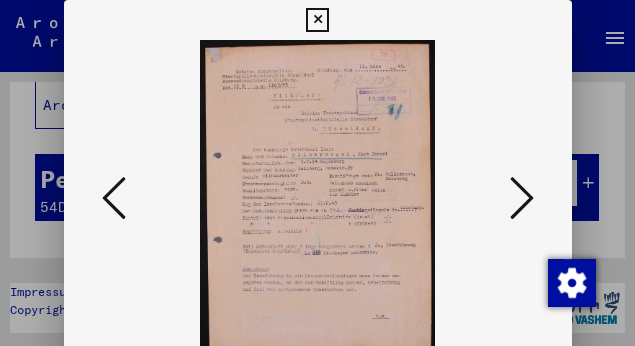 click at bounding box center [522, 198] 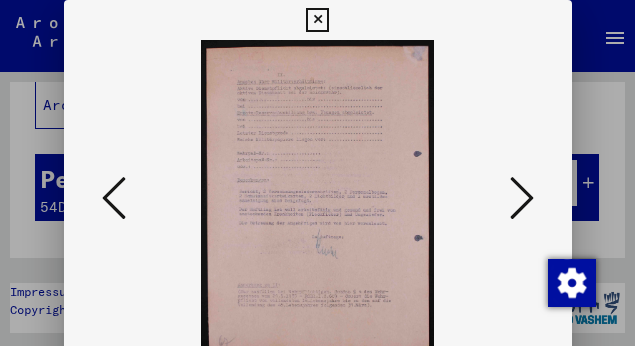 click at bounding box center [522, 198] 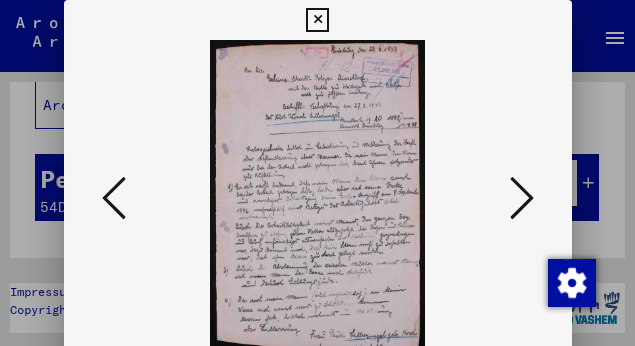 click at bounding box center (522, 198) 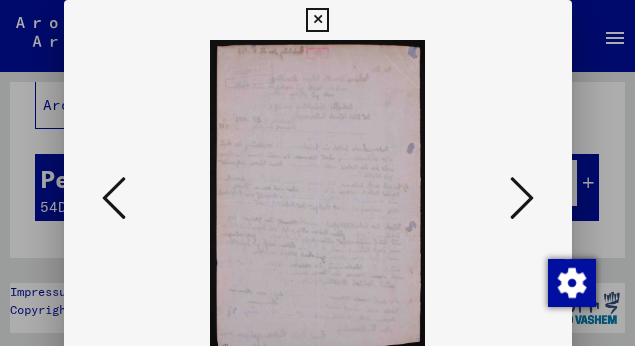 click at bounding box center (522, 198) 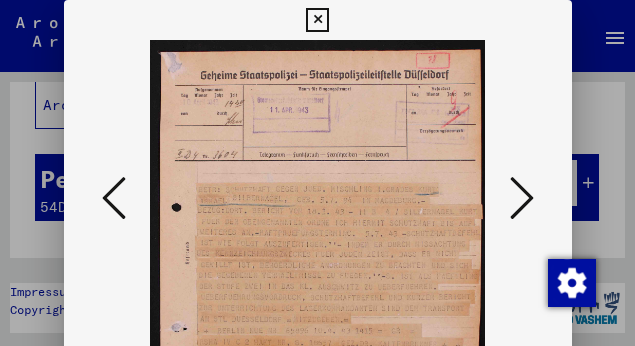 click at bounding box center (522, 198) 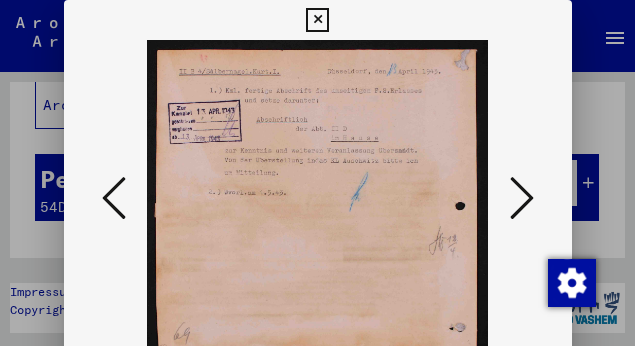 click at bounding box center [522, 198] 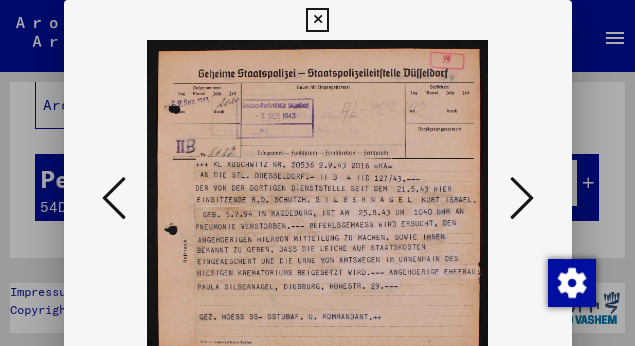 click at bounding box center [522, 198] 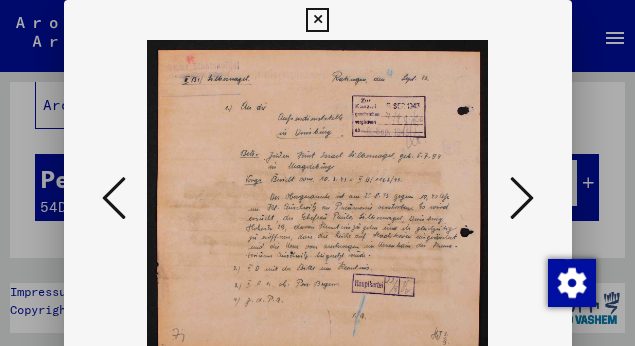 click at bounding box center (522, 198) 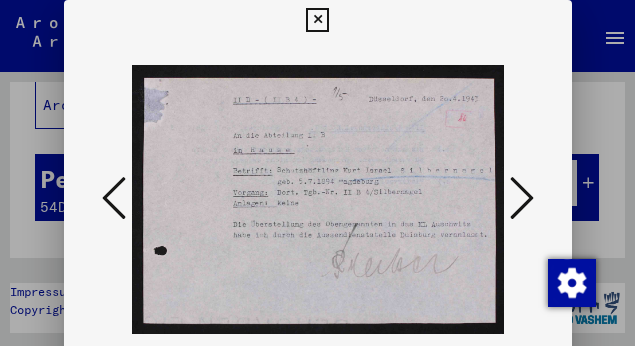 click at bounding box center (522, 198) 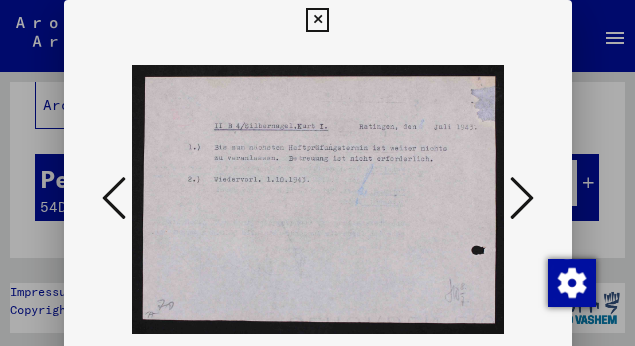 click at bounding box center (522, 198) 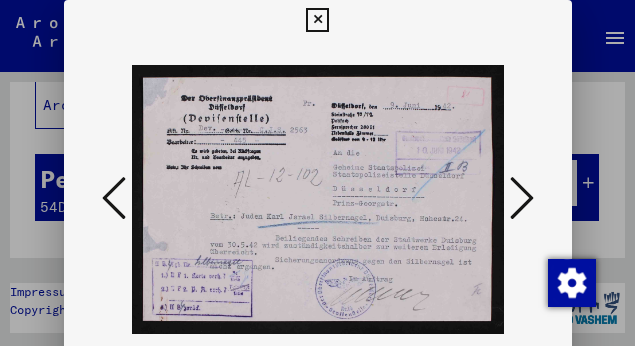 click at bounding box center (522, 198) 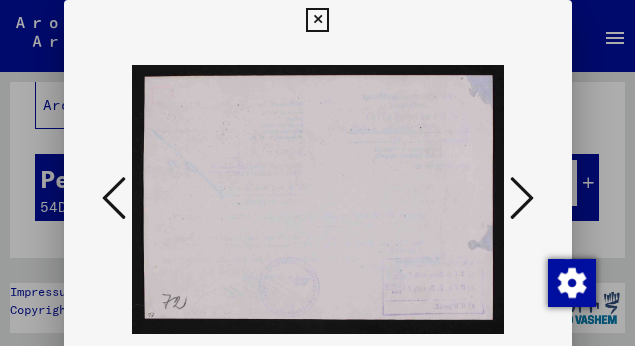click at bounding box center [522, 198] 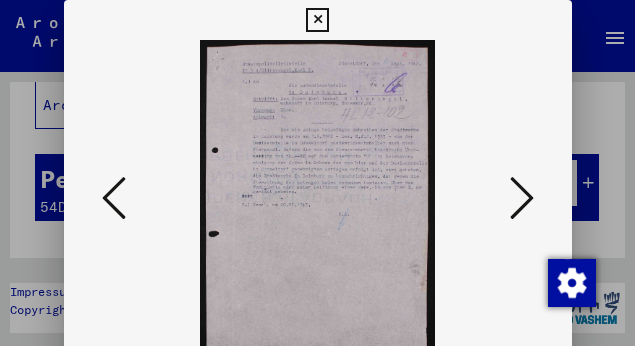 click at bounding box center [522, 198] 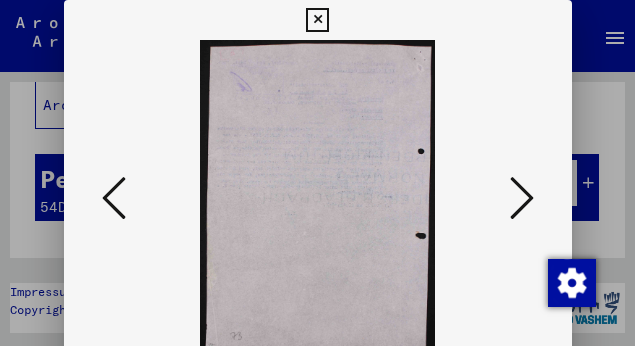 click at bounding box center [522, 198] 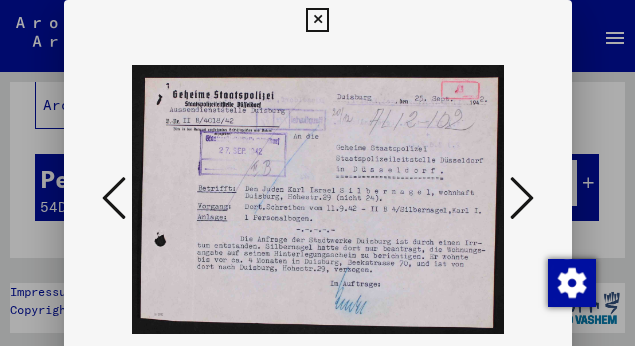 click at bounding box center (522, 198) 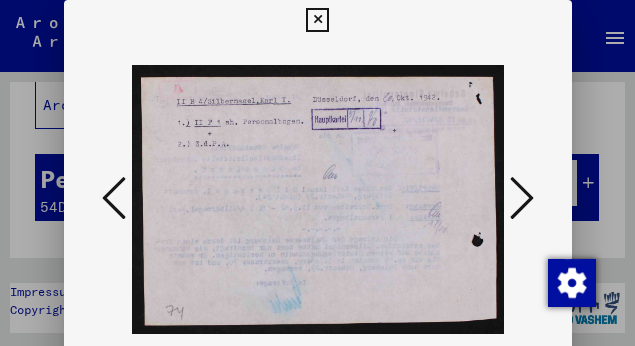 click at bounding box center (522, 198) 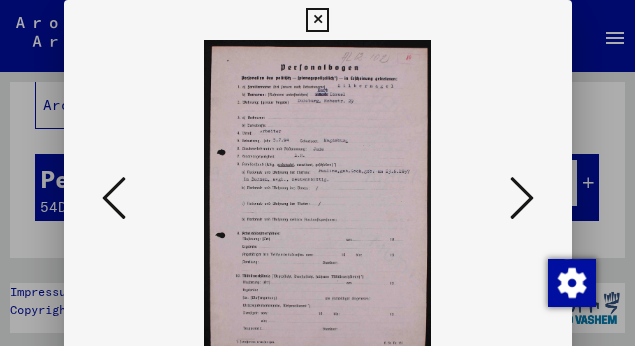 click at bounding box center [522, 198] 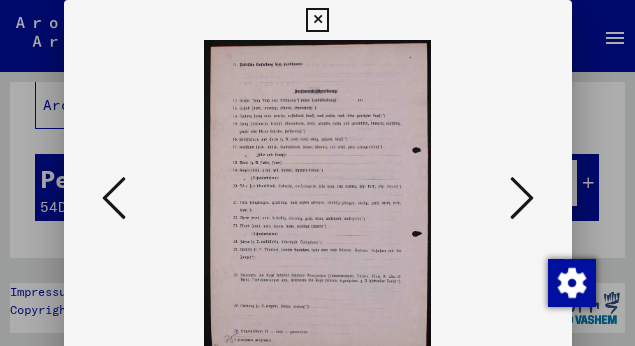 click at bounding box center (522, 198) 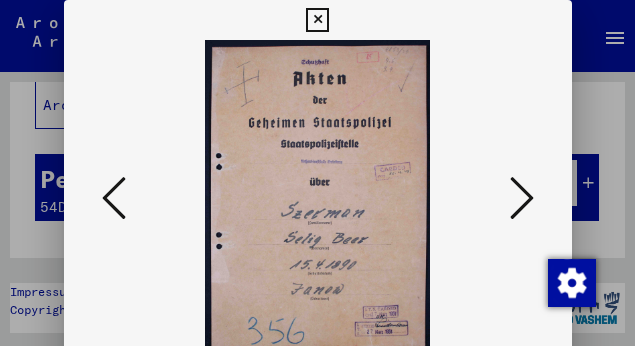 click at bounding box center (522, 198) 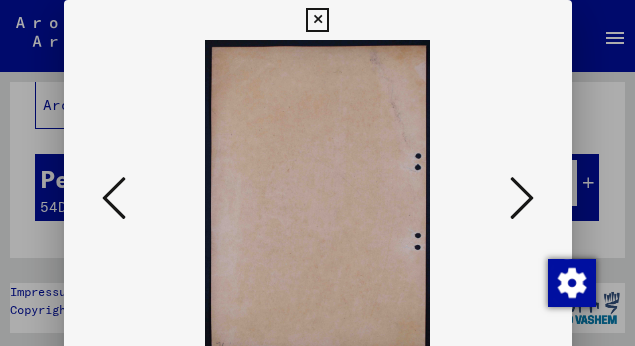 click at bounding box center [522, 198] 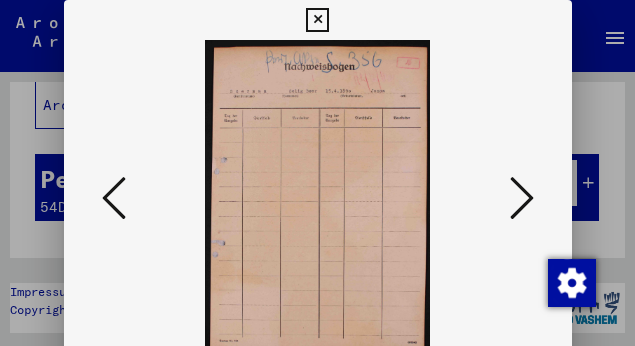 click at bounding box center (522, 198) 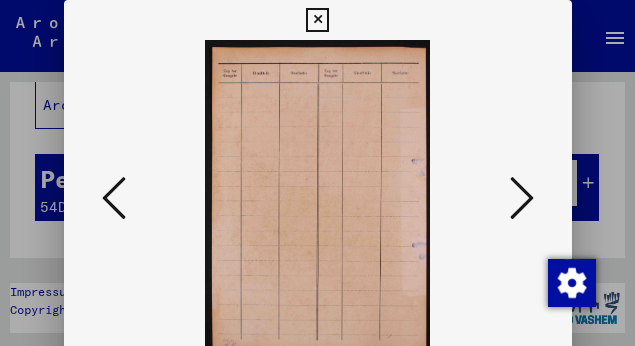 click at bounding box center (522, 198) 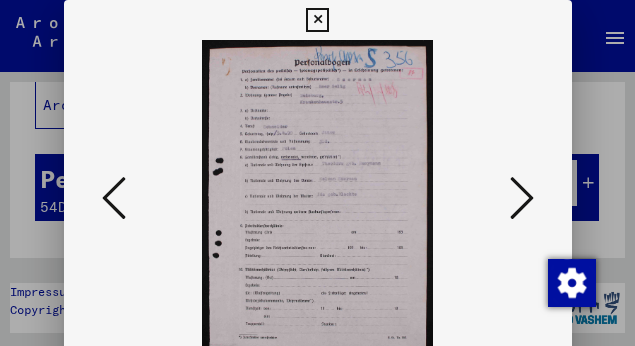 click at bounding box center (522, 198) 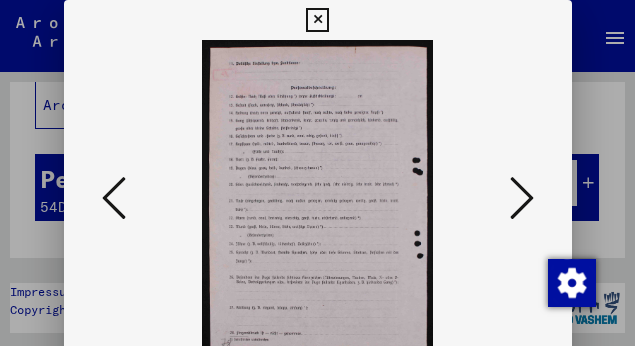 click at bounding box center [522, 198] 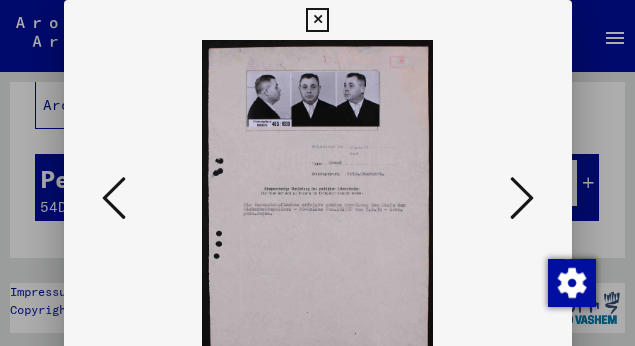 click at bounding box center [522, 198] 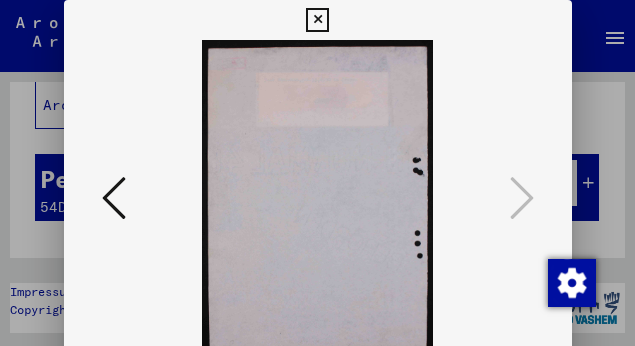 click at bounding box center [317, 20] 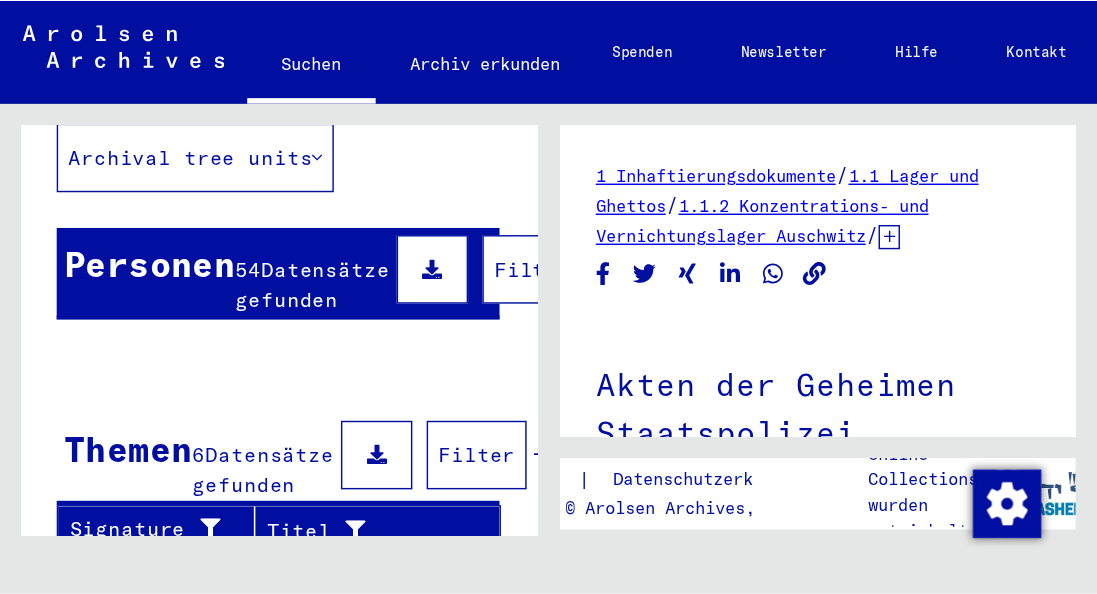 scroll, scrollTop: 145, scrollLeft: 0, axis: vertical 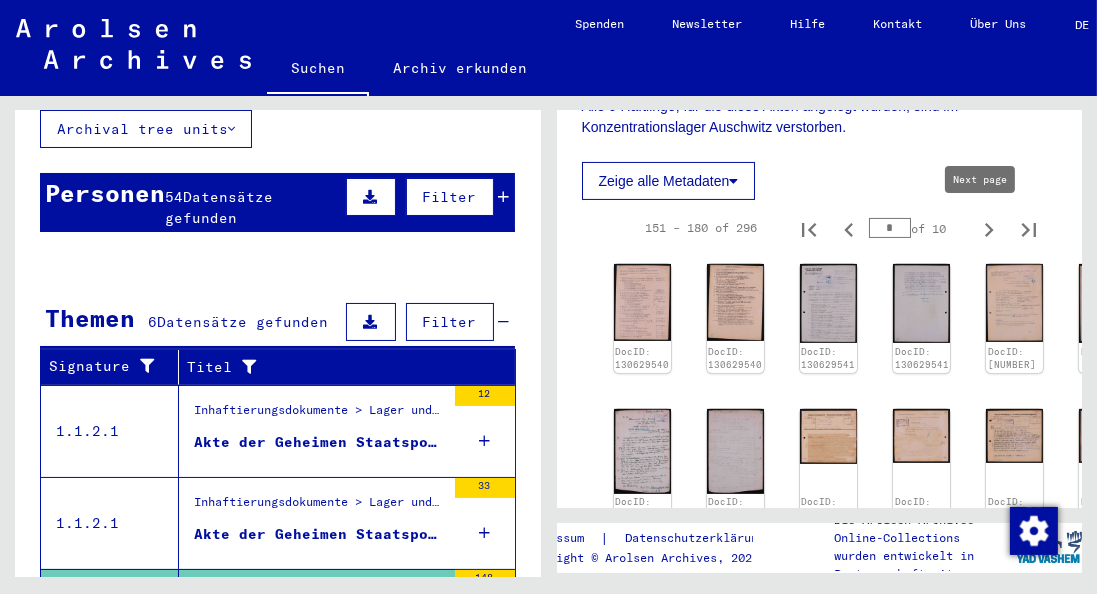 click 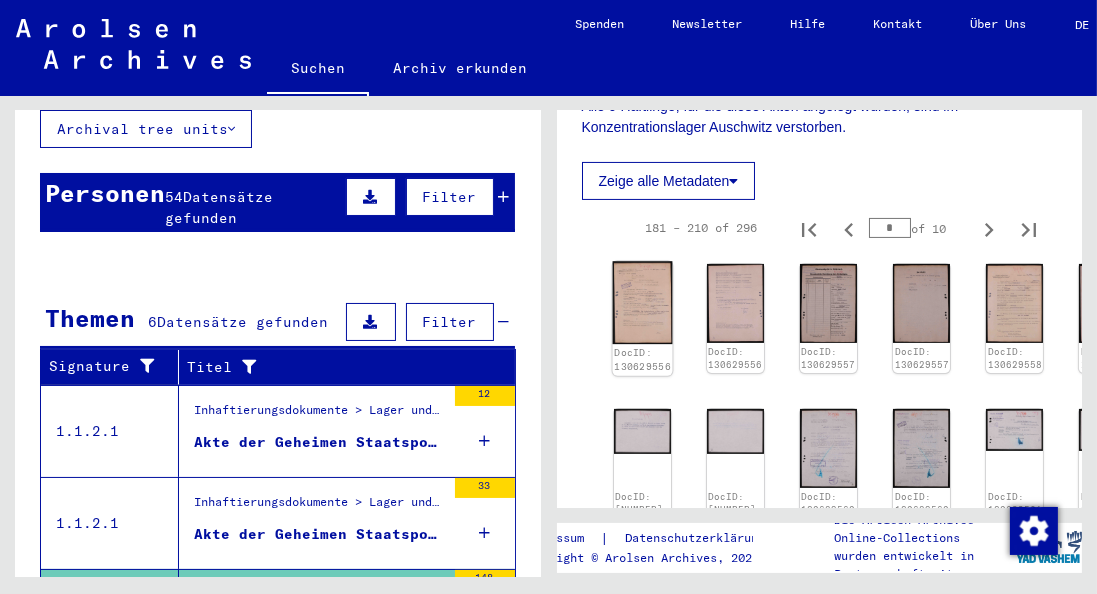 click 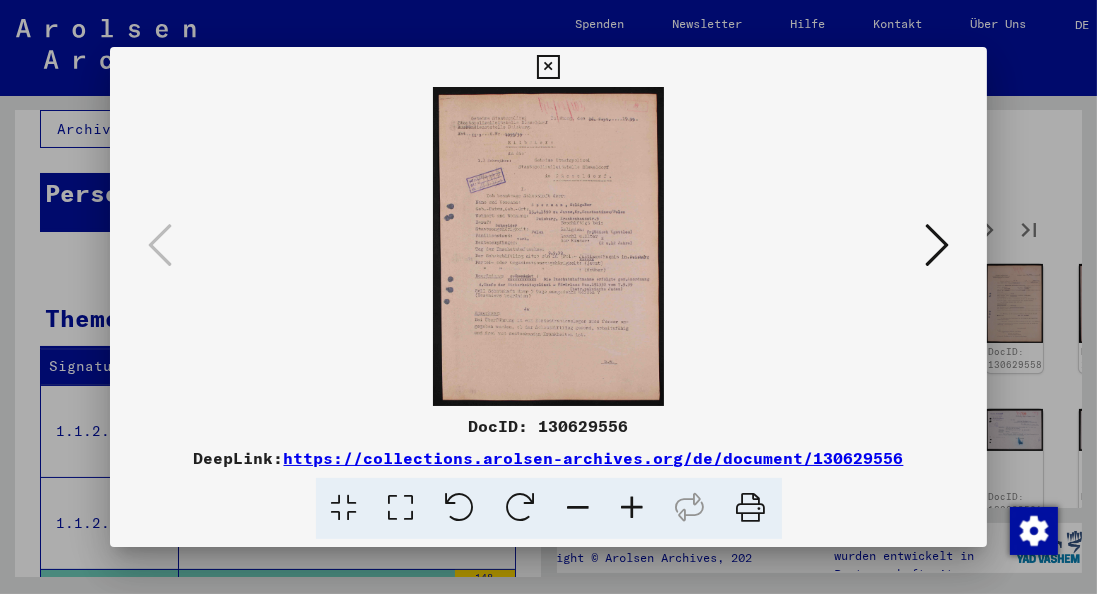 type 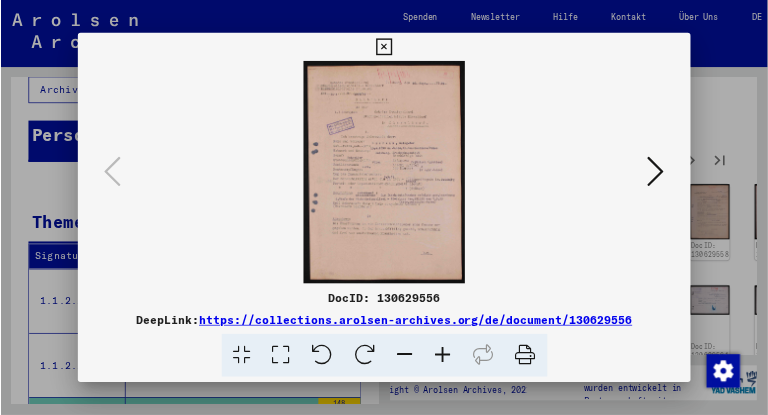 scroll, scrollTop: 145, scrollLeft: 0, axis: vertical 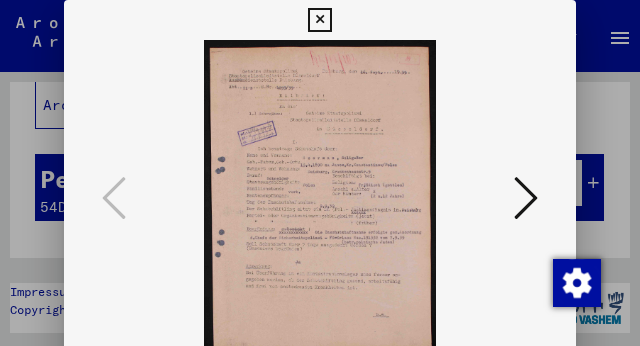 click at bounding box center [526, 198] 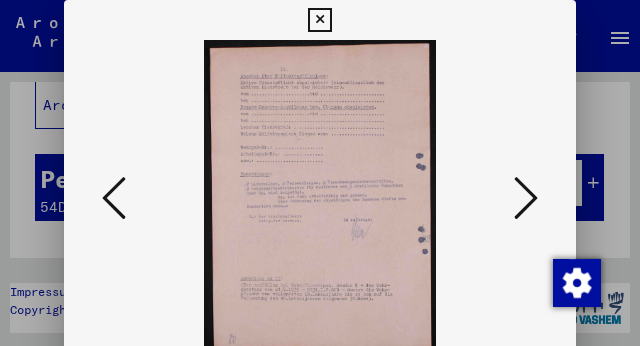 click at bounding box center [526, 198] 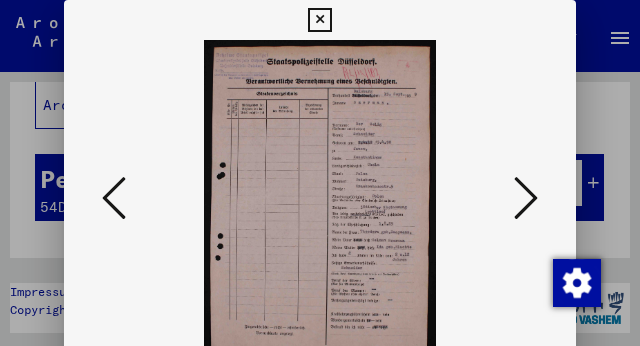 click at bounding box center (526, 198) 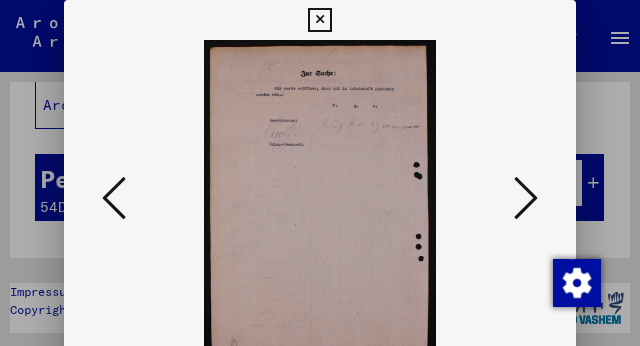 click at bounding box center (526, 198) 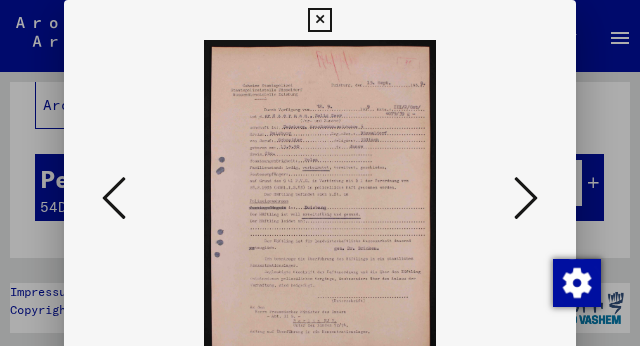 click at bounding box center [526, 198] 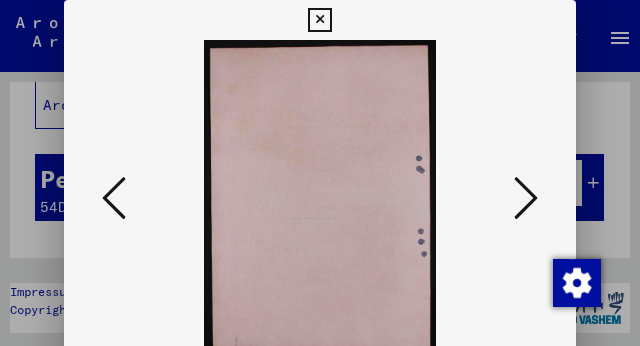 click at bounding box center (526, 198) 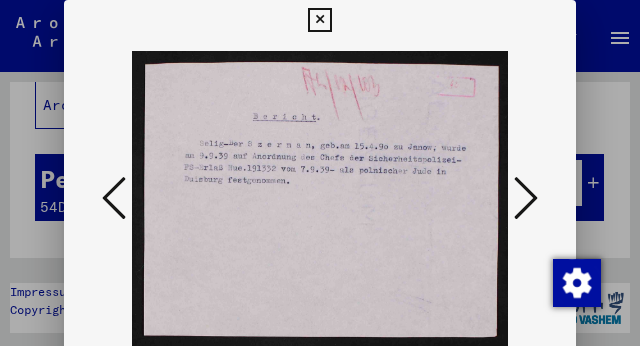 click at bounding box center [526, 198] 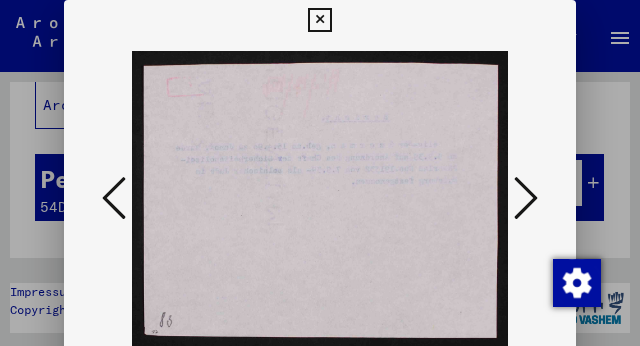 click at bounding box center [526, 198] 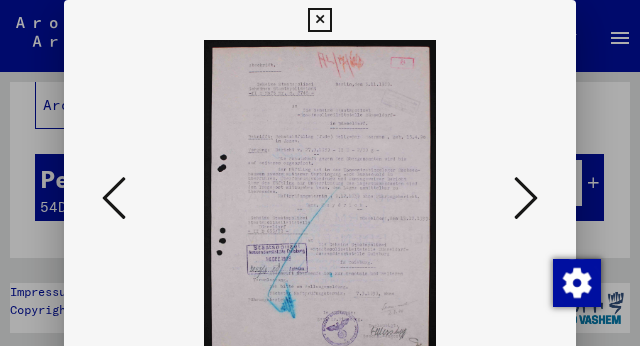 click at bounding box center [320, 199] 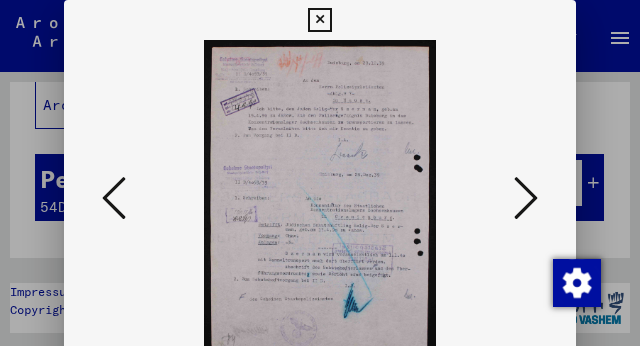 click at bounding box center (526, 198) 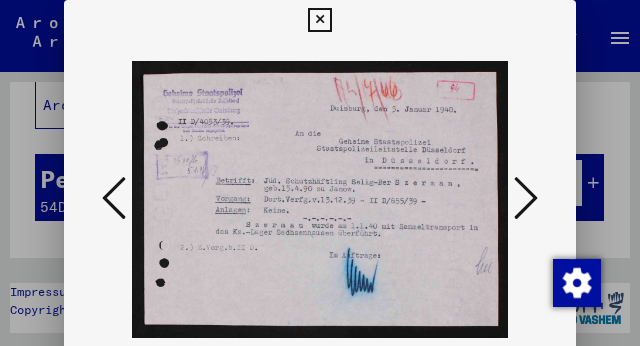 click at bounding box center [526, 199] 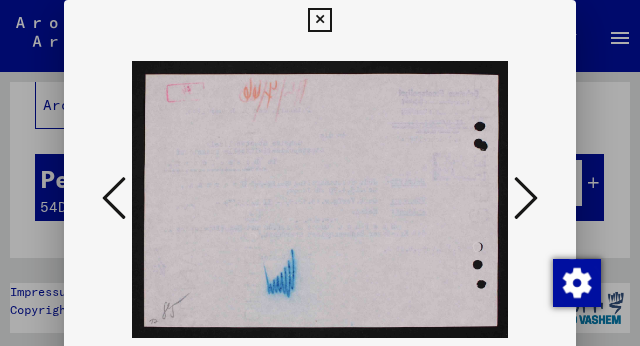 click at bounding box center (526, 198) 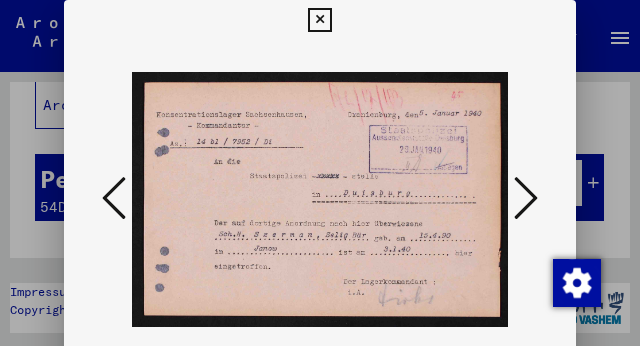 click at bounding box center [526, 198] 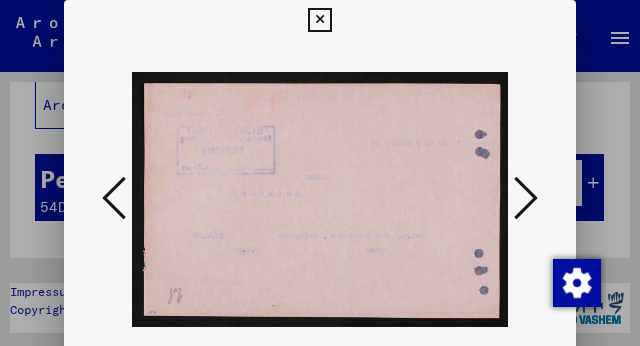 click at bounding box center (526, 198) 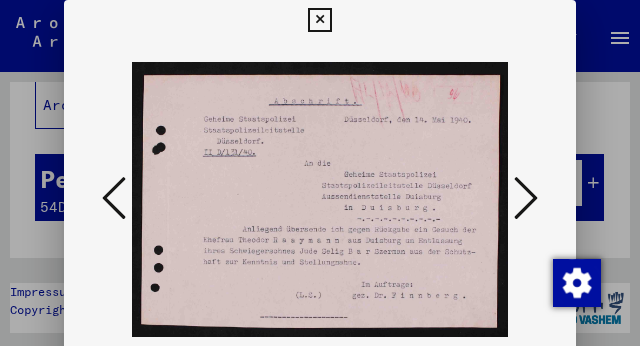 click at bounding box center [526, 198] 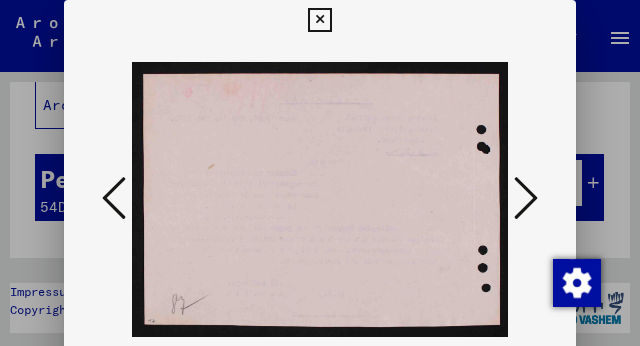 click at bounding box center (526, 198) 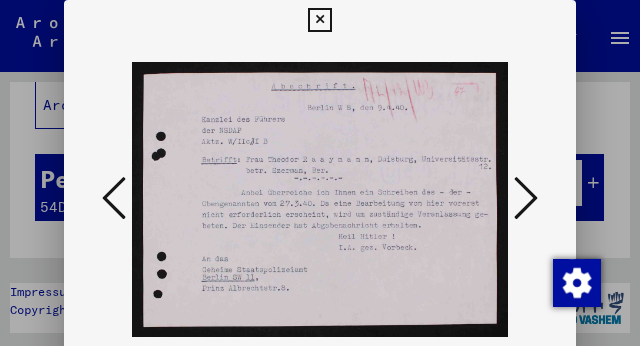 click at bounding box center (526, 198) 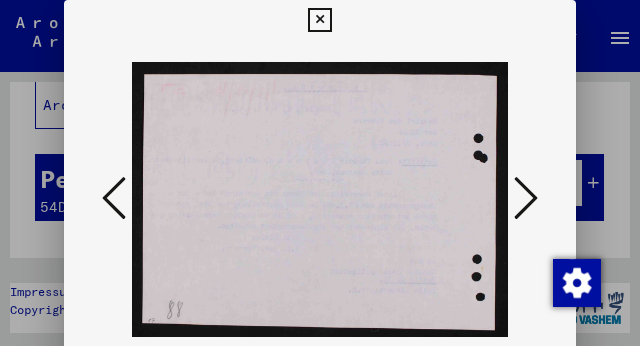 click at bounding box center (526, 198) 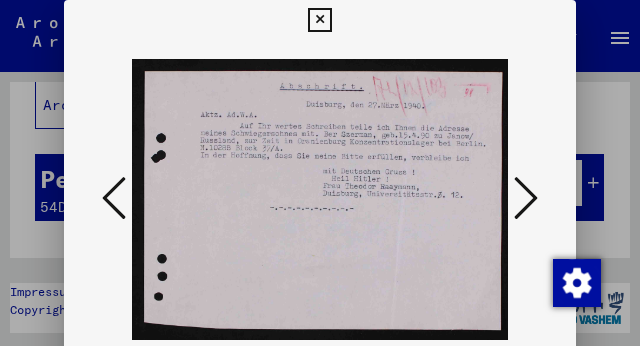 click at bounding box center (526, 198) 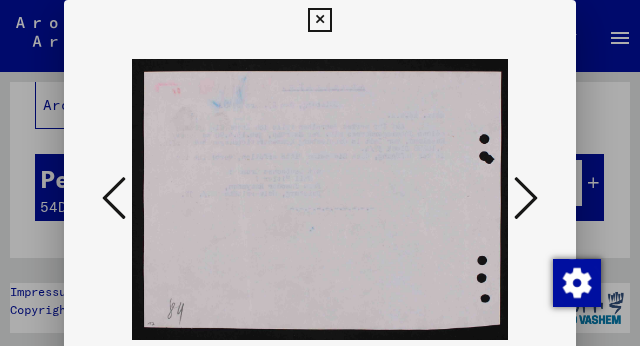 click at bounding box center [526, 198] 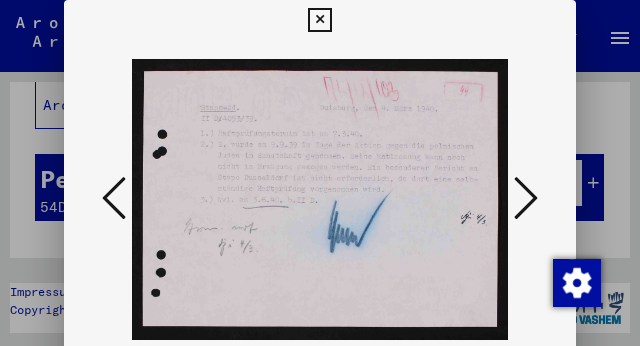 click at bounding box center (526, 198) 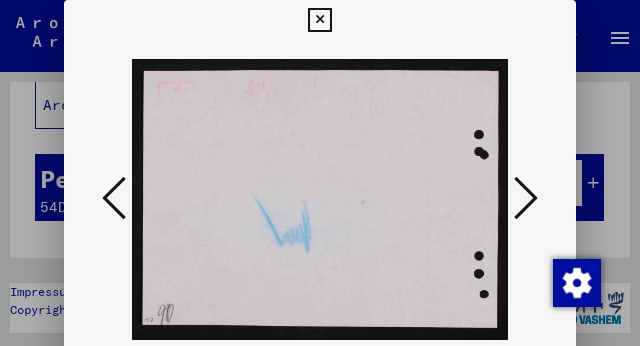 click at bounding box center (526, 198) 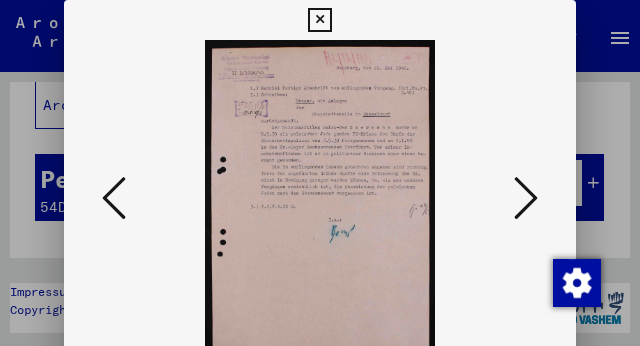 click at bounding box center (526, 198) 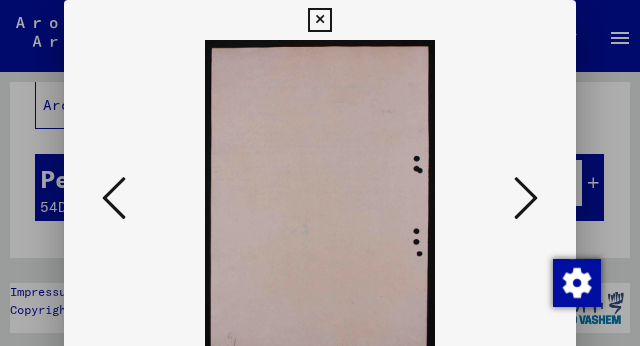 click at bounding box center (526, 198) 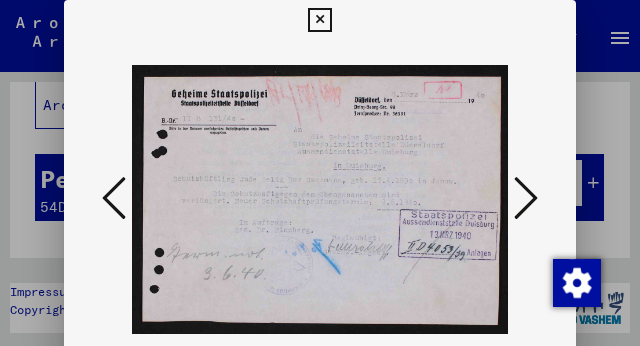 click at bounding box center (526, 198) 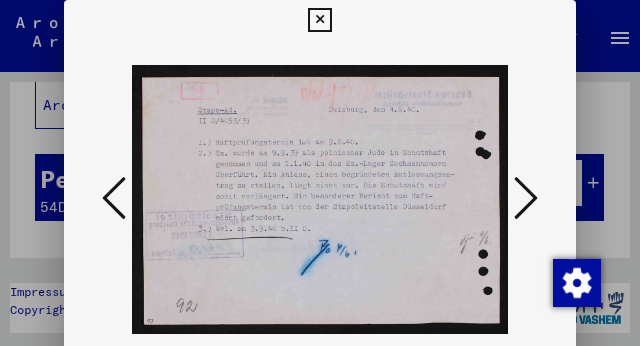 click at bounding box center (526, 198) 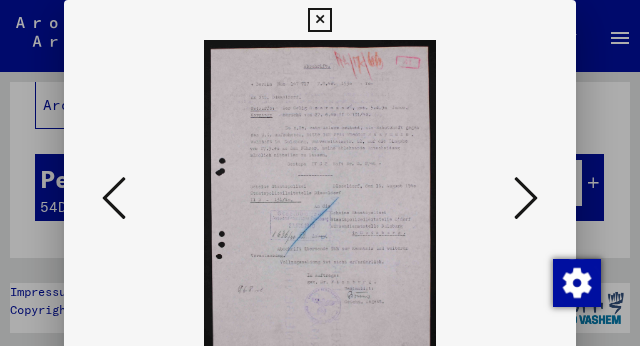 click at bounding box center [526, 198] 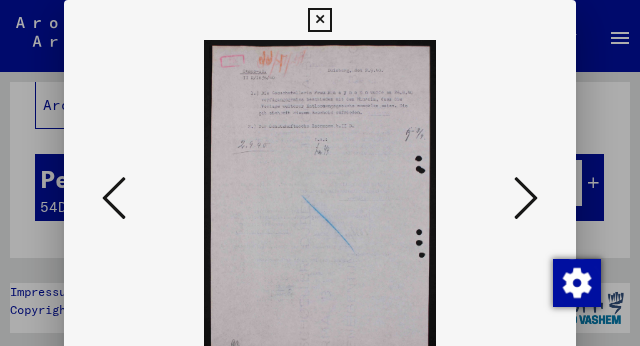 click at bounding box center [526, 198] 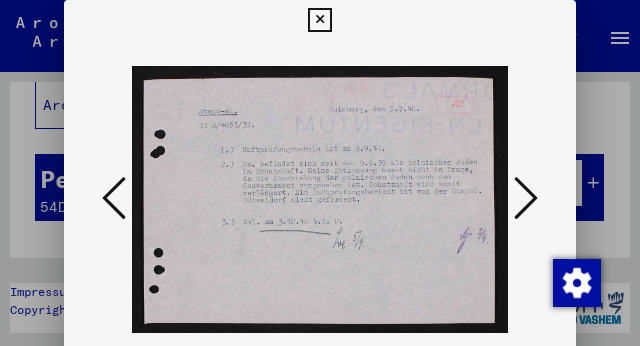 click at bounding box center [526, 198] 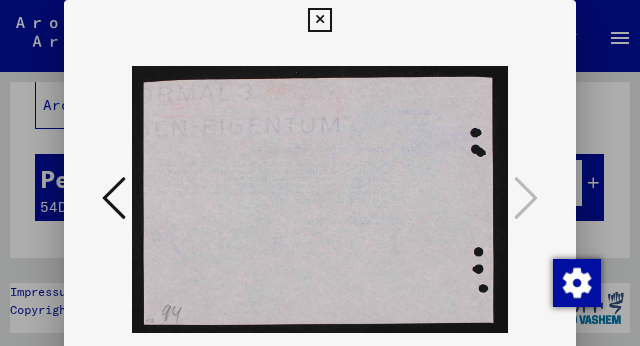 click at bounding box center (319, 20) 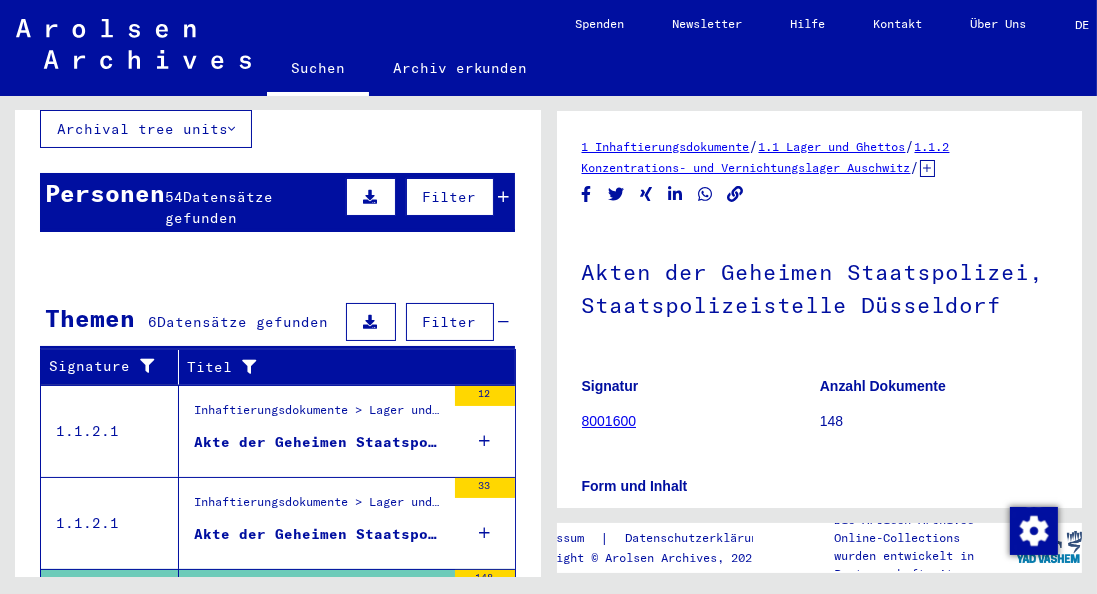 scroll, scrollTop: 145, scrollLeft: 0, axis: vertical 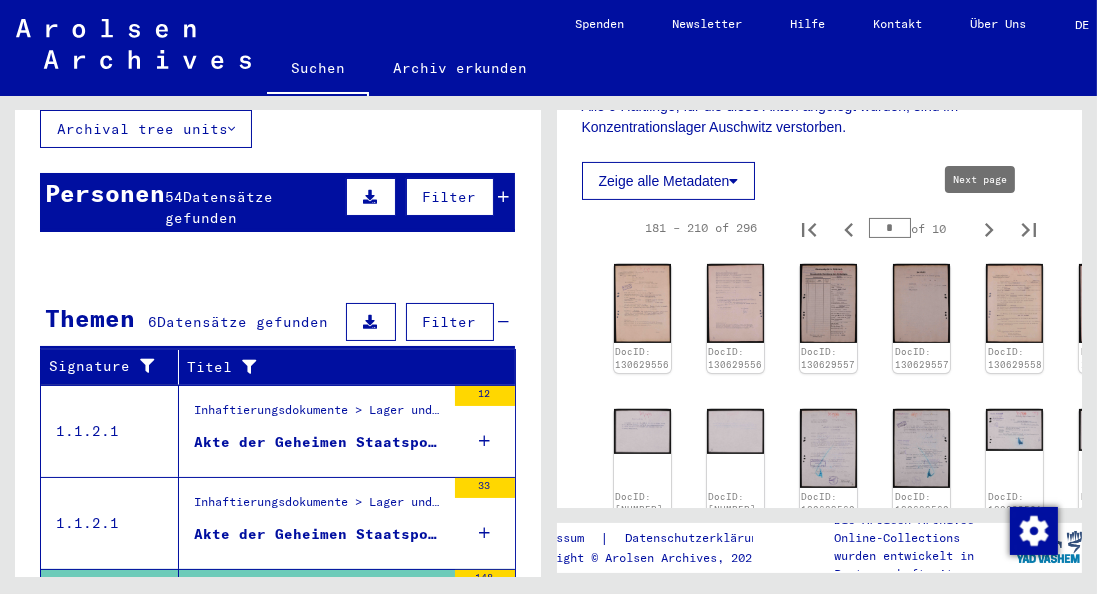click 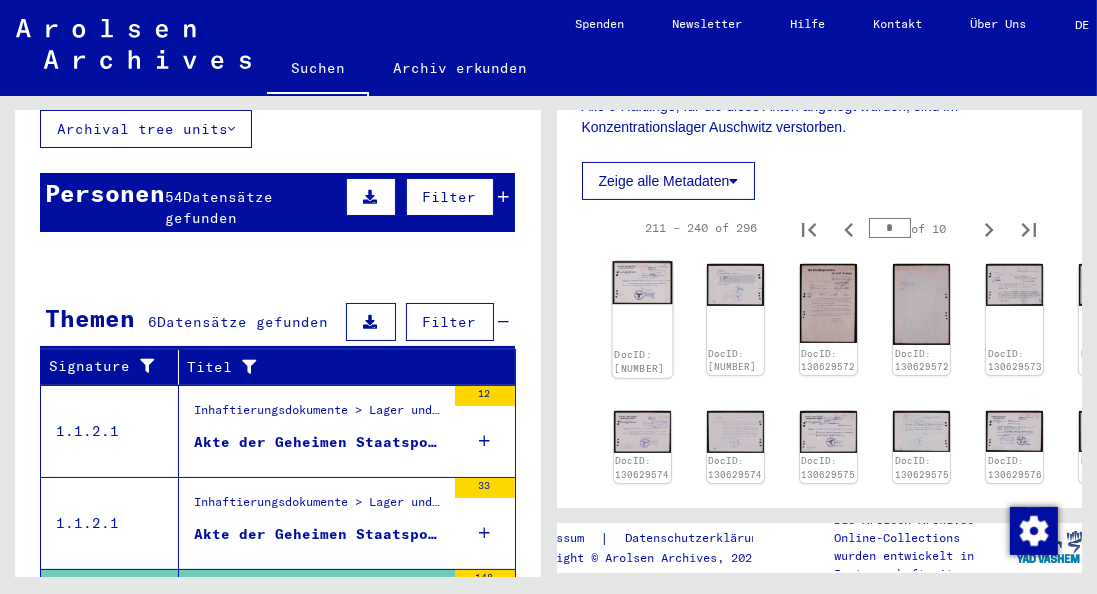 click 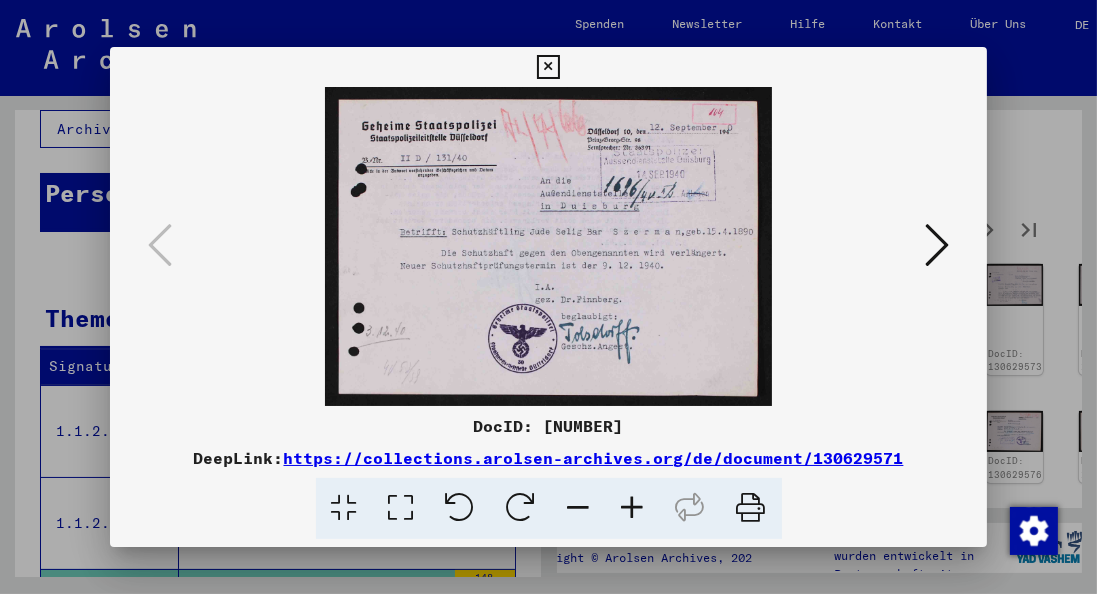 click at bounding box center (549, 246) 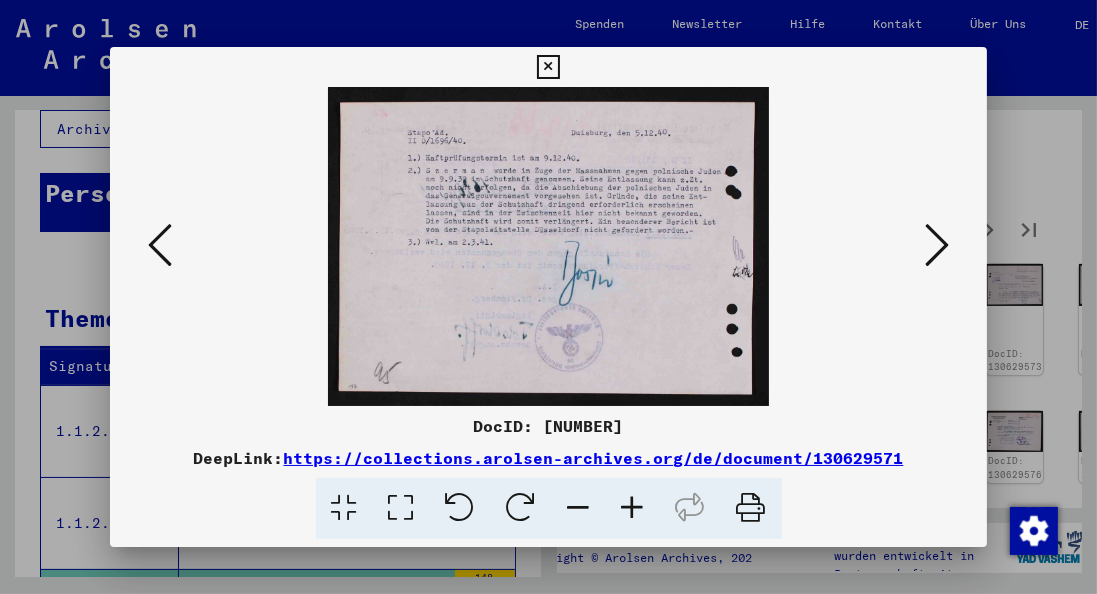 click at bounding box center [937, 245] 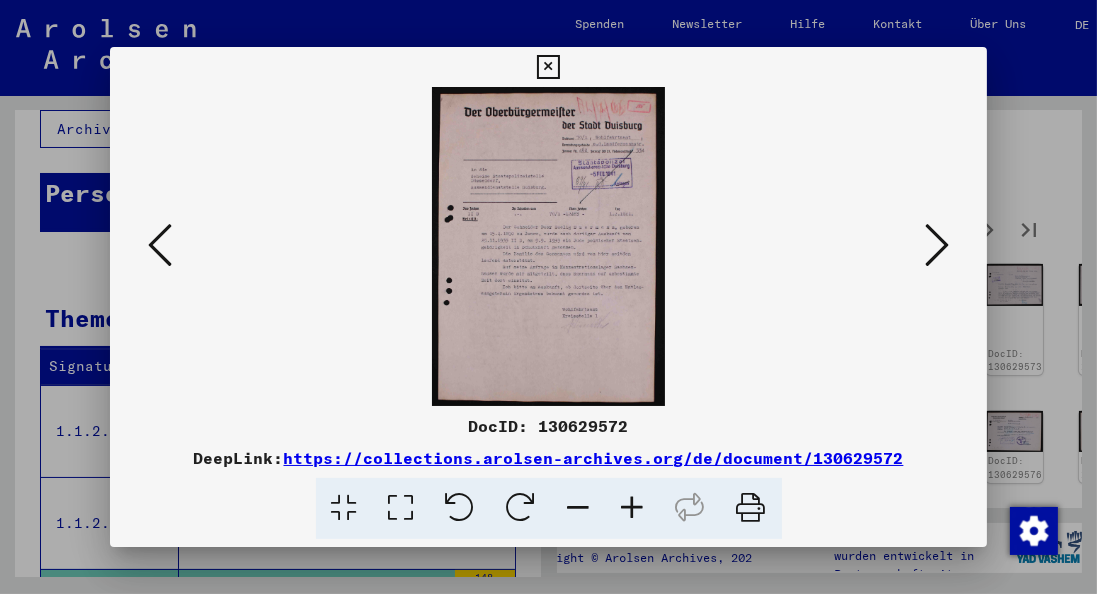click at bounding box center (549, 246) 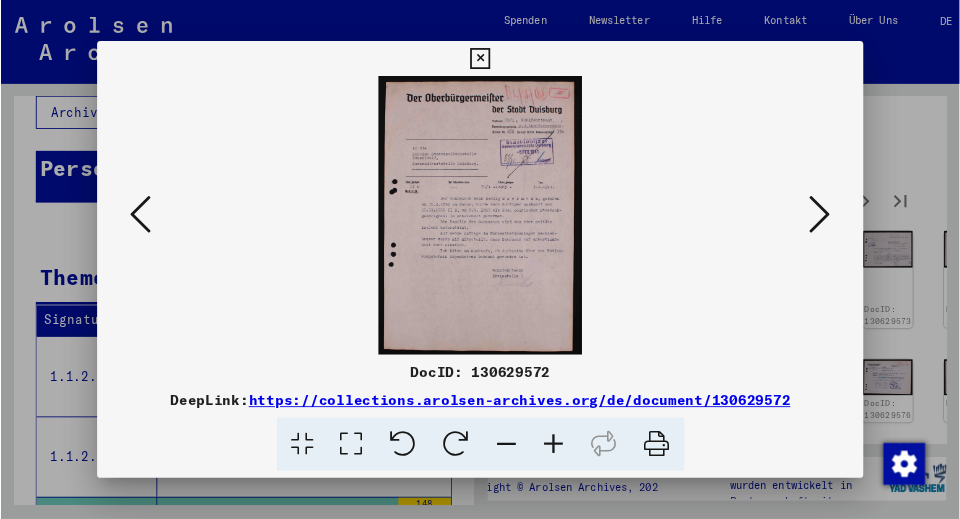 scroll, scrollTop: 145, scrollLeft: 0, axis: vertical 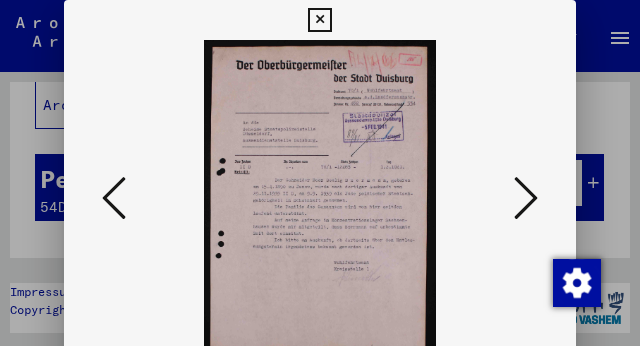 click at bounding box center (526, 198) 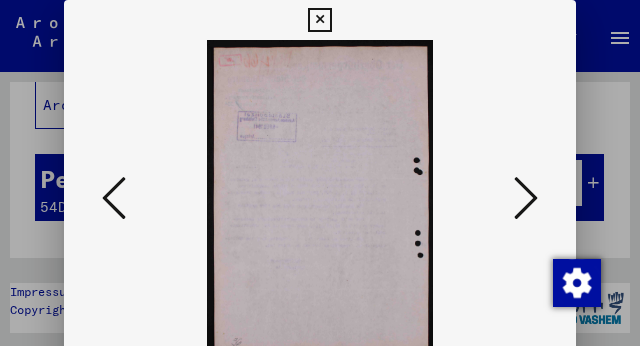 click at bounding box center (526, 198) 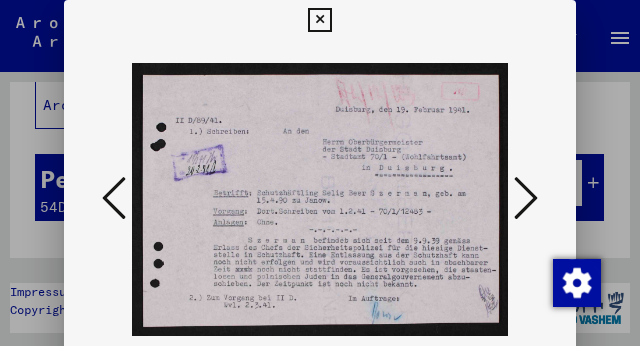 click at bounding box center [526, 198] 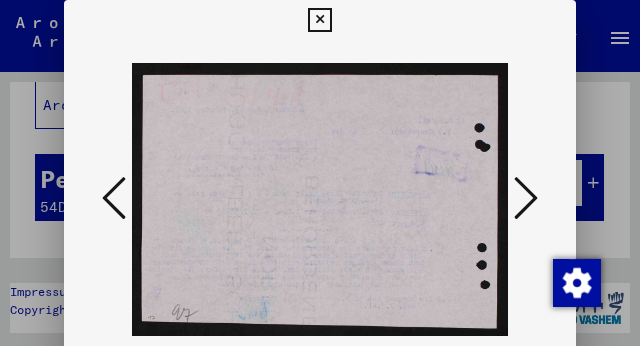 click at bounding box center [526, 198] 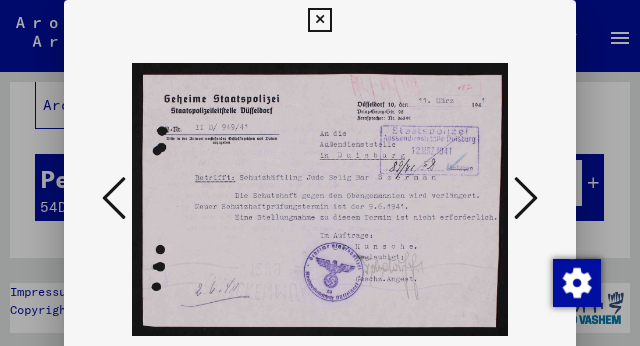 click at bounding box center (526, 198) 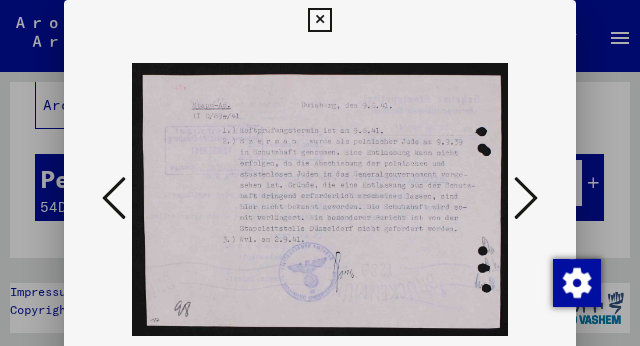 click at bounding box center (526, 198) 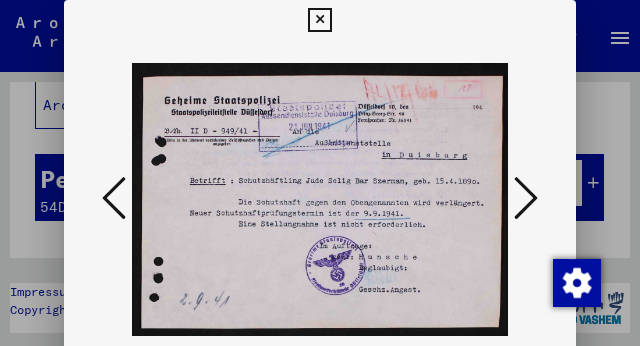 click at bounding box center [526, 198] 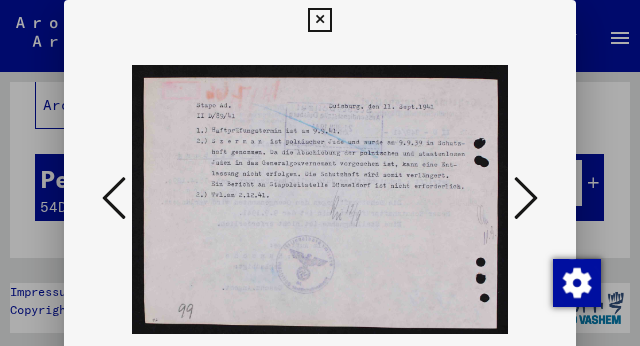 click at bounding box center [526, 198] 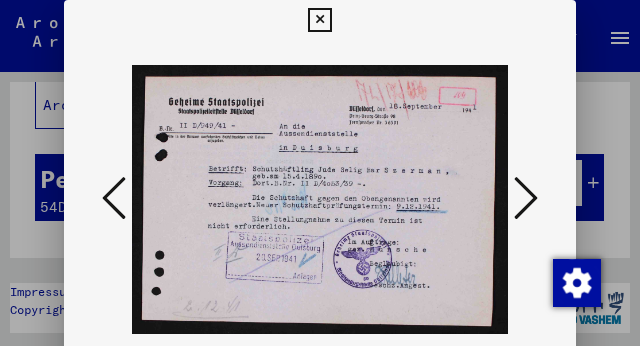 click at bounding box center (526, 198) 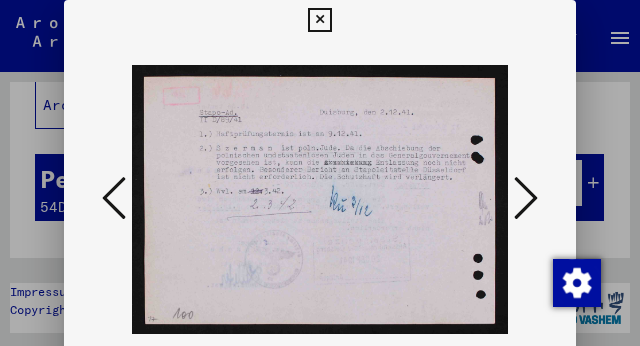 click at bounding box center [526, 198] 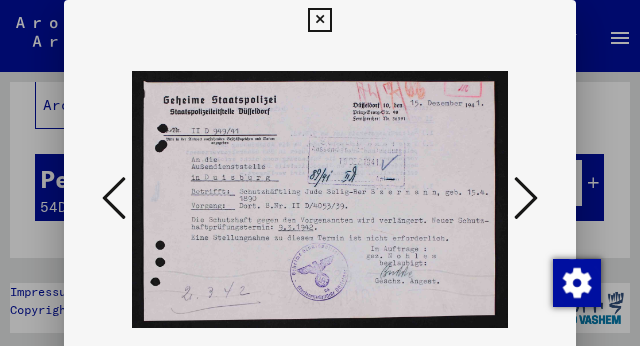 click at bounding box center (526, 198) 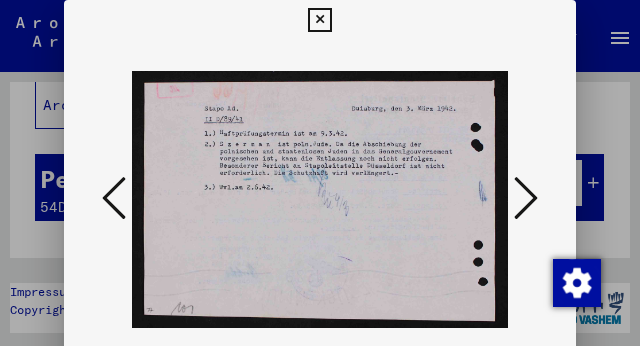 click at bounding box center (526, 198) 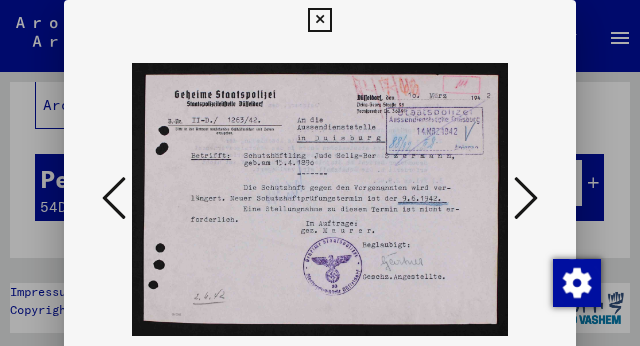 click at bounding box center (526, 198) 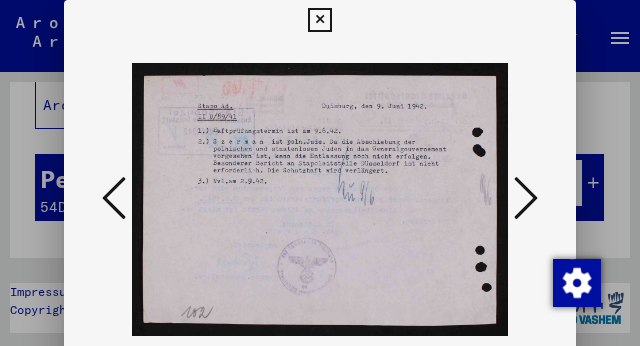 click at bounding box center (526, 198) 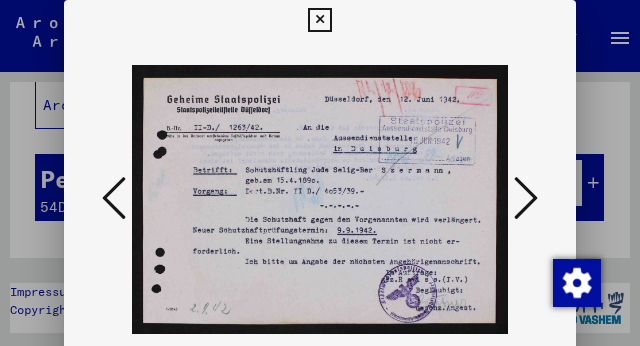 click at bounding box center (526, 198) 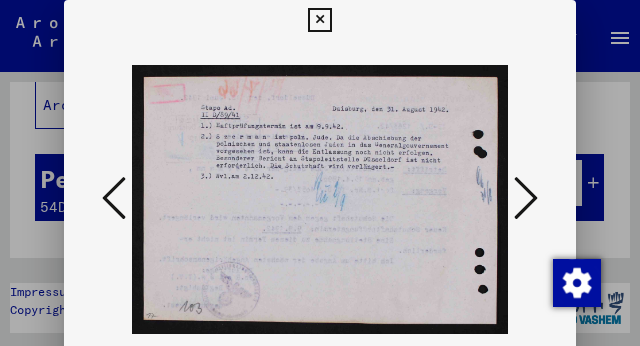 click at bounding box center [526, 198] 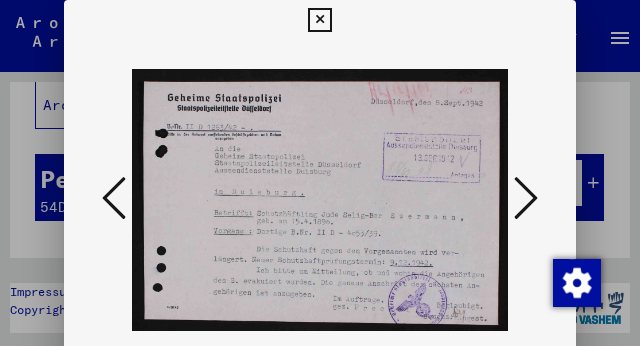 click at bounding box center [526, 198] 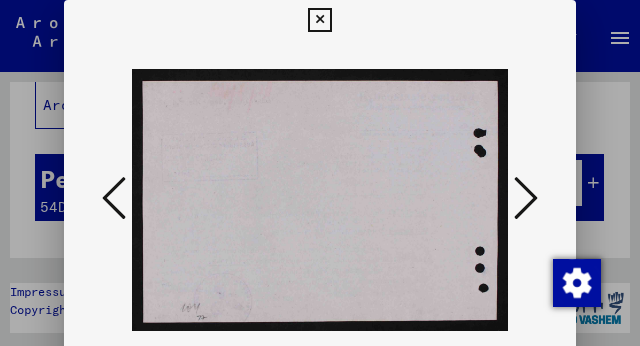 click at bounding box center (526, 198) 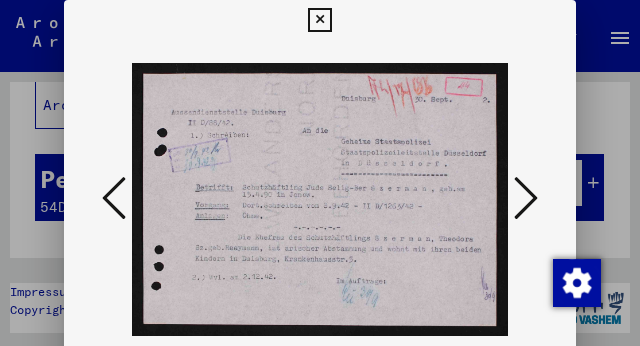 click at bounding box center [526, 198] 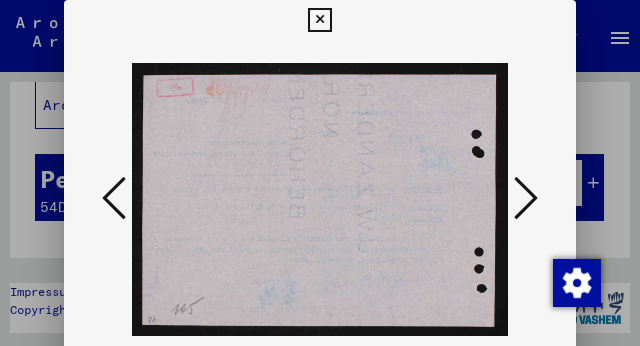 click at bounding box center (526, 198) 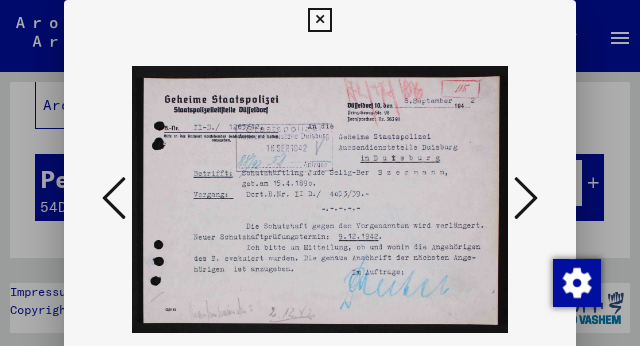 click at bounding box center (526, 198) 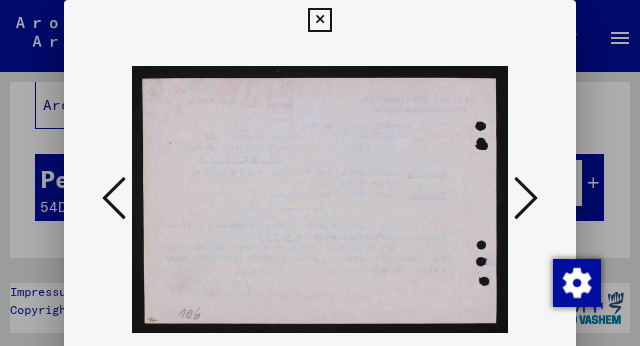 click at bounding box center (526, 198) 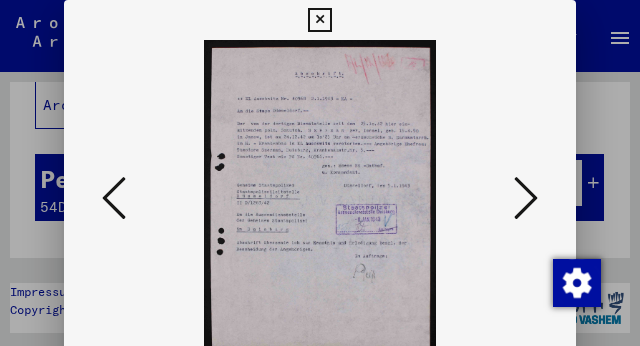 click at bounding box center [526, 198] 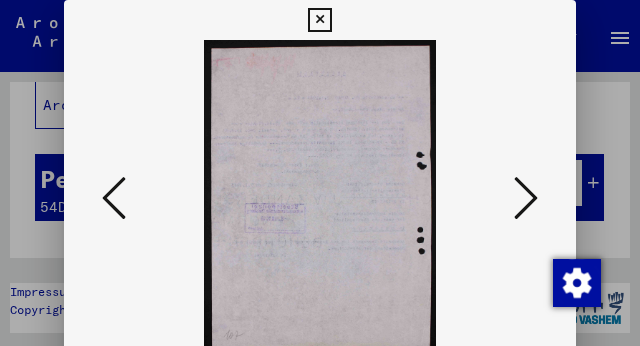 click at bounding box center (526, 198) 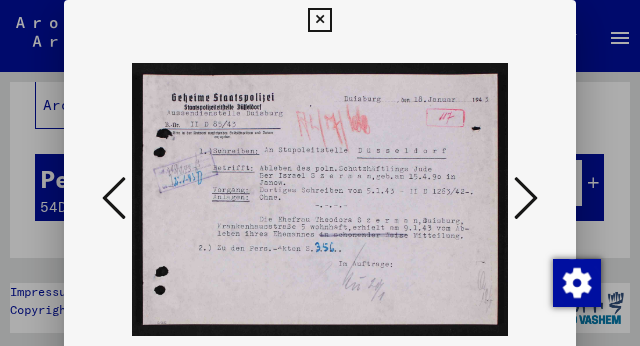click at bounding box center [526, 198] 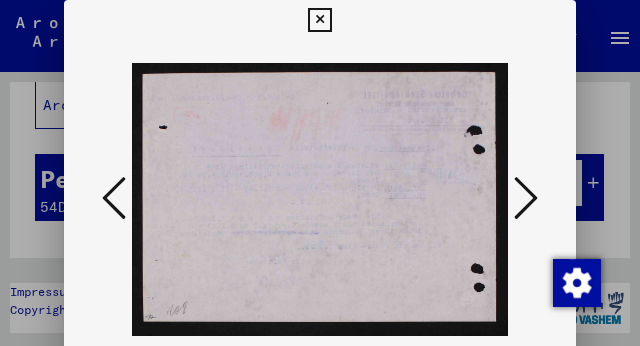 click at bounding box center (526, 198) 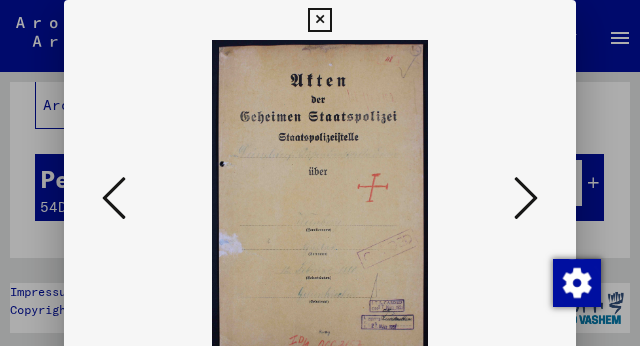 click at bounding box center [526, 198] 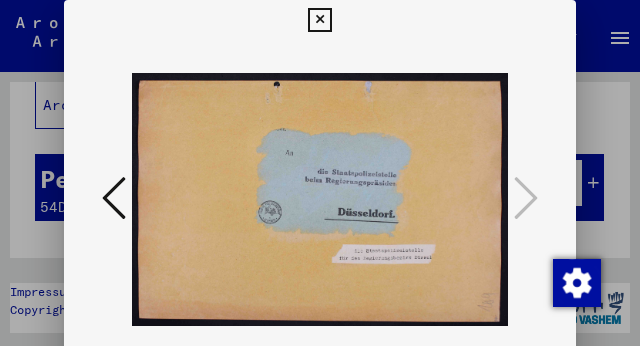click at bounding box center [319, 20] 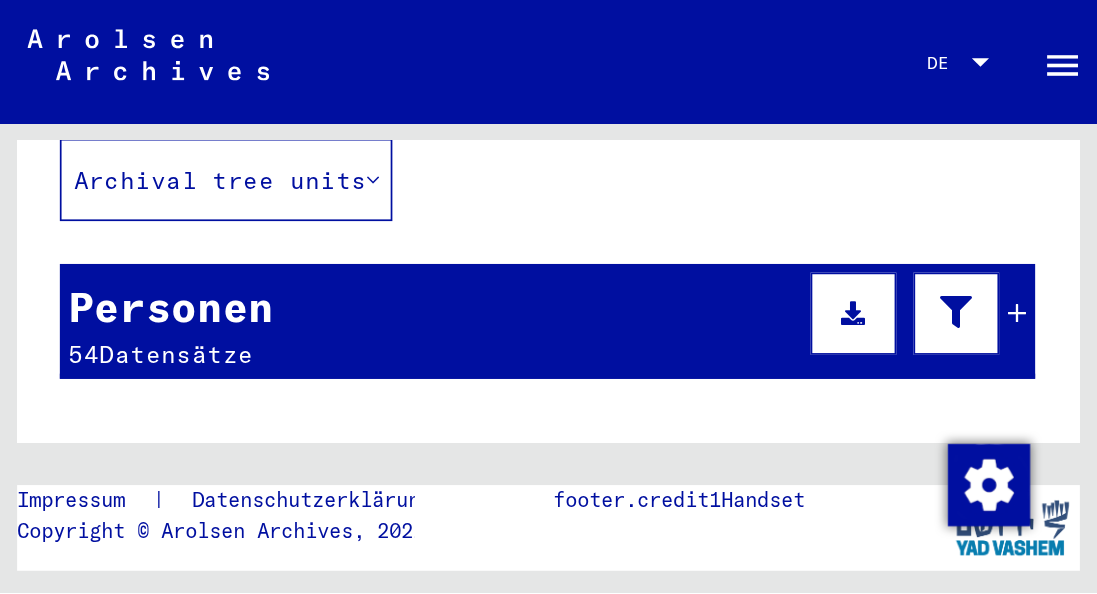 scroll, scrollTop: 145, scrollLeft: 0, axis: vertical 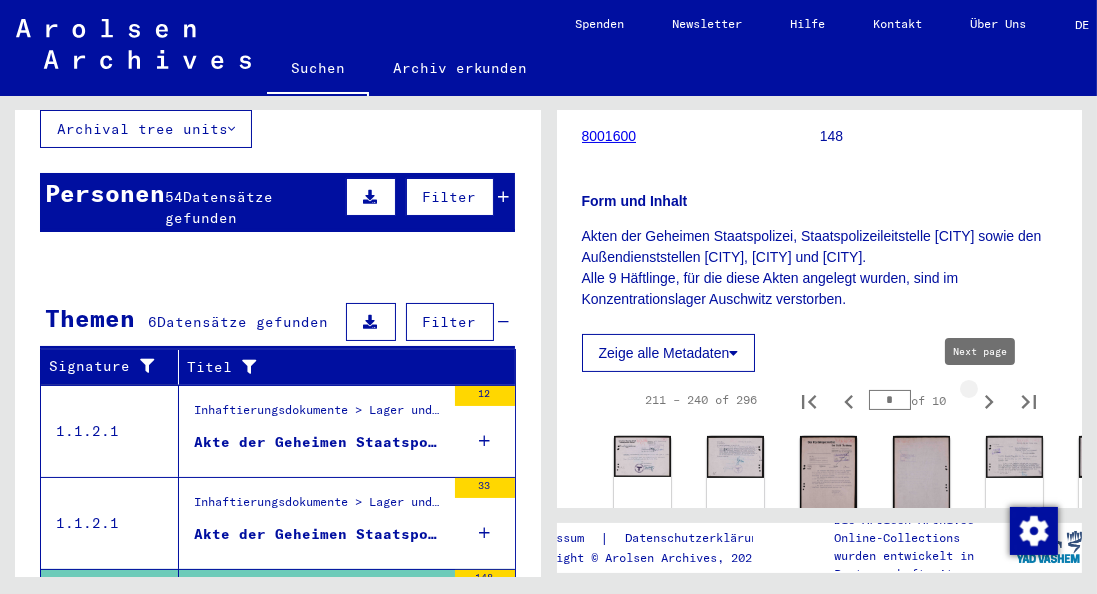 click 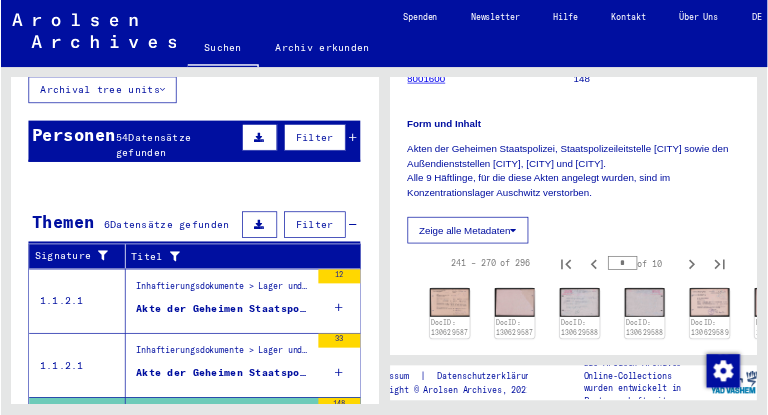 scroll, scrollTop: 400, scrollLeft: 0, axis: vertical 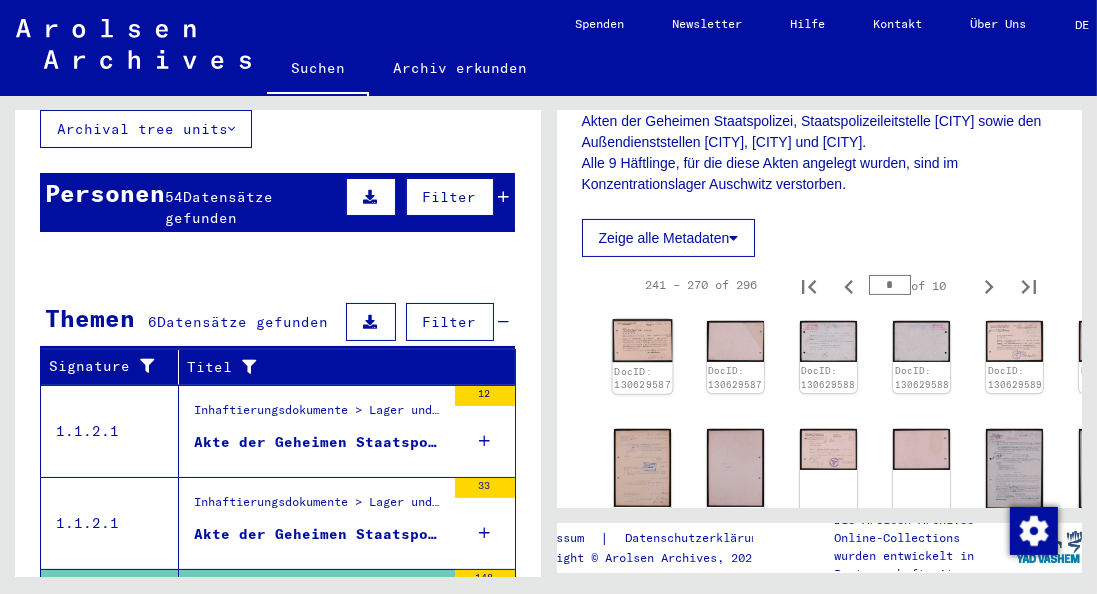 click 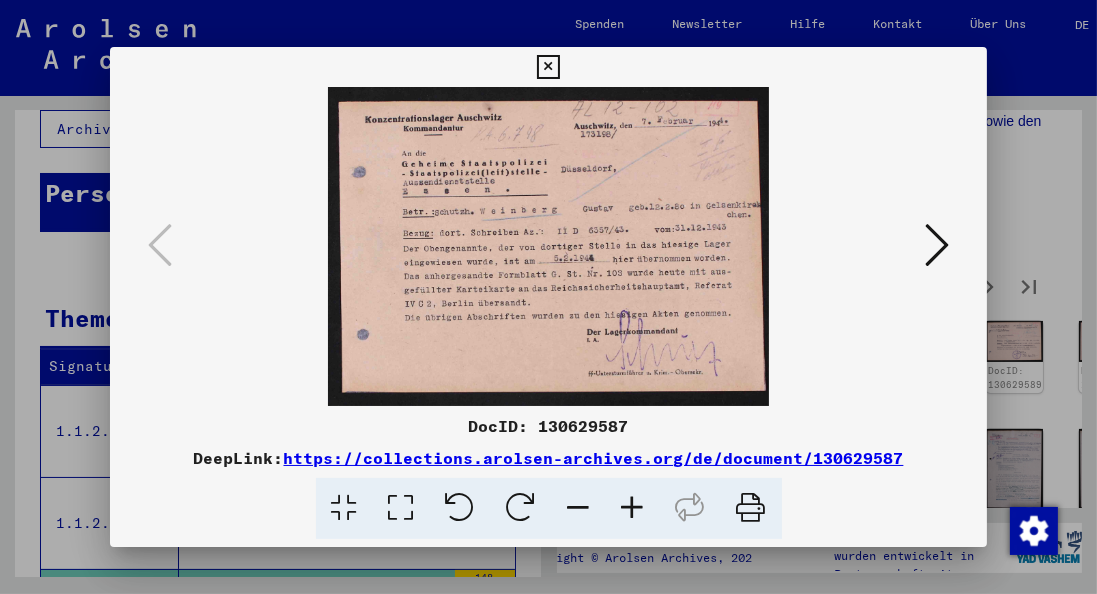 click at bounding box center (937, 246) 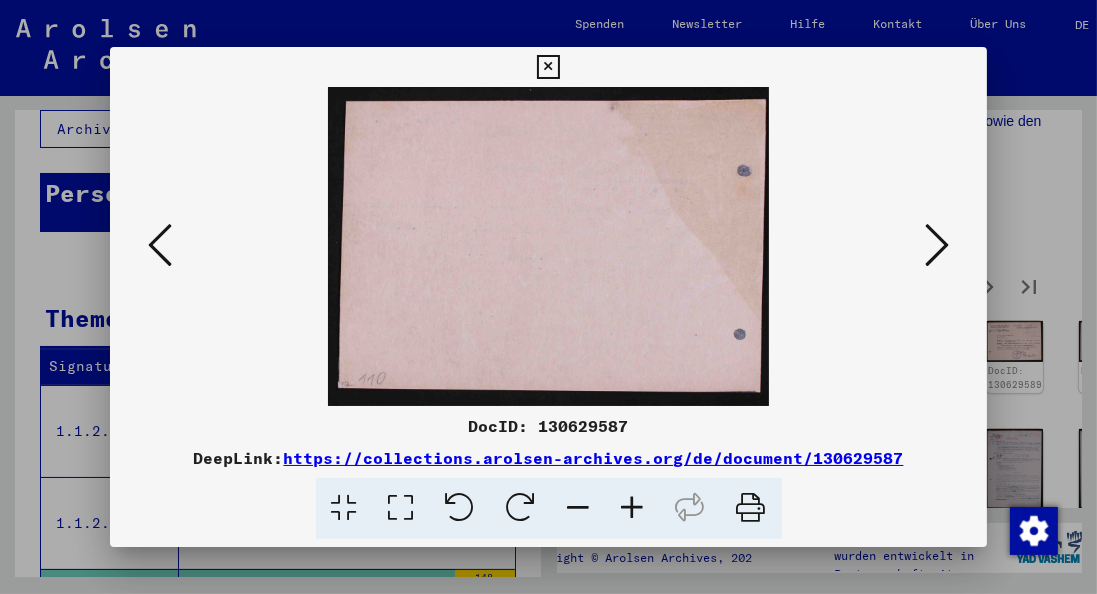 click at bounding box center [937, 245] 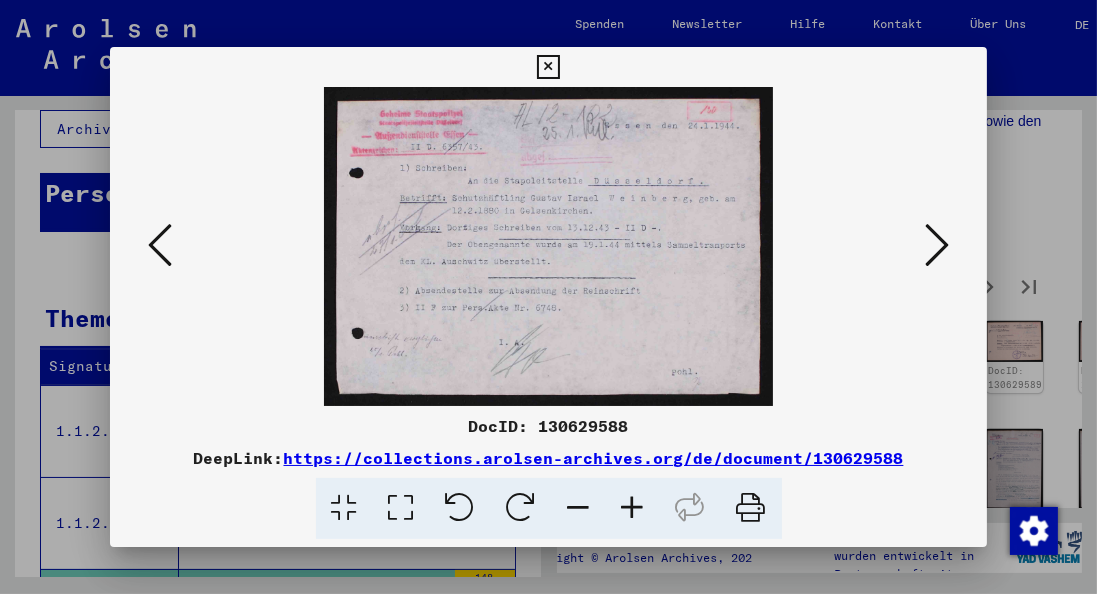 click at bounding box center [937, 246] 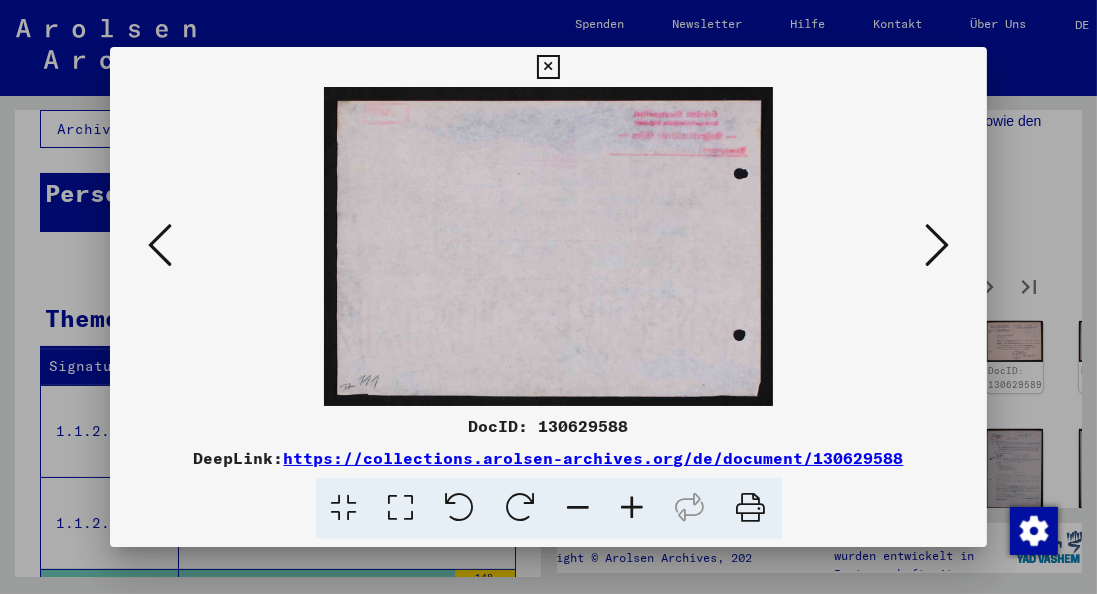 click at bounding box center (937, 246) 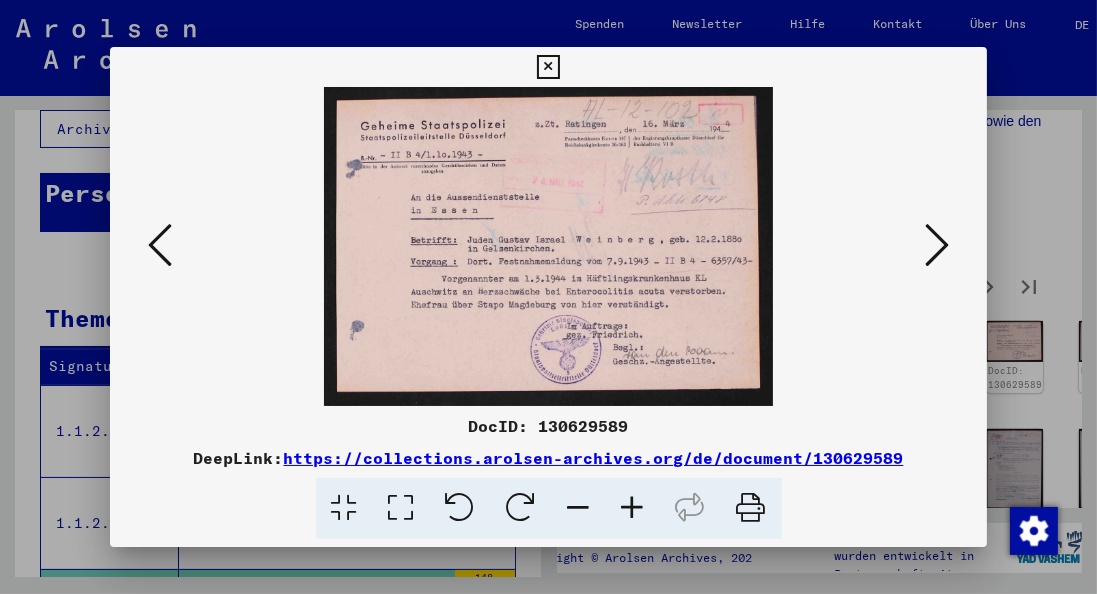 click at bounding box center [937, 246] 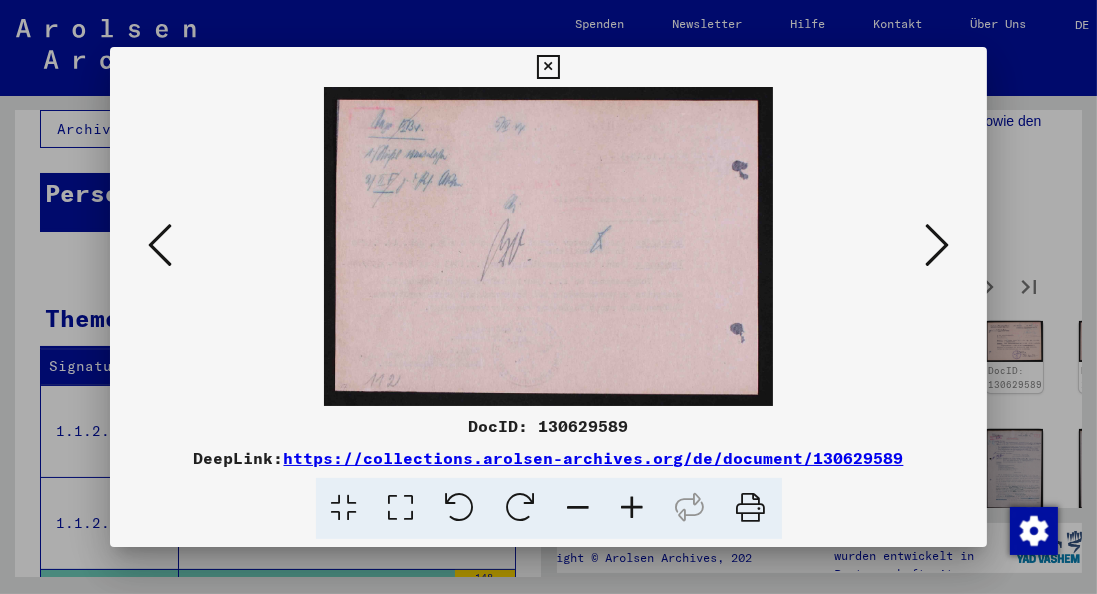 click at bounding box center [937, 246] 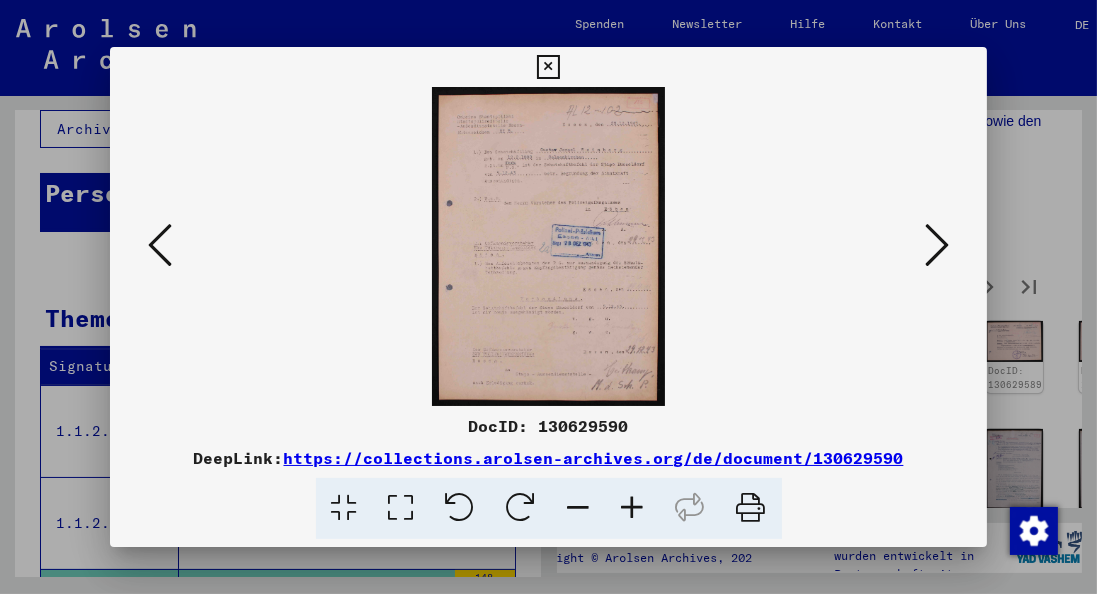 type 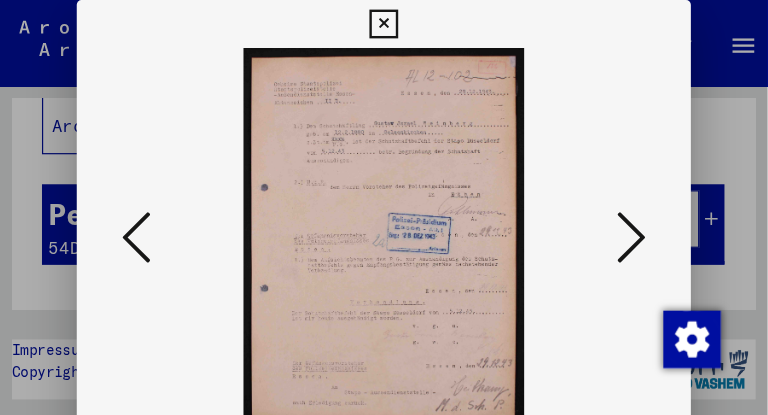 scroll, scrollTop: 145, scrollLeft: 0, axis: vertical 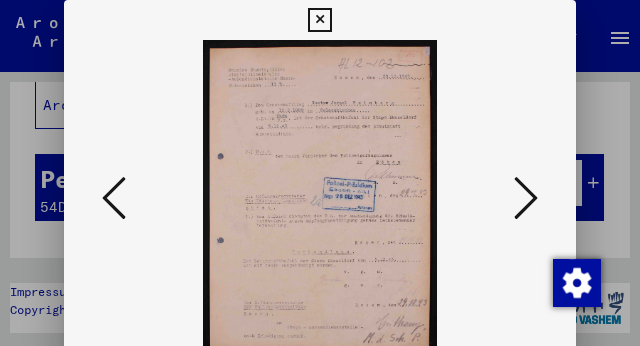 click at bounding box center (526, 198) 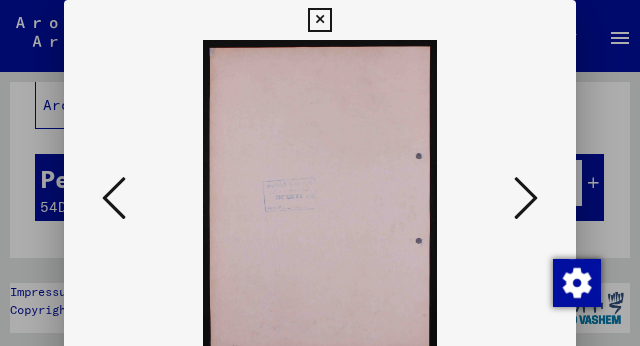 click at bounding box center [526, 198] 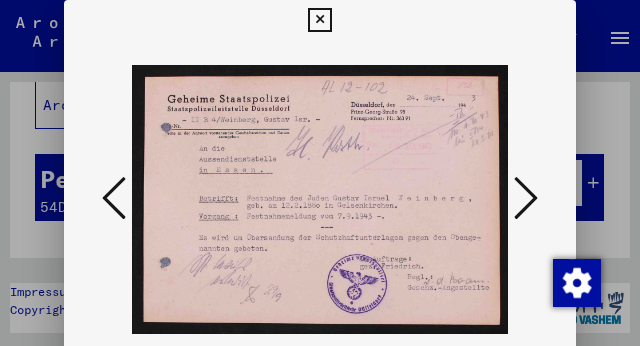 click at bounding box center (526, 198) 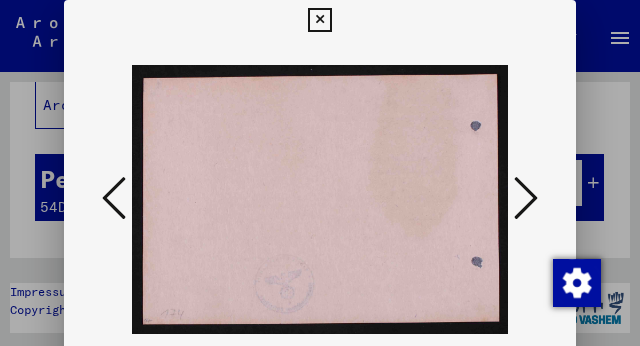 click at bounding box center [526, 198] 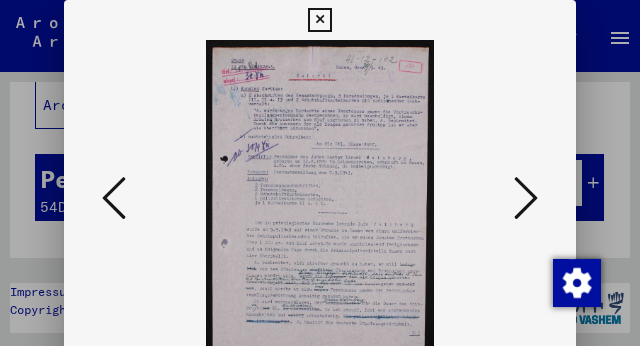 click at bounding box center [526, 198] 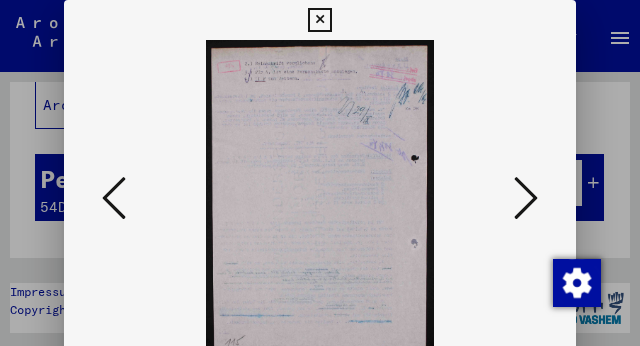 click at bounding box center [526, 198] 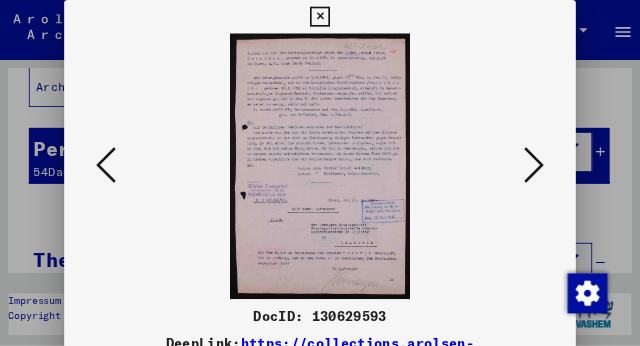 scroll, scrollTop: 145, scrollLeft: 0, axis: vertical 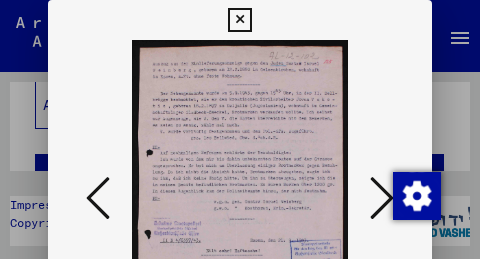 click at bounding box center [382, 198] 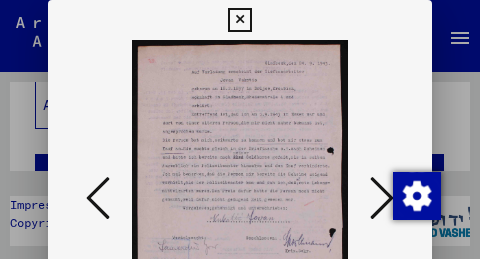 click at bounding box center [382, 198] 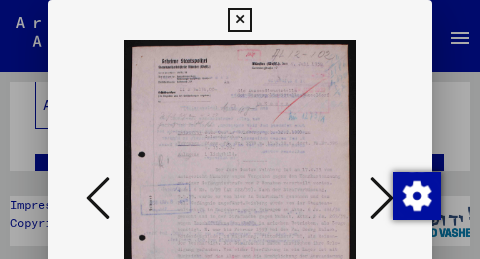 click at bounding box center (382, 198) 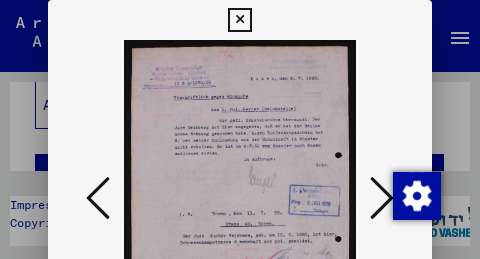 click at bounding box center (382, 198) 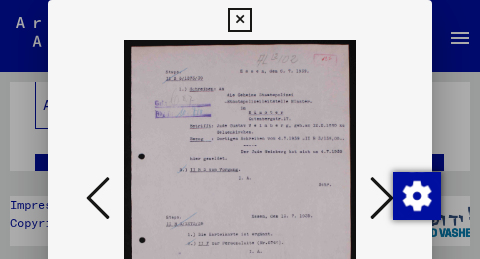 click at bounding box center (382, 198) 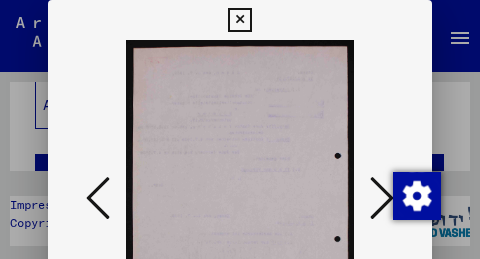 click at bounding box center [382, 198] 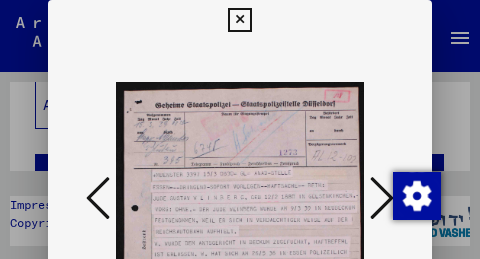 click at bounding box center (382, 198) 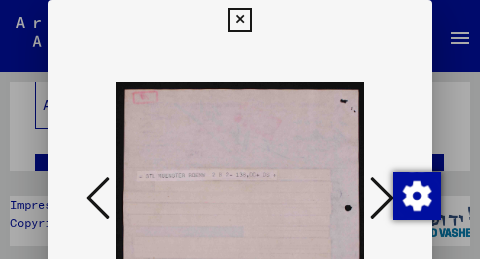 click at bounding box center [382, 198] 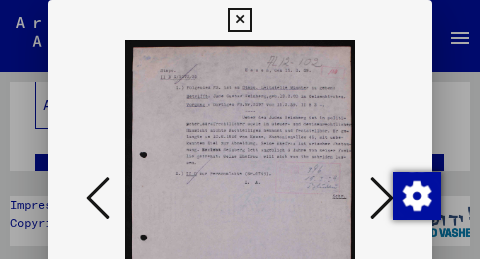 click at bounding box center (382, 198) 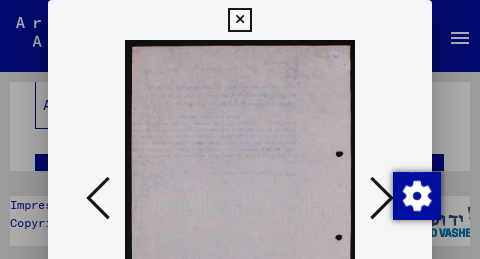 click at bounding box center [382, 198] 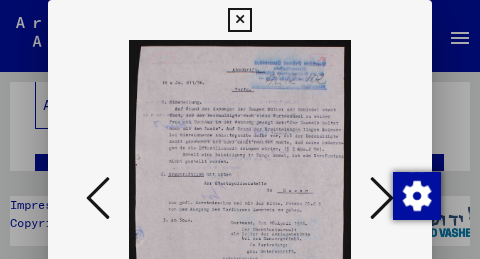 click at bounding box center [382, 198] 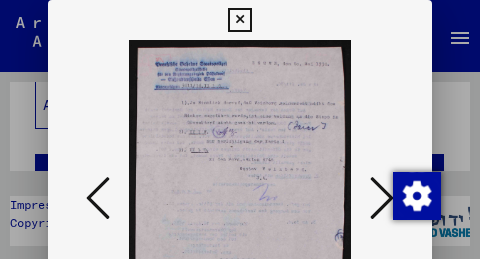 click at bounding box center (382, 198) 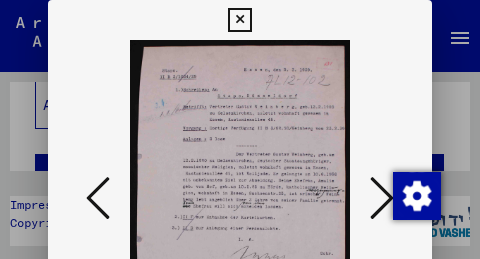 click at bounding box center [382, 198] 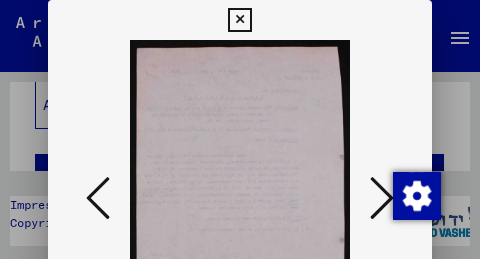 click at bounding box center (382, 198) 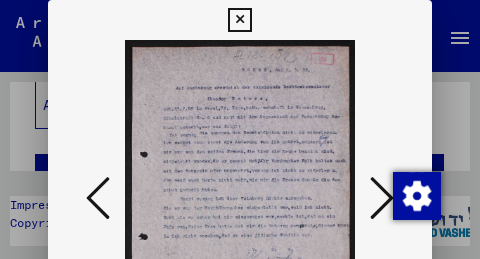 click at bounding box center [382, 198] 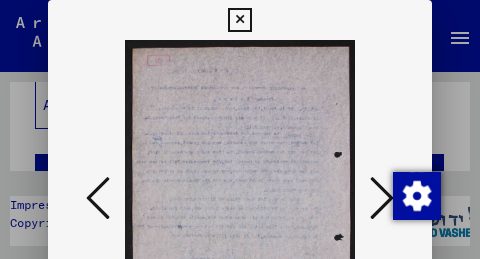 click at bounding box center [382, 198] 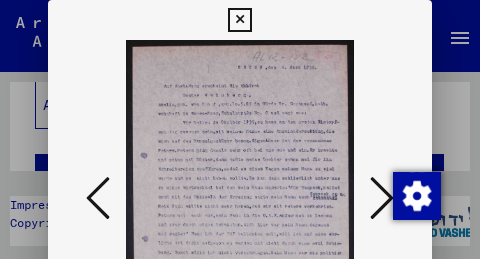 click at bounding box center [382, 198] 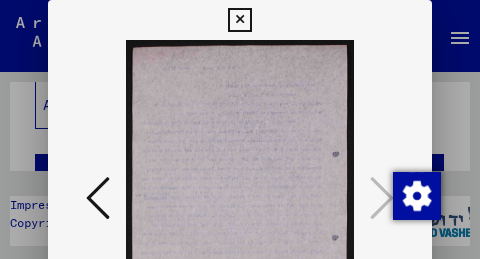 drag, startPoint x: 231, startPoint y: 25, endPoint x: 256, endPoint y: 73, distance: 54.120235 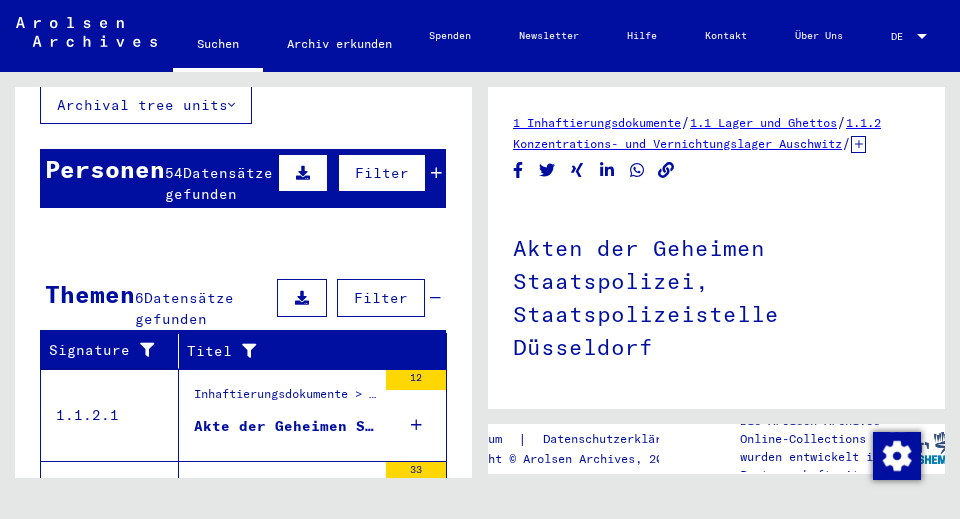 scroll, scrollTop: 145, scrollLeft: 0, axis: vertical 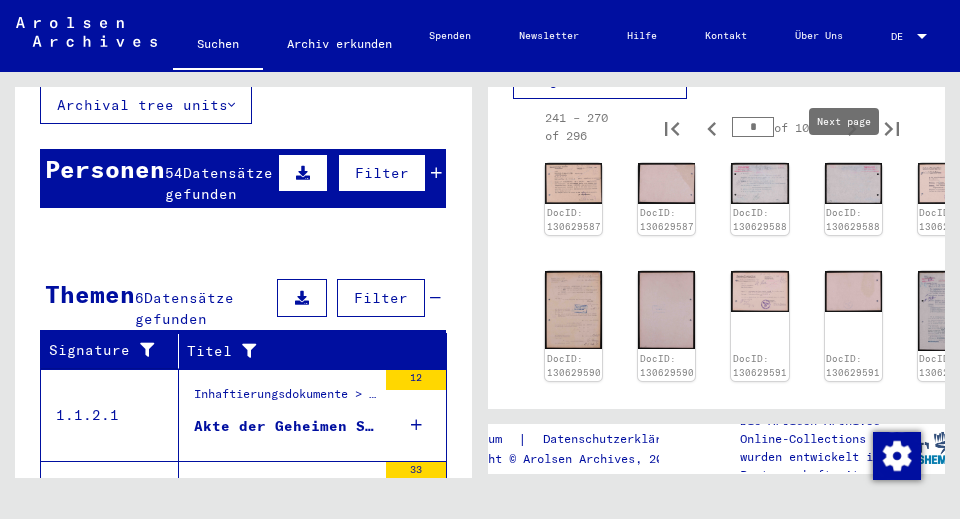 click 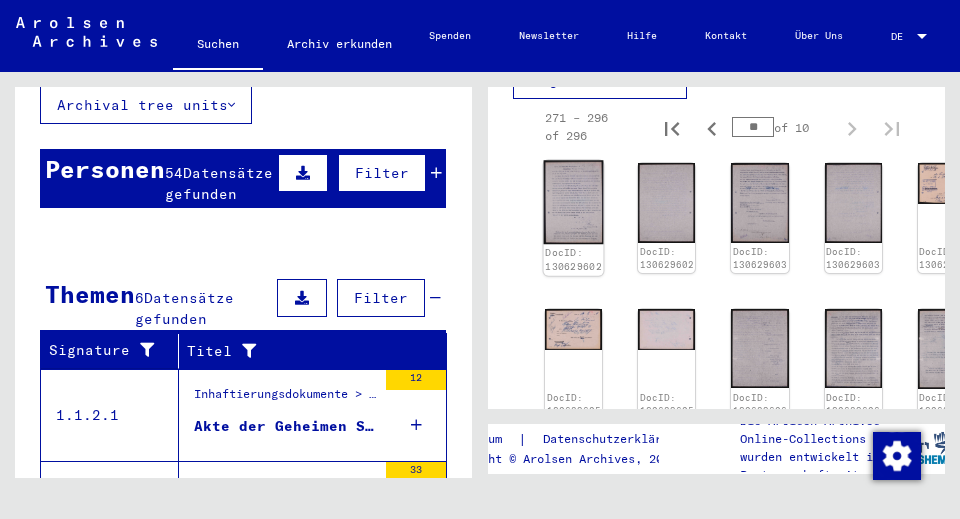 click 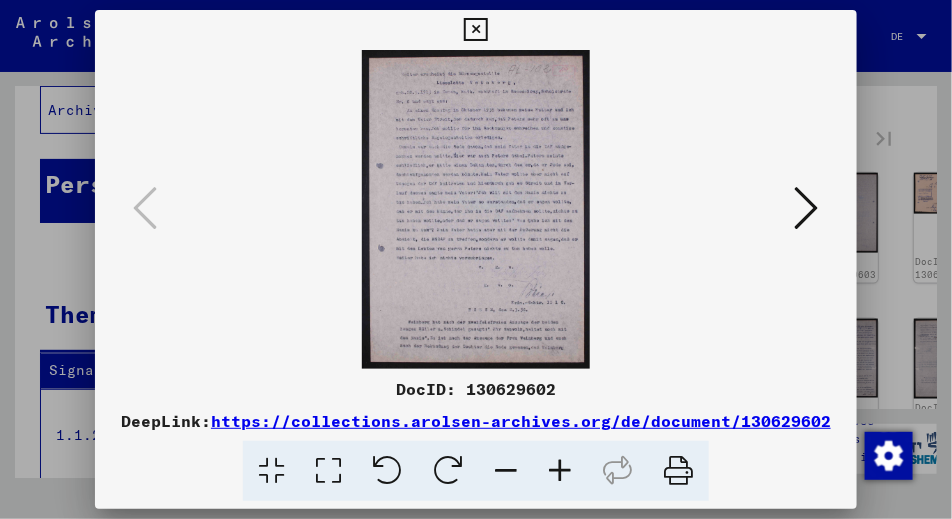 type 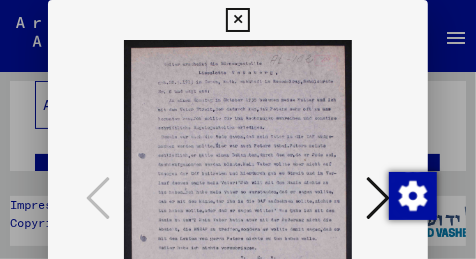 scroll, scrollTop: 145, scrollLeft: 0, axis: vertical 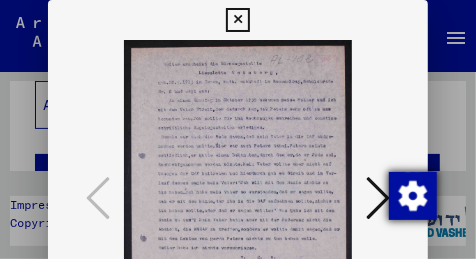 click at bounding box center [413, 196] 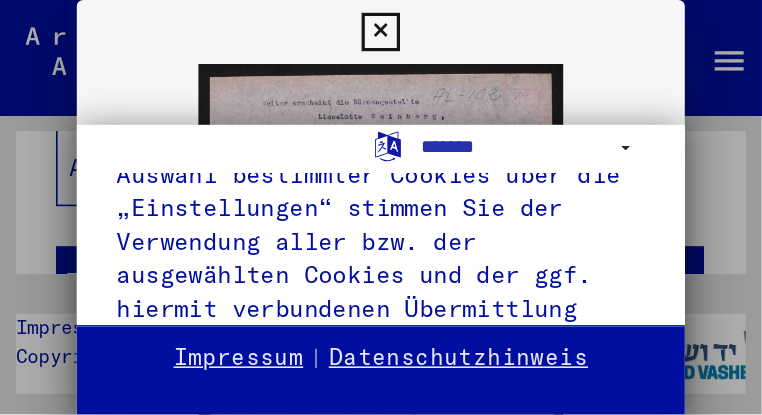 scroll, scrollTop: 500, scrollLeft: 0, axis: vertical 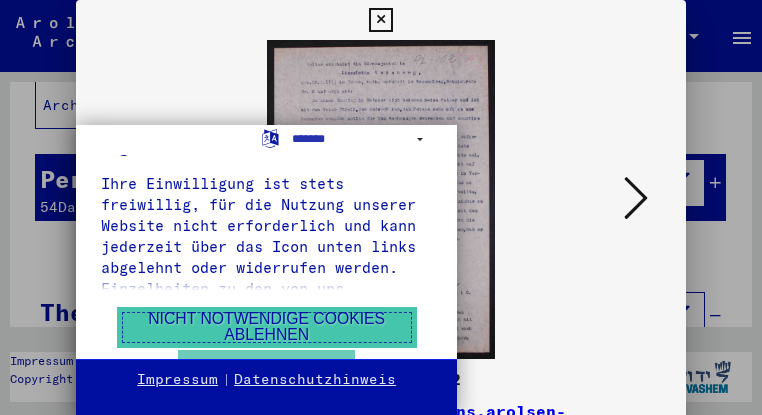 click on "Nicht notwendige Cookies ablehnen" at bounding box center (267, 327) 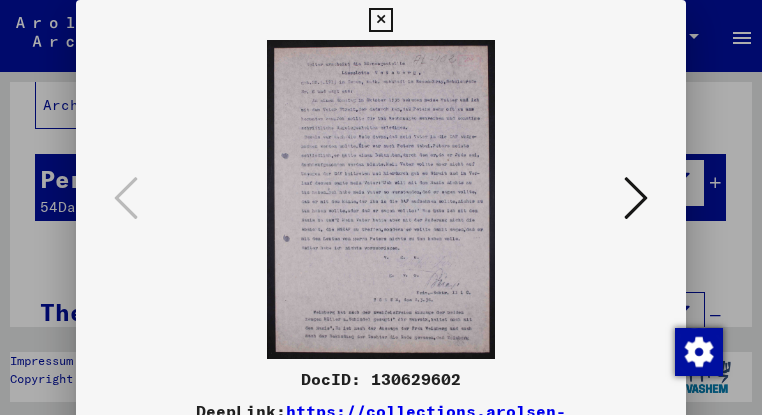 click at bounding box center [636, 198] 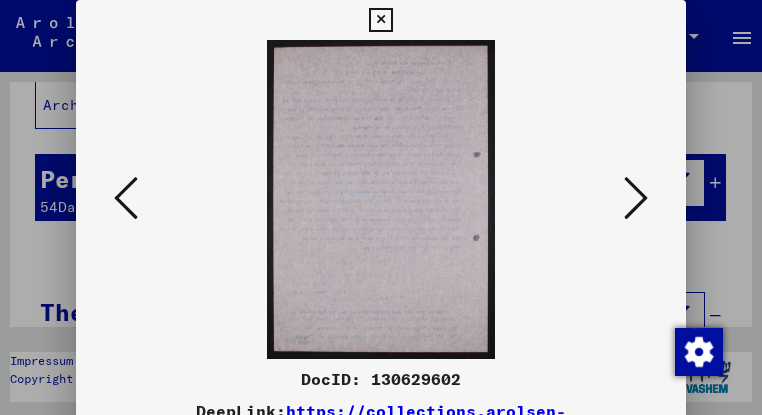 click at bounding box center (636, 198) 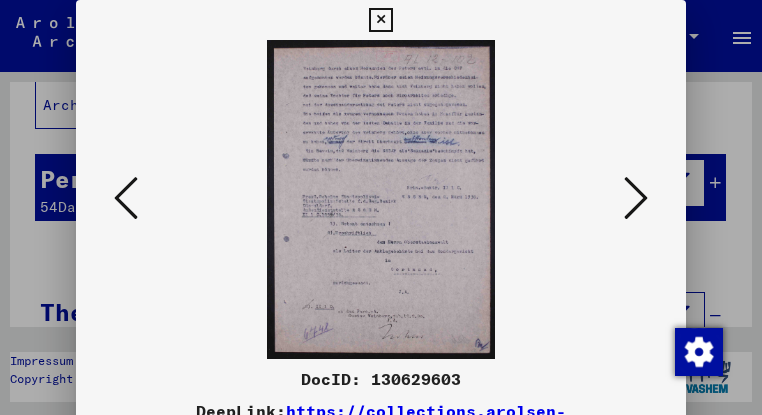 type 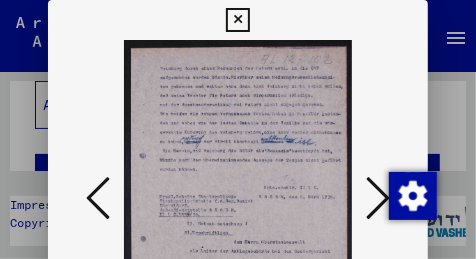scroll, scrollTop: 145, scrollLeft: 0, axis: vertical 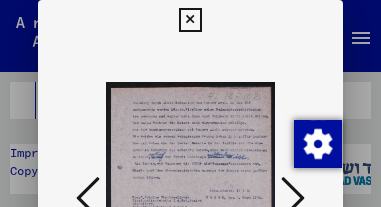 click at bounding box center (293, 198) 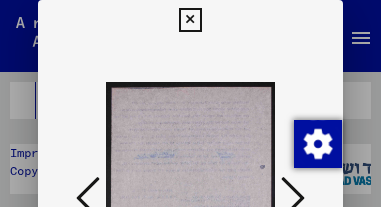 click at bounding box center [293, 198] 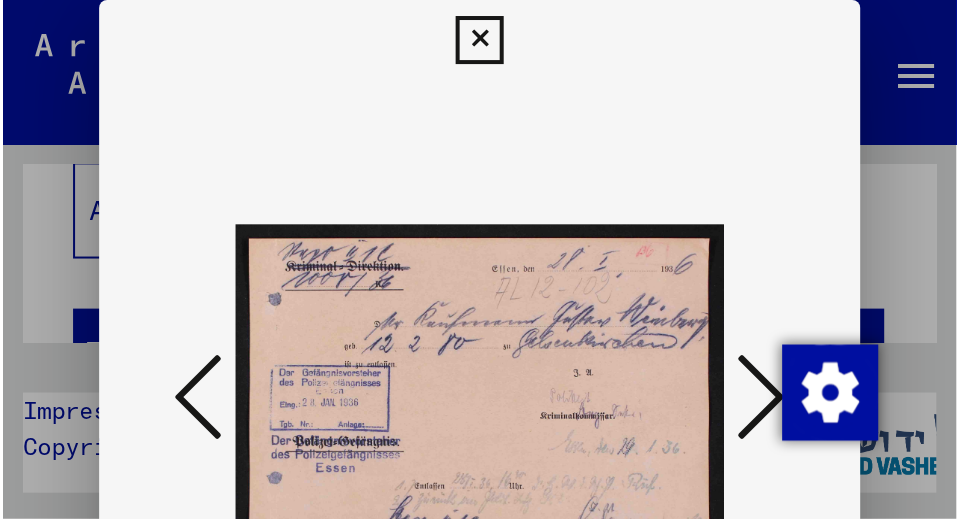 scroll, scrollTop: 145, scrollLeft: 0, axis: vertical 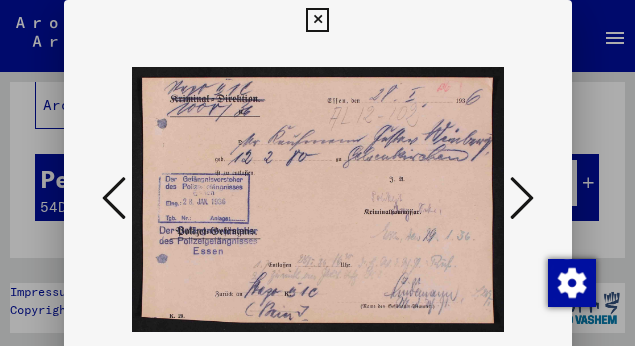 click at bounding box center [522, 198] 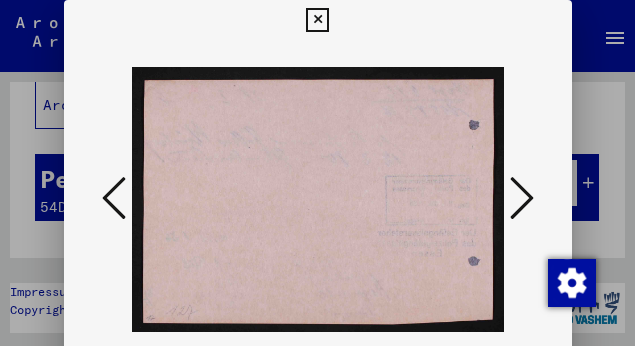 click at bounding box center (522, 198) 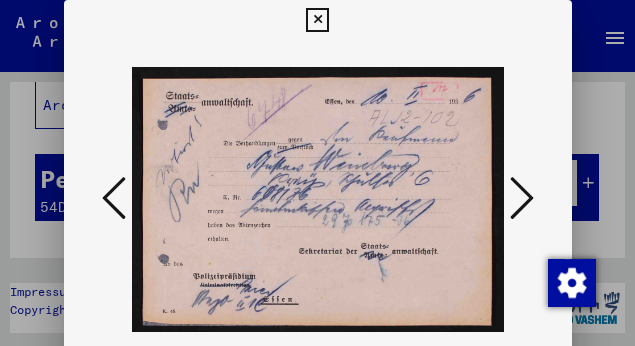 click at bounding box center [522, 198] 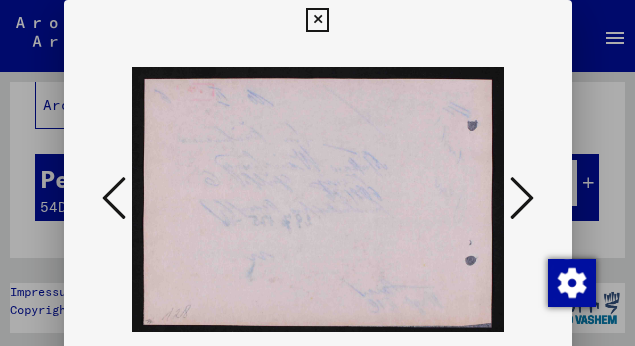 click at bounding box center [522, 198] 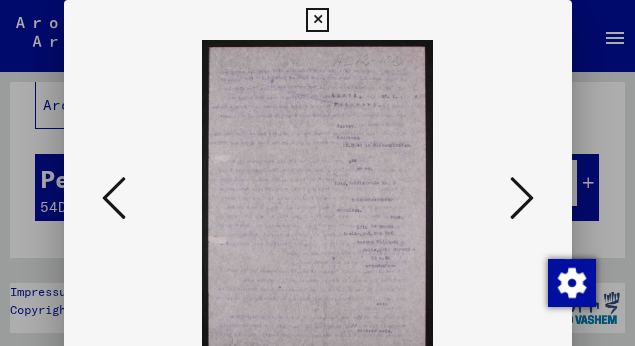 click at bounding box center (522, 198) 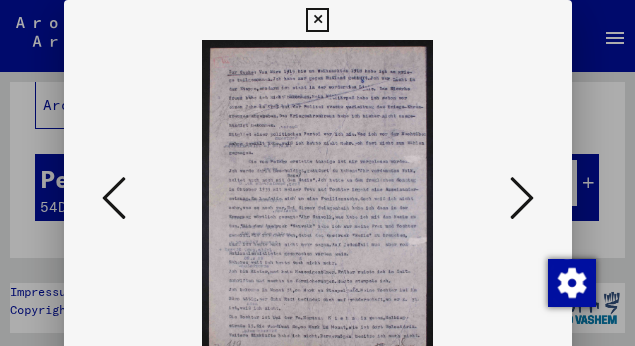 click at bounding box center [522, 198] 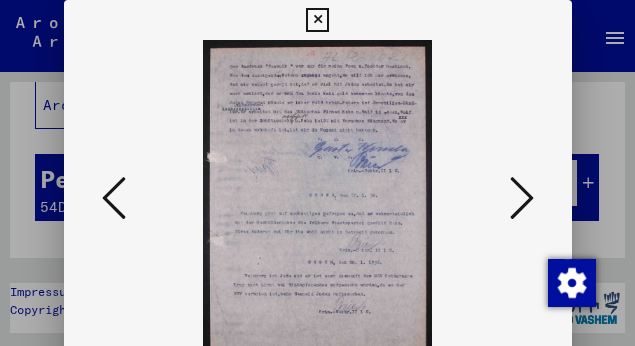 click at bounding box center (522, 198) 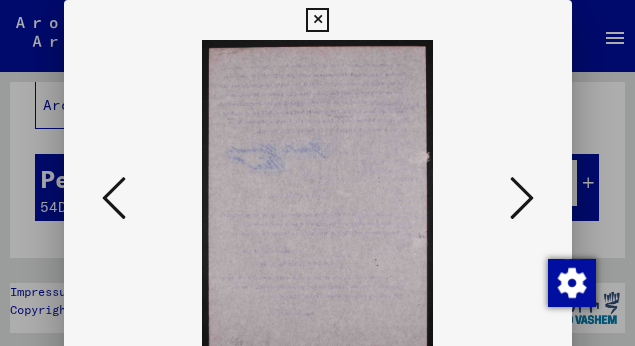 click at bounding box center (522, 198) 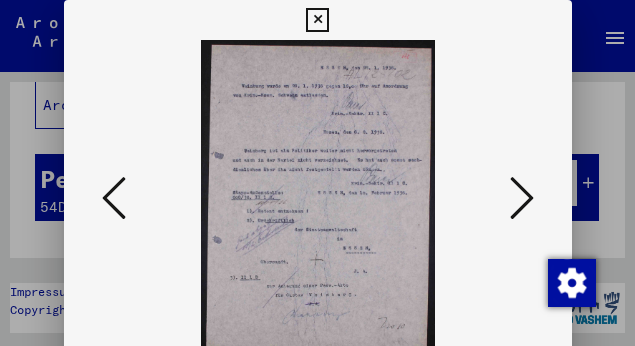 click at bounding box center [522, 198] 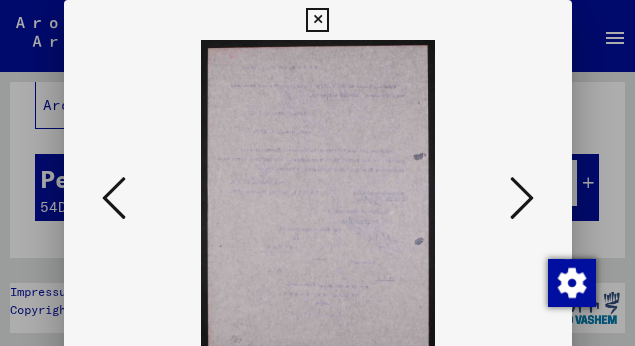 click at bounding box center (522, 198) 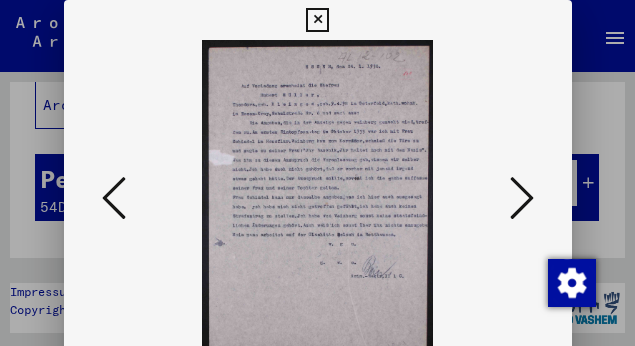 click at bounding box center (522, 198) 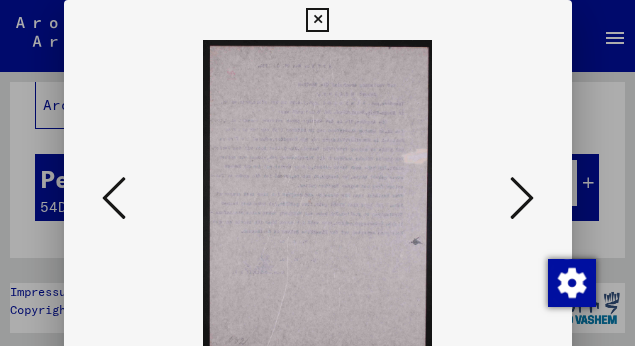 click at bounding box center [522, 198] 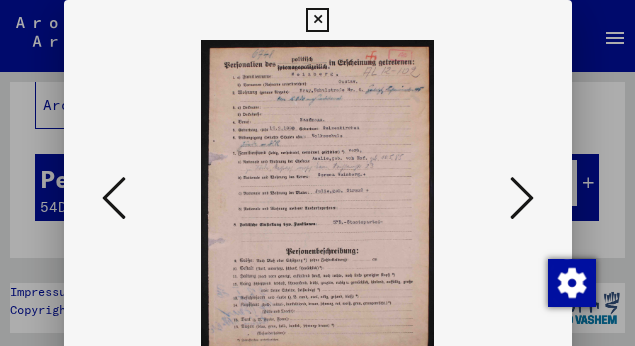 click at bounding box center [522, 198] 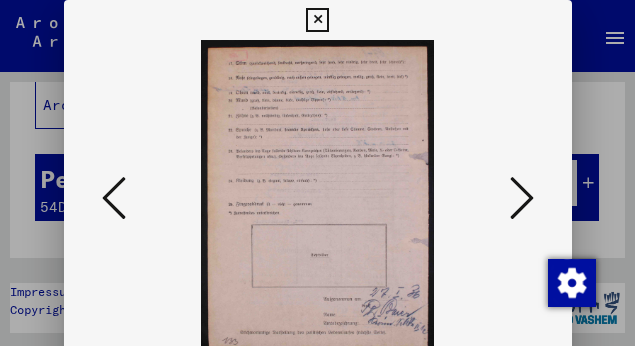 click at bounding box center (522, 198) 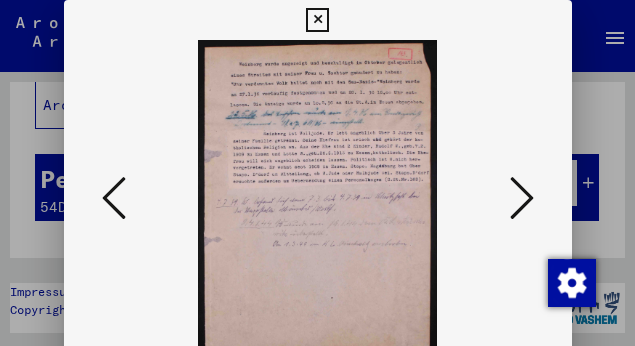 click at bounding box center (522, 198) 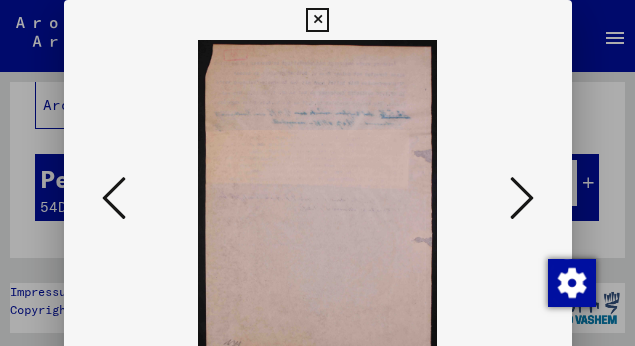 click at bounding box center [522, 198] 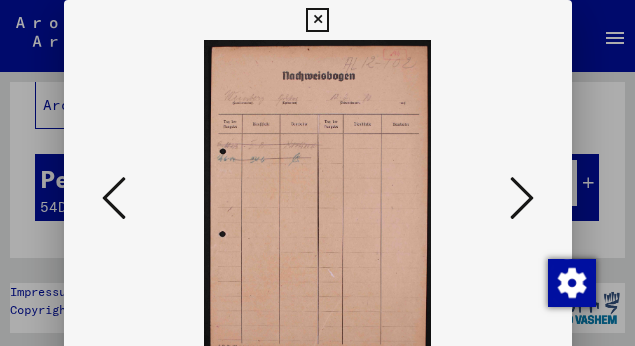 click at bounding box center [522, 198] 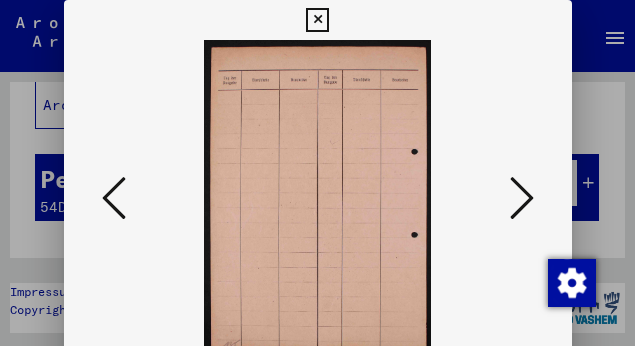 click at bounding box center (522, 198) 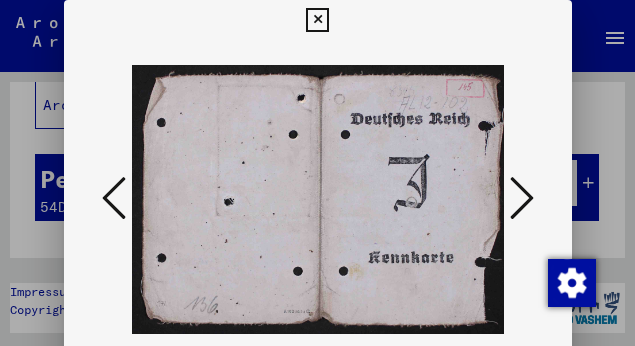 click at bounding box center (522, 198) 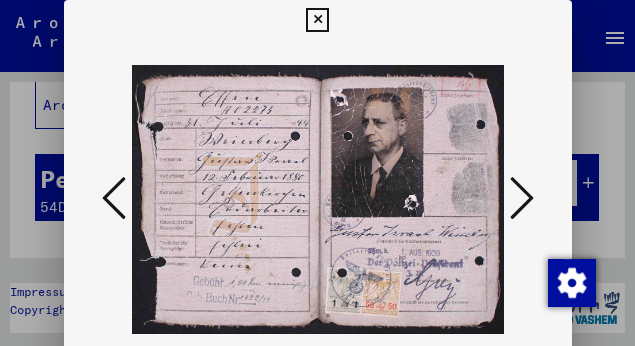click at bounding box center (522, 198) 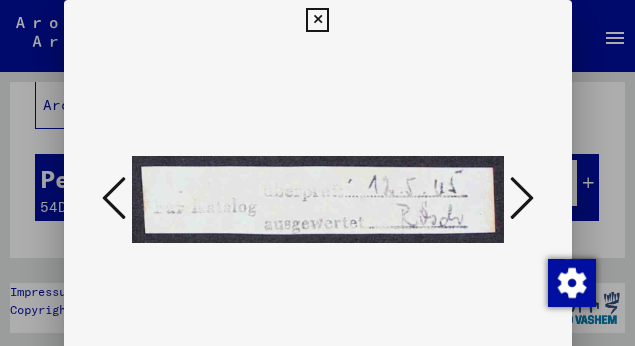 click at bounding box center [522, 198] 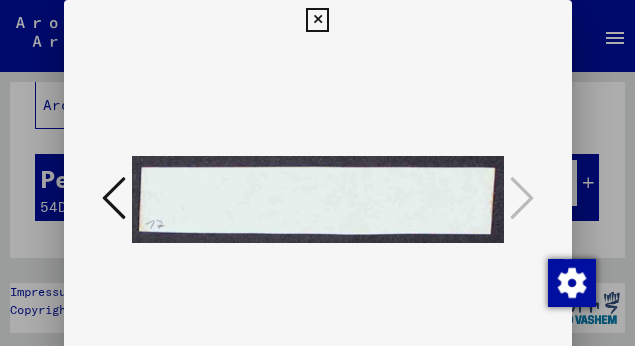 drag, startPoint x: 314, startPoint y: 26, endPoint x: 330, endPoint y: 43, distance: 23.345236 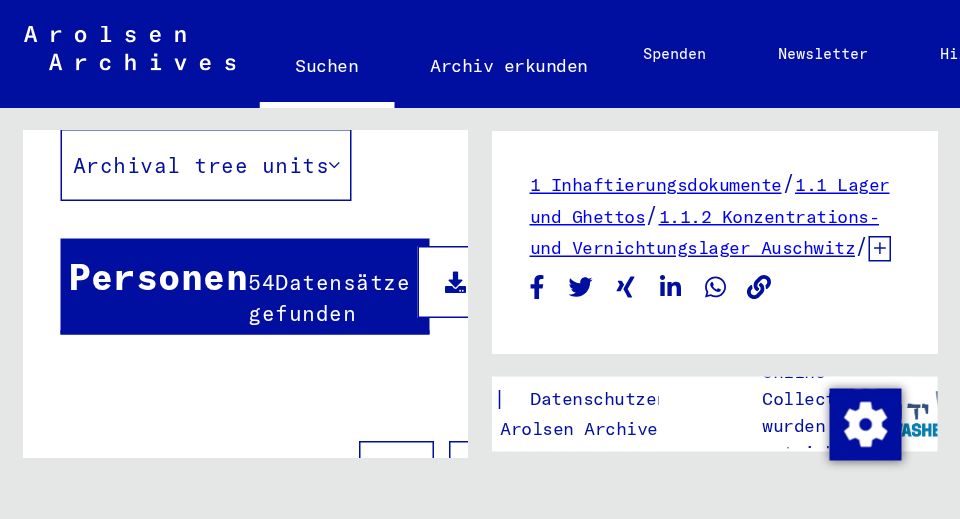 scroll, scrollTop: 145, scrollLeft: 0, axis: vertical 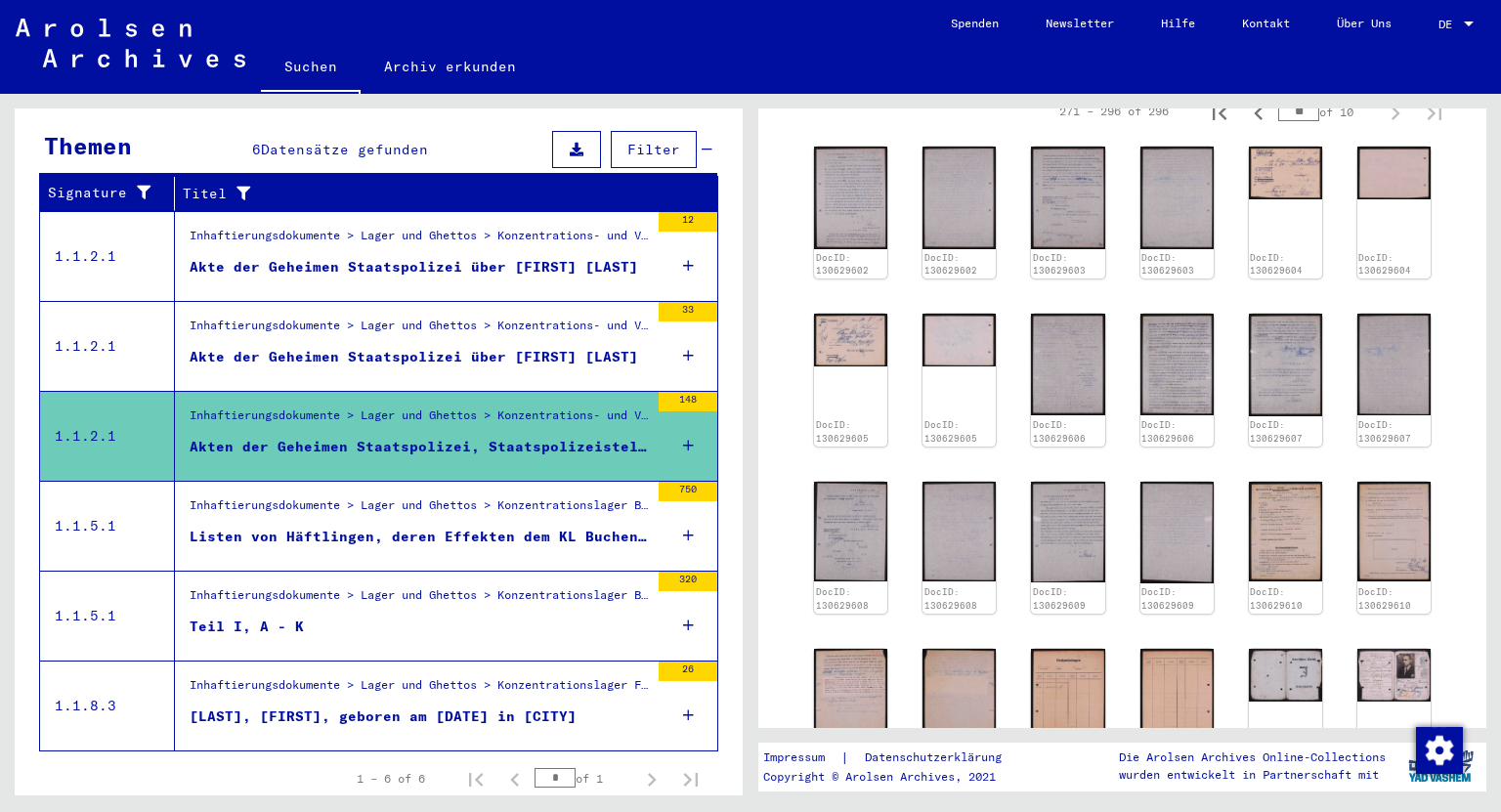 click on "Listen von Häftlingen, deren Effekten dem KL Buchenwald von verschiedenen      Gefängnissen, Polizeidienststellen und anderen Inhaftierungsanstalten      innerhalb und außerhalb des Deutschen Reichs übergeben wurden, A - Z" at bounding box center [419, 536] 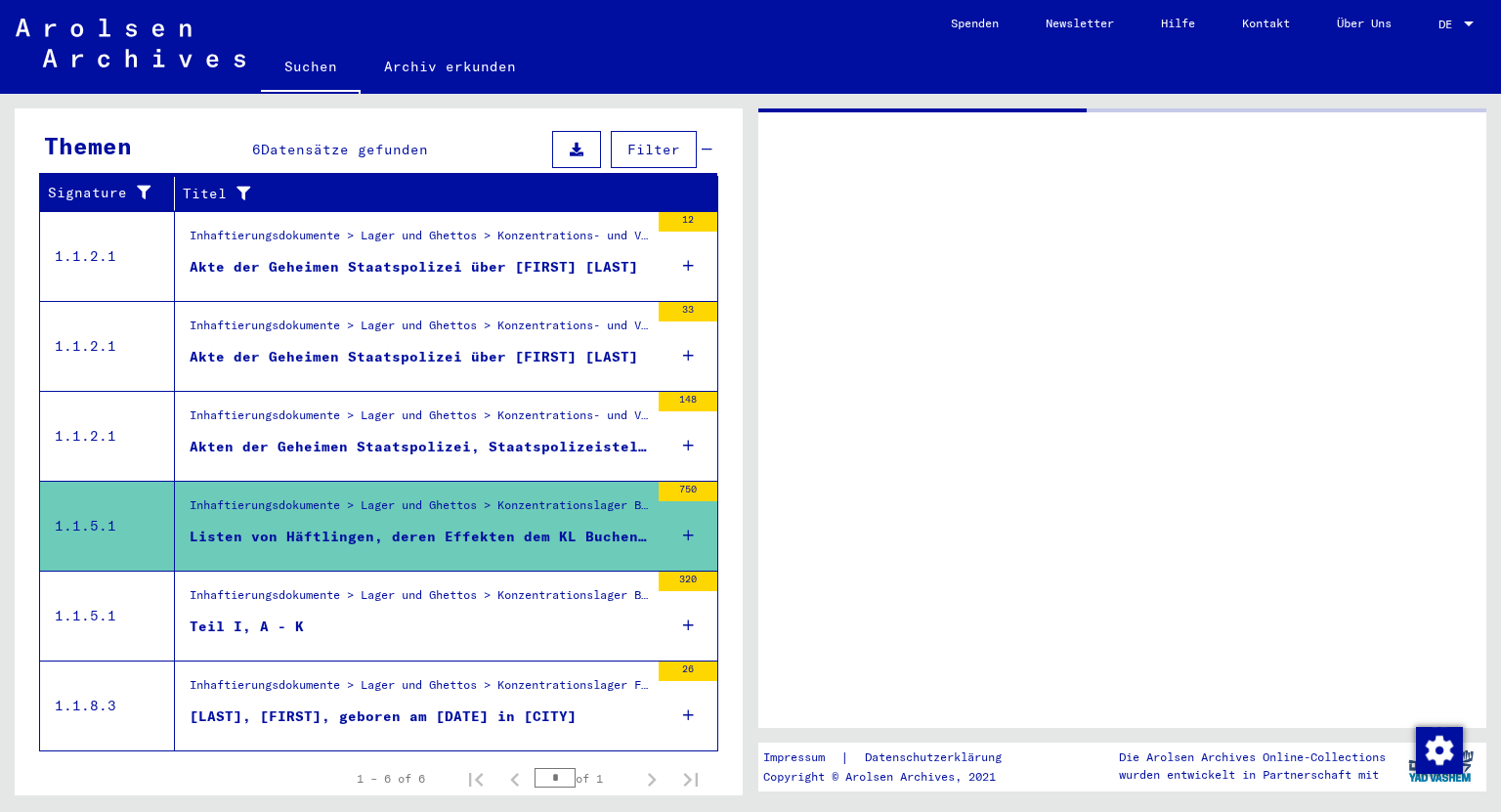 scroll, scrollTop: 0, scrollLeft: 0, axis: both 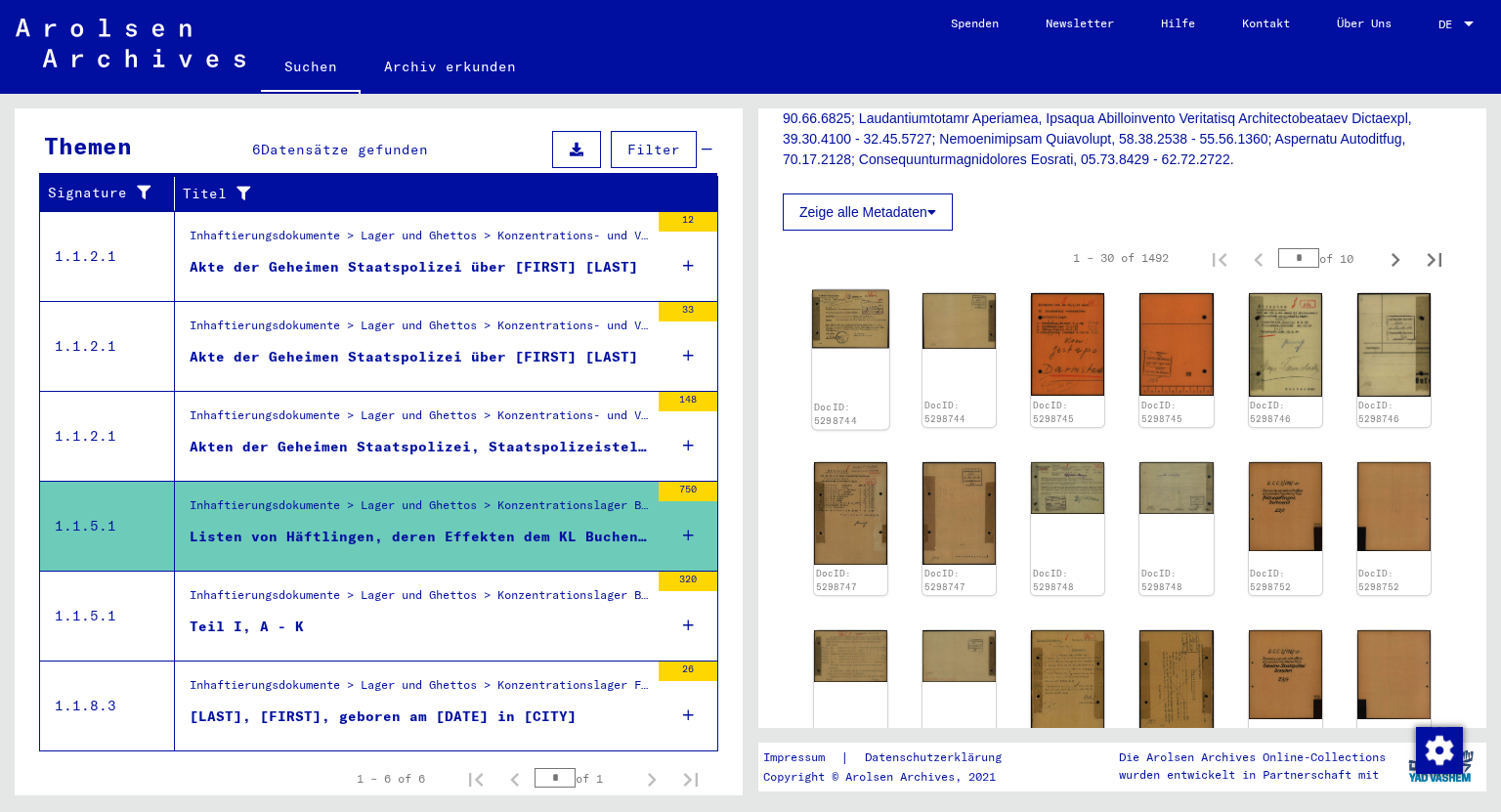 click 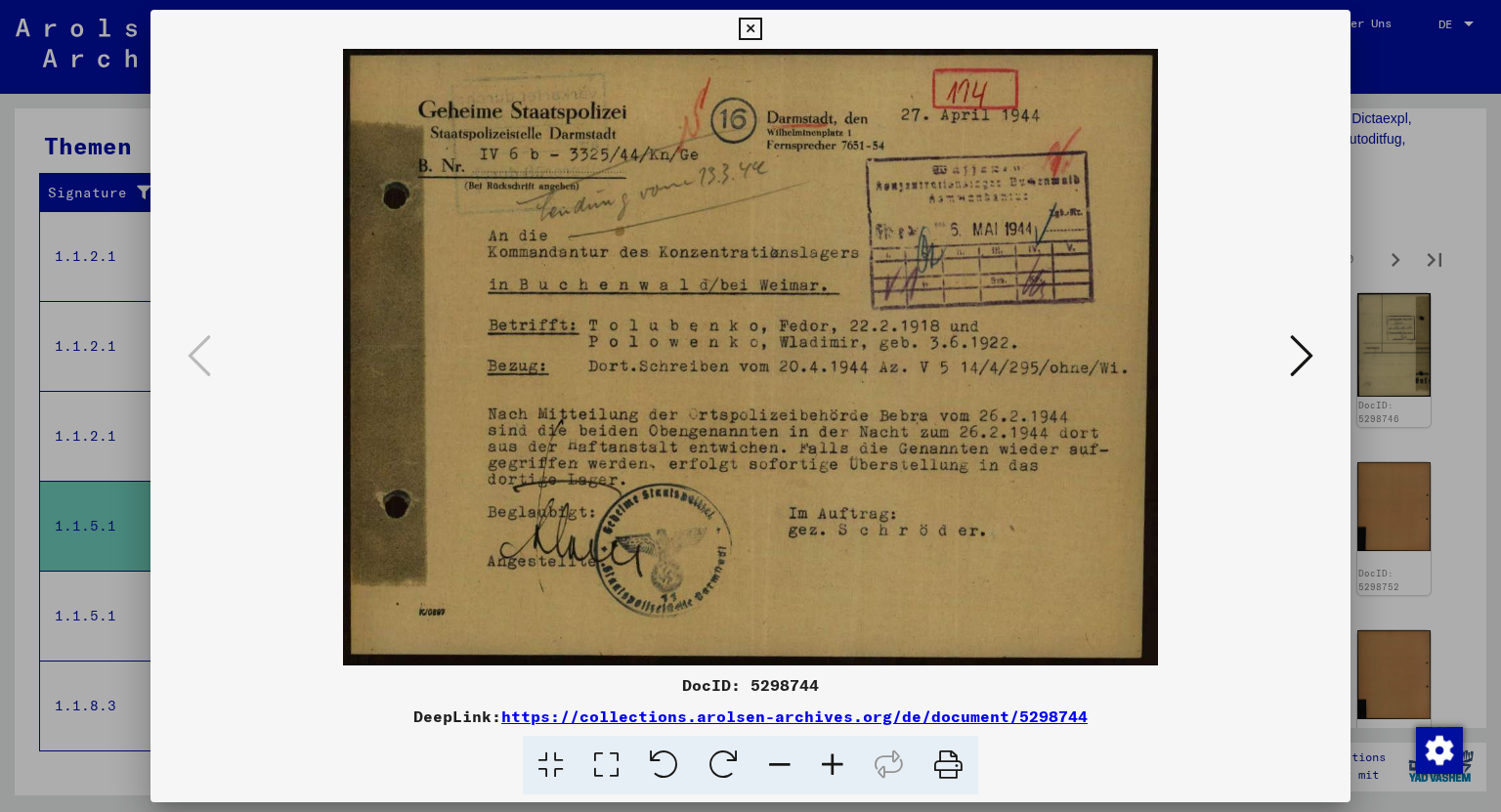 click at bounding box center (1302, 357) 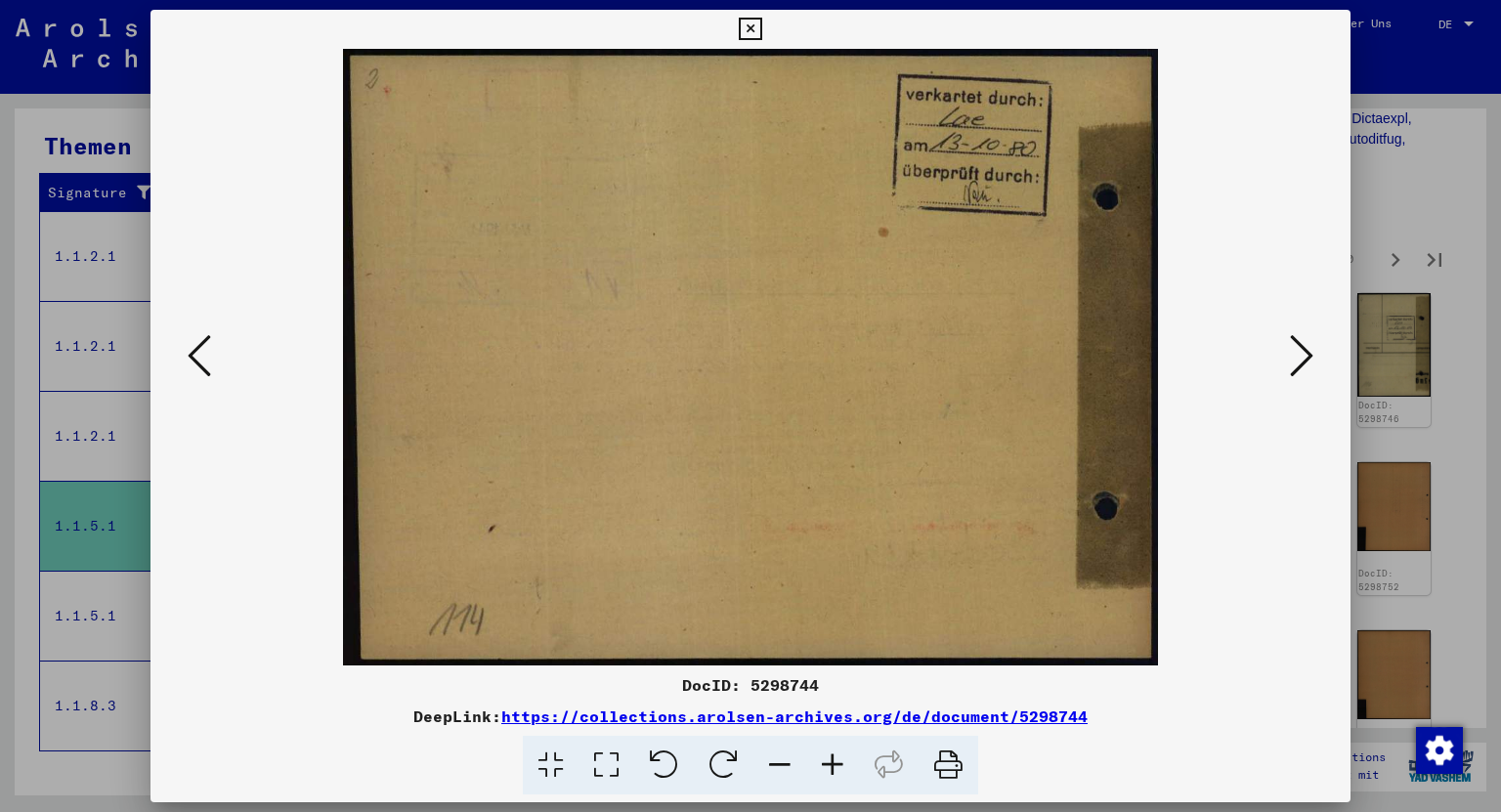 click at bounding box center [1302, 356] 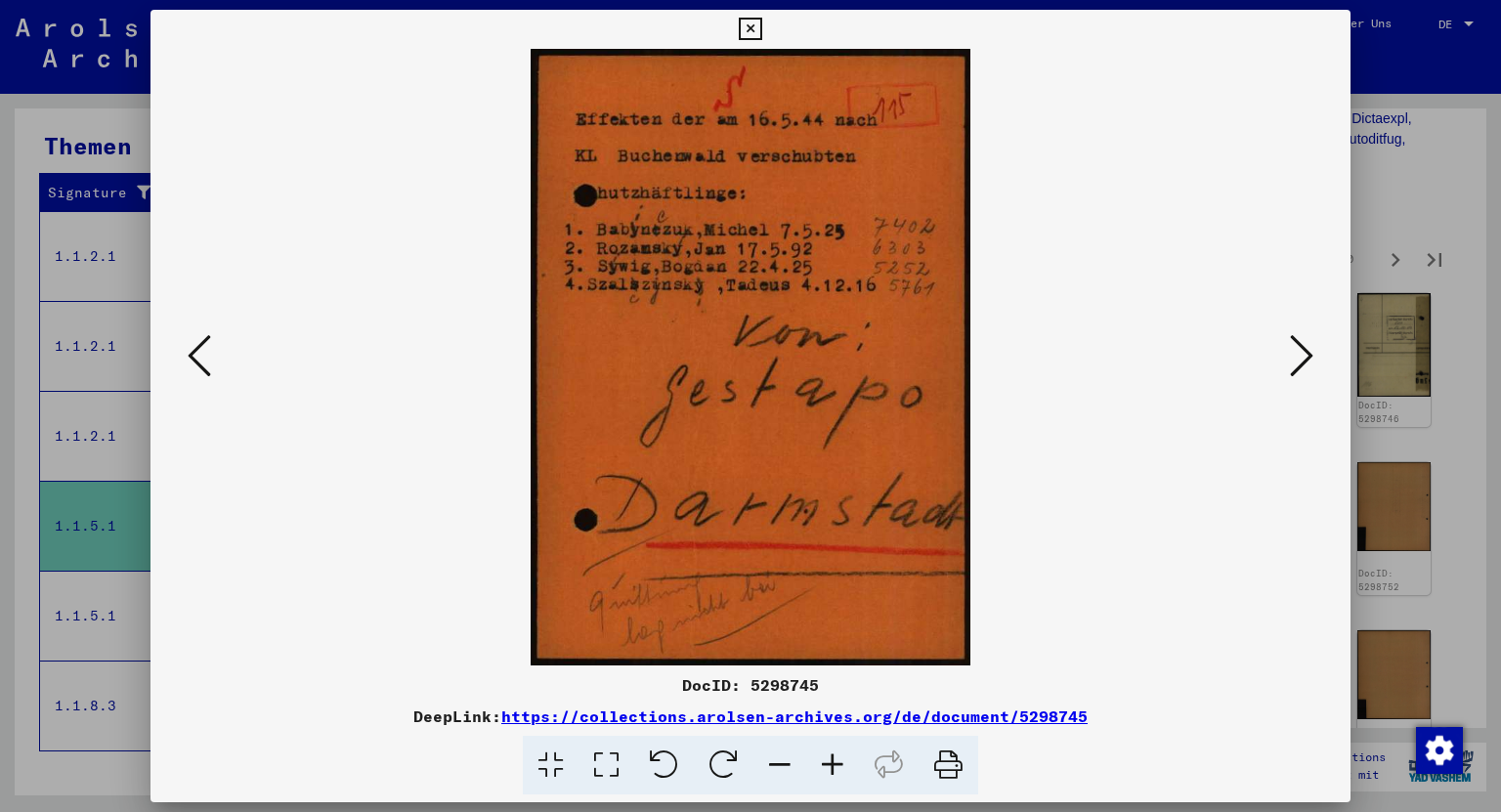 click at bounding box center (1302, 356) 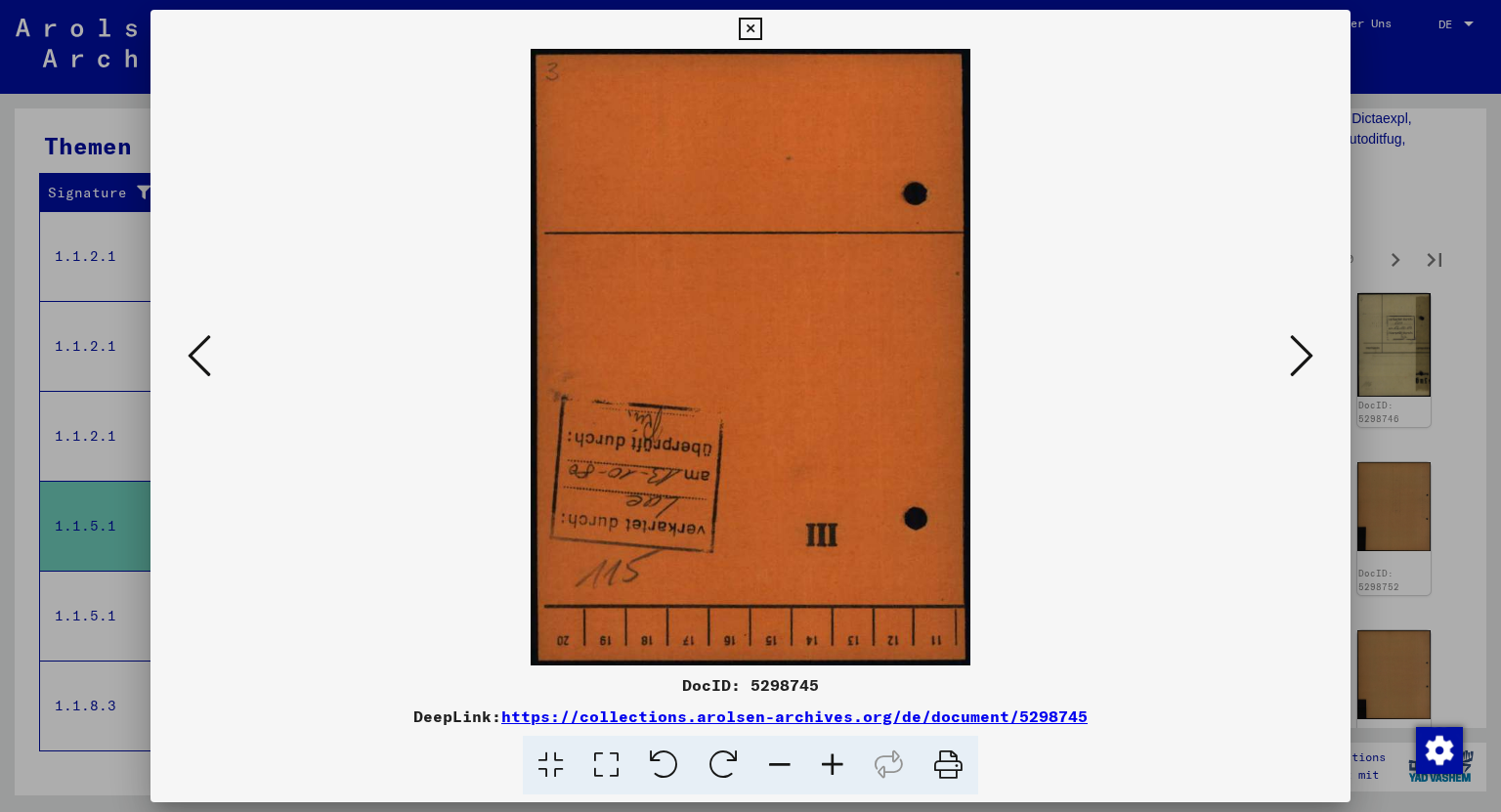 click at bounding box center [1302, 356] 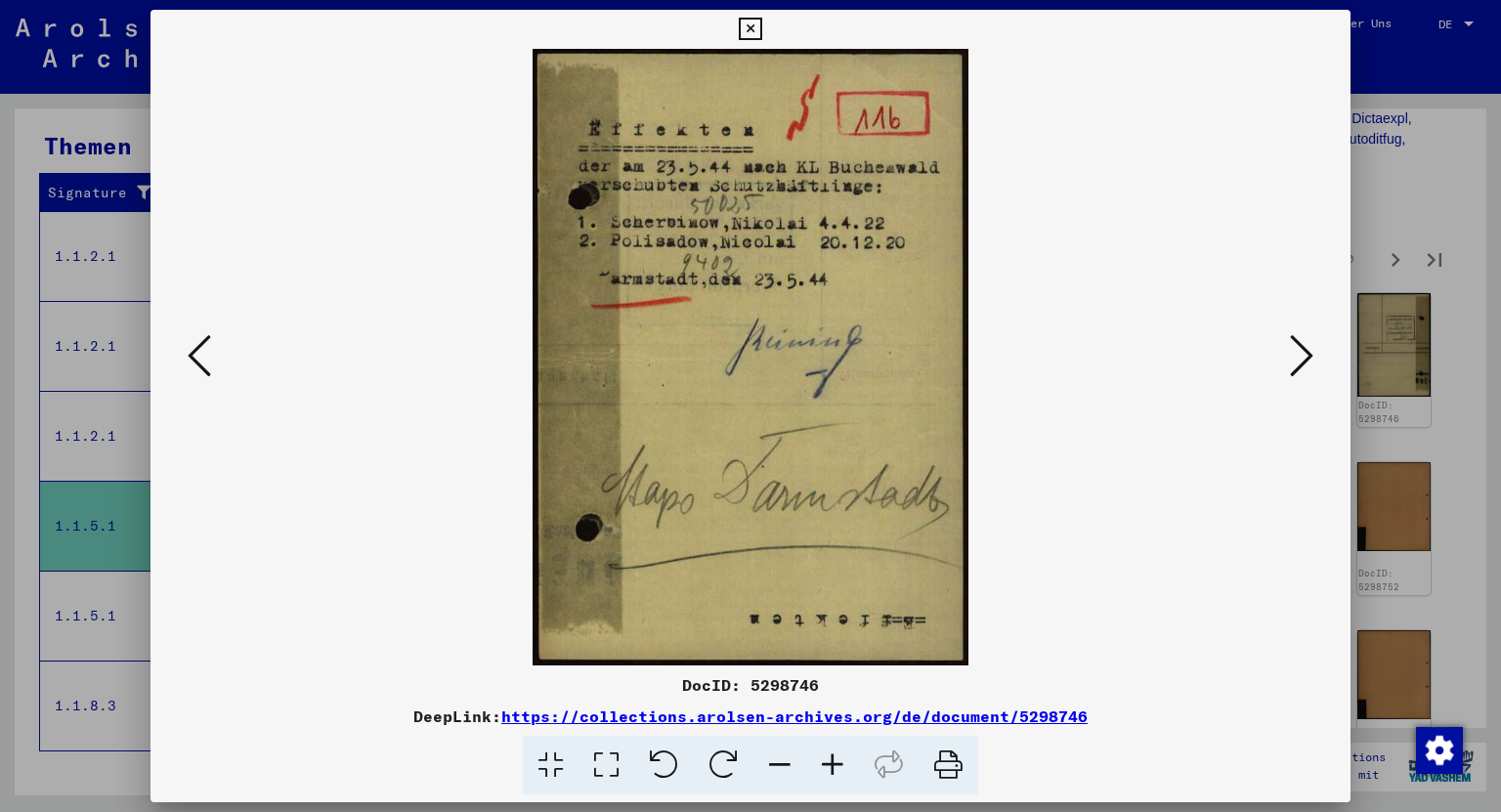 click at bounding box center [1302, 356] 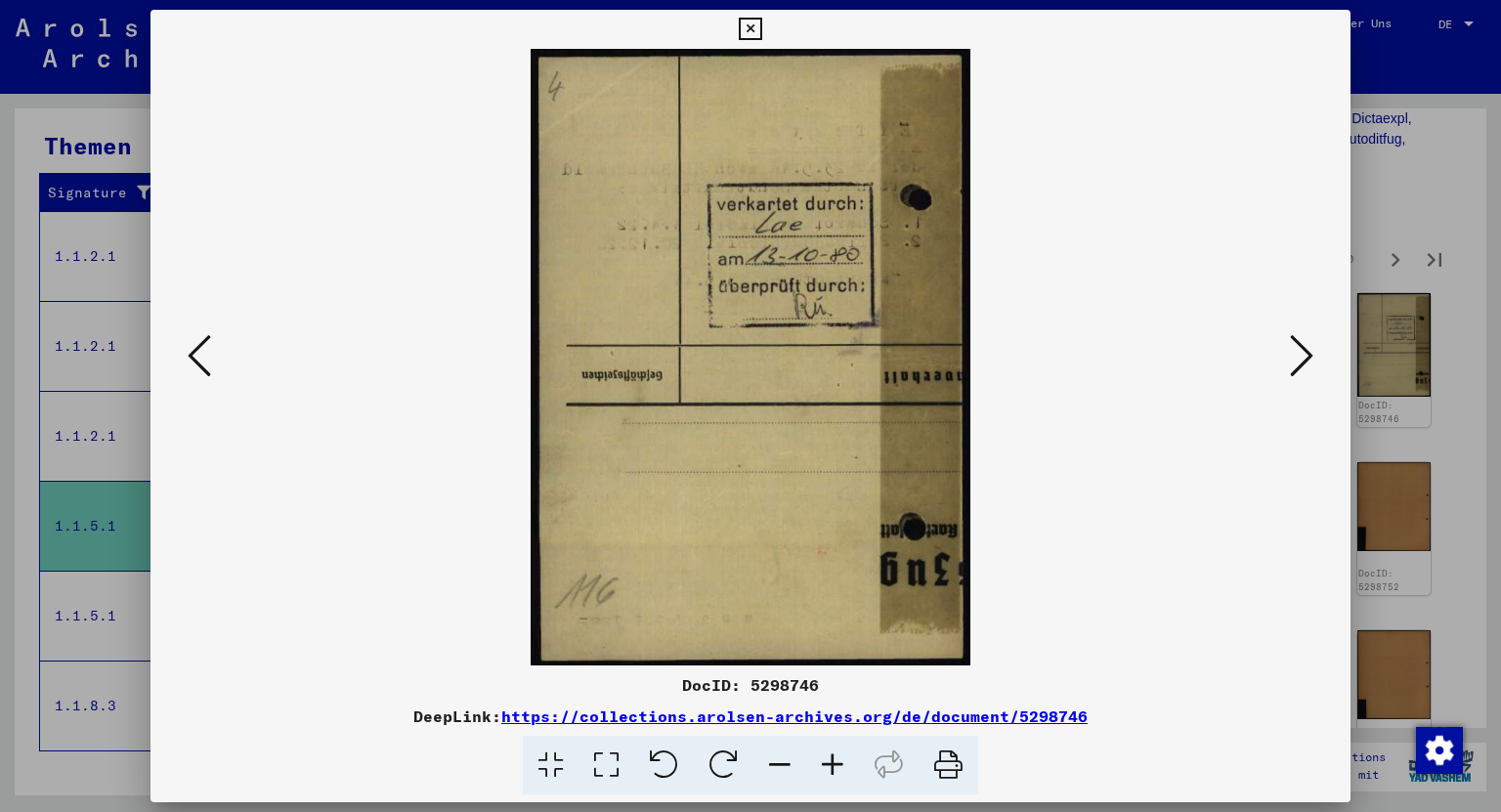 click at bounding box center (1302, 356) 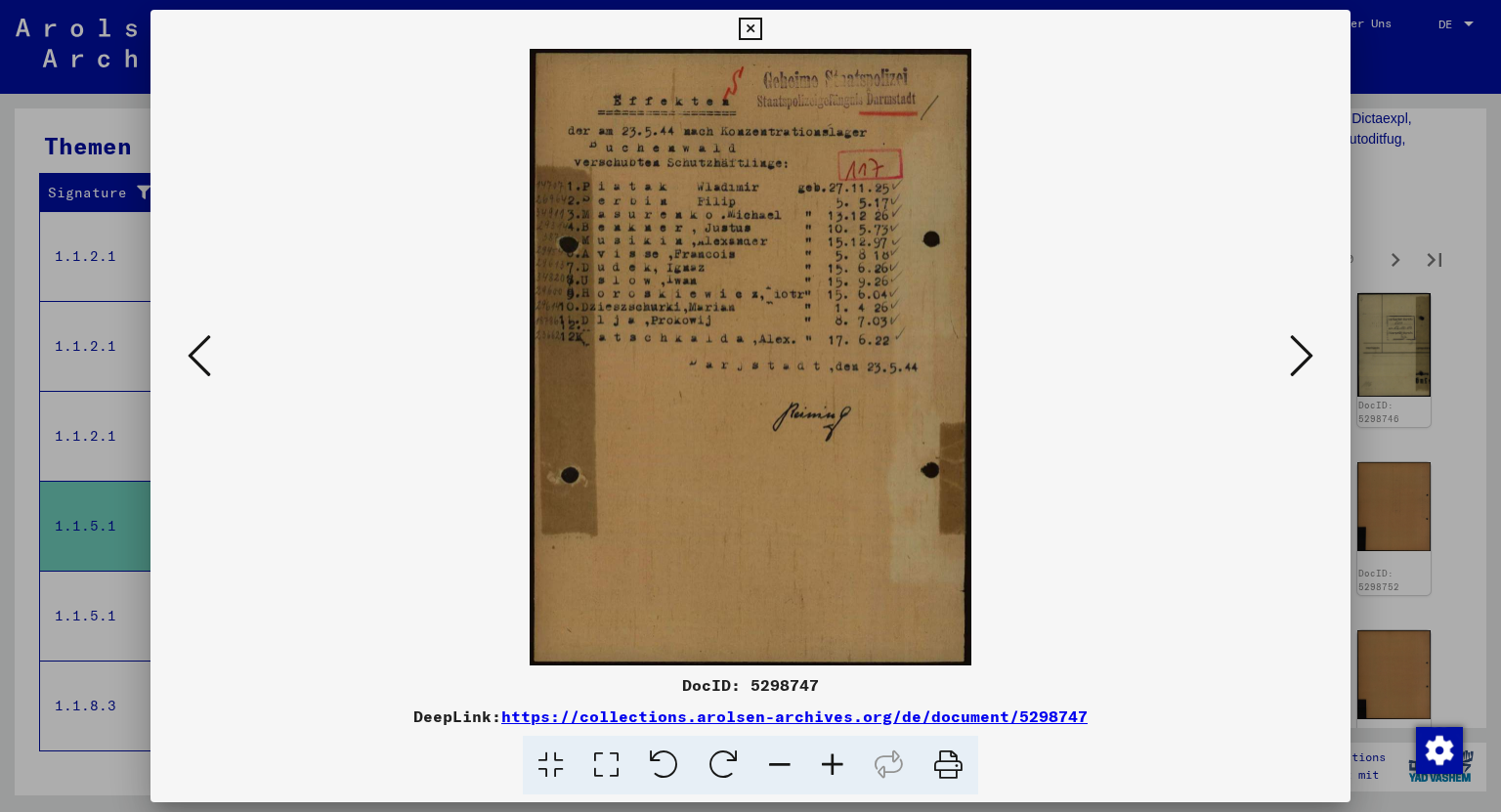 click at bounding box center (1302, 356) 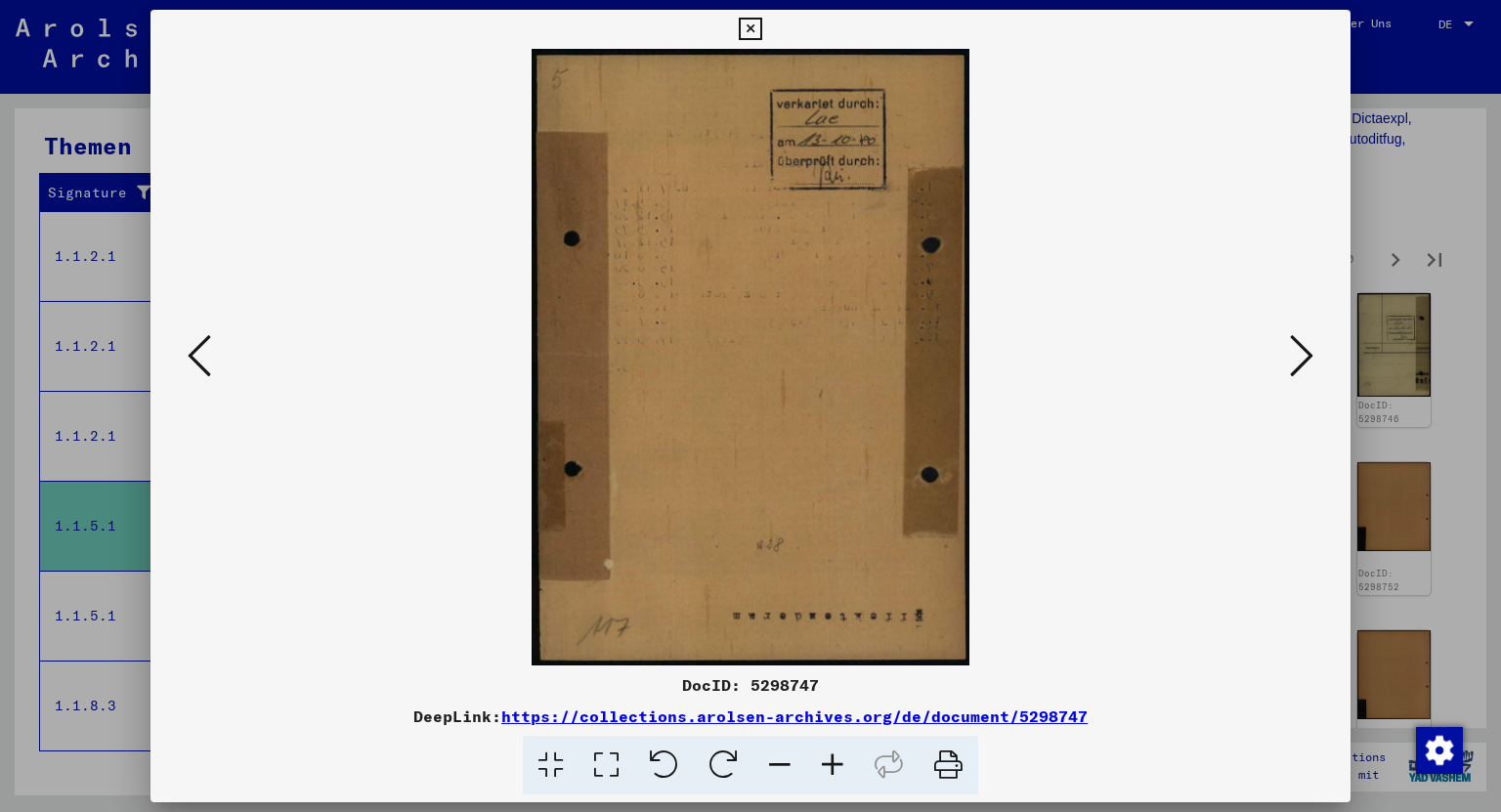 click at bounding box center (1302, 356) 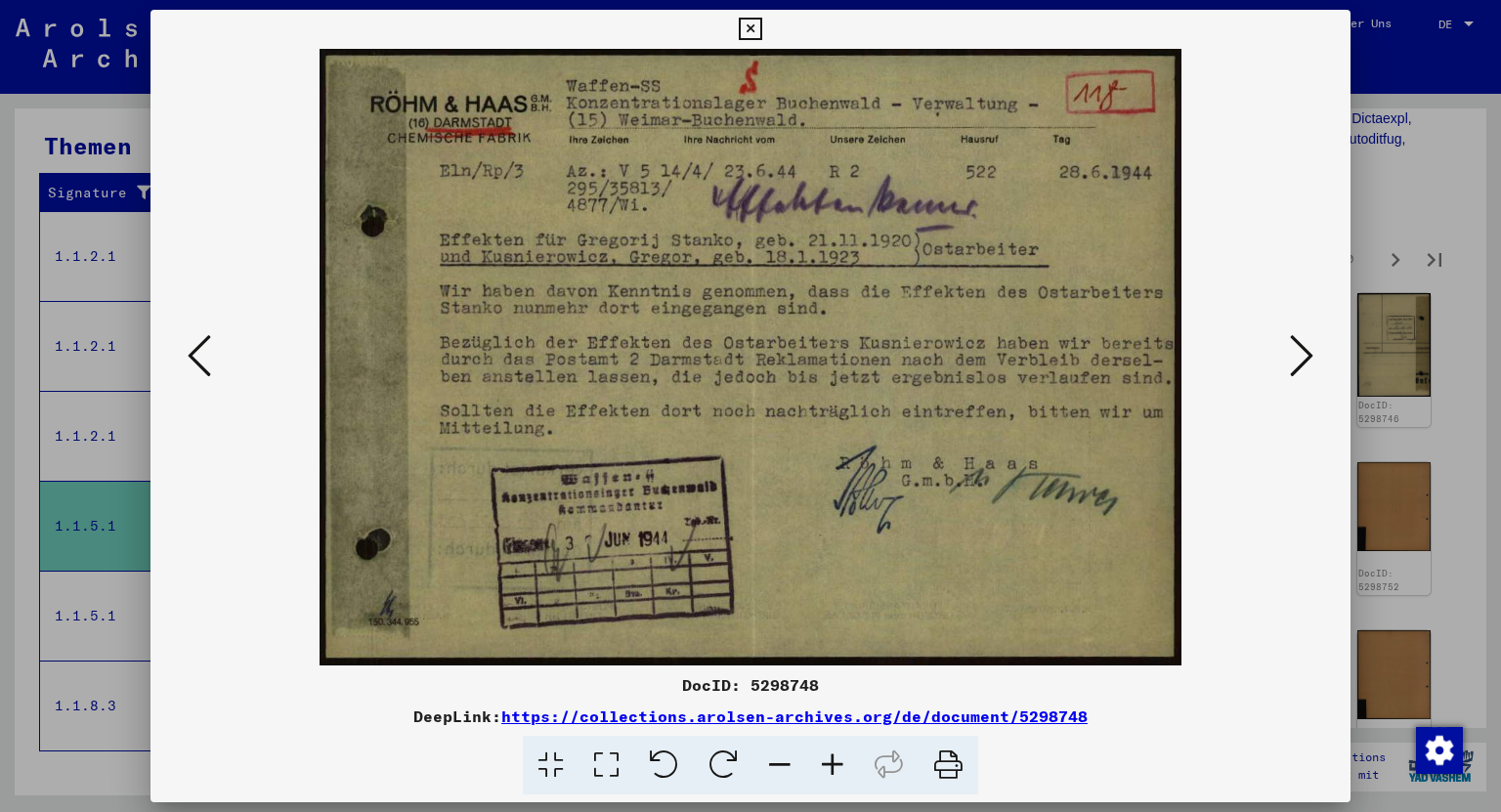 click at bounding box center [1302, 356] 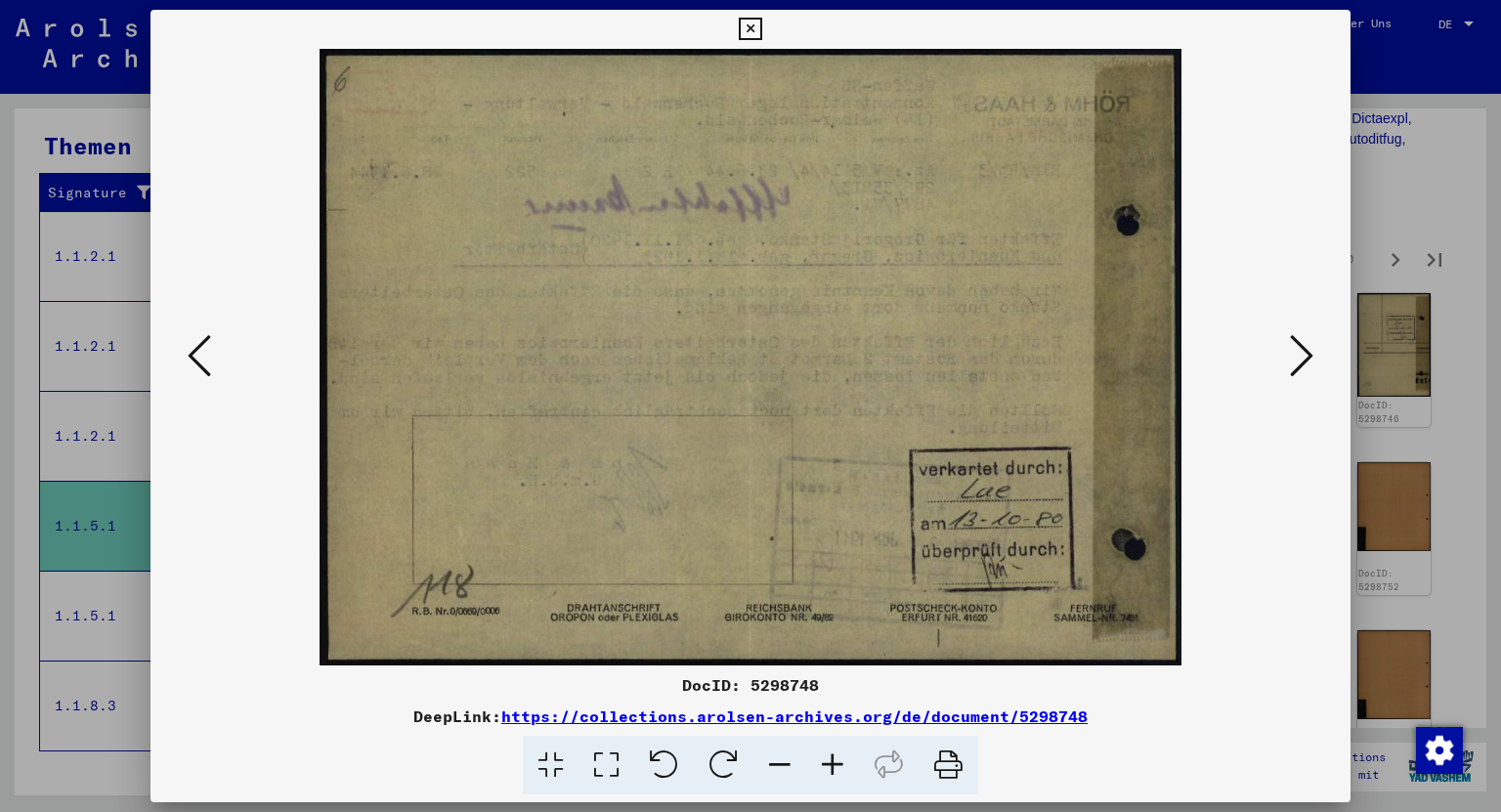 click at bounding box center [1302, 356] 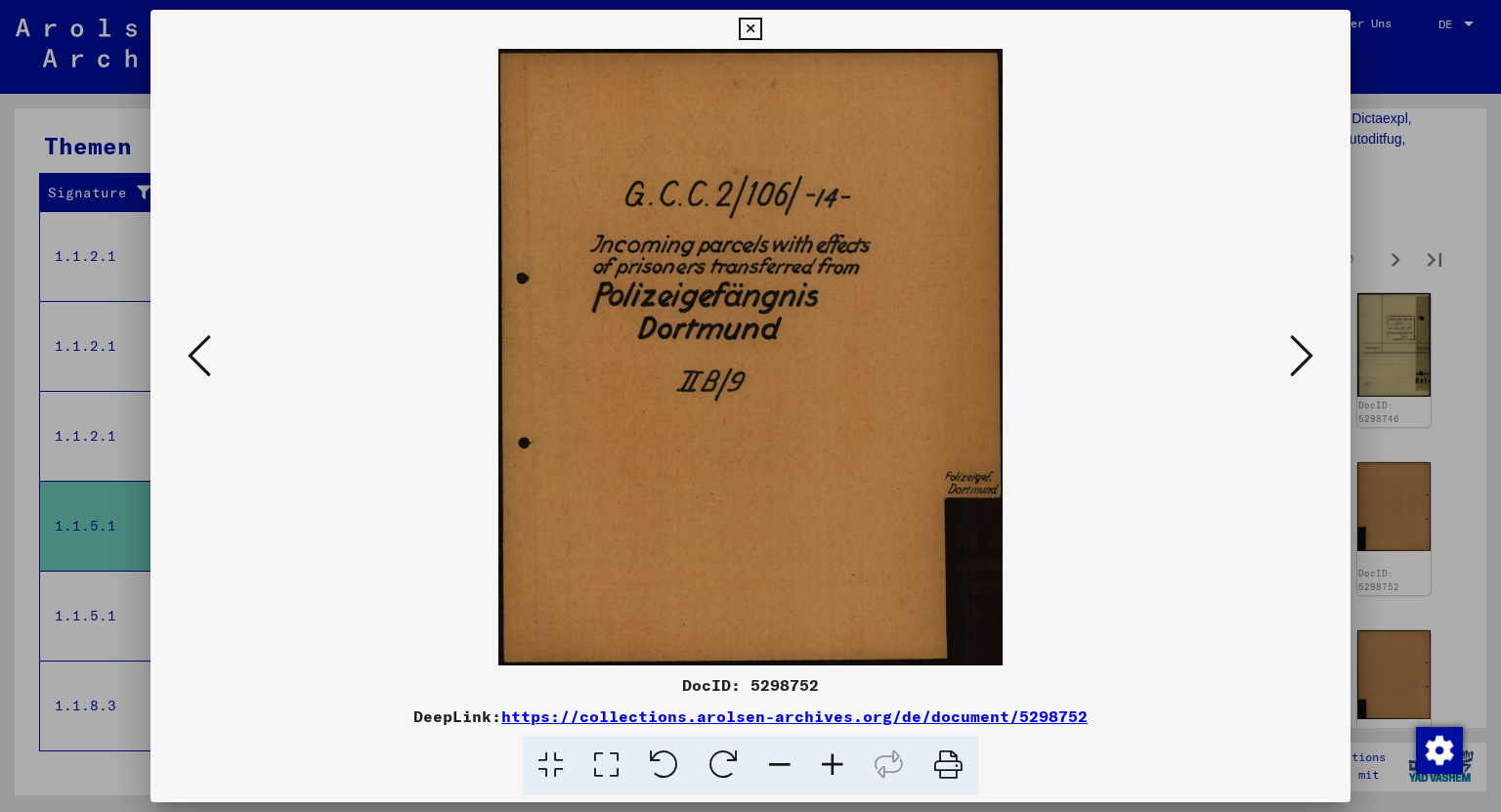 click at bounding box center (1302, 356) 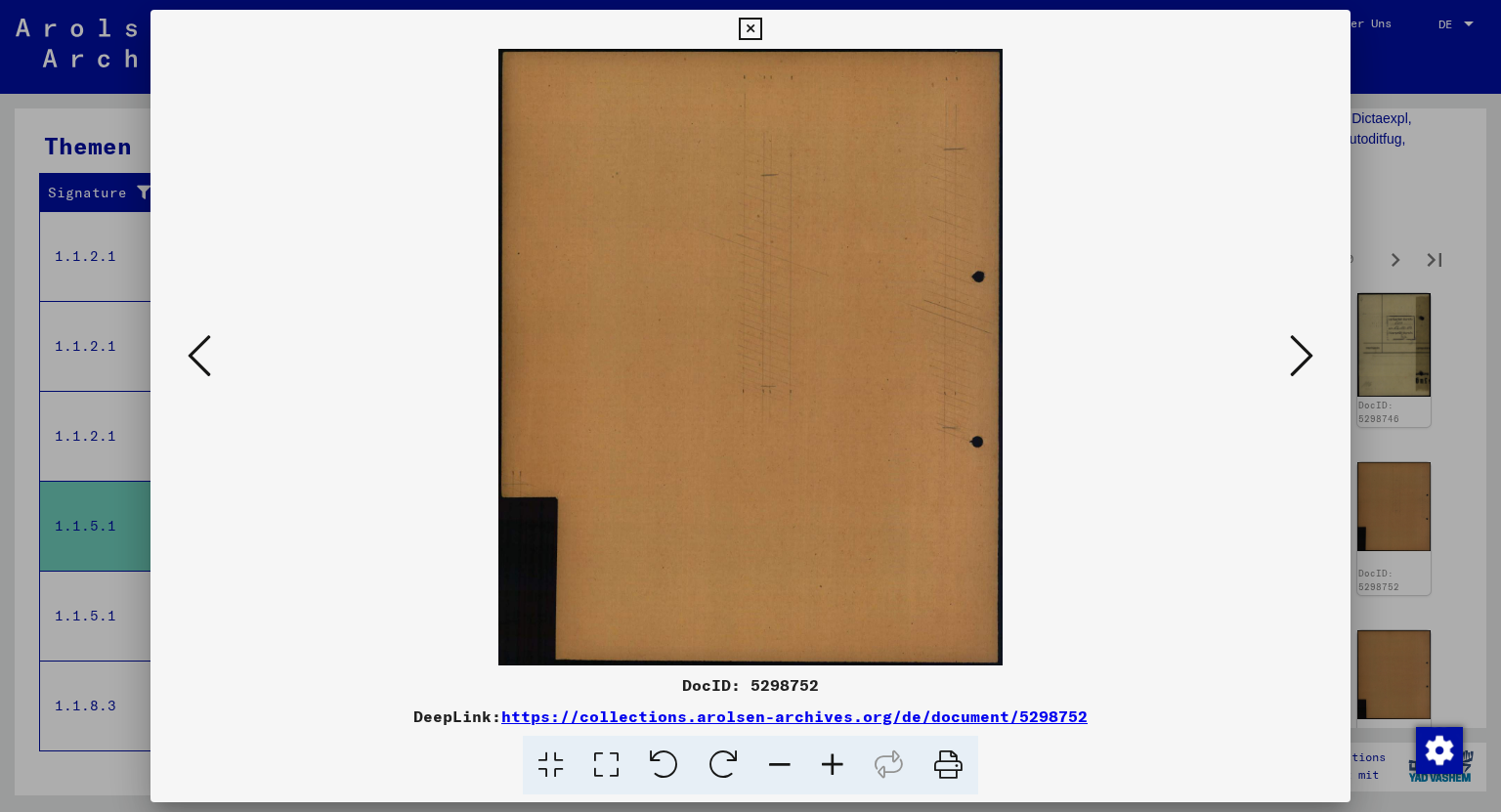 click at bounding box center (1302, 356) 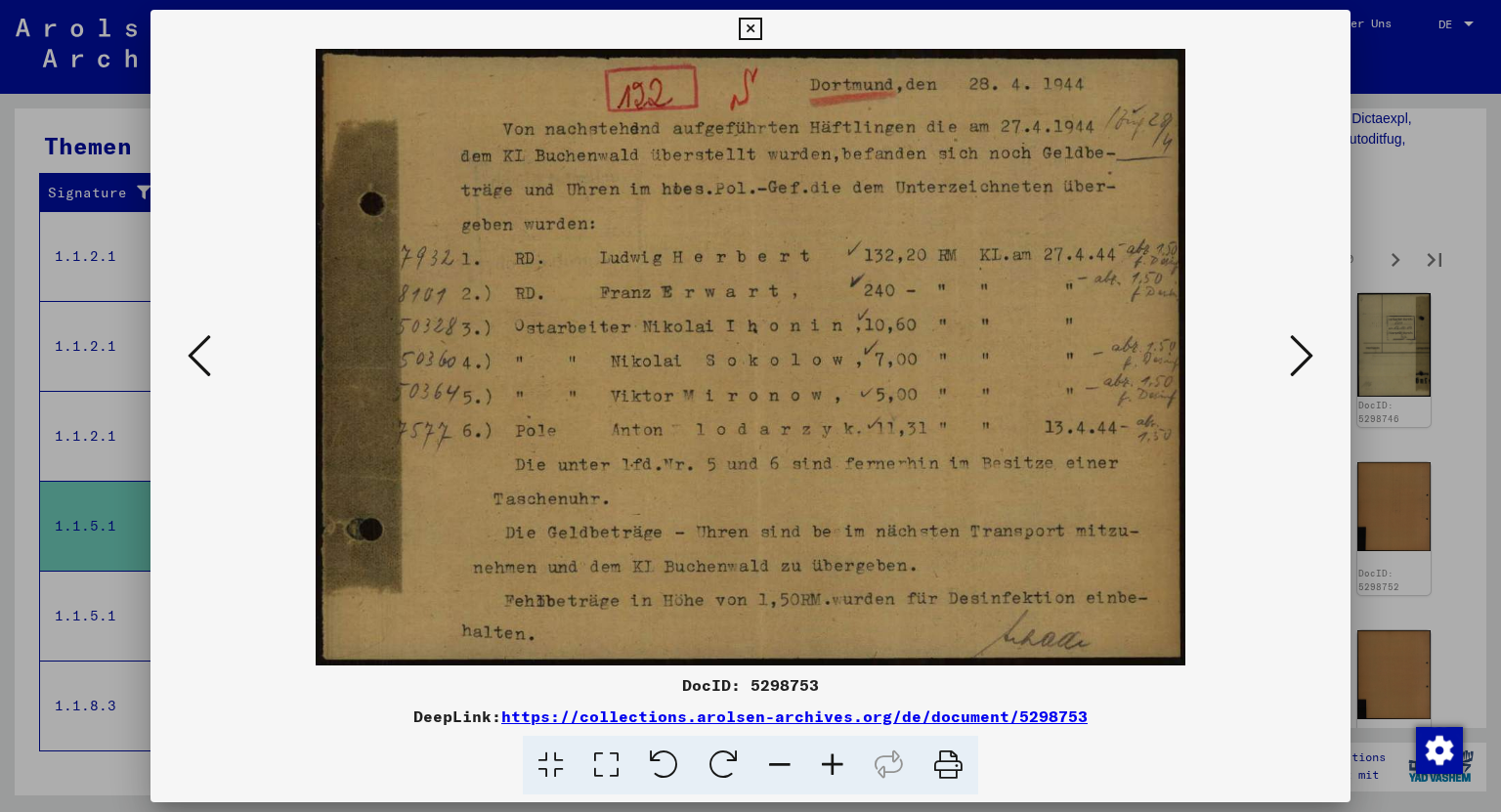 click at bounding box center (1302, 356) 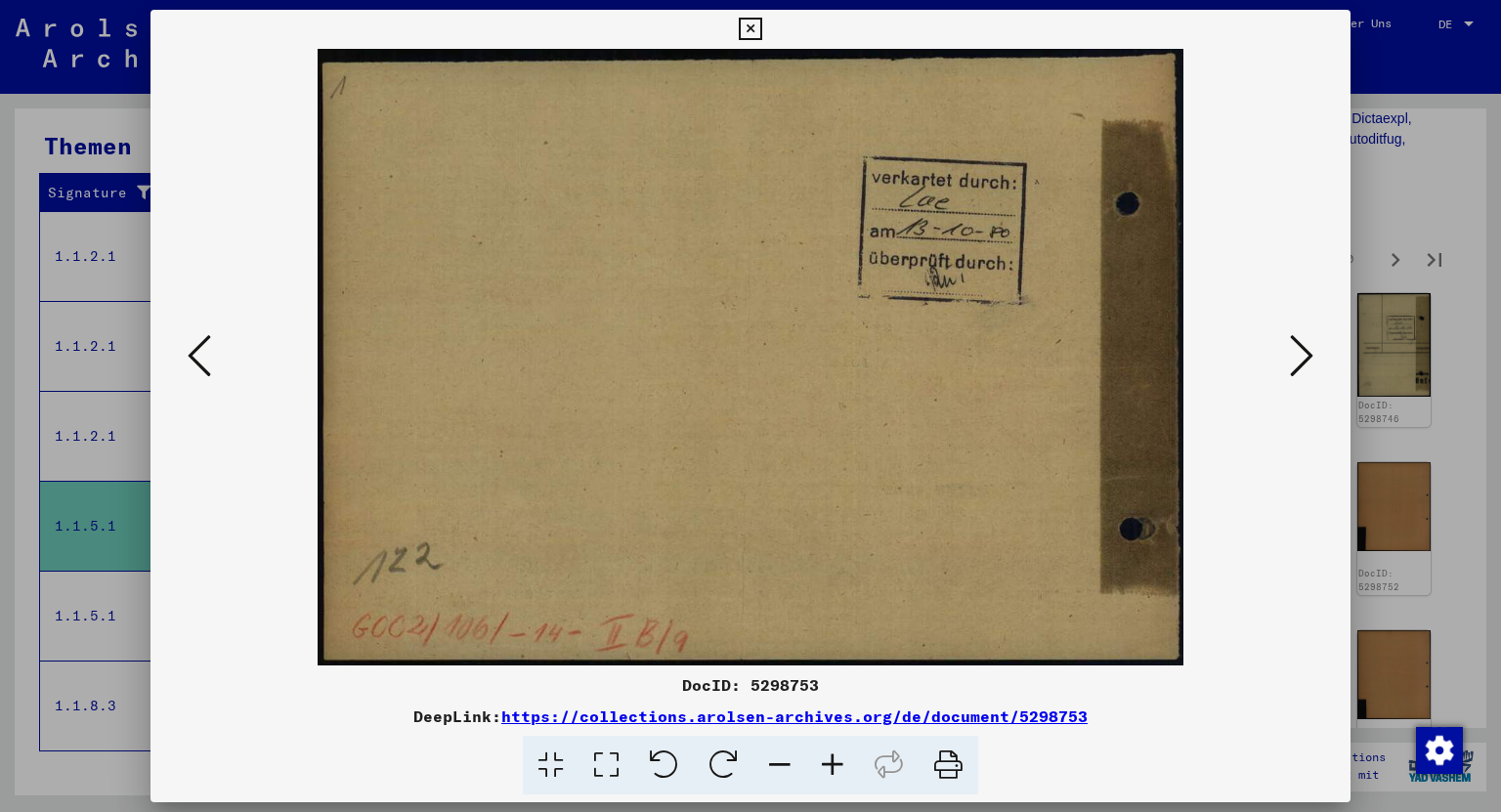 click at bounding box center [1302, 356] 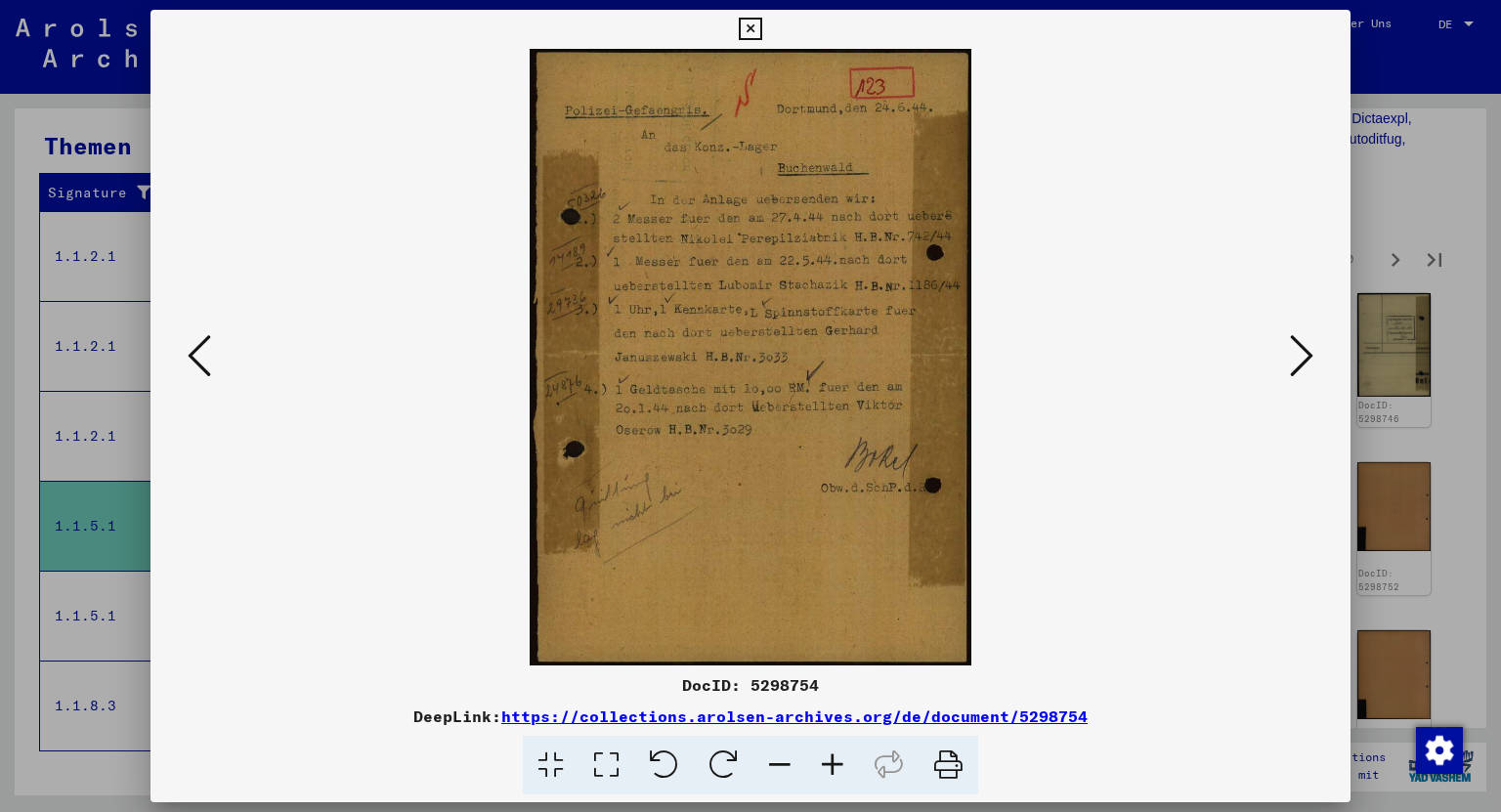 click at bounding box center (1302, 356) 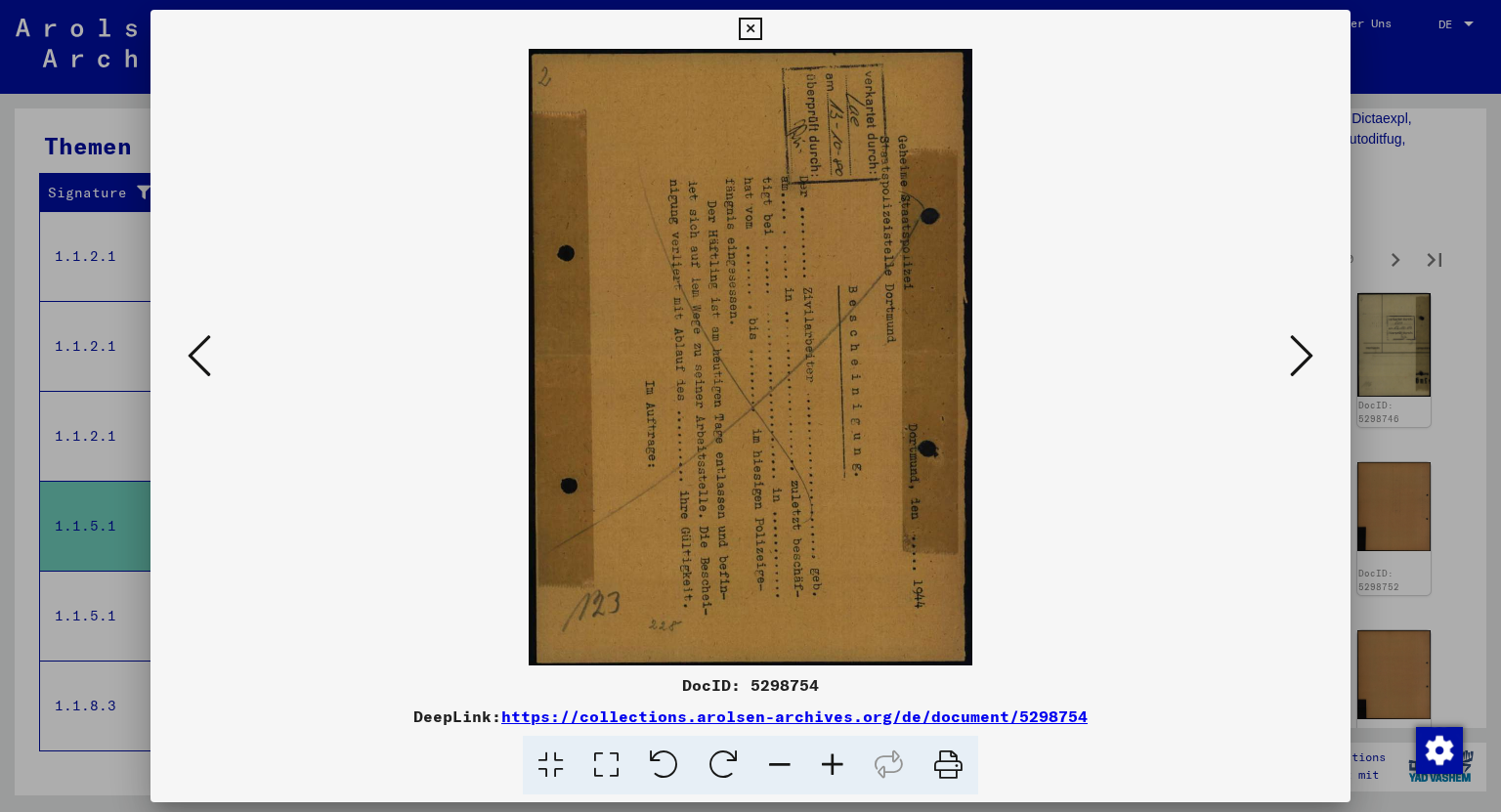 click at bounding box center [1302, 356] 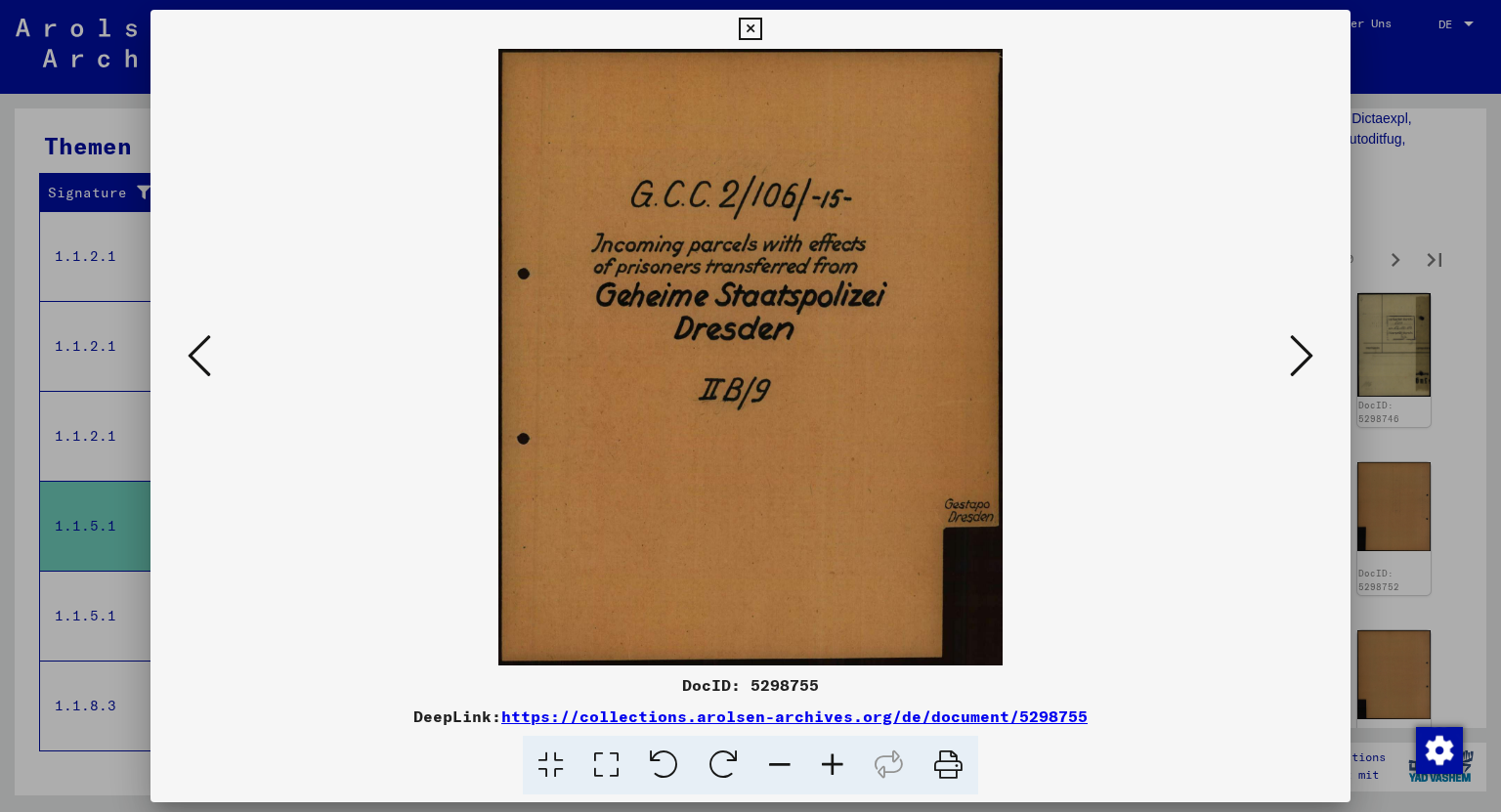 click at bounding box center (1302, 356) 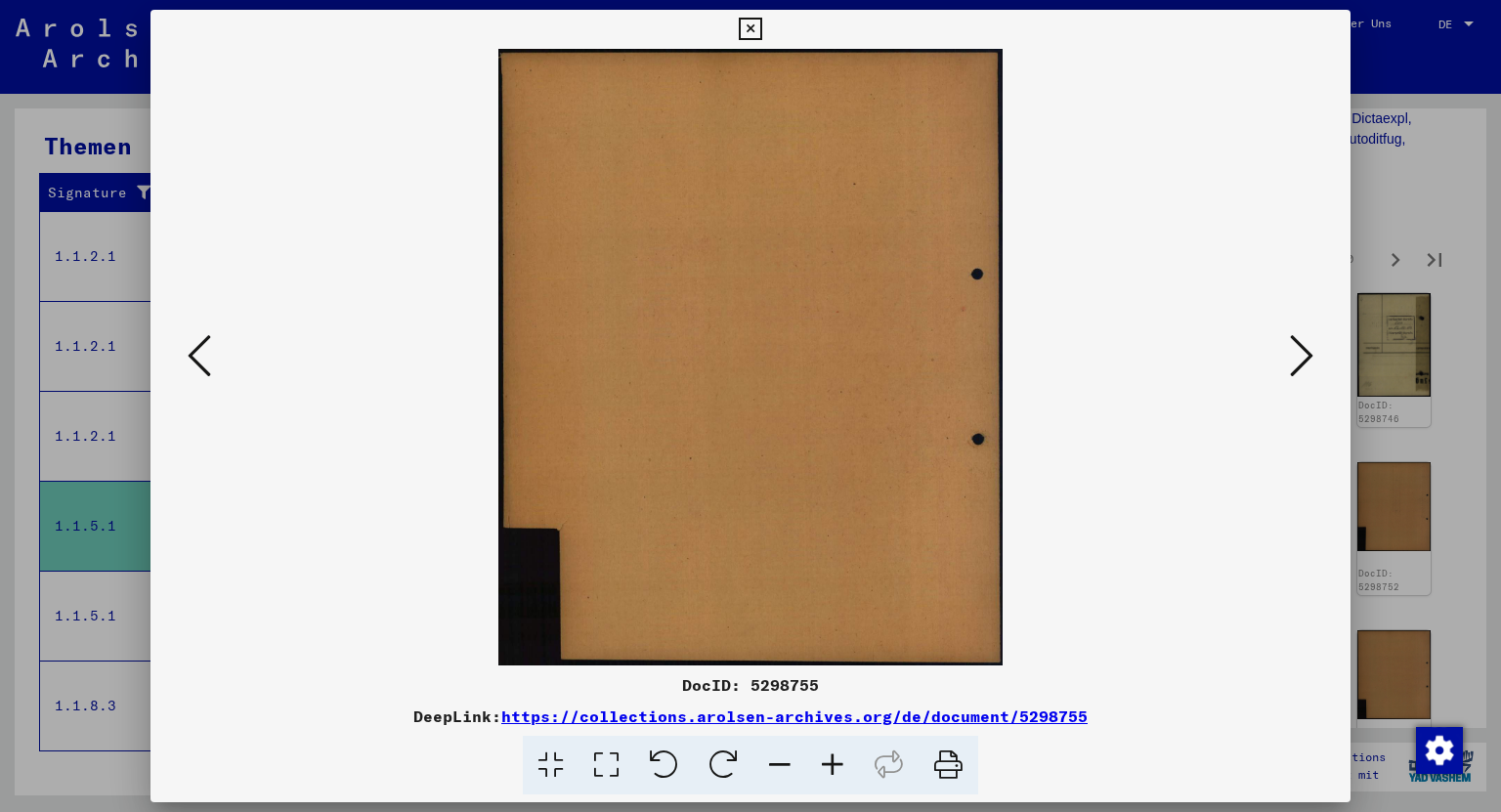 click at bounding box center (1302, 356) 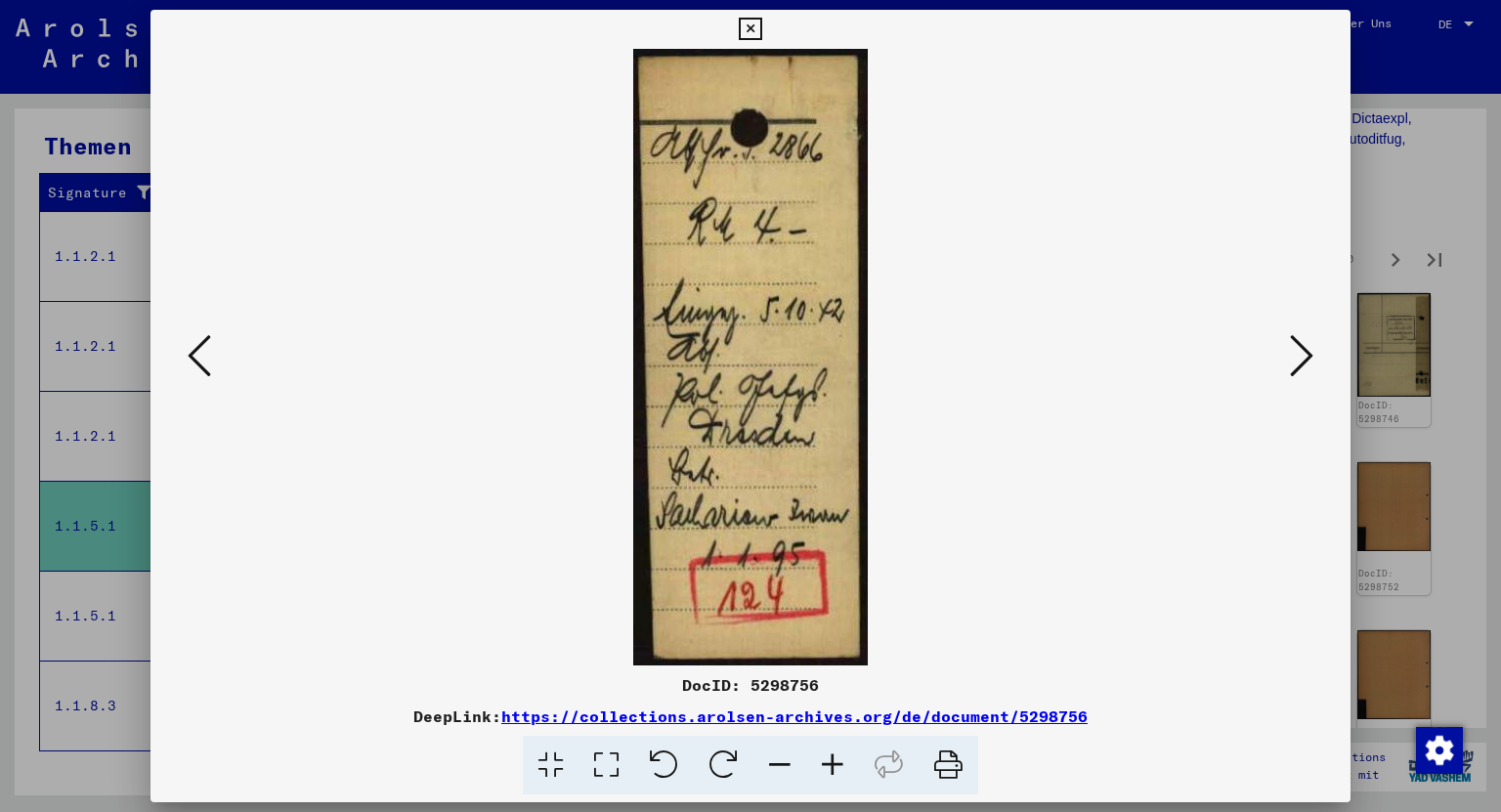 click at bounding box center (1302, 356) 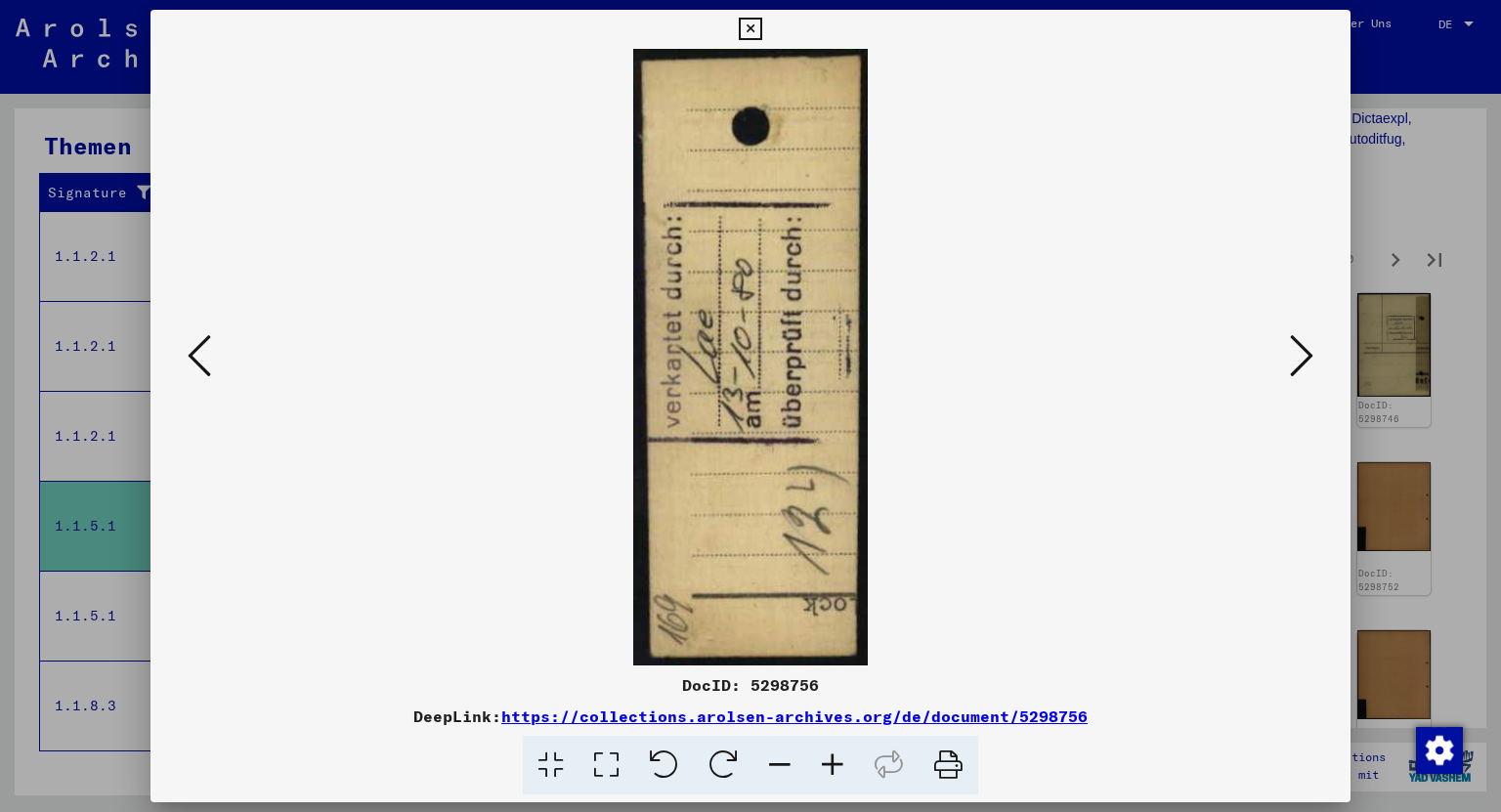 click at bounding box center (1302, 356) 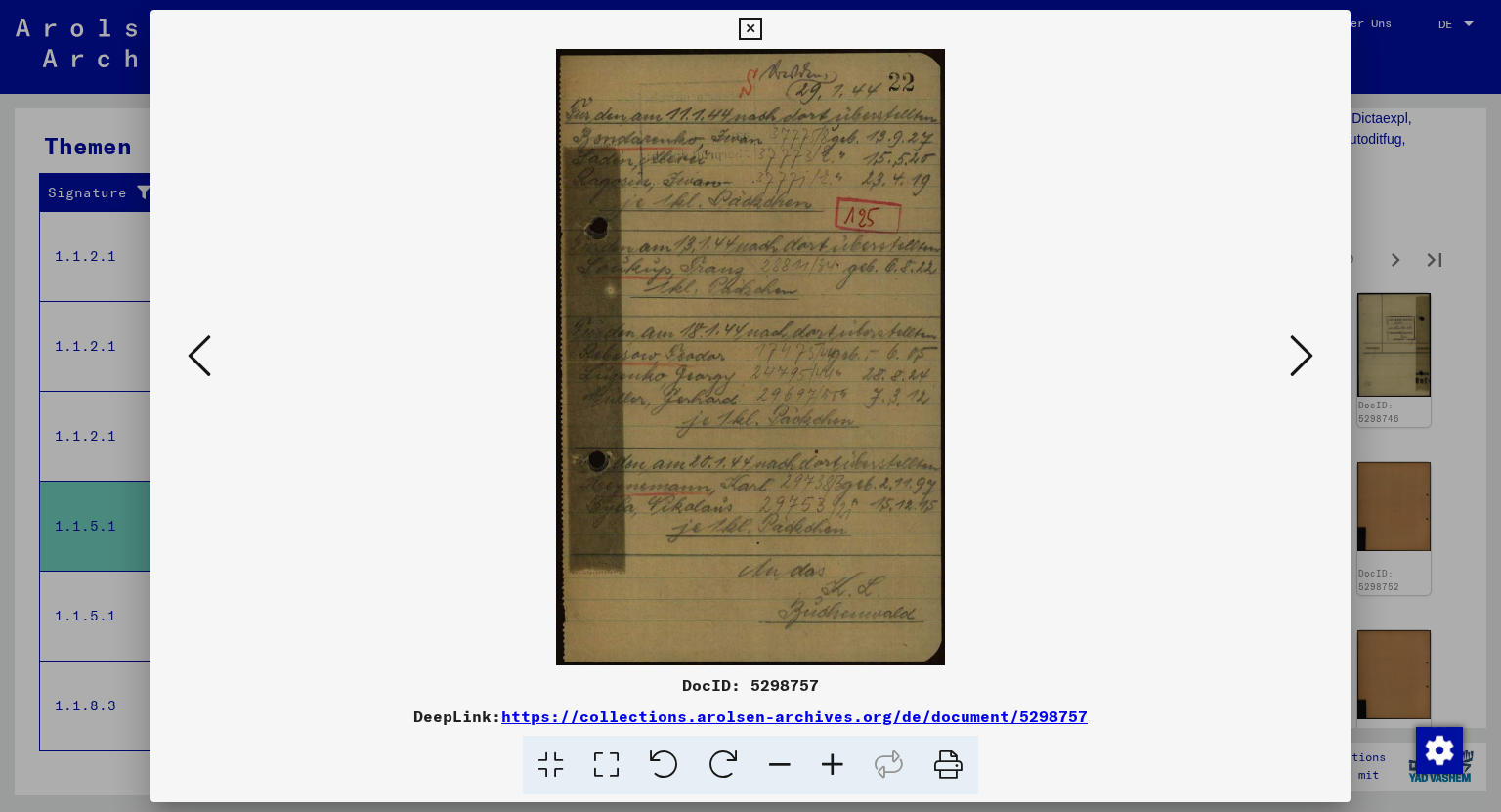 click at bounding box center (1302, 356) 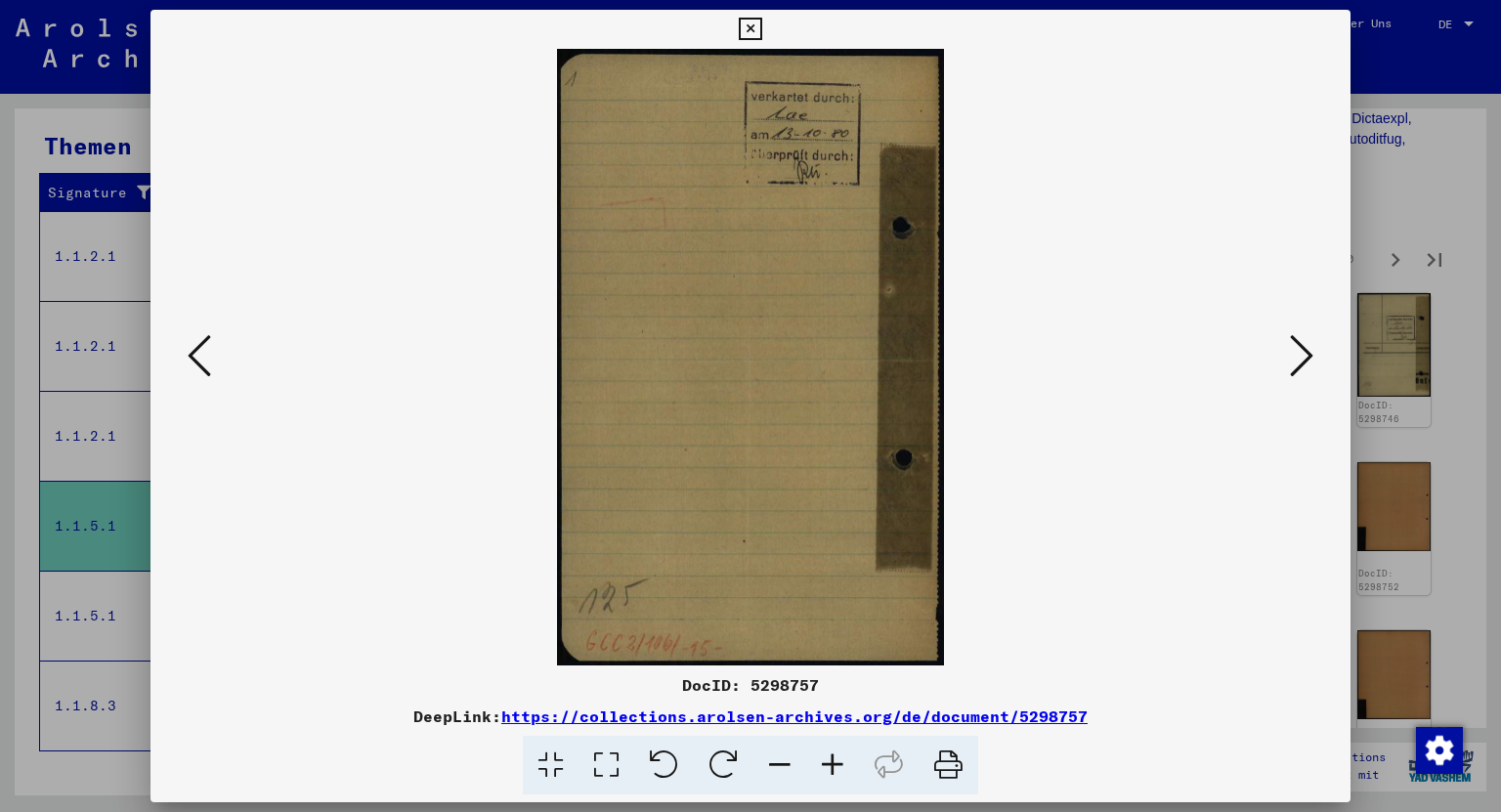 click at bounding box center (1302, 356) 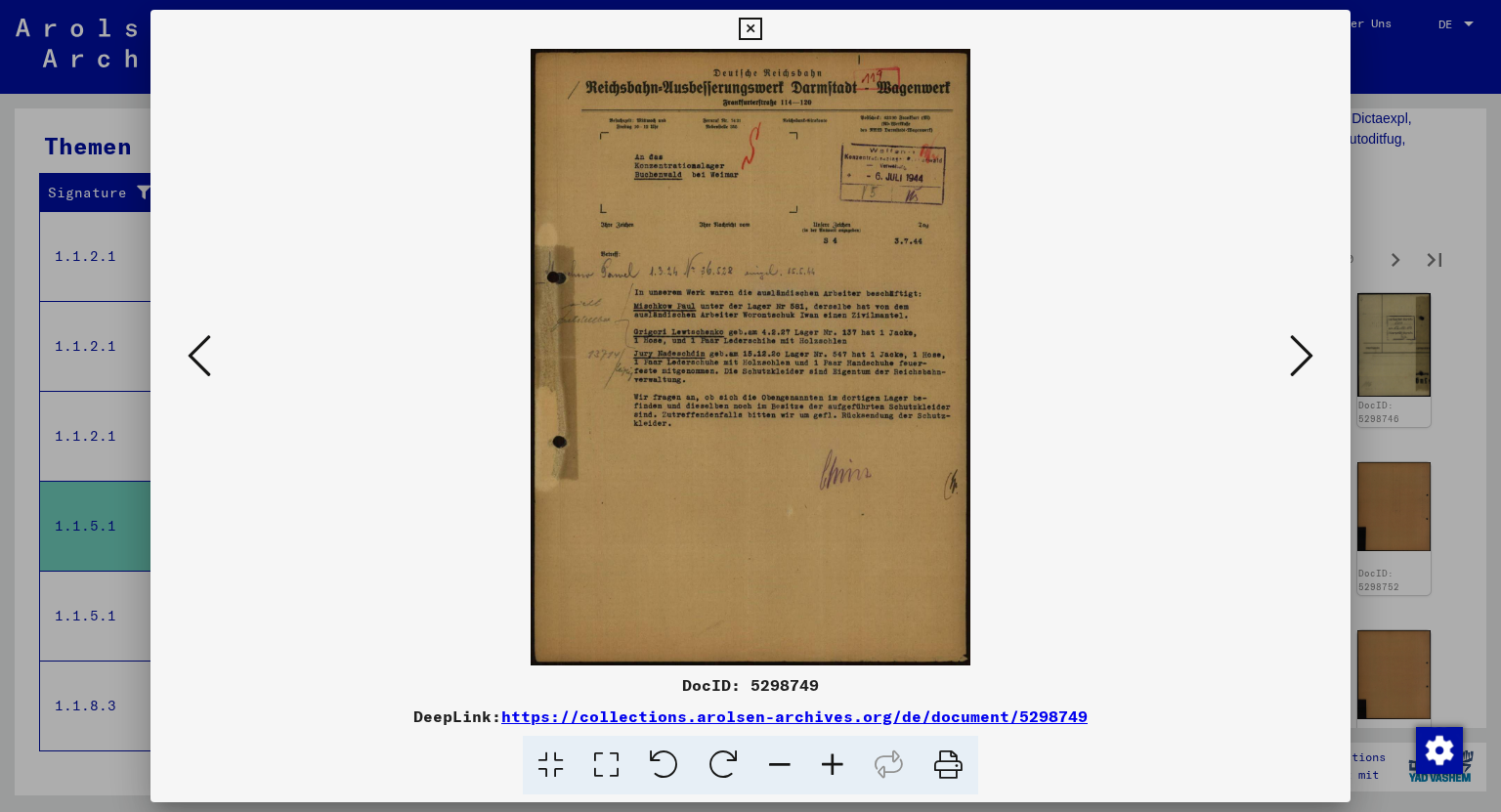 click at bounding box center (1302, 356) 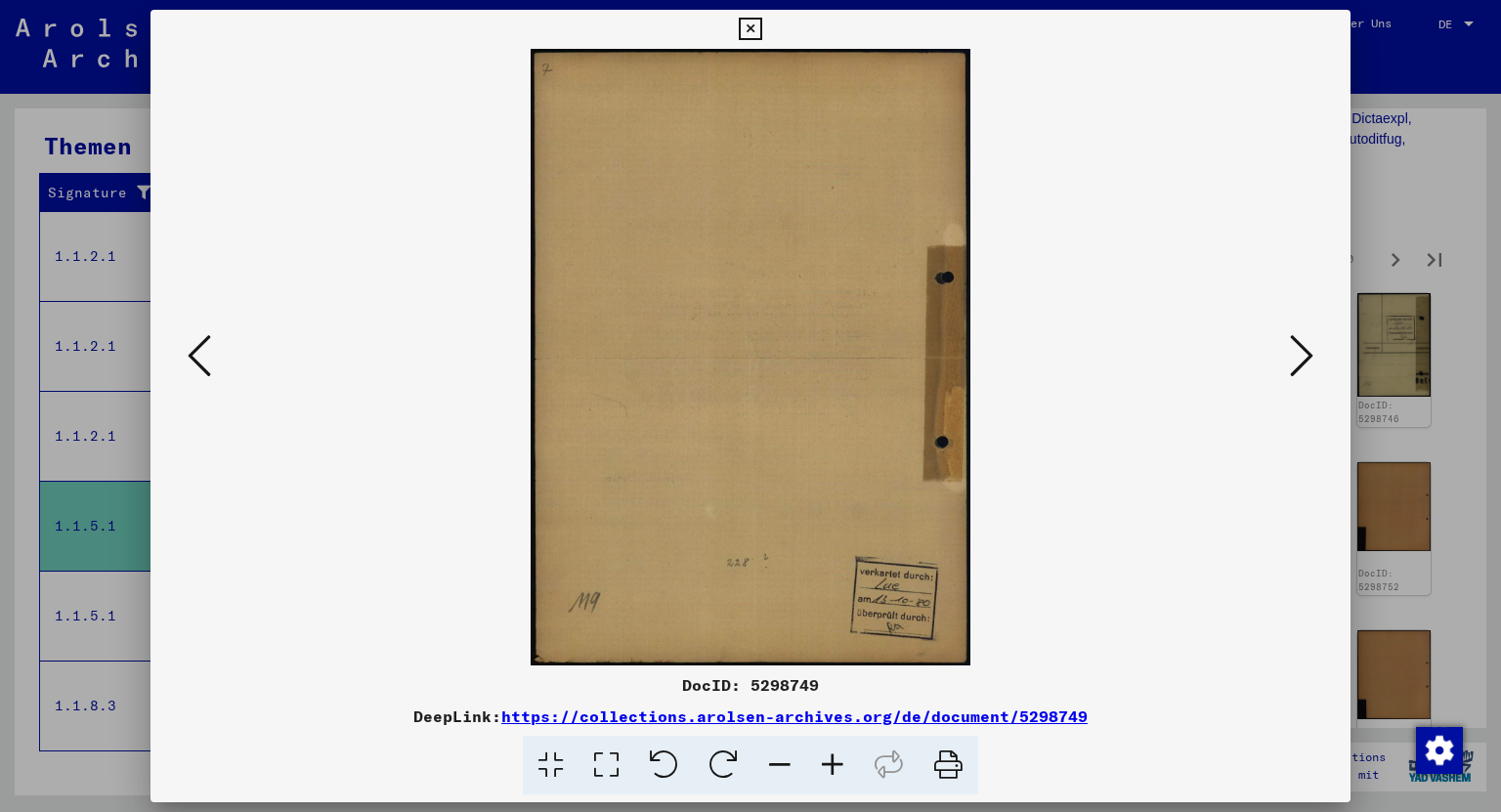 click at bounding box center [1302, 356] 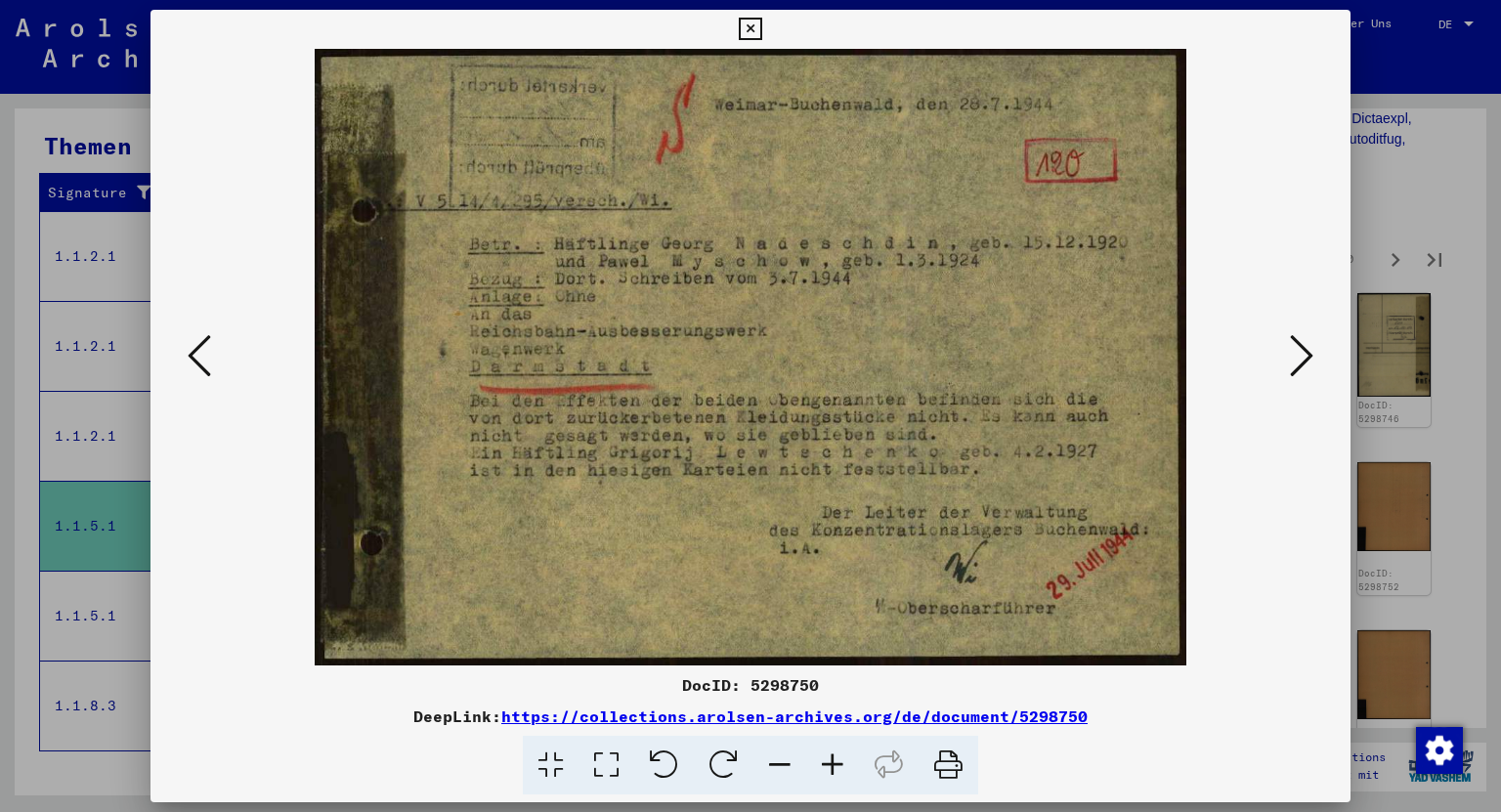 click at bounding box center [1302, 356] 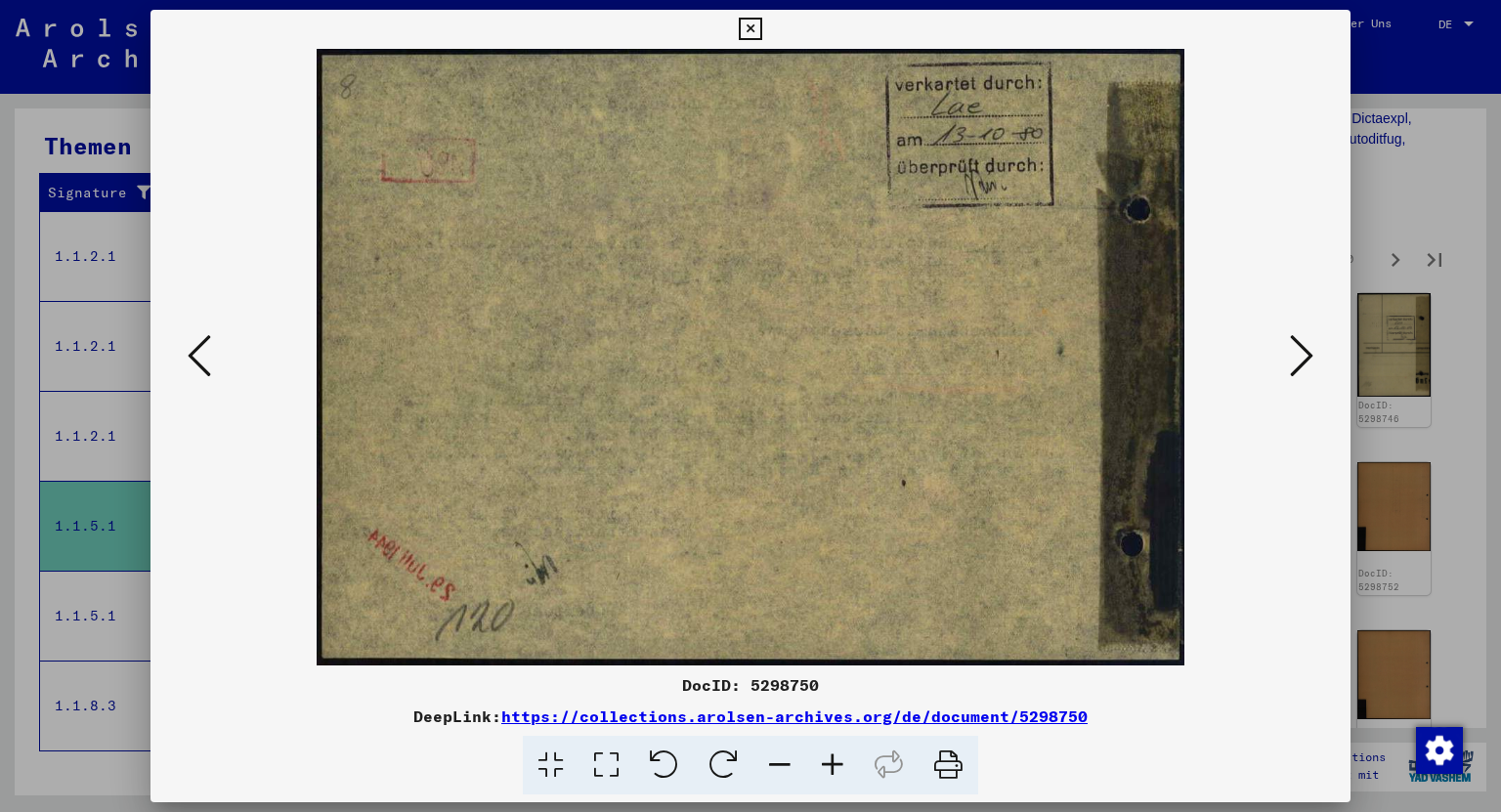 click at bounding box center [1302, 356] 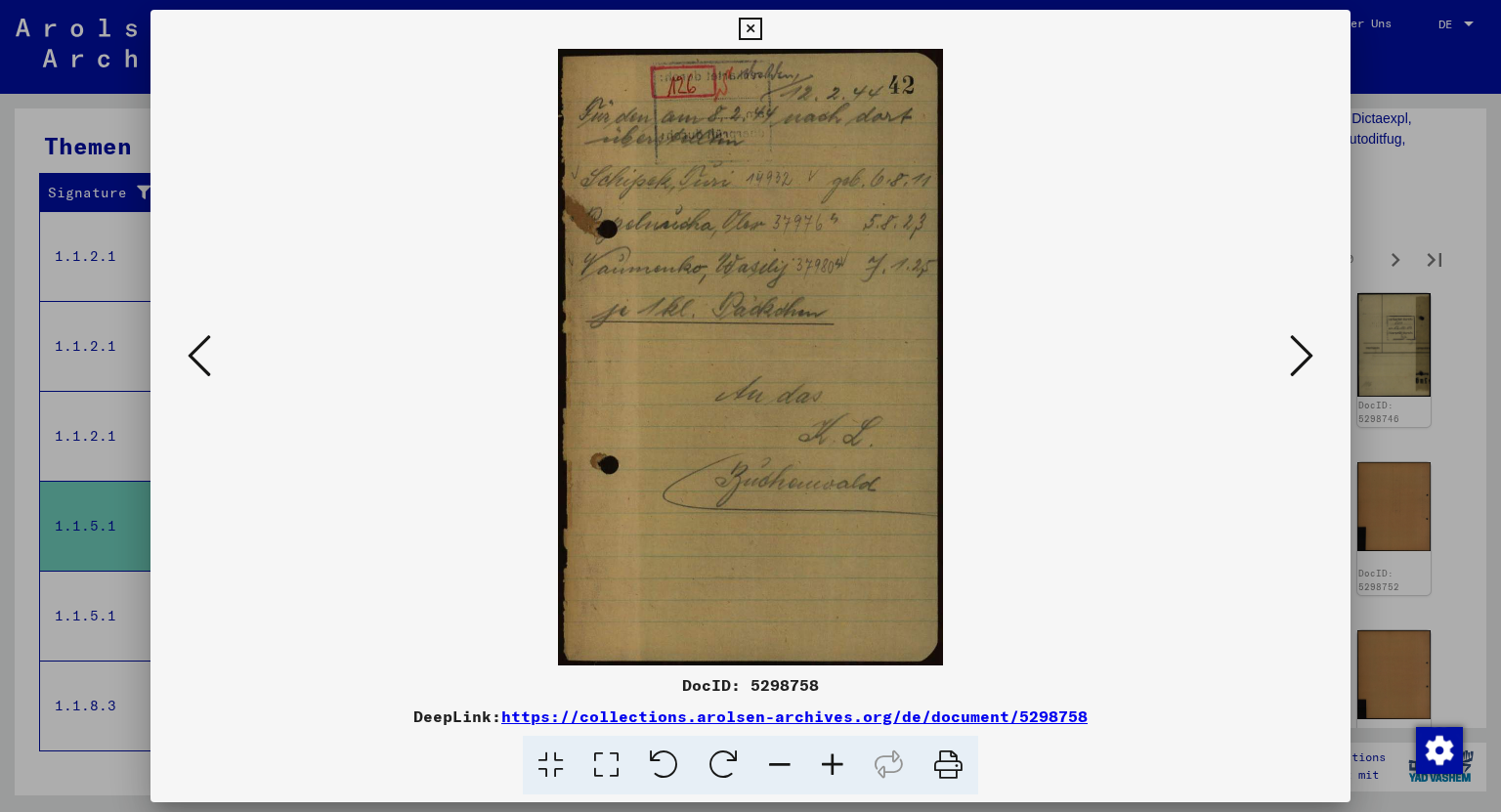 click at bounding box center (1302, 356) 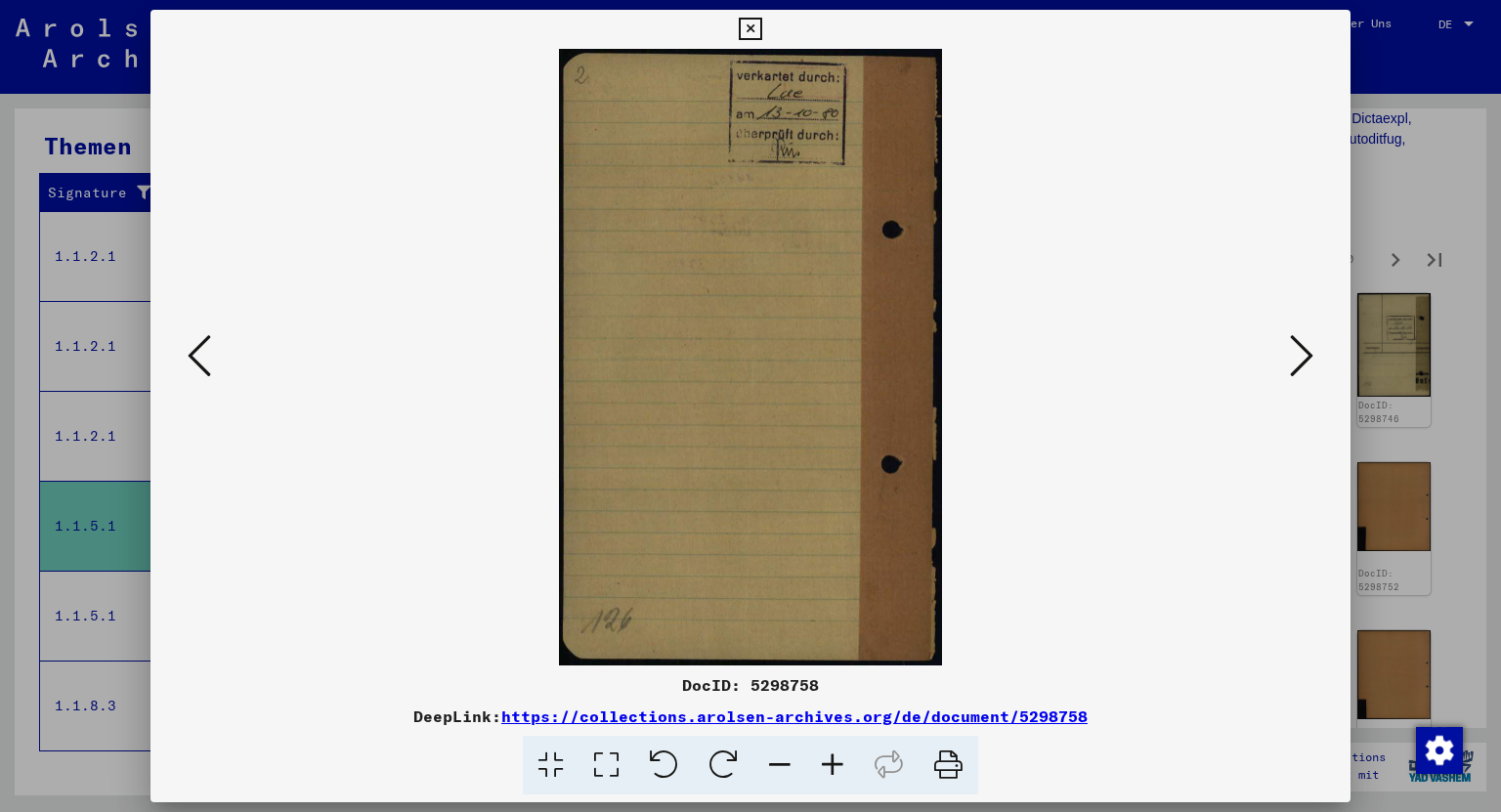 click at bounding box center (1302, 356) 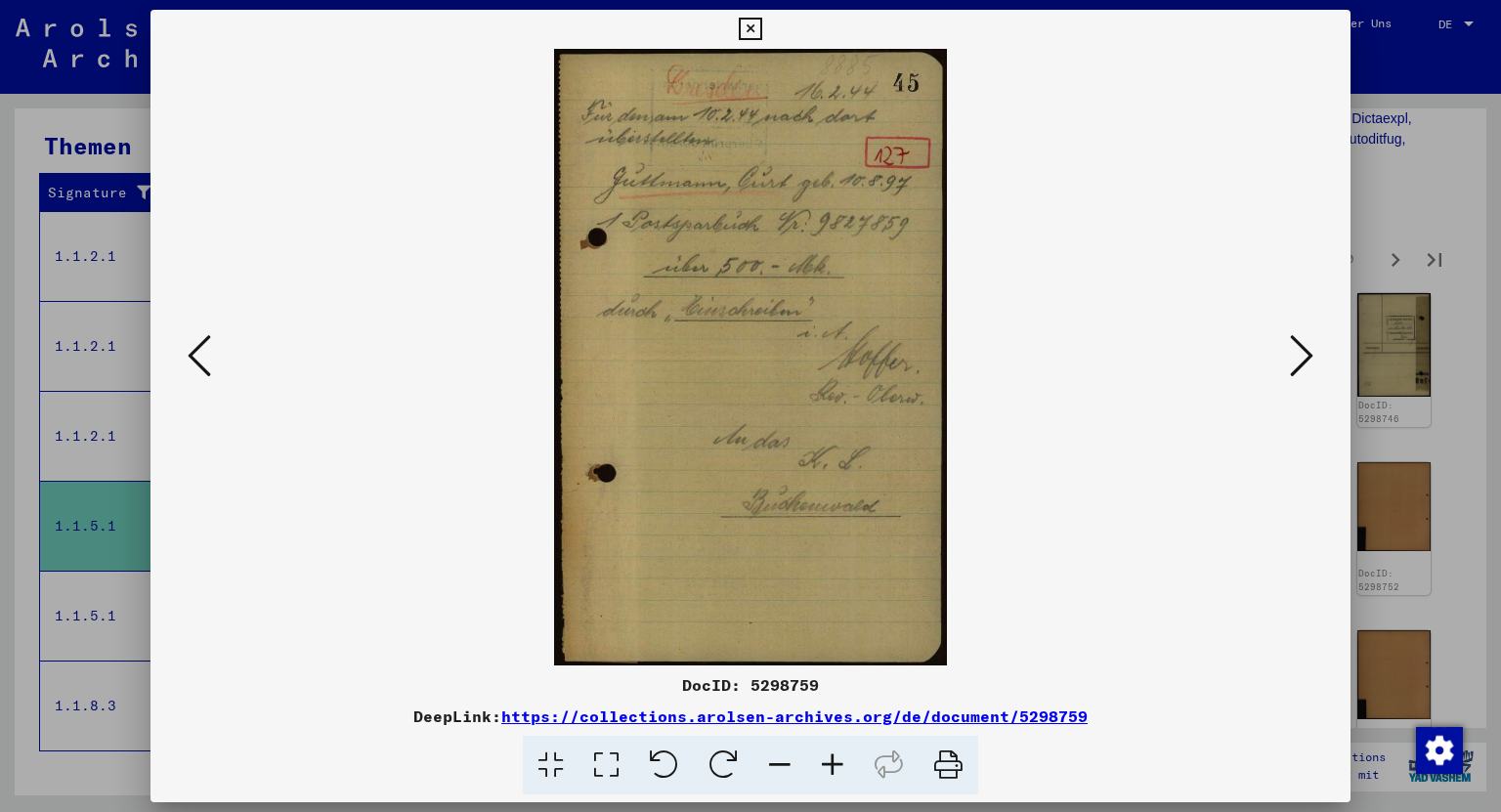 click at bounding box center [1302, 356] 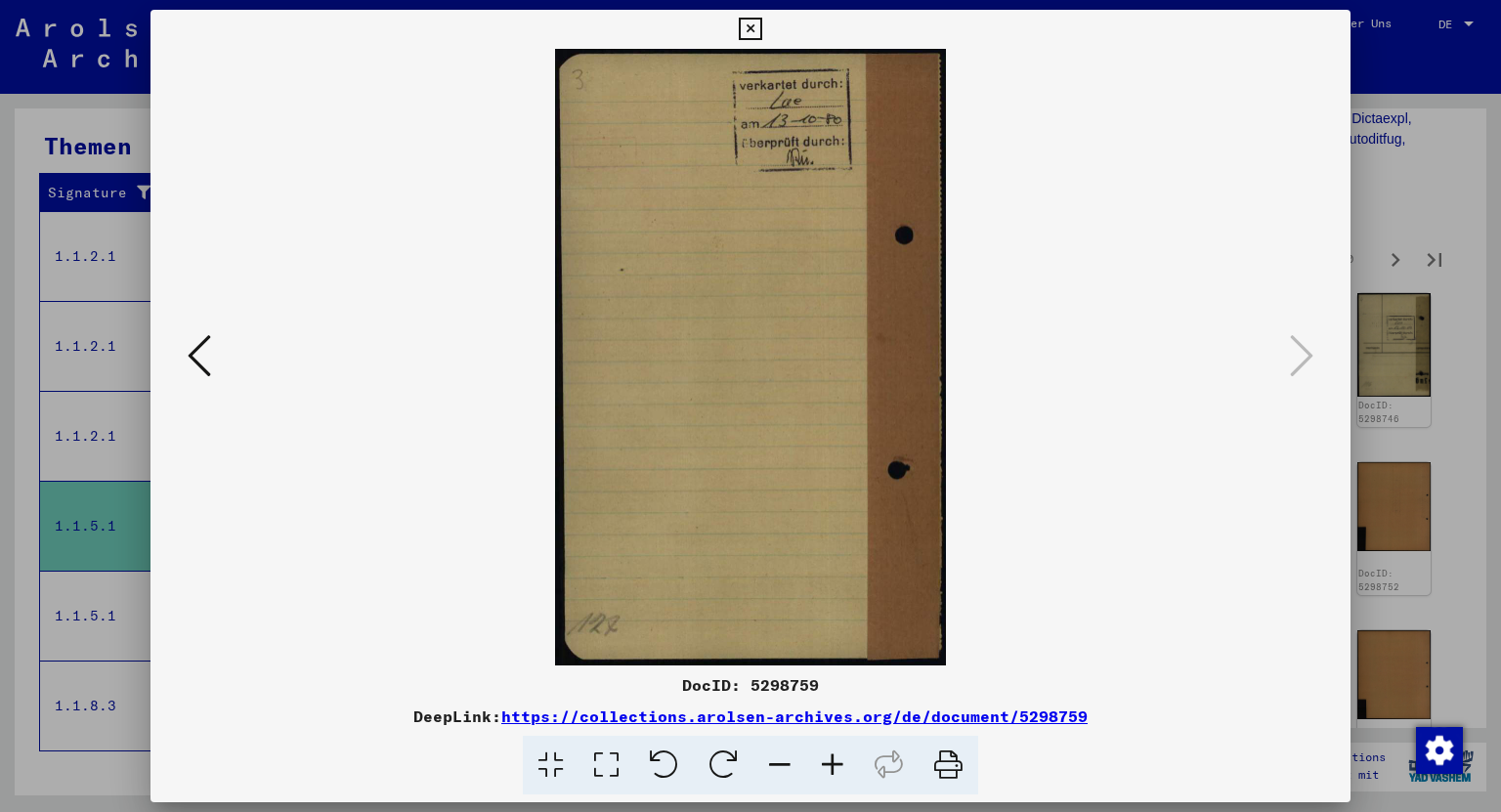click at bounding box center (750, 29) 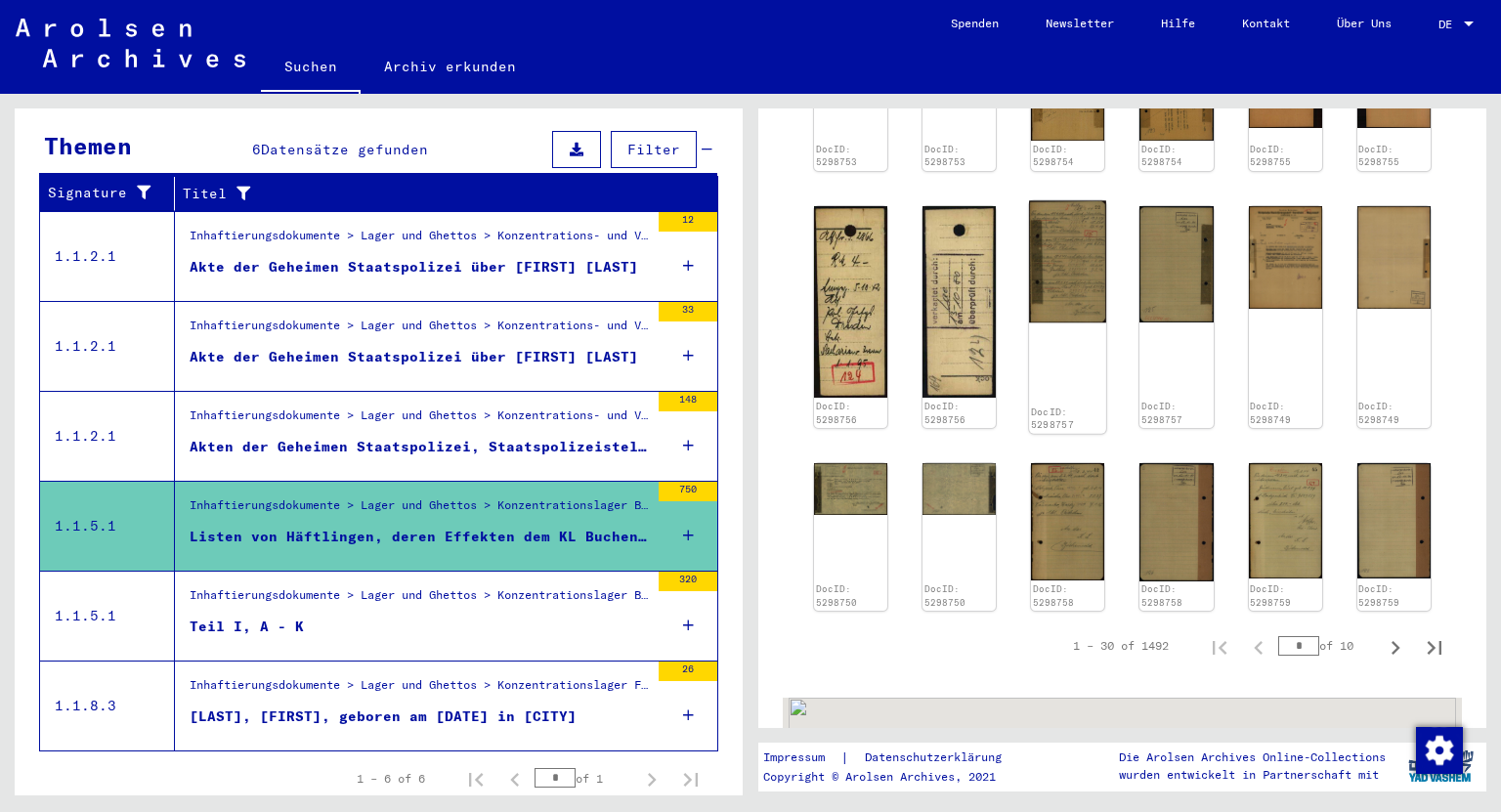 scroll, scrollTop: 1954, scrollLeft: 0, axis: vertical 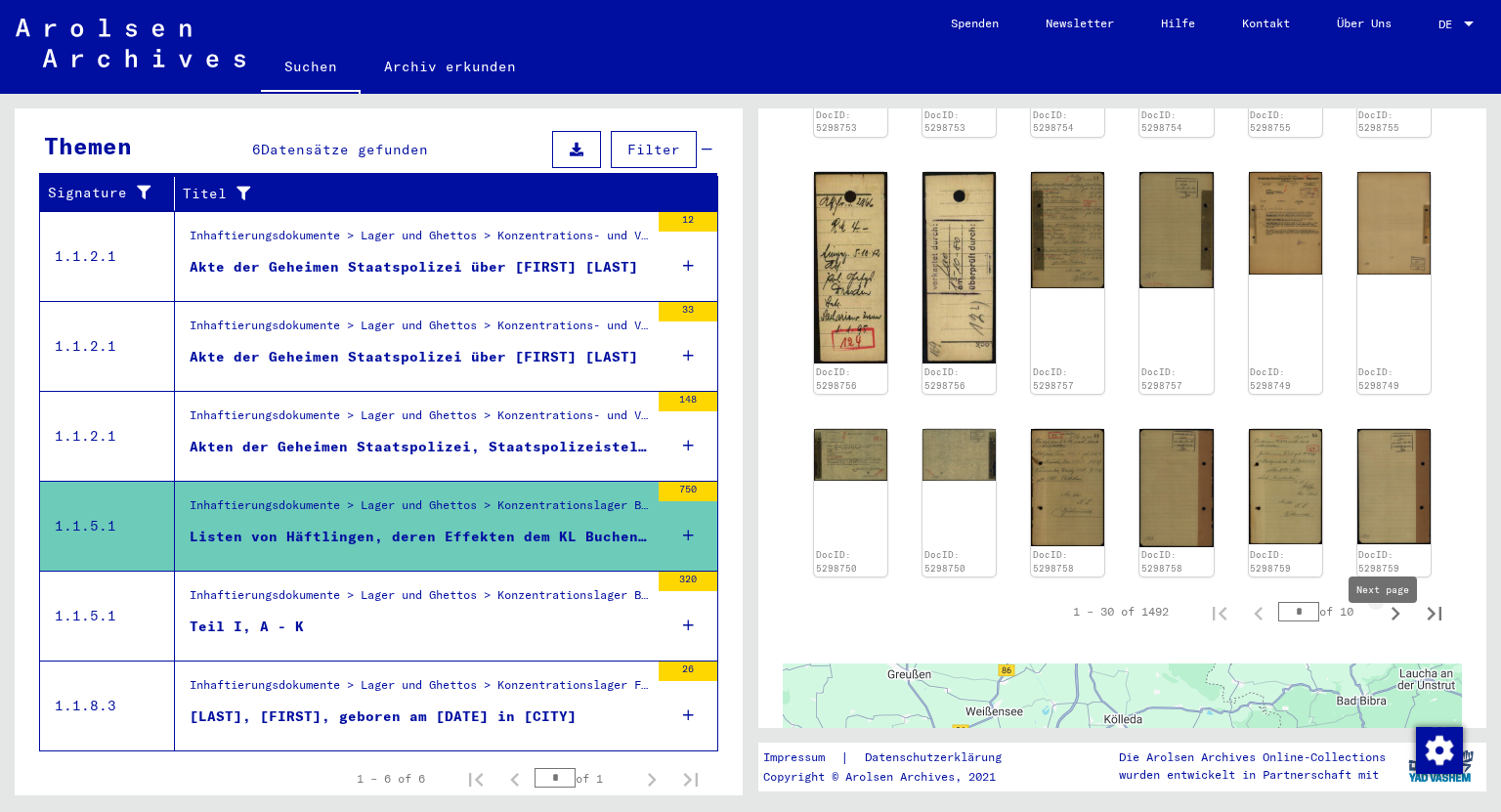 click 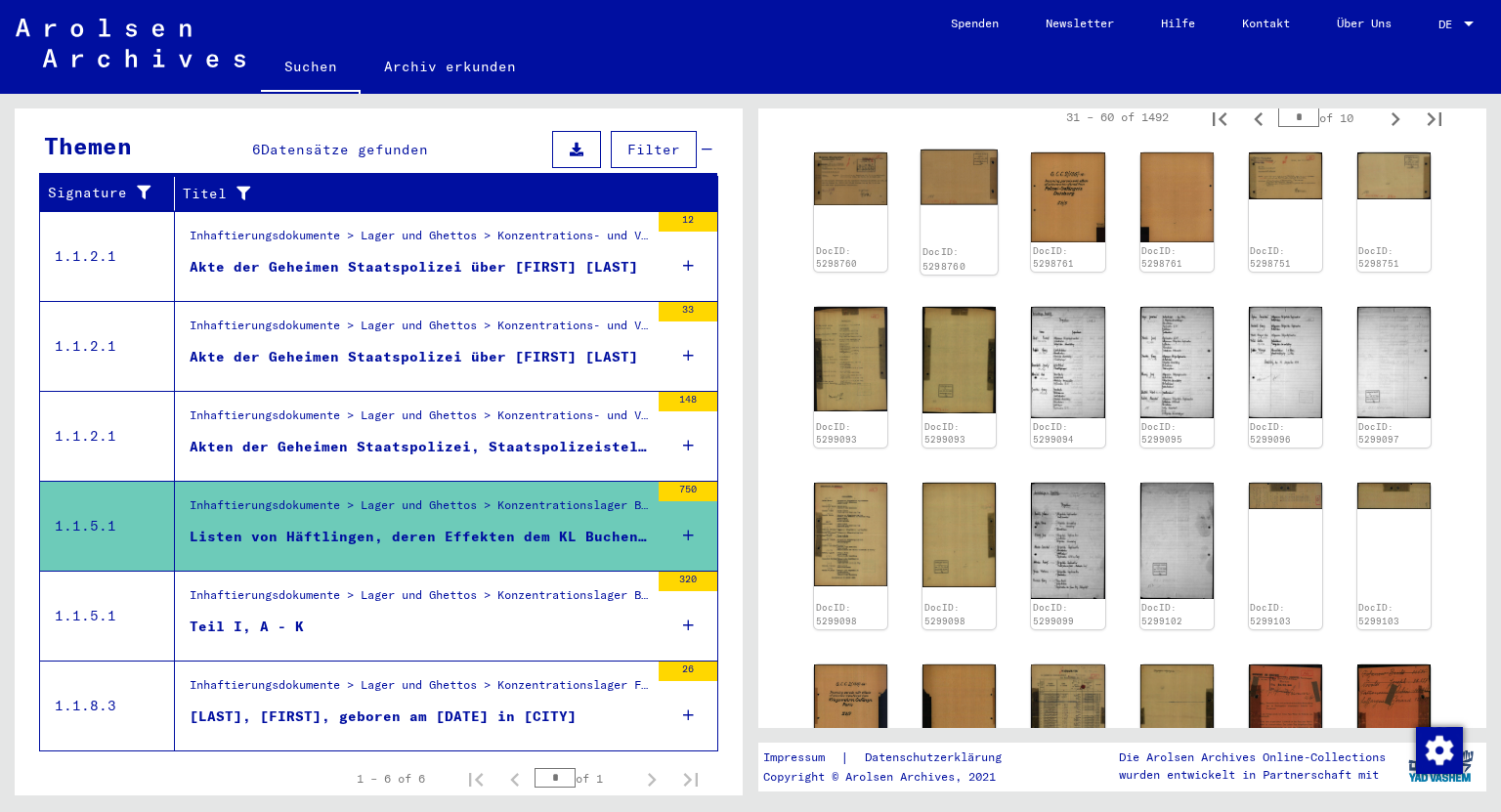 scroll, scrollTop: 1329, scrollLeft: 0, axis: vertical 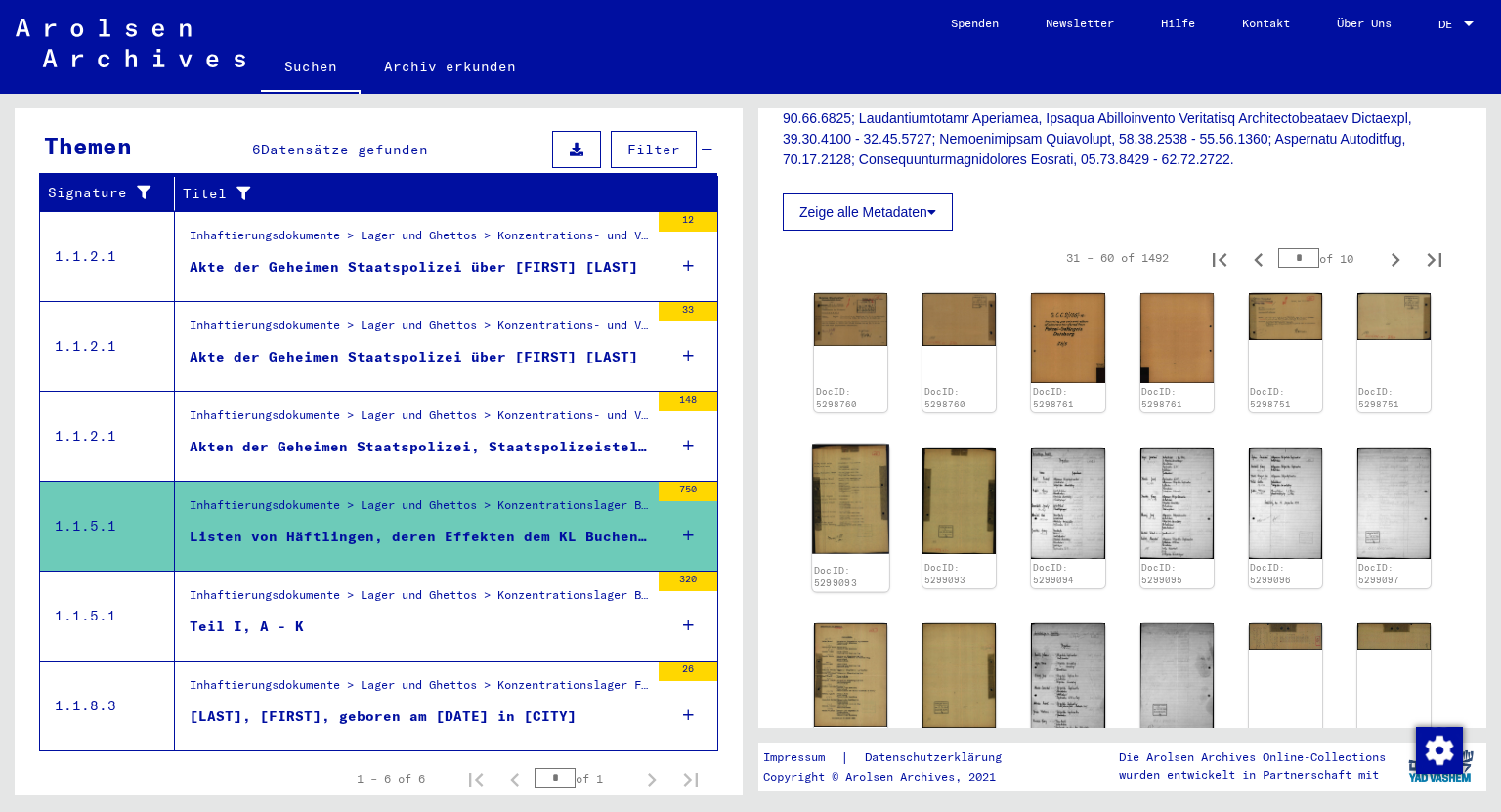 click 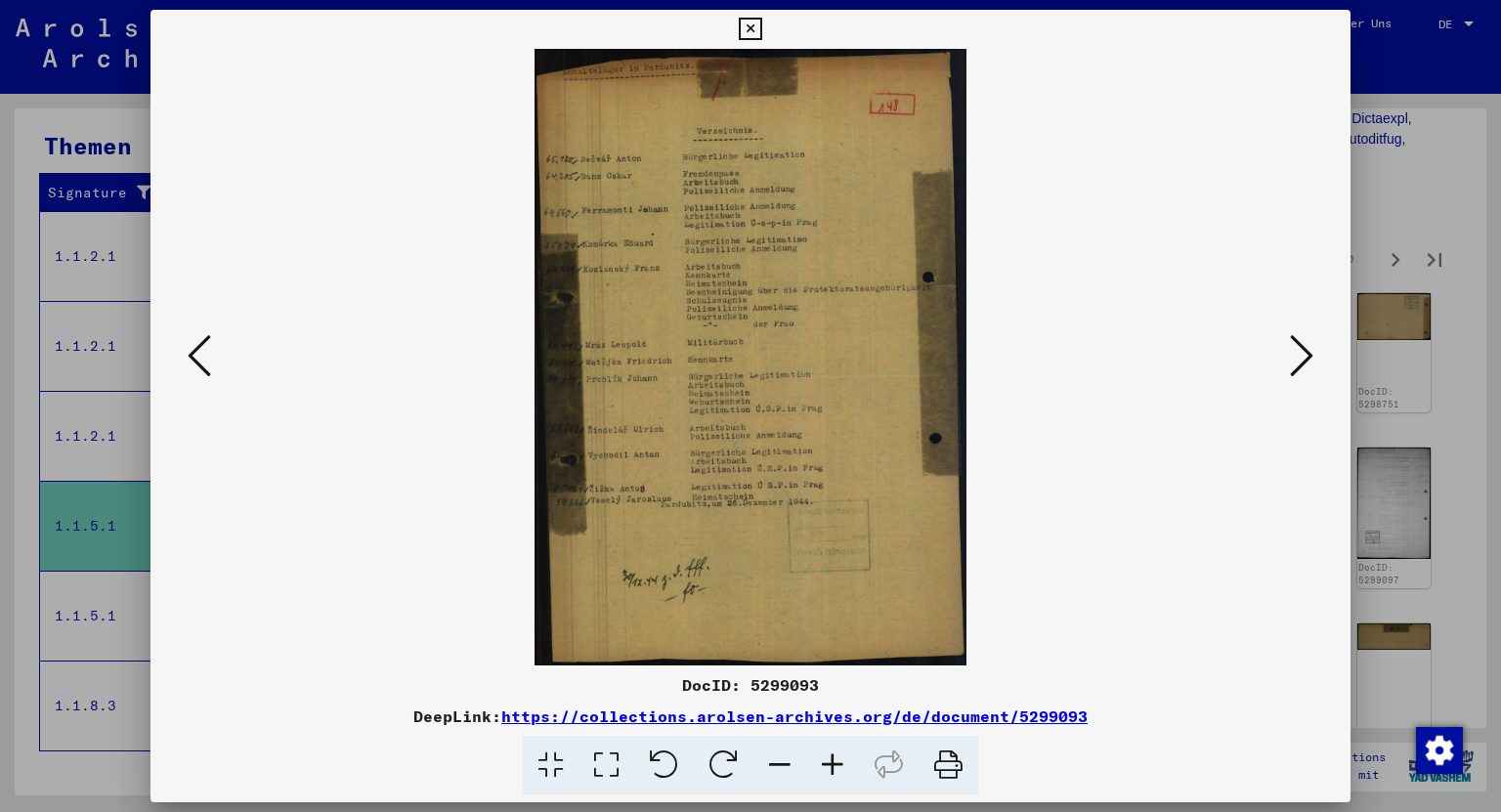 click at bounding box center [1302, 356] 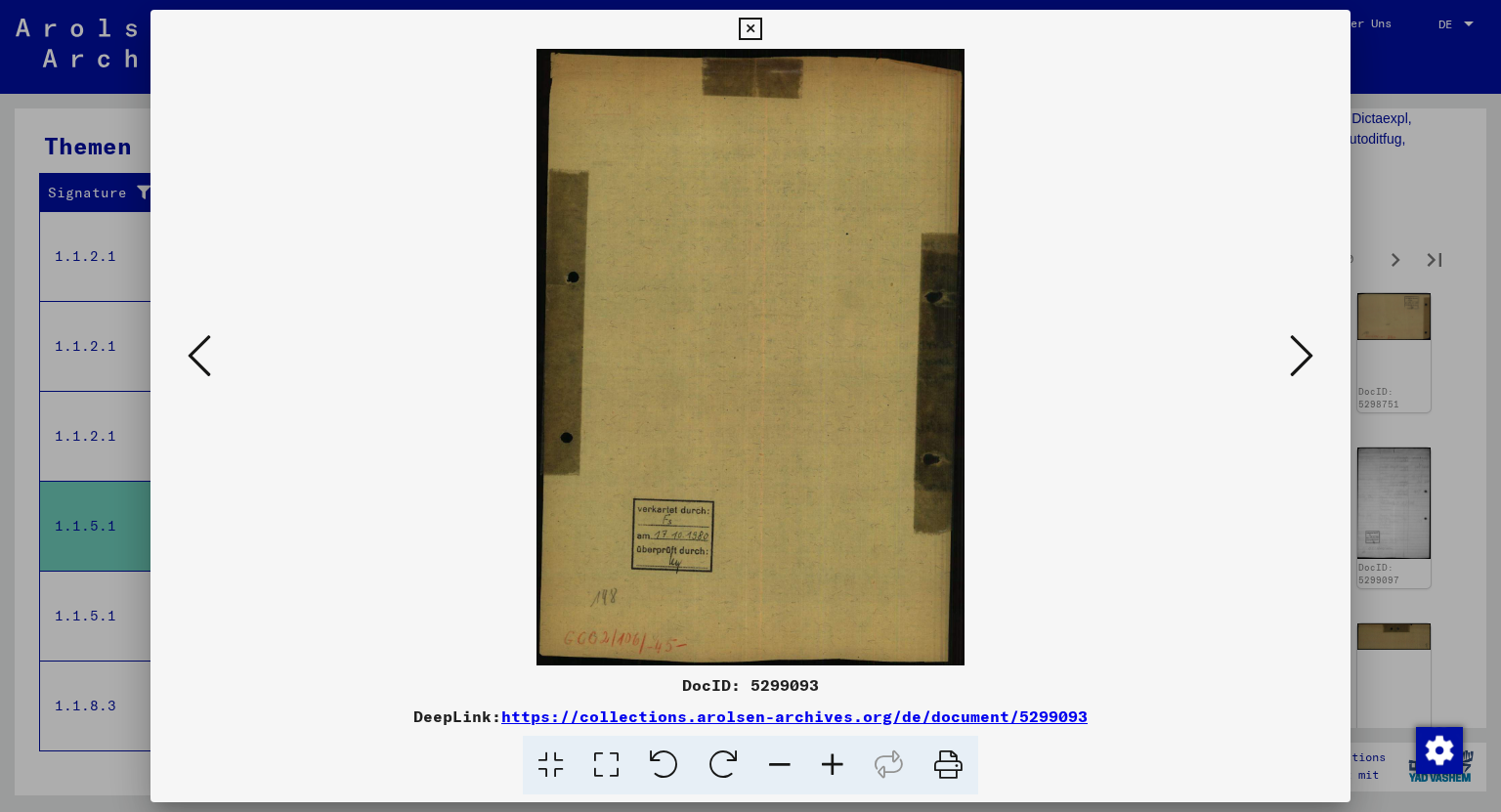 click at bounding box center (1302, 356) 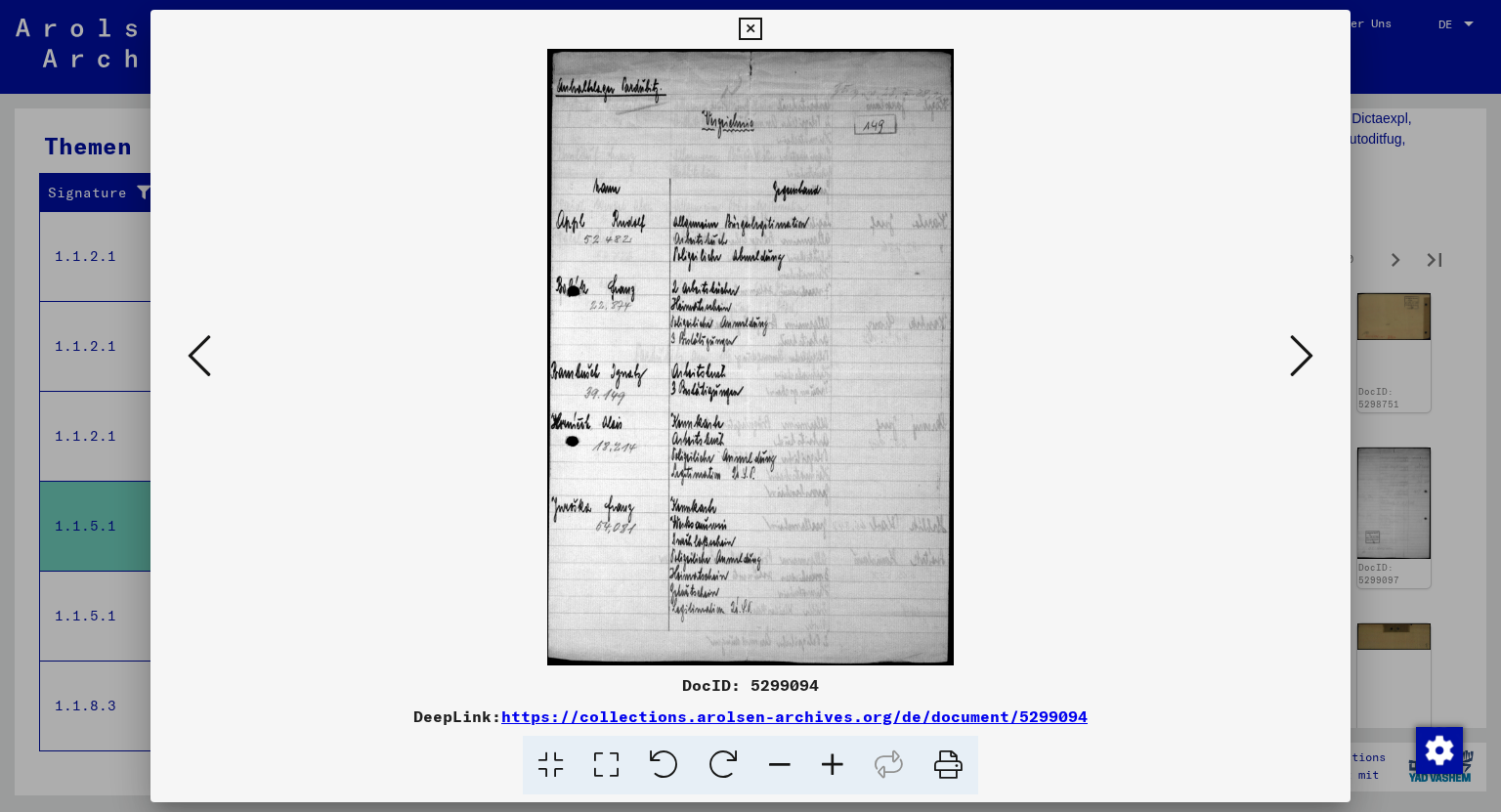 click at bounding box center (1302, 356) 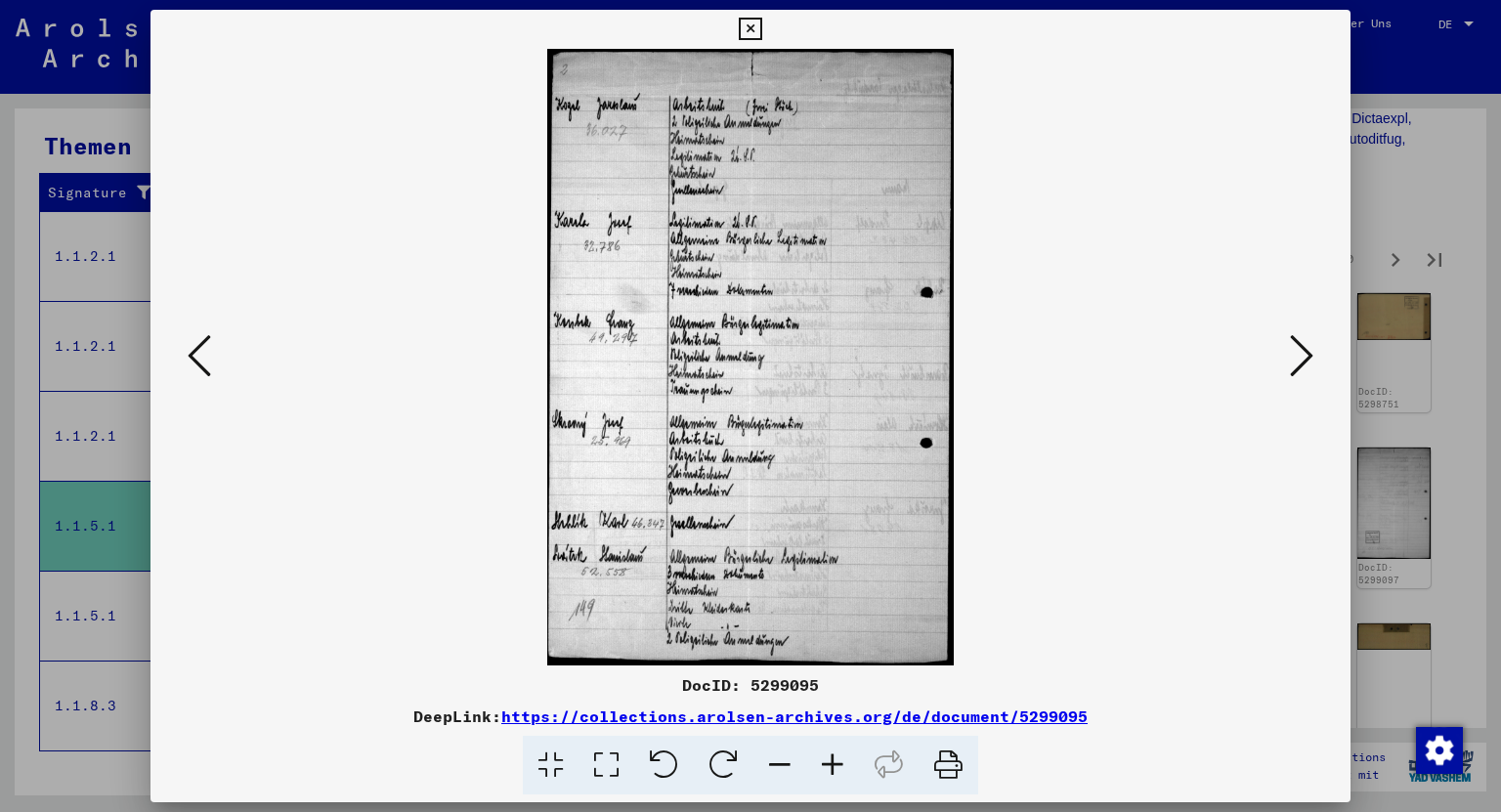 click at bounding box center (1302, 356) 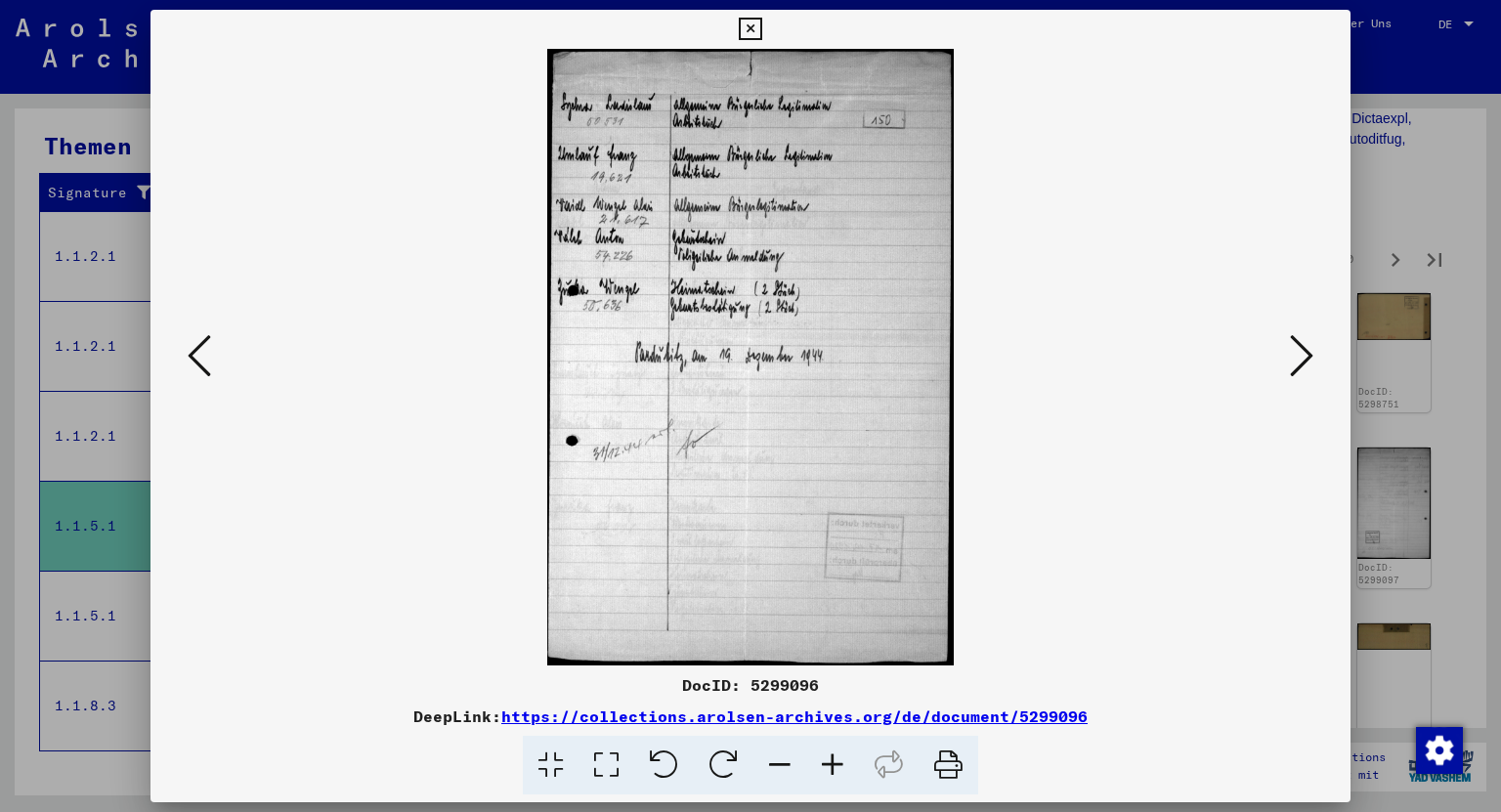 click at bounding box center (1302, 356) 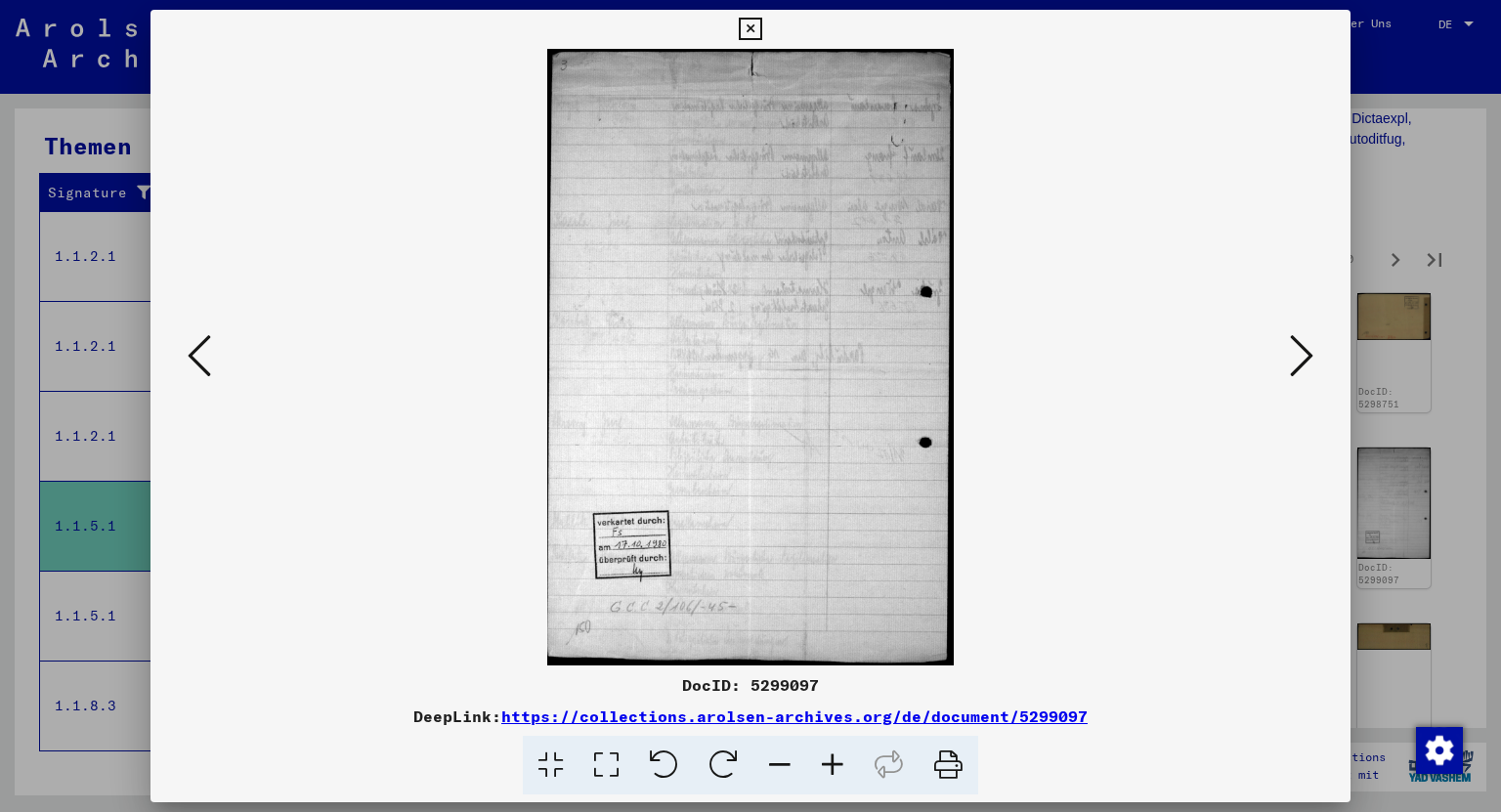 click at bounding box center (1302, 356) 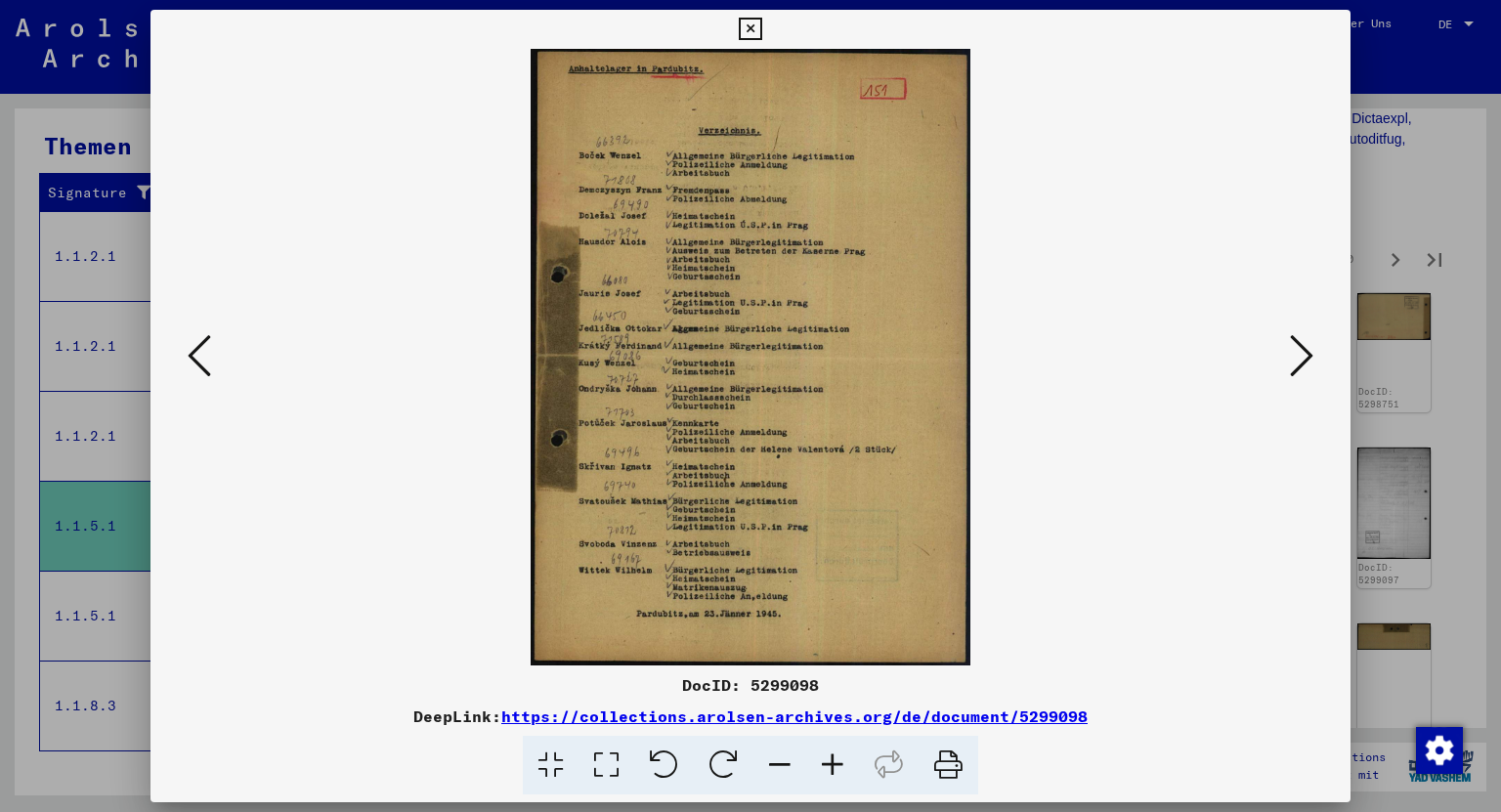 click at bounding box center (1302, 356) 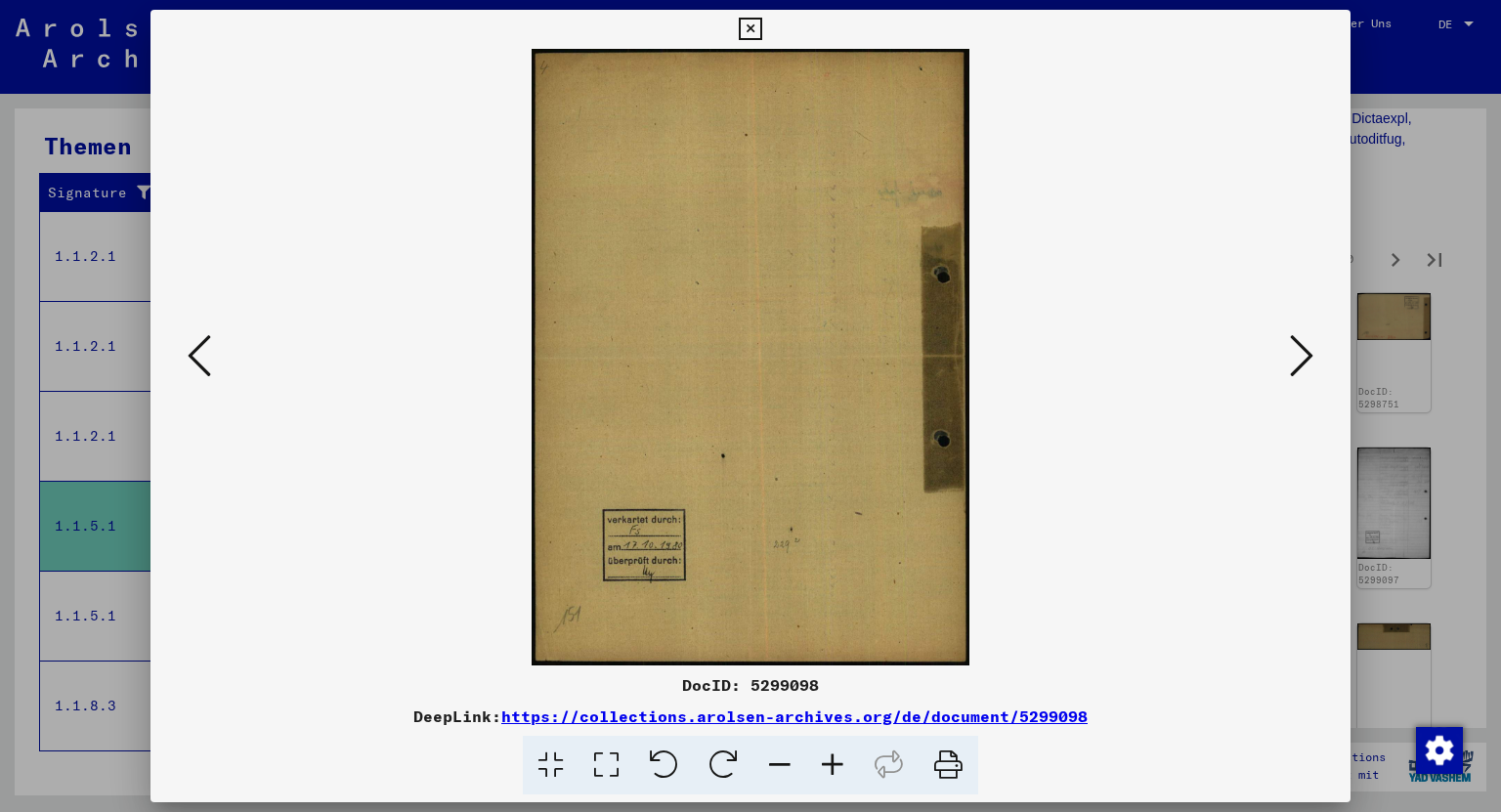 click at bounding box center [1302, 356] 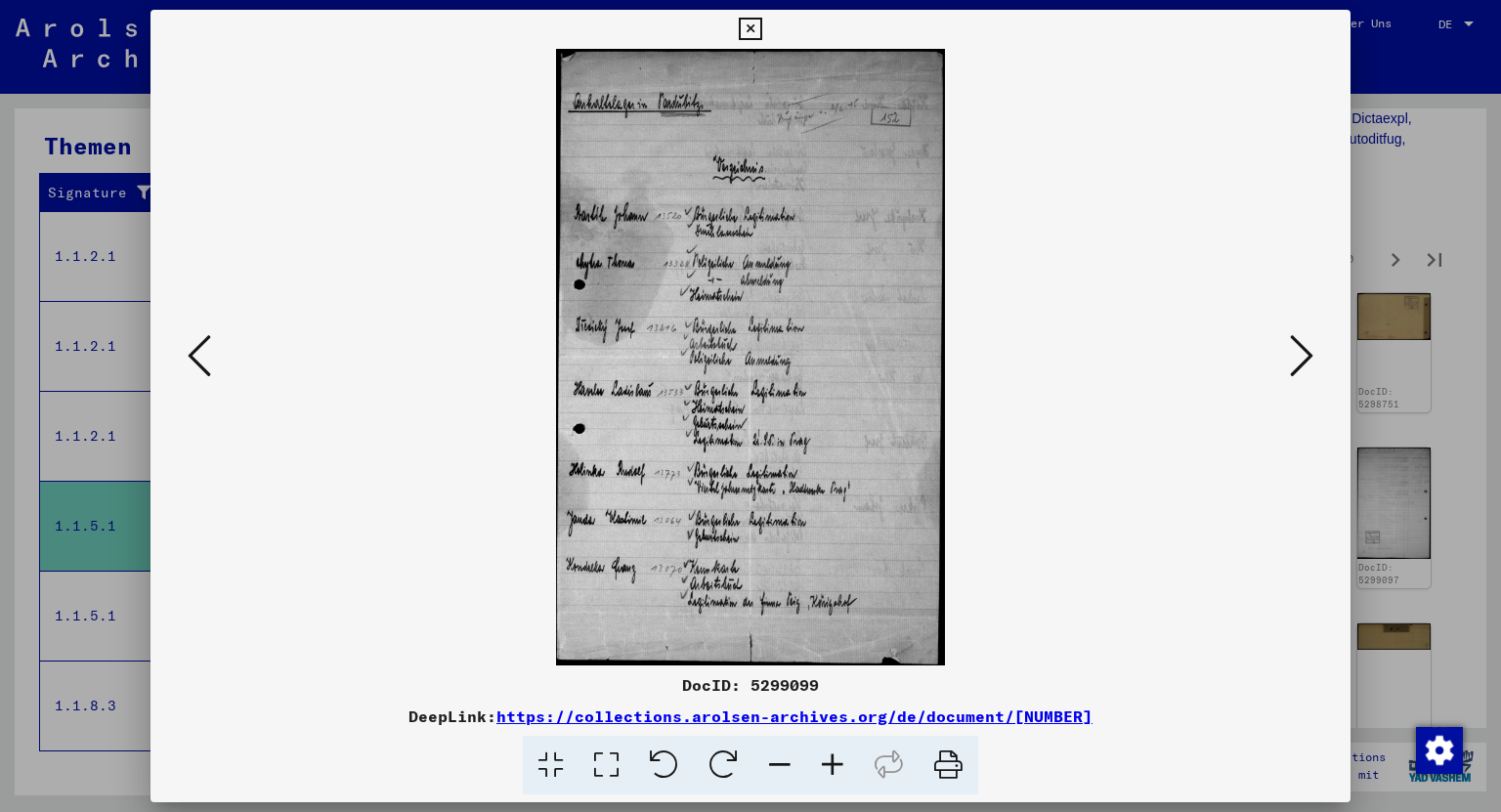 click at bounding box center [1302, 356] 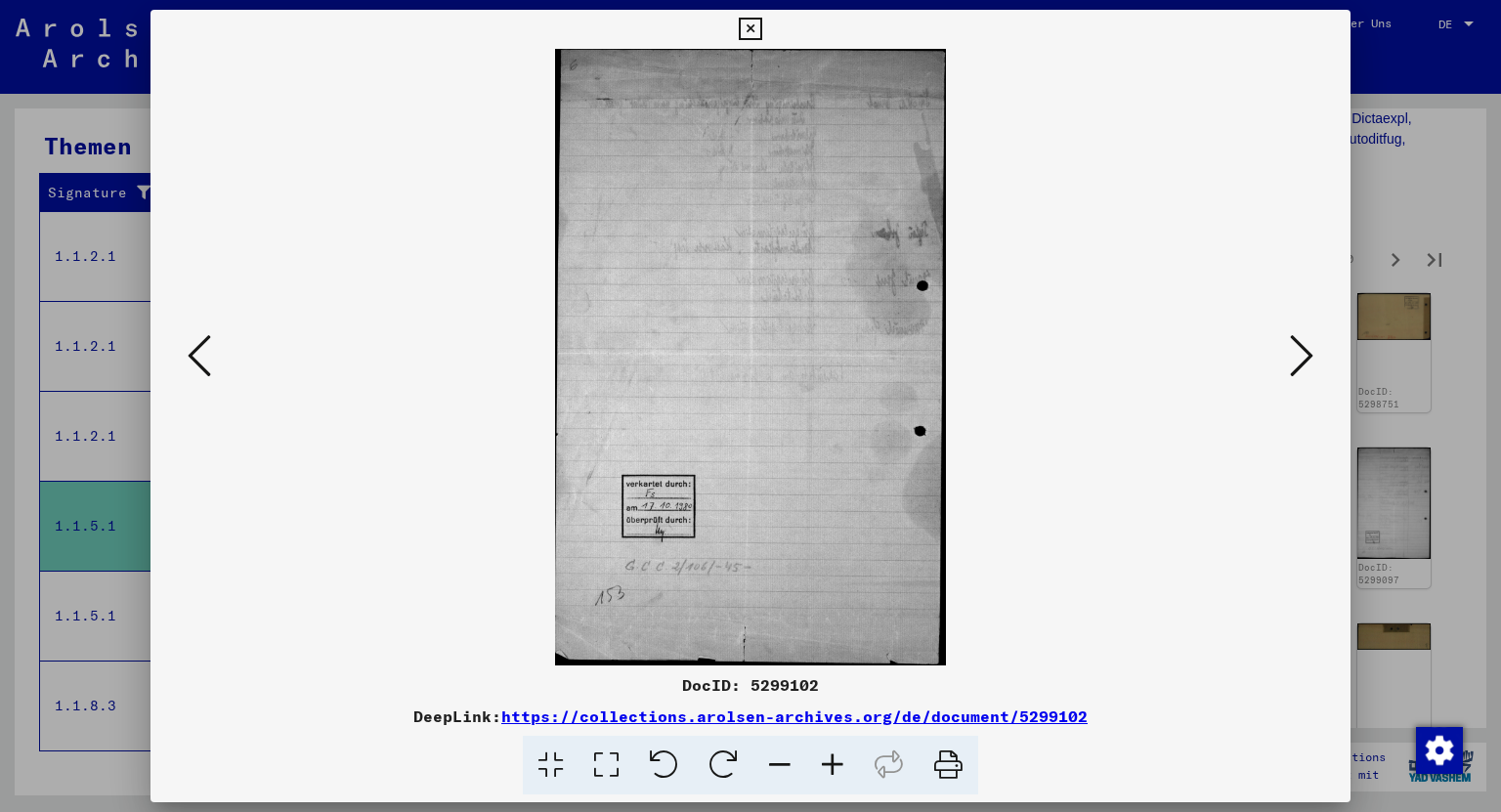 click at bounding box center [1302, 356] 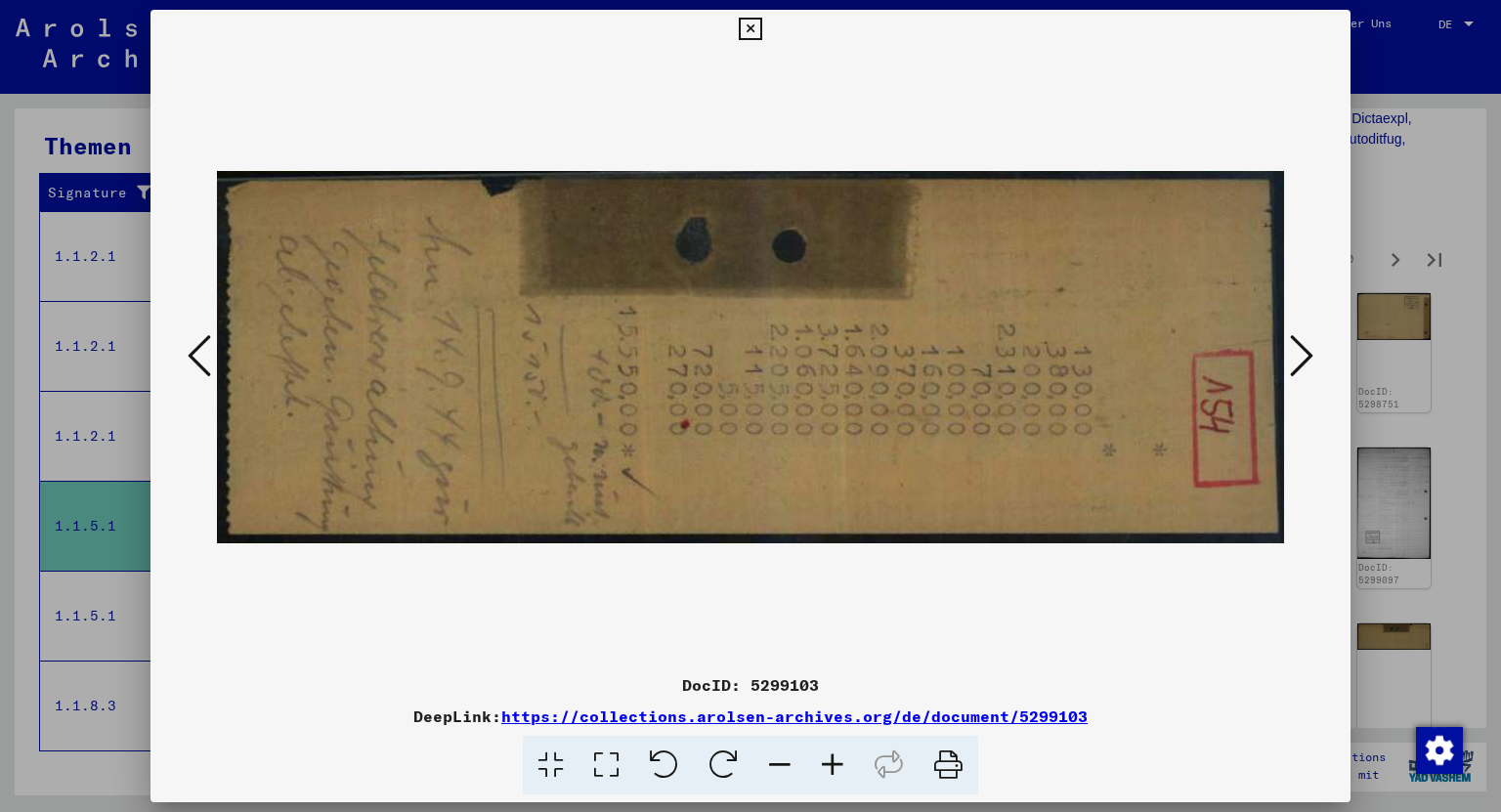 click at bounding box center (1302, 356) 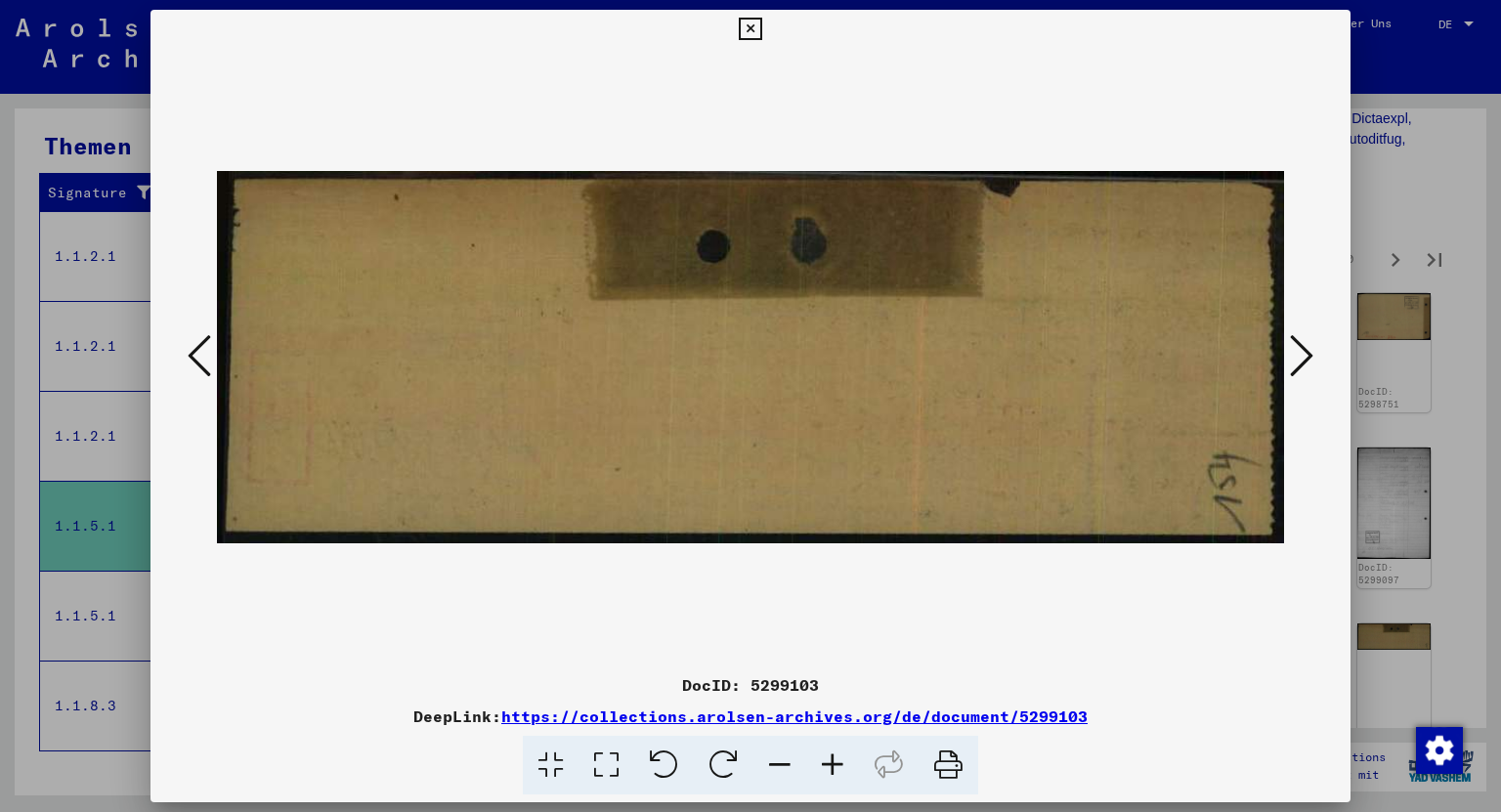 click at bounding box center (1302, 356) 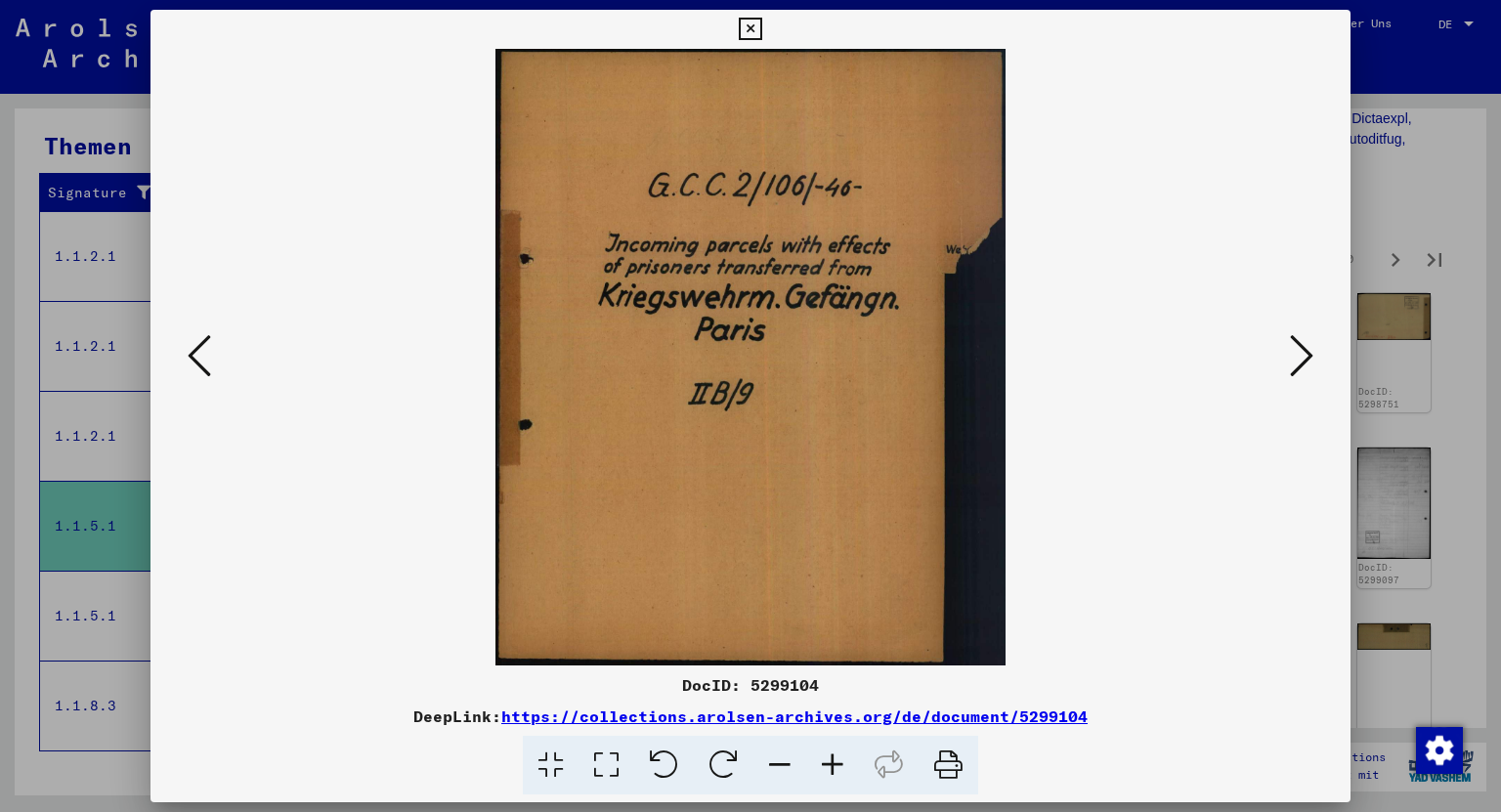 click at bounding box center [1302, 356] 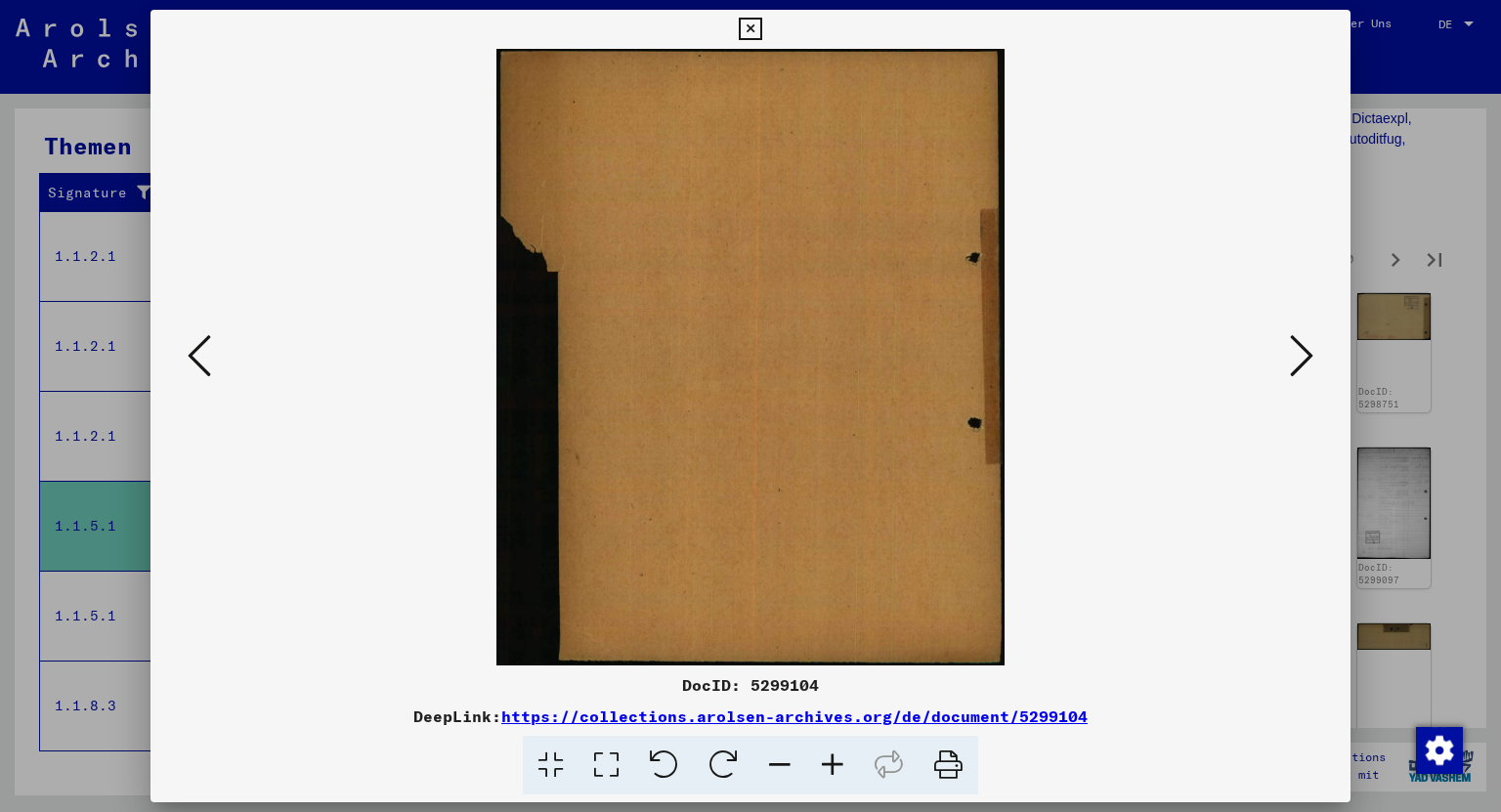 click at bounding box center [1302, 356] 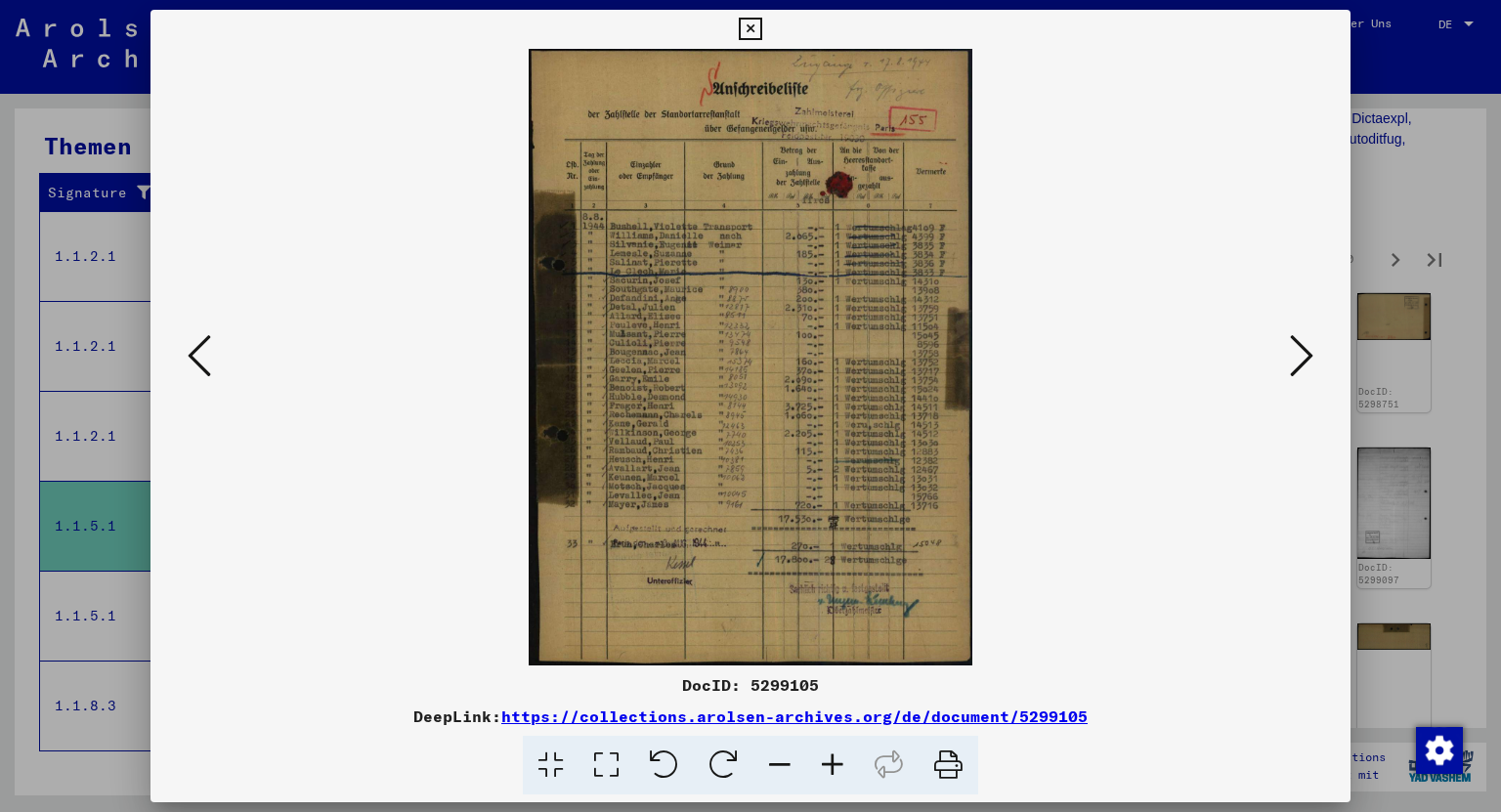 click at bounding box center (1302, 356) 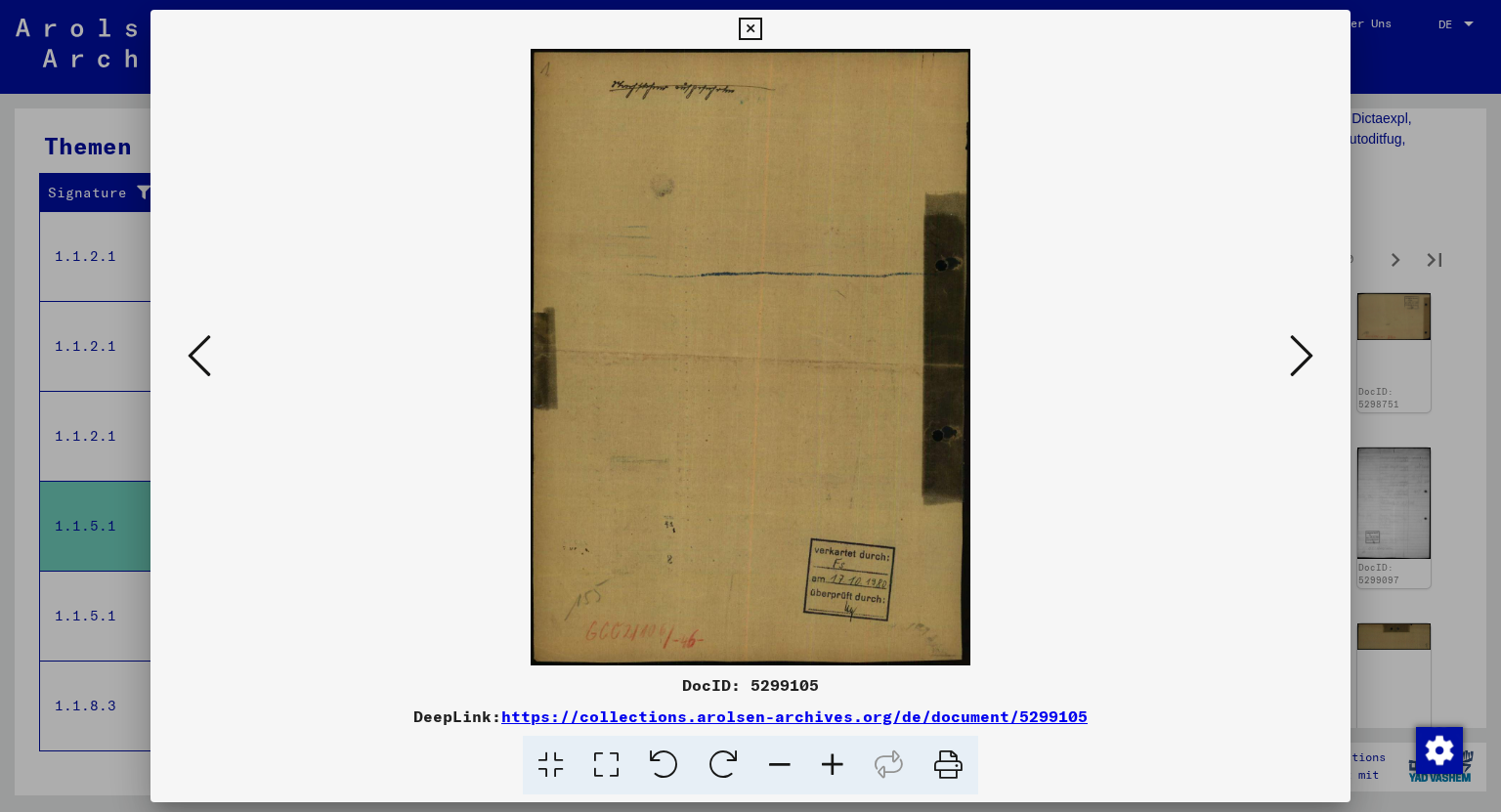 click at bounding box center [1302, 356] 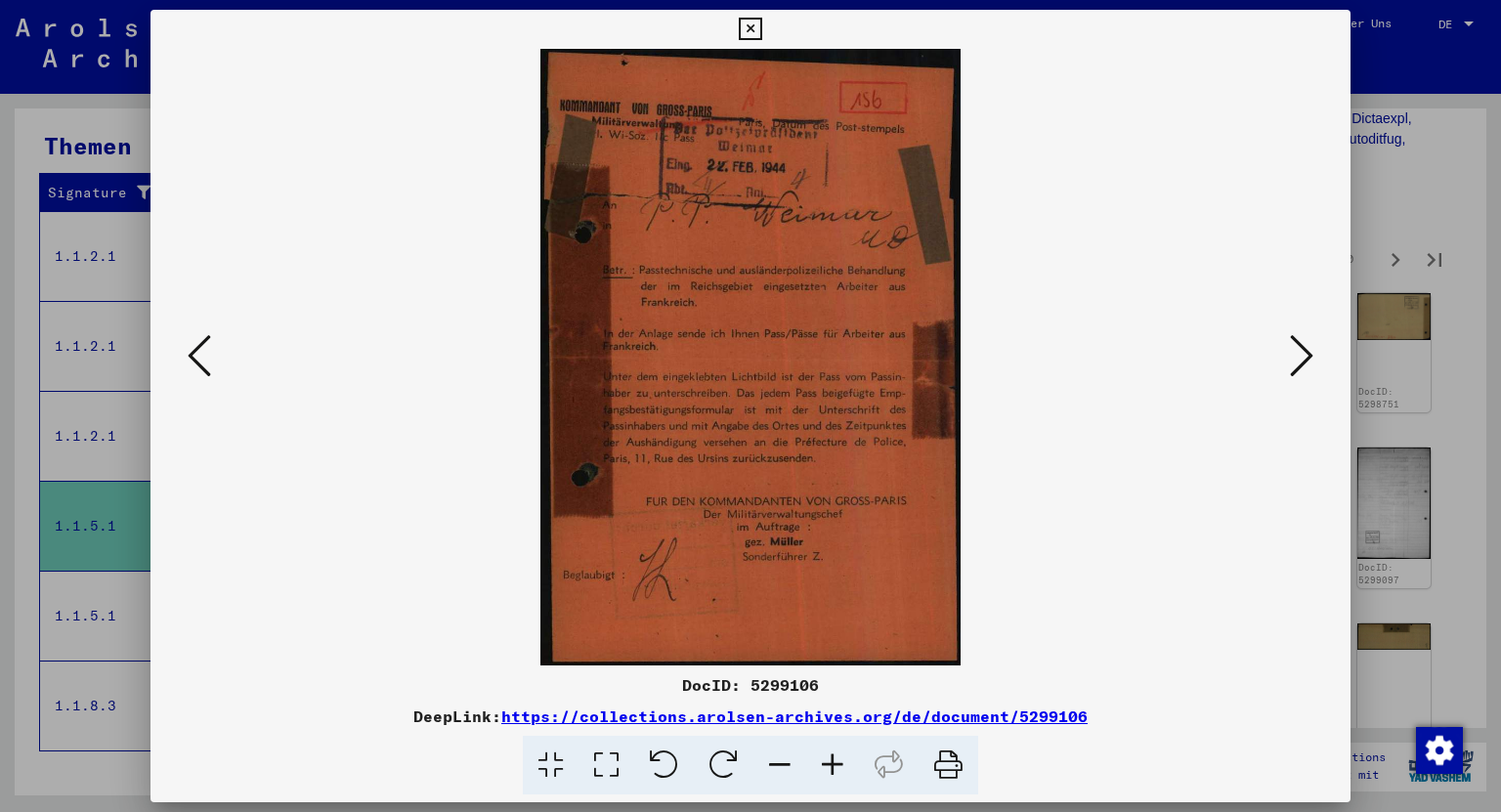 click at bounding box center [1302, 356] 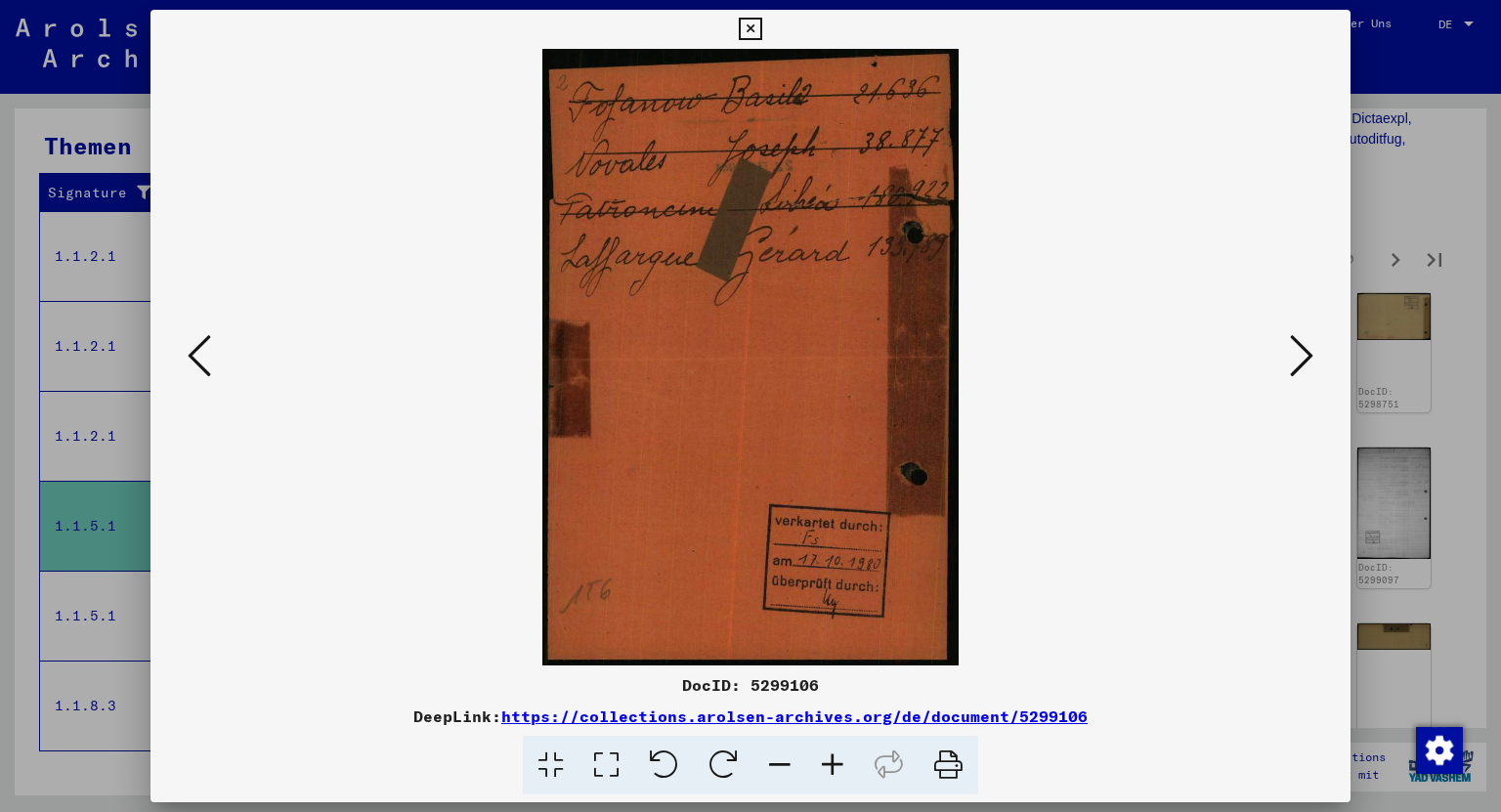 click at bounding box center [1302, 356] 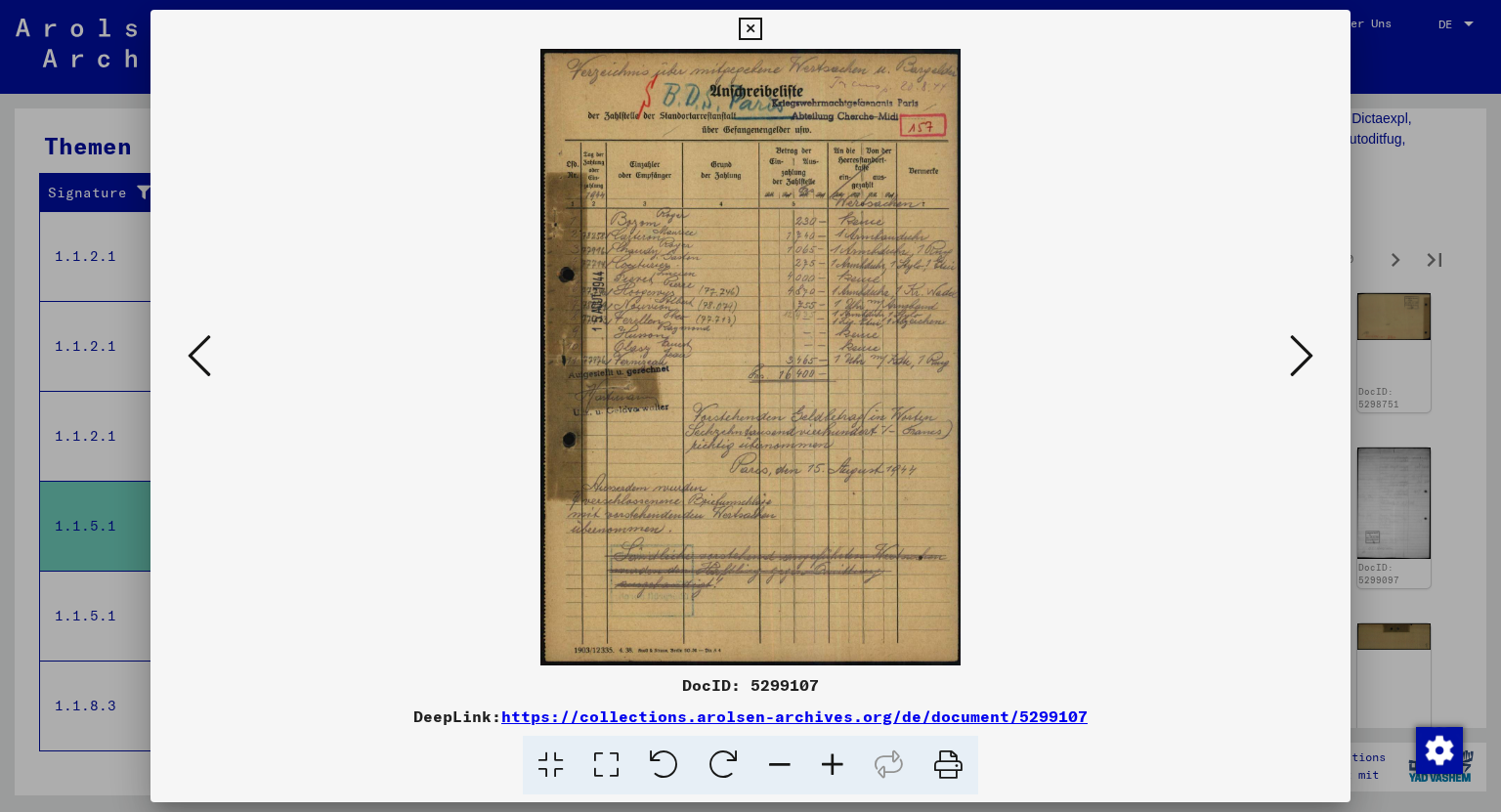 click at bounding box center [1302, 356] 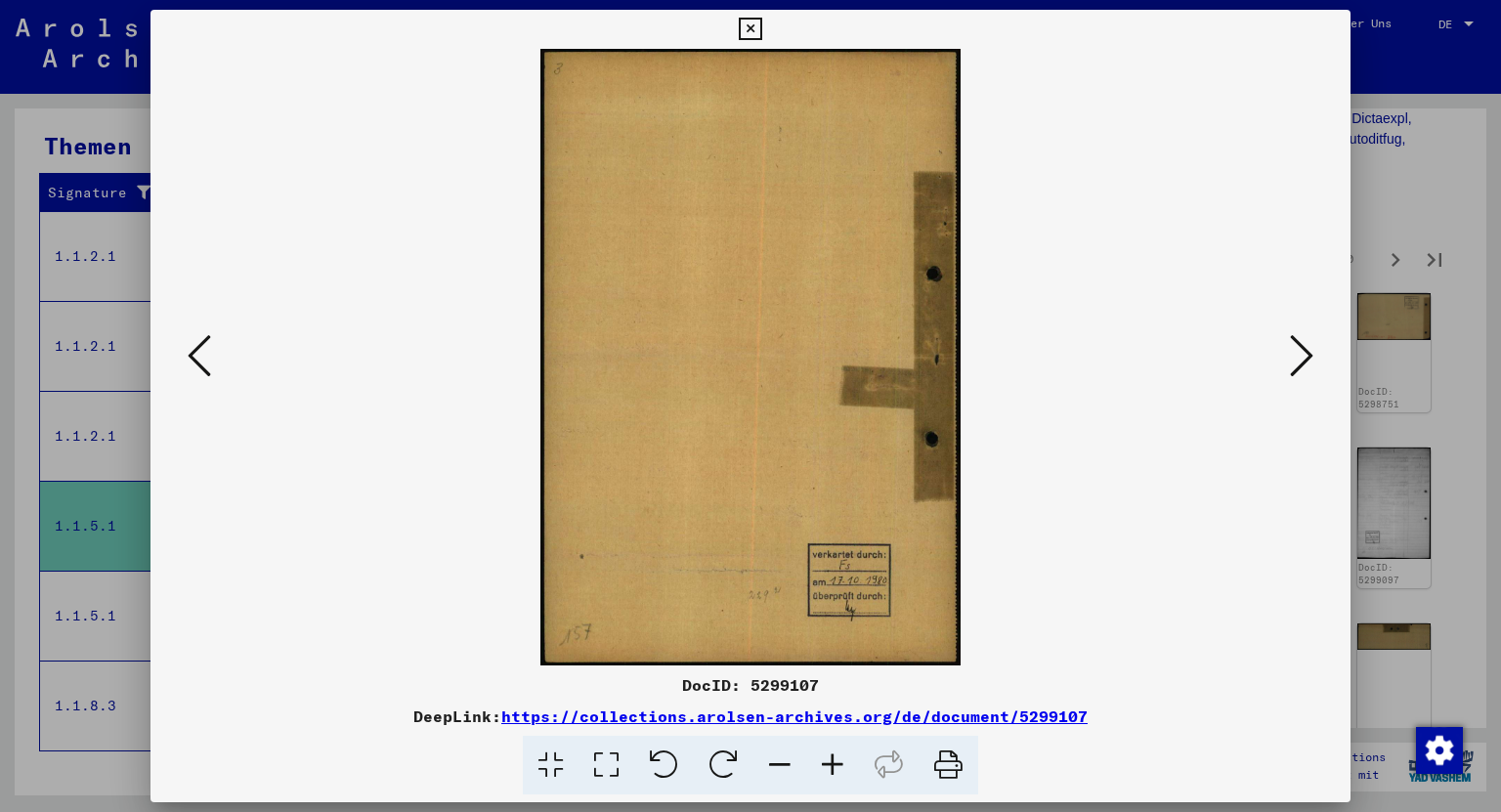 click at bounding box center [1302, 356] 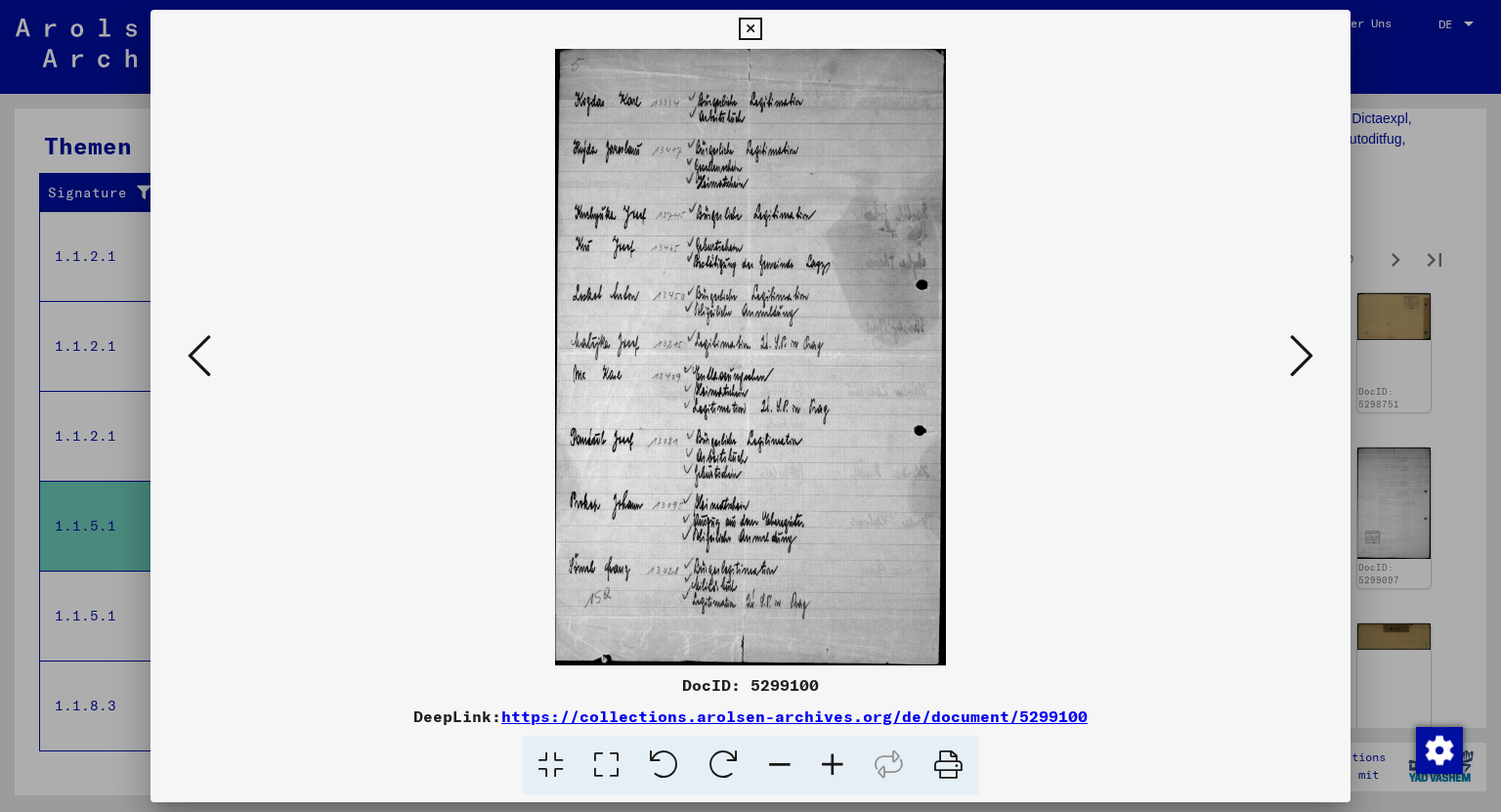 click at bounding box center (1302, 356) 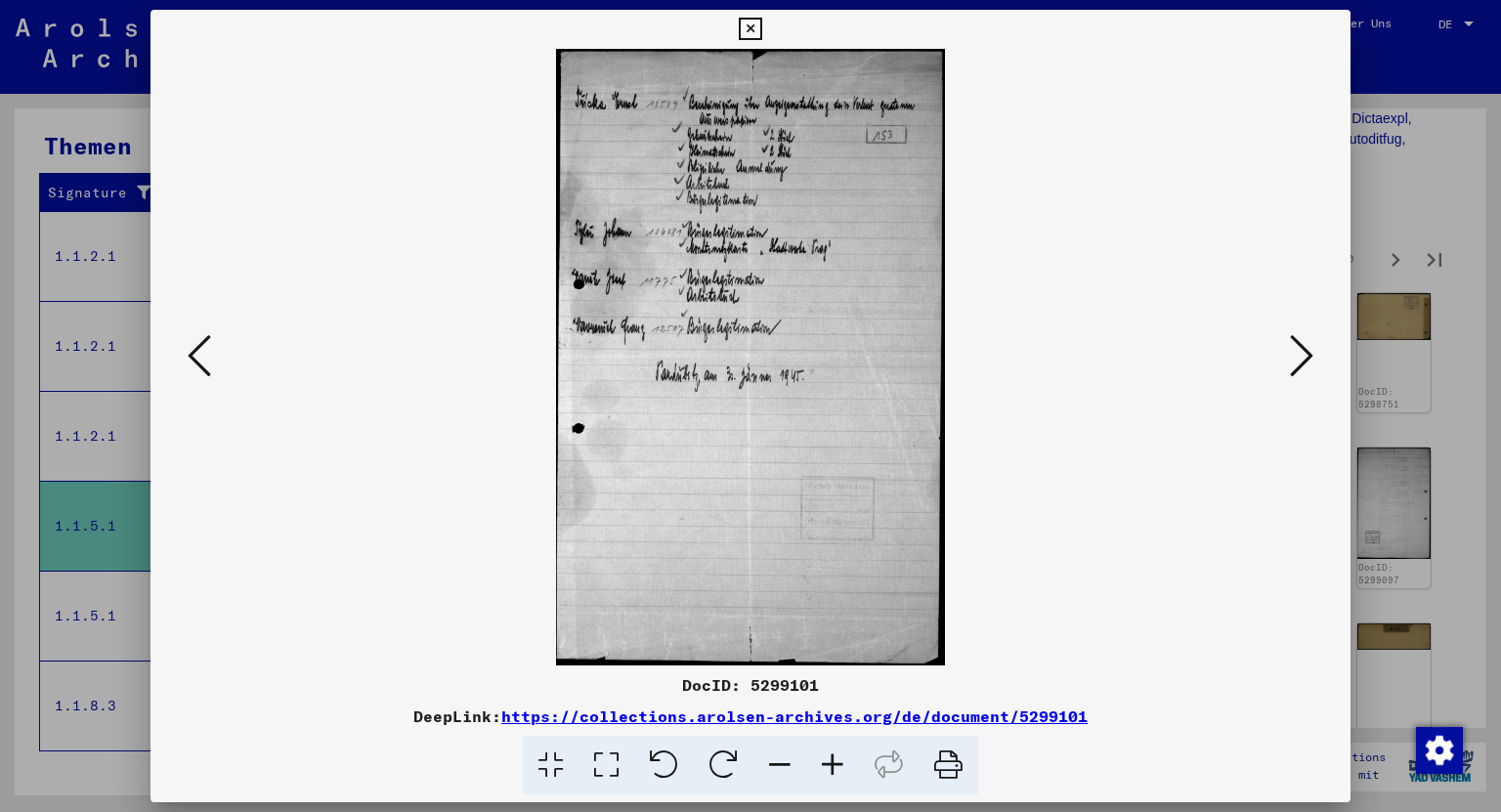 click at bounding box center (1302, 356) 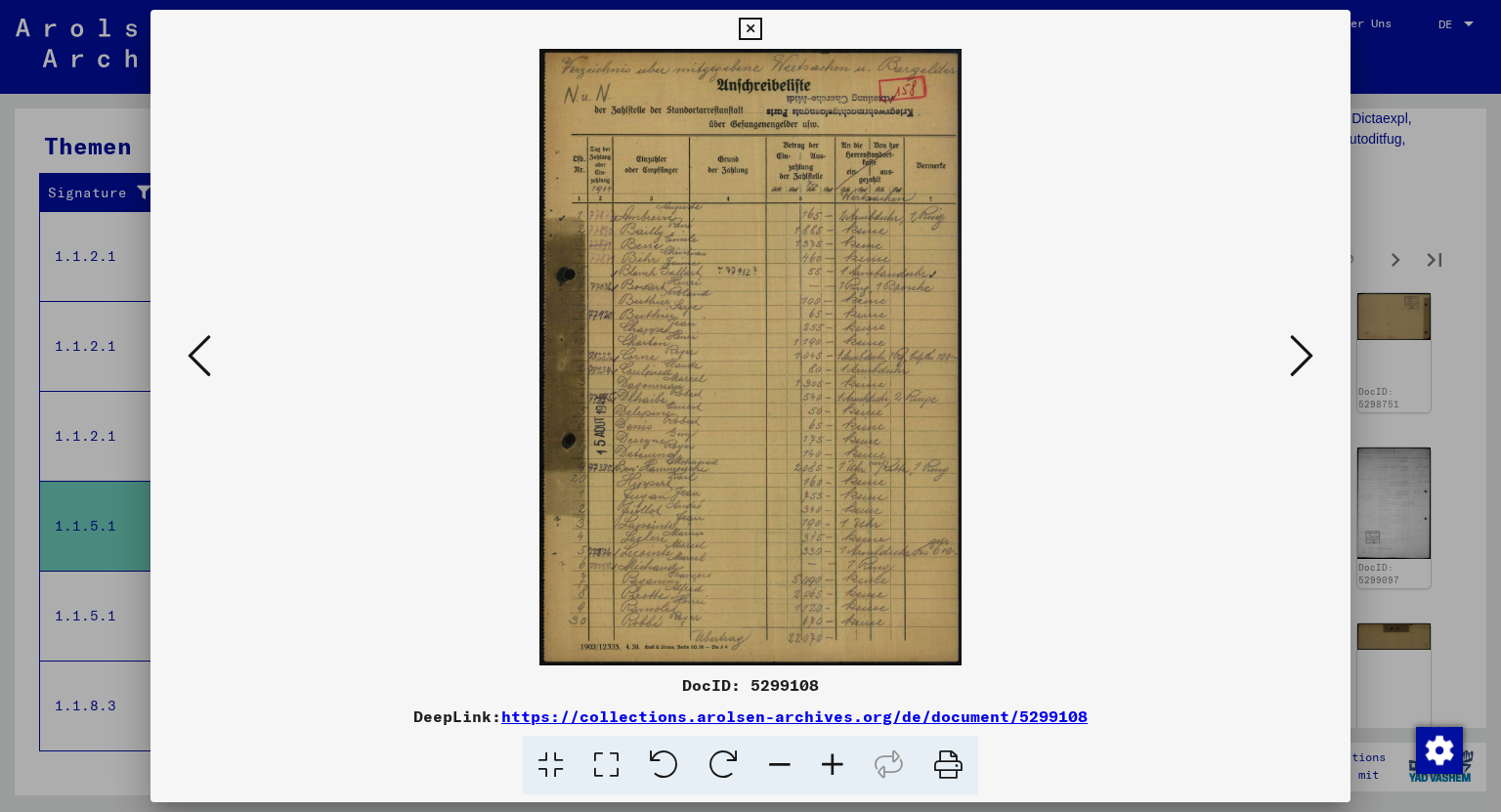 click at bounding box center [1302, 356] 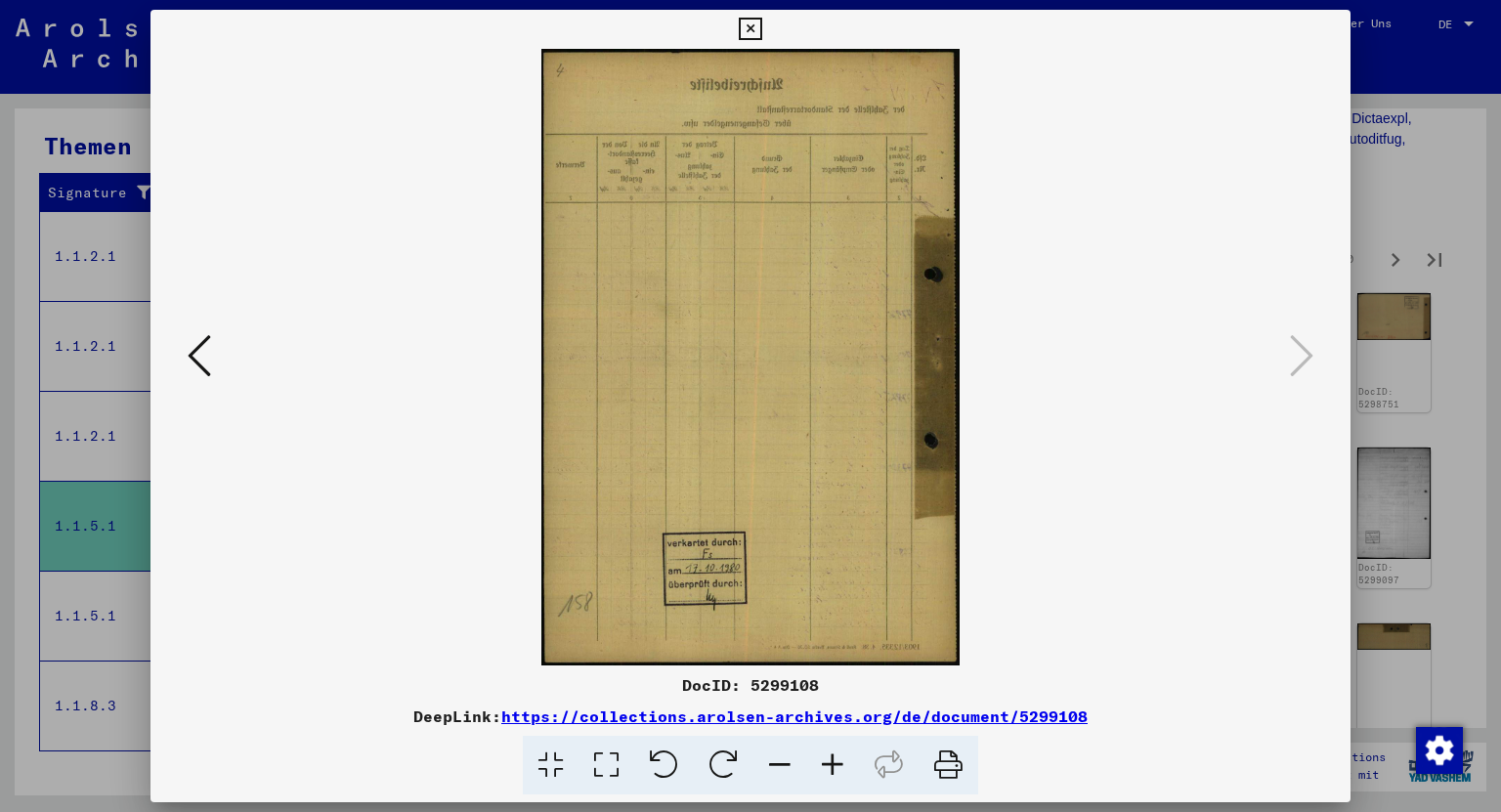 drag, startPoint x: 756, startPoint y: 33, endPoint x: 873, endPoint y: 151, distance: 166.1716 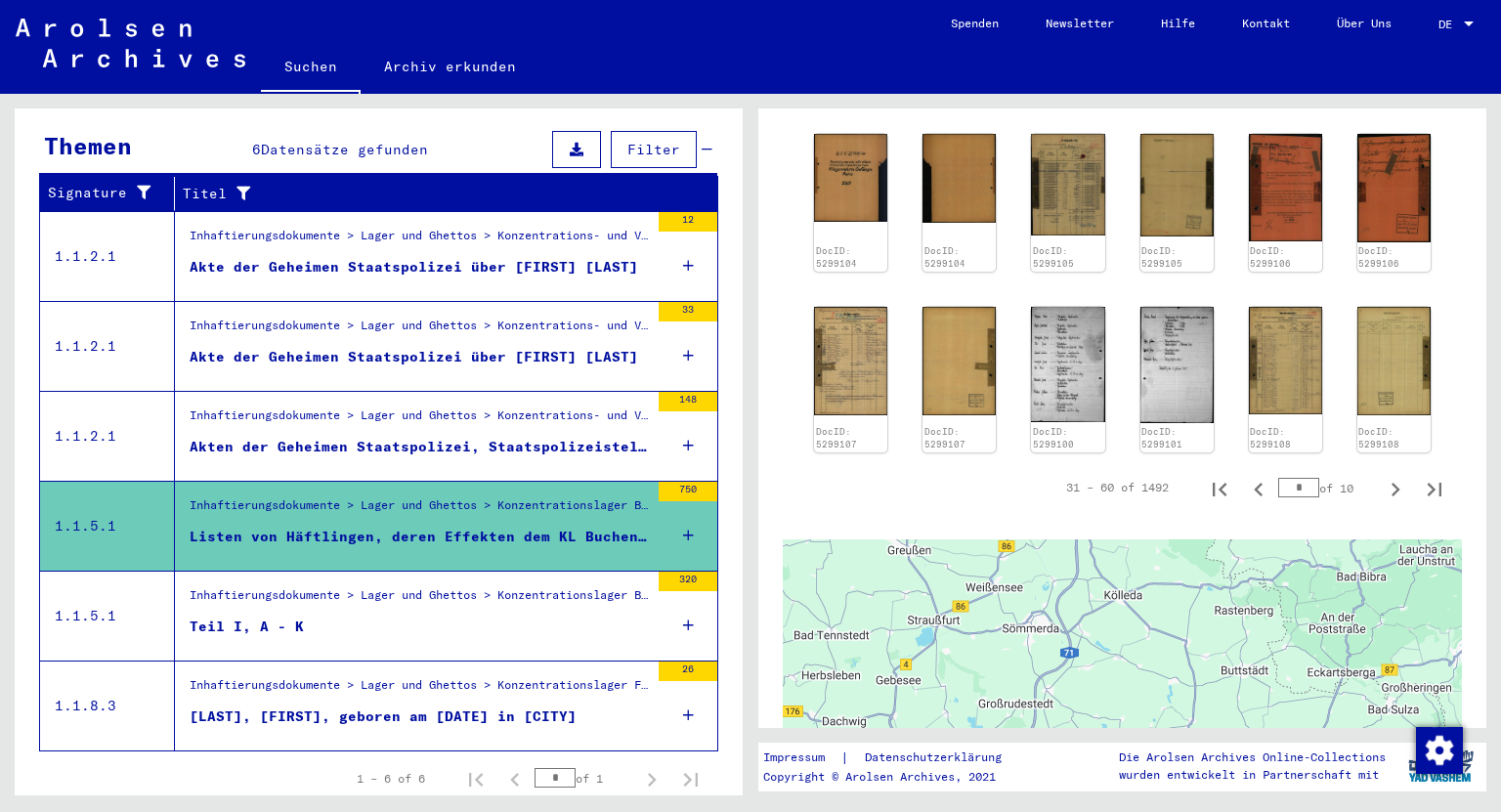 scroll, scrollTop: 2111, scrollLeft: 0, axis: vertical 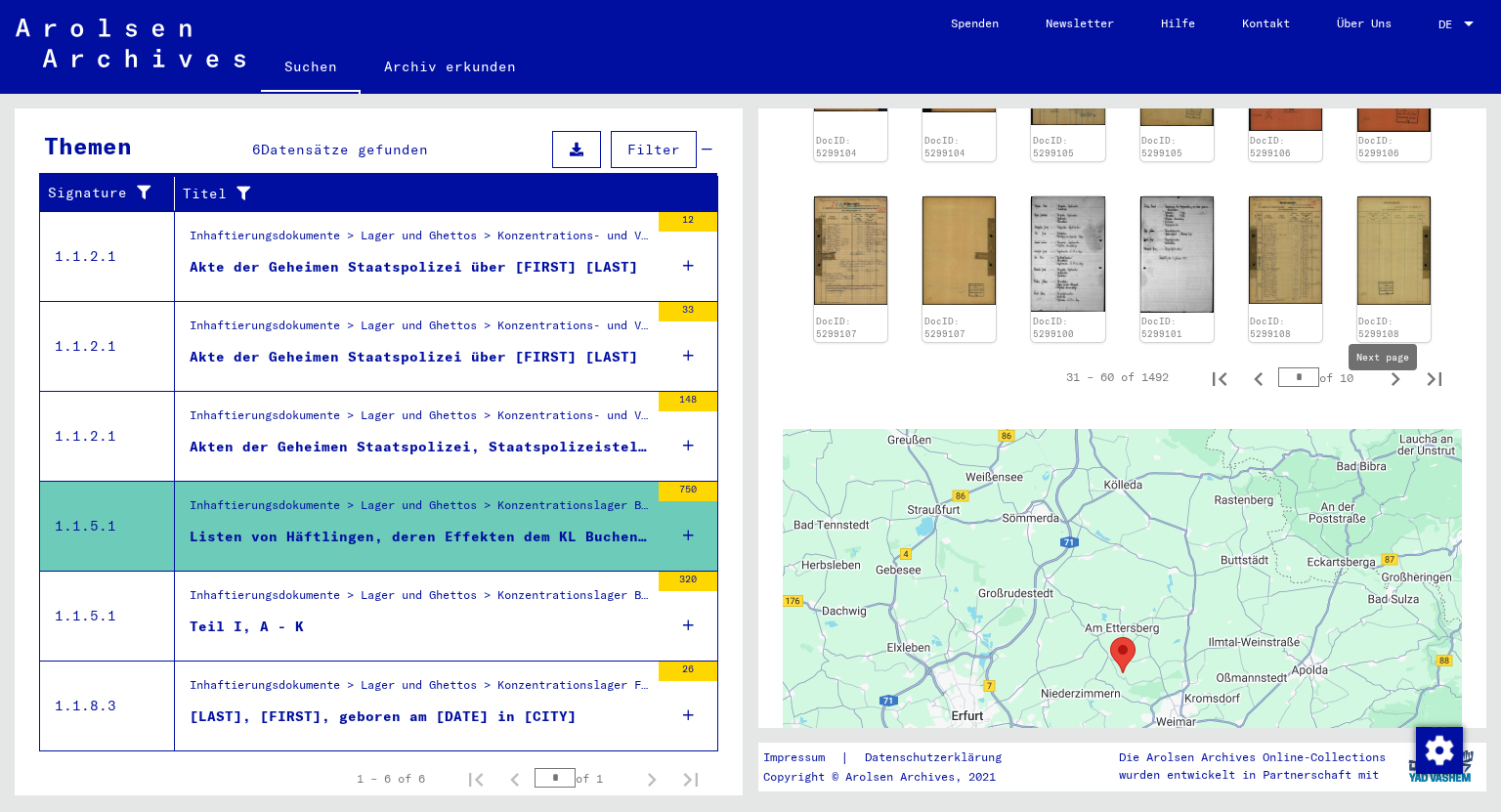 click 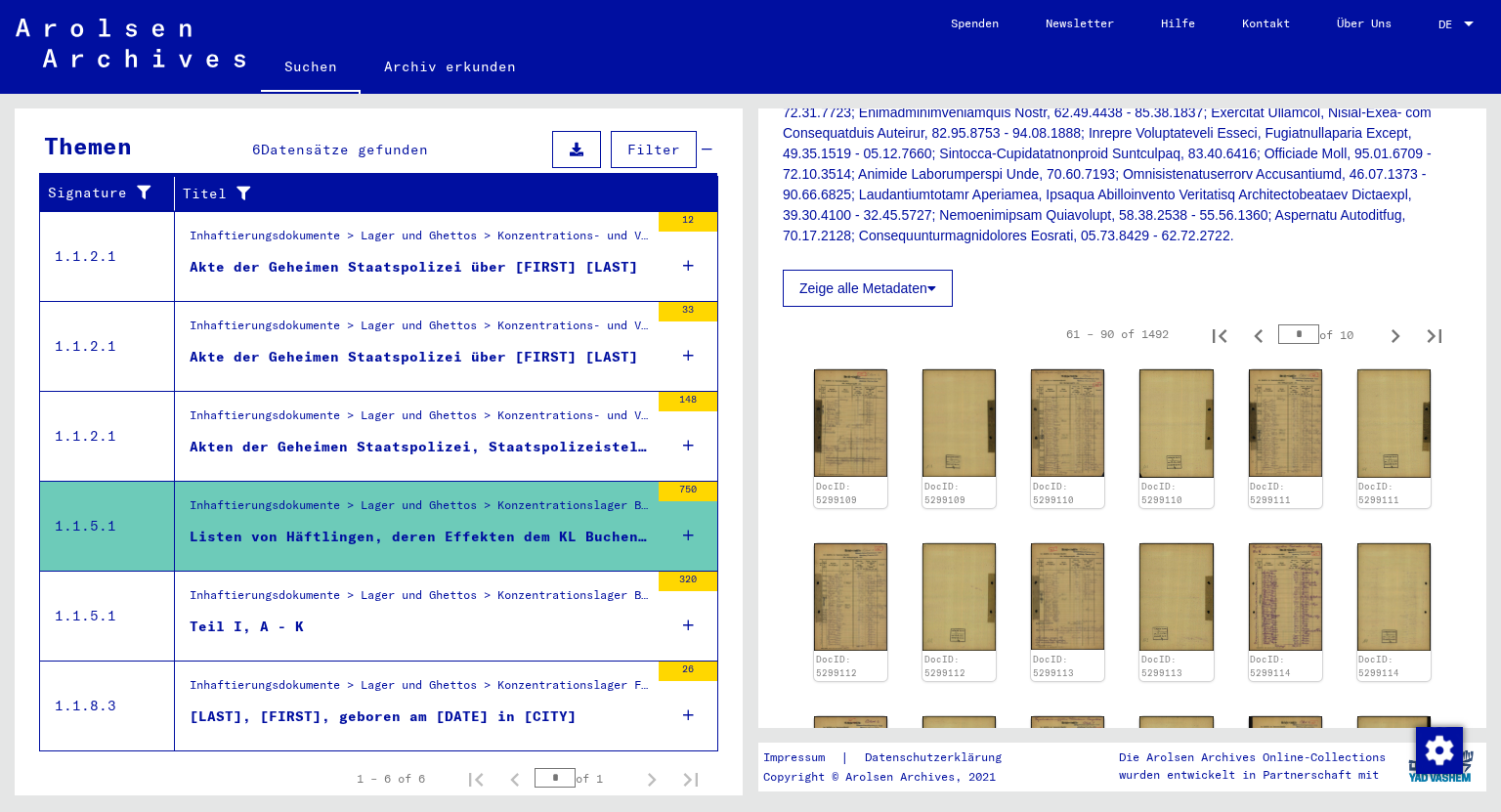 scroll, scrollTop: 1329, scrollLeft: 0, axis: vertical 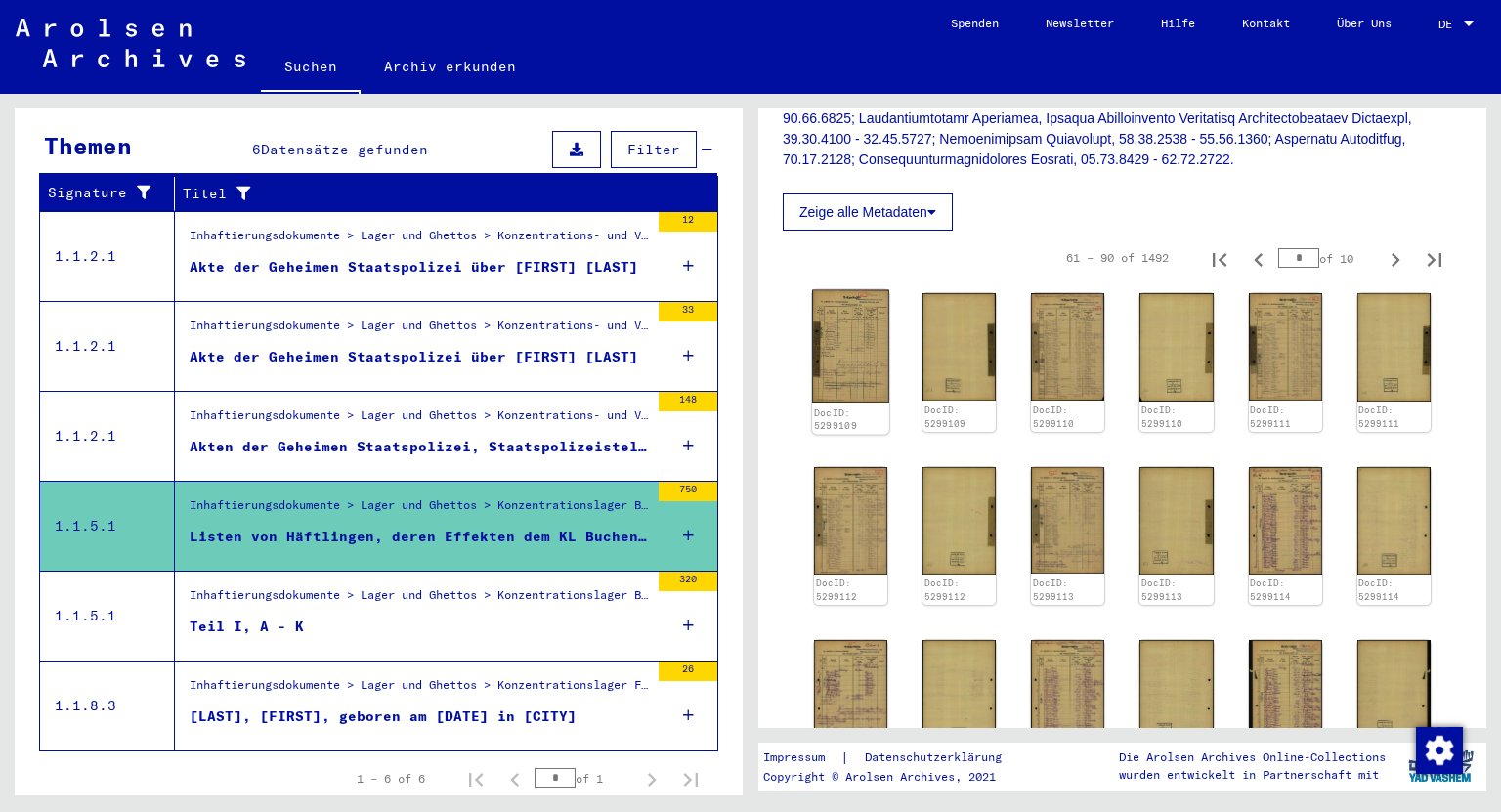 click 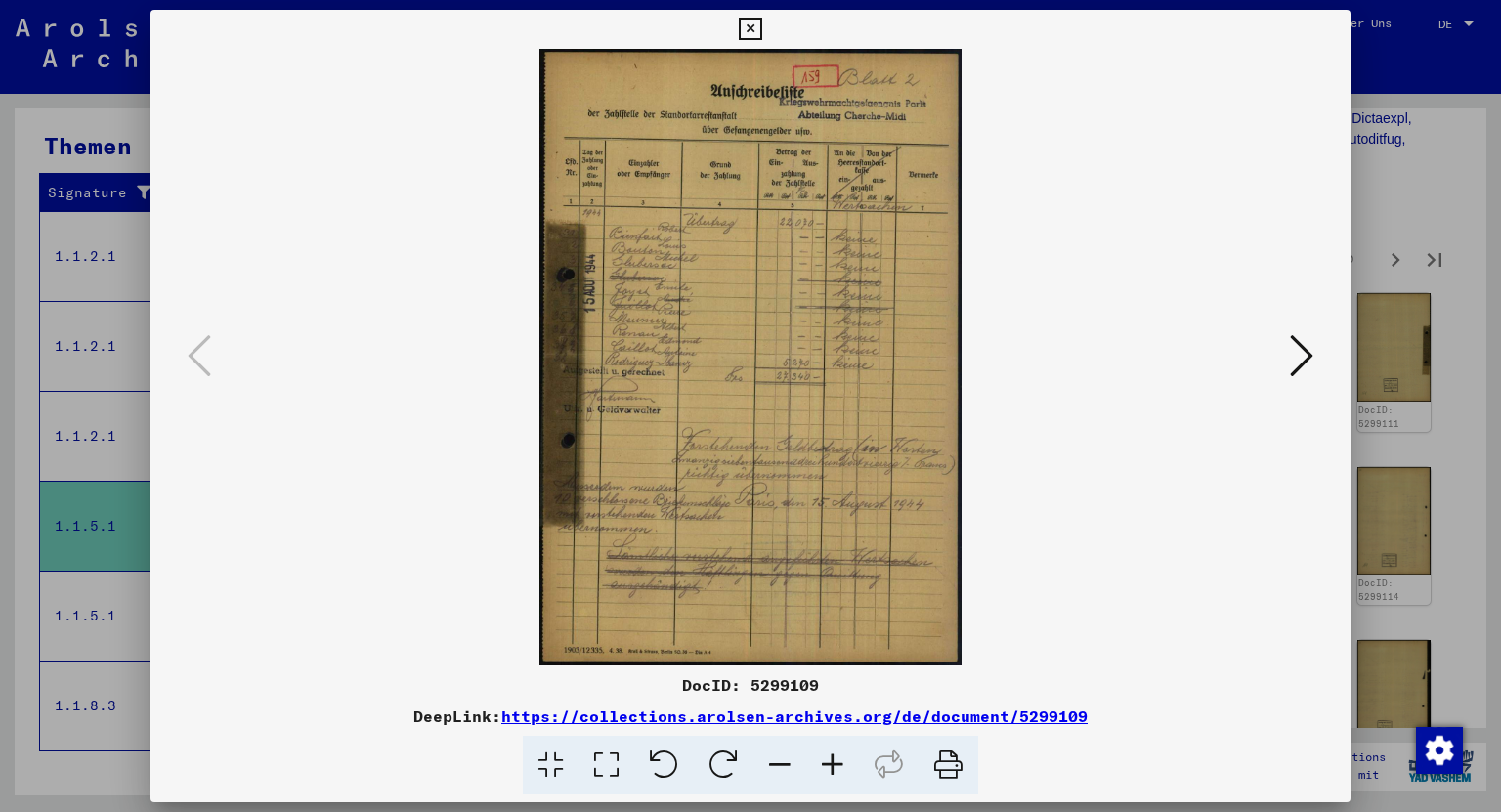 click at bounding box center [1302, 356] 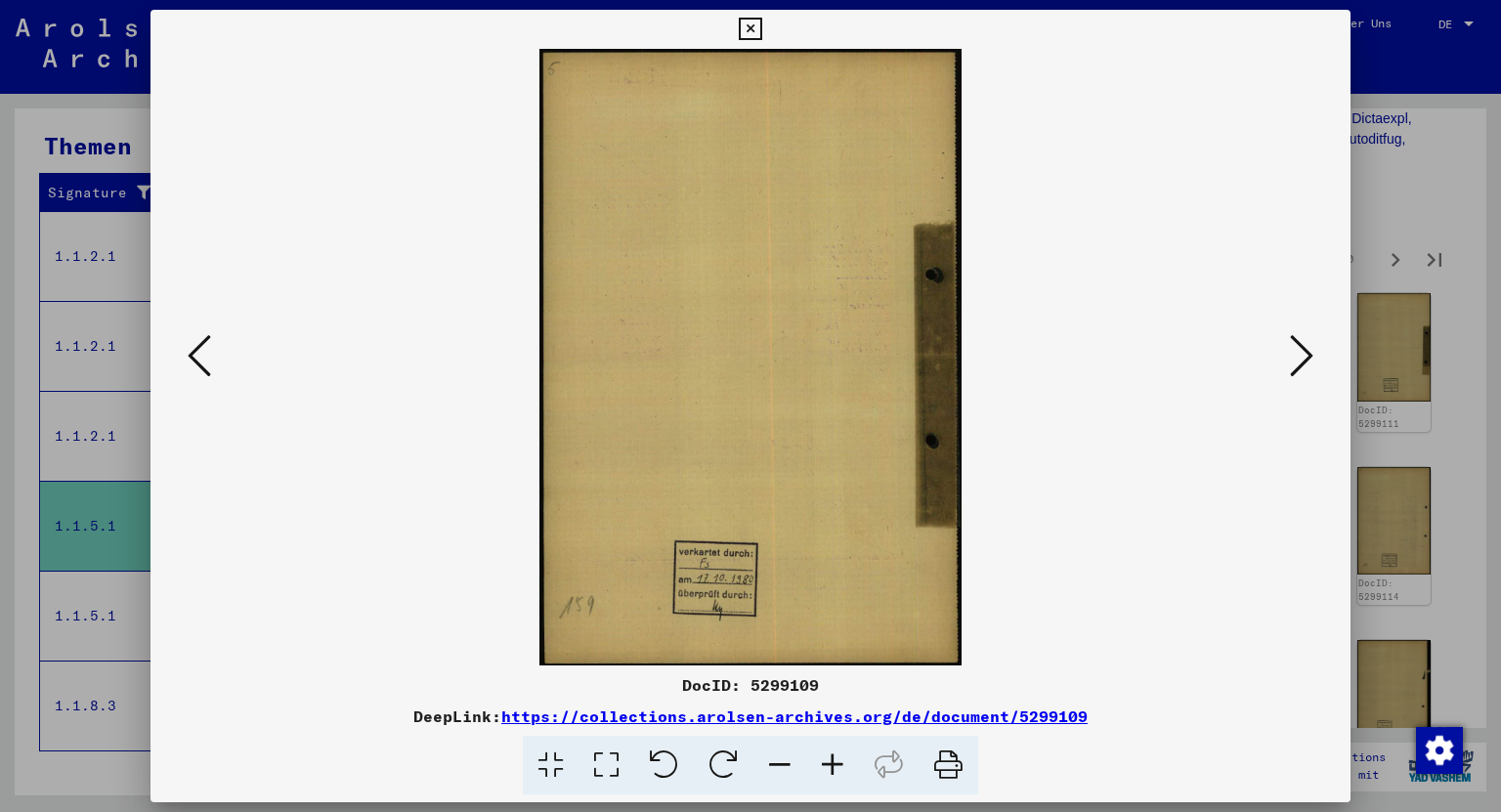 click at bounding box center (1302, 356) 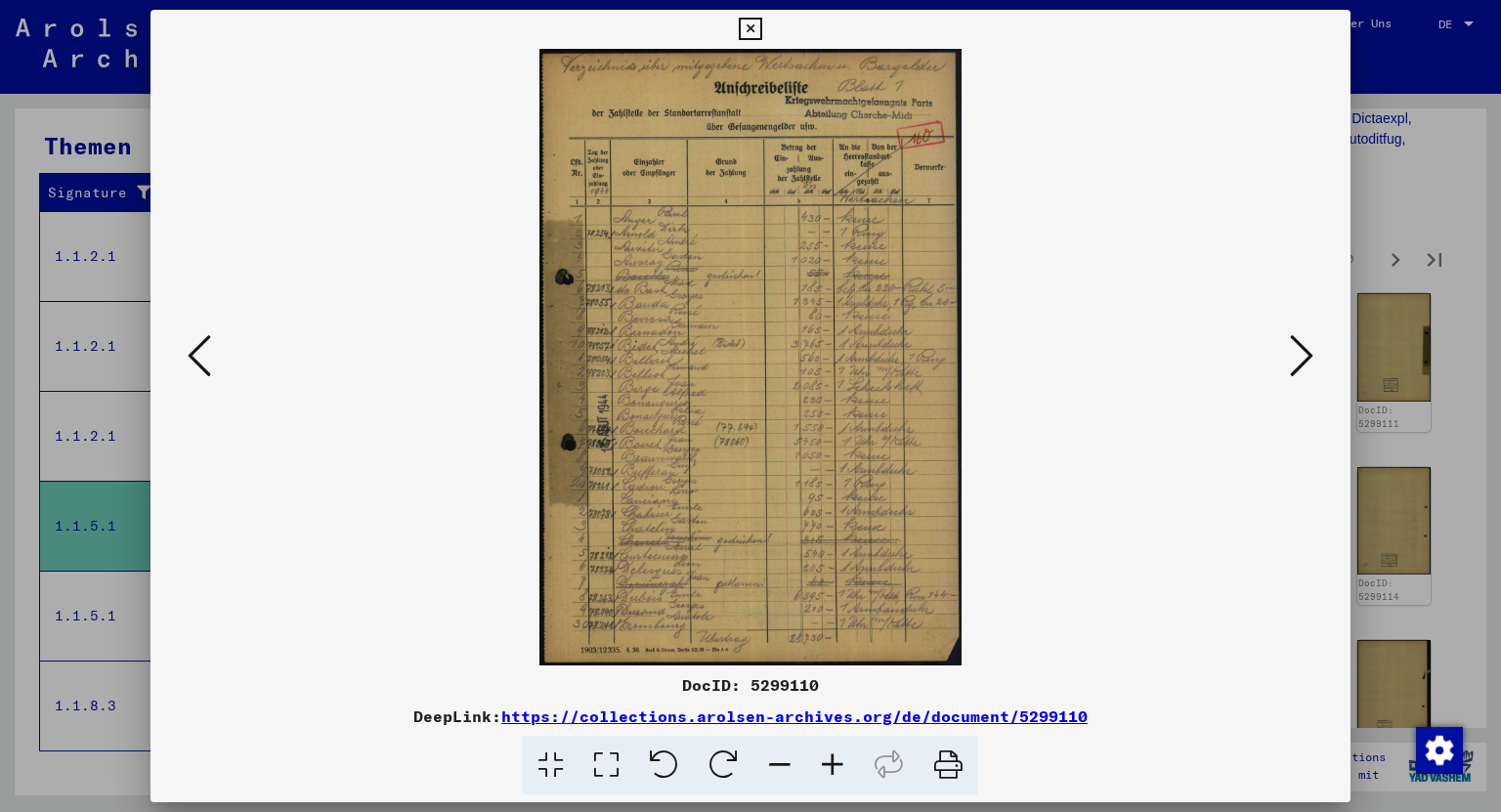 click at bounding box center (1302, 356) 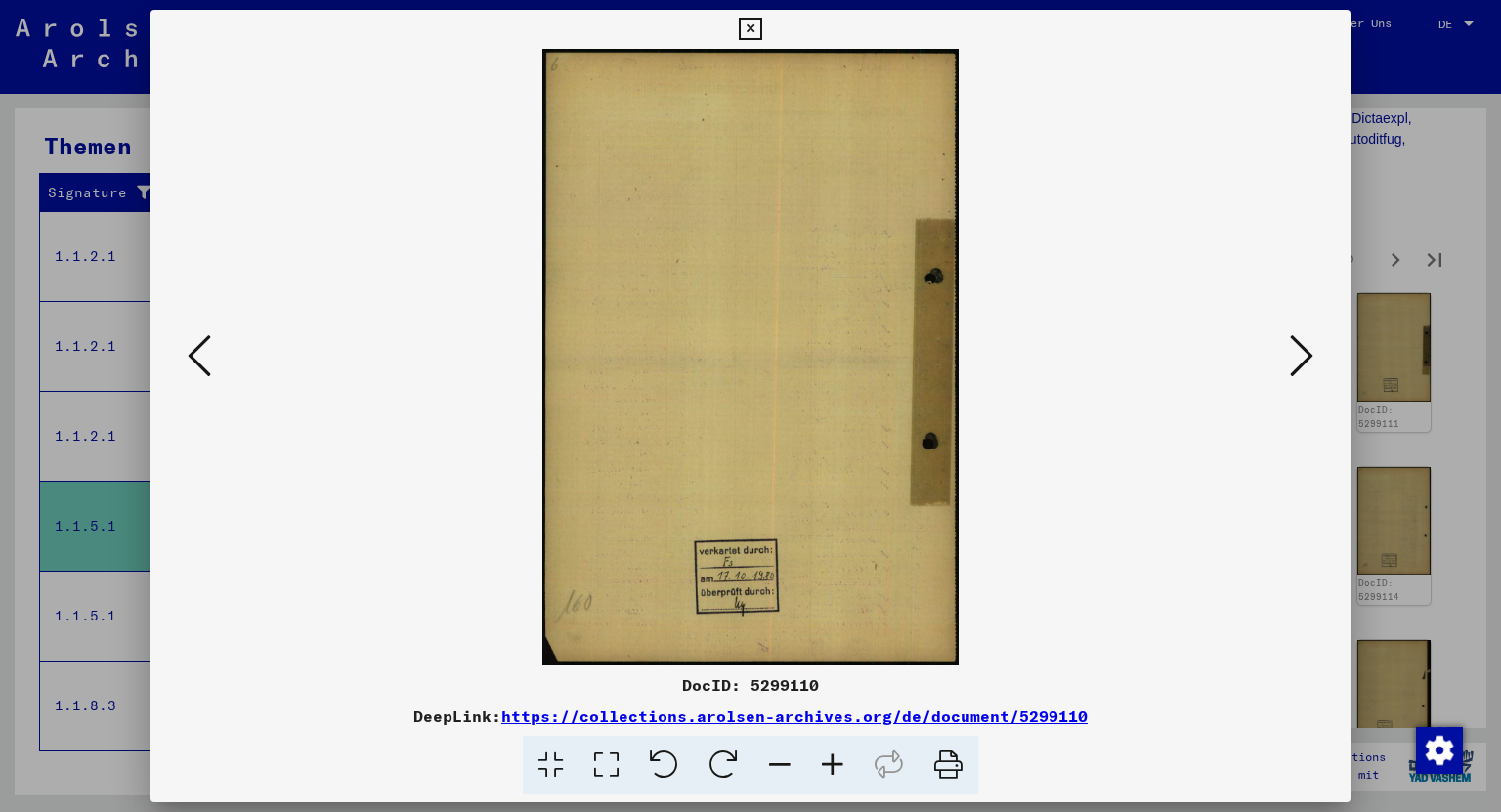 click at bounding box center (1302, 356) 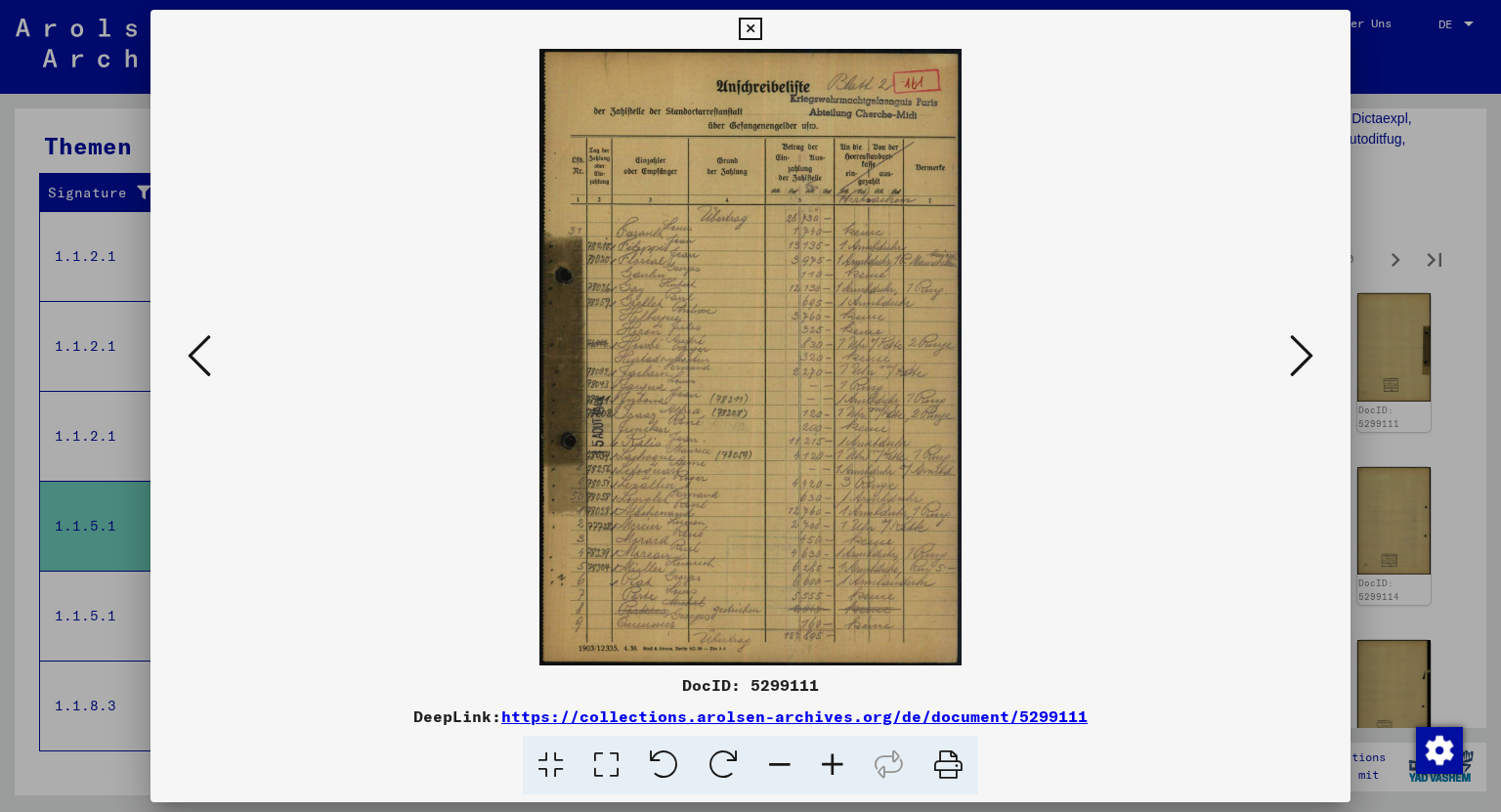click at bounding box center (1302, 356) 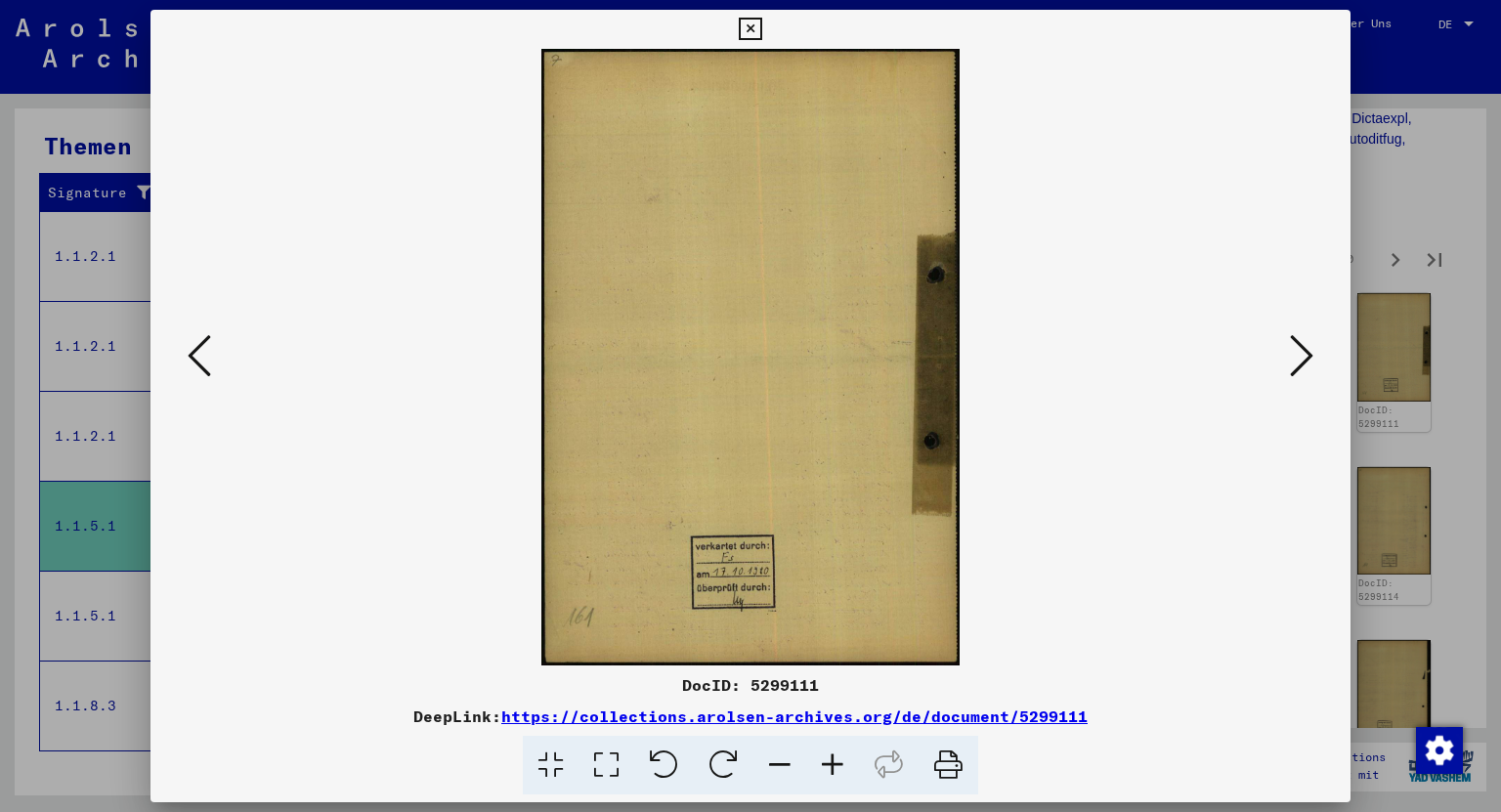 click at bounding box center [1302, 356] 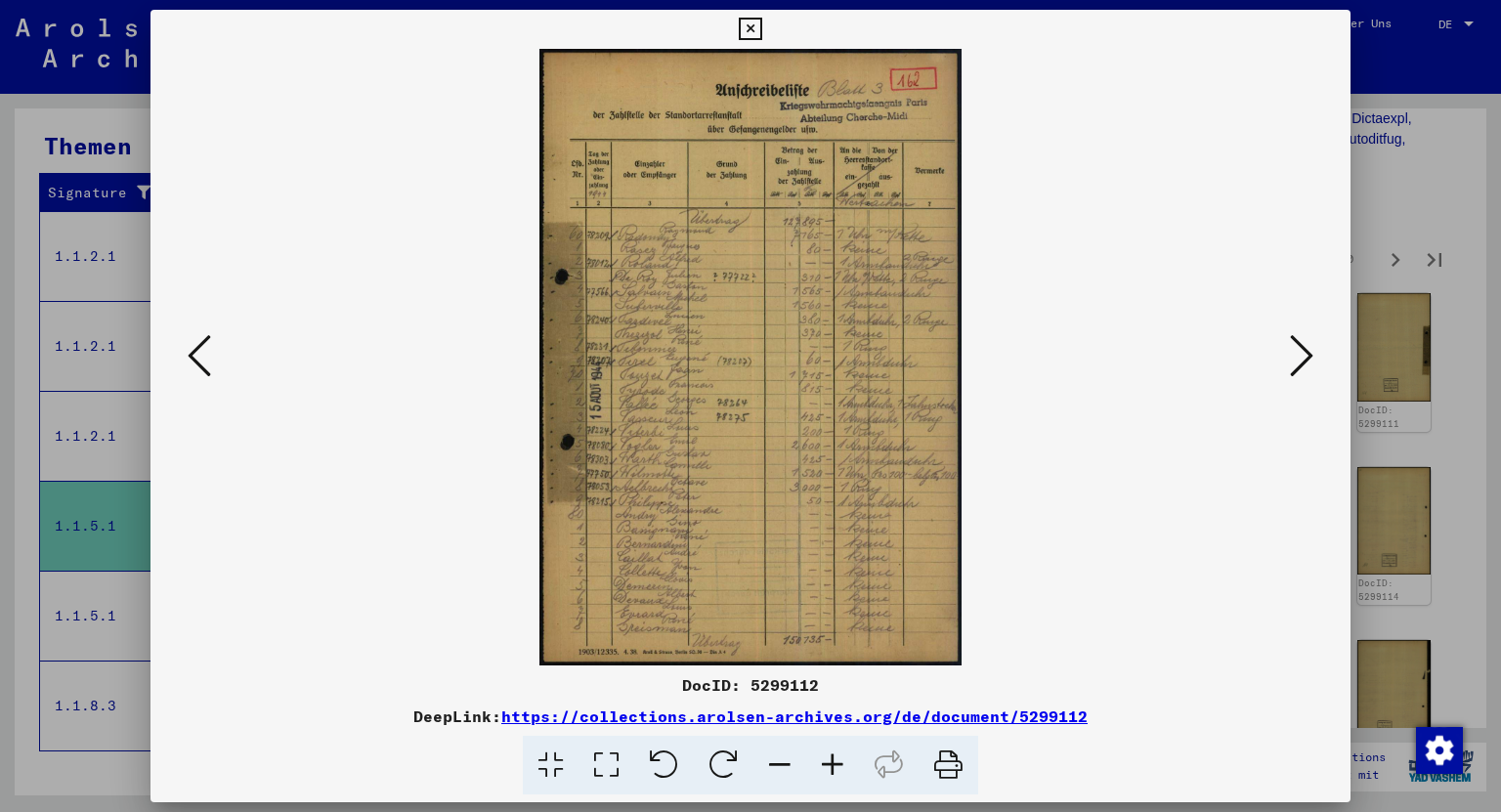 drag, startPoint x: 752, startPoint y: 27, endPoint x: 879, endPoint y: 246, distance: 253.16003 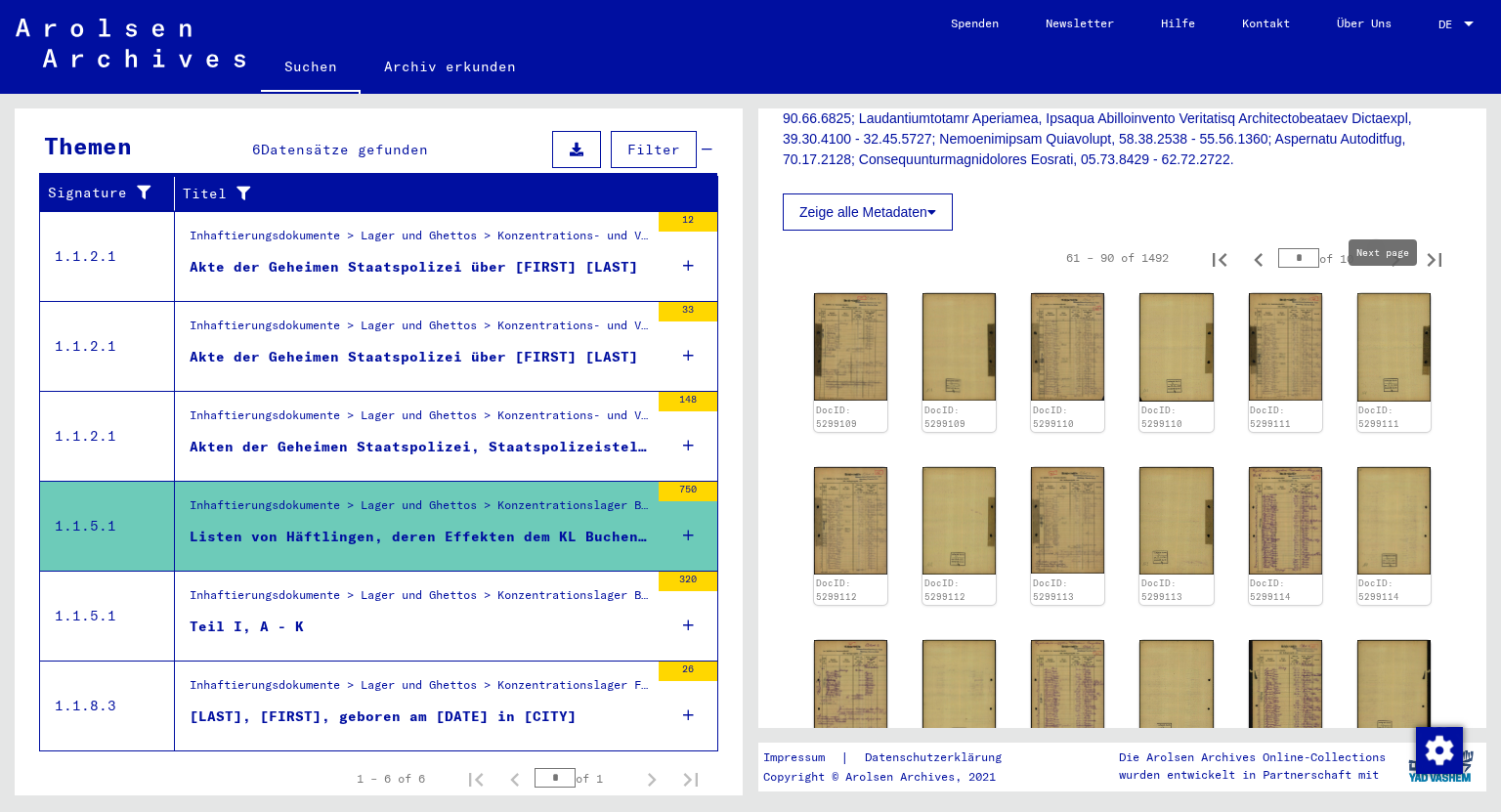 click 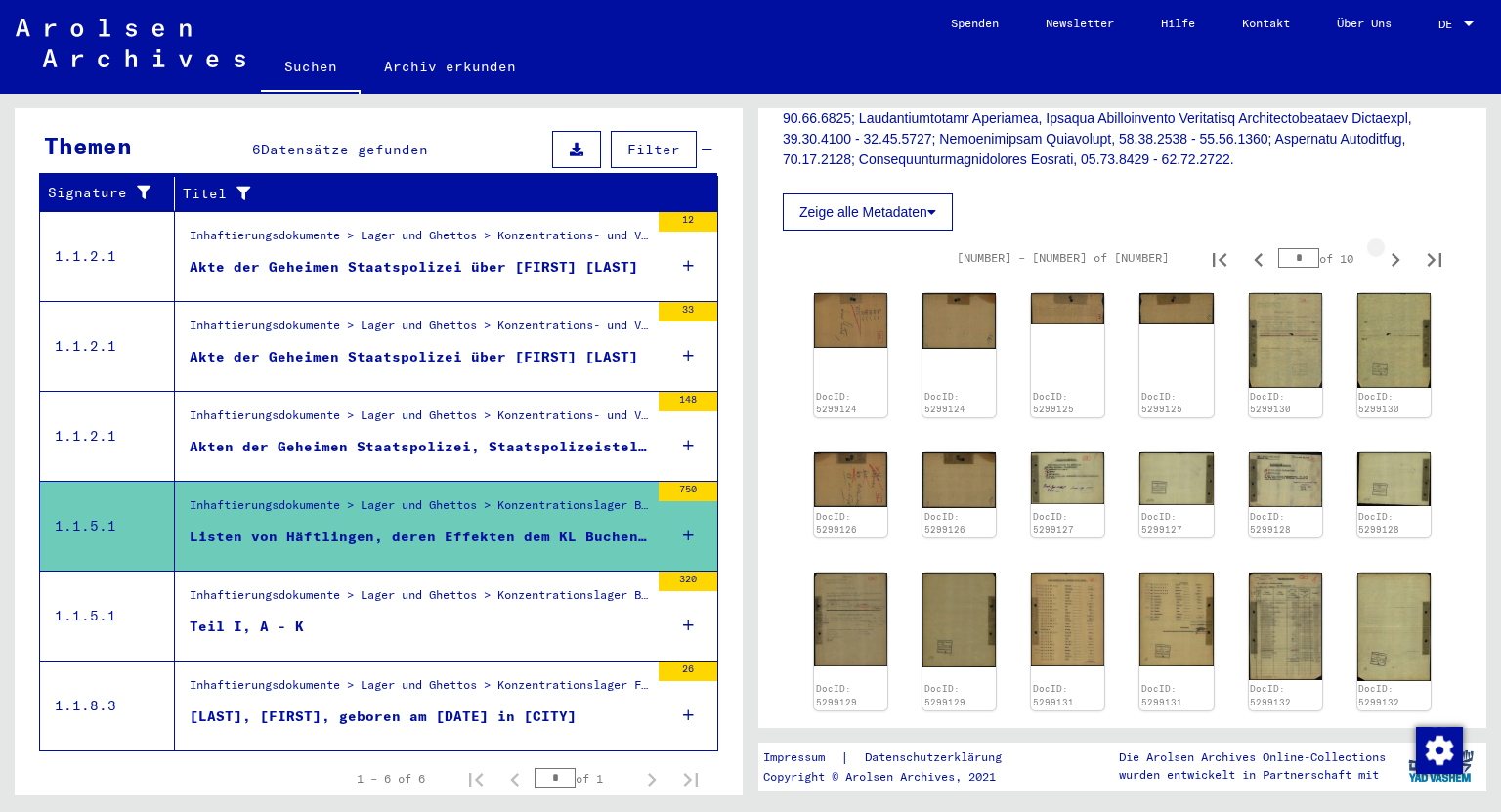 click 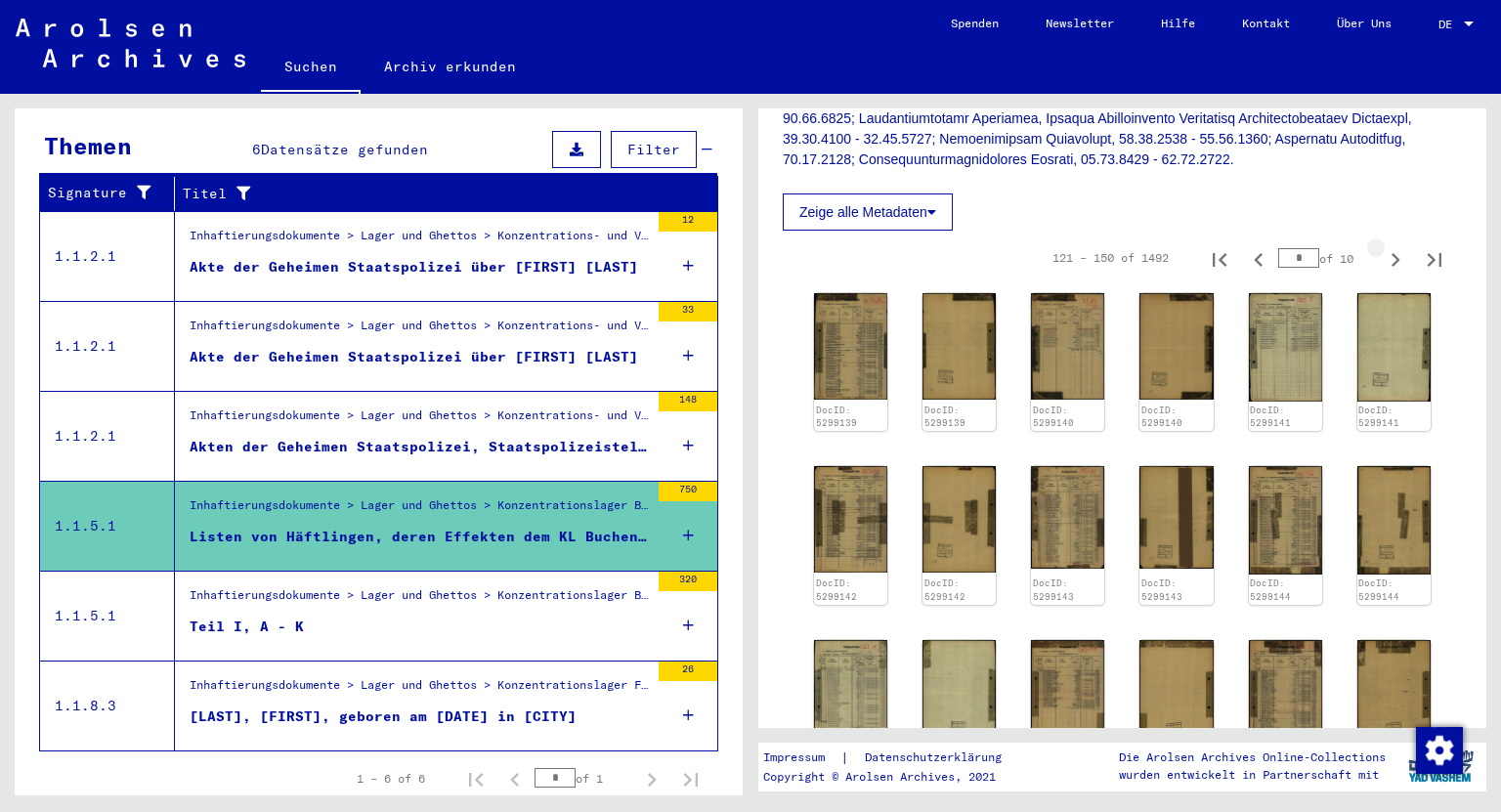 click 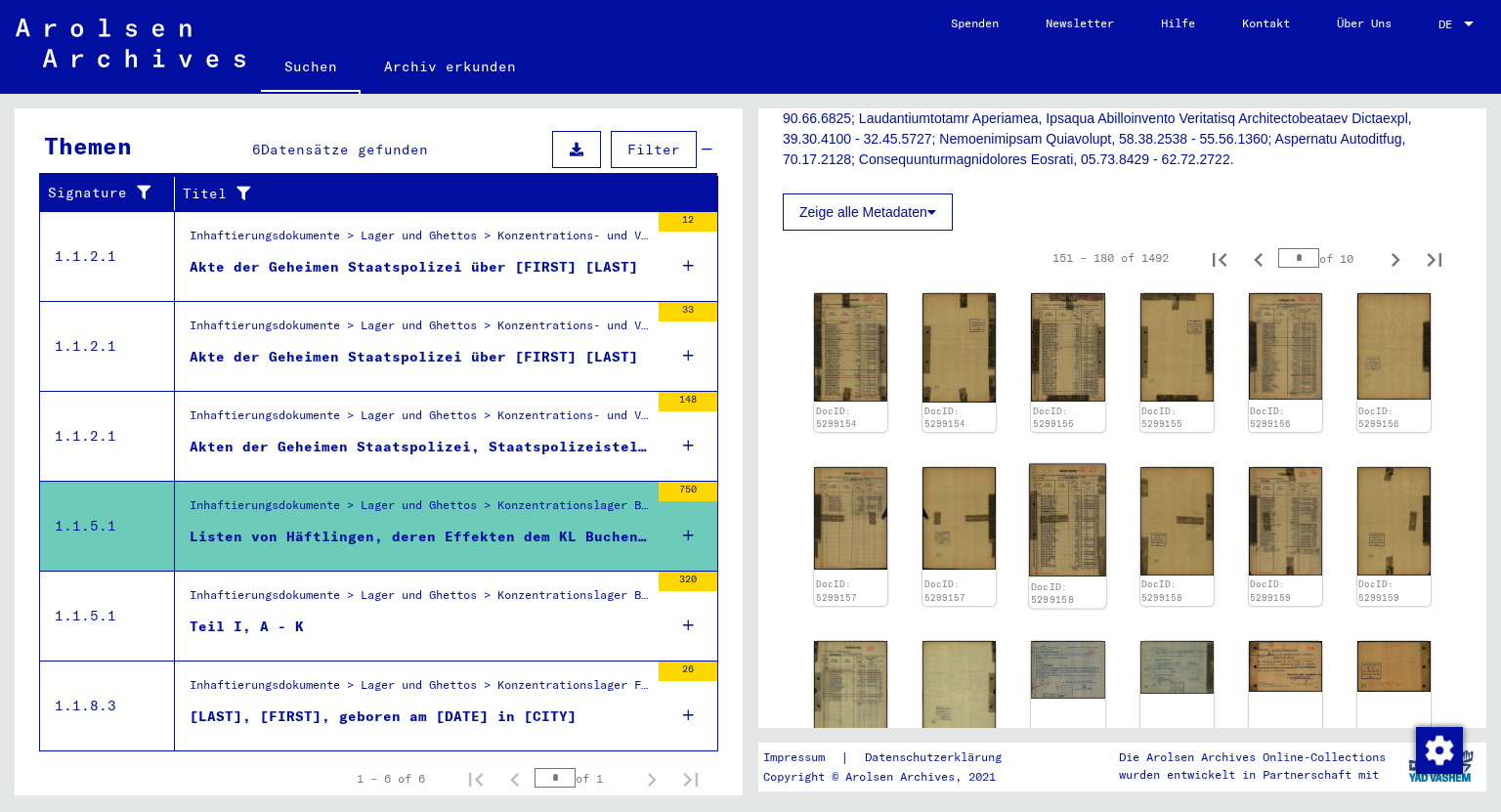 click 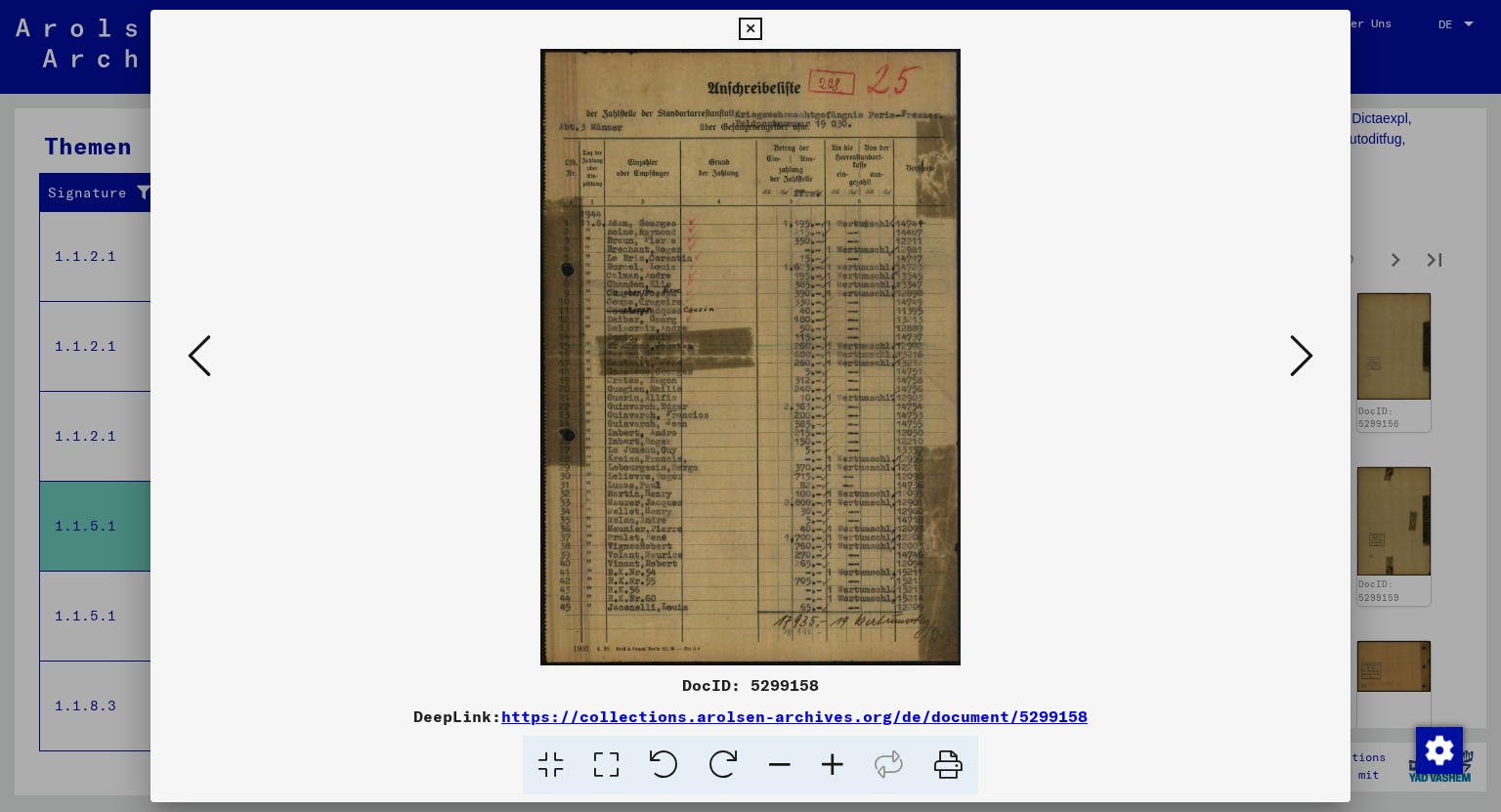click at bounding box center (750, 357) 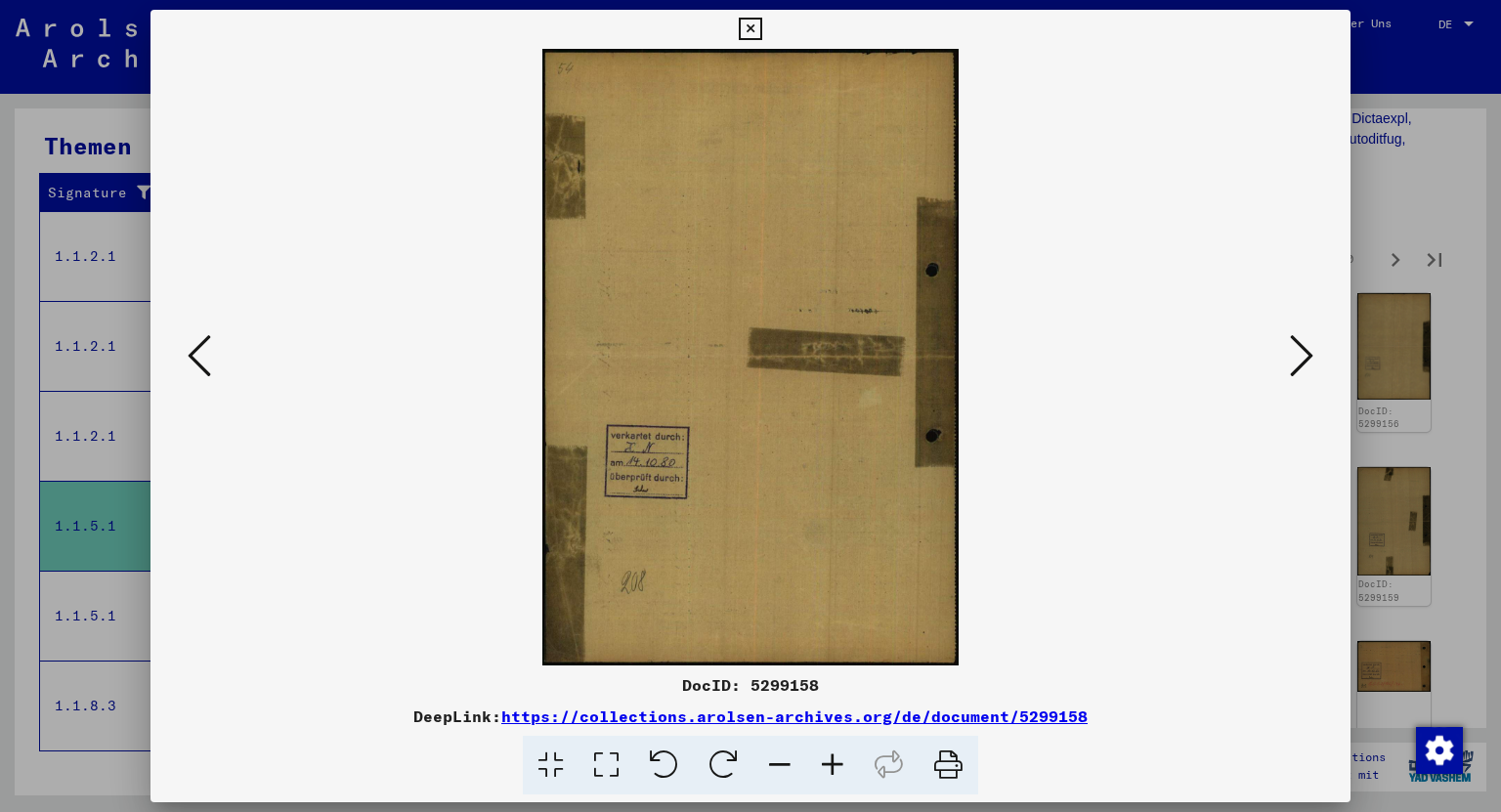 click at bounding box center (1302, 356) 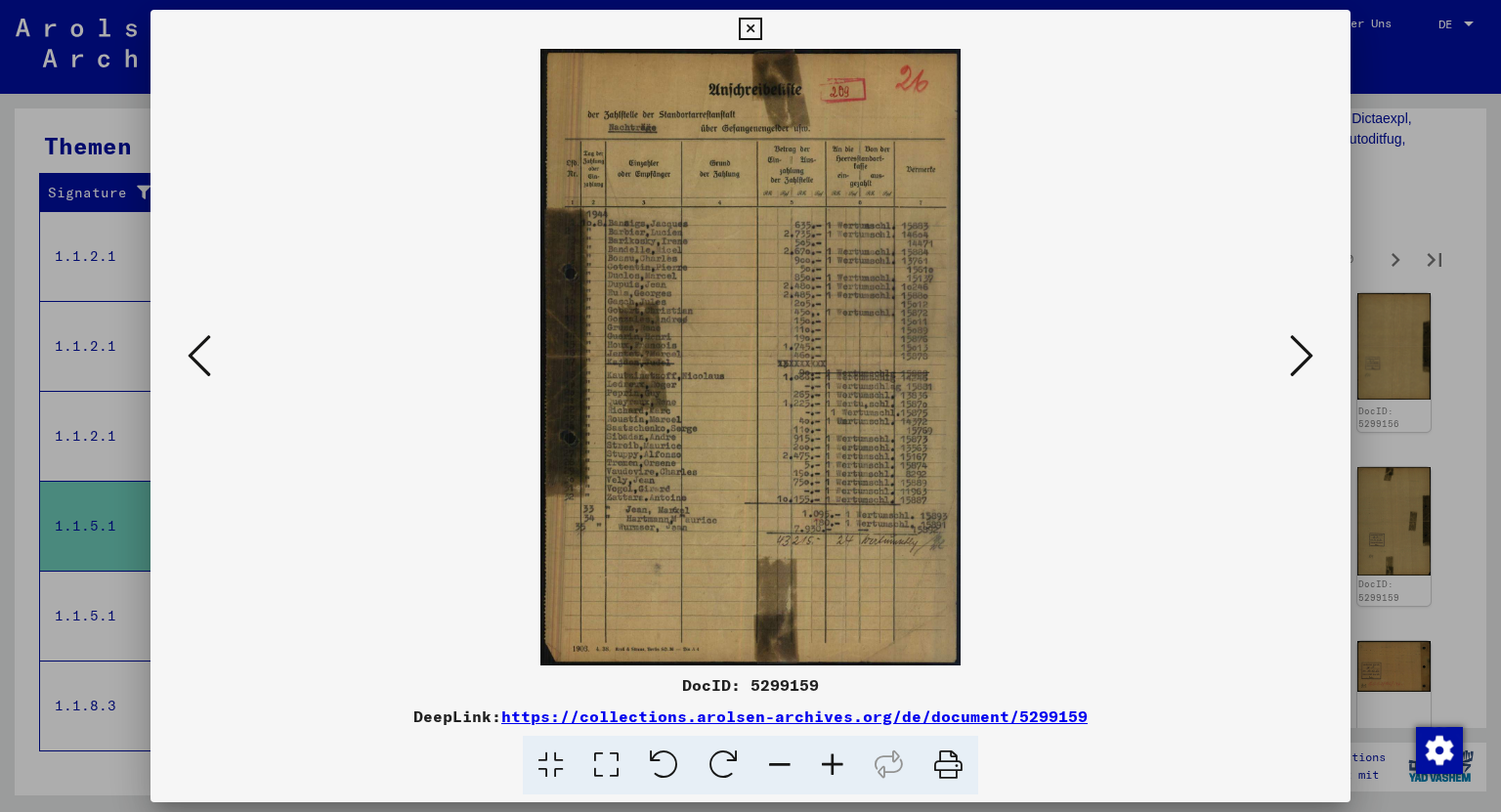 click at bounding box center (1302, 356) 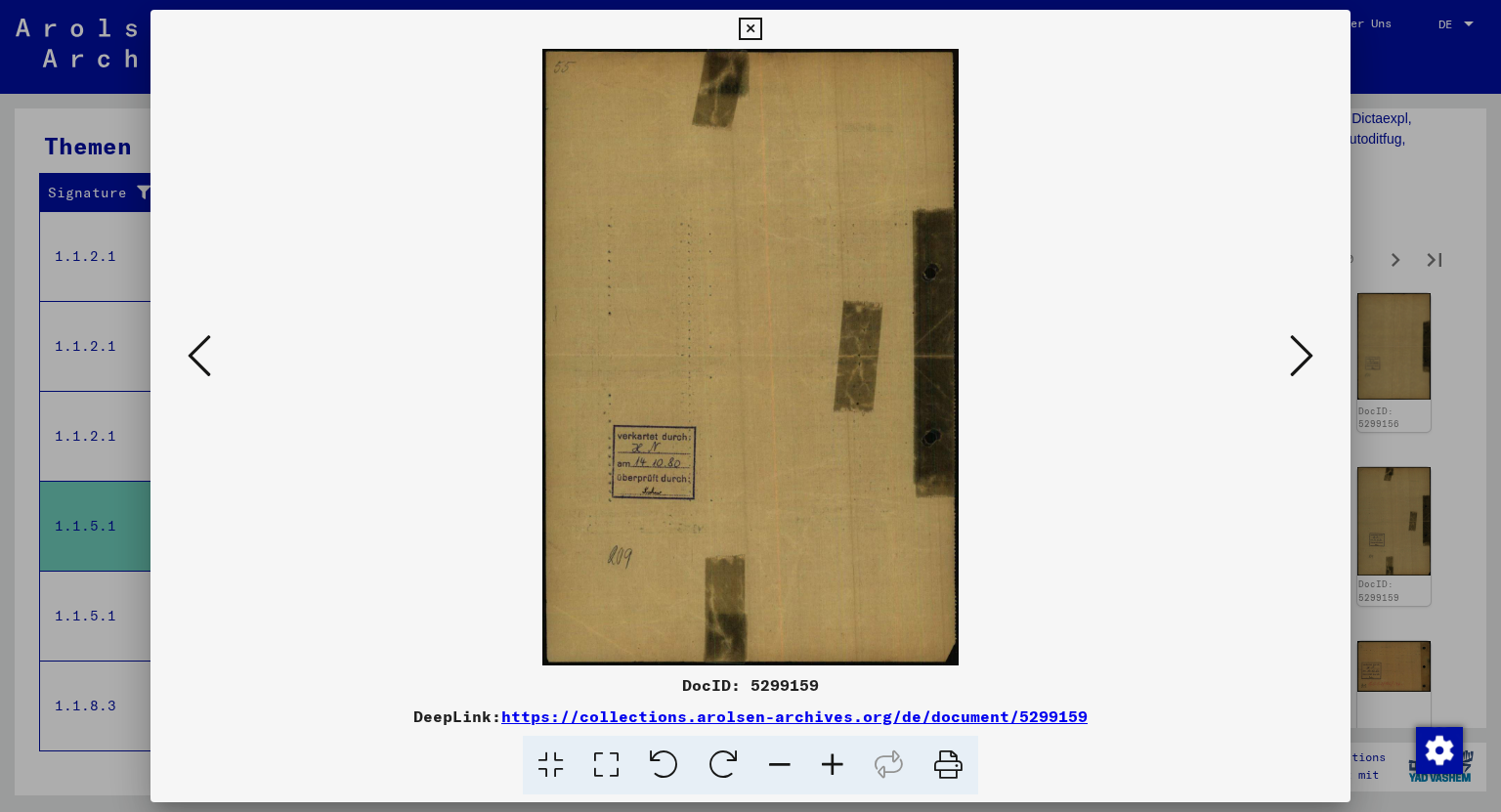 click at bounding box center [1302, 356] 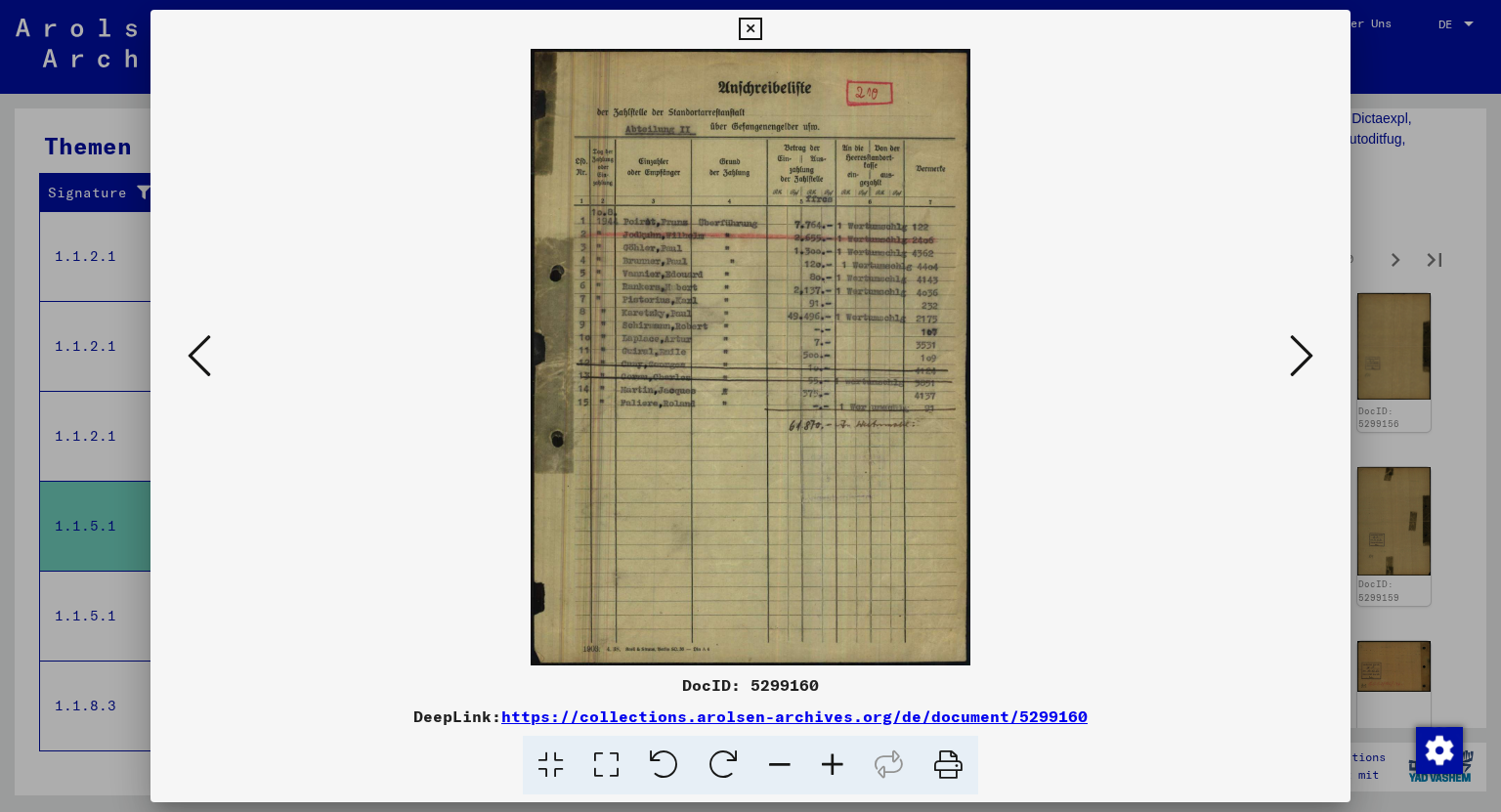 click at bounding box center (1302, 356) 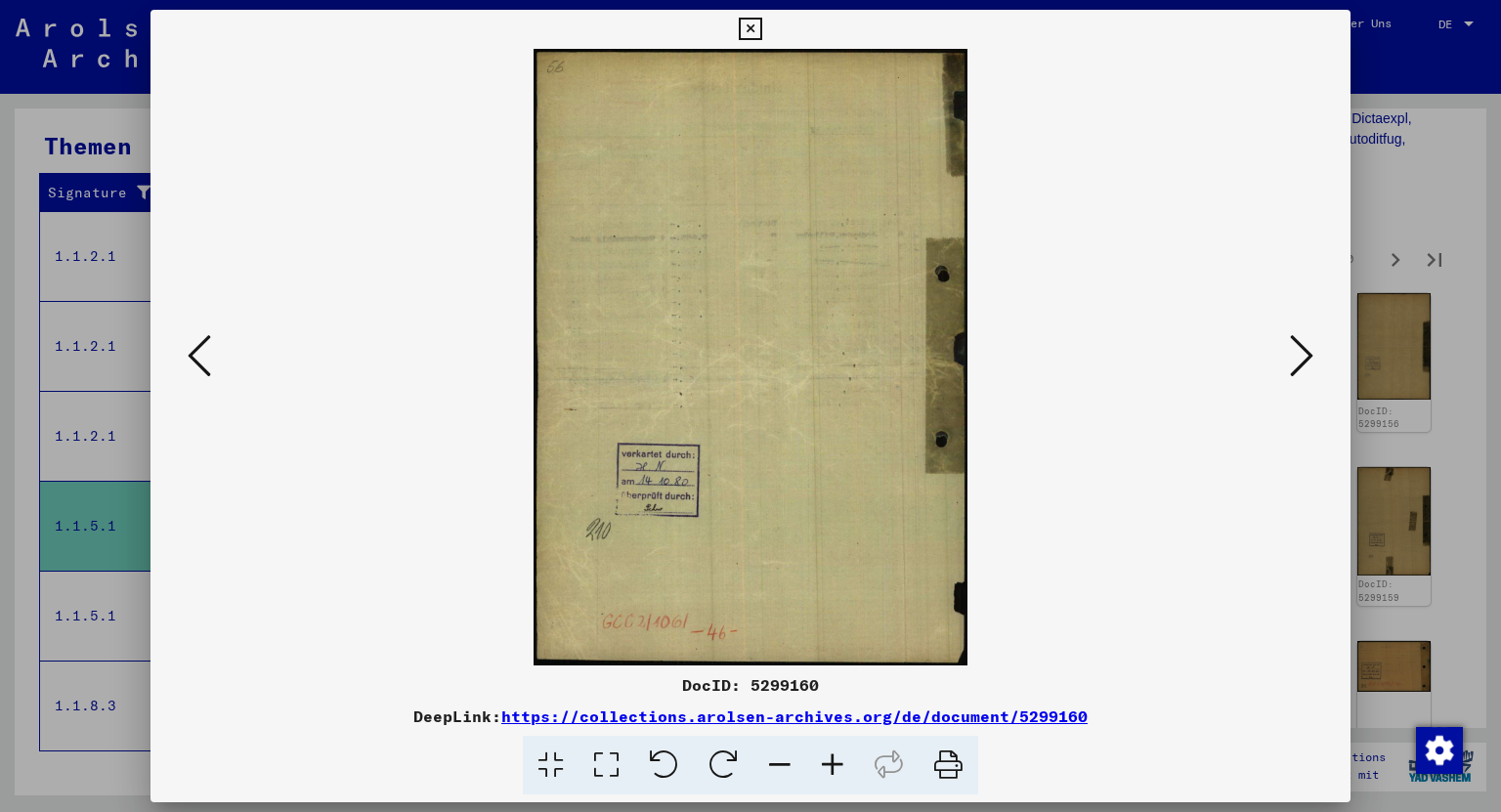 click at bounding box center [1302, 356] 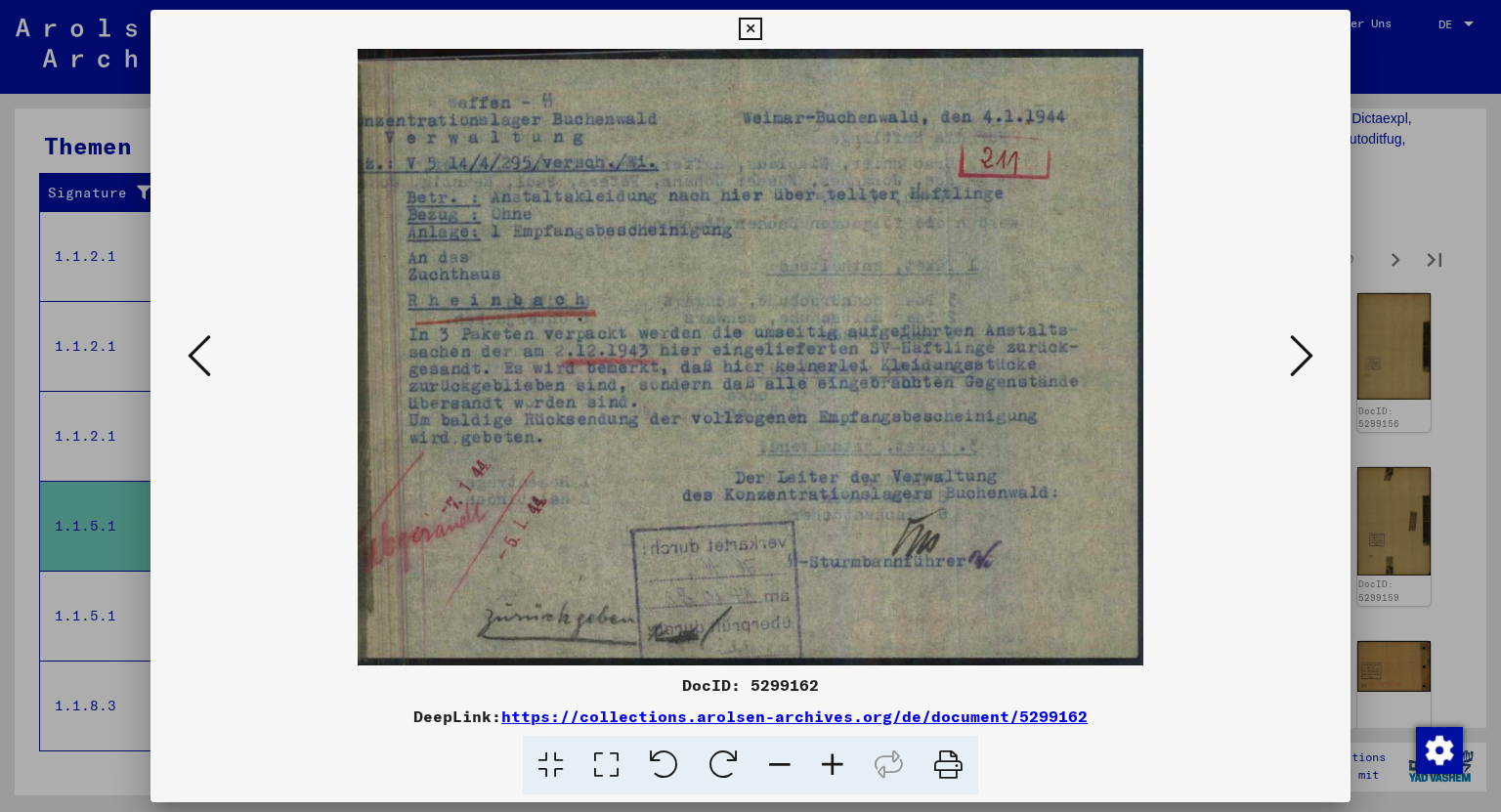 click at bounding box center (1302, 356) 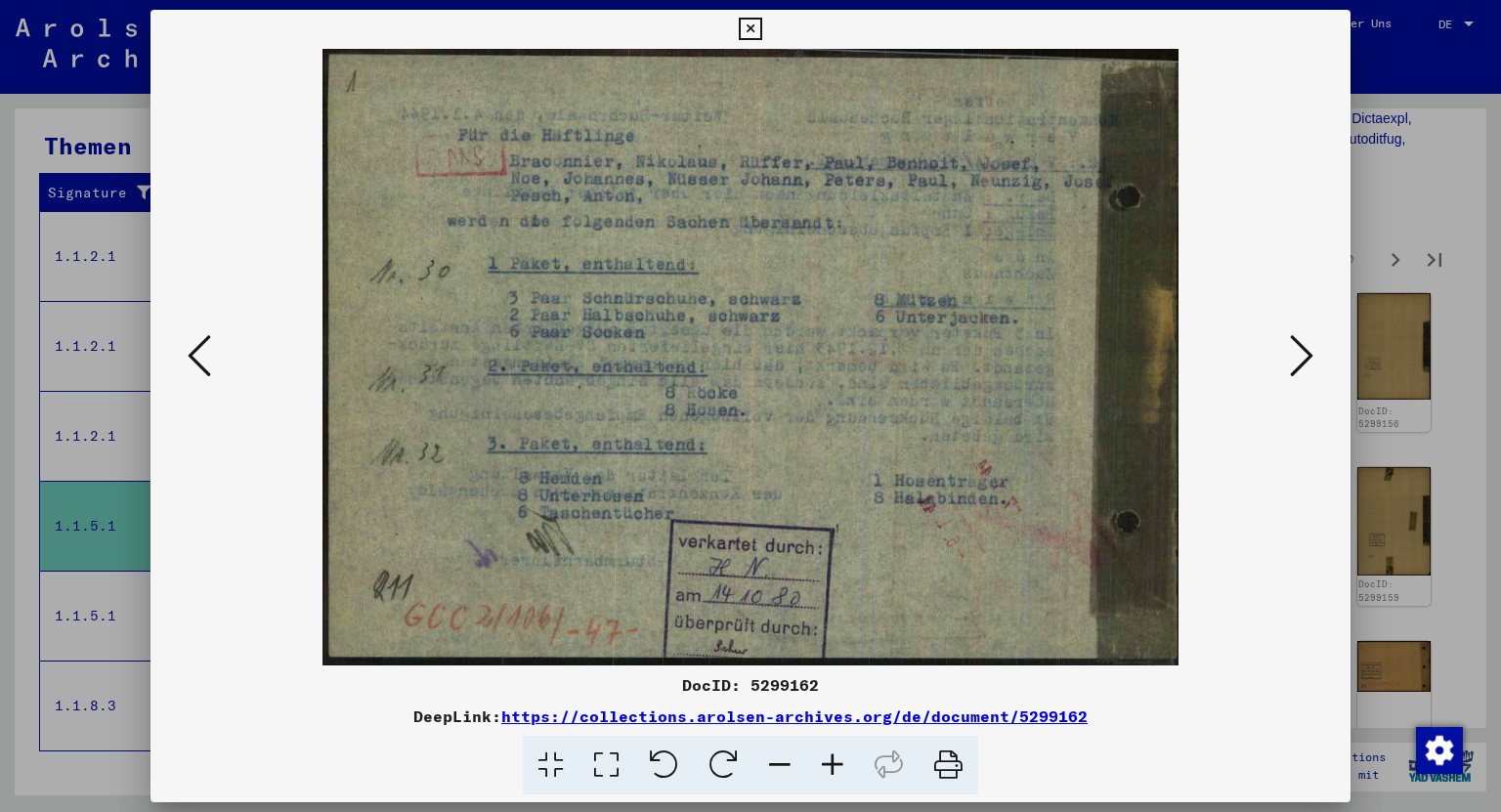 click at bounding box center [1302, 356] 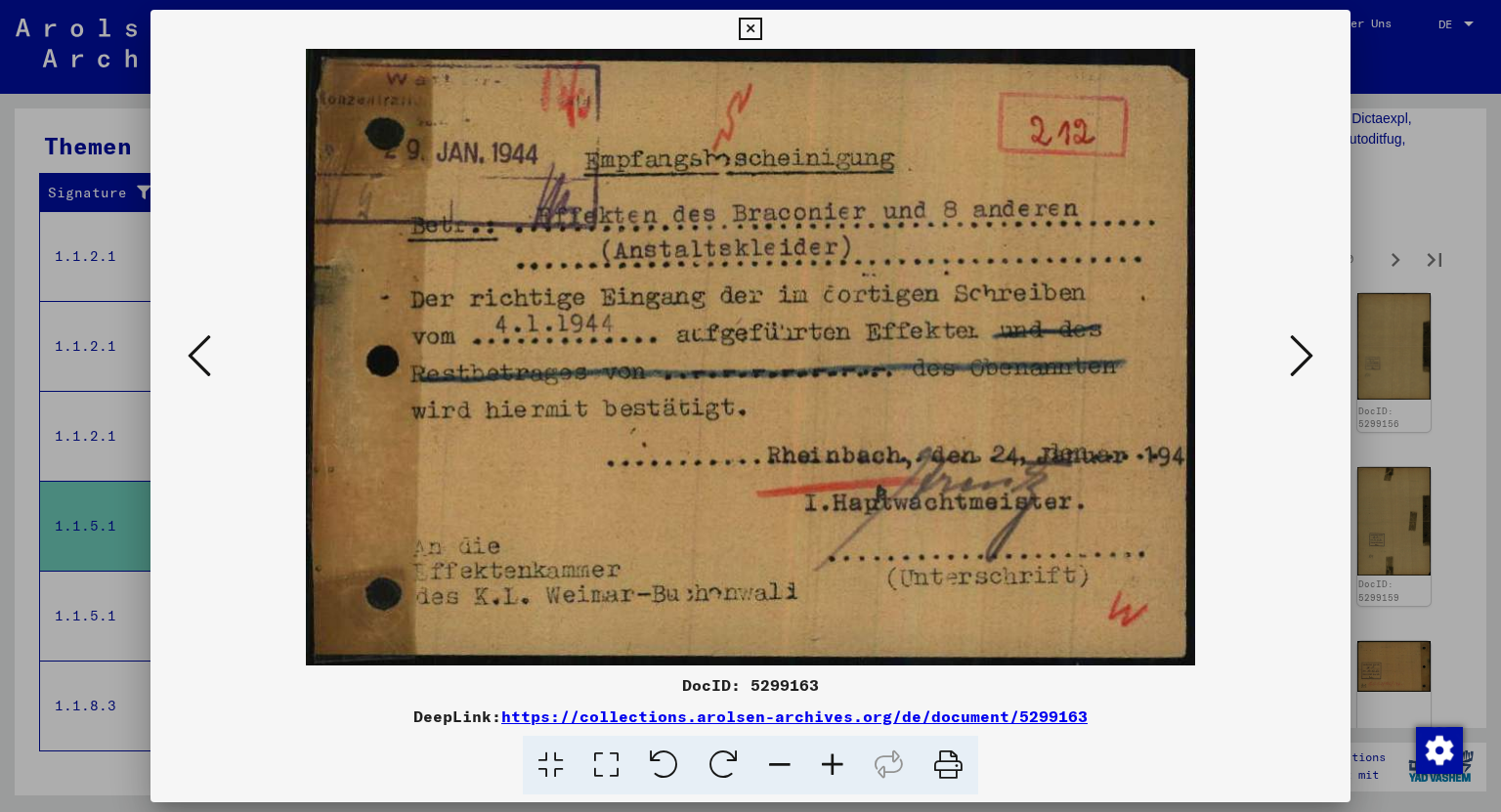 click at bounding box center [1302, 356] 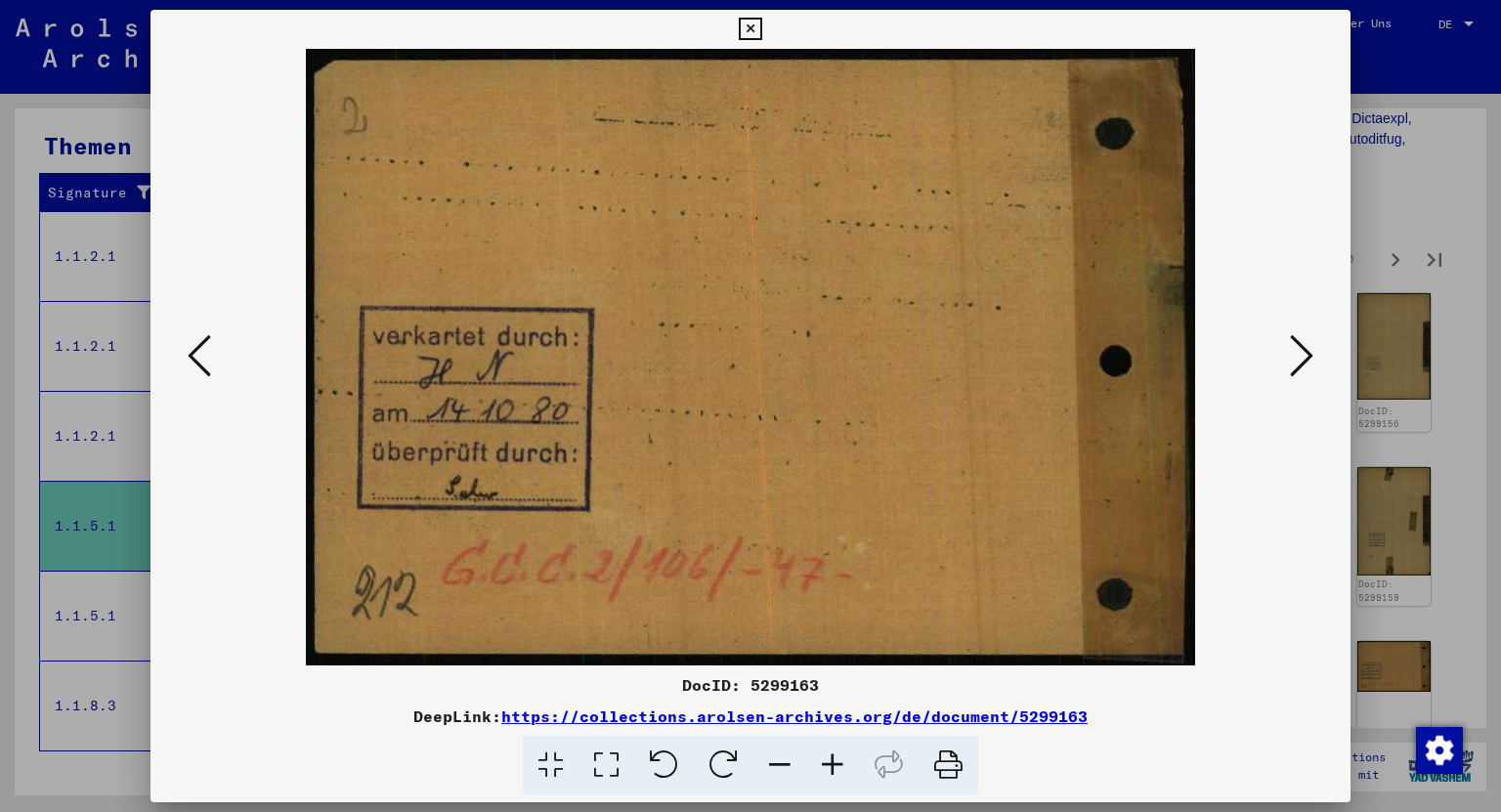 click at bounding box center (1302, 356) 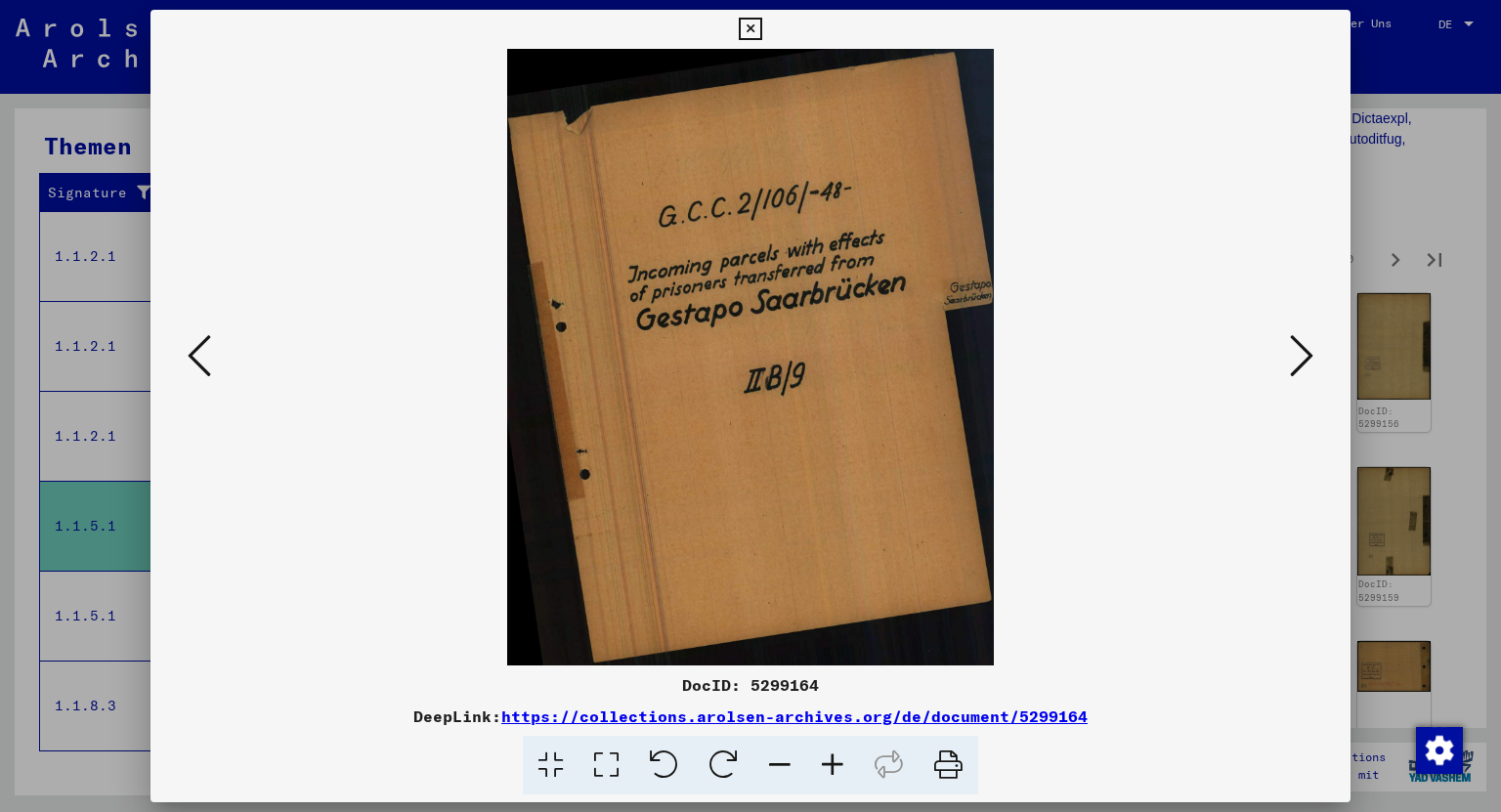 click at bounding box center (1302, 356) 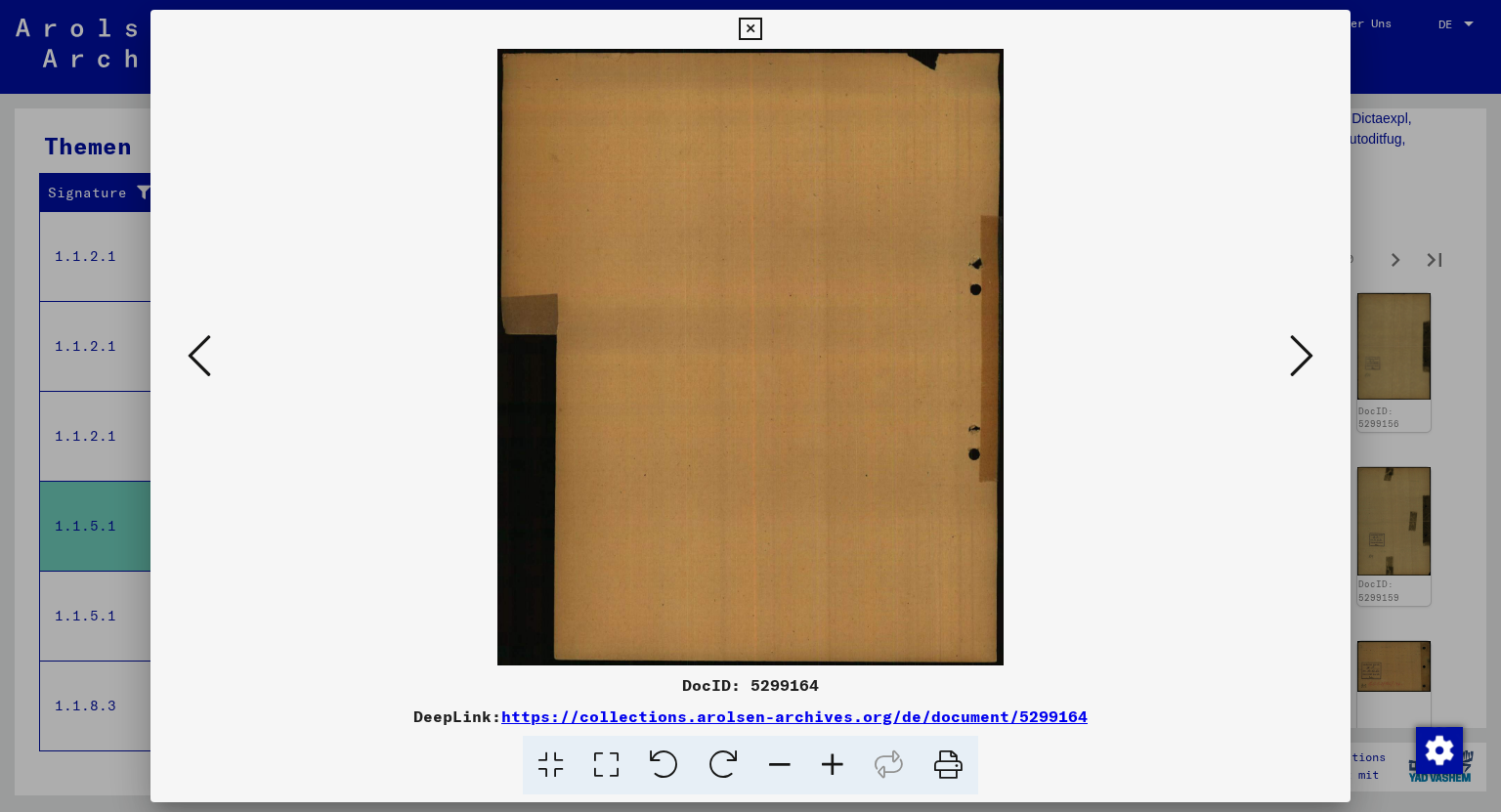 click at bounding box center [1302, 356] 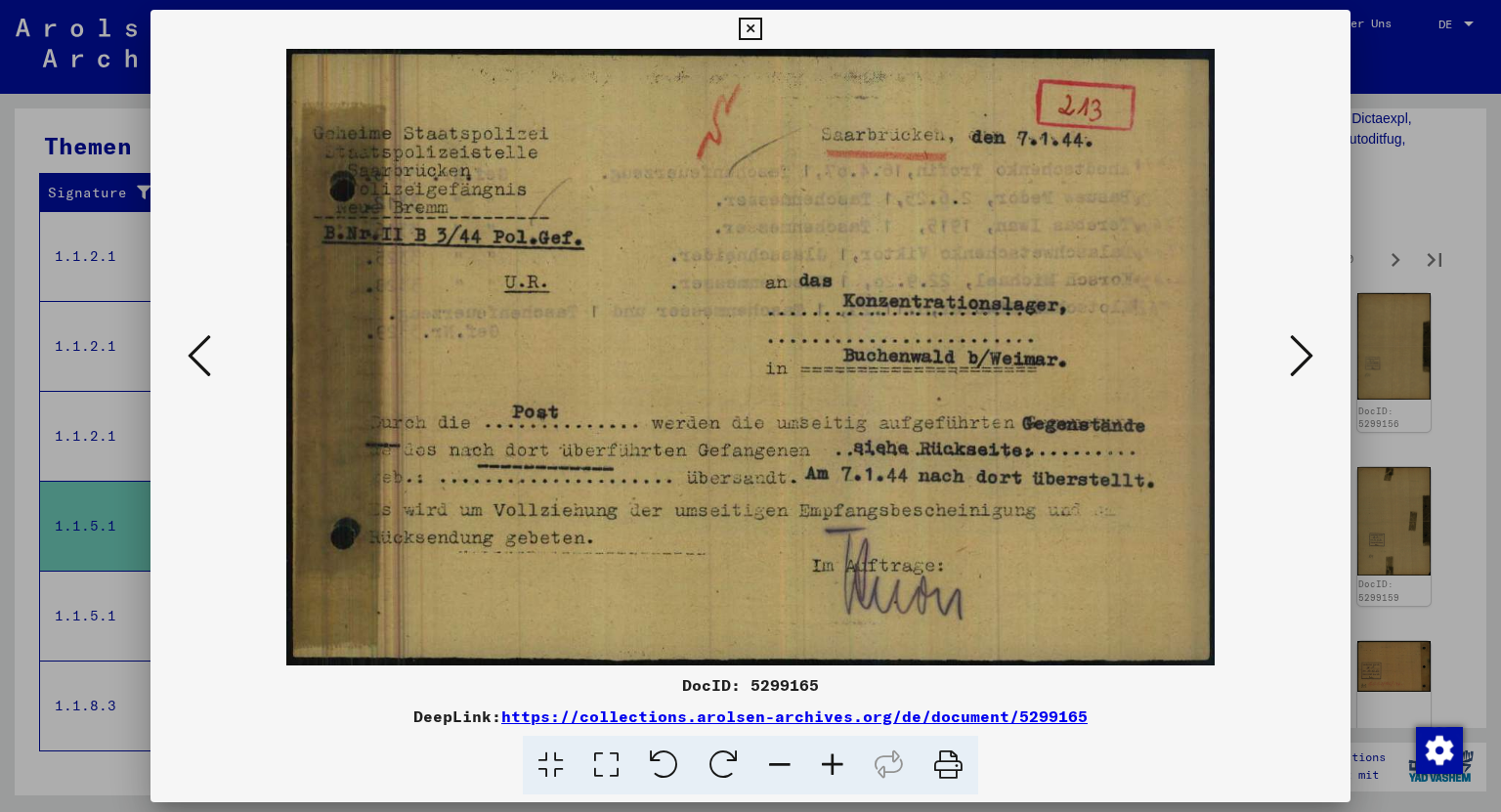 click at bounding box center [1302, 356] 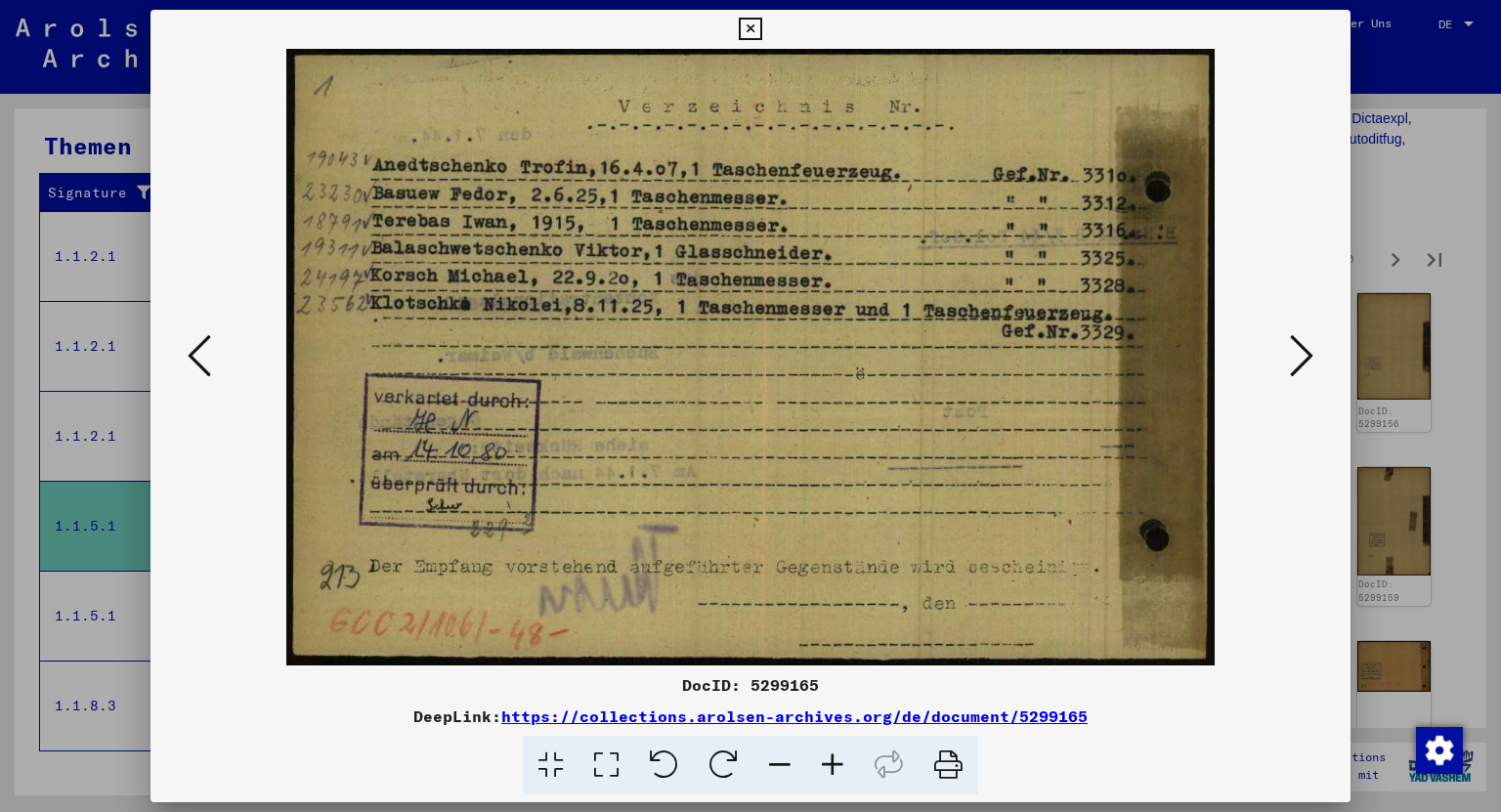 click at bounding box center (1302, 356) 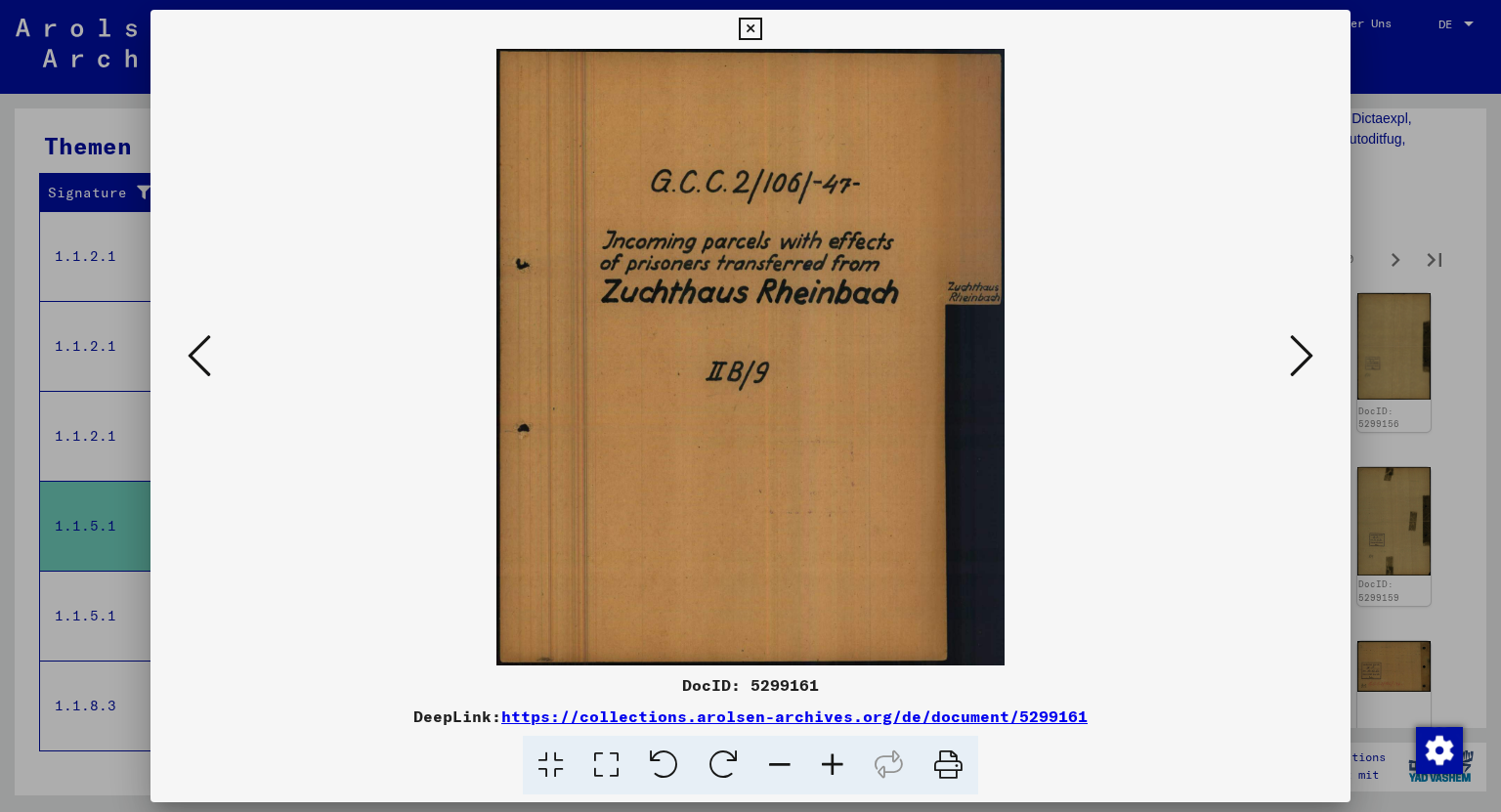 click at bounding box center [1302, 356] 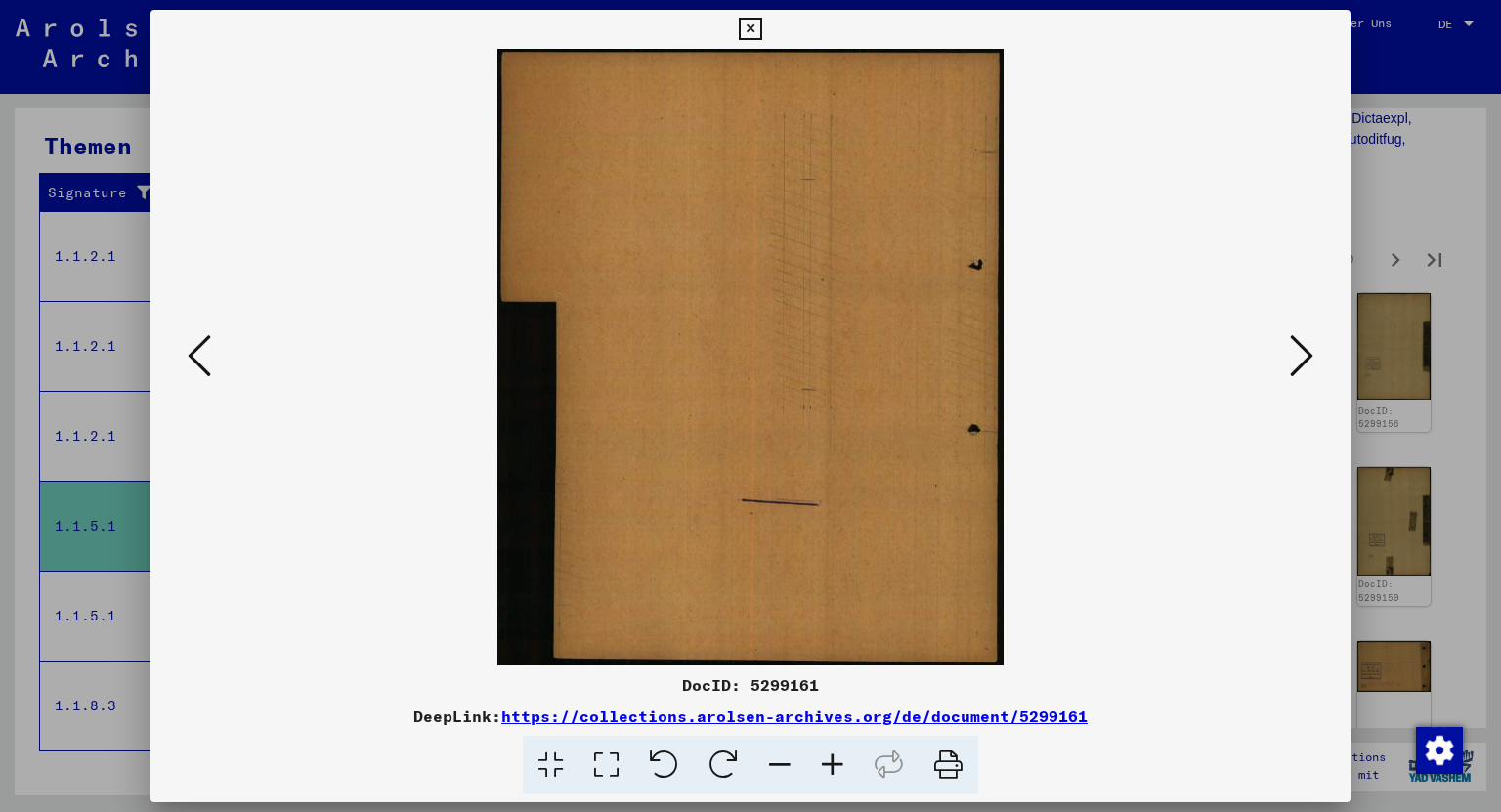 click at bounding box center [1302, 356] 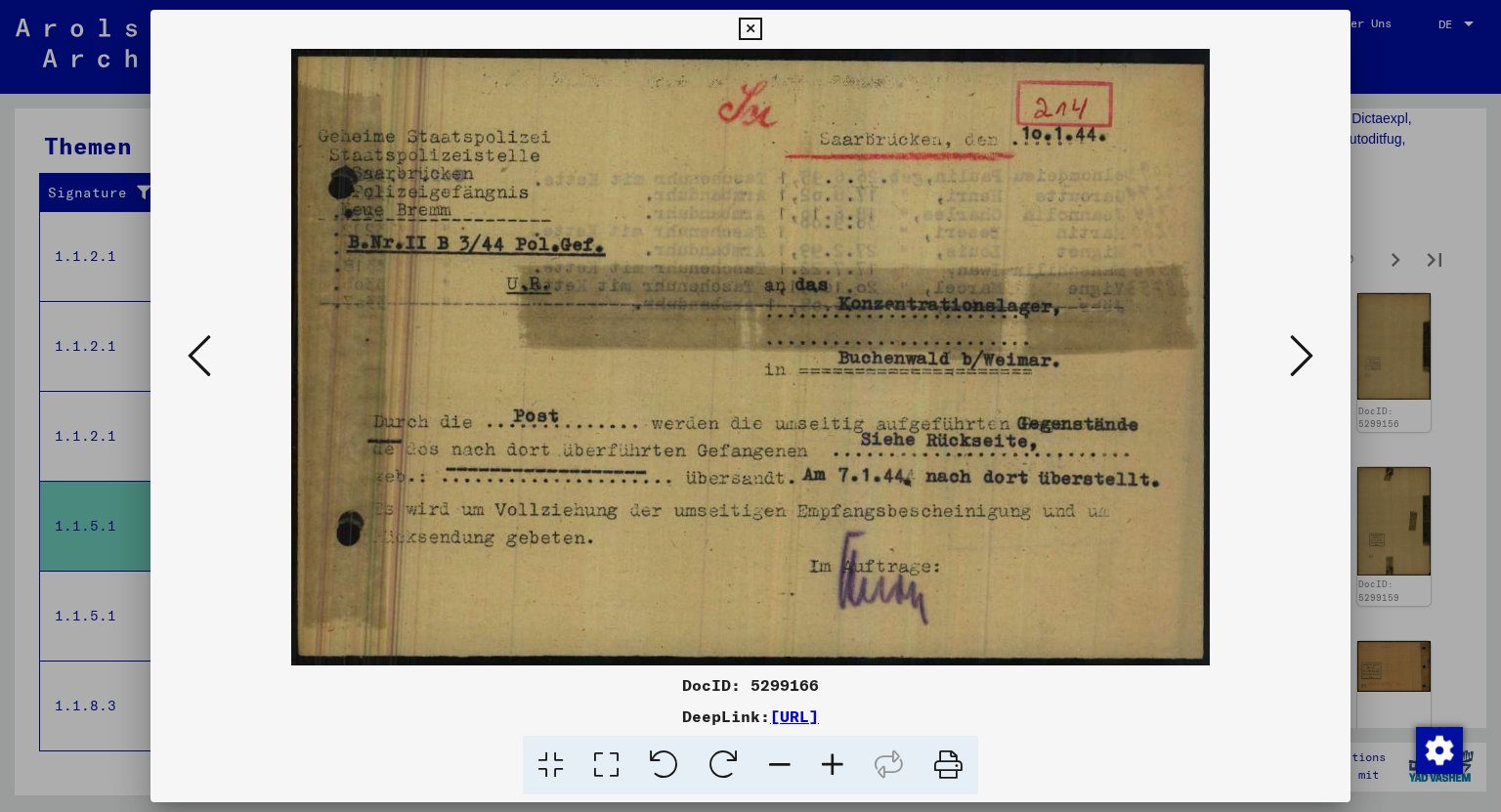 click at bounding box center (1302, 356) 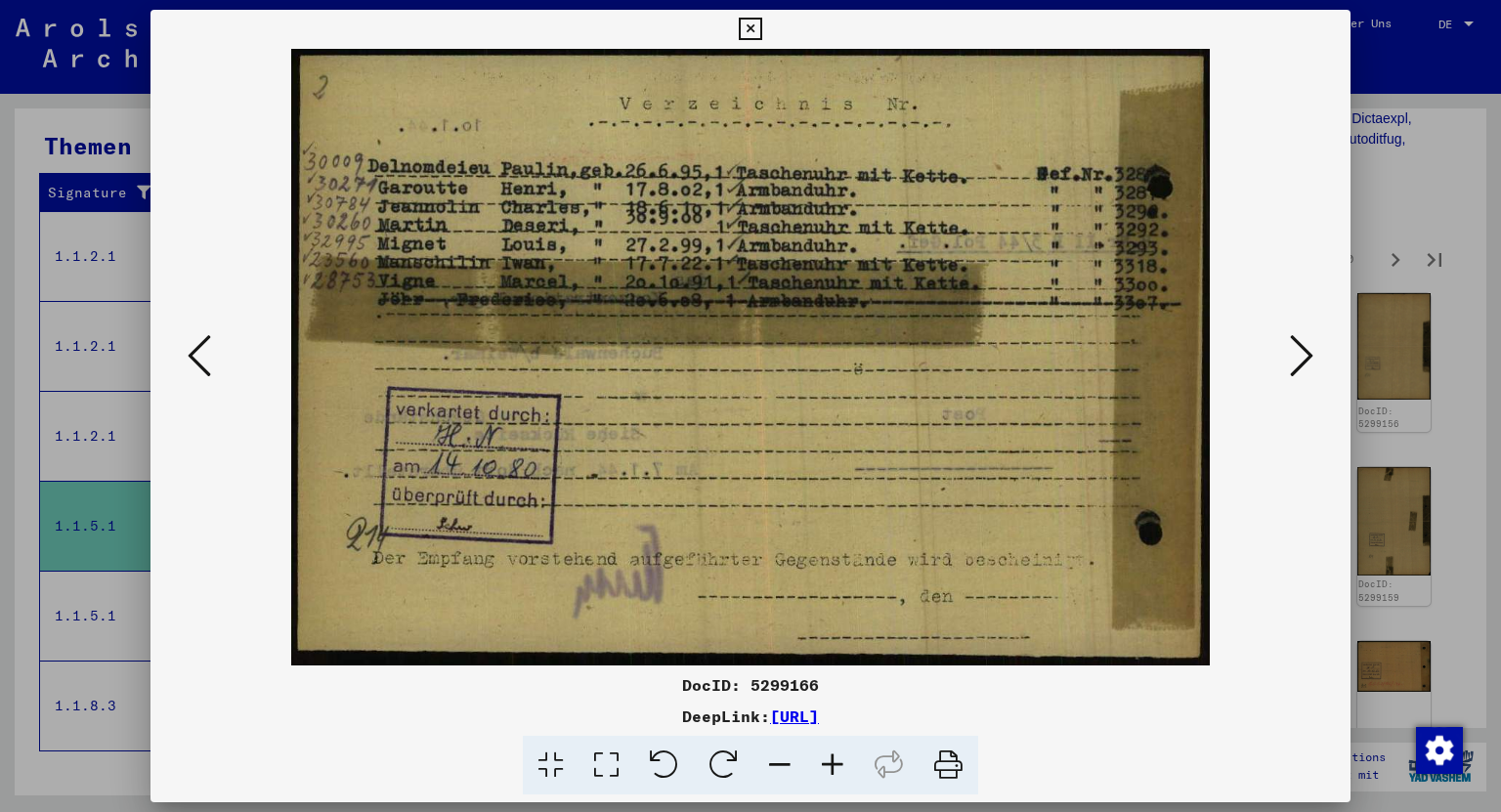 click at bounding box center (1302, 356) 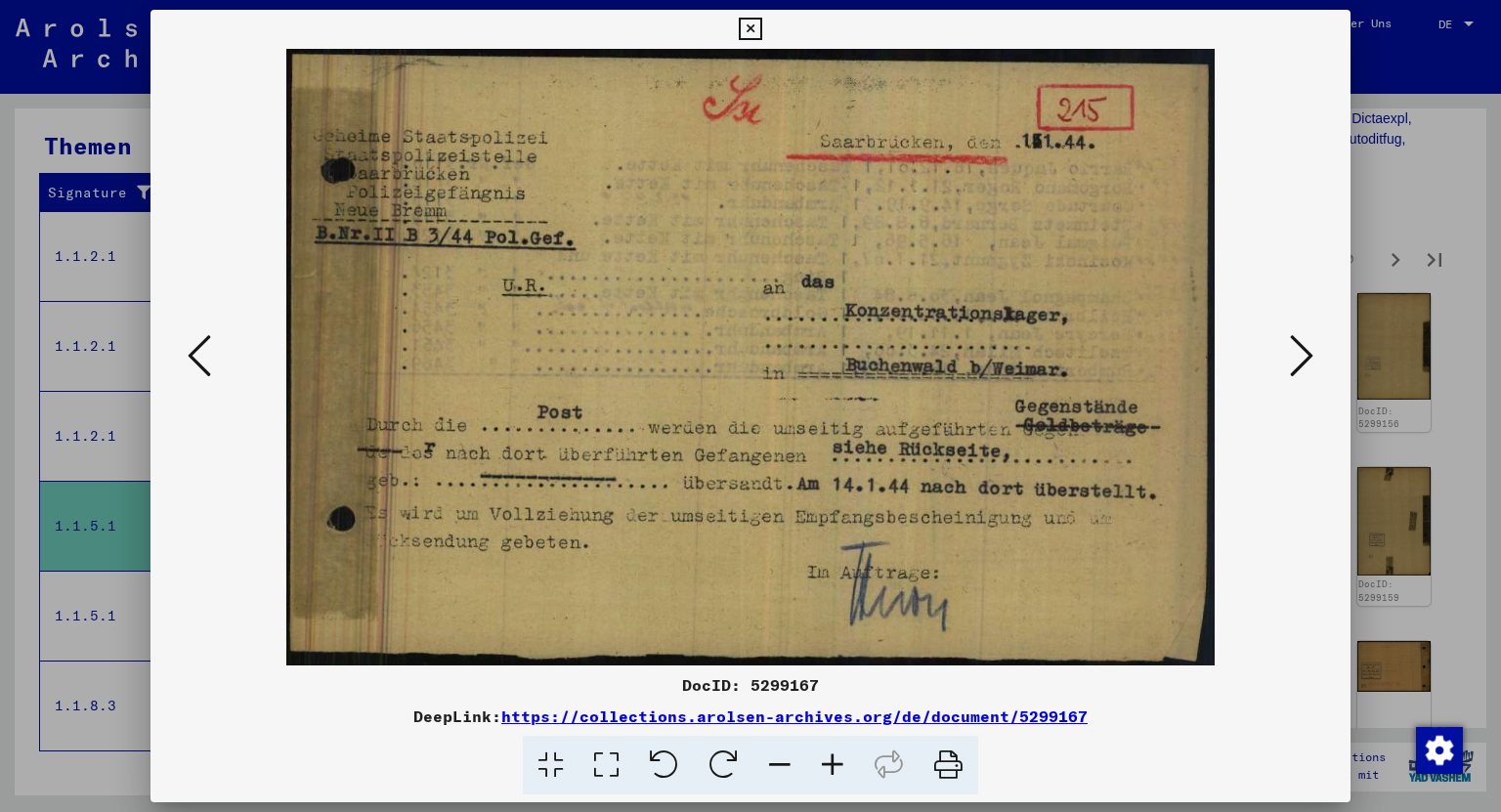 click at bounding box center (1302, 356) 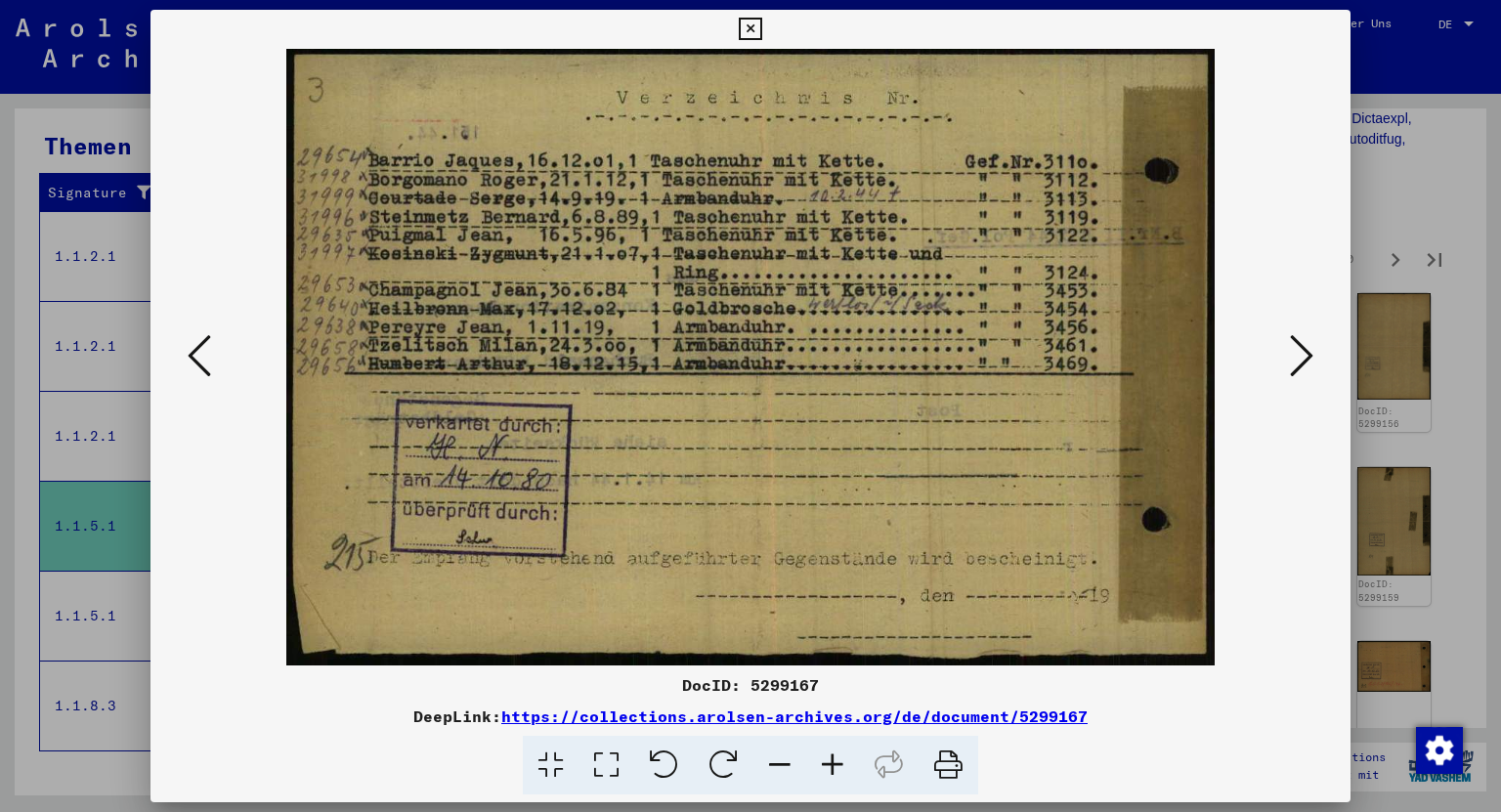 click at bounding box center [1302, 356] 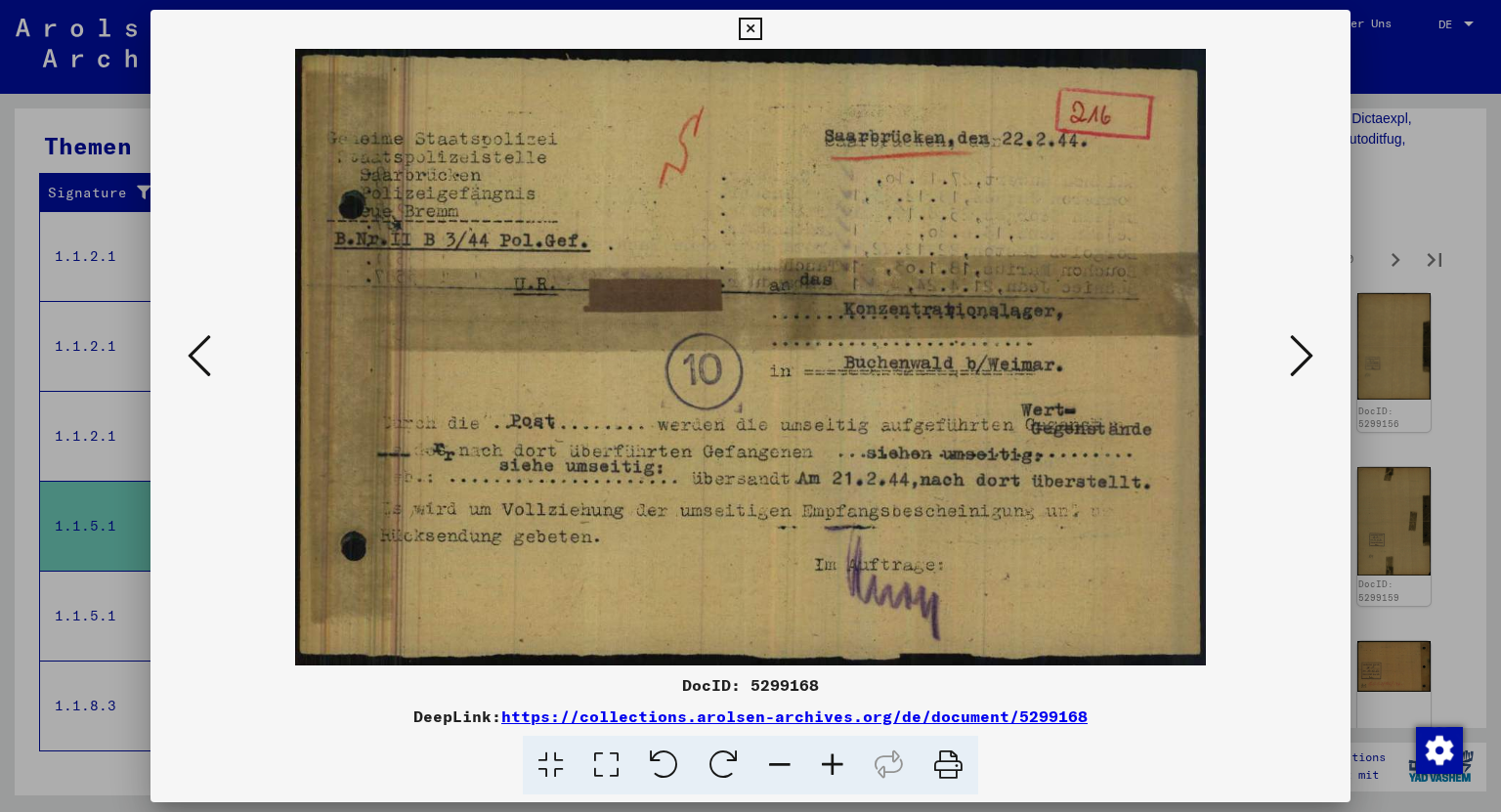 click at bounding box center [1302, 356] 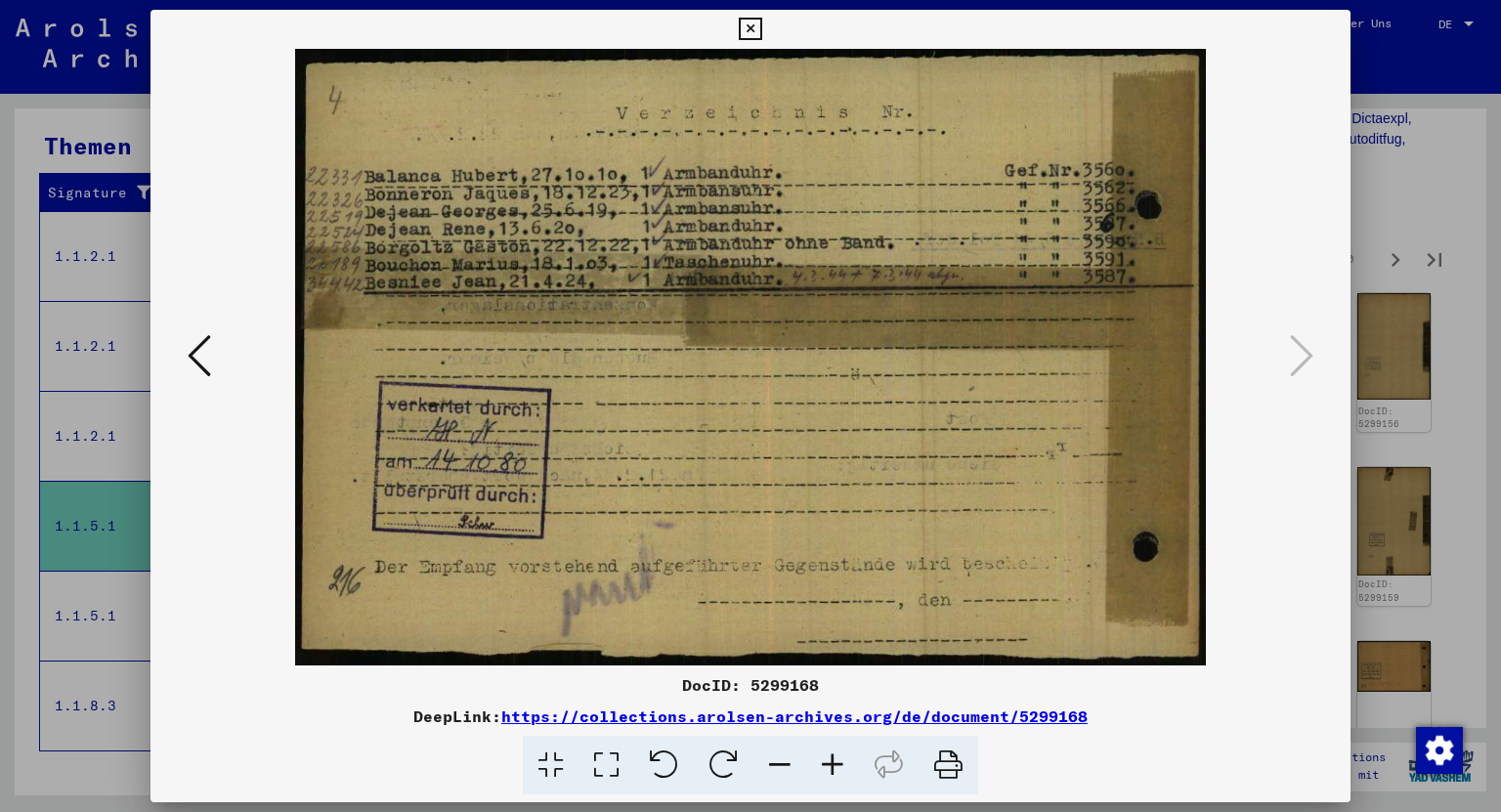 click at bounding box center [750, 29] 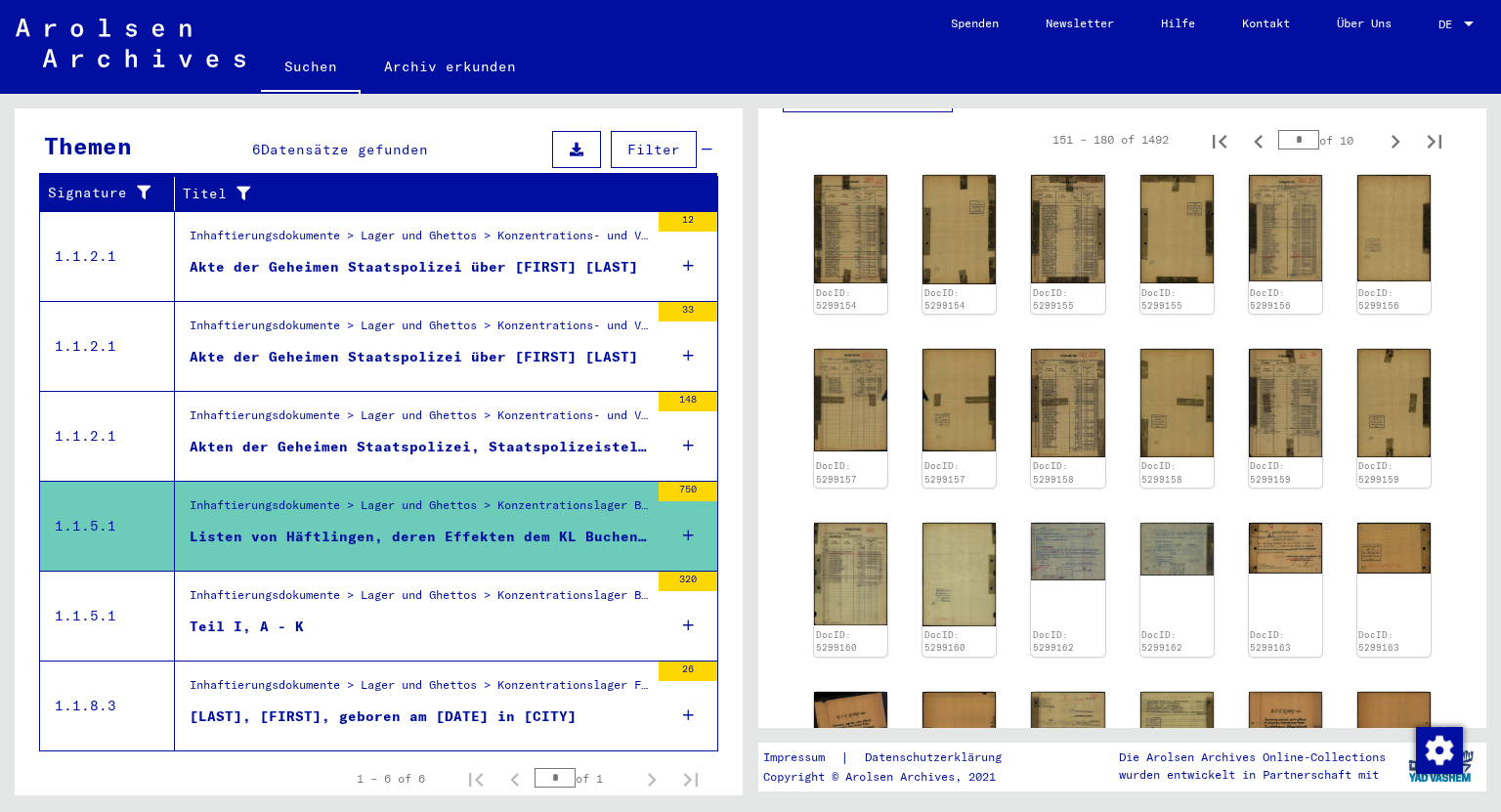 scroll, scrollTop: 1485, scrollLeft: 0, axis: vertical 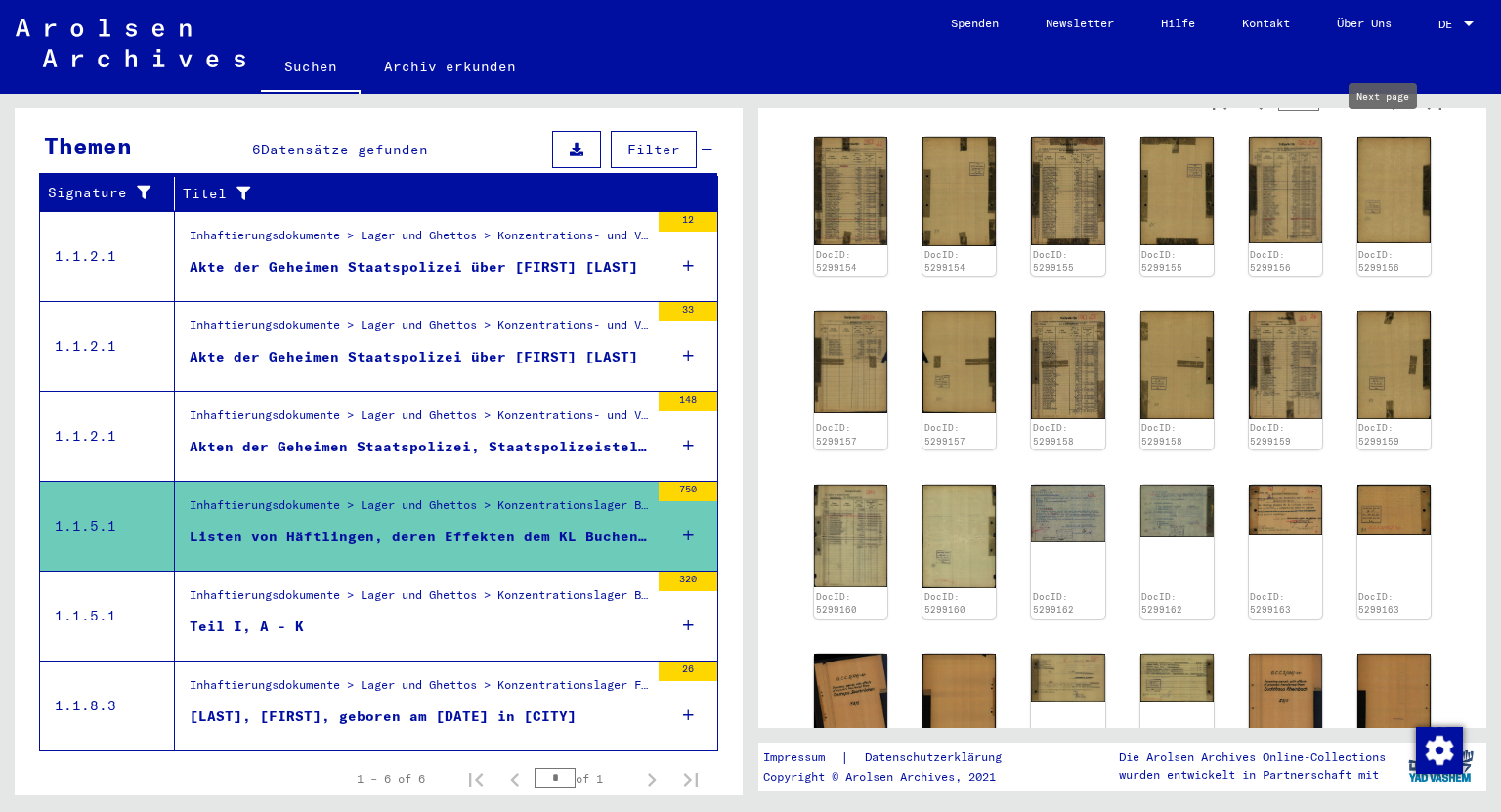 click 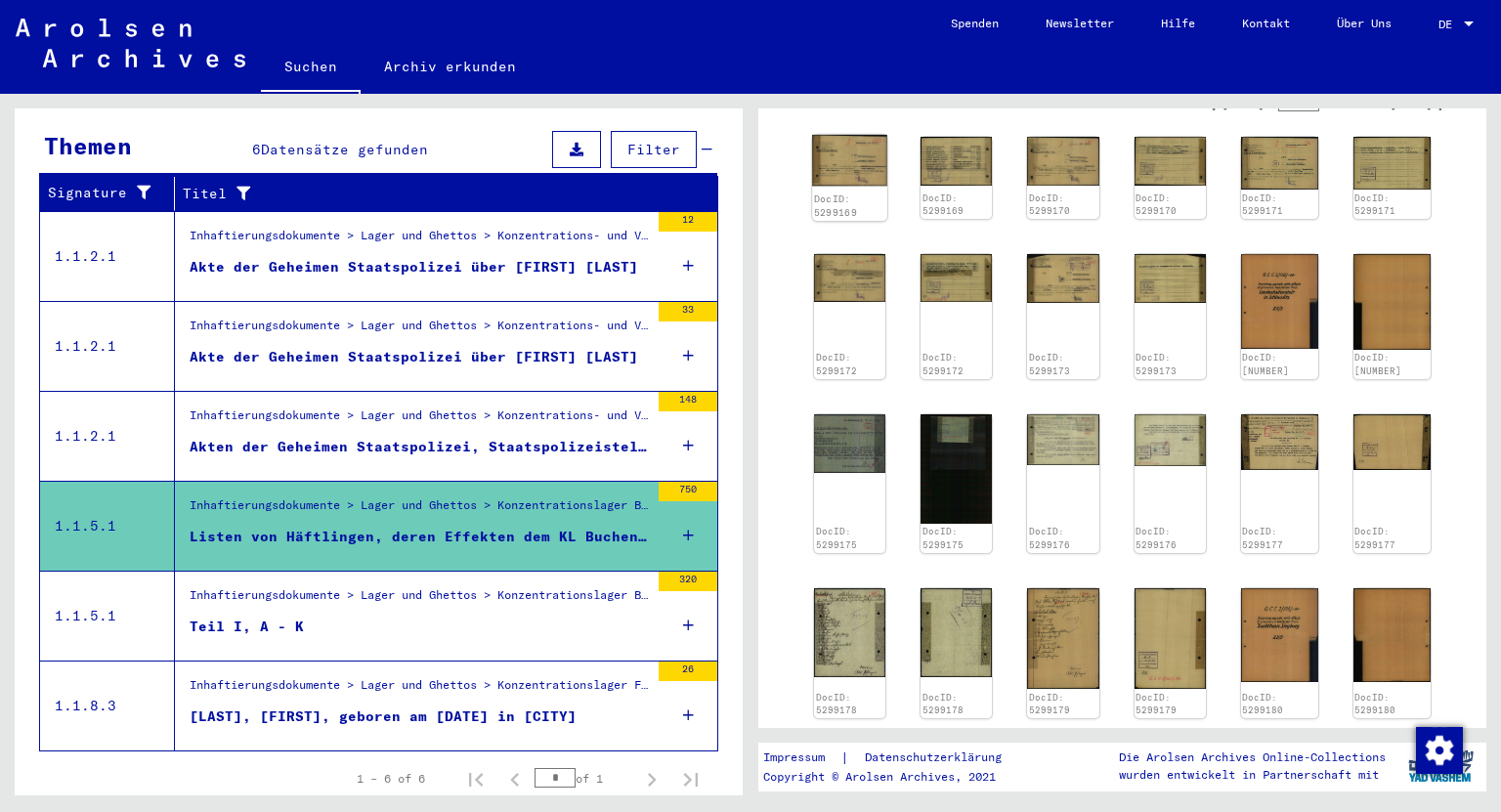 click 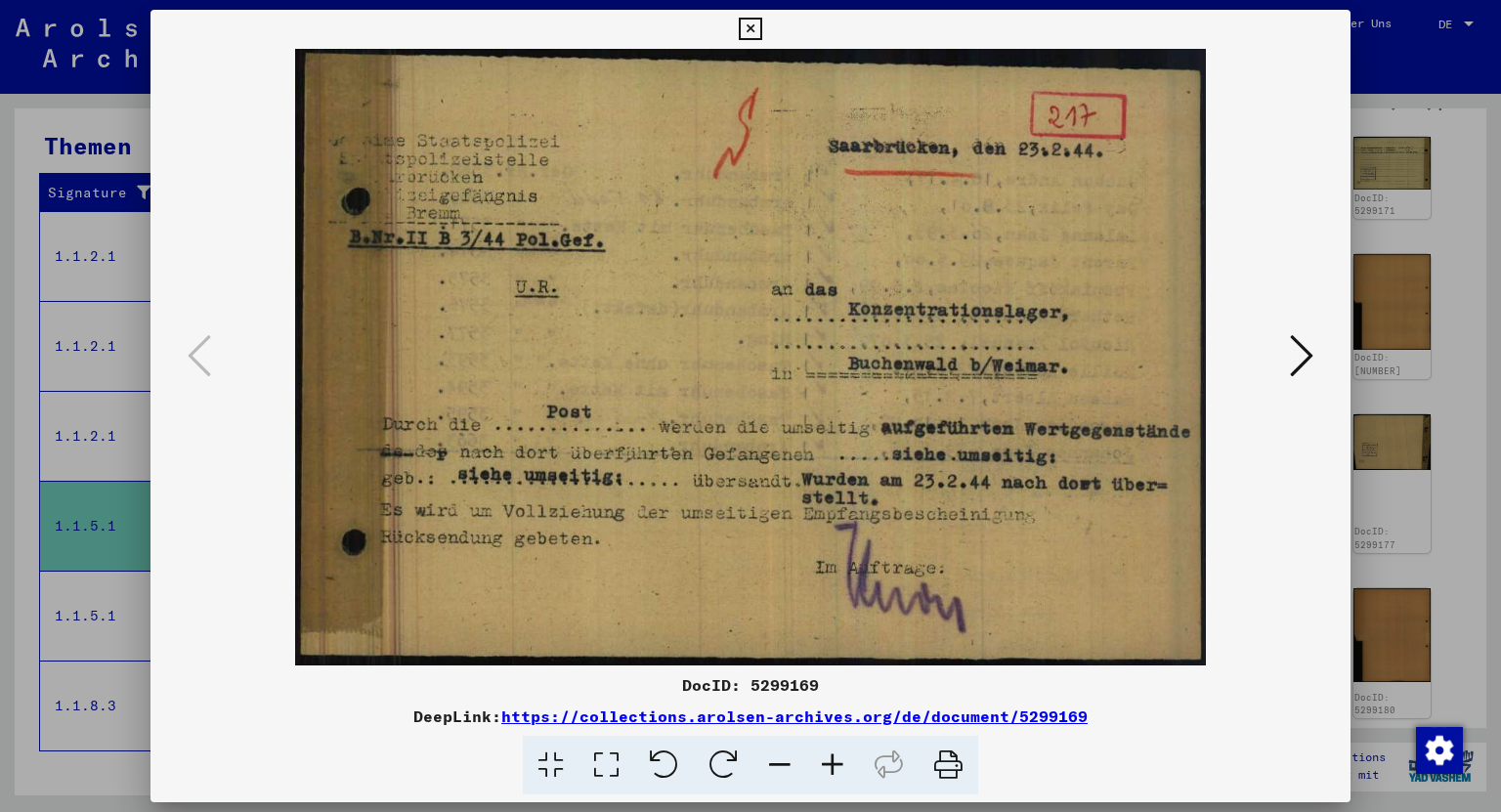 click at bounding box center (1302, 356) 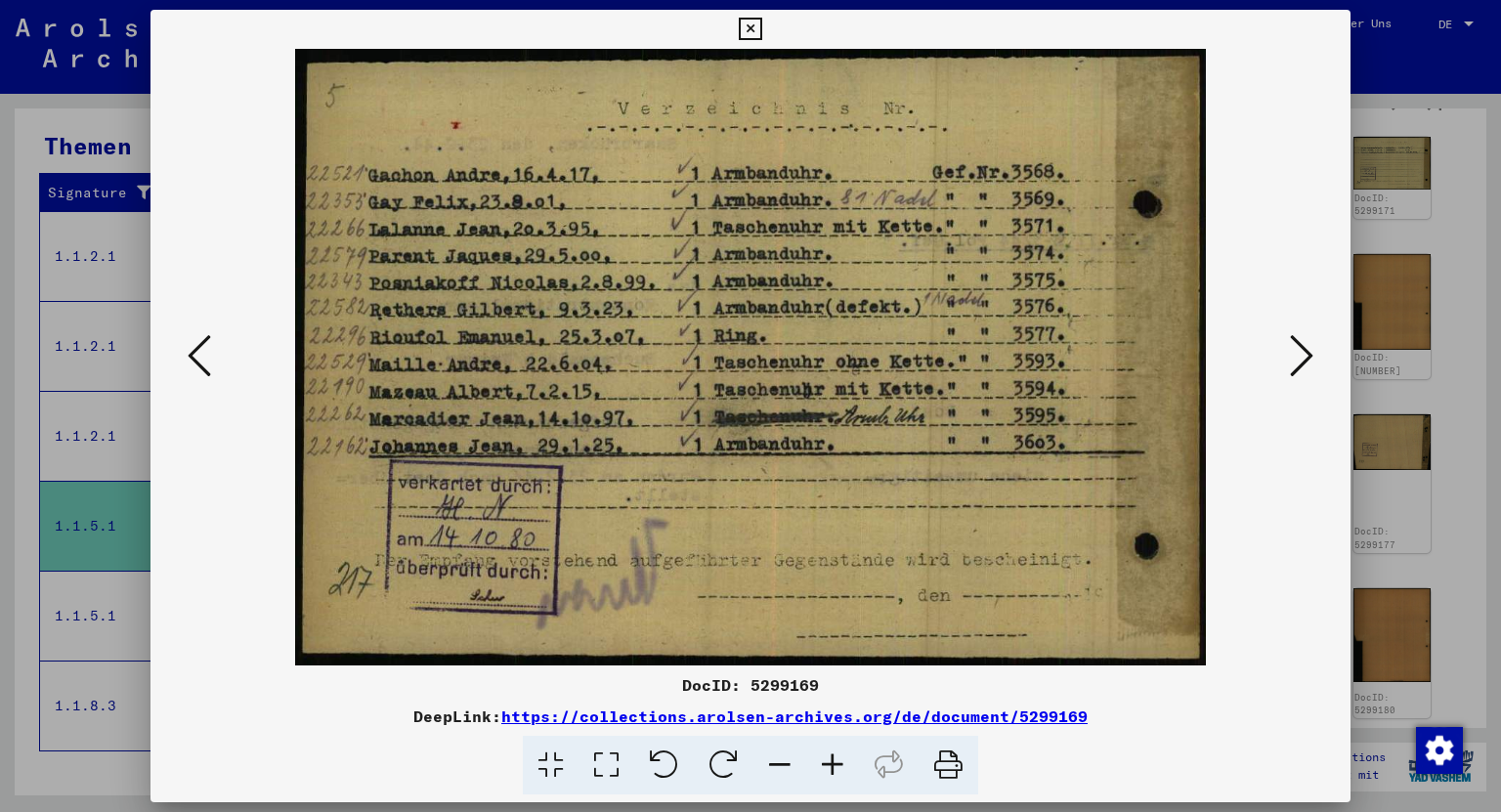 click at bounding box center [1302, 356] 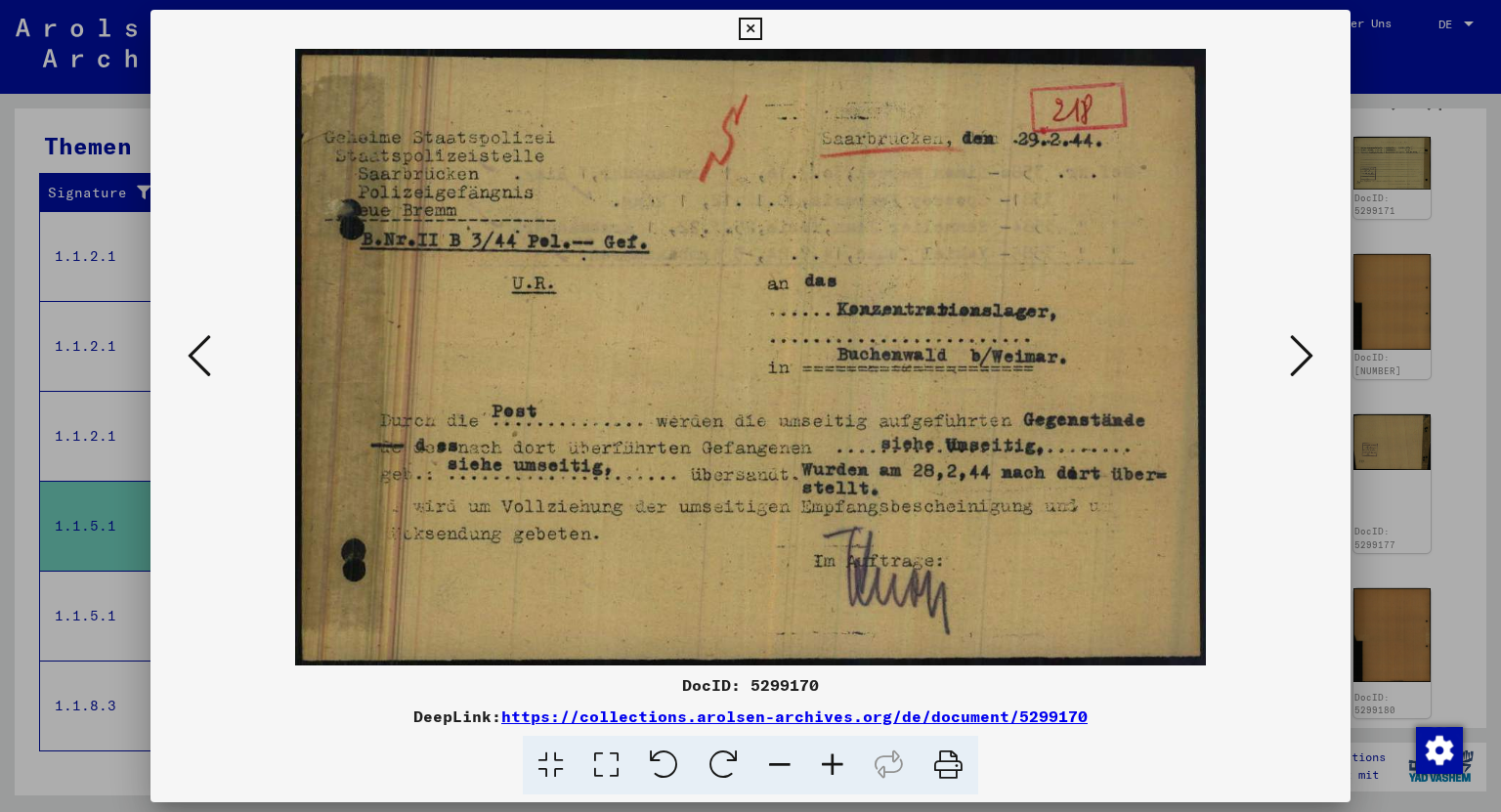 click at bounding box center [1302, 356] 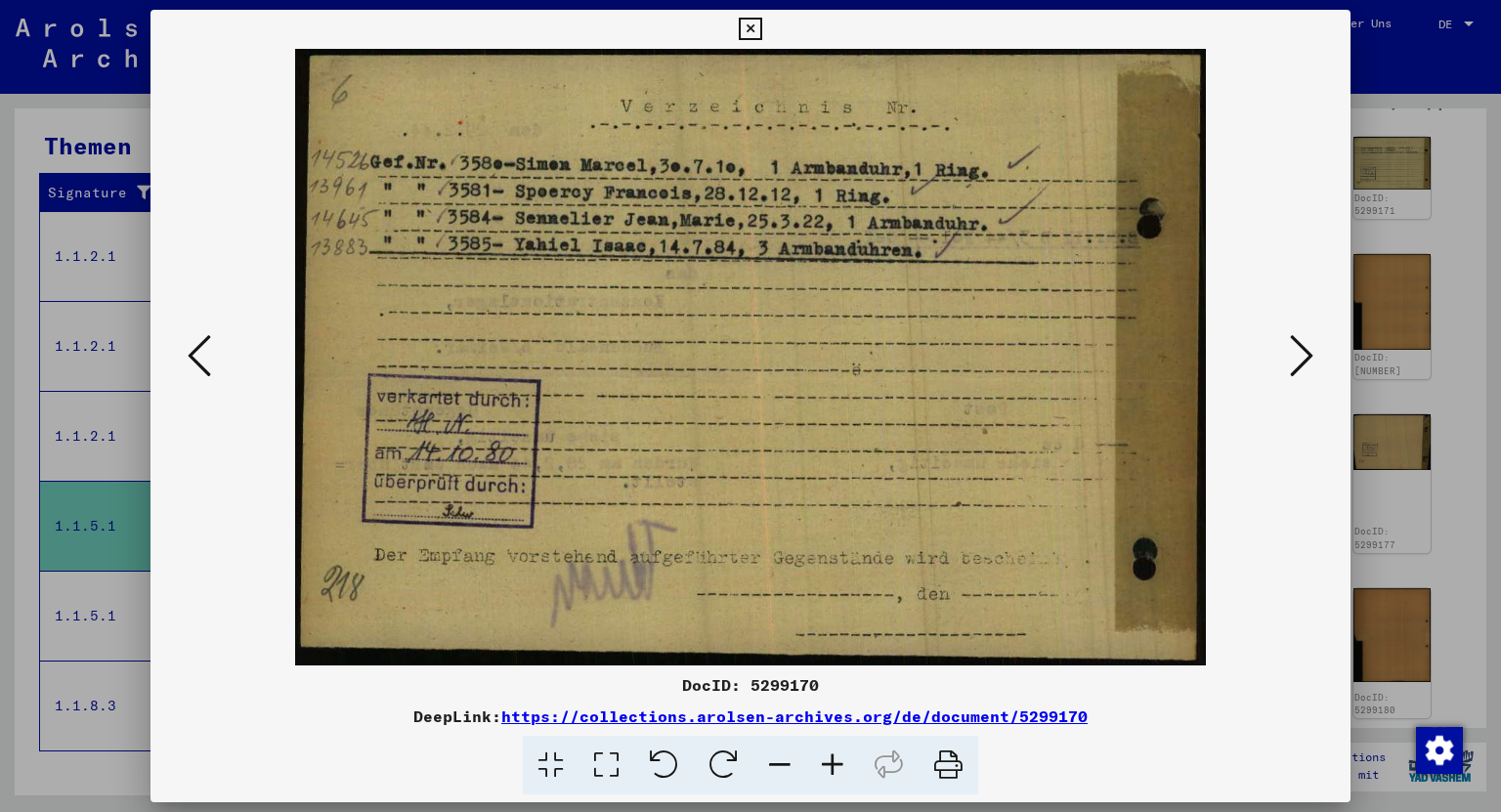 click at bounding box center (1302, 356) 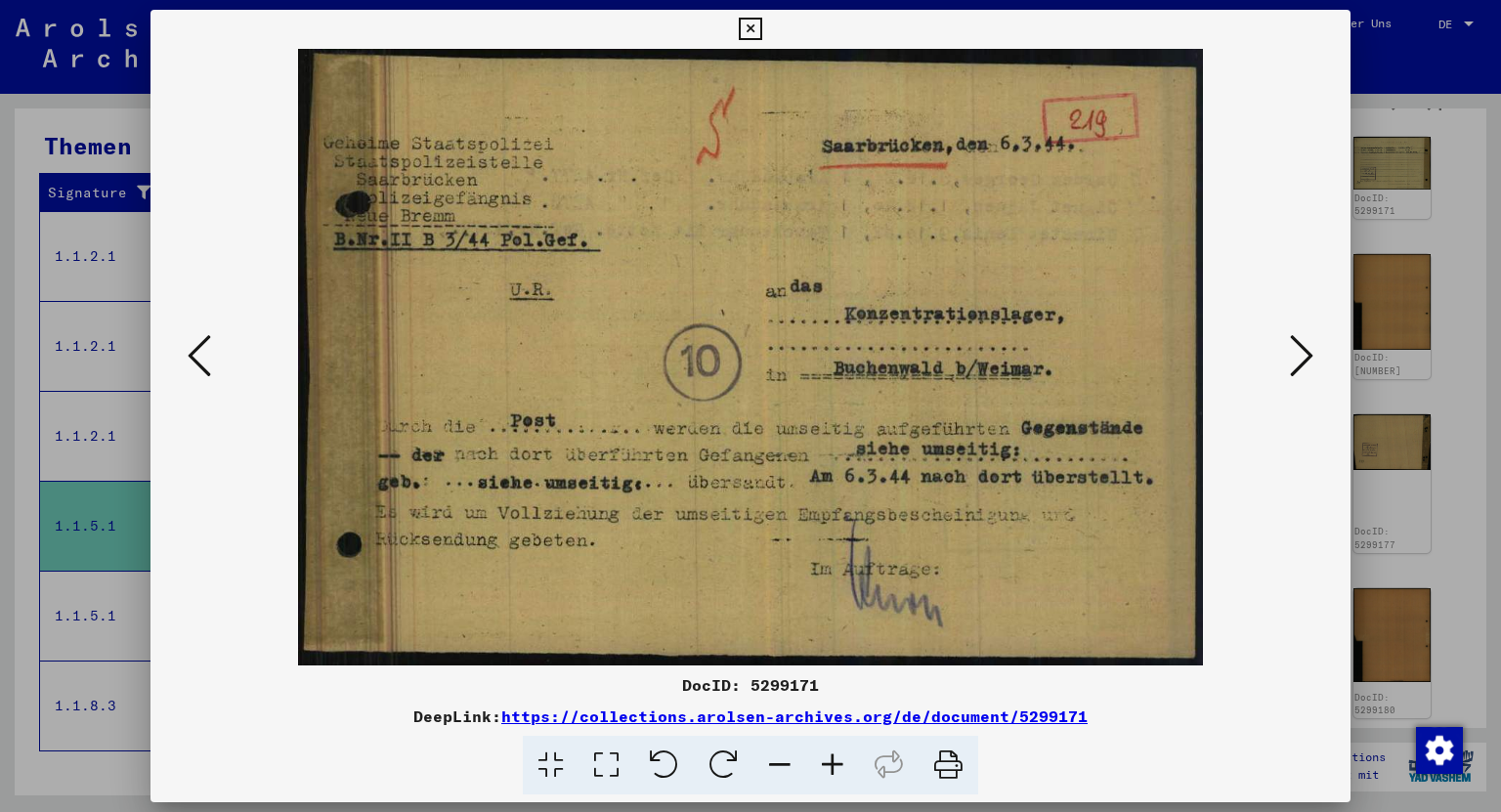 click at bounding box center [1302, 356] 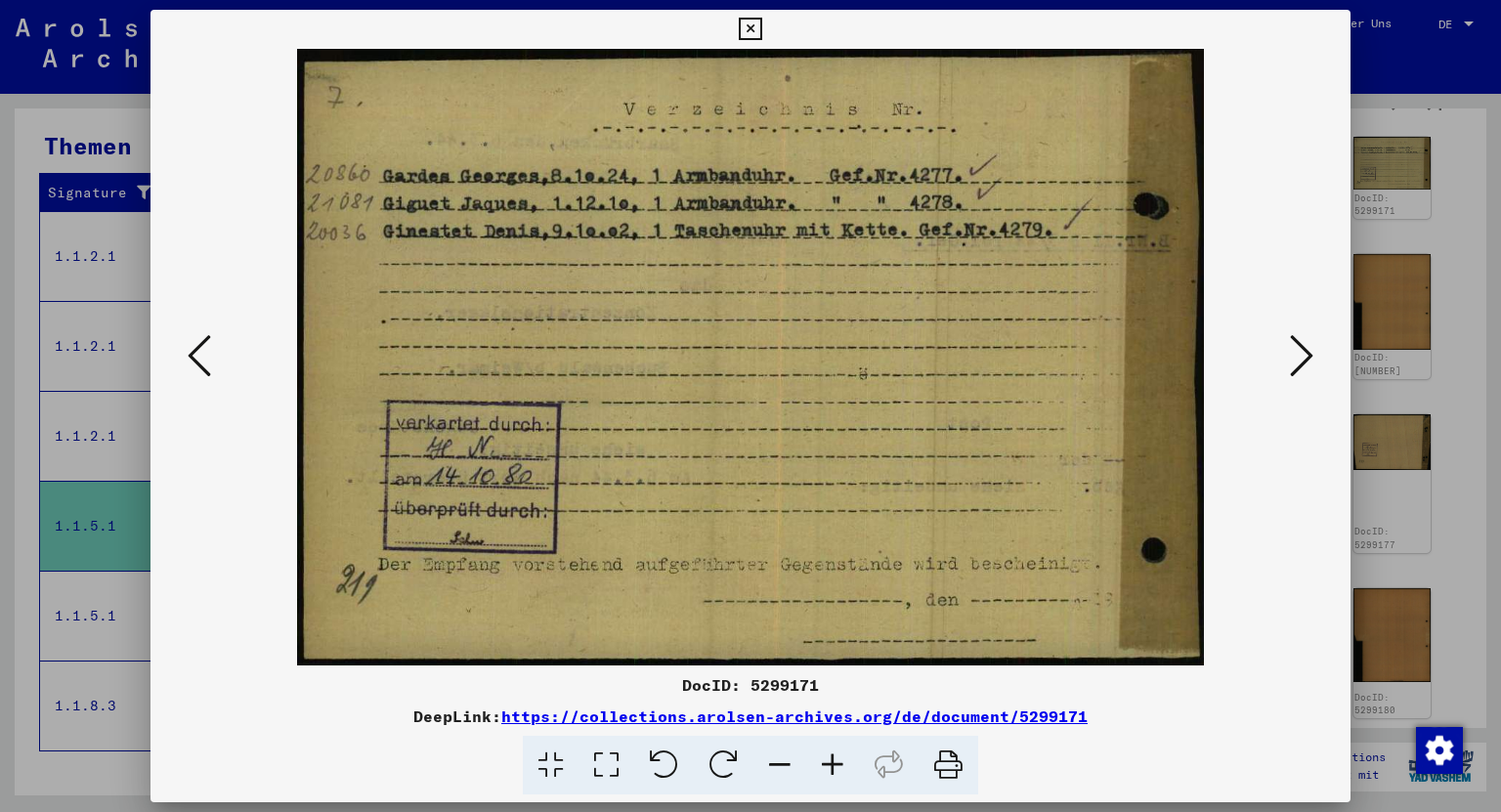 click at bounding box center [1302, 356] 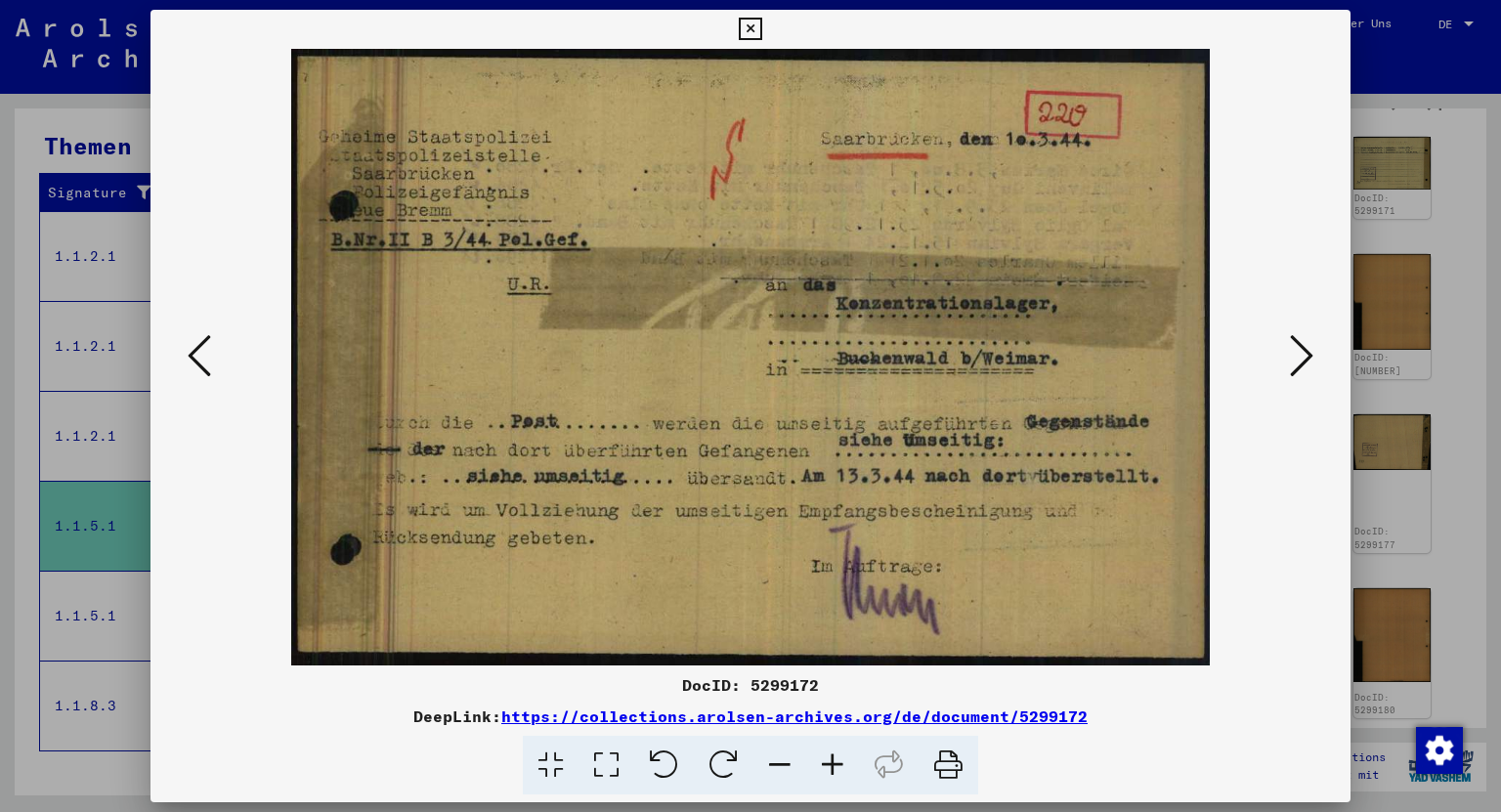 click at bounding box center [1302, 356] 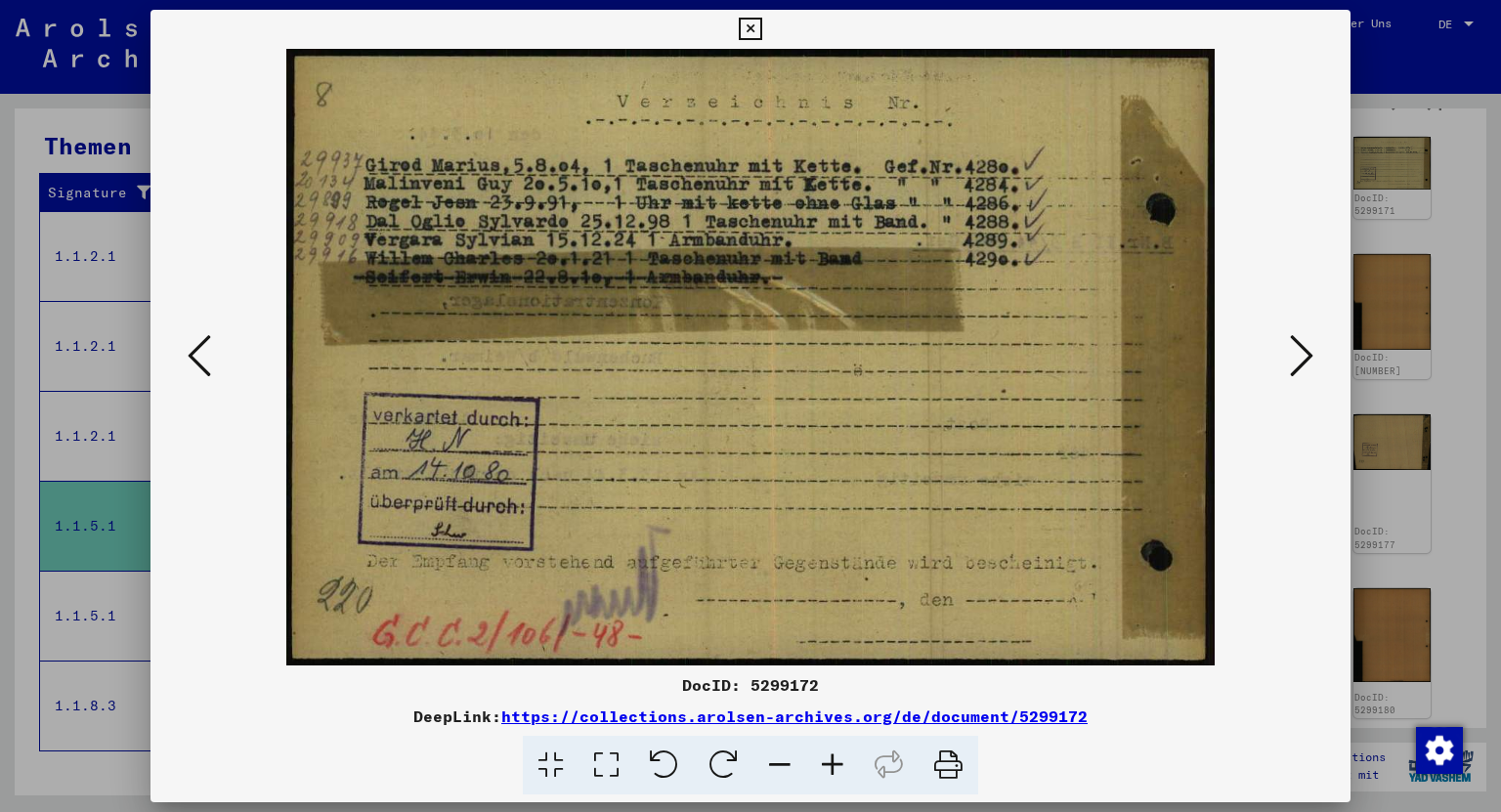 click at bounding box center [1302, 356] 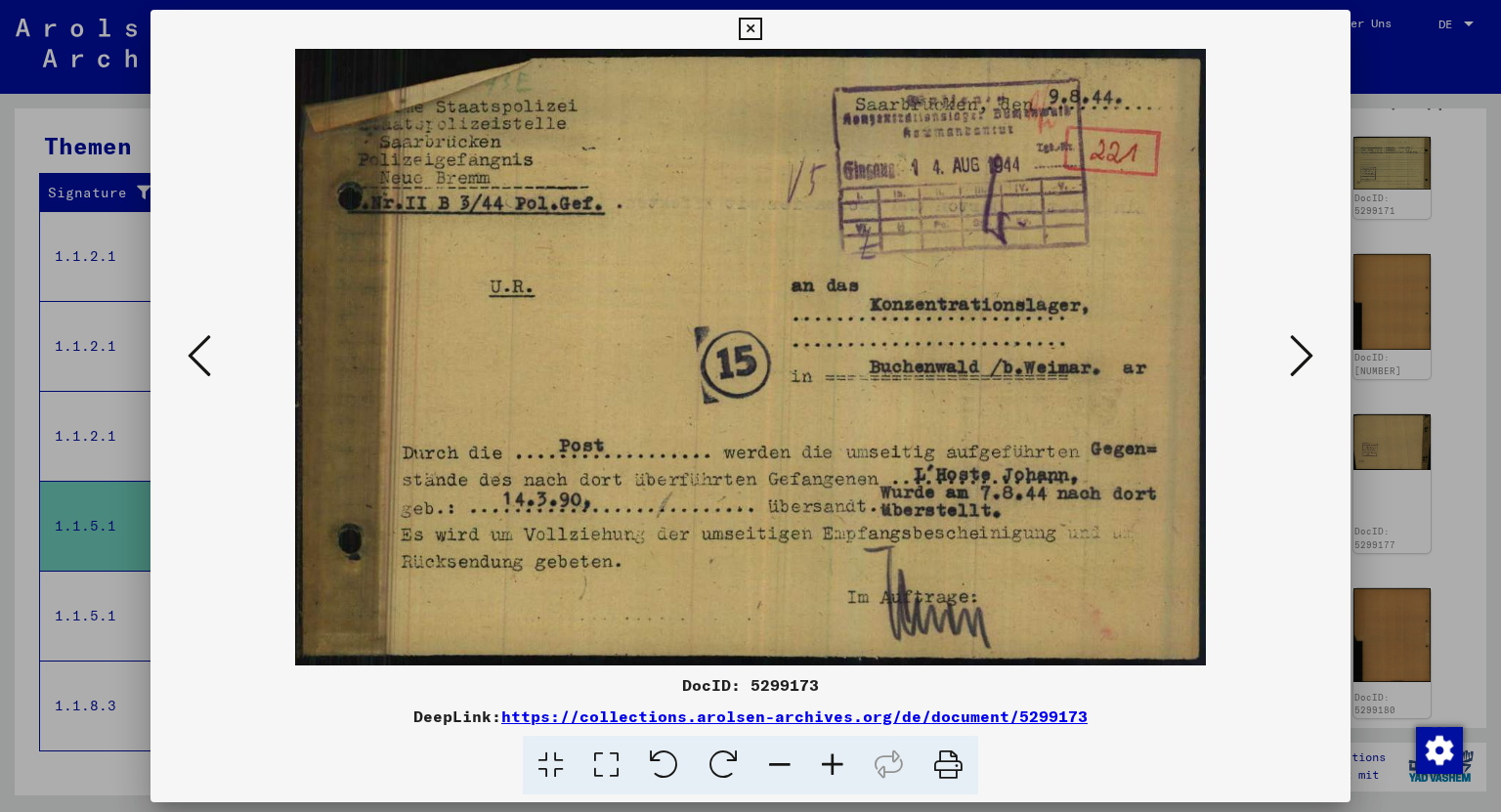 click at bounding box center [1302, 356] 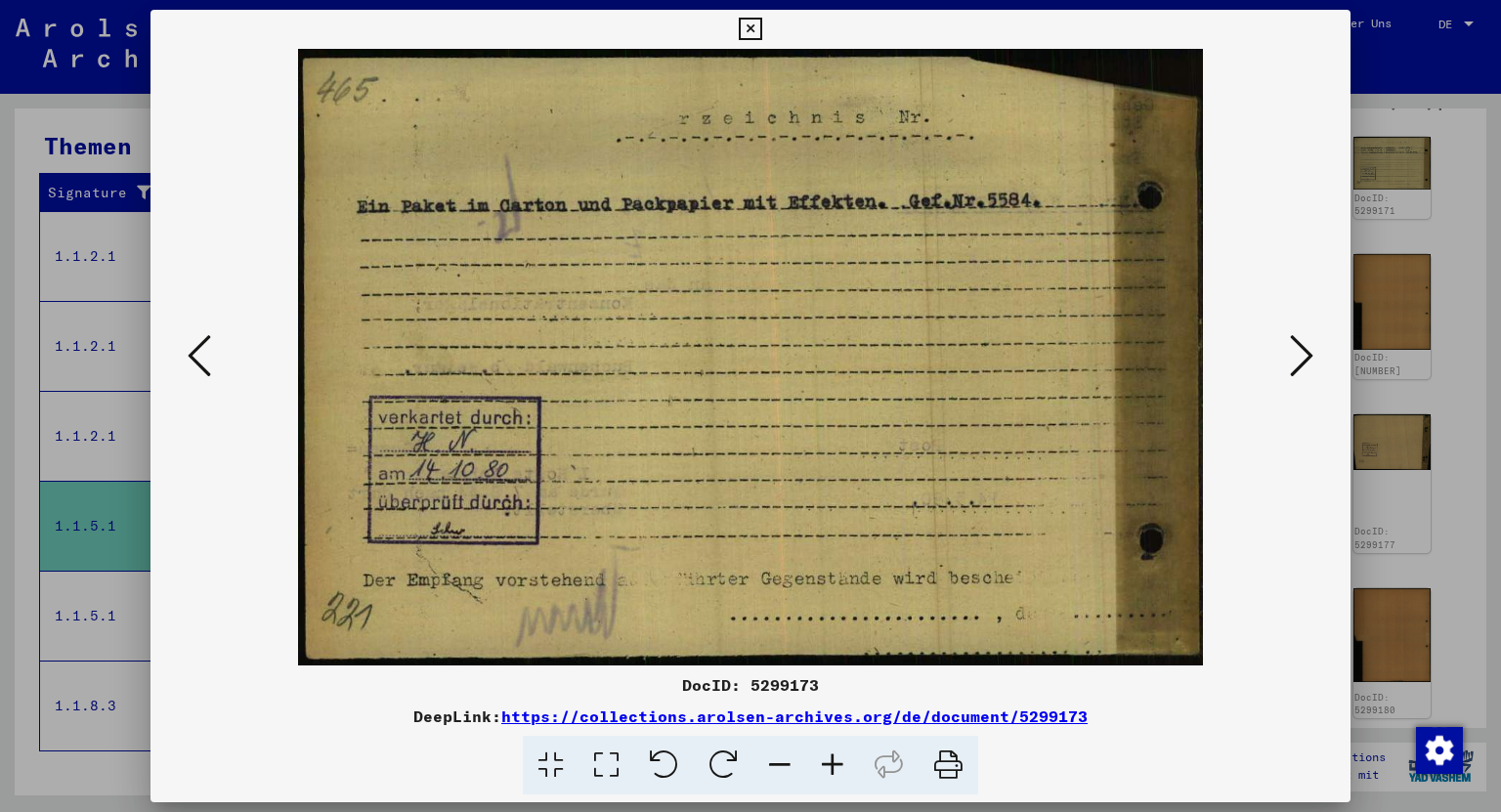 click at bounding box center [1302, 356] 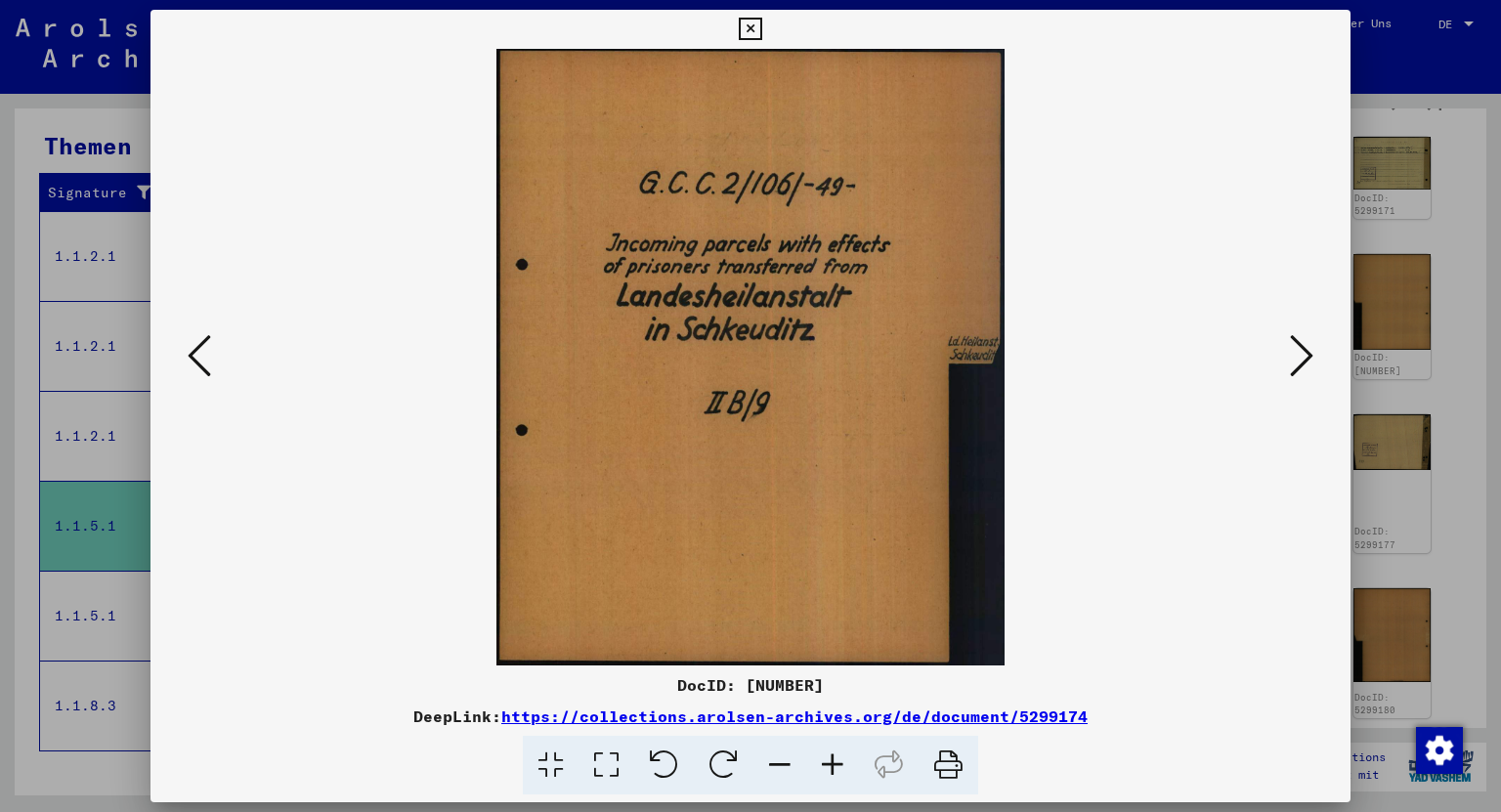 click at bounding box center (1302, 356) 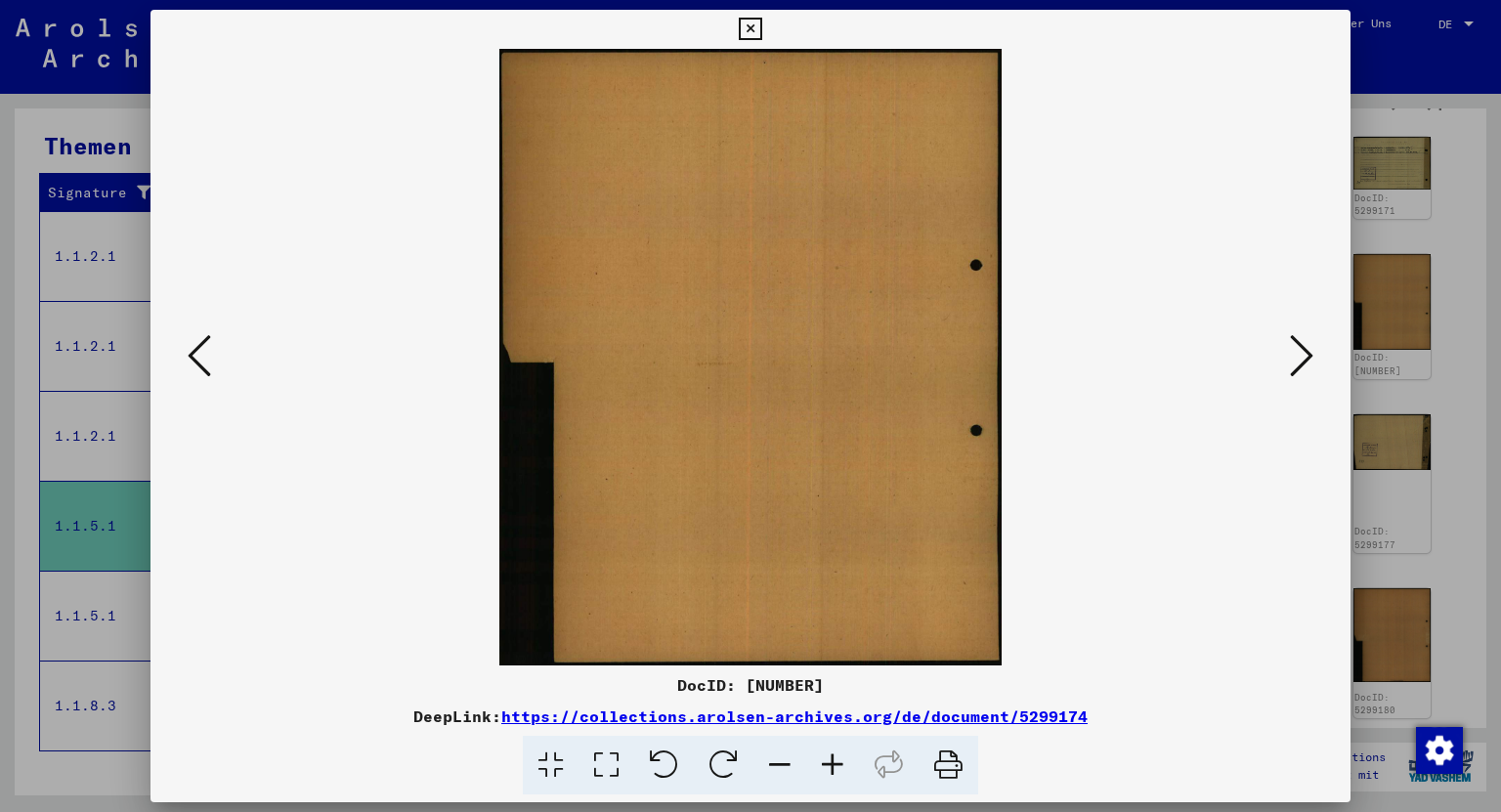 click at bounding box center (1302, 356) 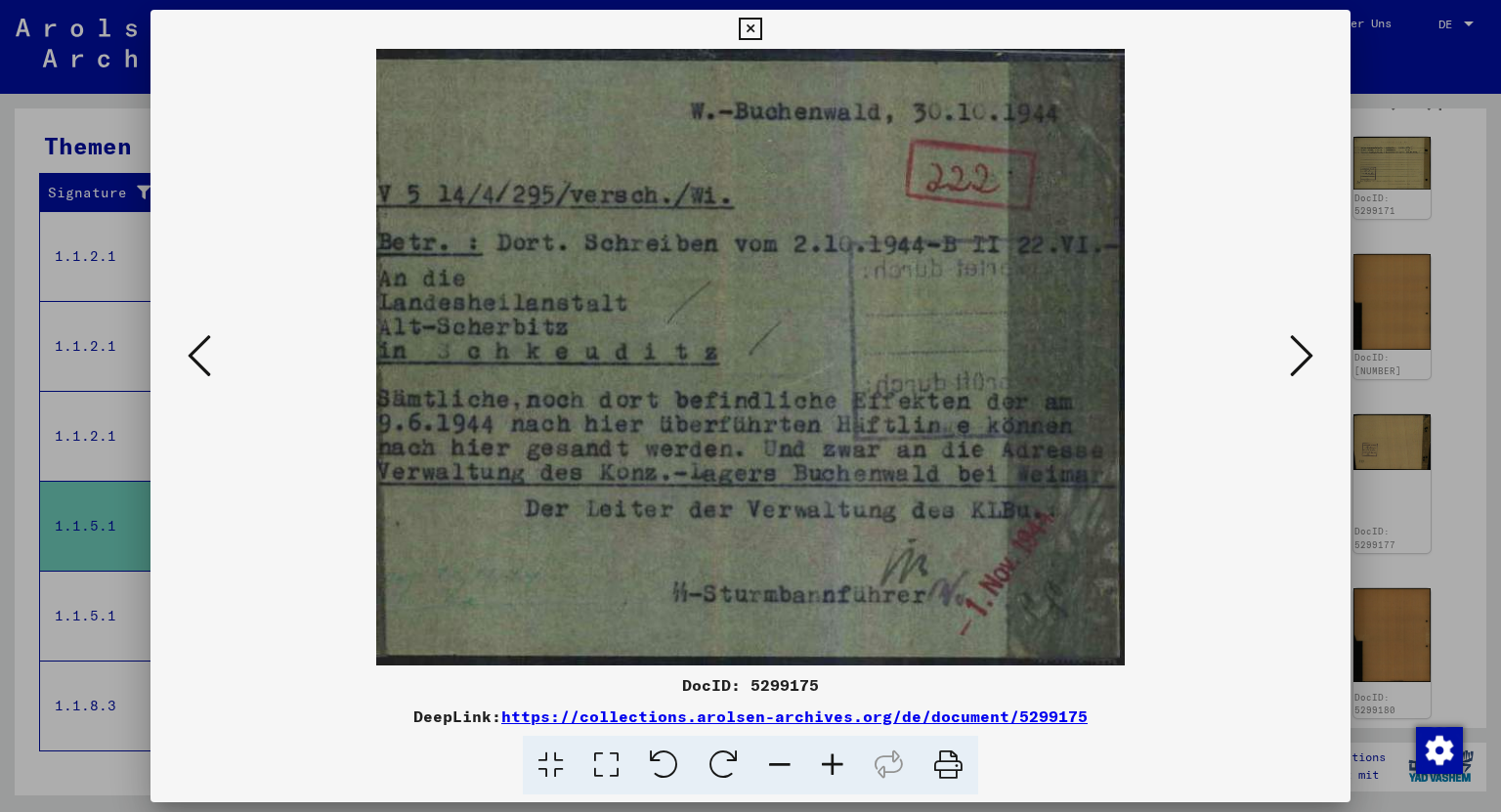 click at bounding box center (1302, 356) 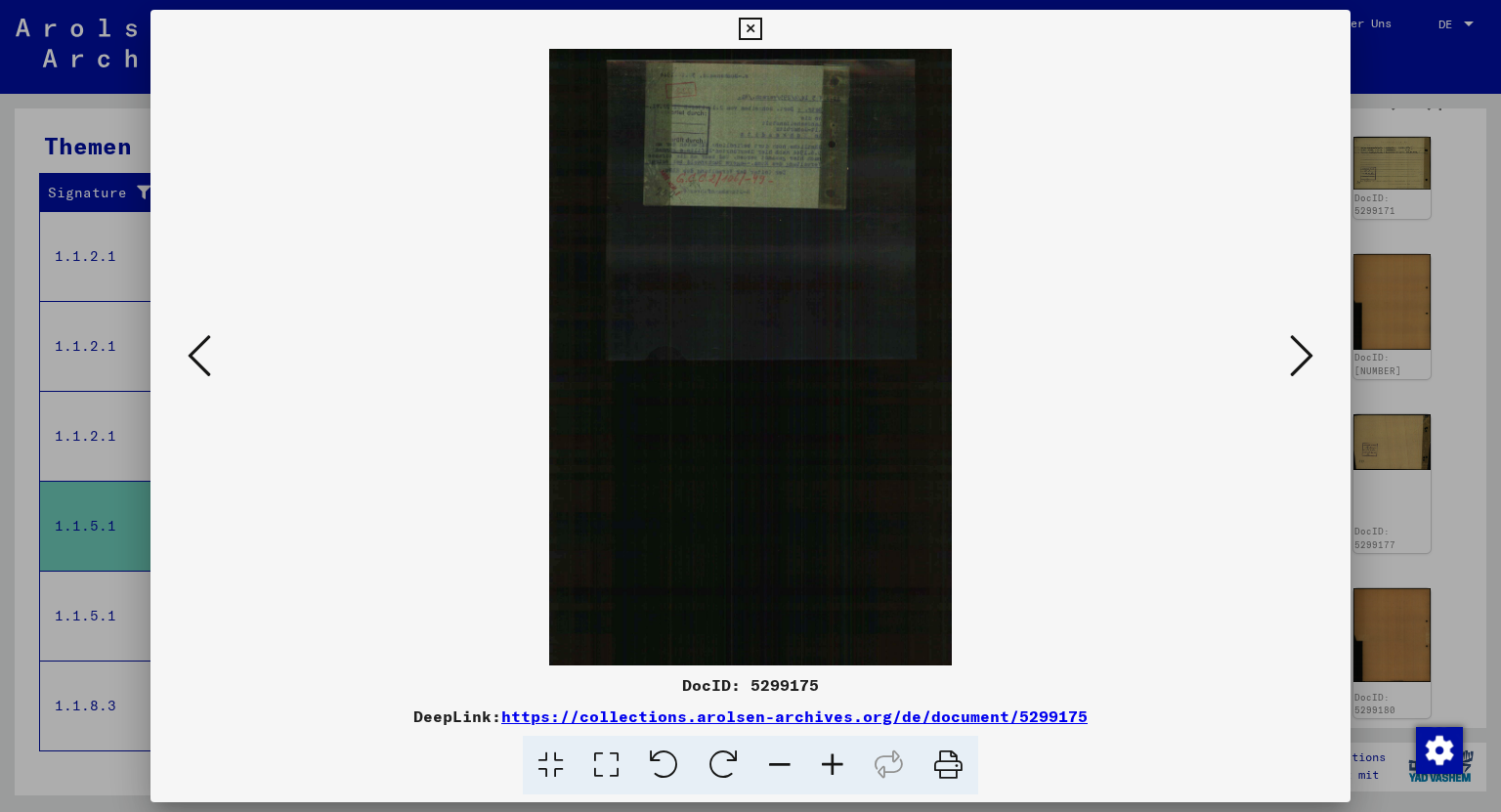 click at bounding box center [1302, 356] 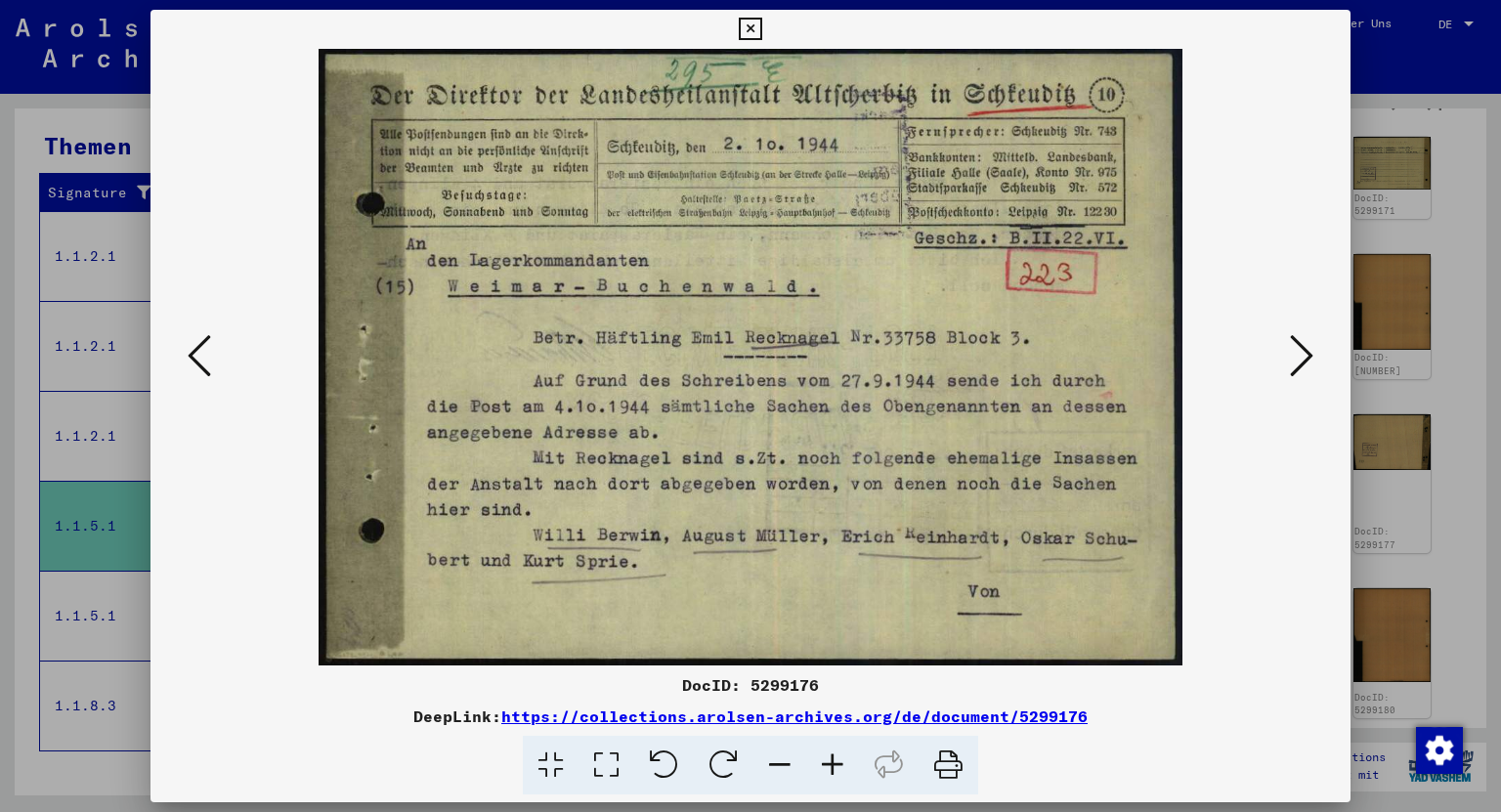 click at bounding box center (1302, 356) 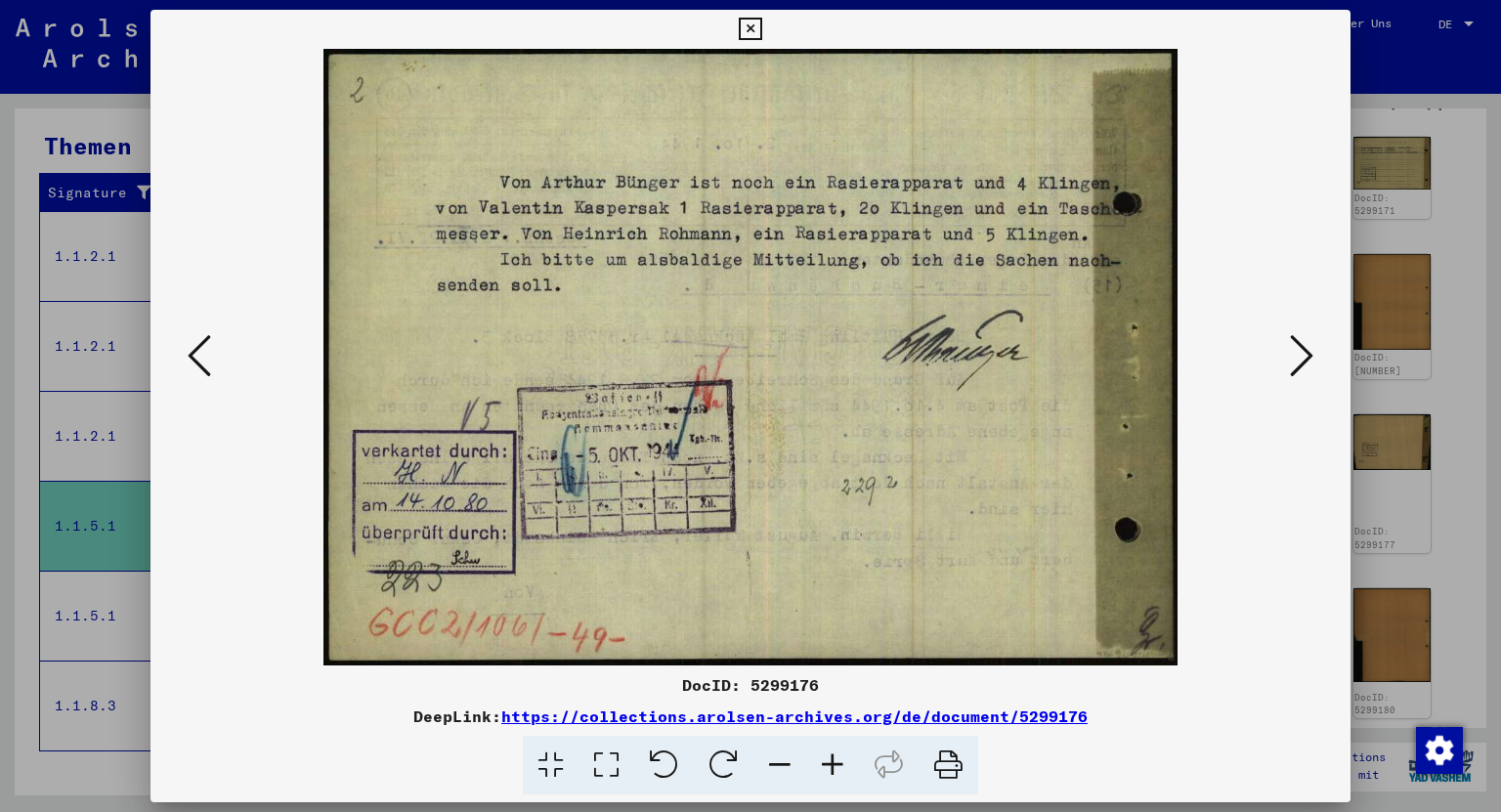 click at bounding box center [1302, 356] 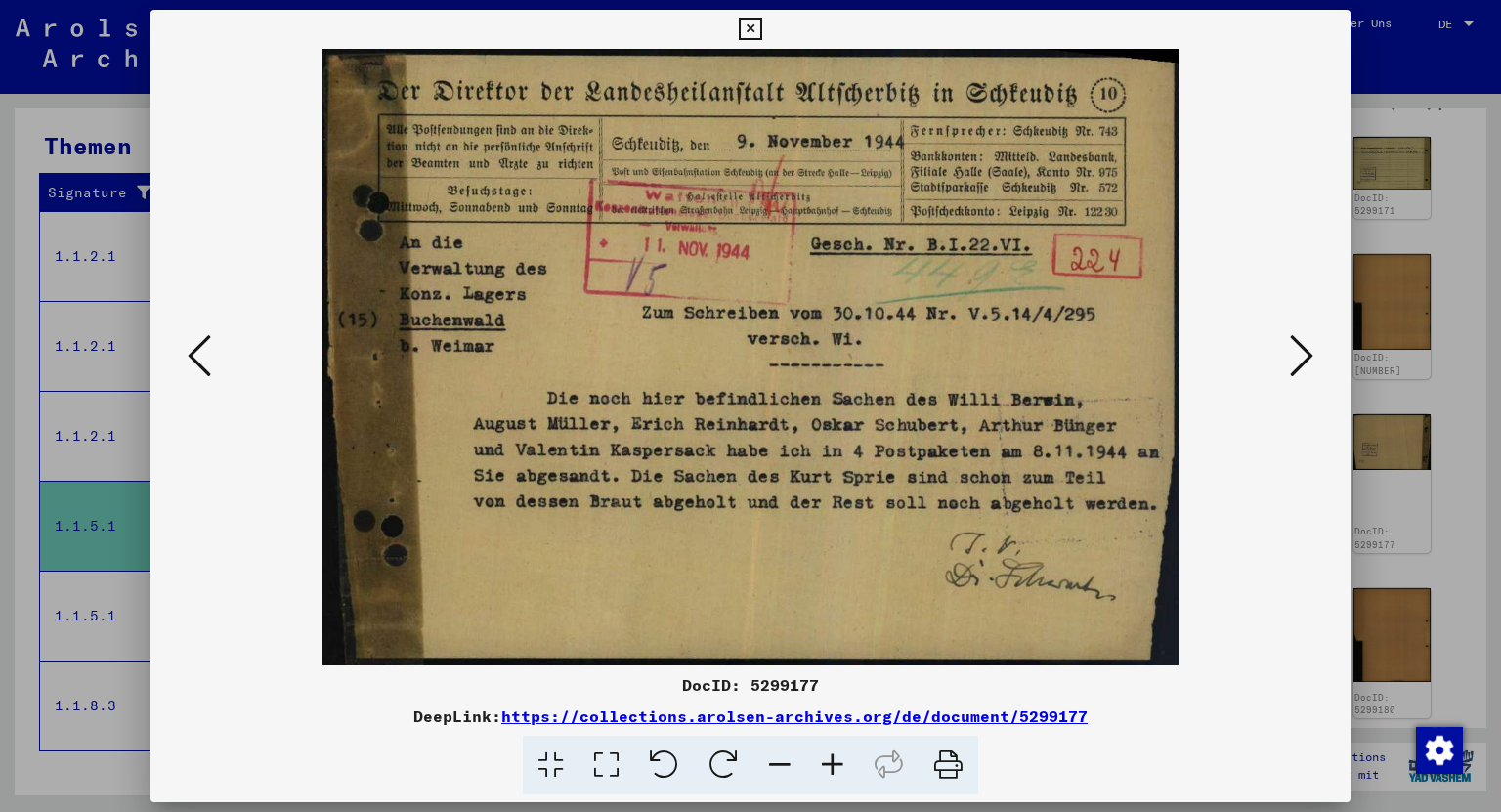 click at bounding box center [1302, 356] 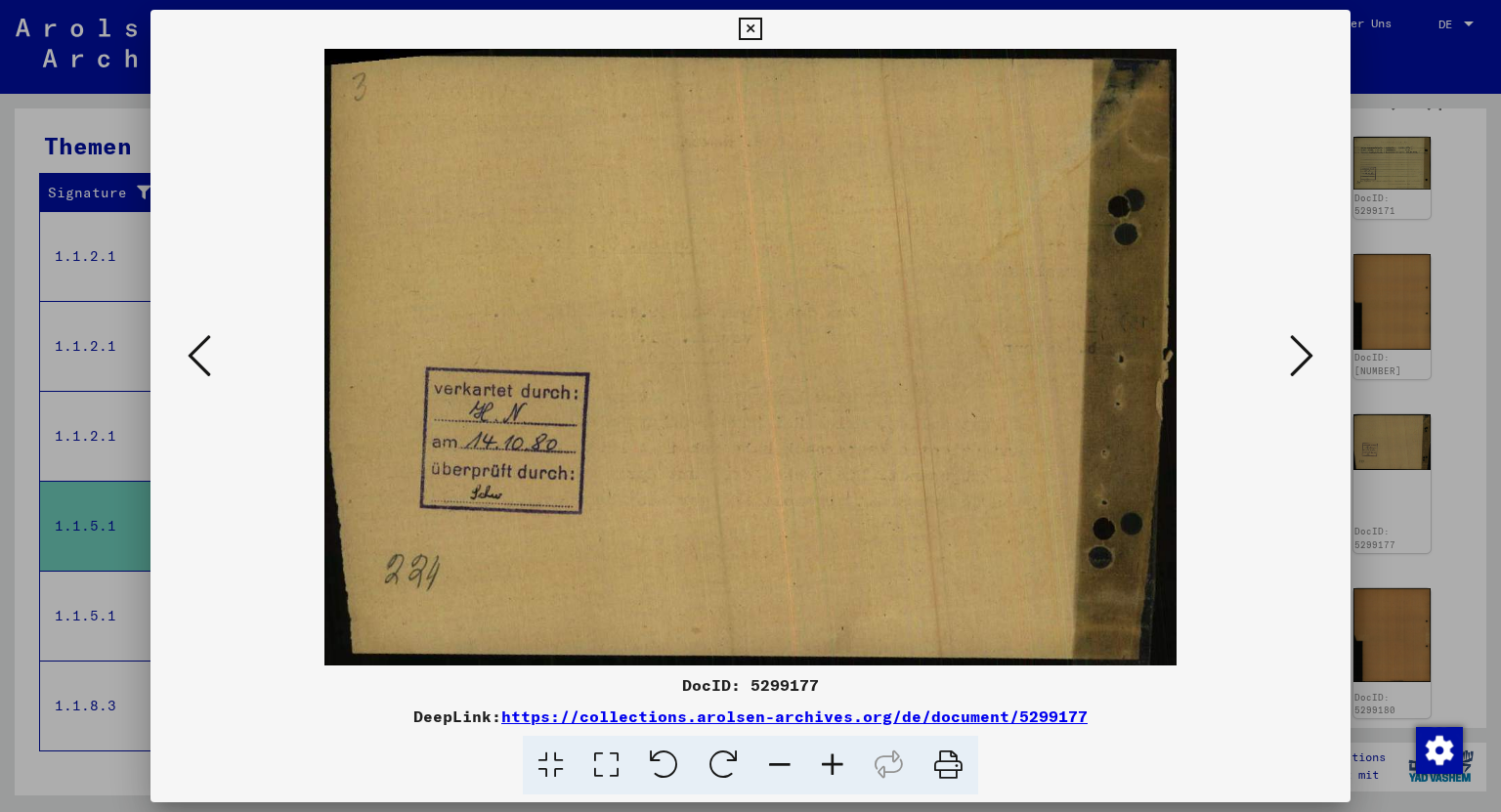 click at bounding box center [1302, 356] 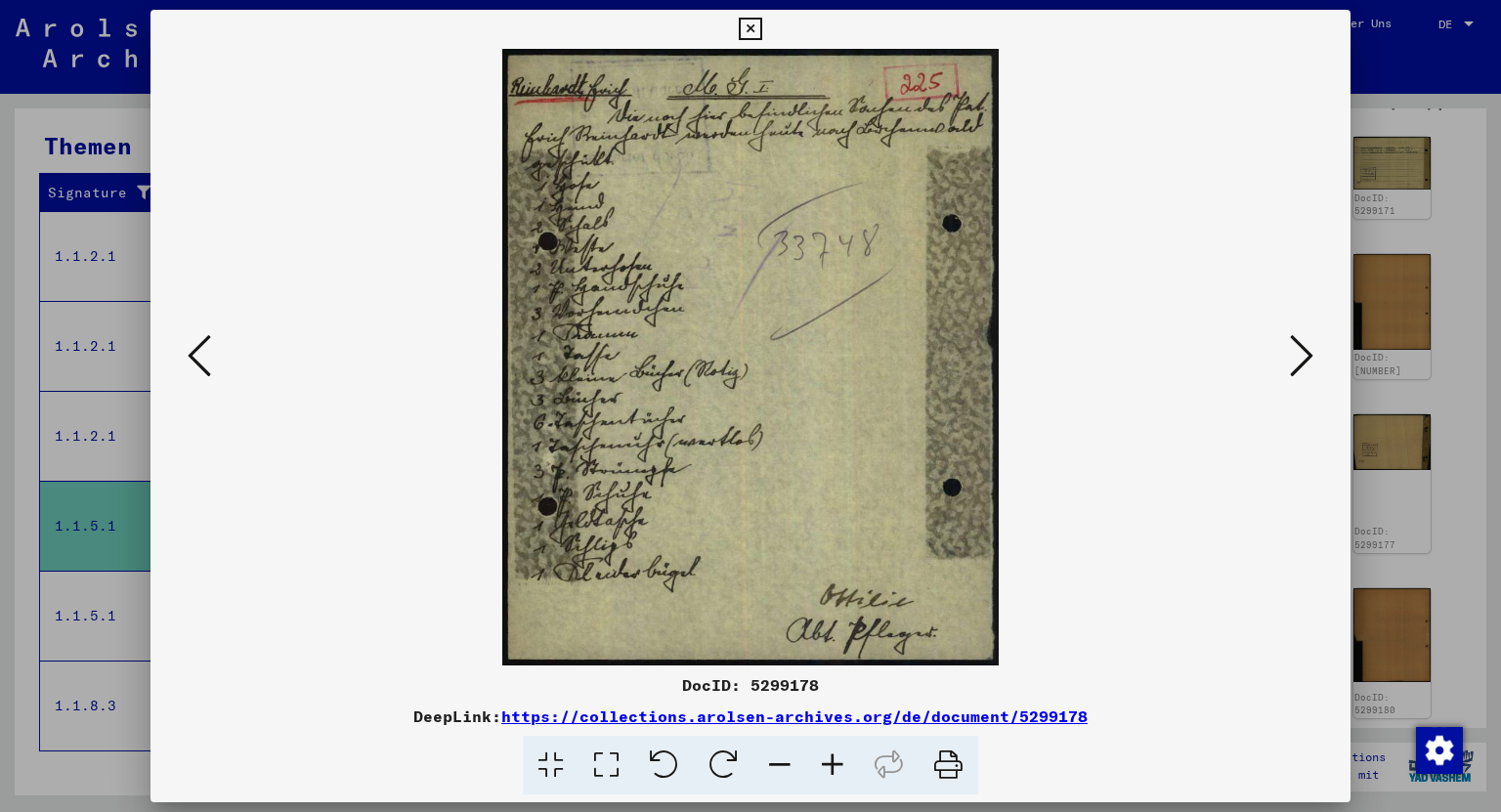 click at bounding box center [1302, 356] 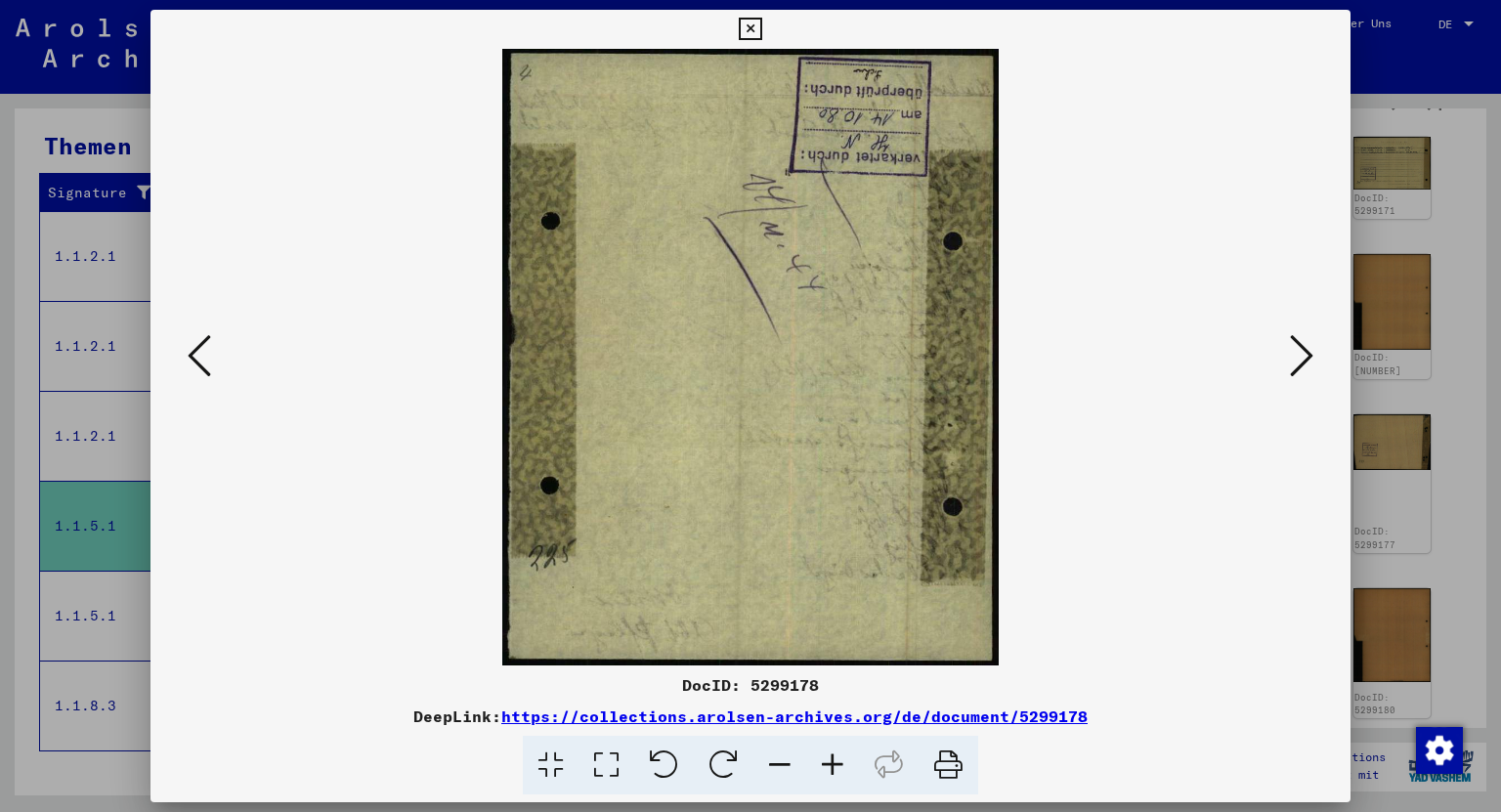 click at bounding box center (1302, 356) 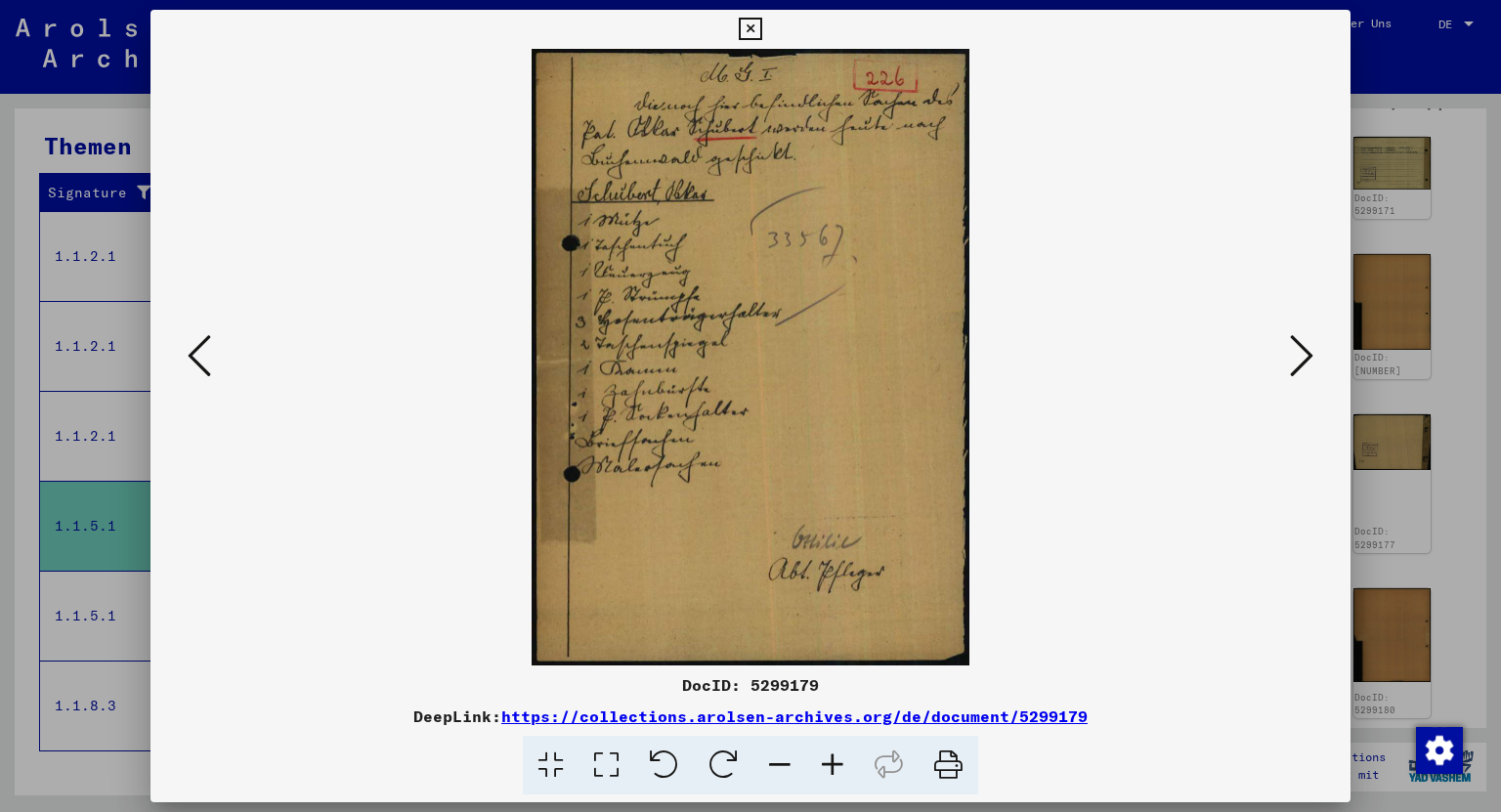 click at bounding box center (1302, 356) 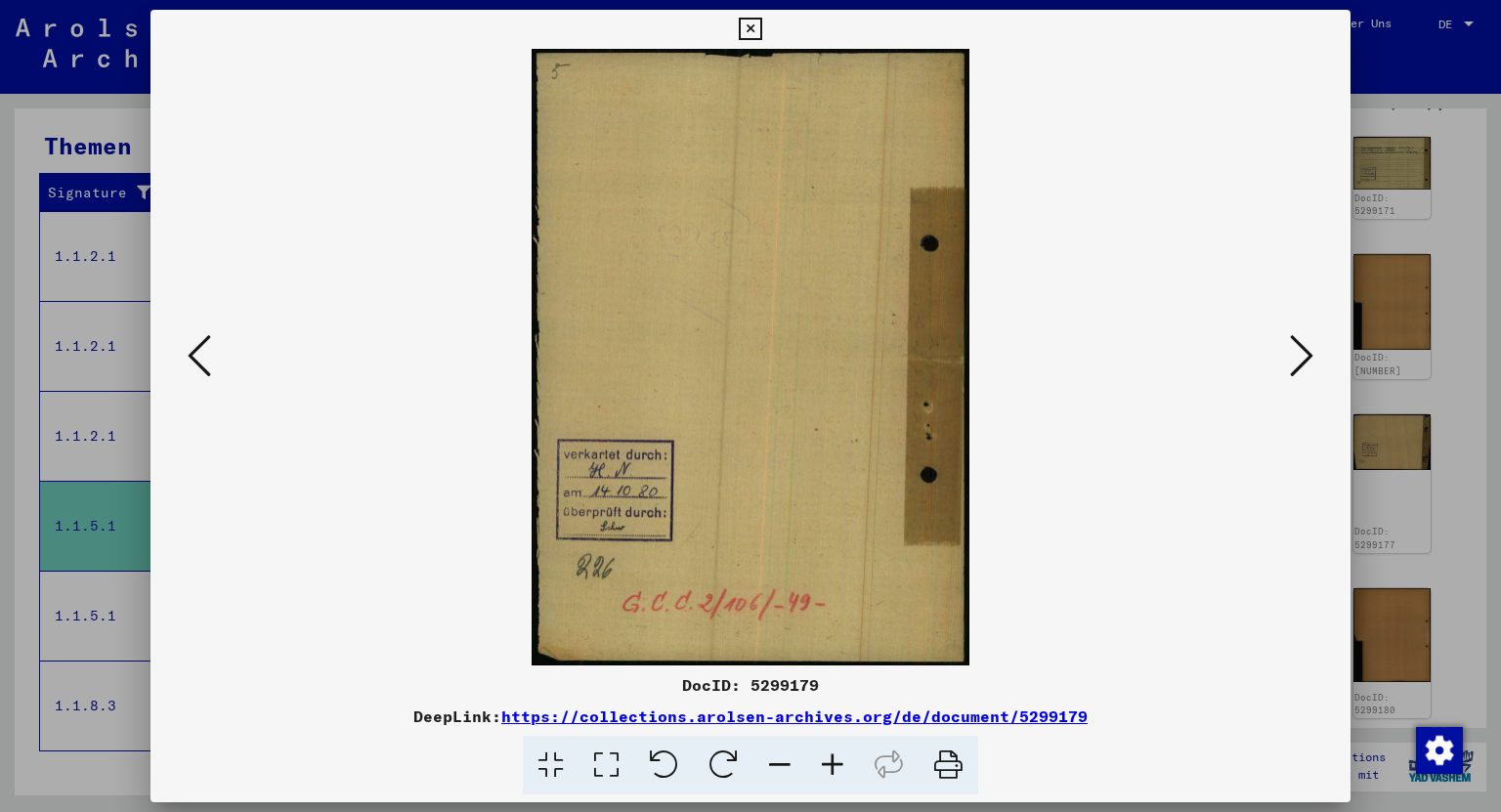 click at bounding box center (1302, 356) 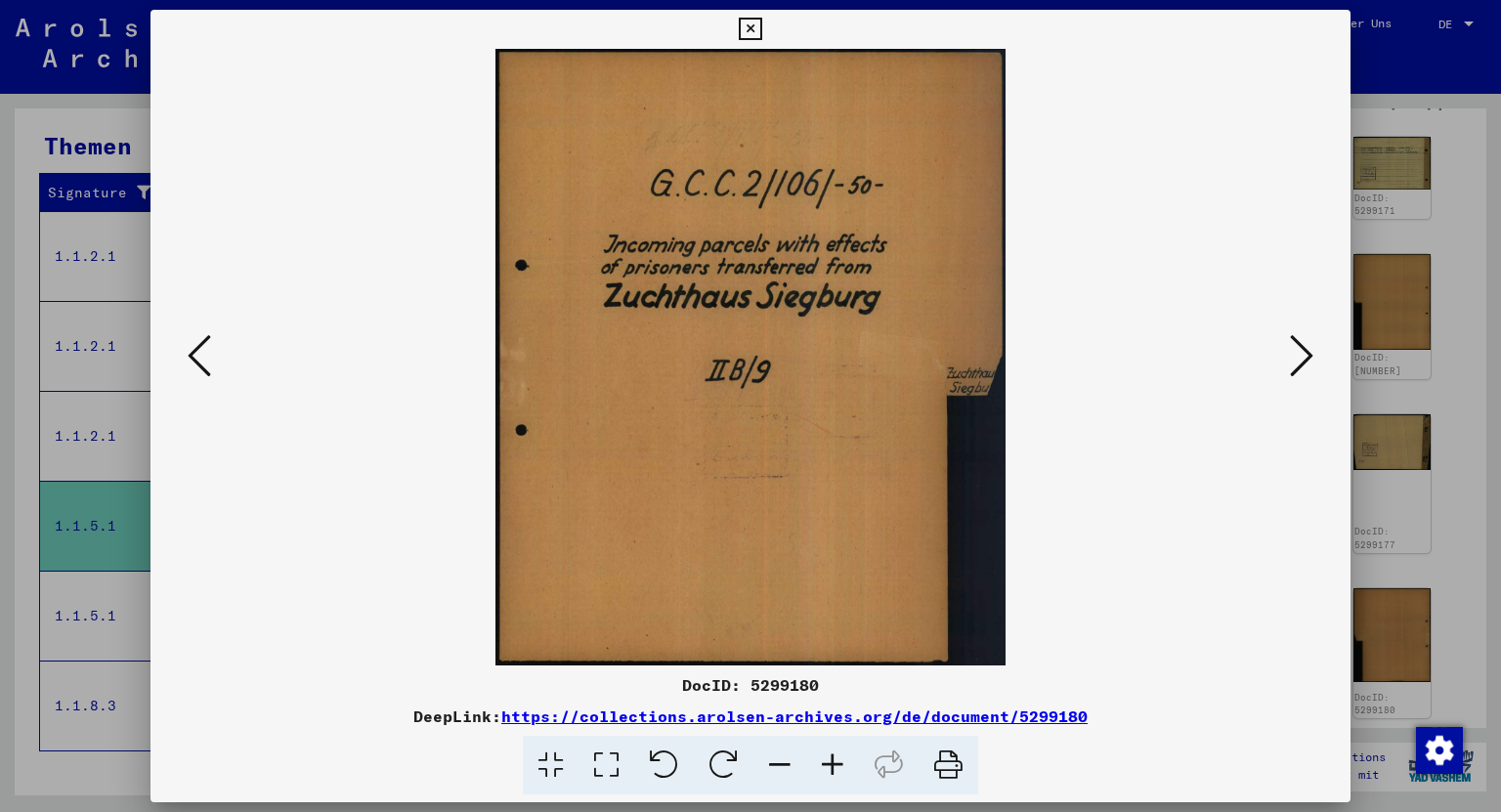 click at bounding box center [1302, 356] 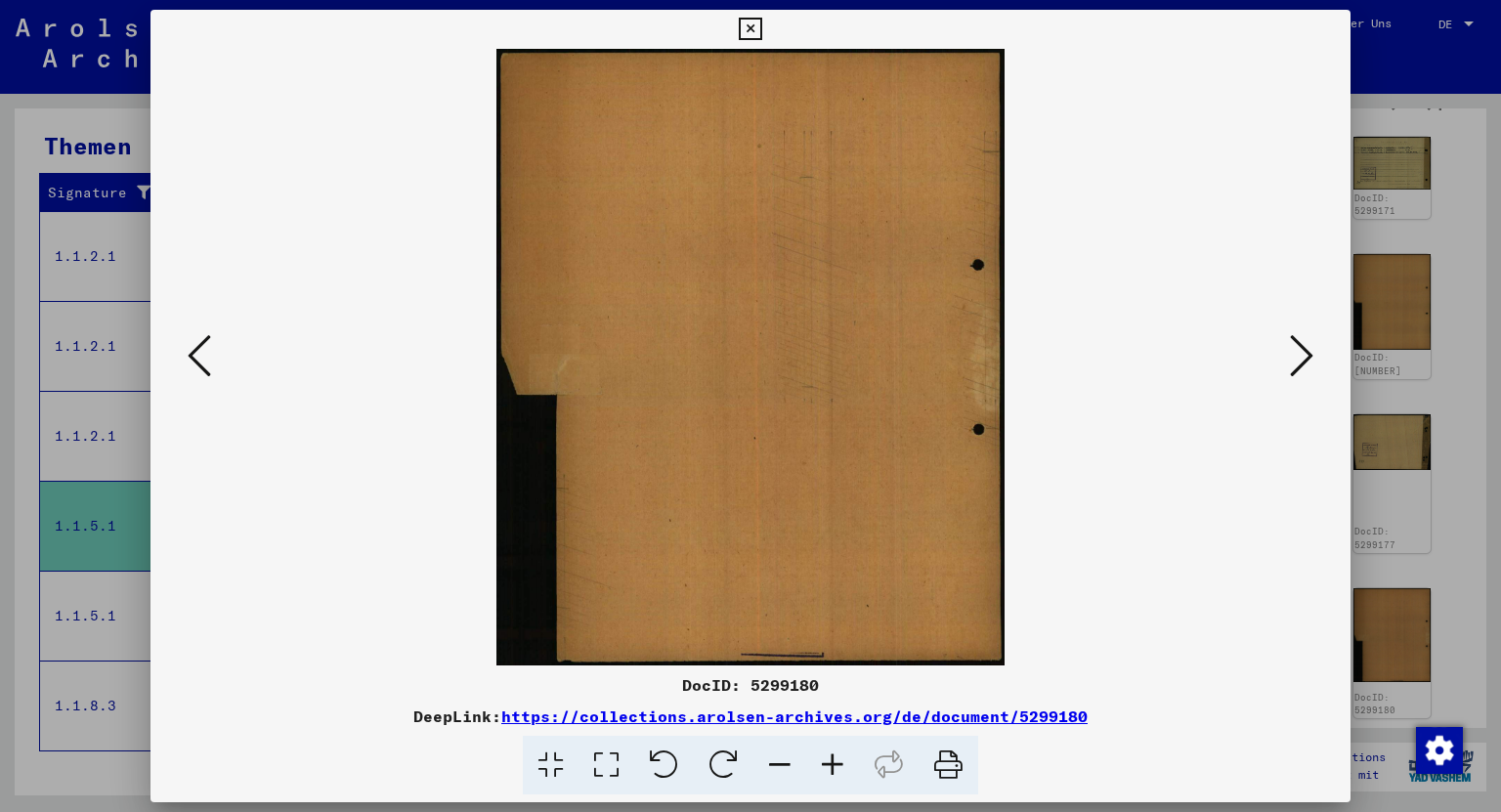 click at bounding box center (1302, 356) 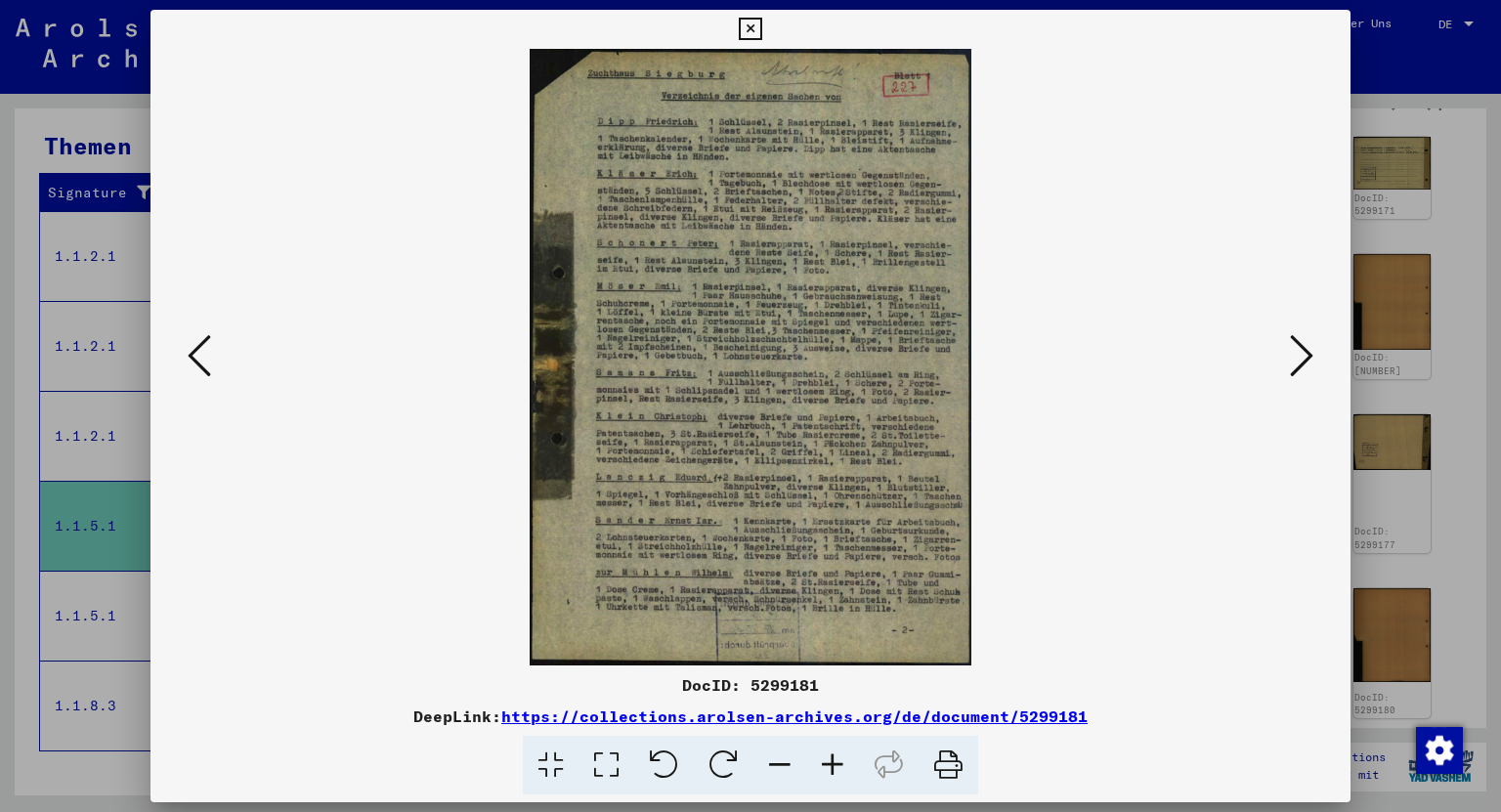 click at bounding box center (1302, 356) 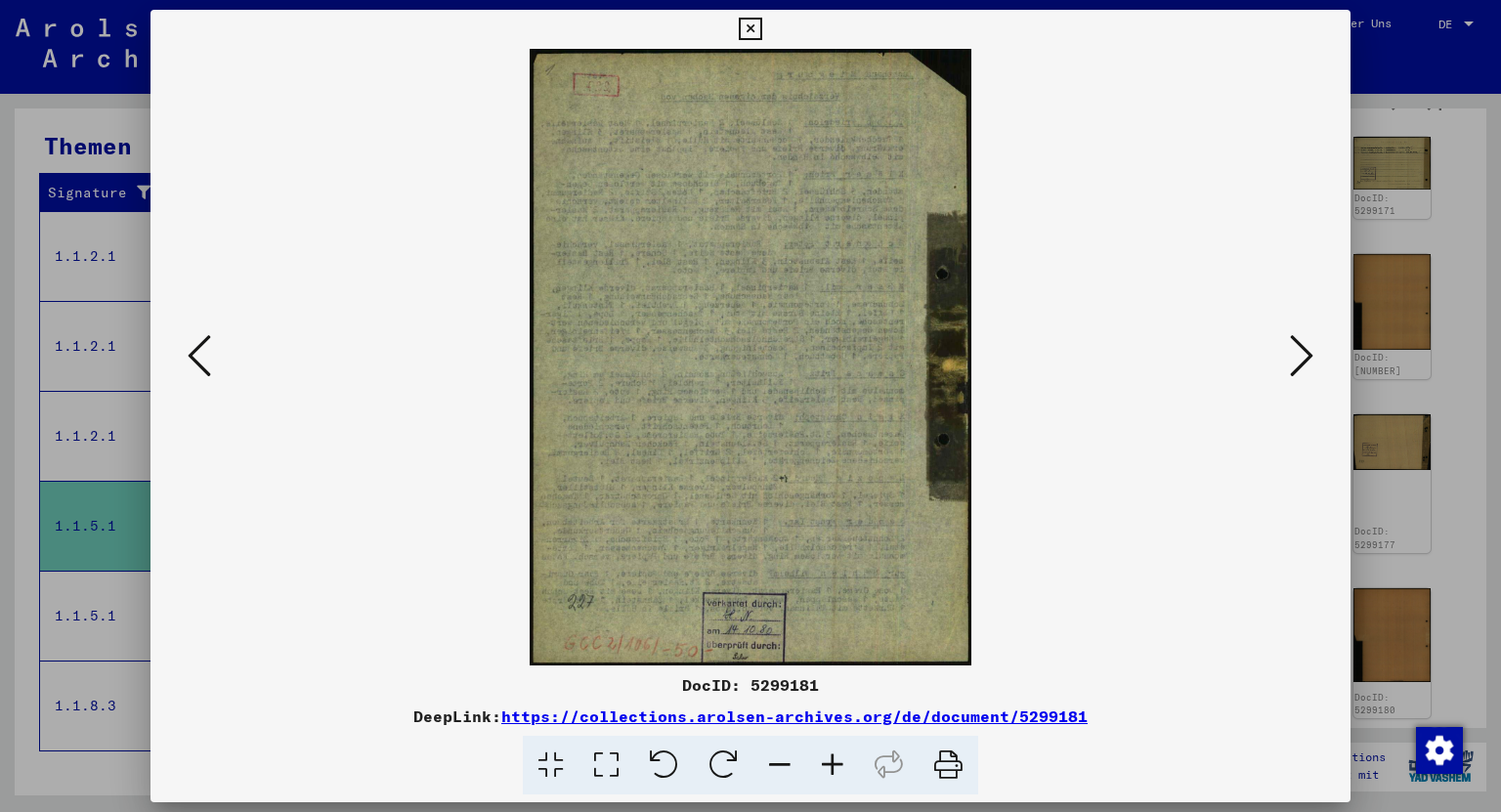 click at bounding box center (1302, 356) 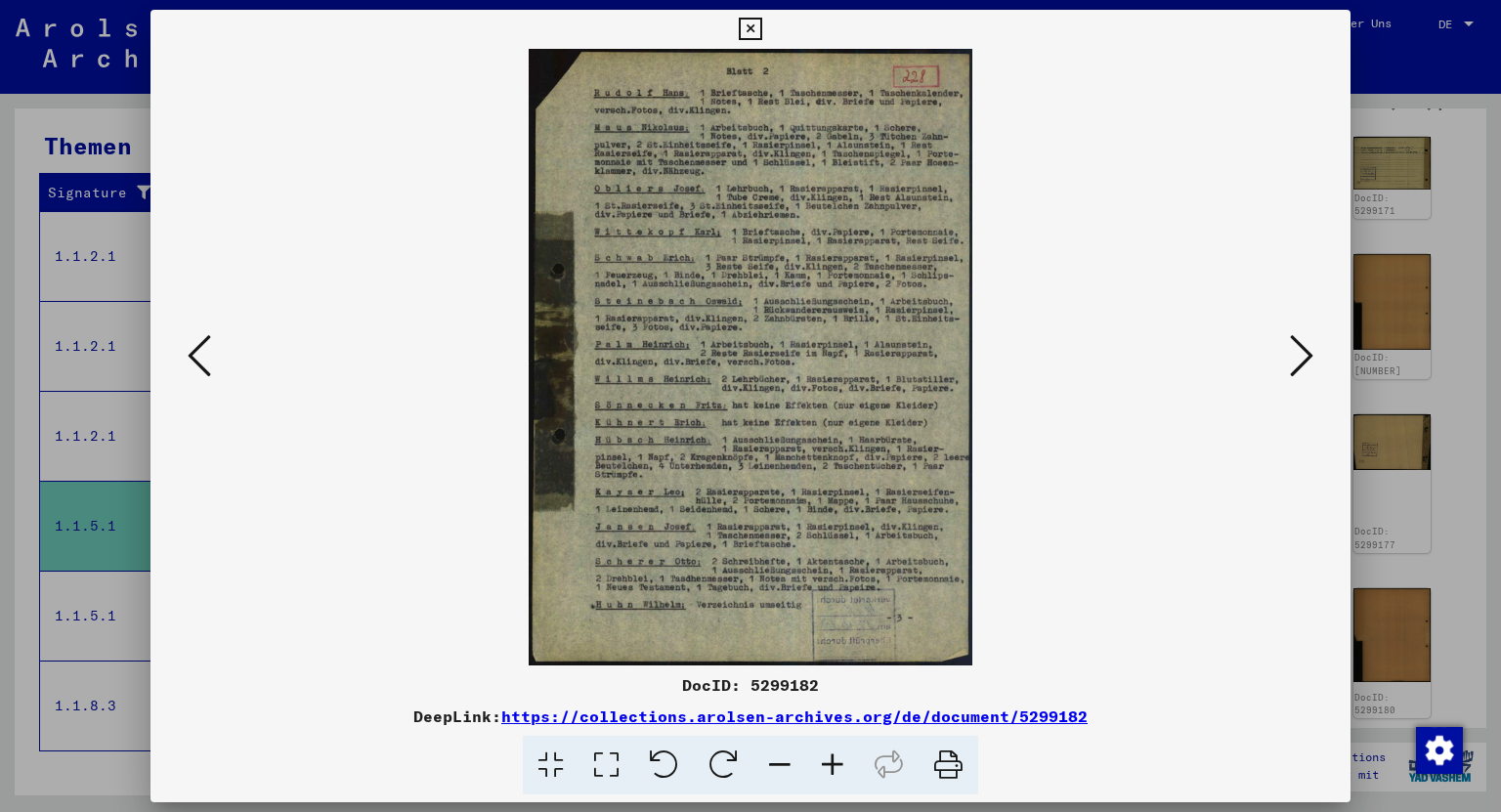 click at bounding box center (1302, 356) 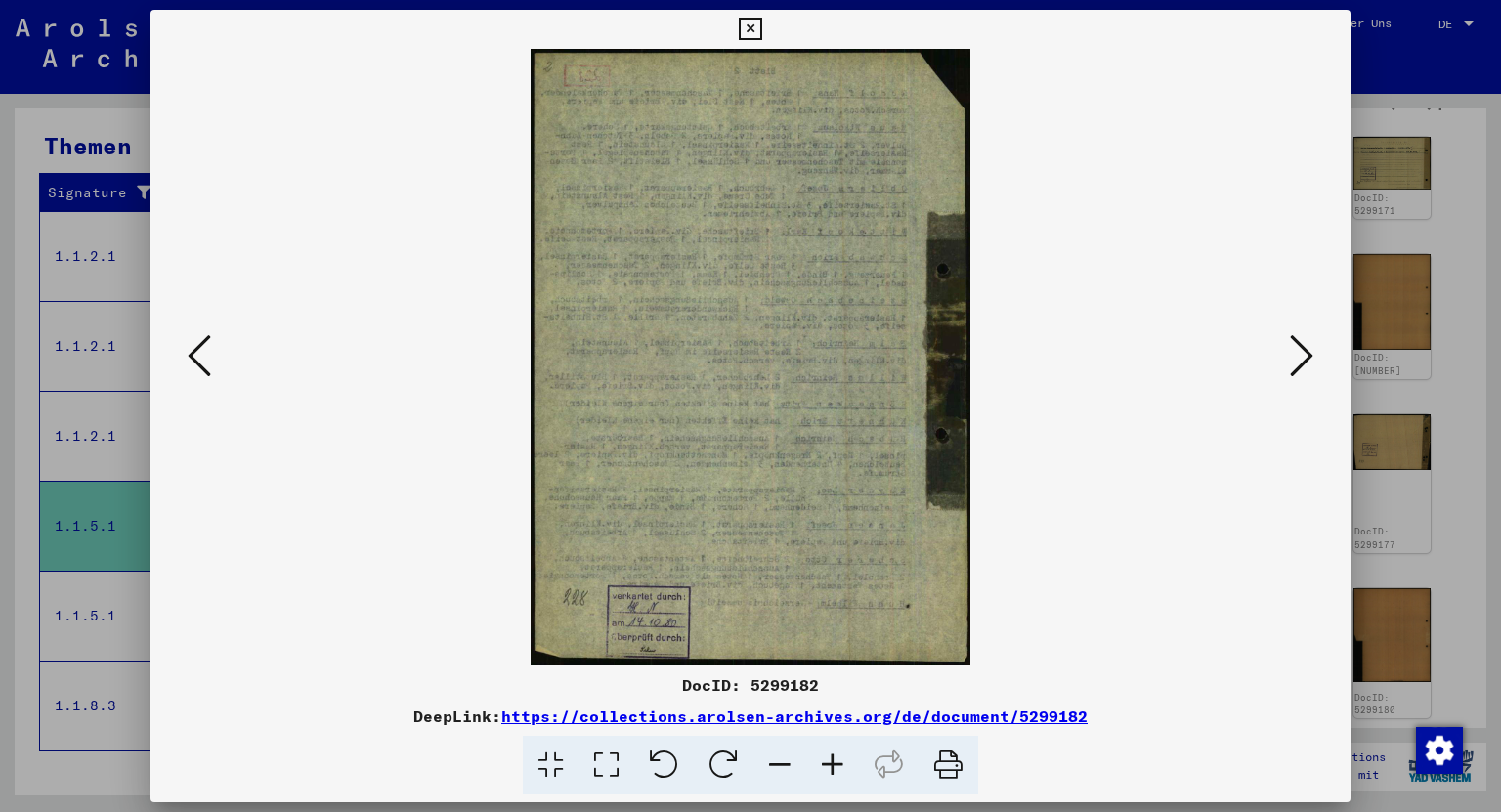 click at bounding box center (1302, 356) 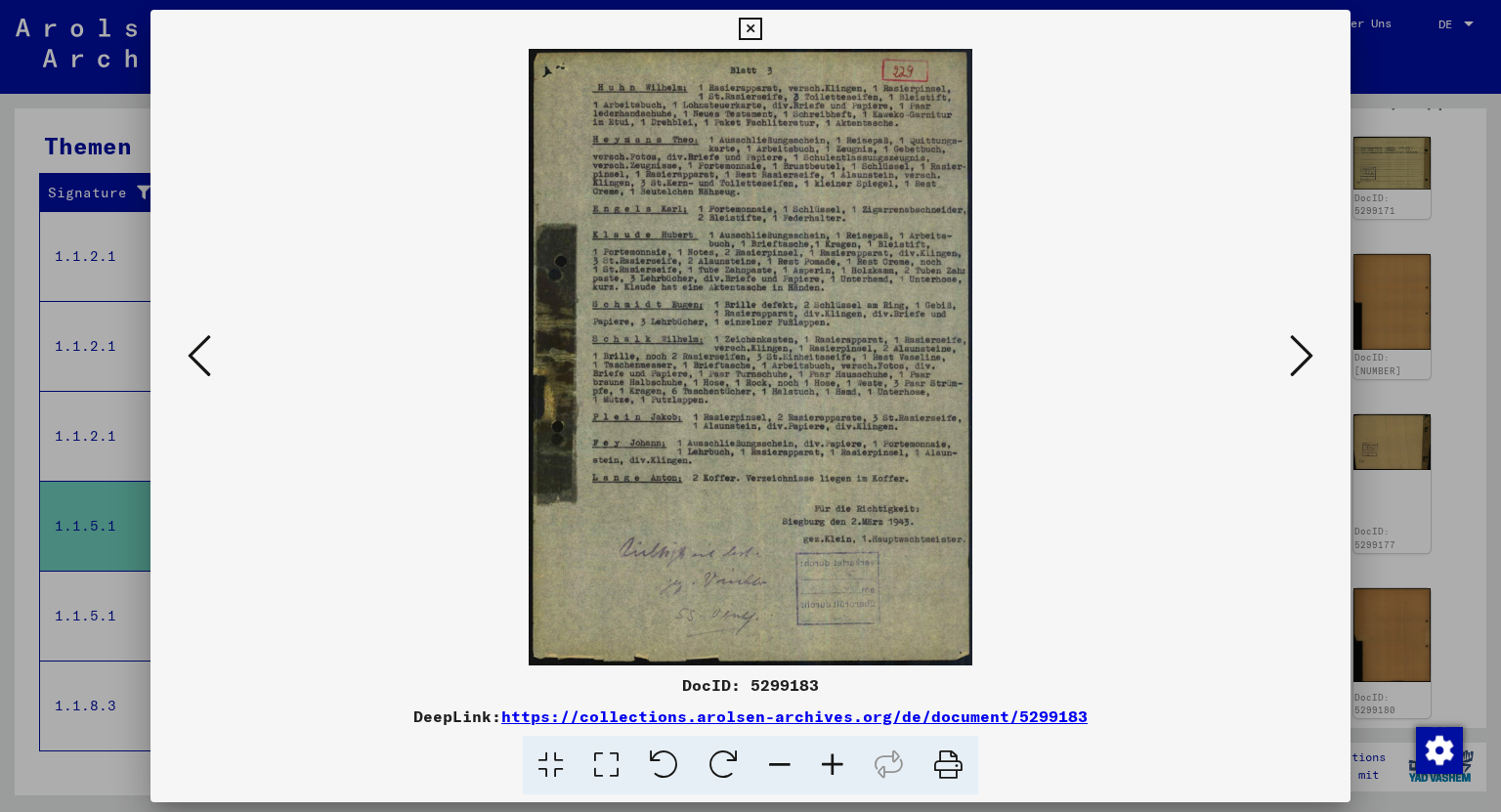 click at bounding box center [1302, 356] 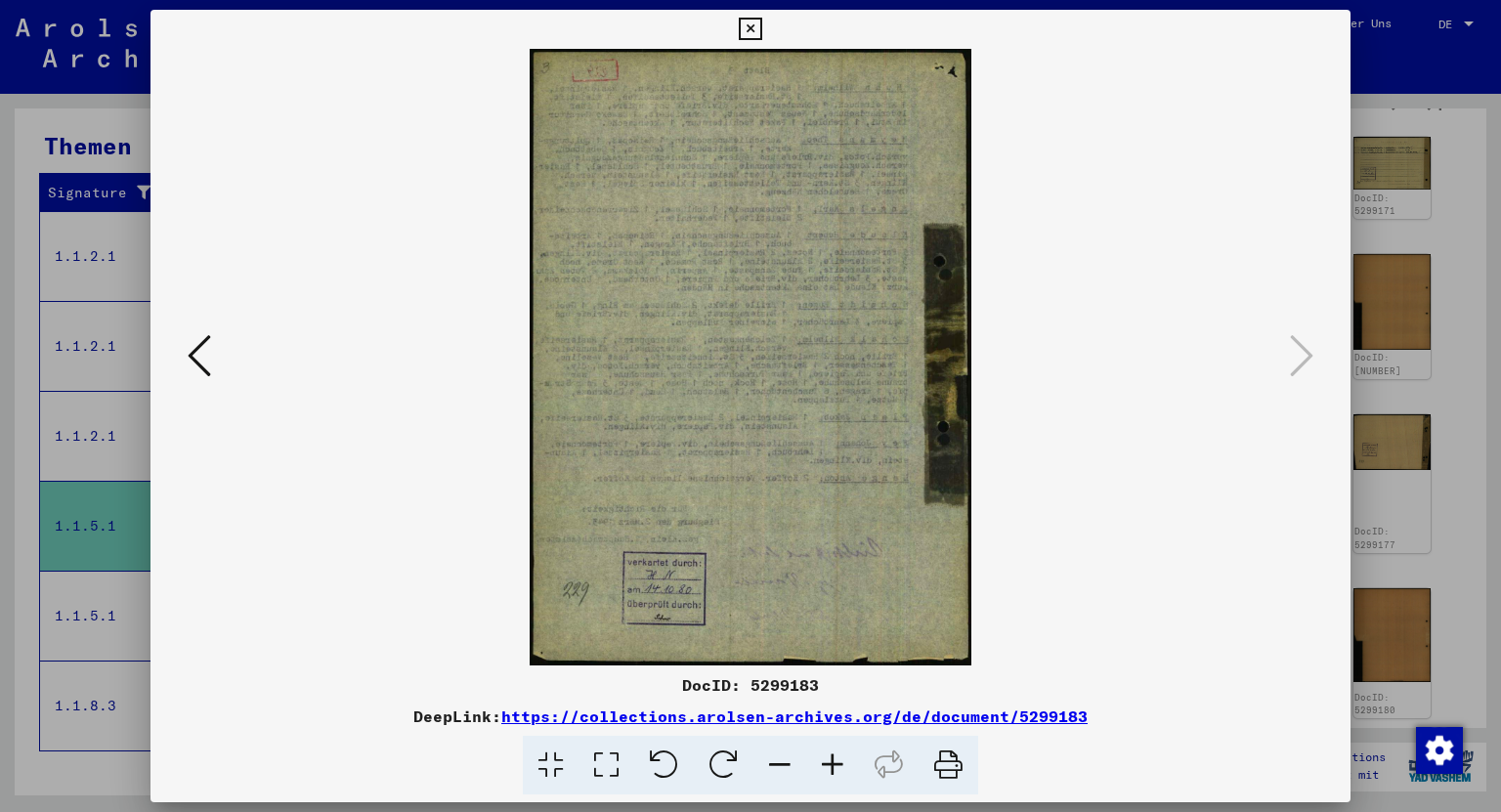 click at bounding box center (750, 29) 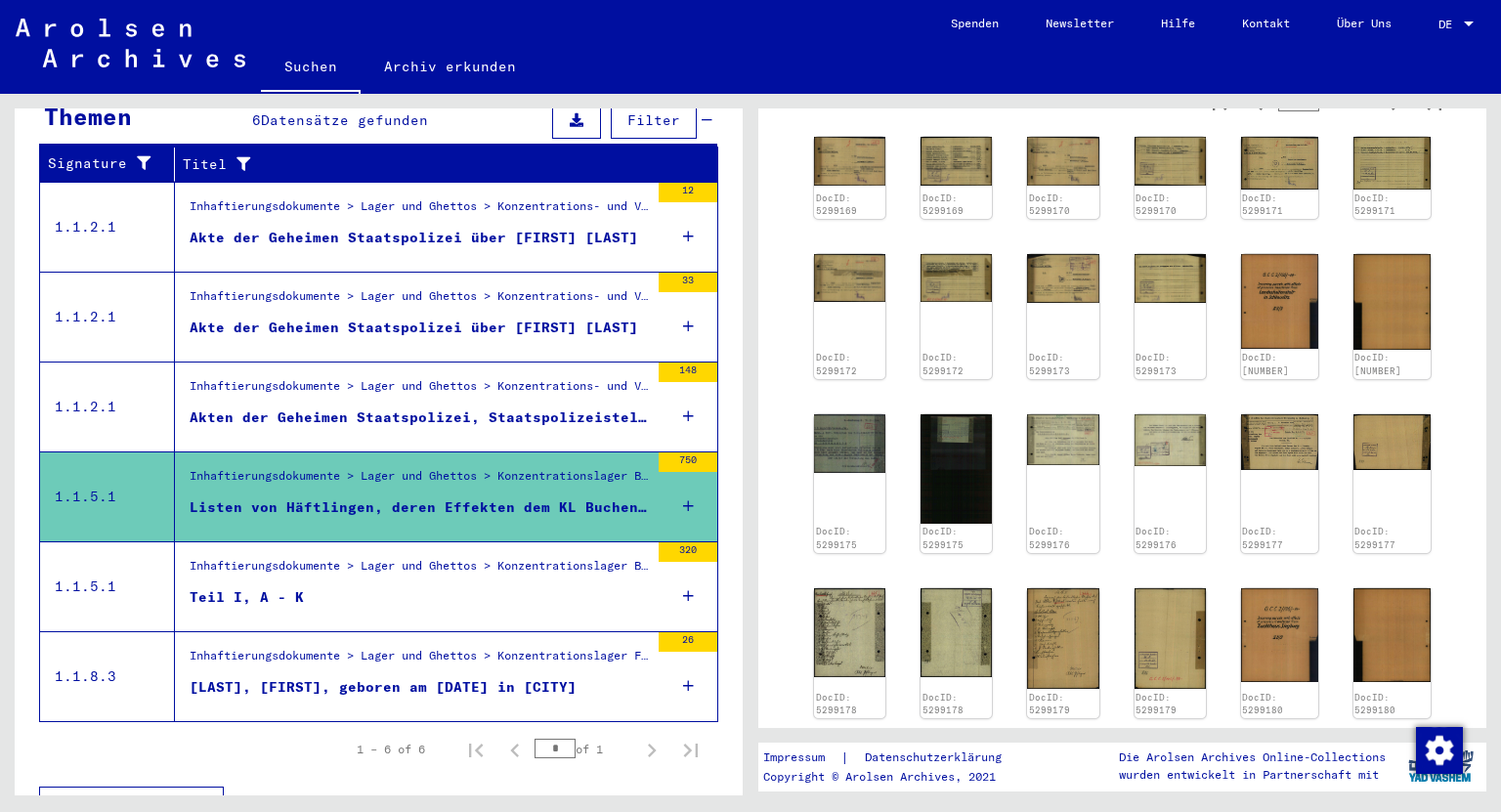scroll, scrollTop: 341, scrollLeft: 0, axis: vertical 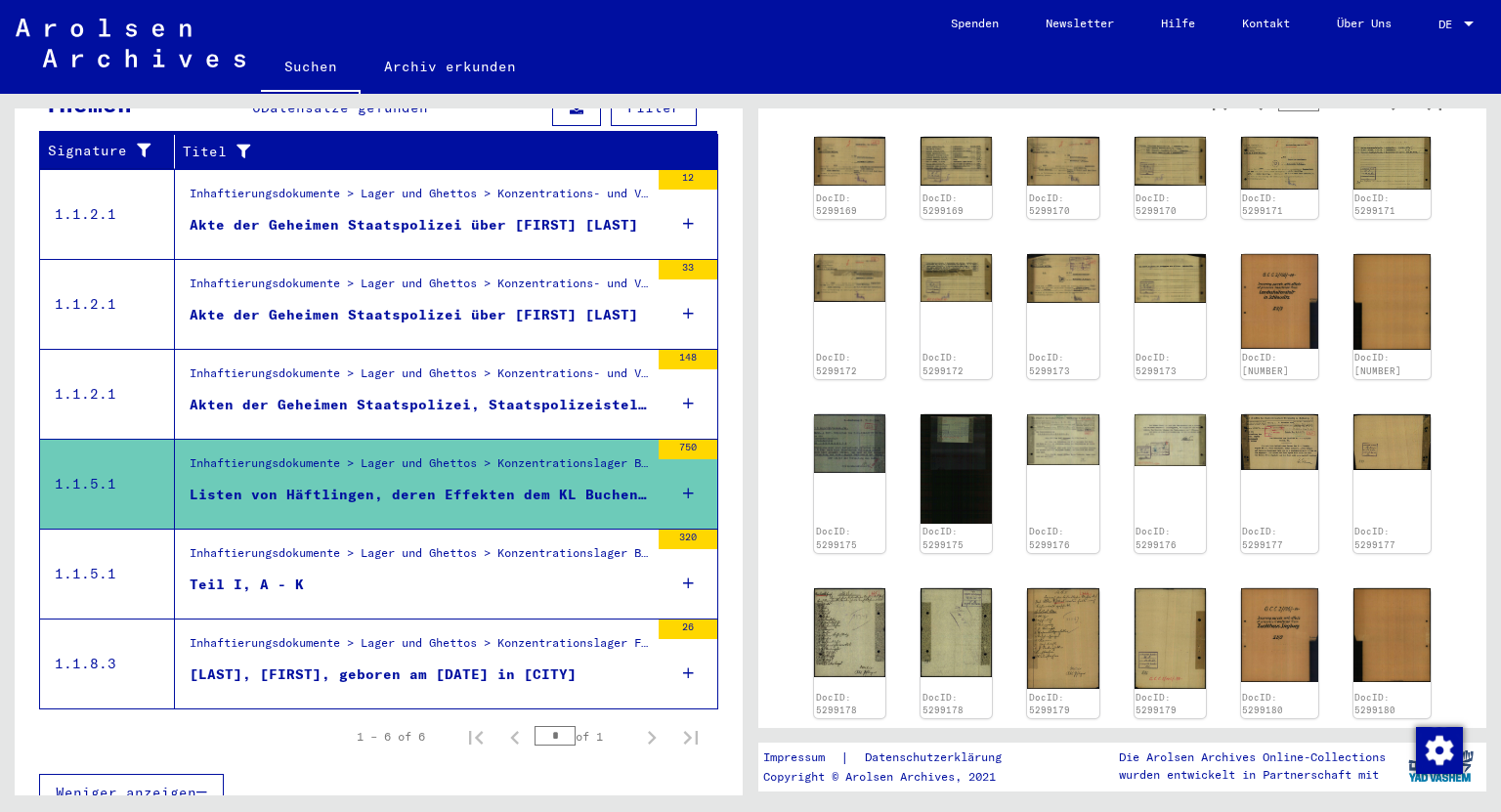 click on "Inhaftierungsdokumente > Lager und Ghettos > Konzentrationslager Buchenwald > Listenmaterial Buchenwald > Listen von Häftlingen, deren Effekten dem KL Buchenwald von verschiedenen      Gefängnissen, Polizeidienststellen und anderen Inhaftierungsanstalten      innerhalb und außerhalb des Deutschen Reichs übergeben wurden, A - Z" at bounding box center (419, 558) 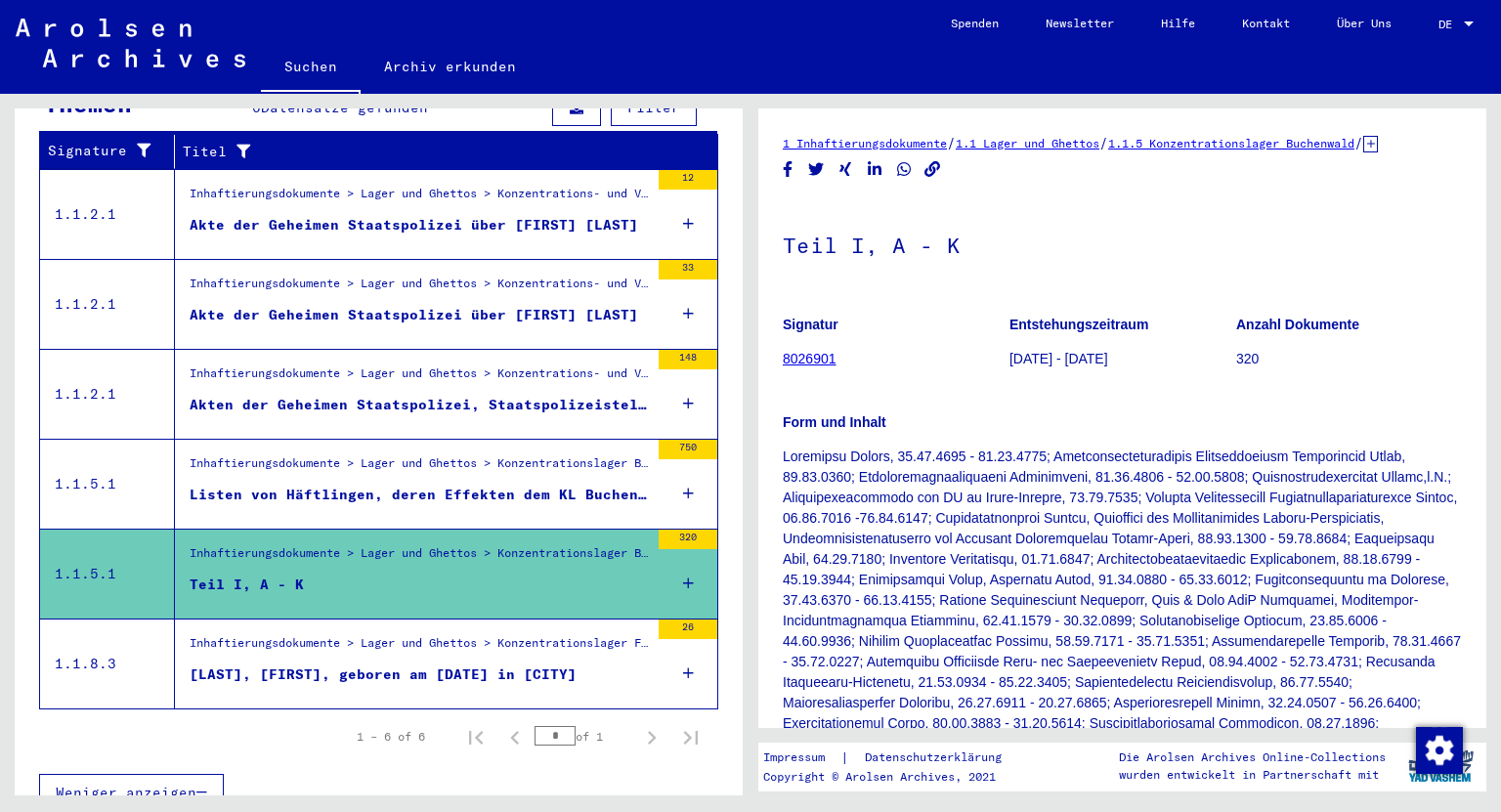 scroll, scrollTop: 0, scrollLeft: 0, axis: both 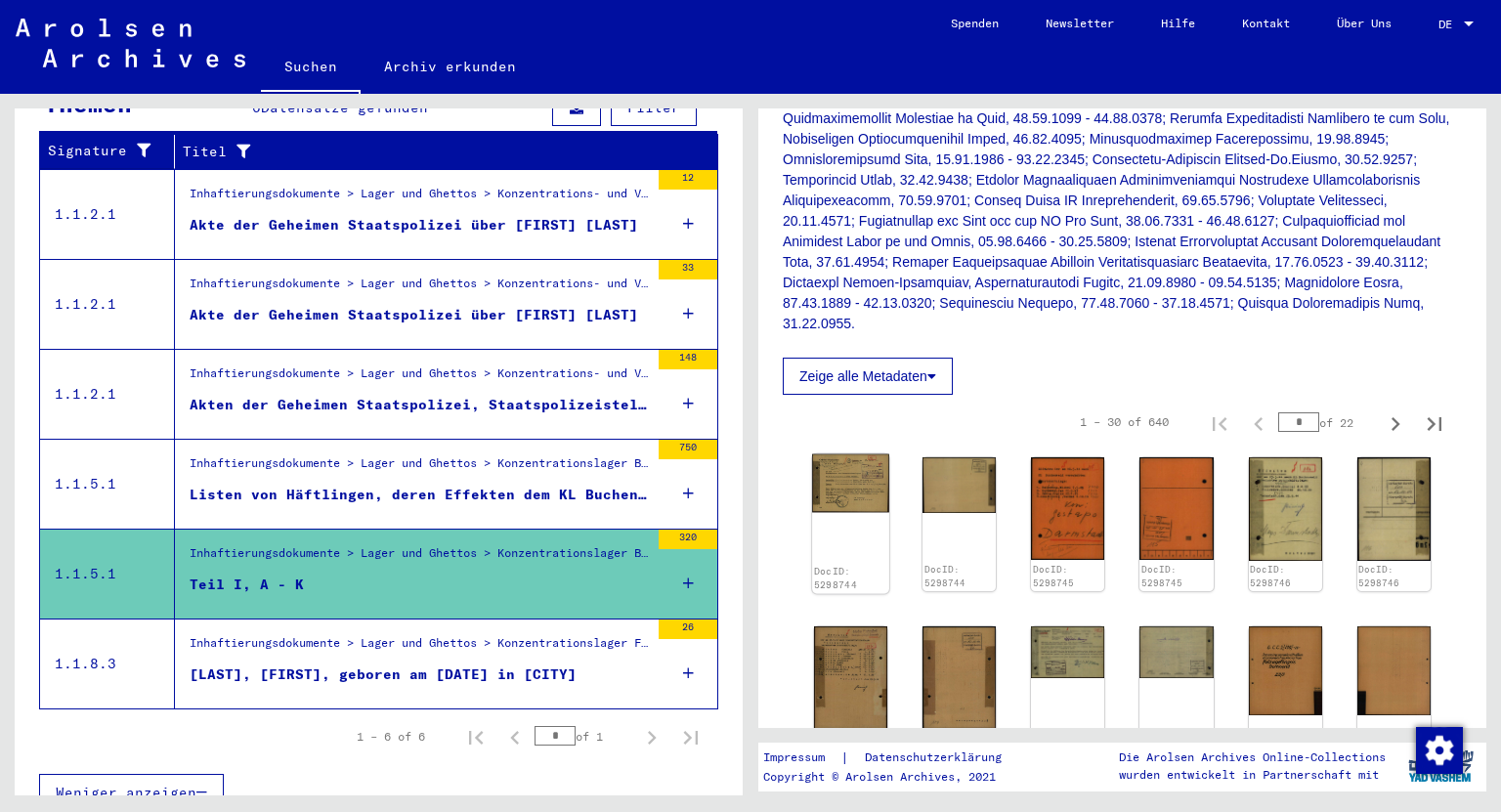 click 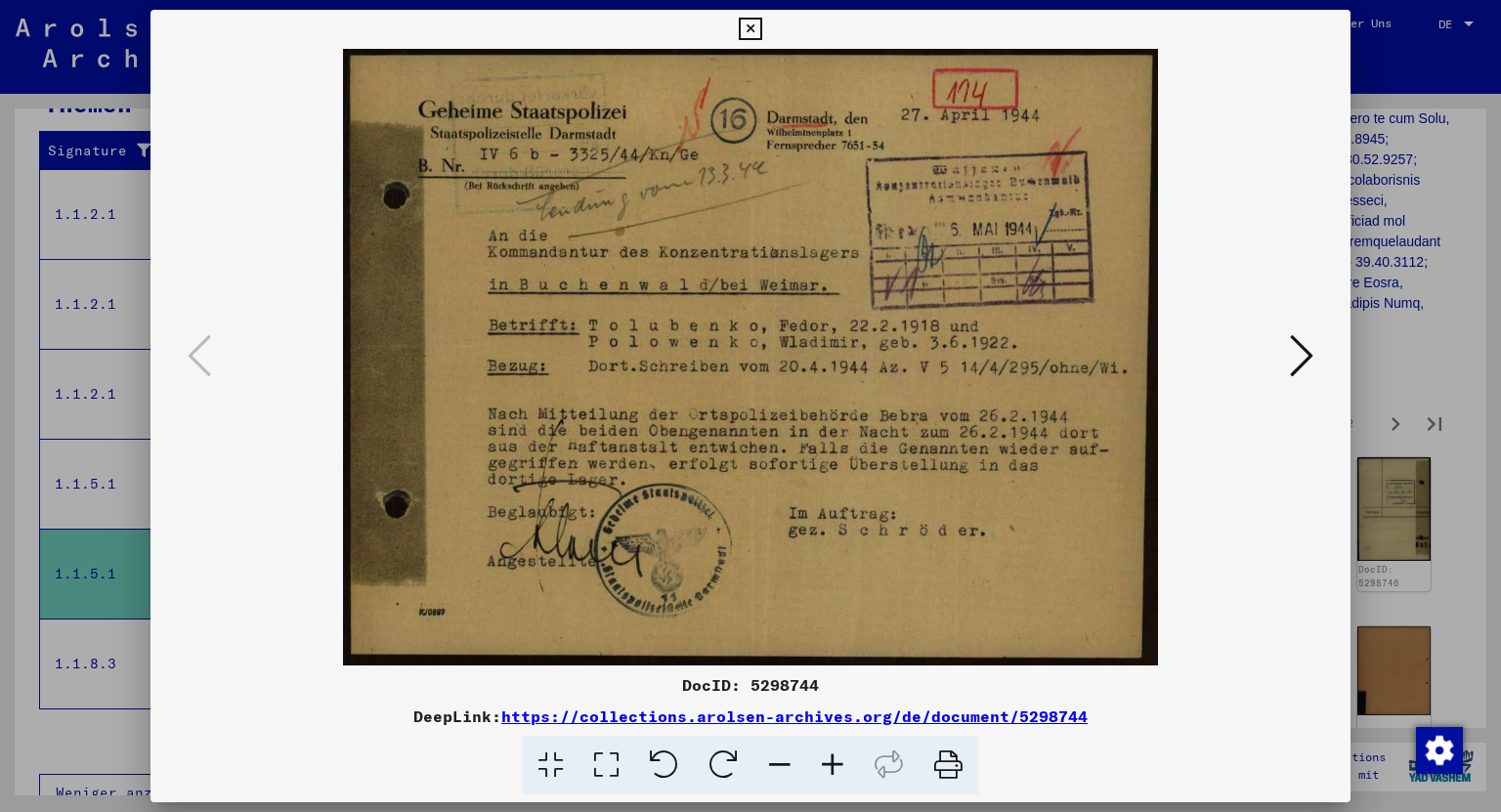 click at bounding box center (750, 29) 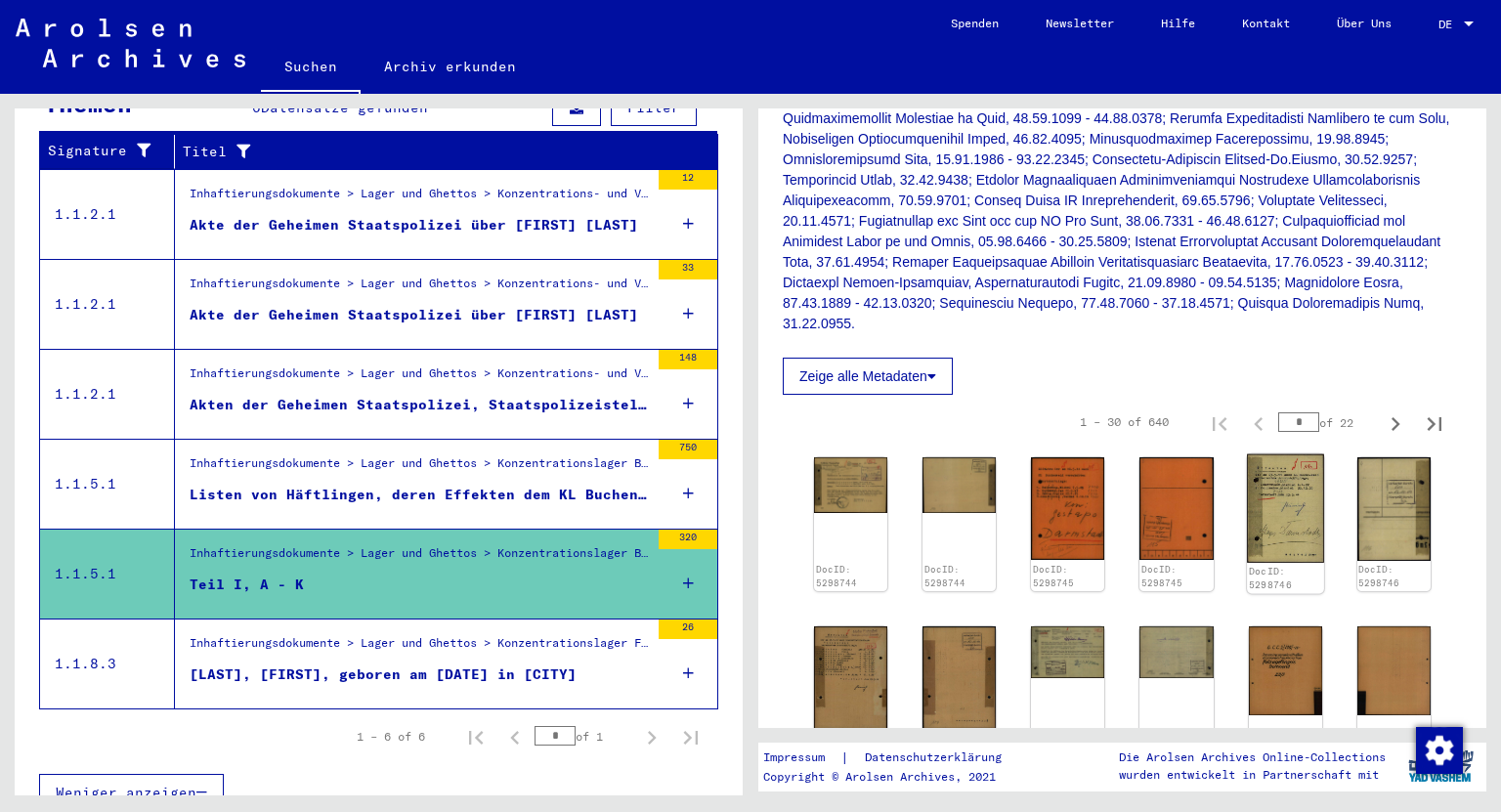 click 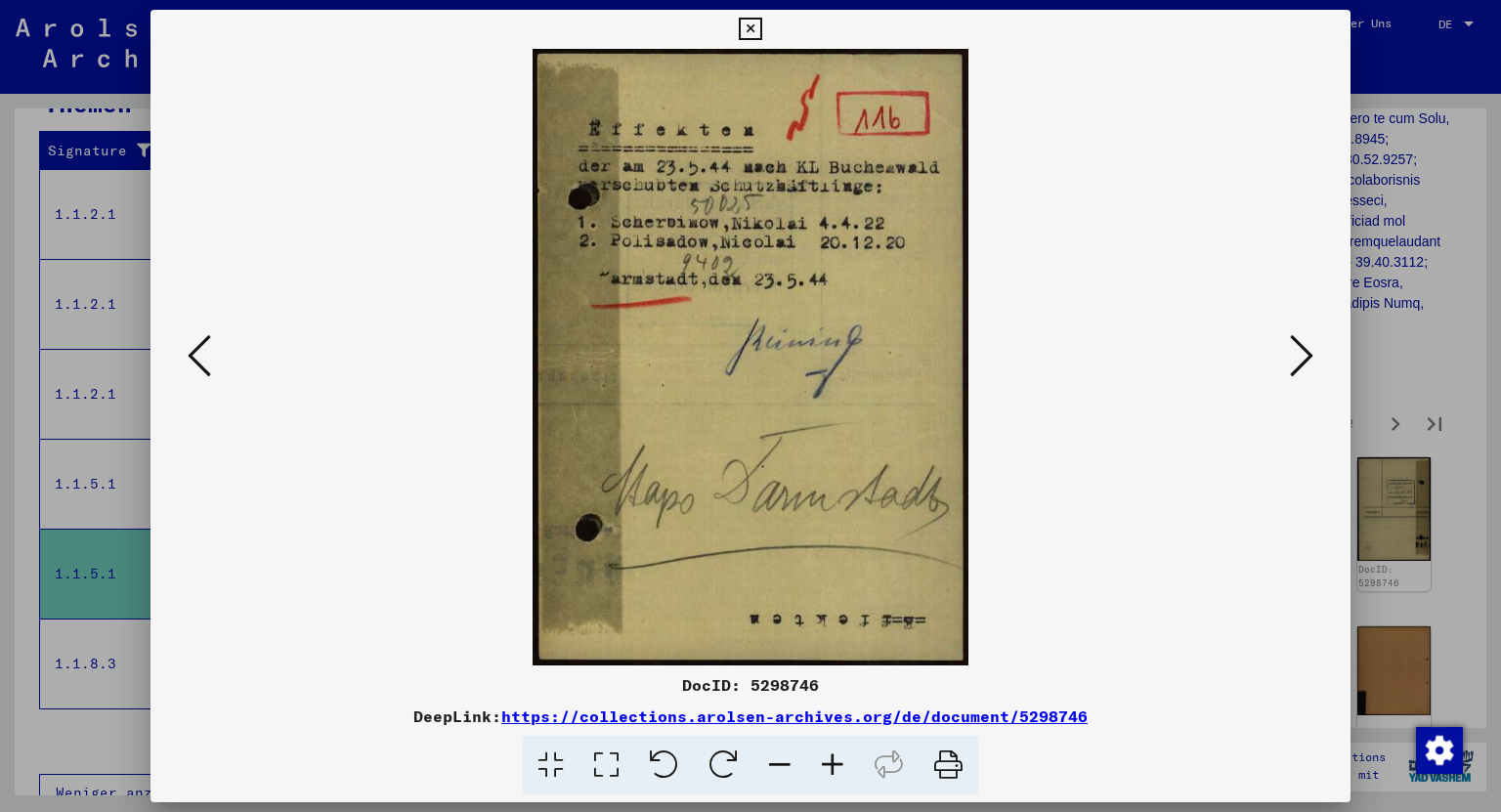click at bounding box center (750, 29) 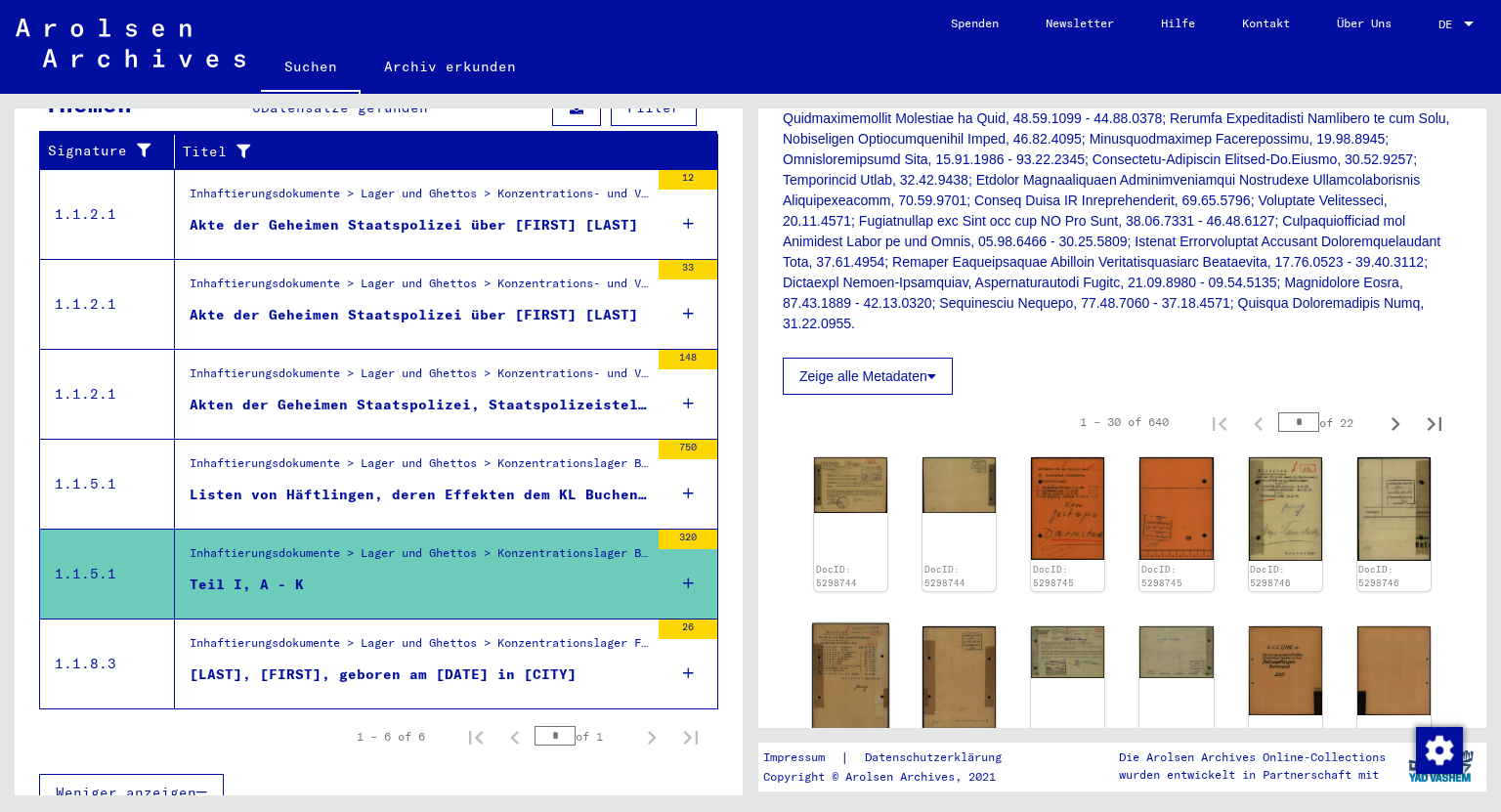 click 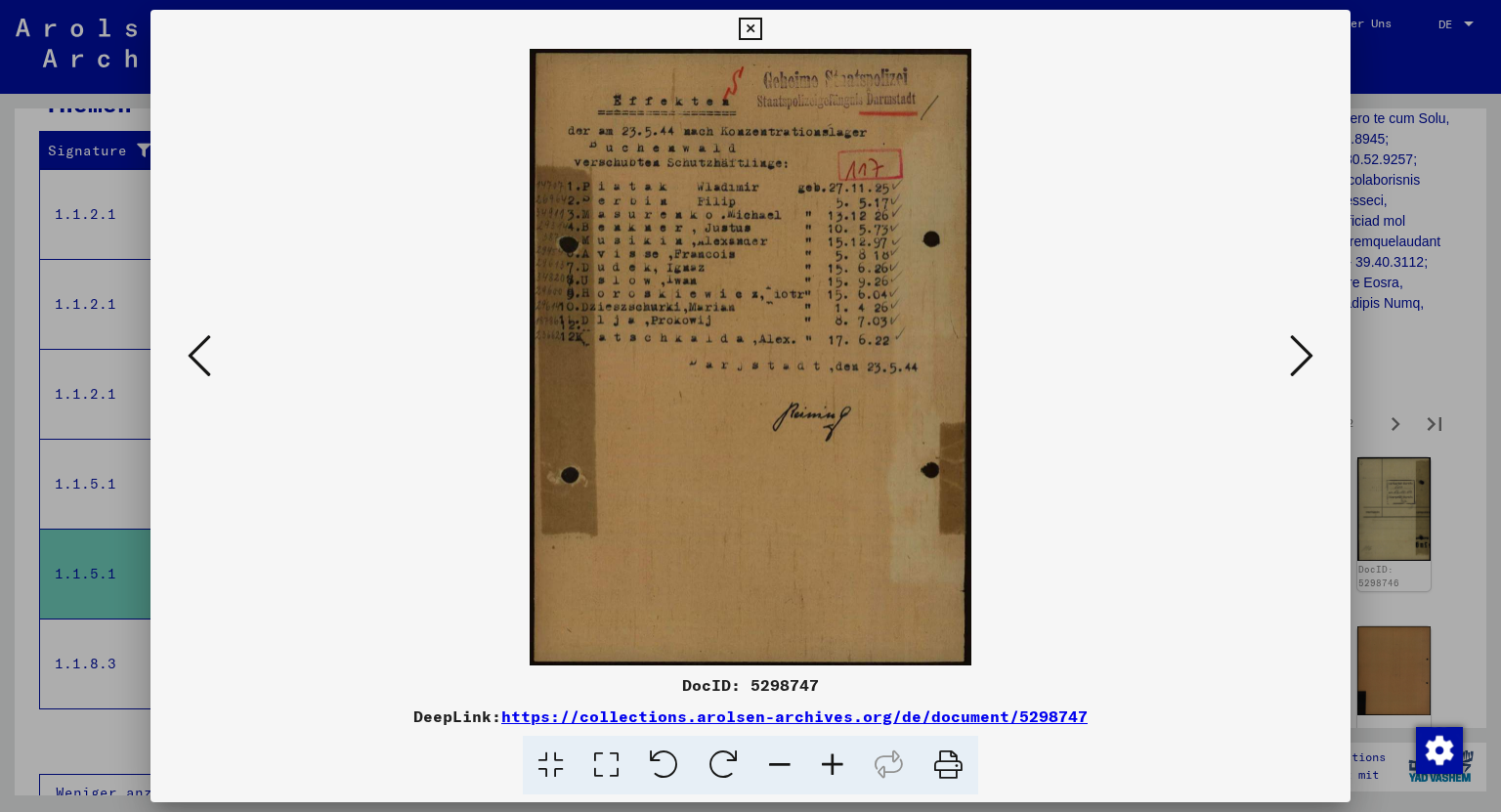 click at bounding box center (750, 29) 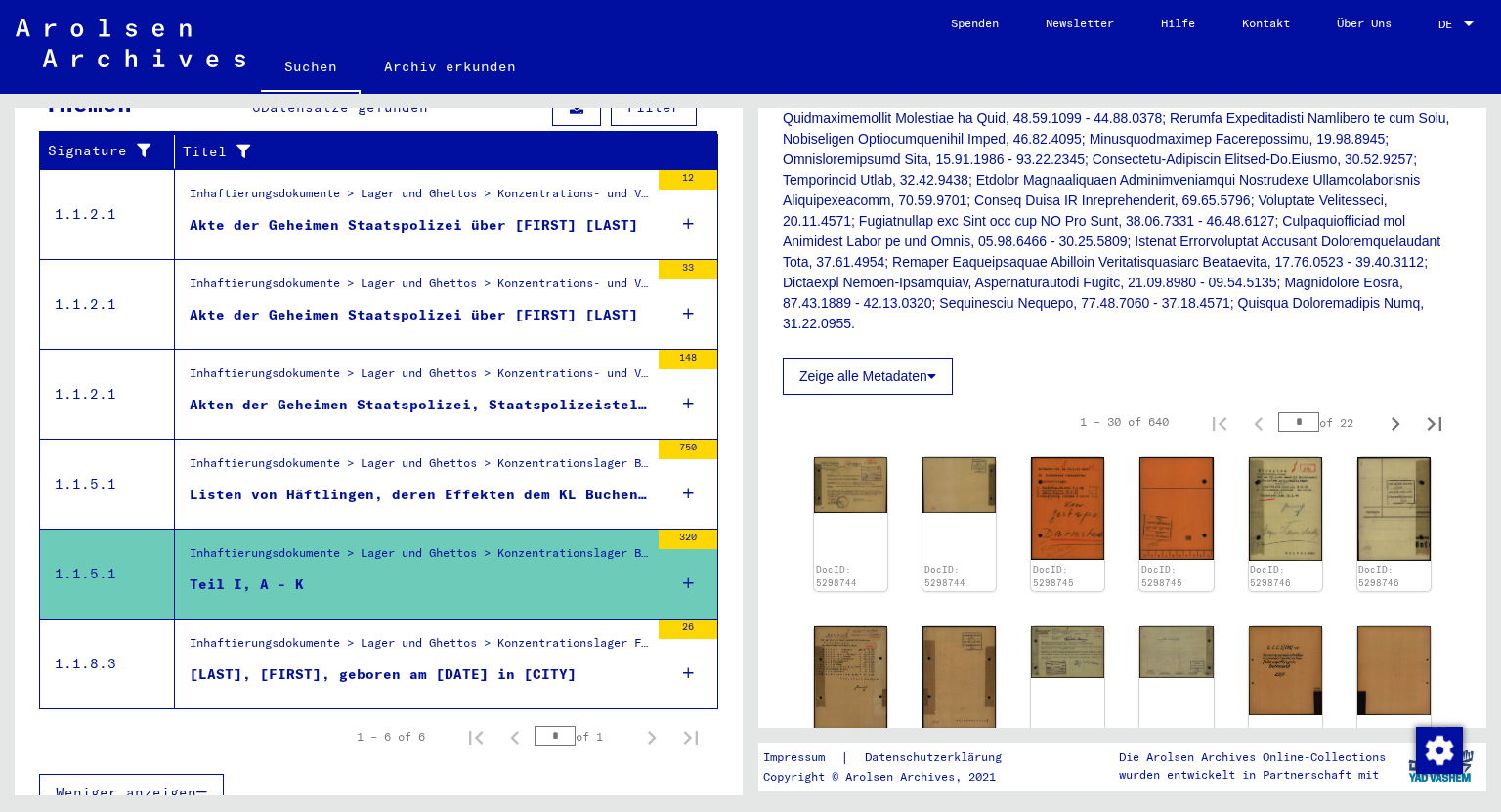 drag, startPoint x: 536, startPoint y: 648, endPoint x: 549, endPoint y: 648, distance: 13 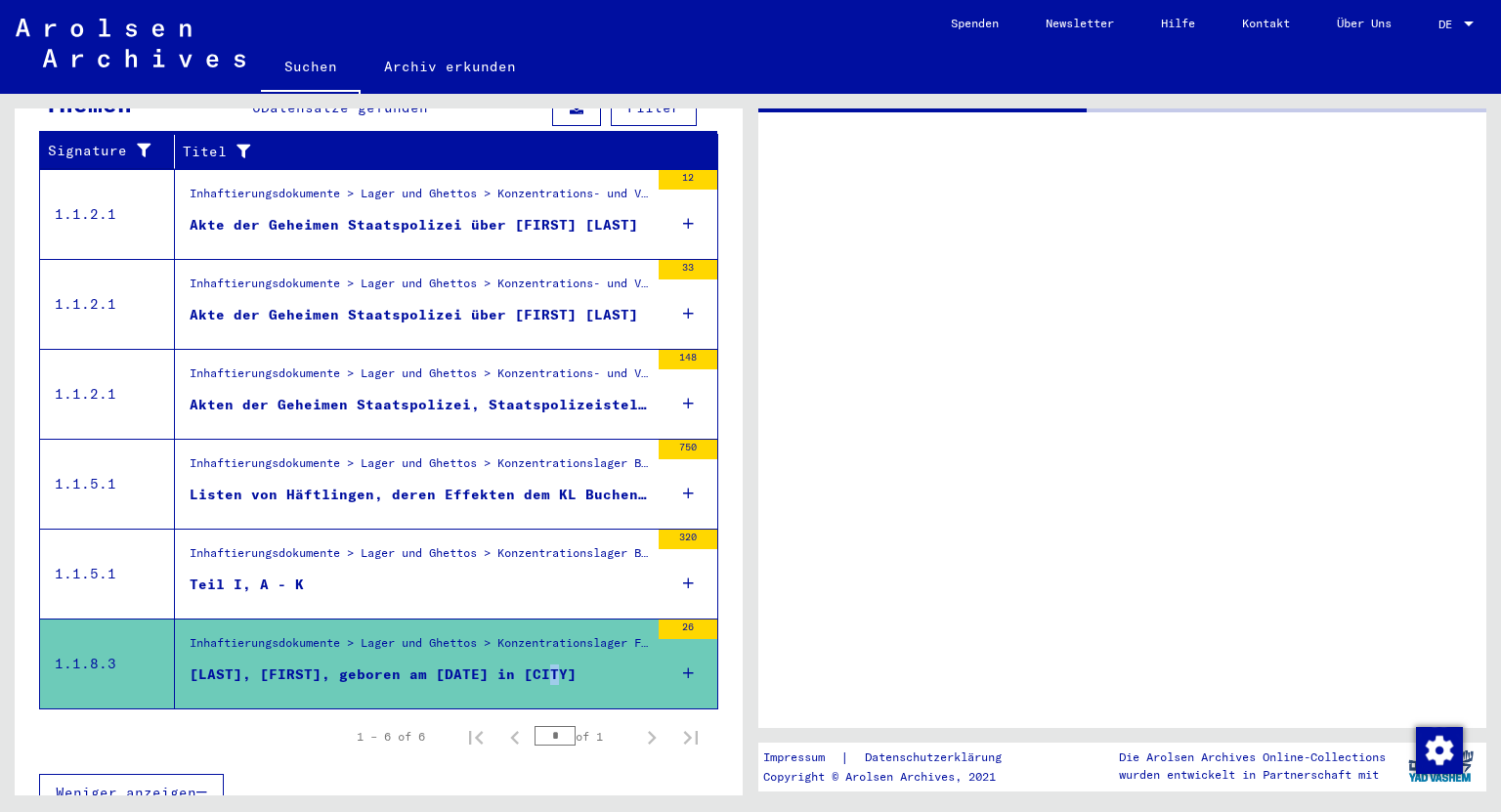 scroll, scrollTop: 0, scrollLeft: 0, axis: both 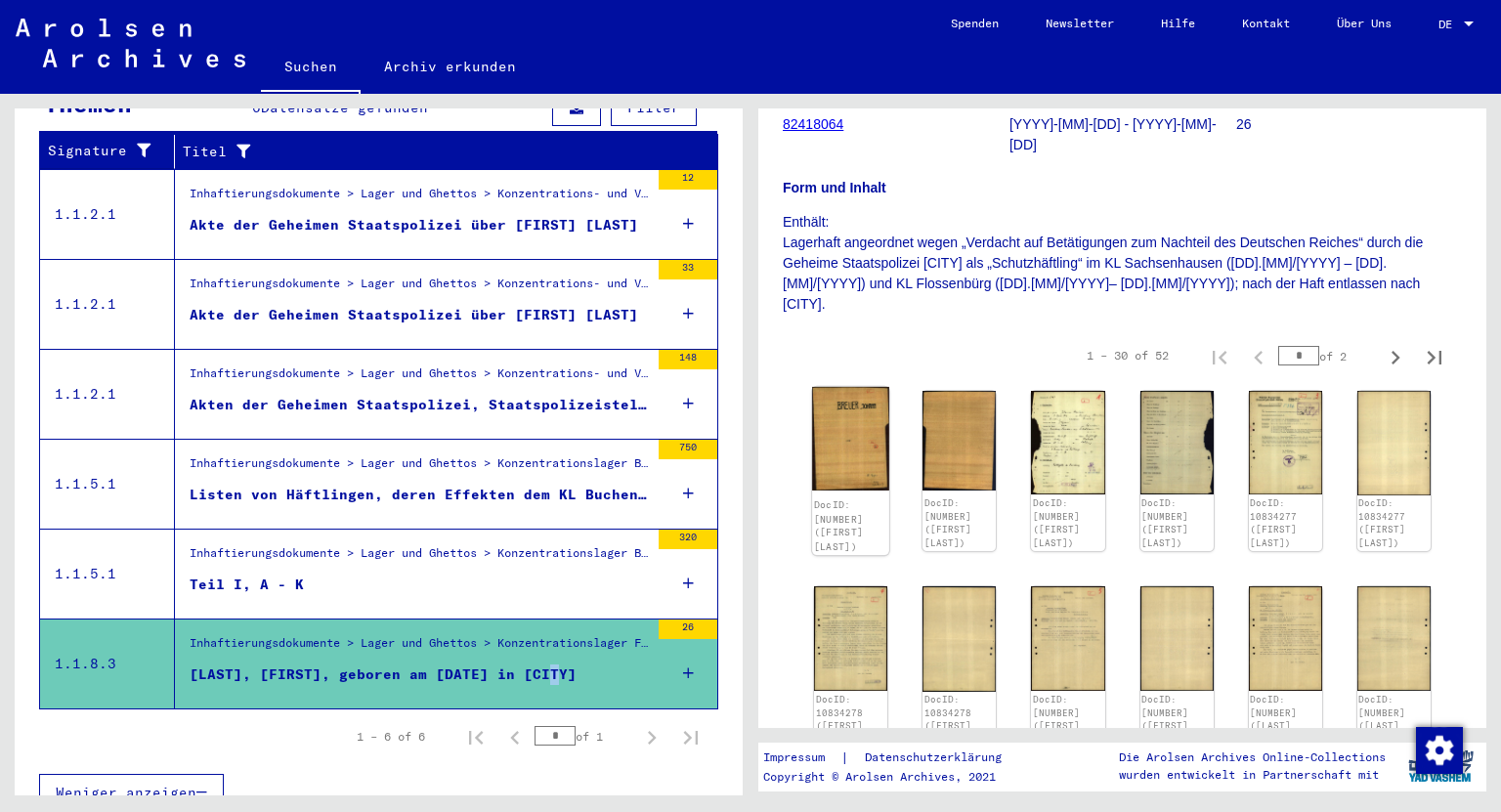 click 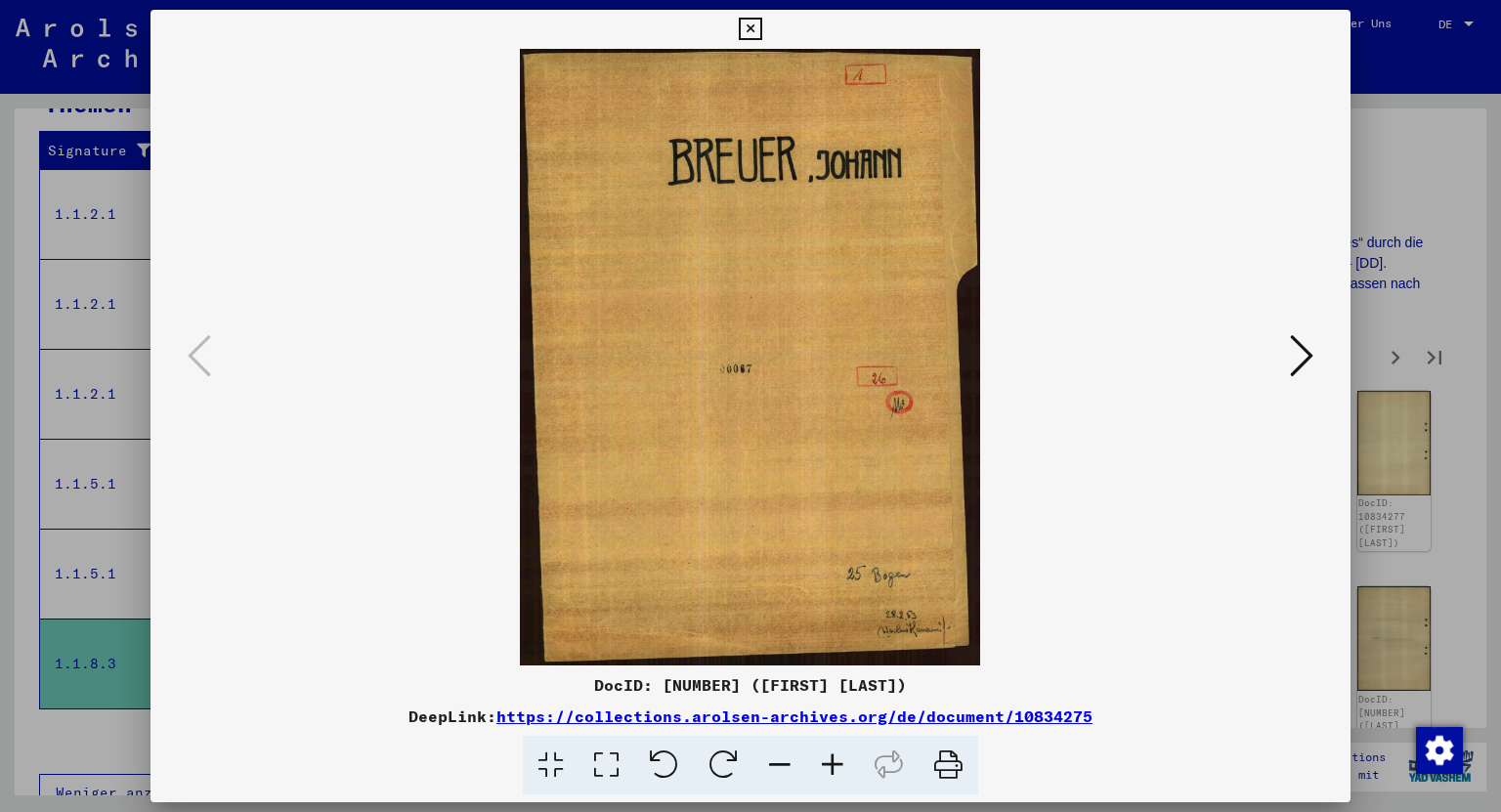 click at bounding box center [1302, 356] 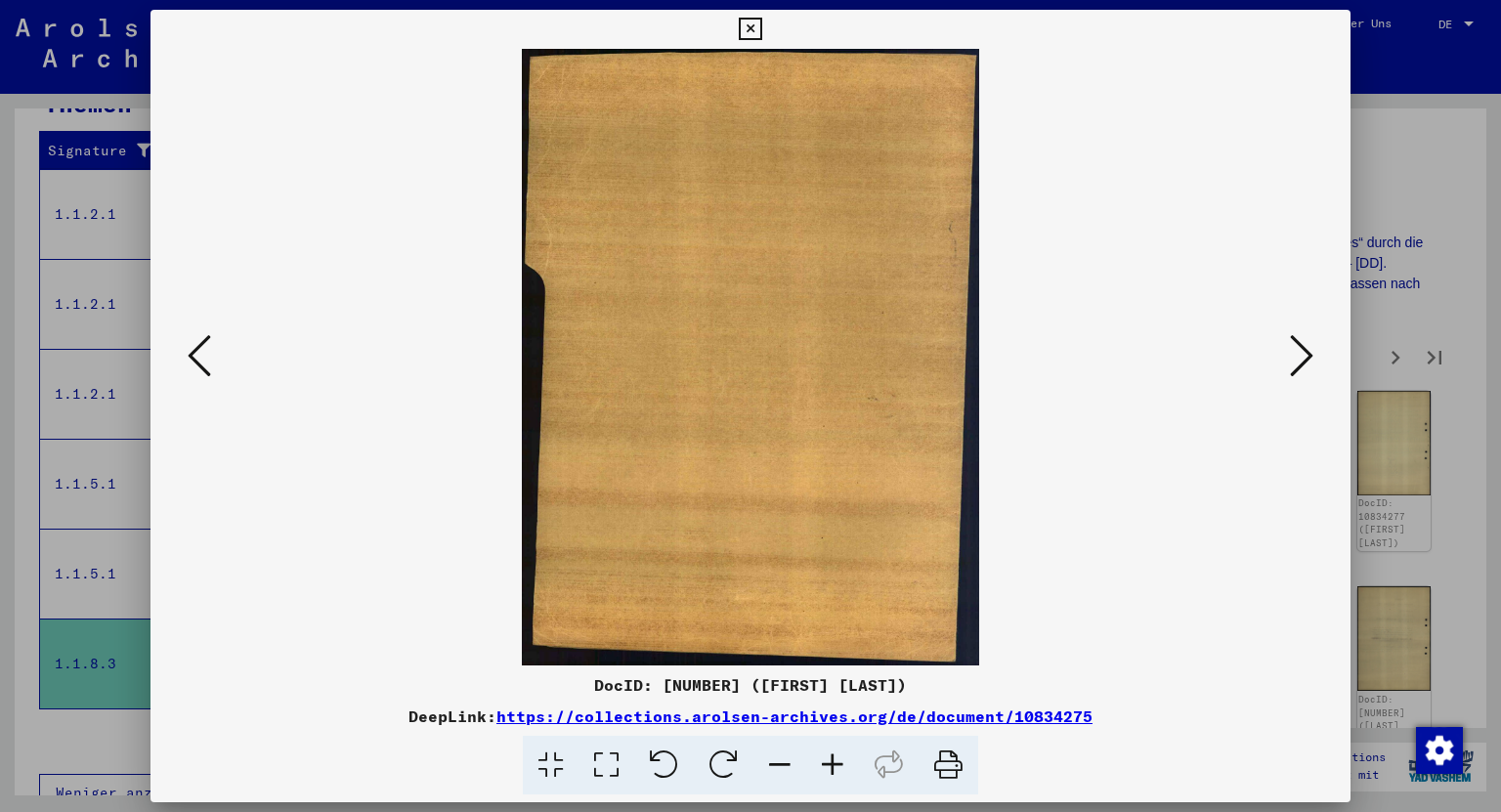 click at bounding box center (1302, 356) 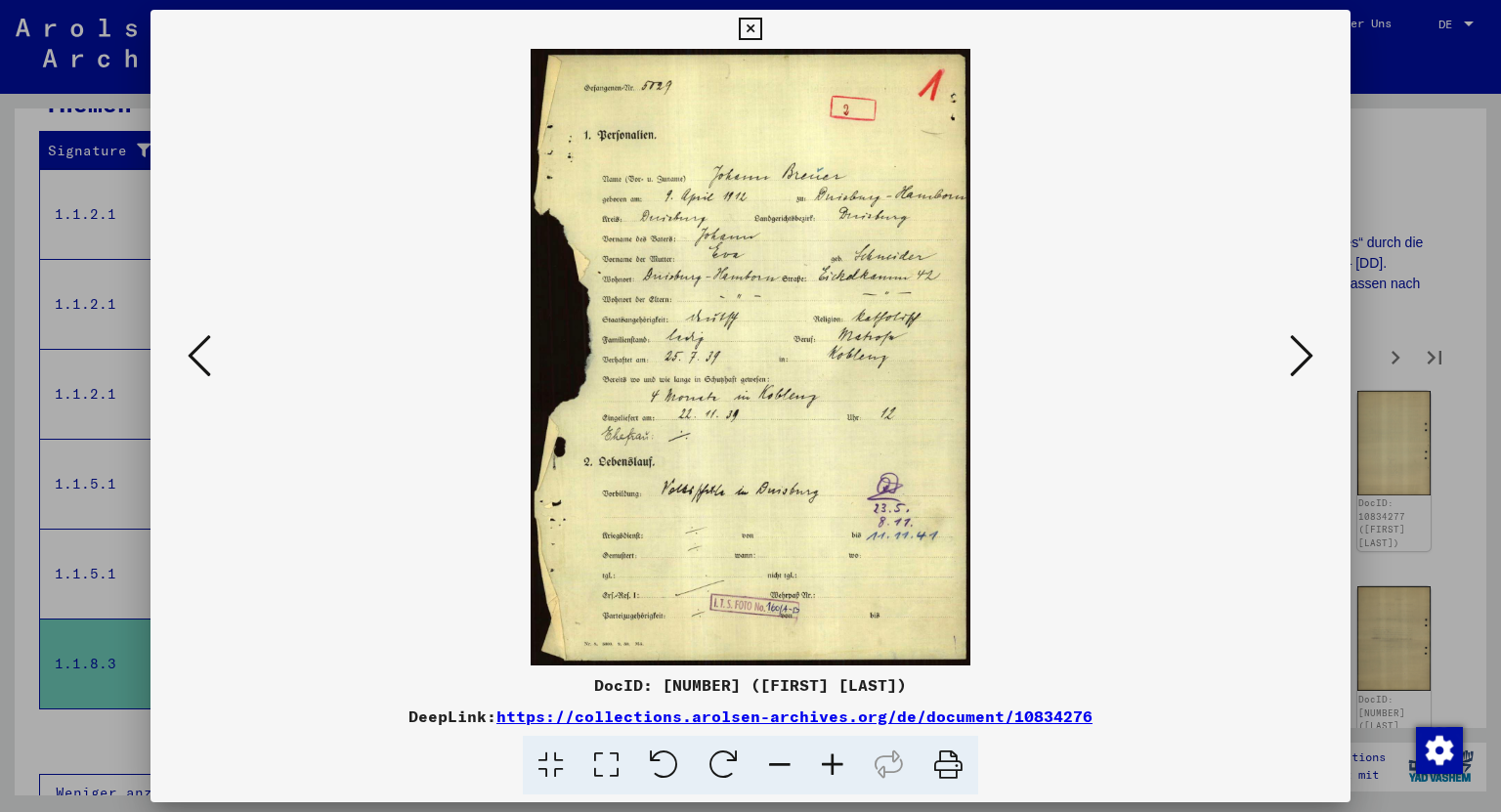 click at bounding box center (1302, 356) 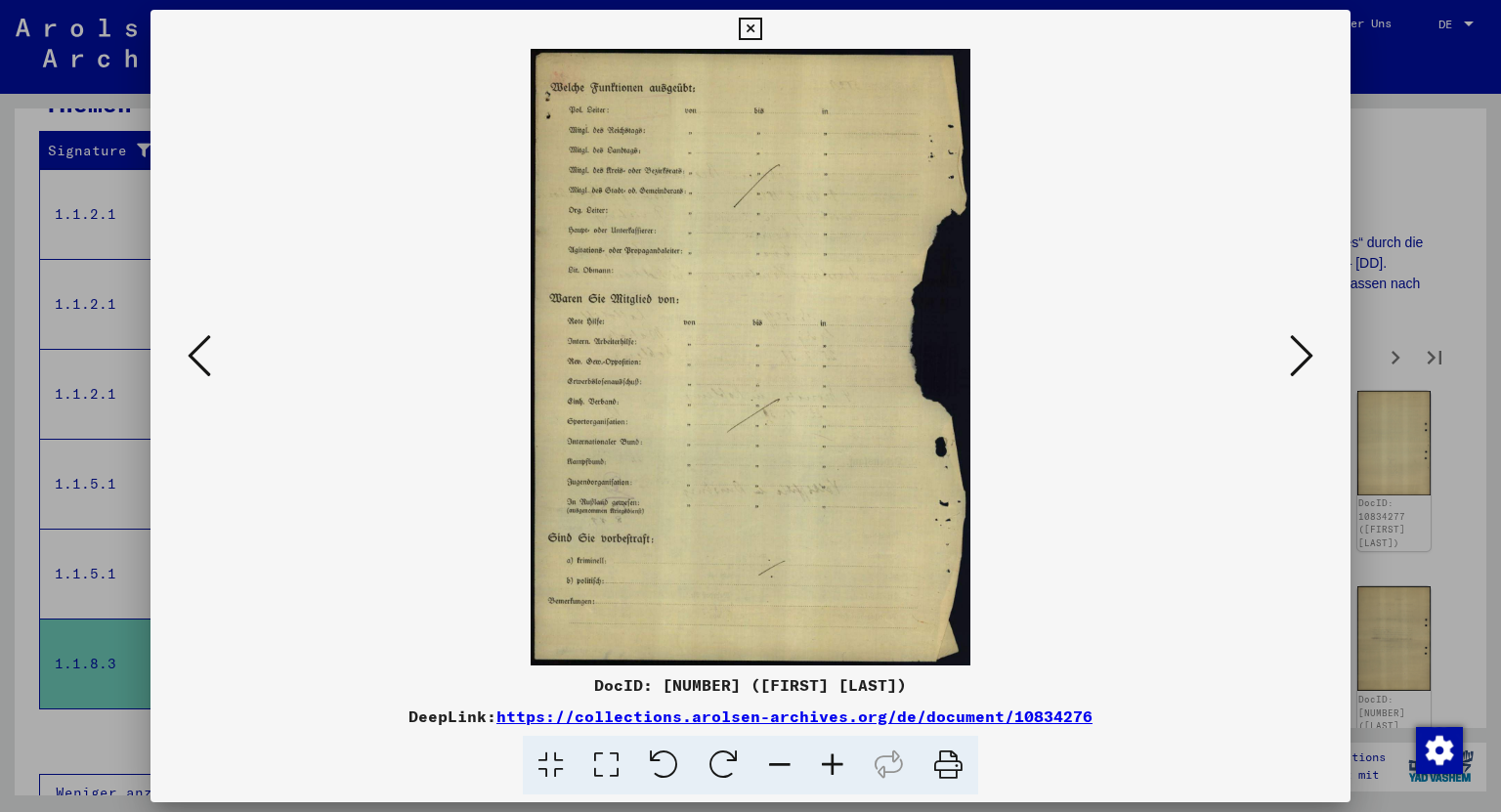 click at bounding box center [1302, 356] 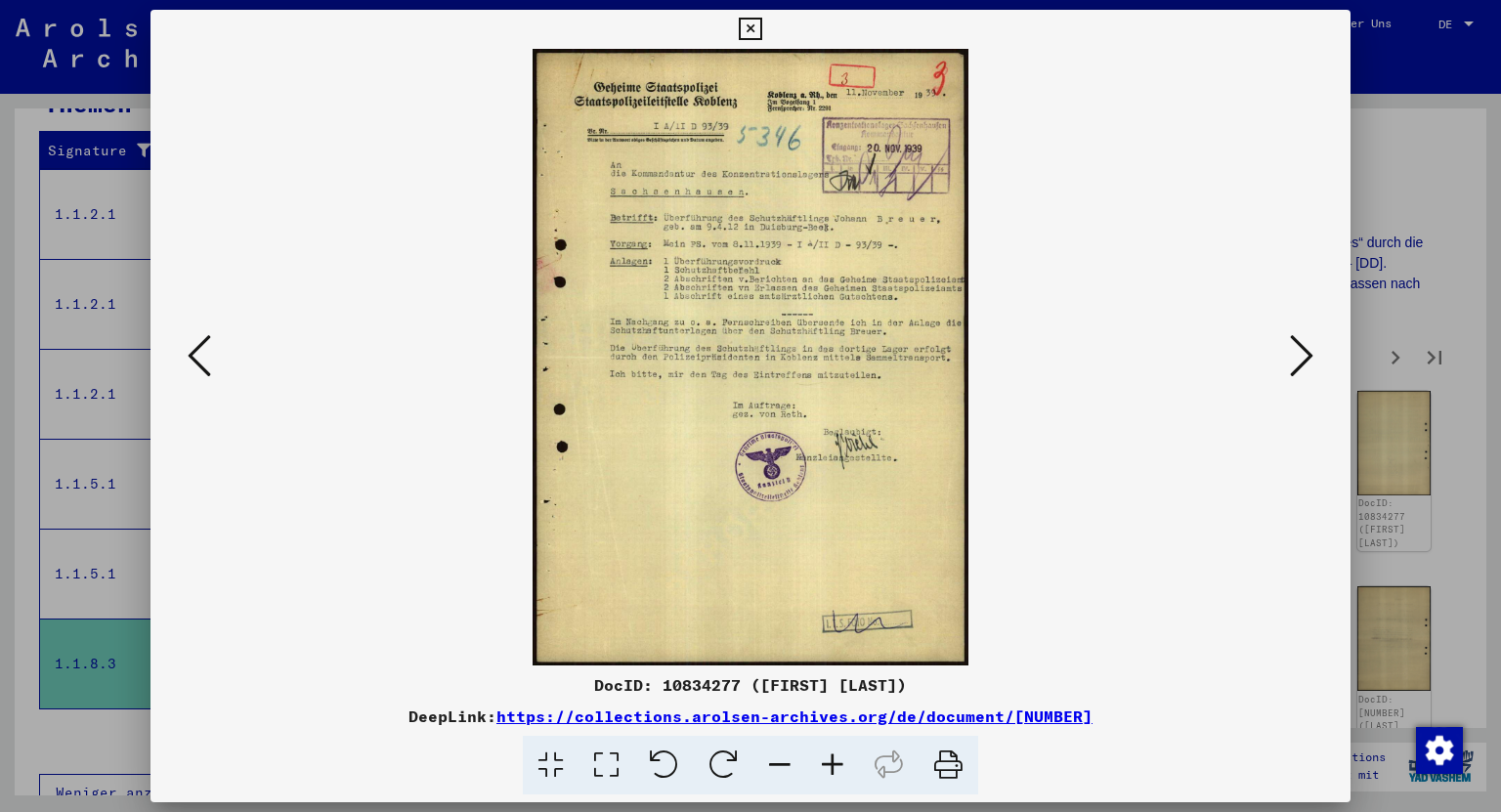 click at bounding box center (750, 357) 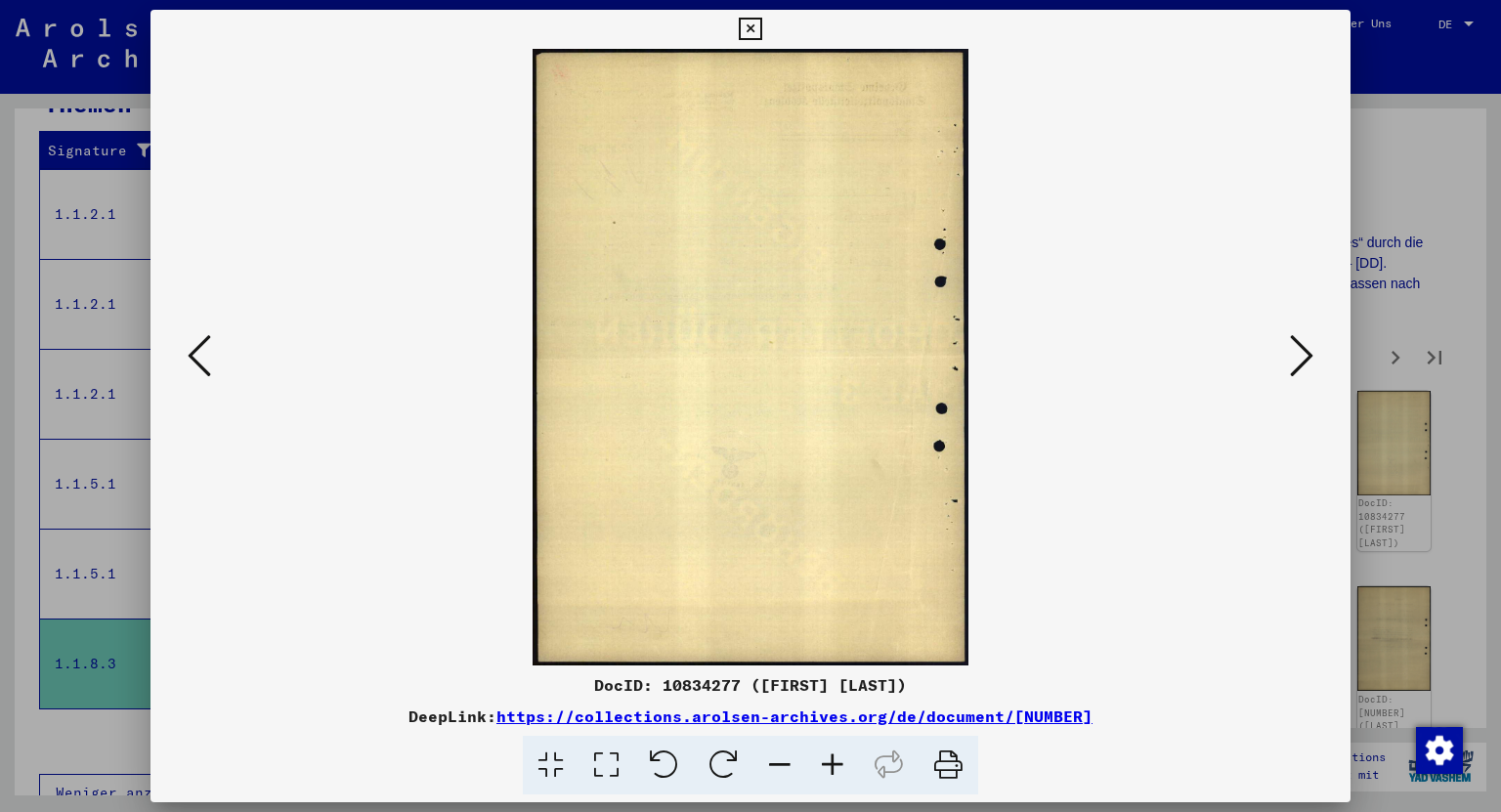 click at bounding box center [1302, 356] 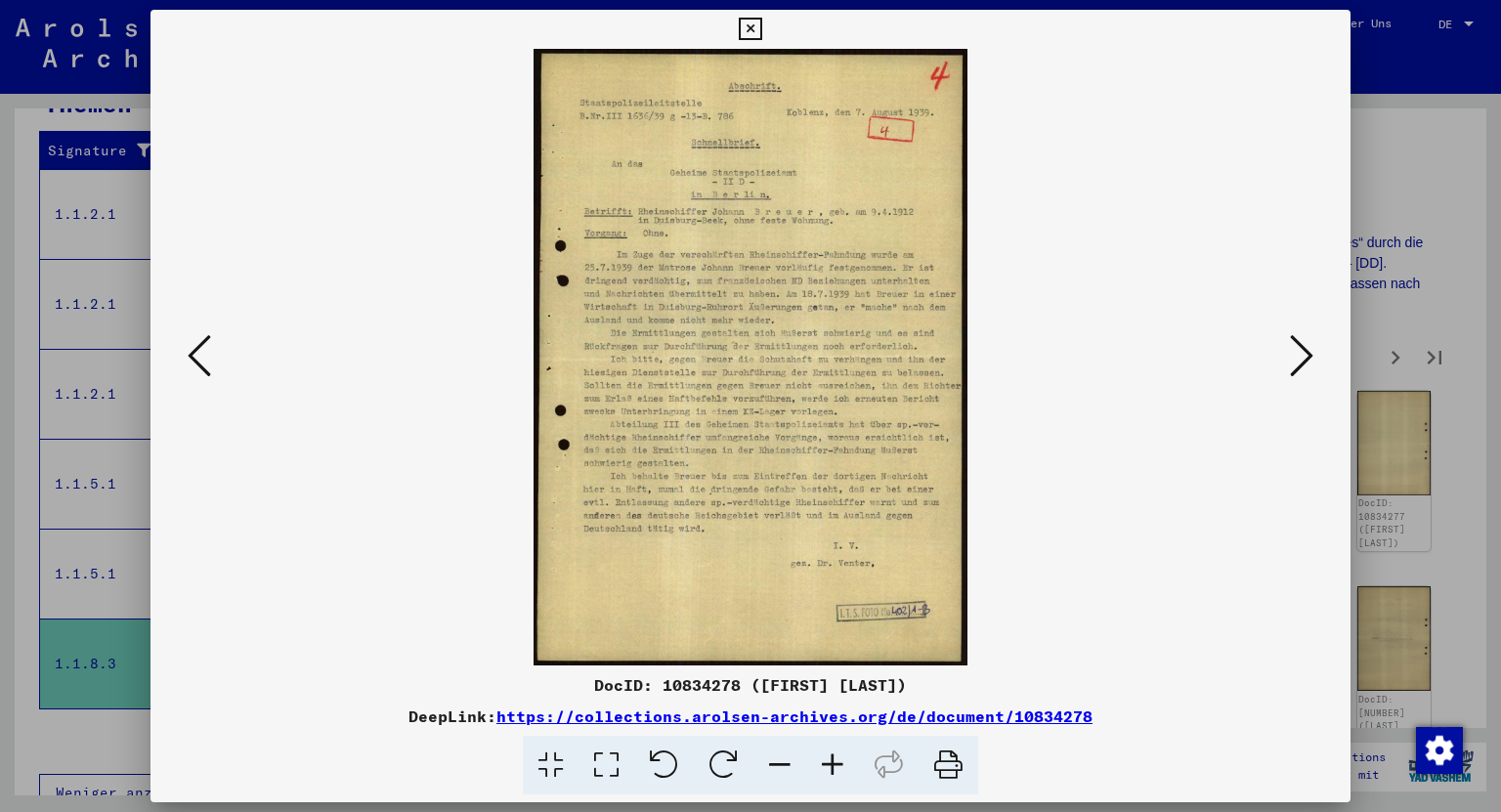 click at bounding box center (1302, 356) 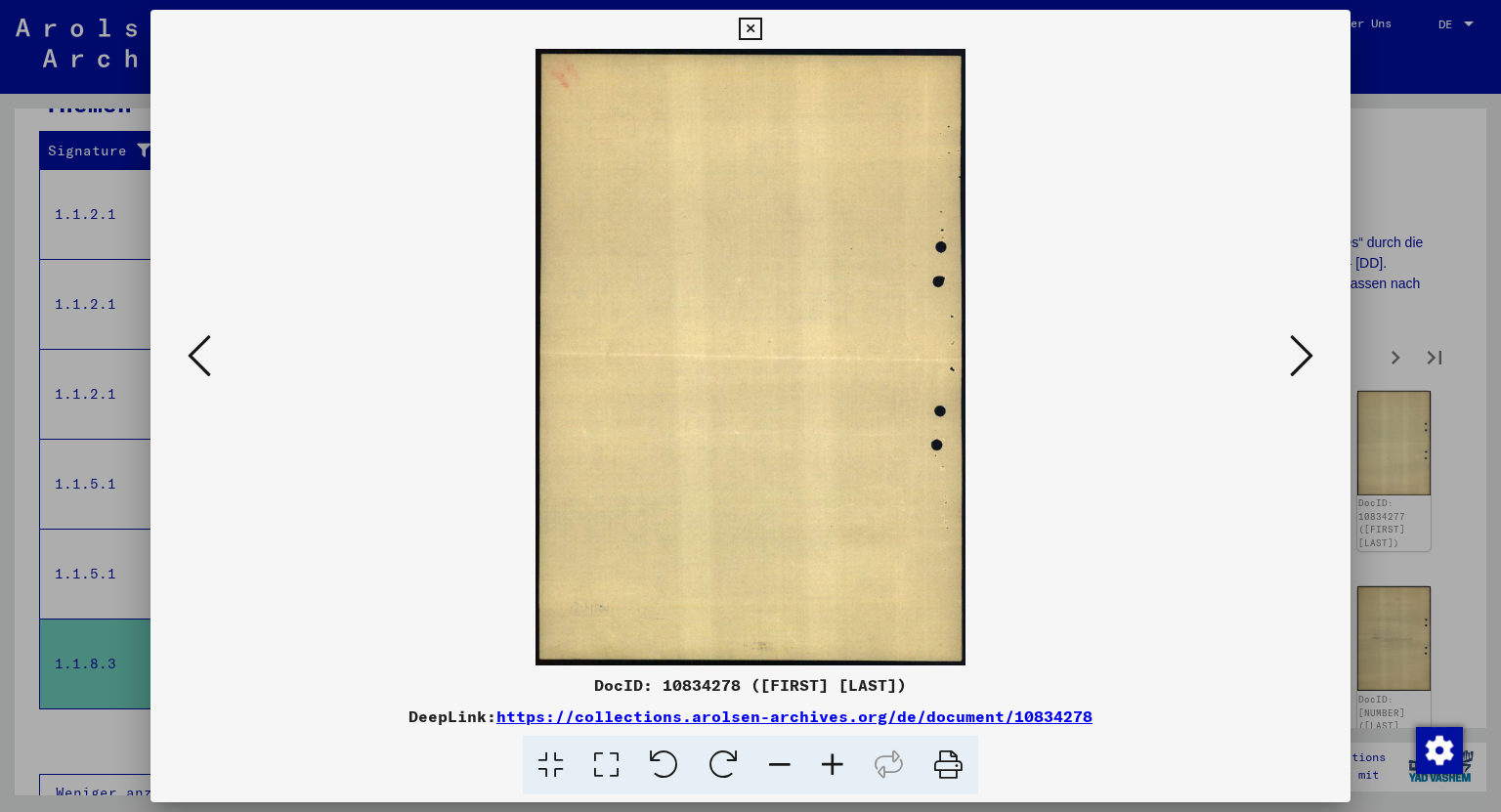 click at bounding box center (1302, 356) 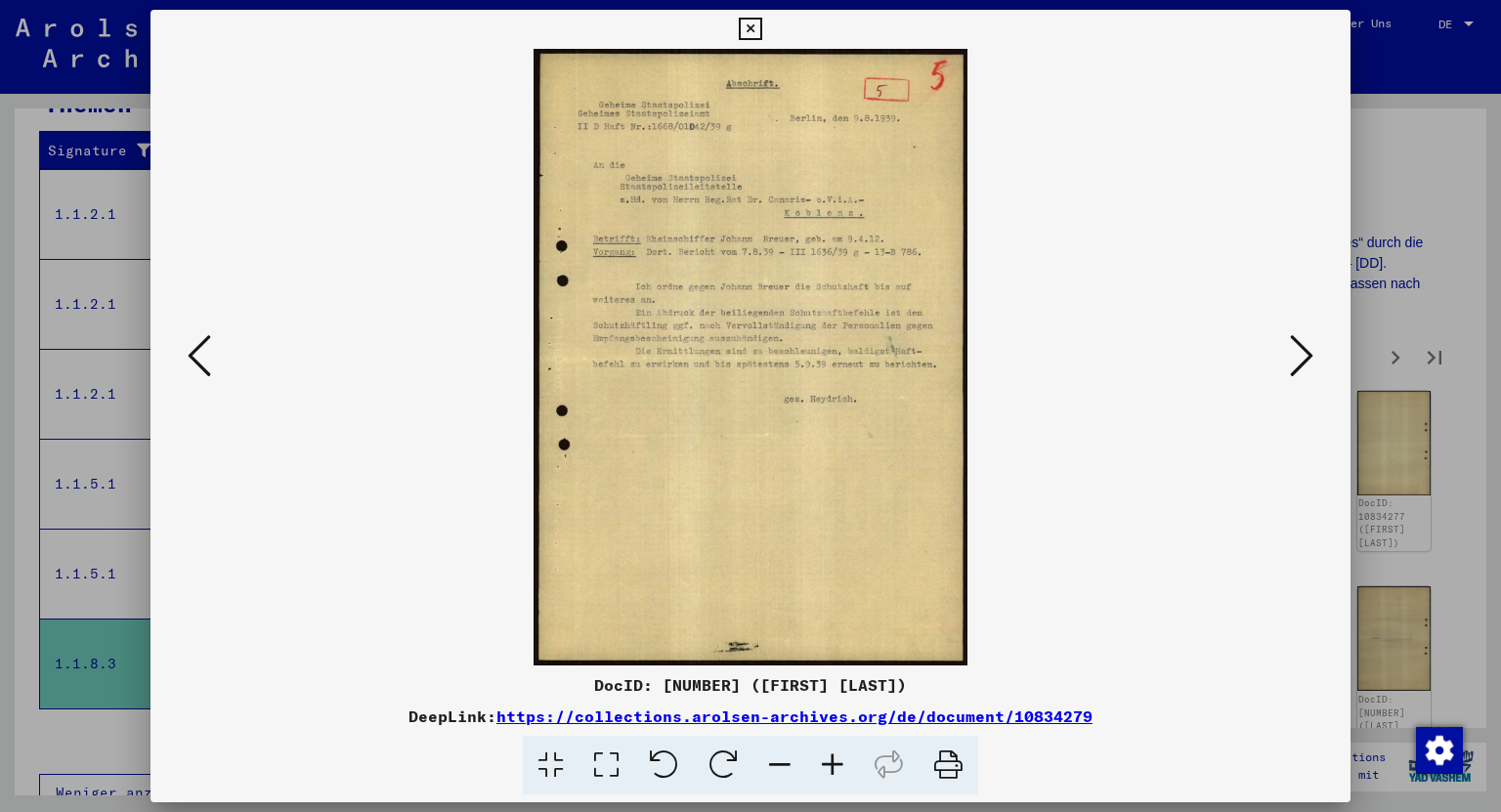 click at bounding box center (1302, 356) 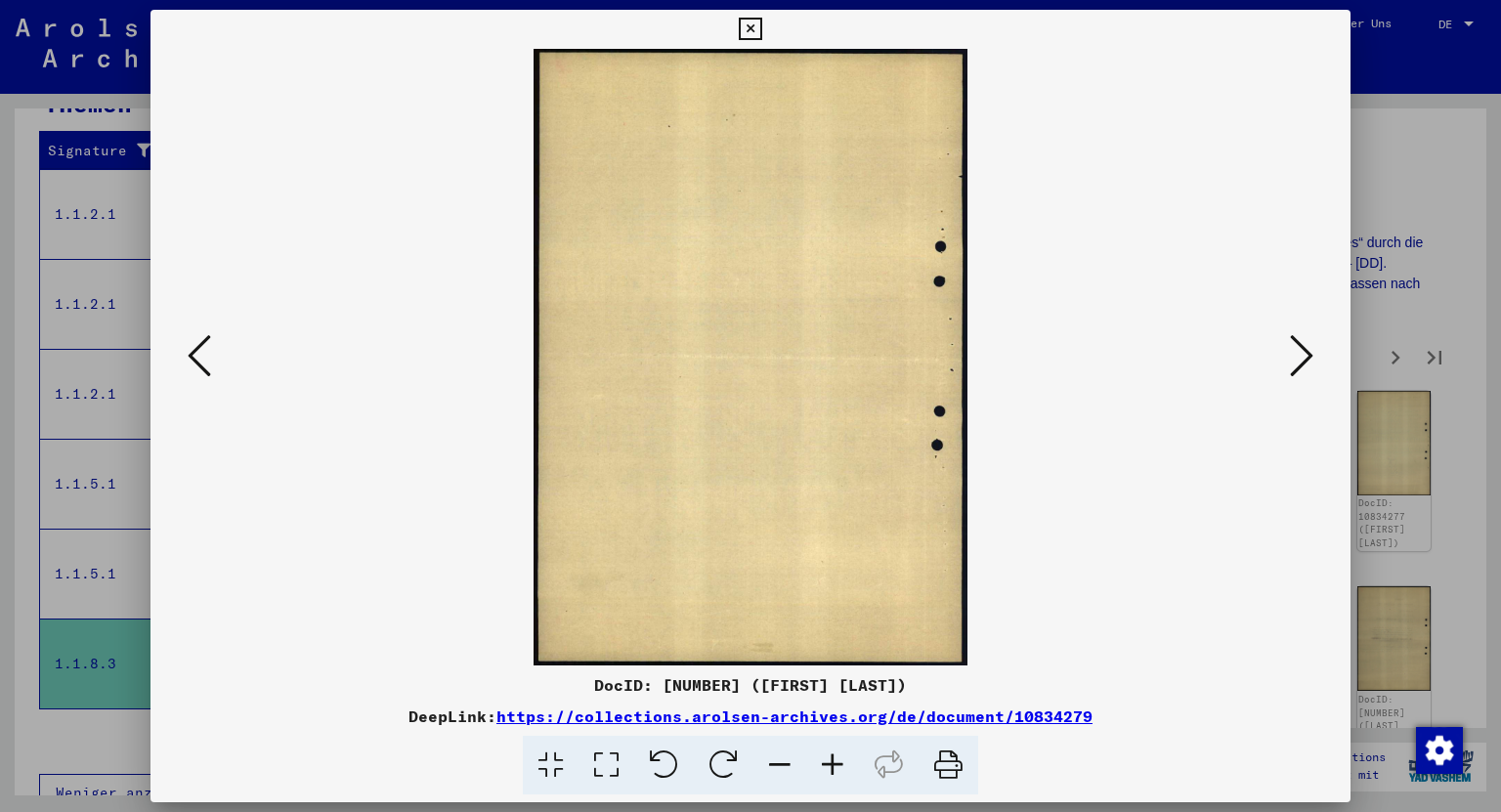 click at bounding box center (1302, 356) 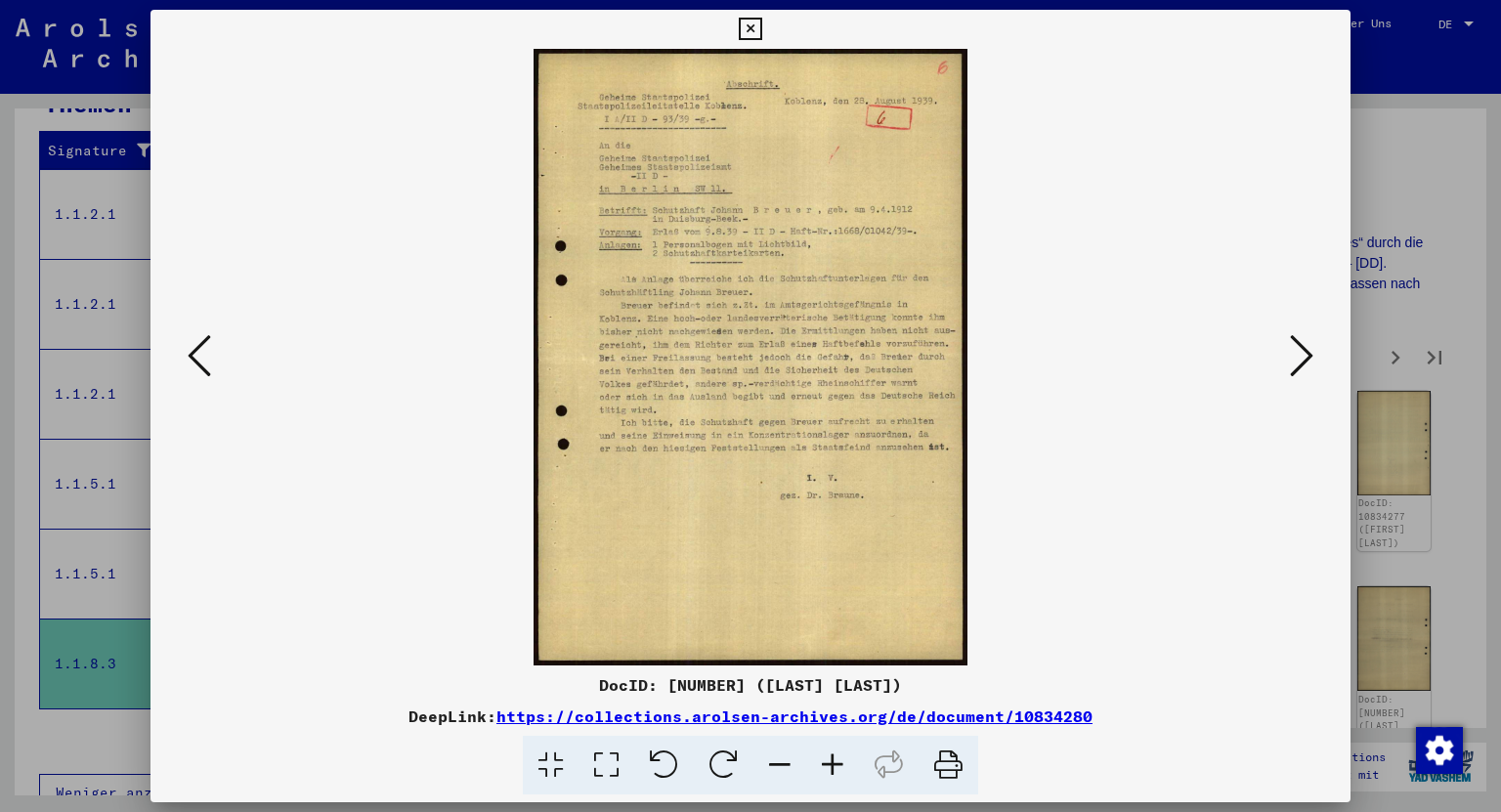 click at bounding box center (1302, 356) 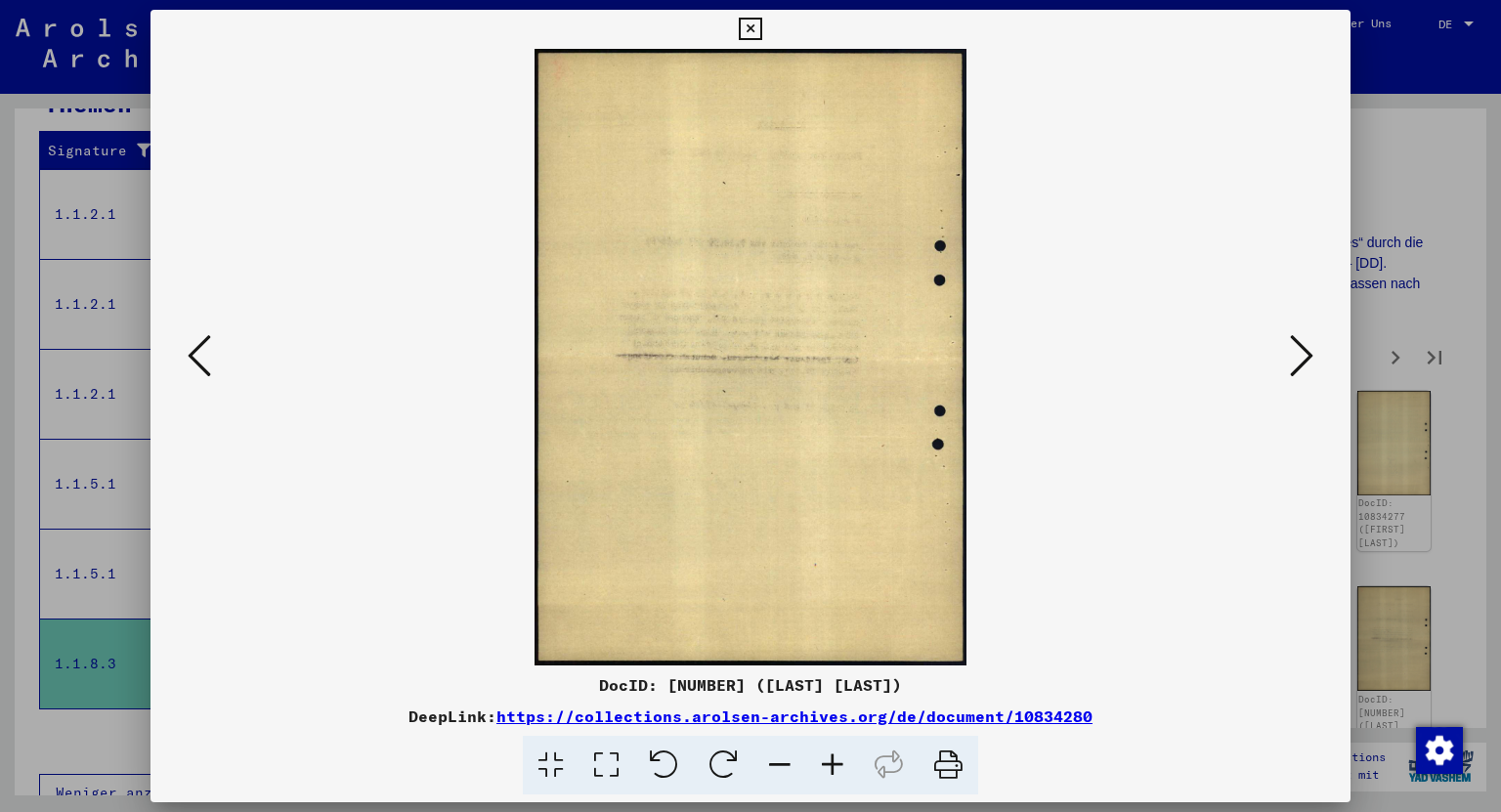 click at bounding box center [1302, 356] 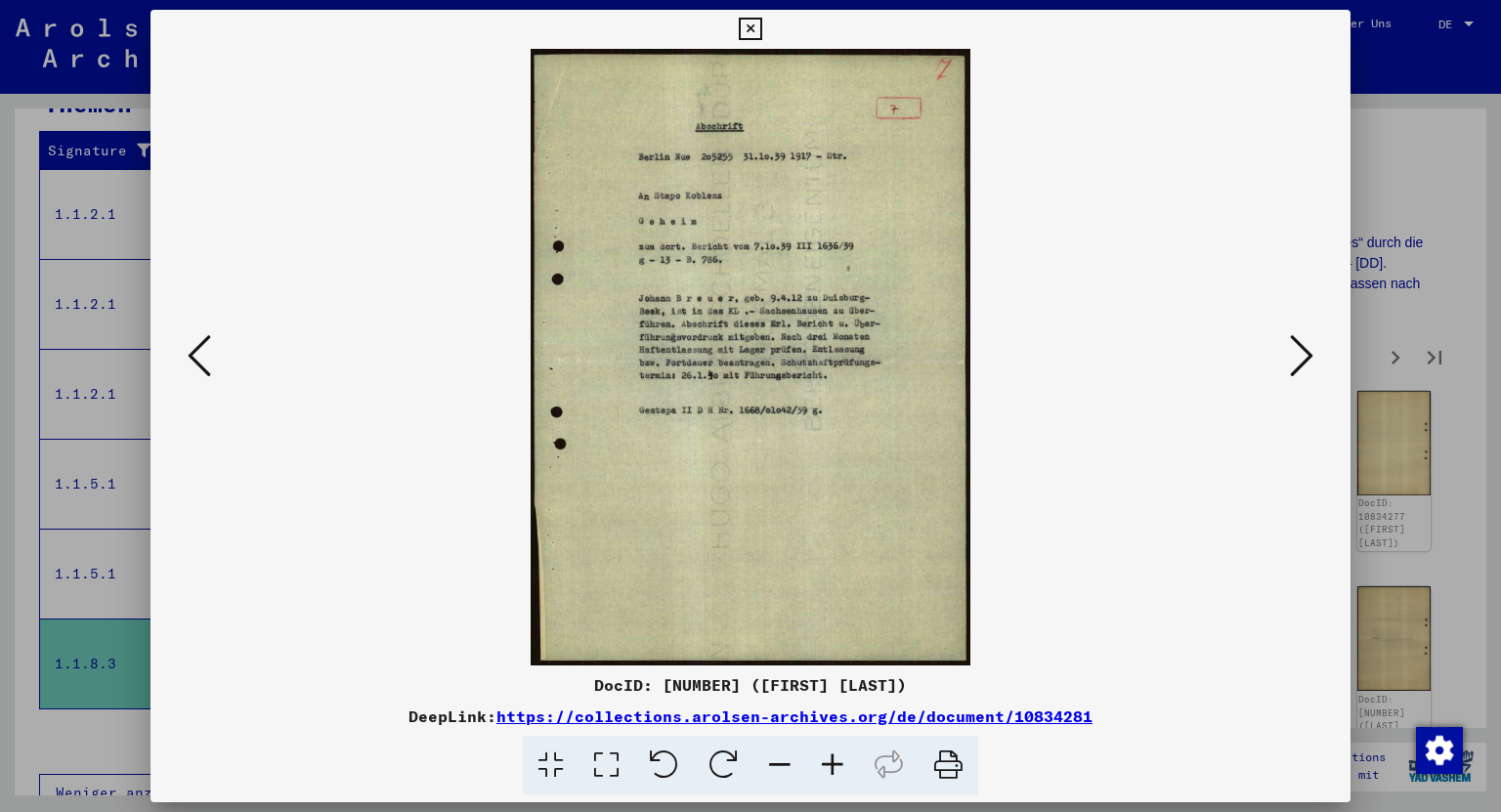 click at bounding box center (1302, 356) 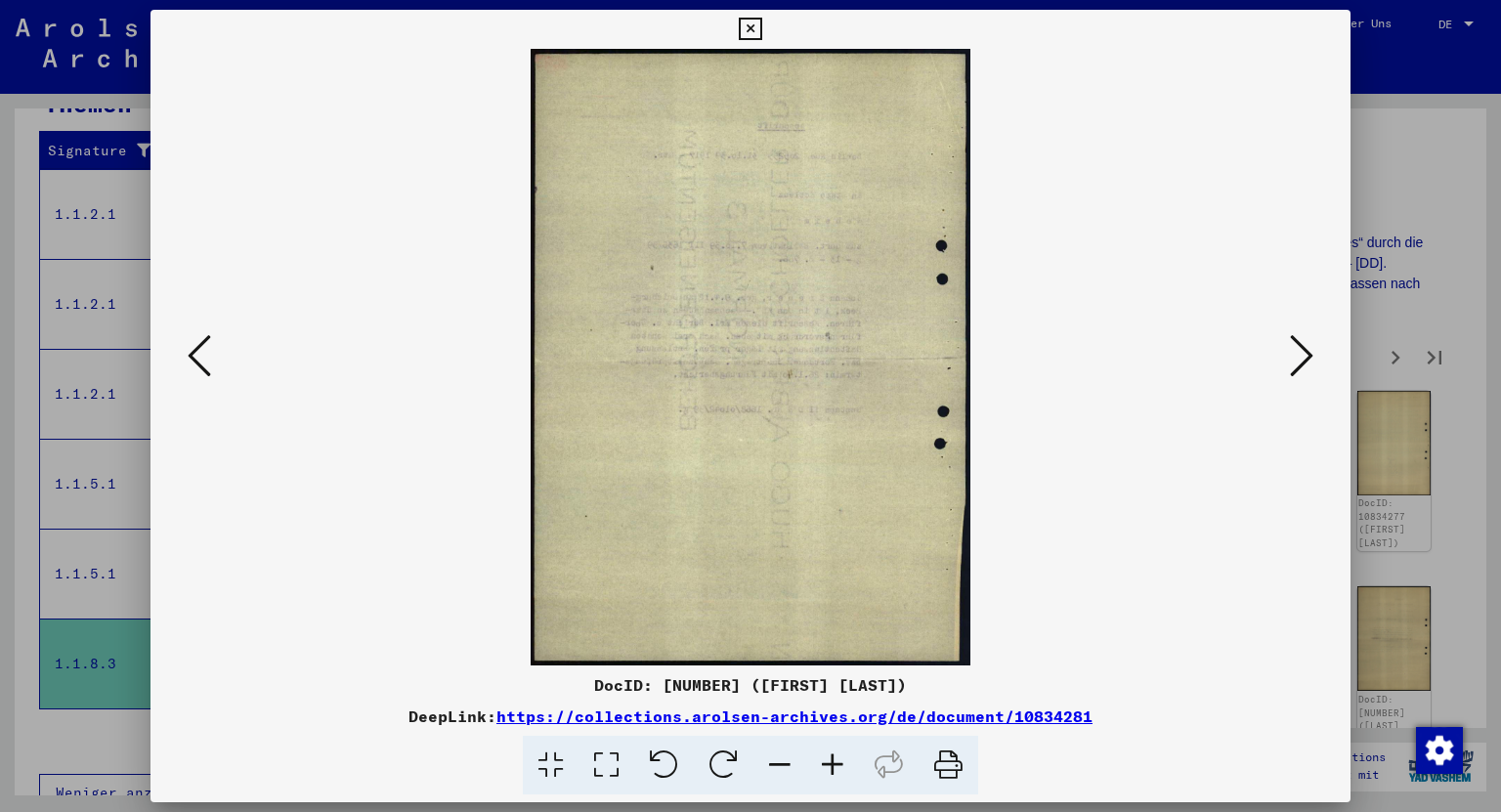 click at bounding box center (1302, 356) 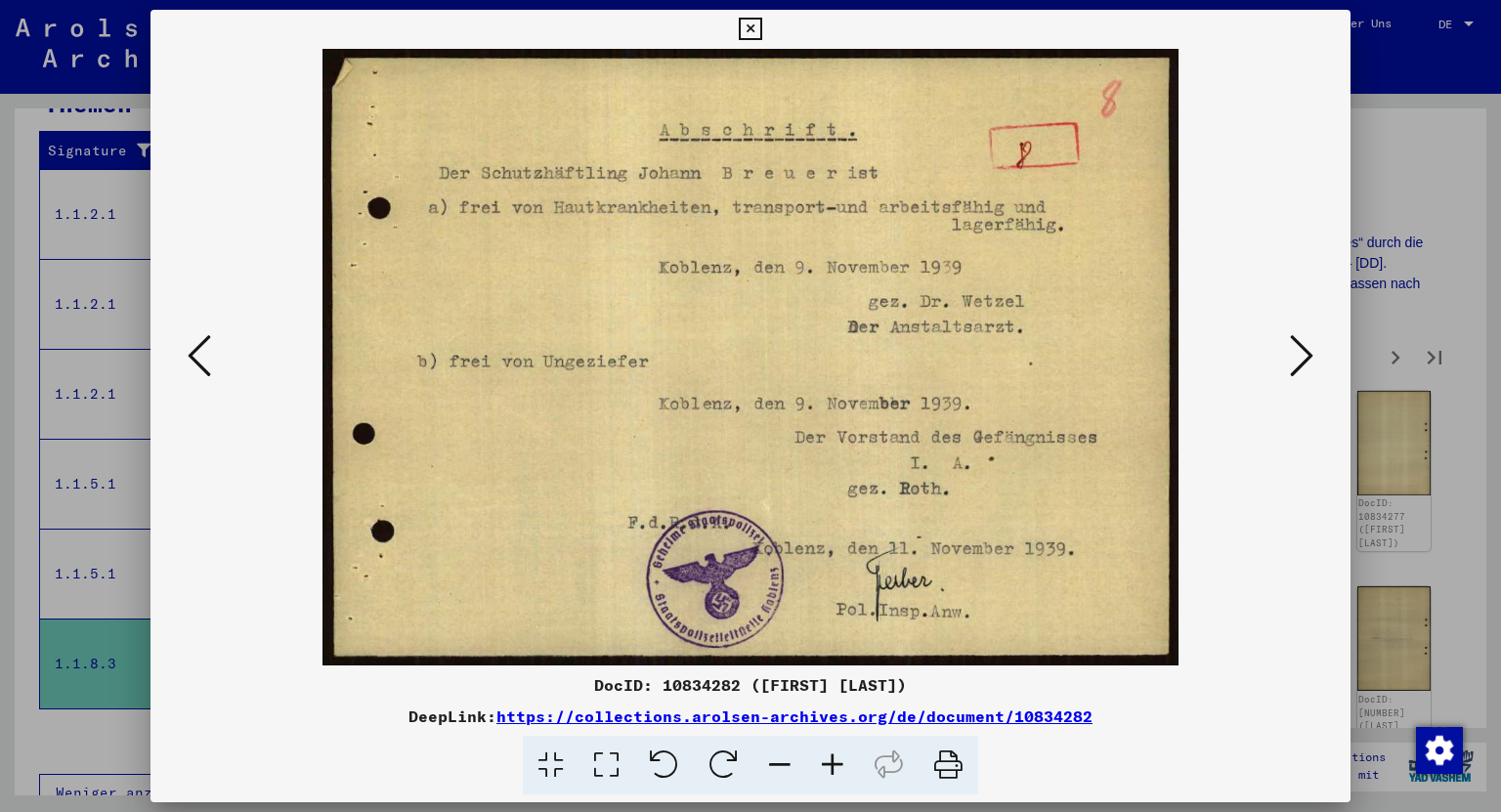 click at bounding box center (1302, 356) 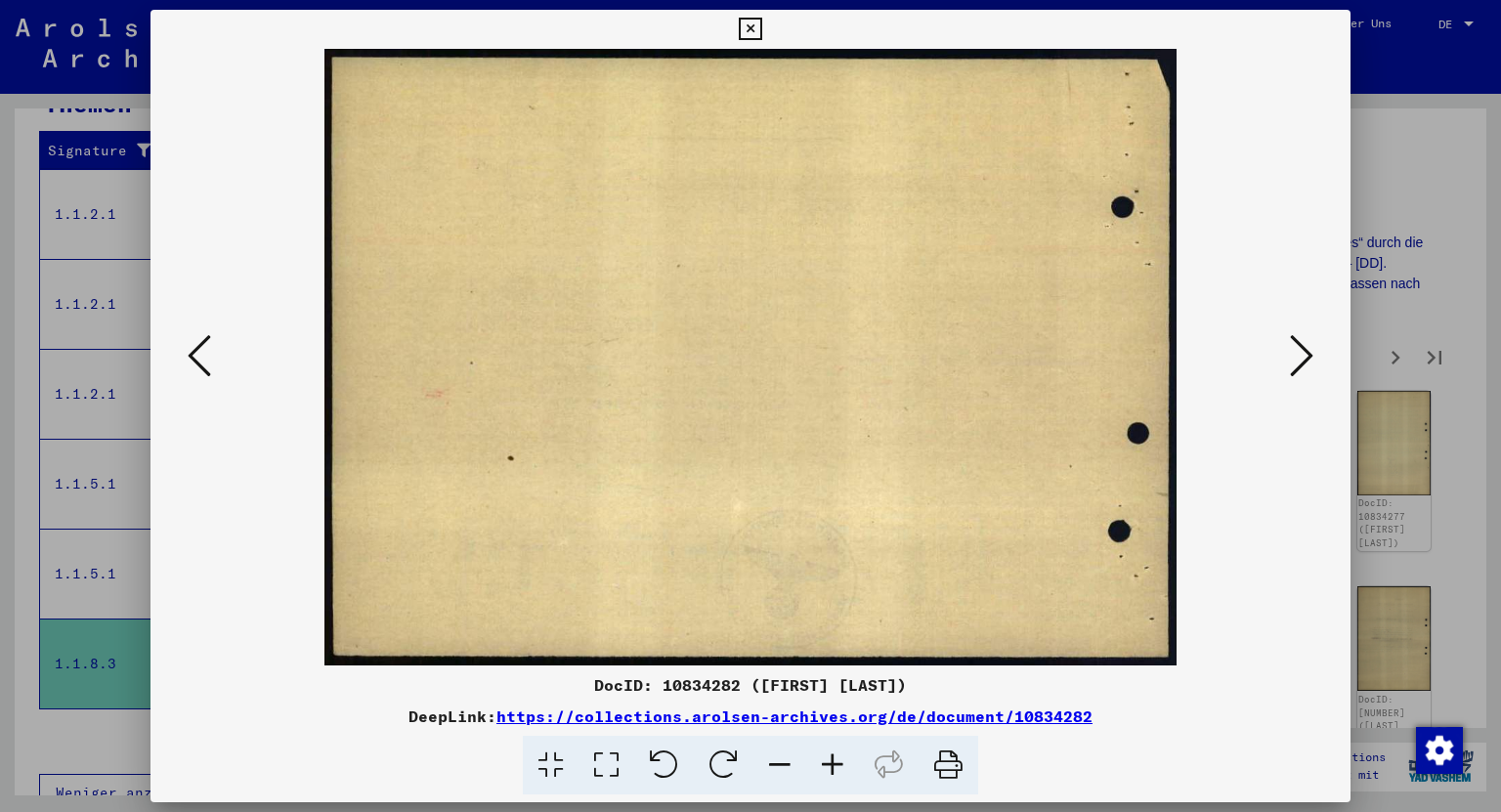 click at bounding box center (1302, 356) 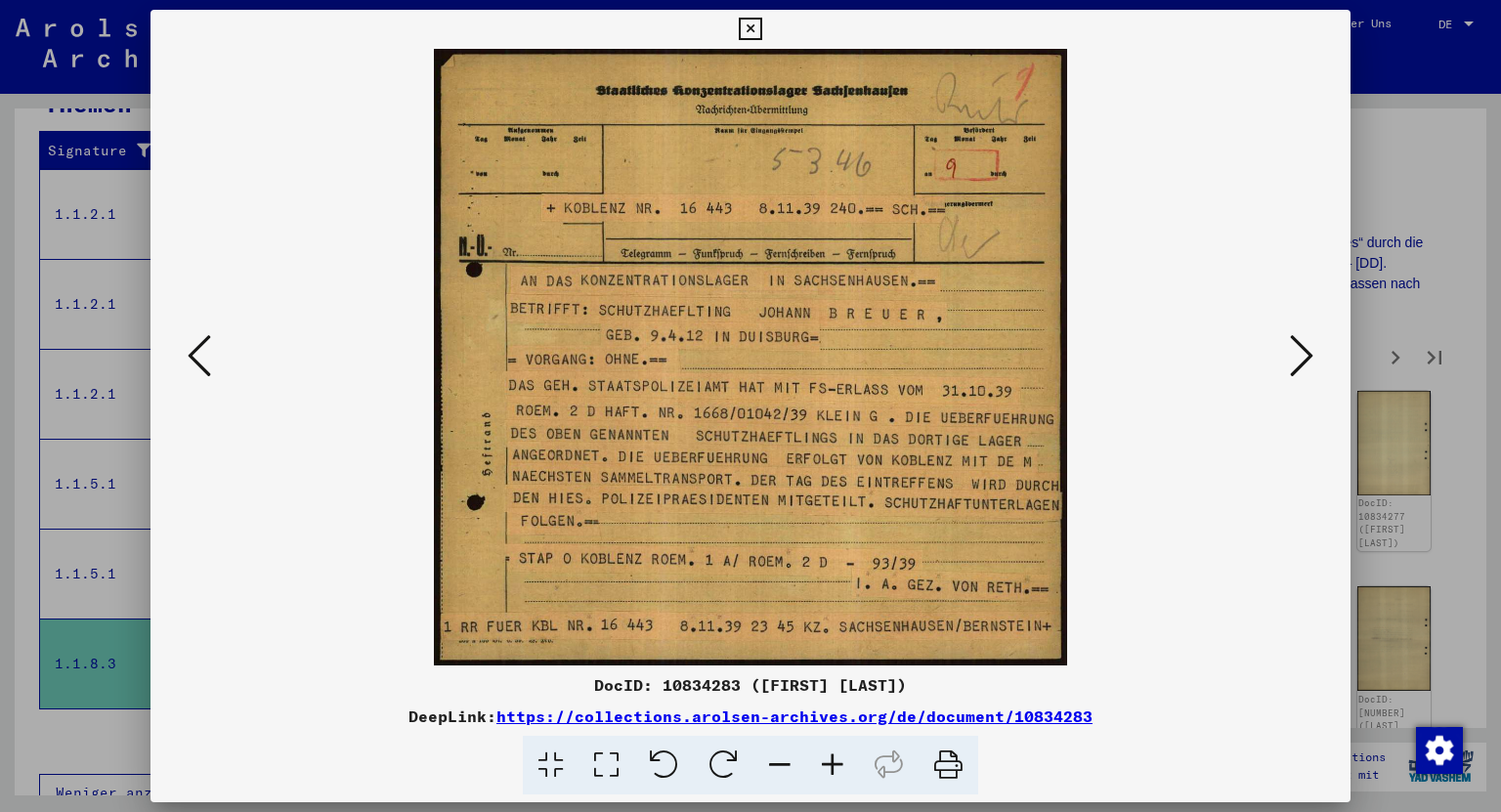 click at bounding box center [750, 357] 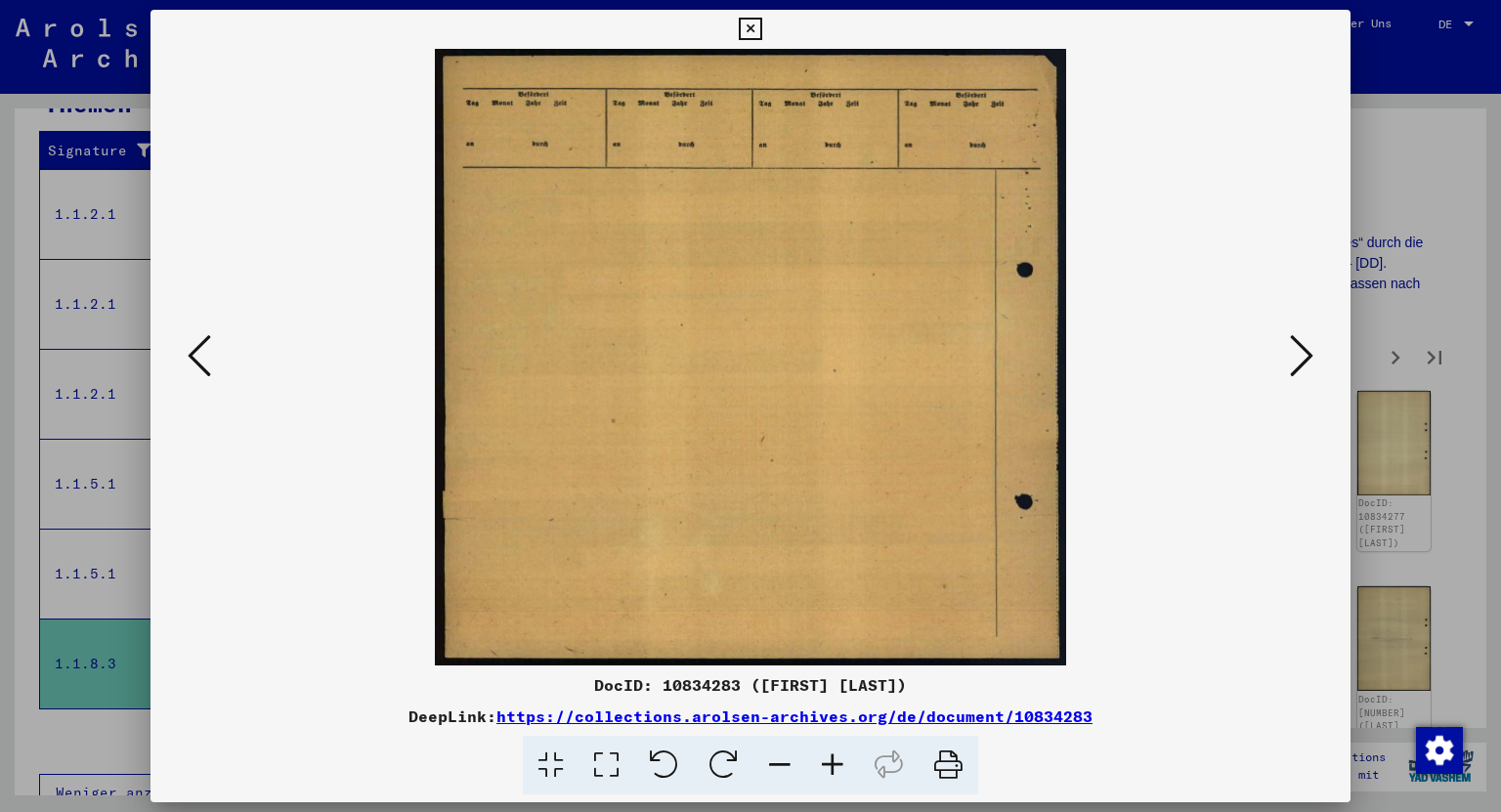 click at bounding box center [1302, 356] 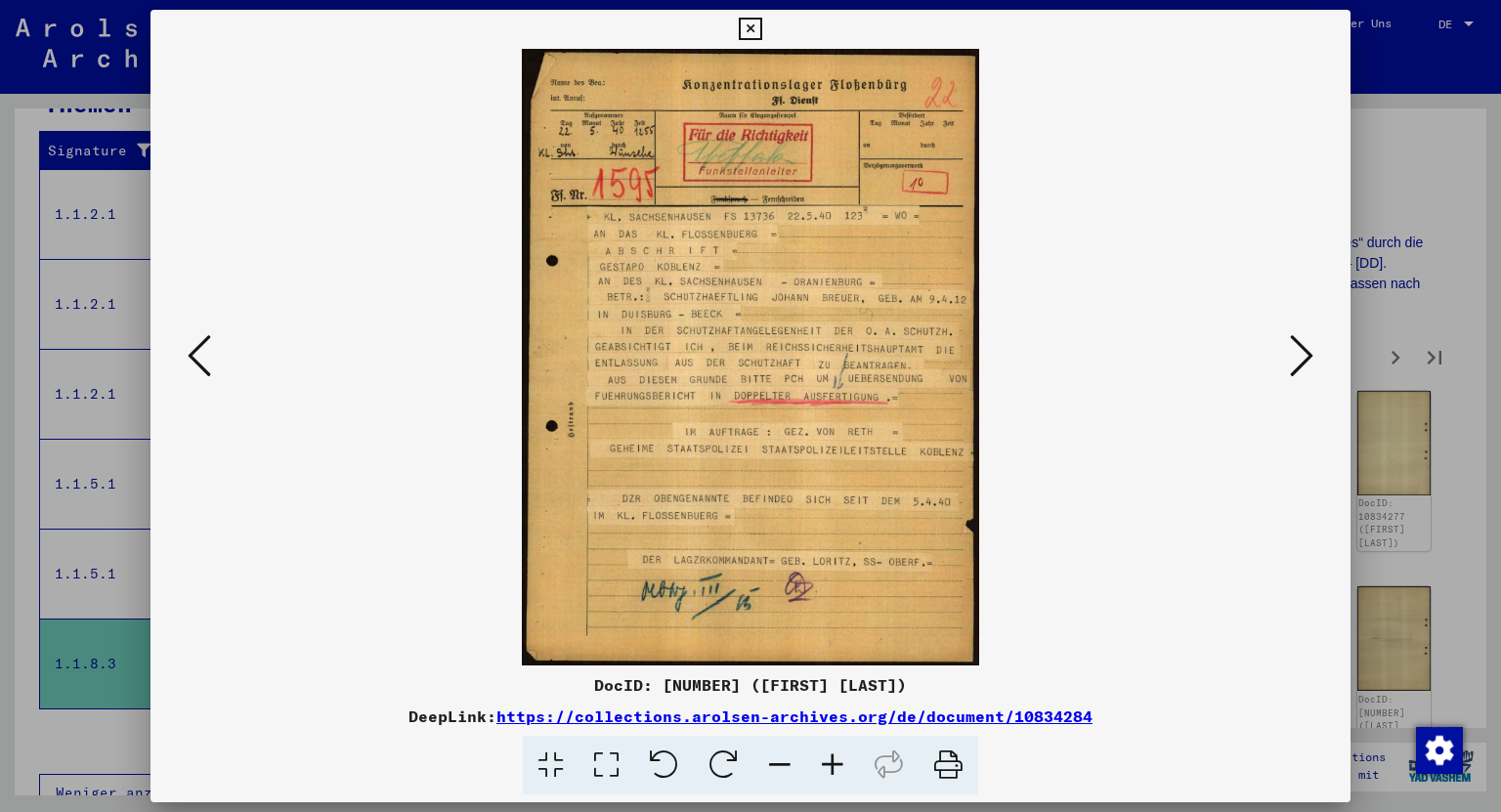 click at bounding box center (1302, 356) 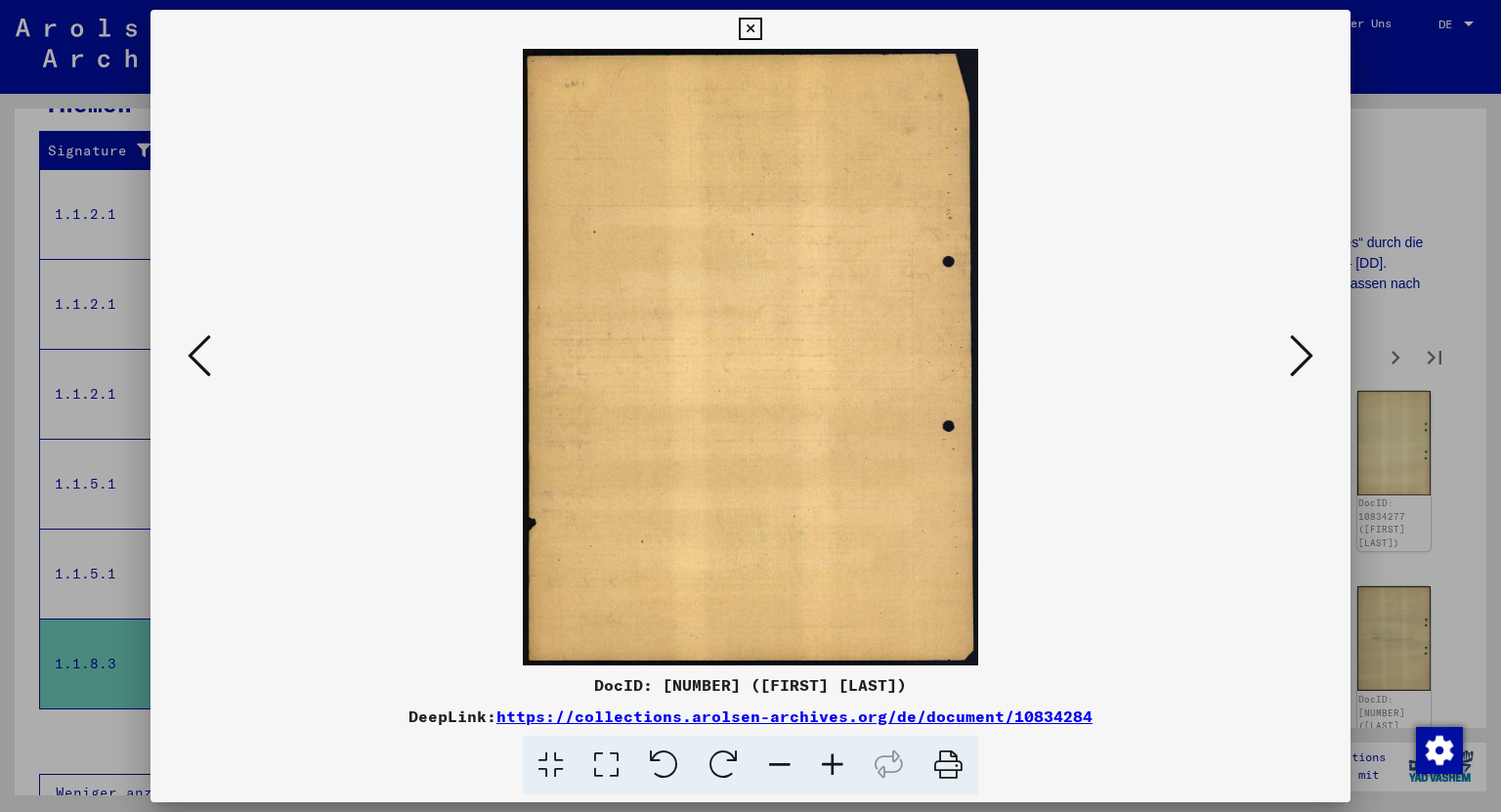 click at bounding box center (1302, 356) 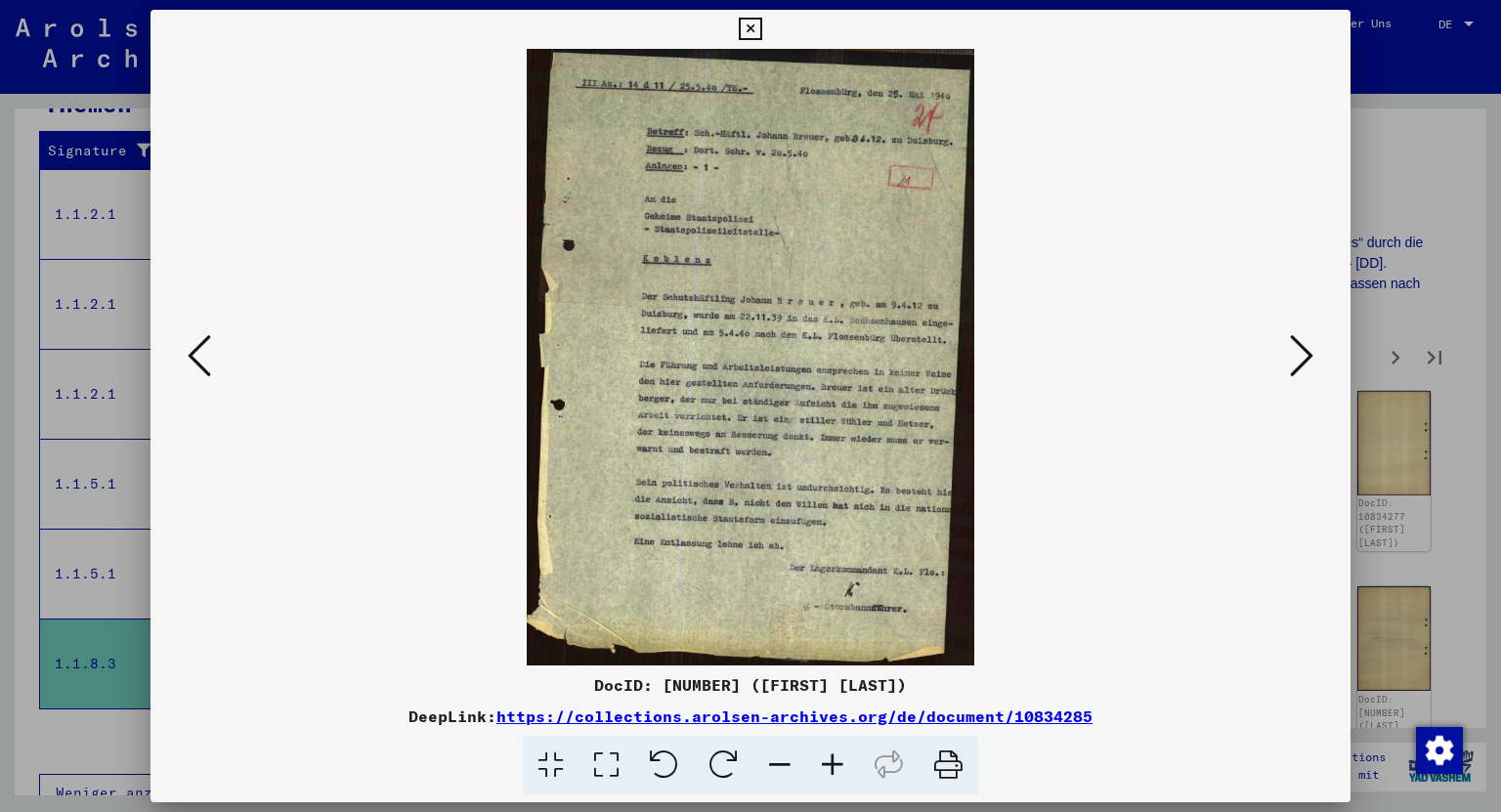click at bounding box center [1302, 356] 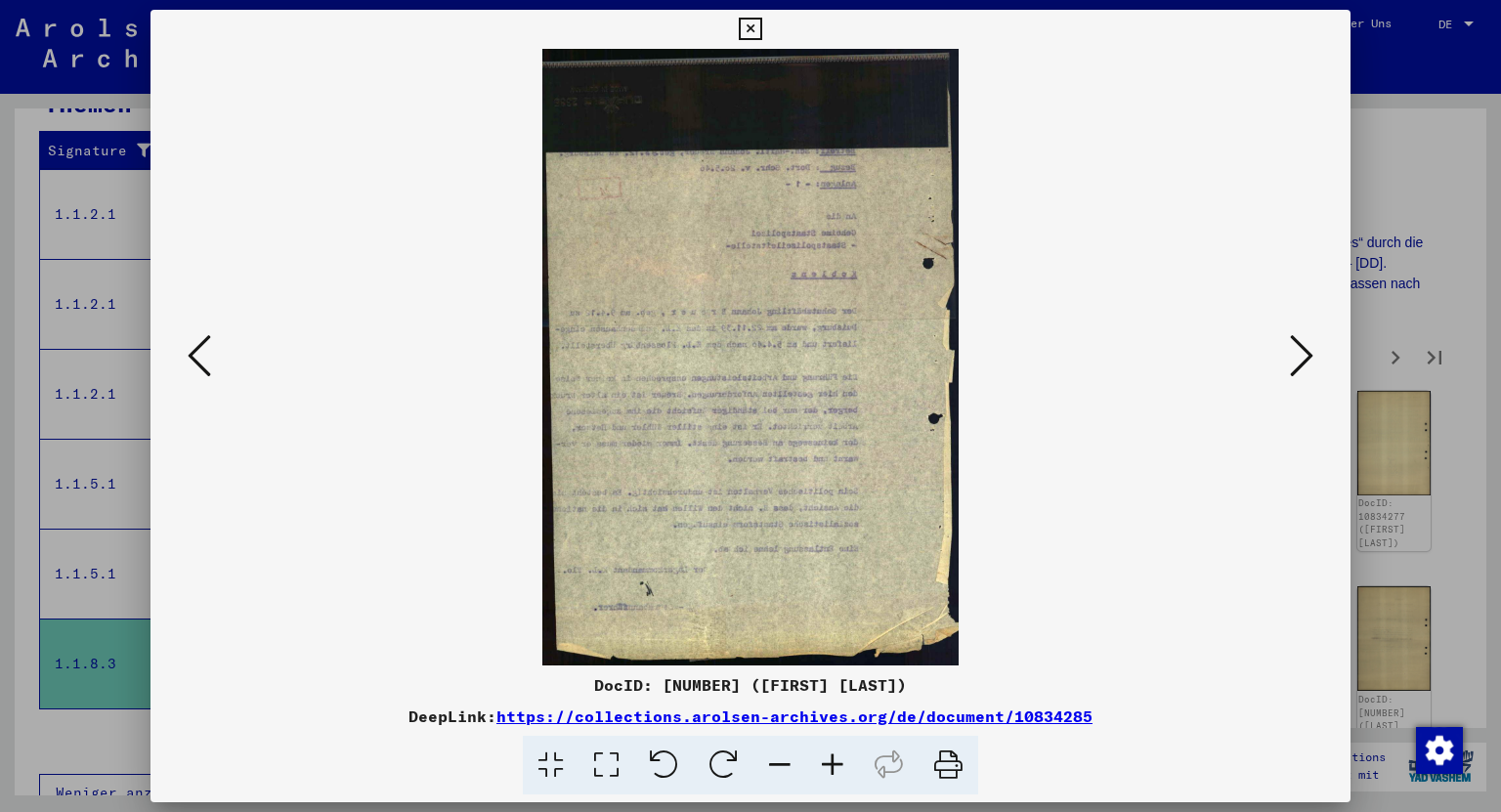 click at bounding box center [1302, 356] 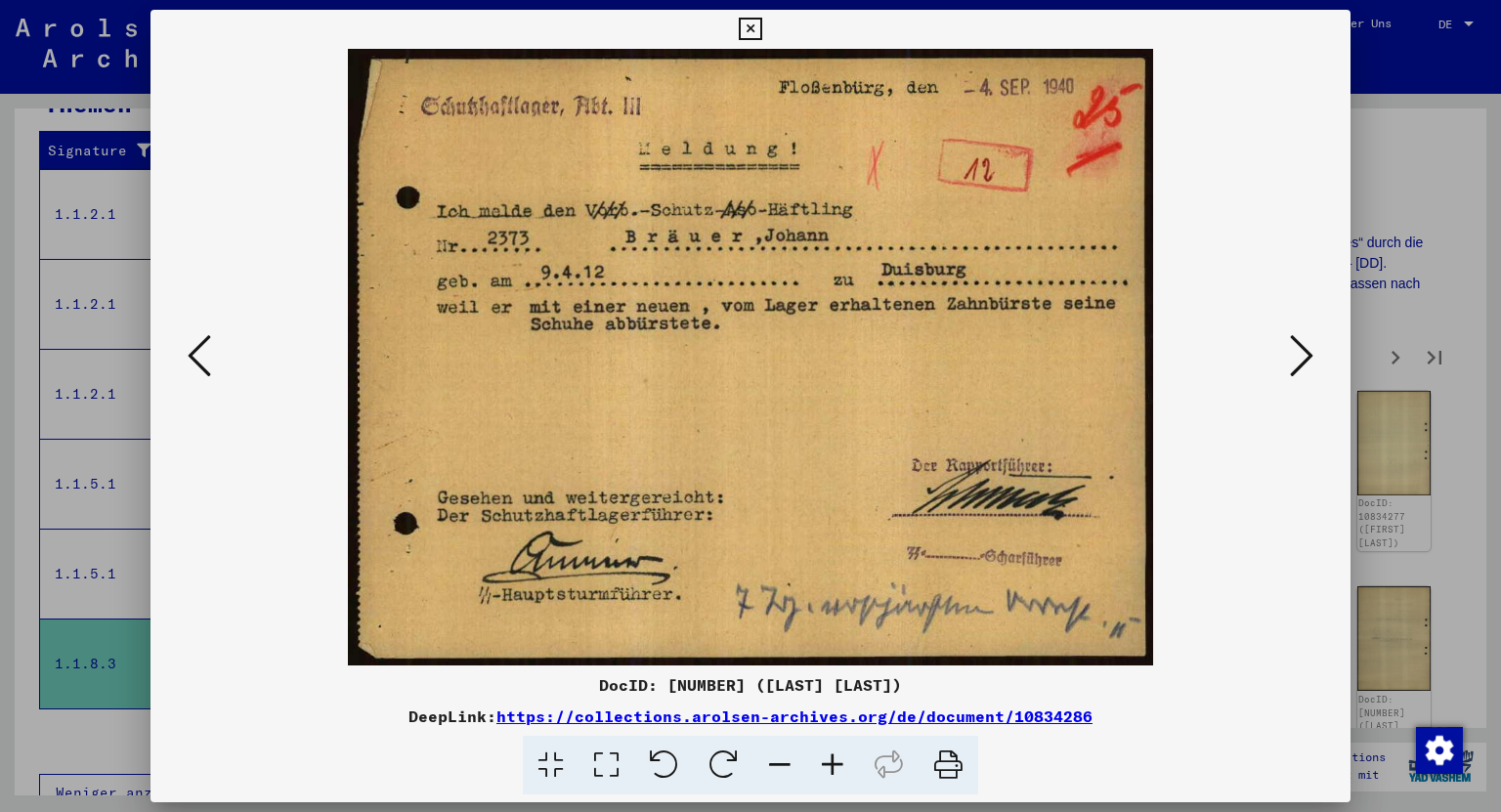 click at bounding box center (1302, 356) 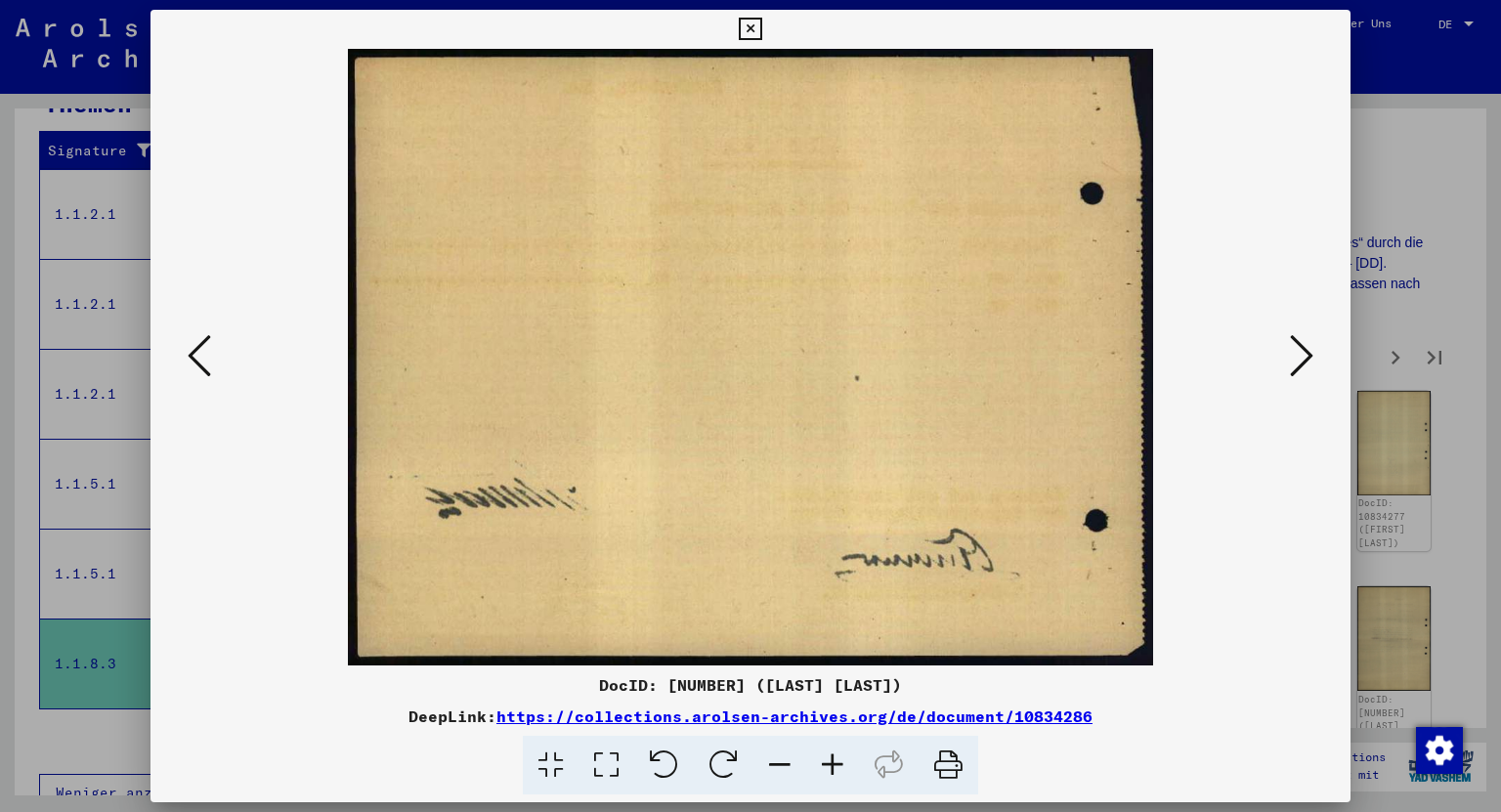 click at bounding box center [1302, 356] 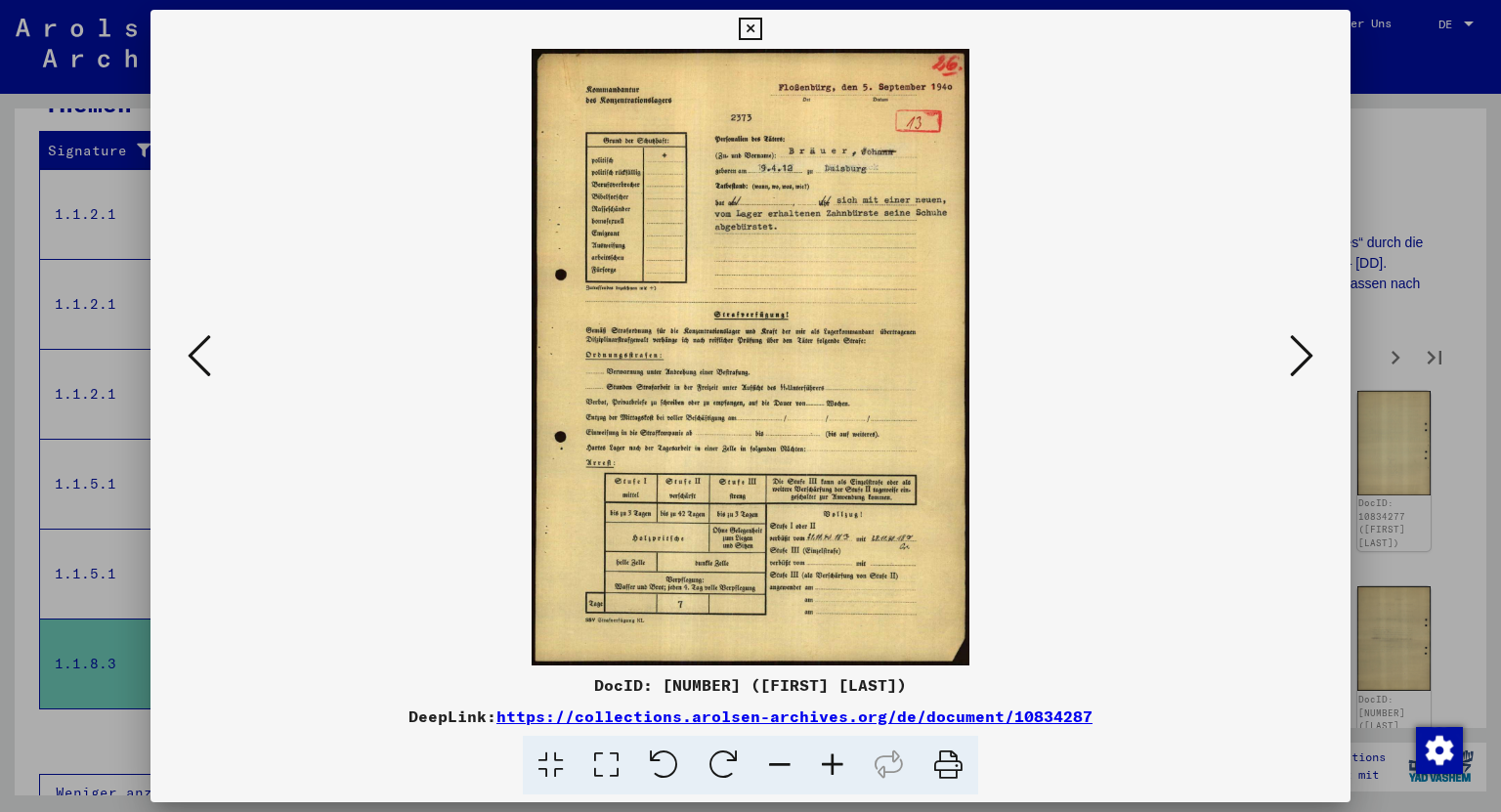click at bounding box center [1302, 356] 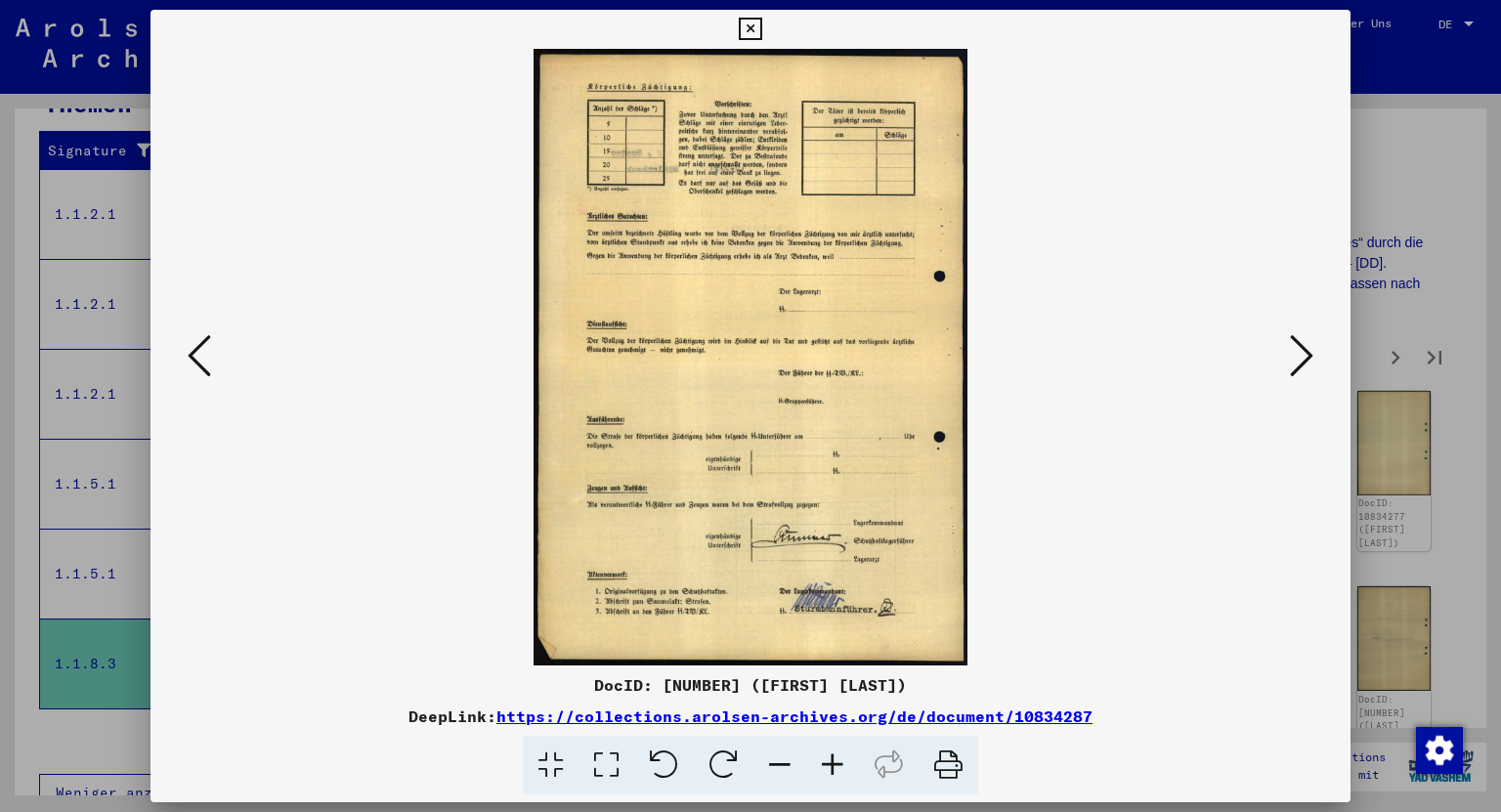 click at bounding box center (1302, 356) 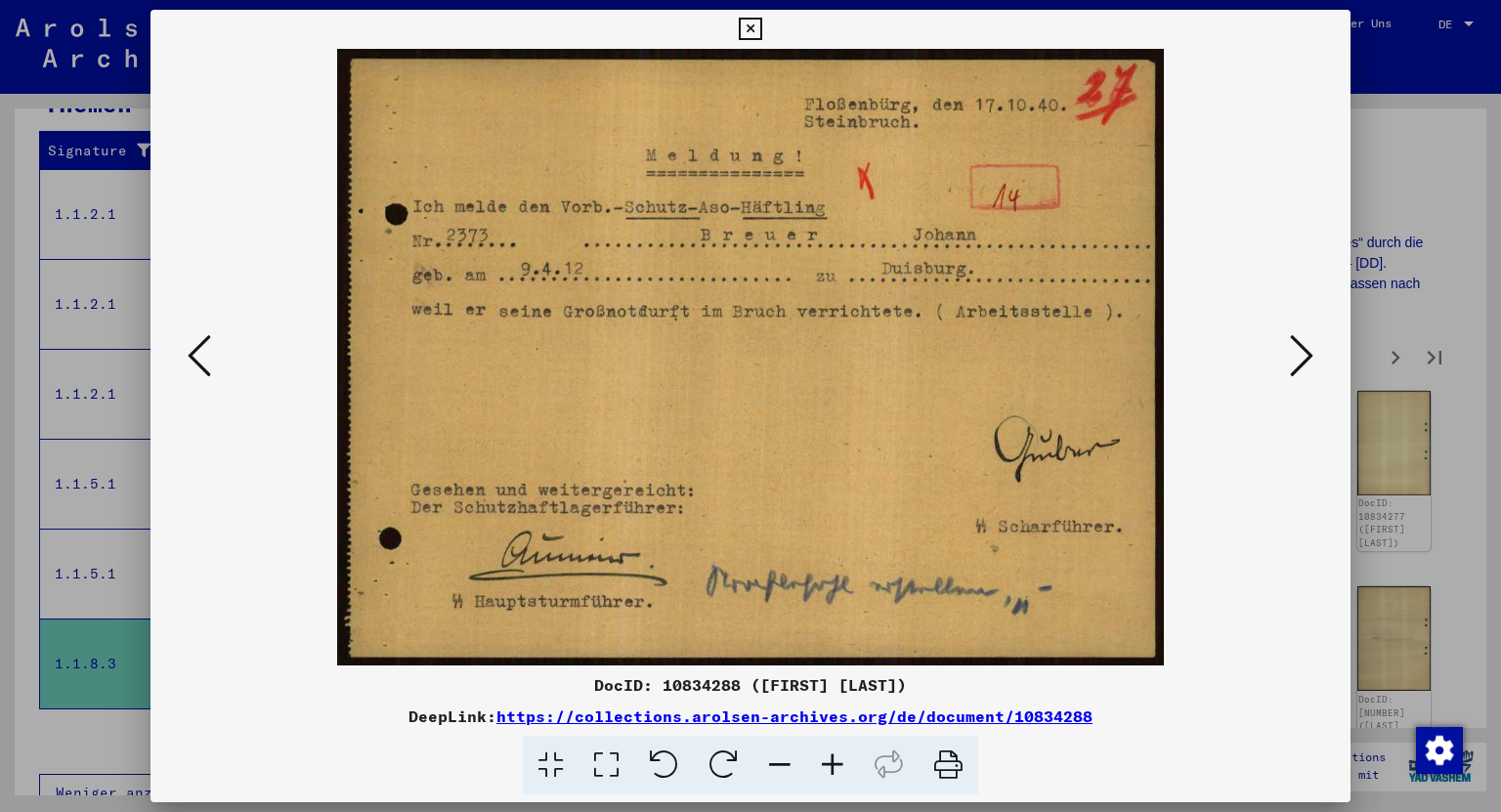 click at bounding box center [1302, 356] 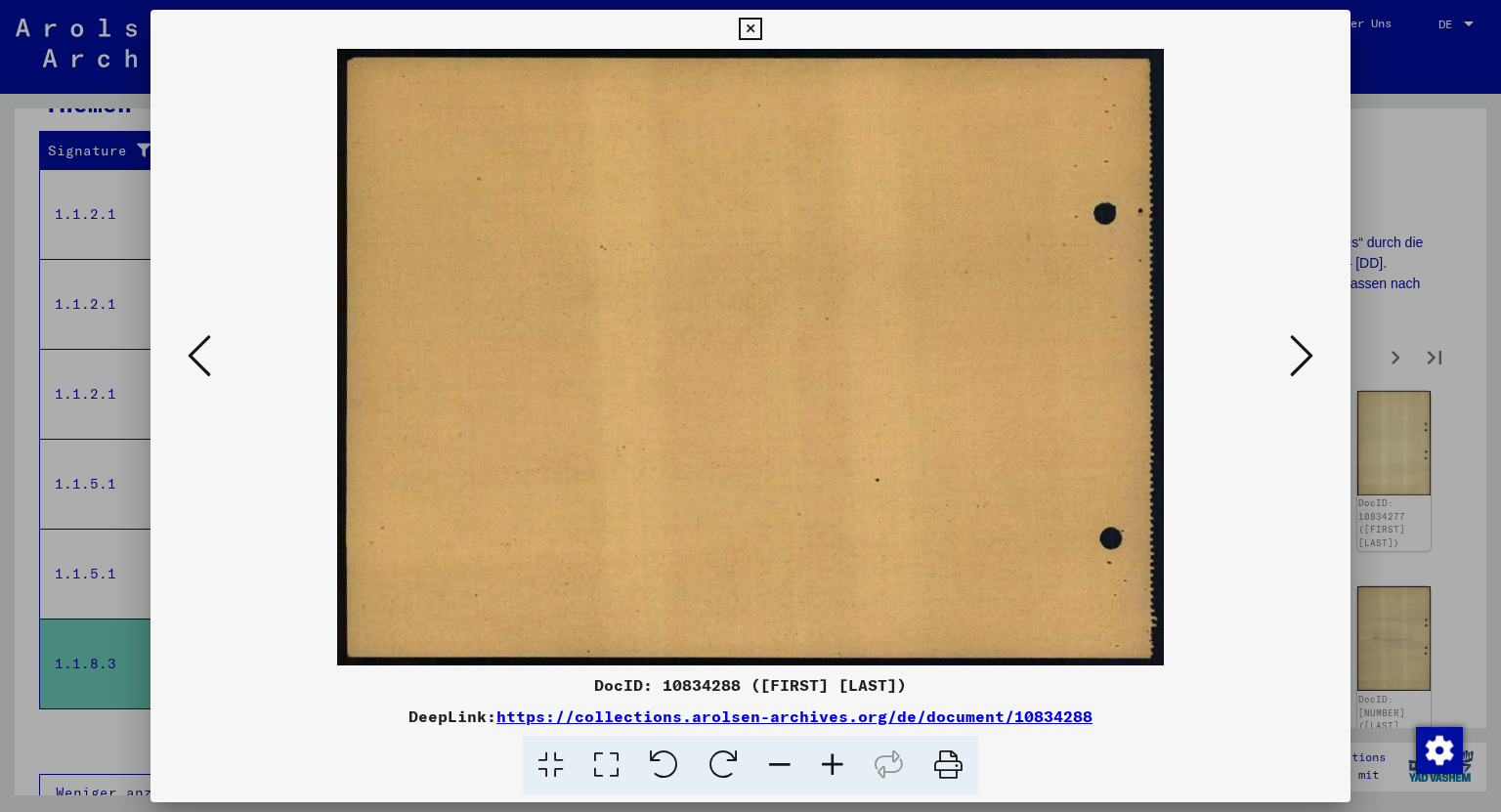 click at bounding box center [1302, 356] 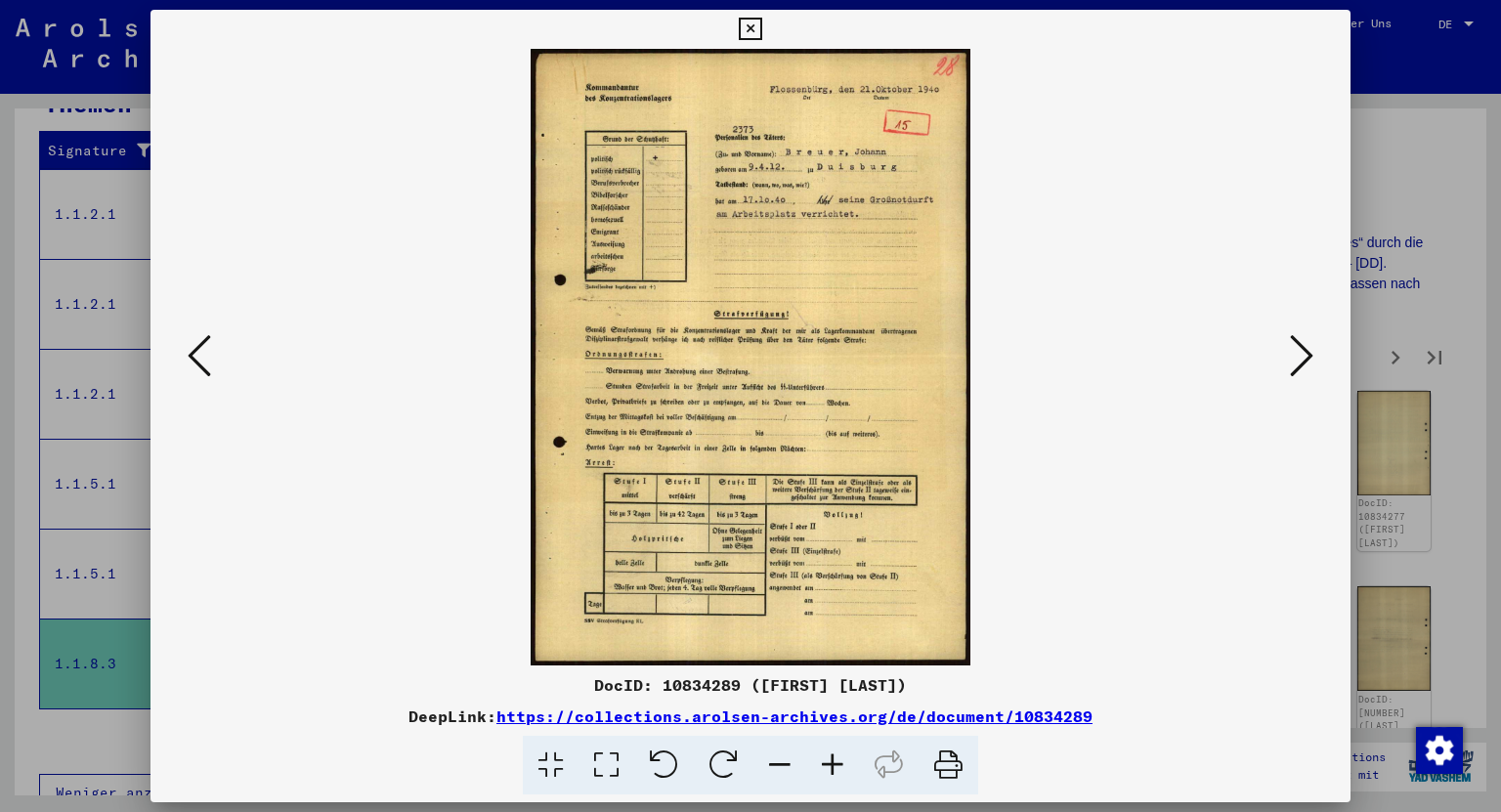 click at bounding box center (1302, 356) 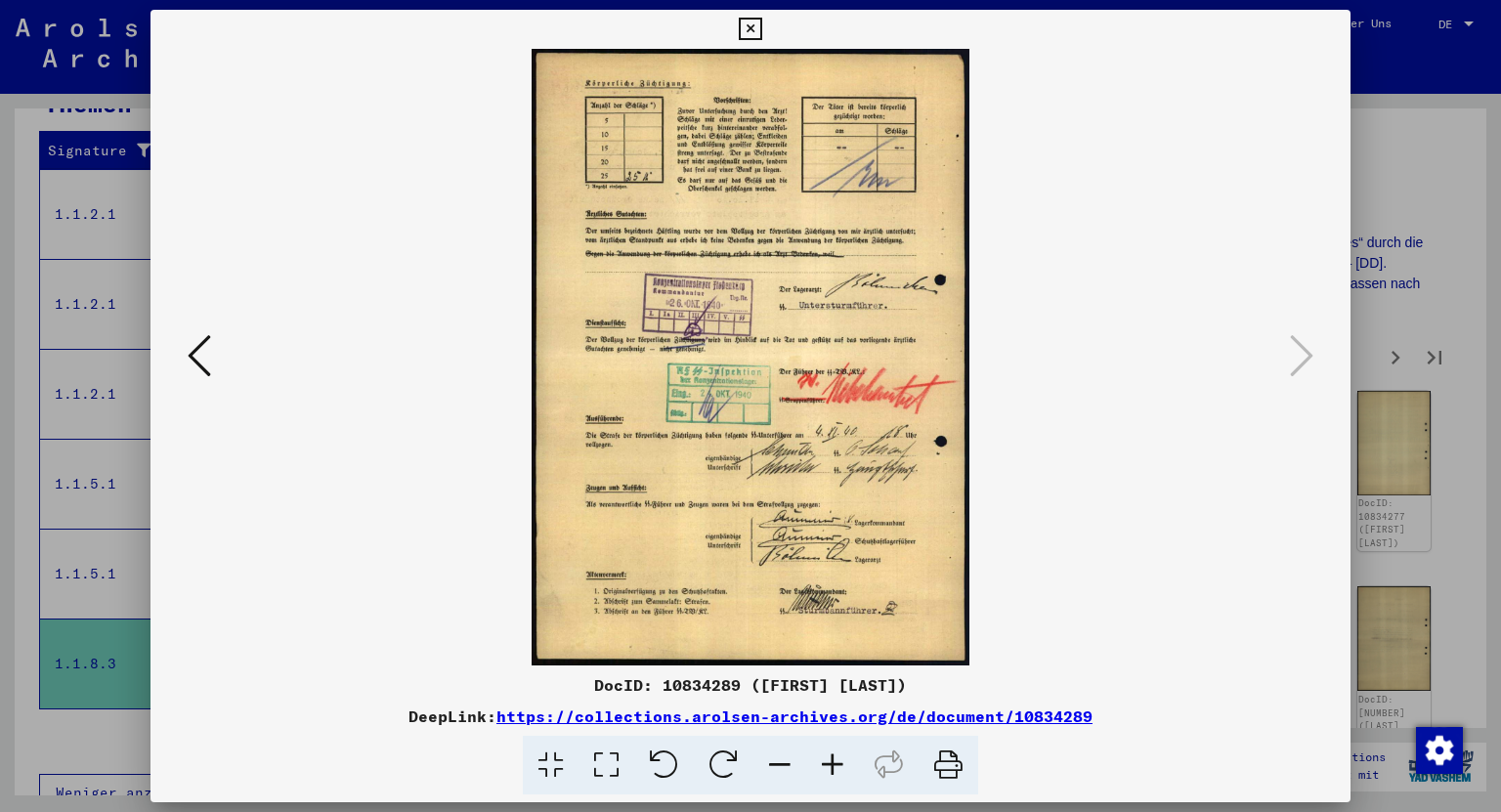drag, startPoint x: 750, startPoint y: 32, endPoint x: 704, endPoint y: 161, distance: 136.9562 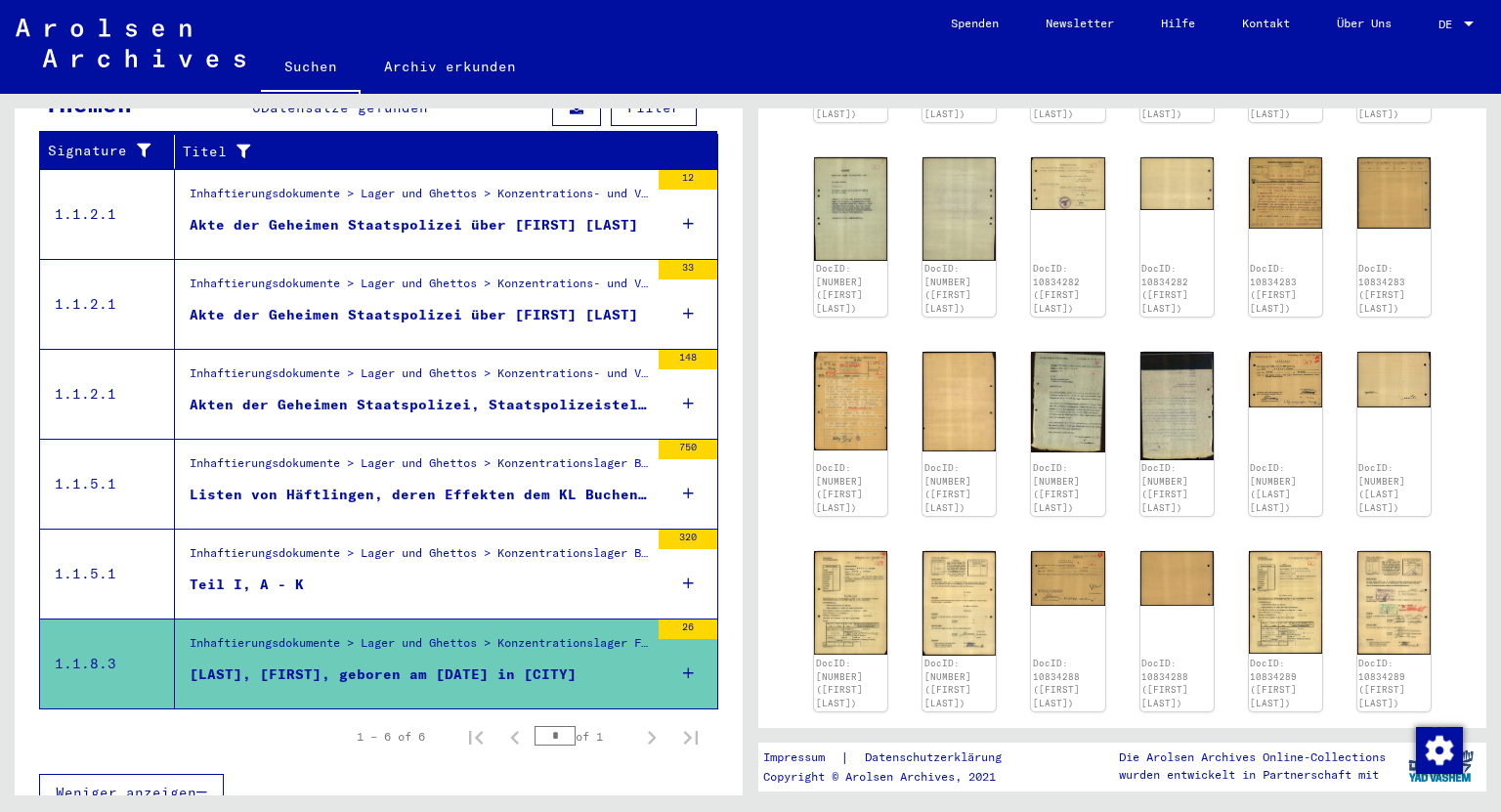 scroll, scrollTop: 1251, scrollLeft: 0, axis: vertical 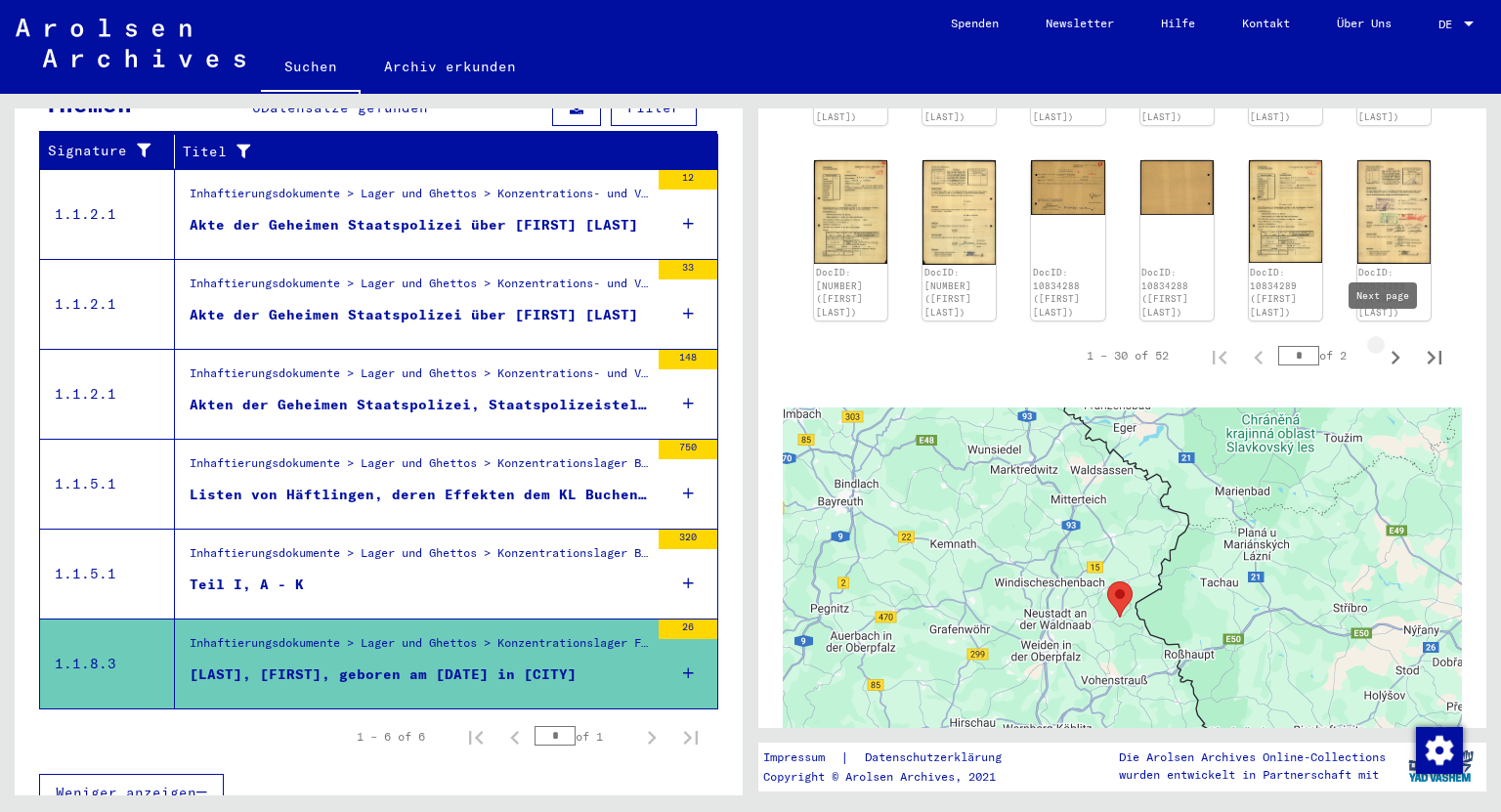 click 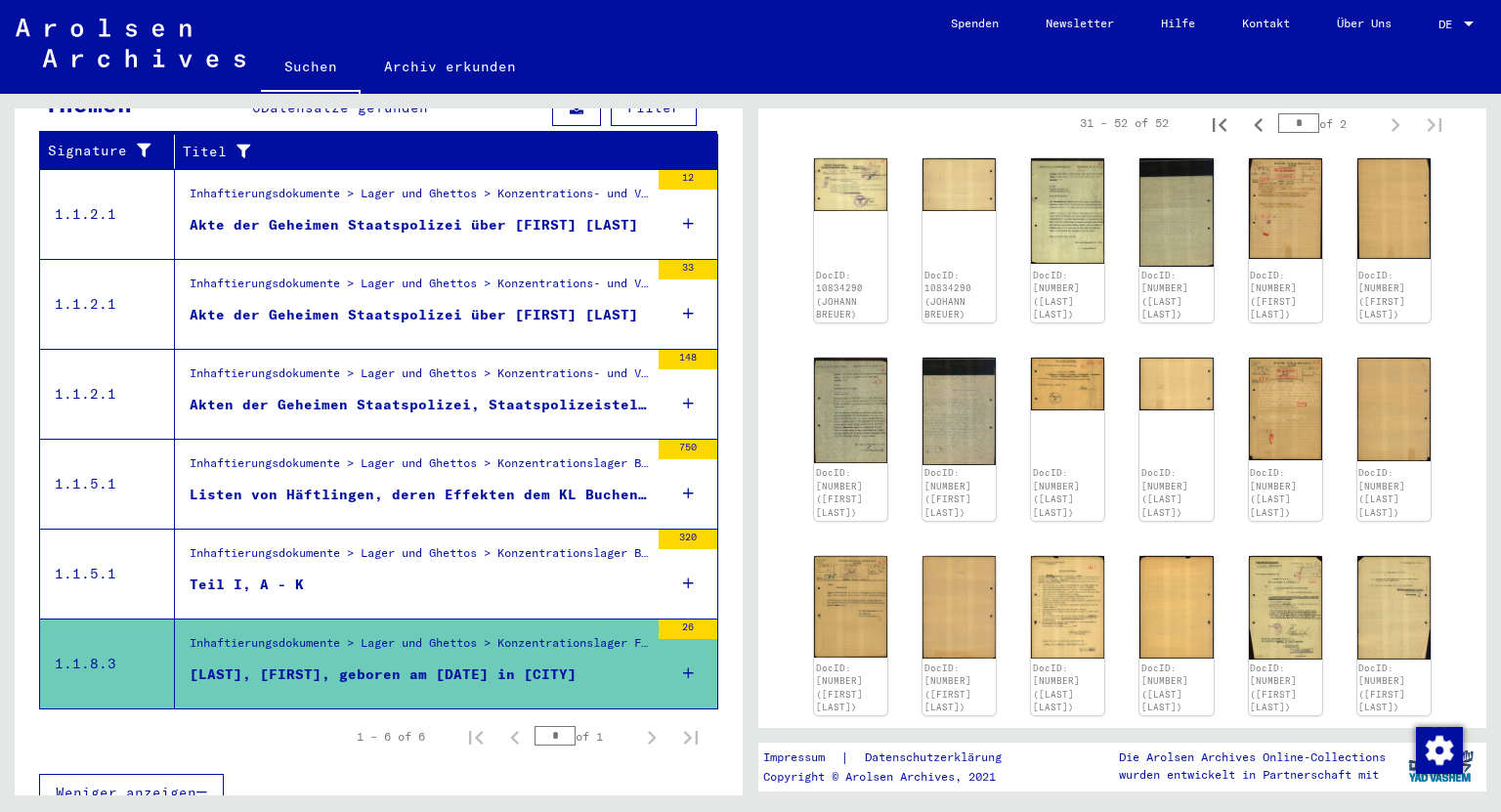 scroll, scrollTop: 289, scrollLeft: 0, axis: vertical 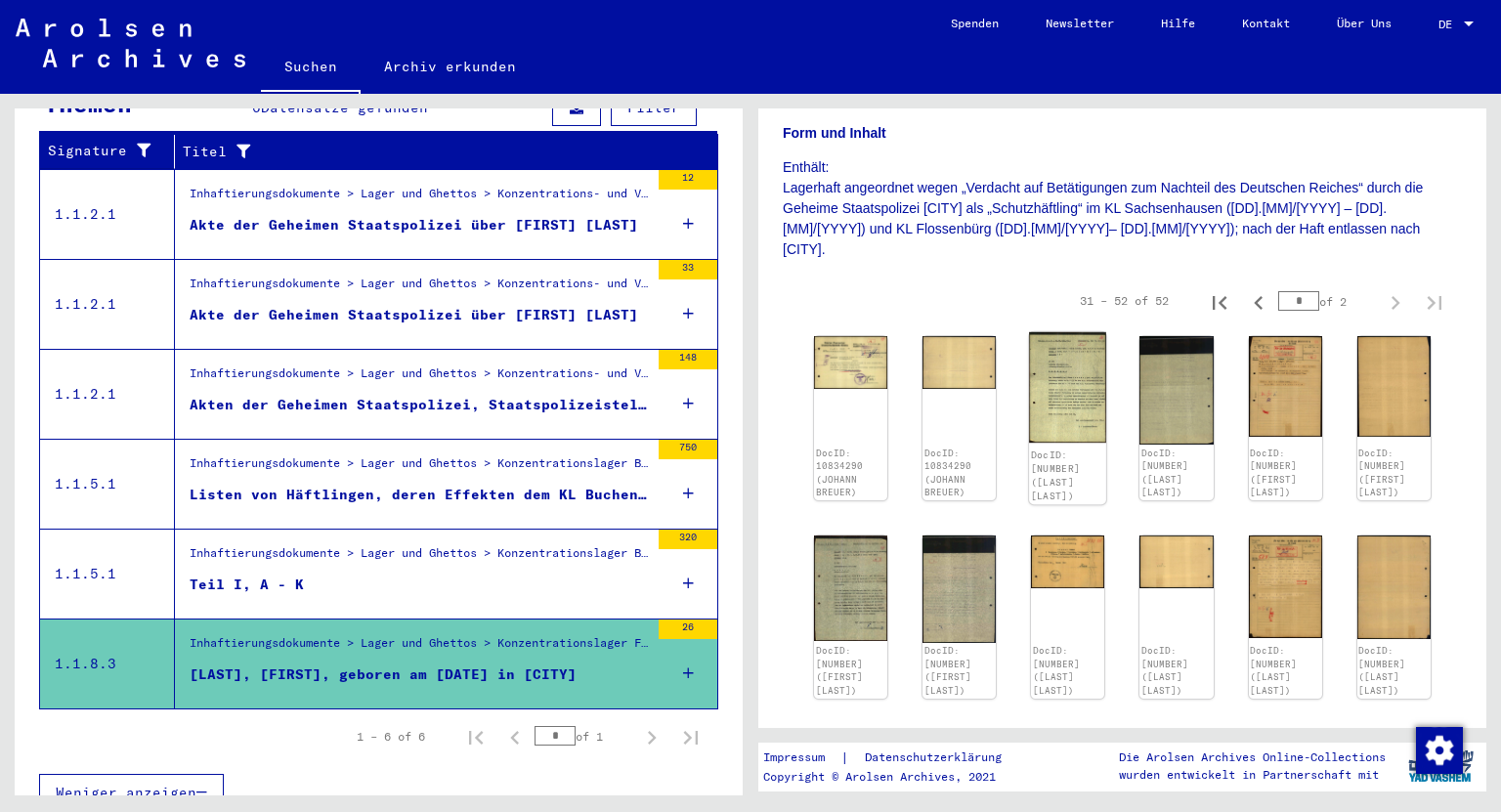 click 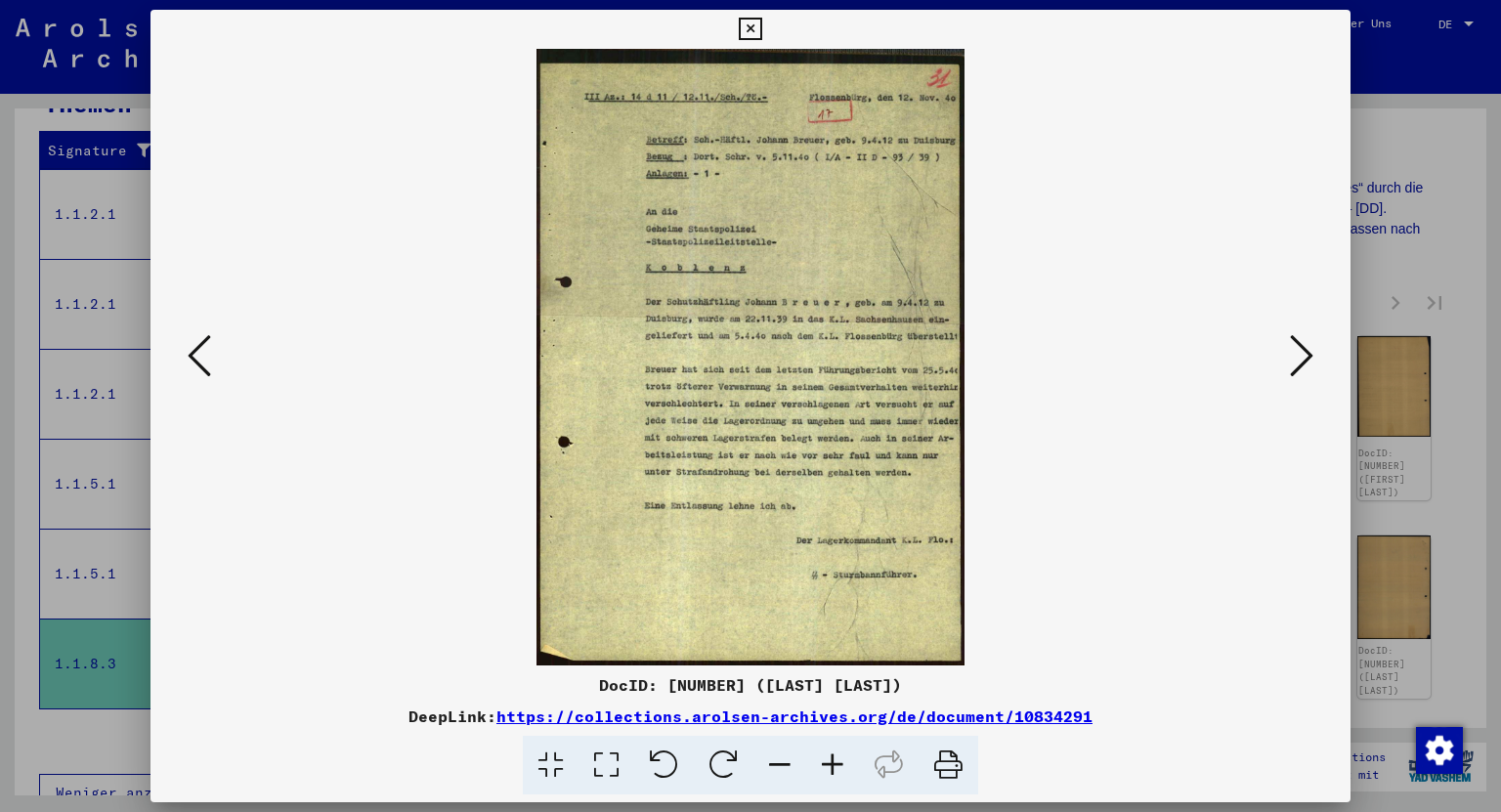 click at bounding box center (1302, 356) 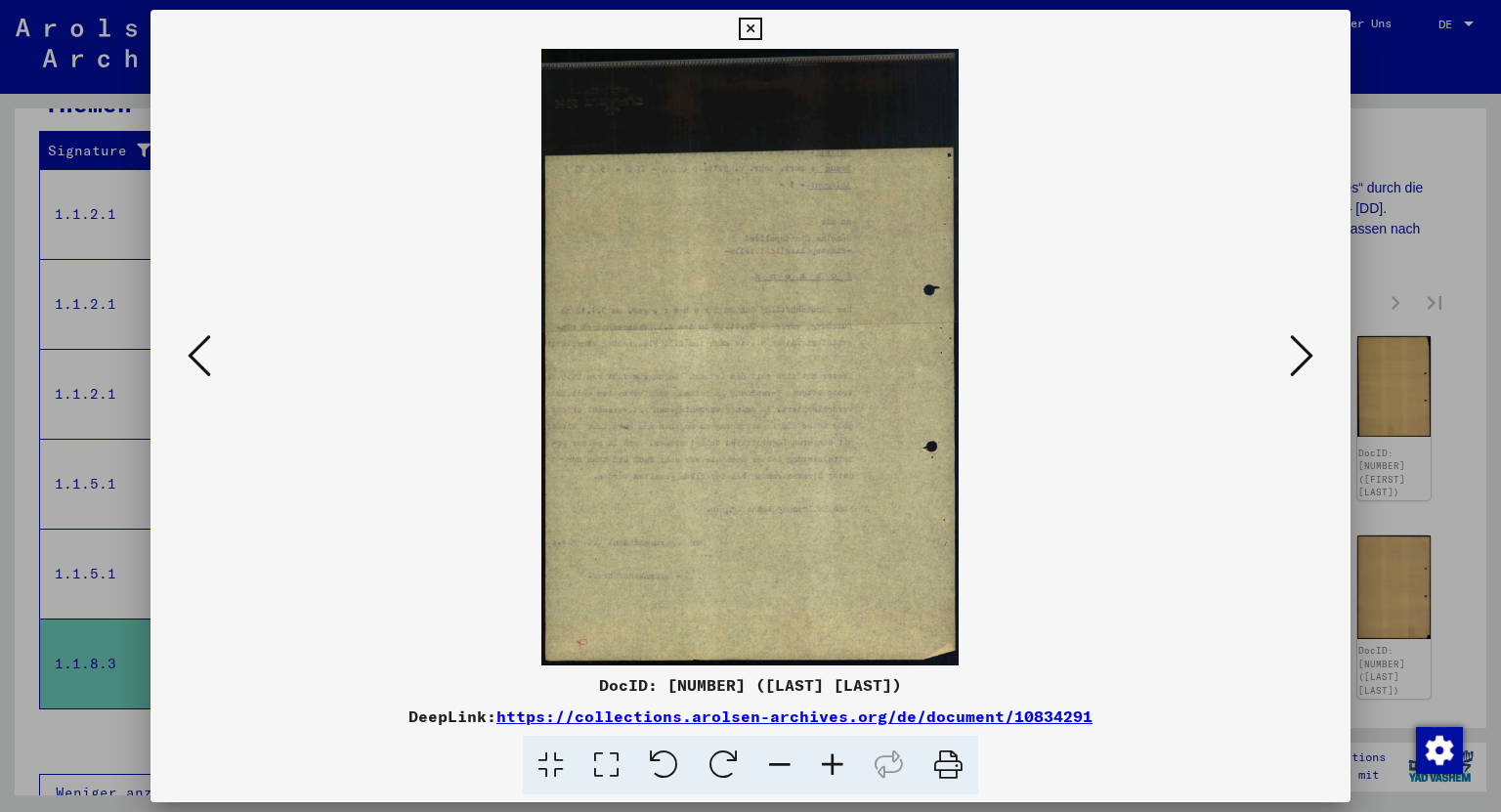 click at bounding box center (1302, 356) 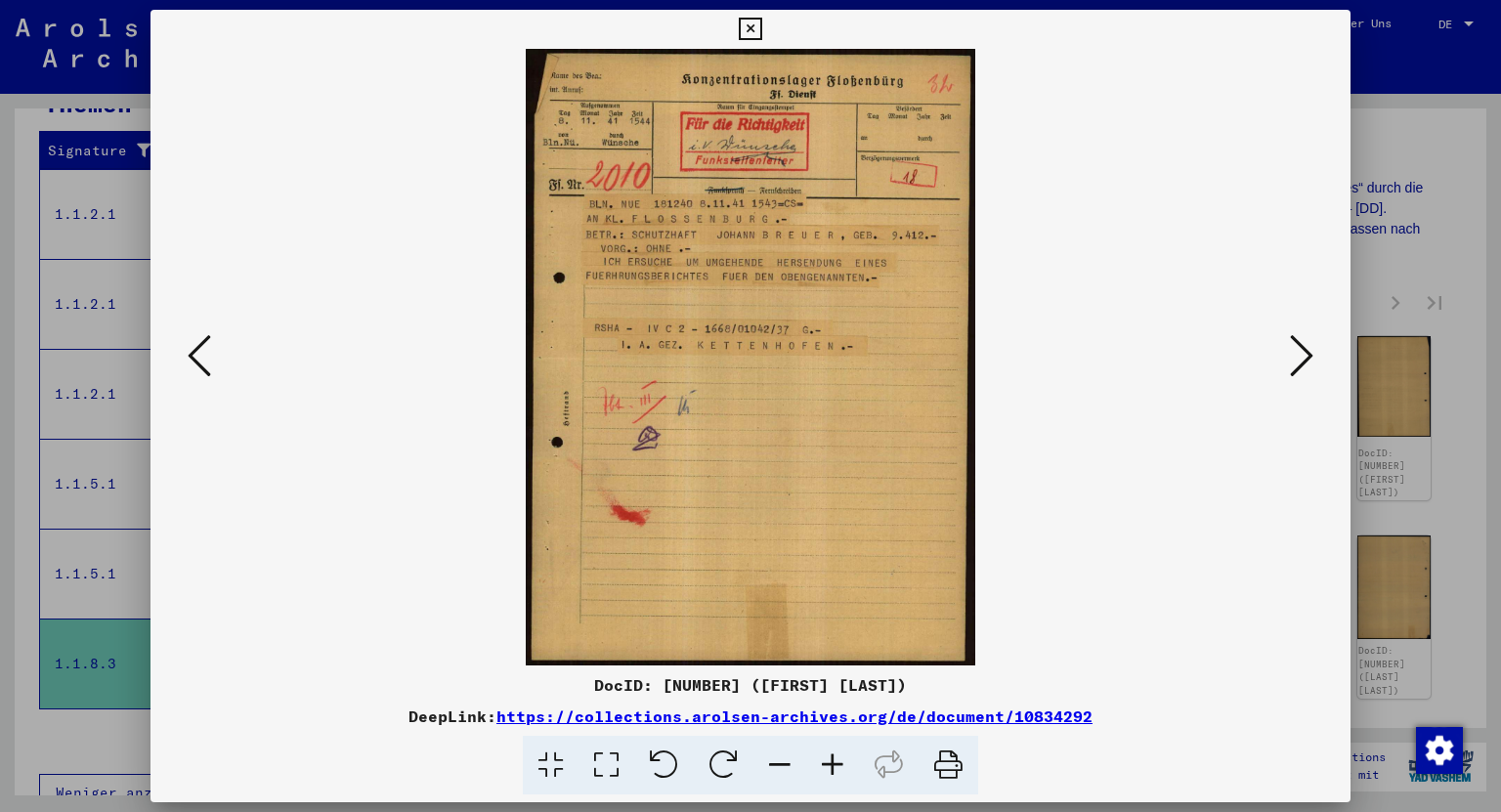 click at bounding box center [1302, 356] 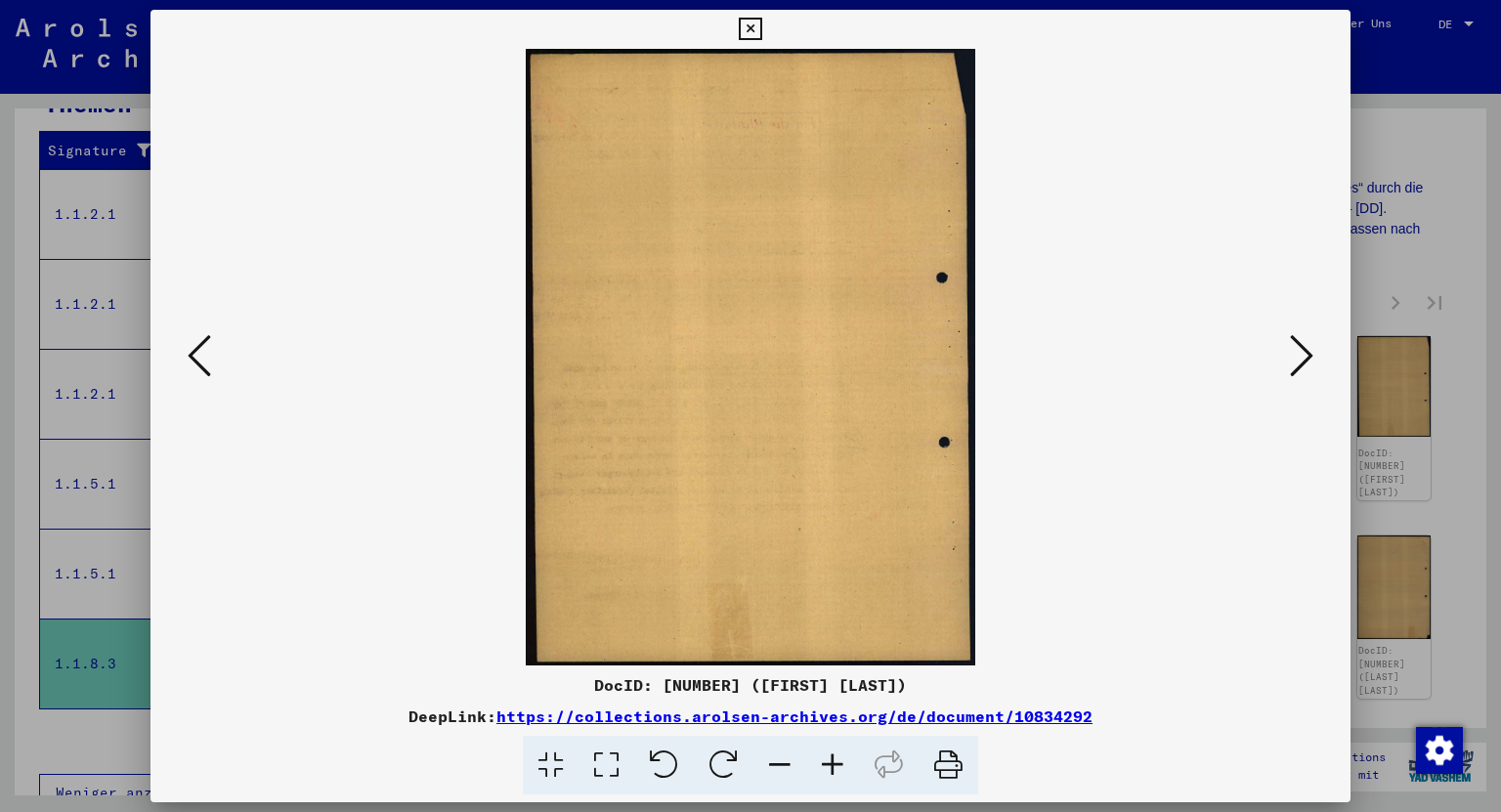 click at bounding box center (1302, 356) 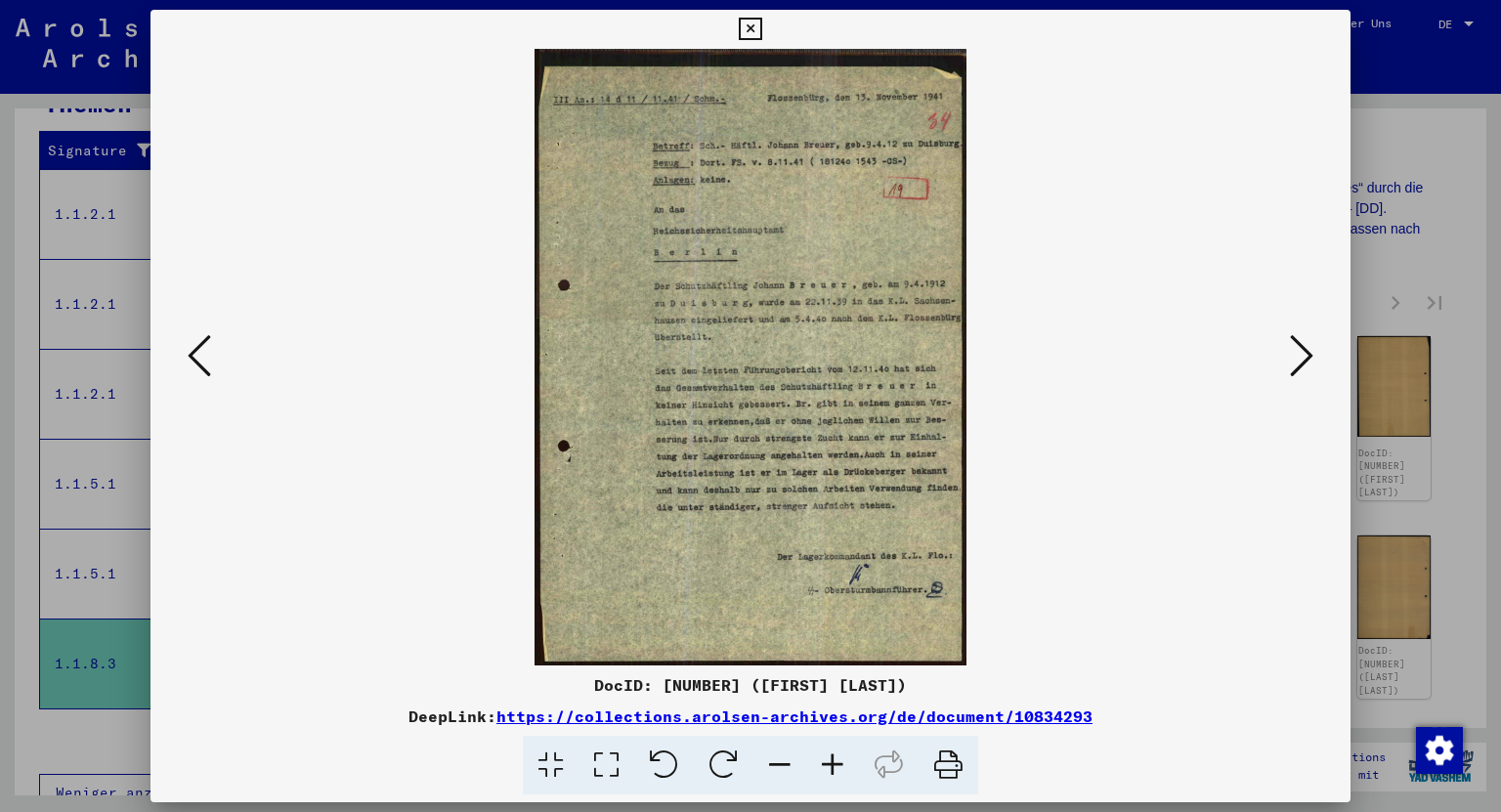 click at bounding box center (1302, 356) 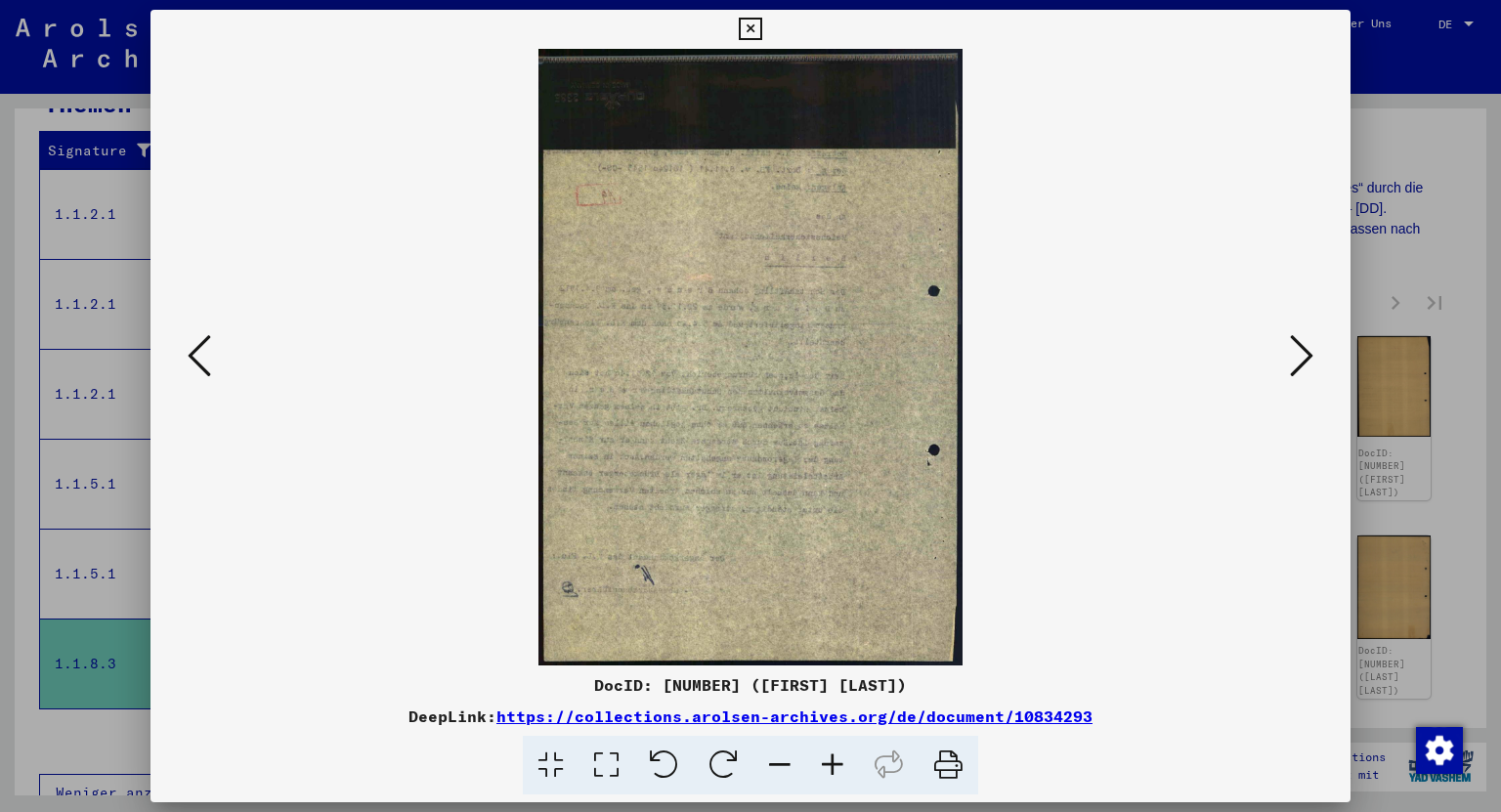 click at bounding box center [1302, 356] 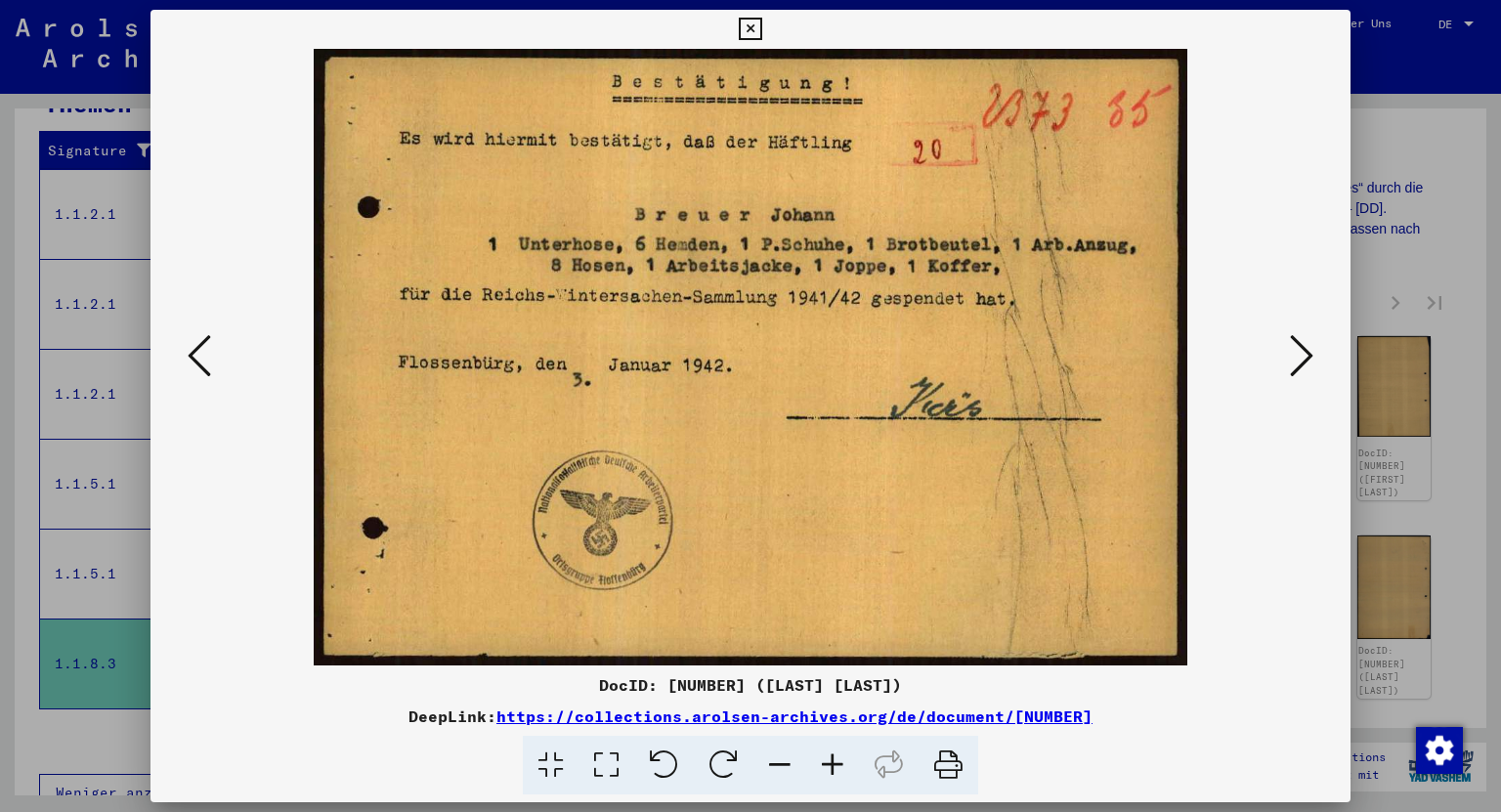 click at bounding box center [1302, 356] 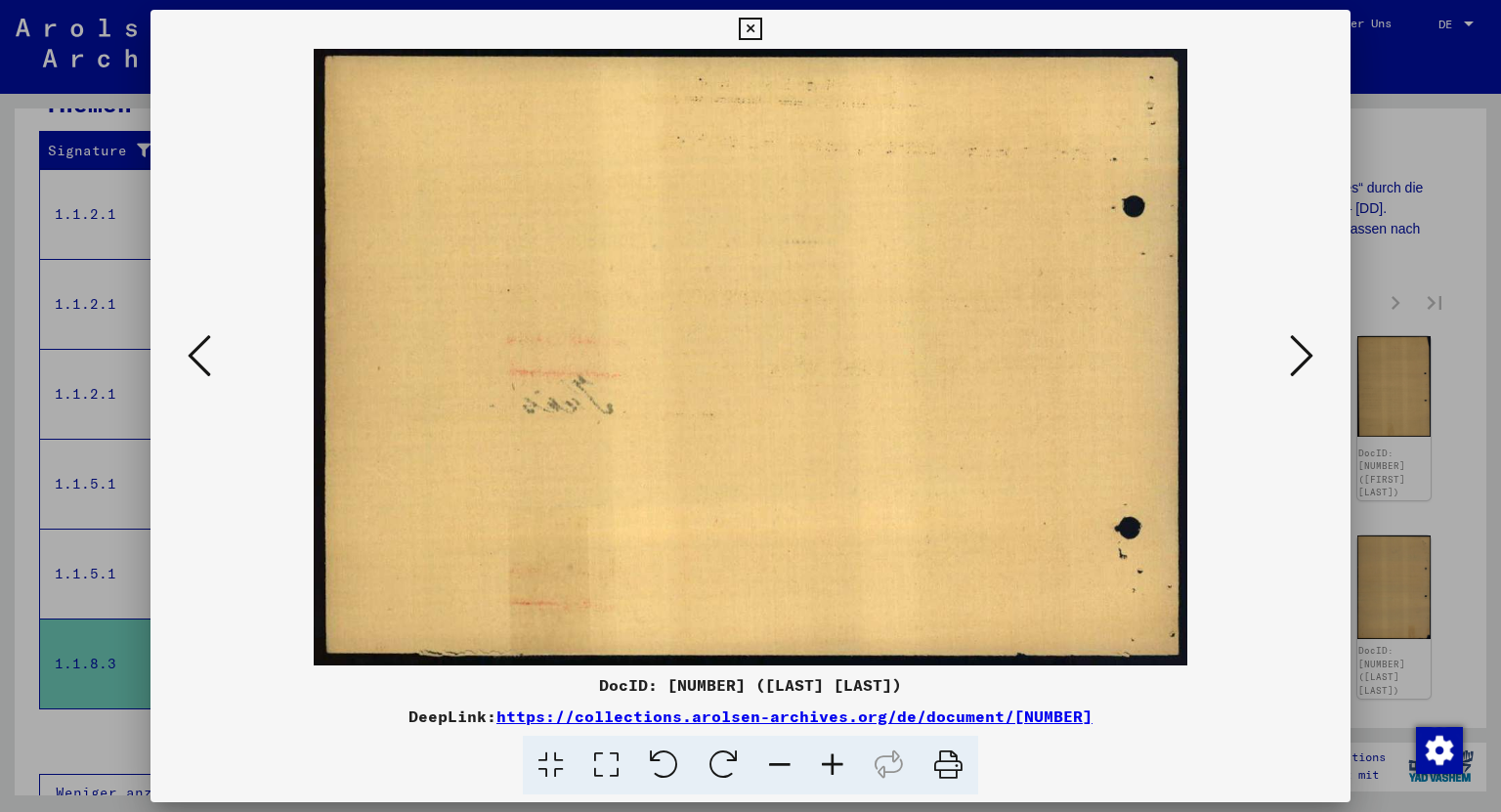 drag, startPoint x: 1308, startPoint y: 377, endPoint x: 1309, endPoint y: 362, distance: 15.033296 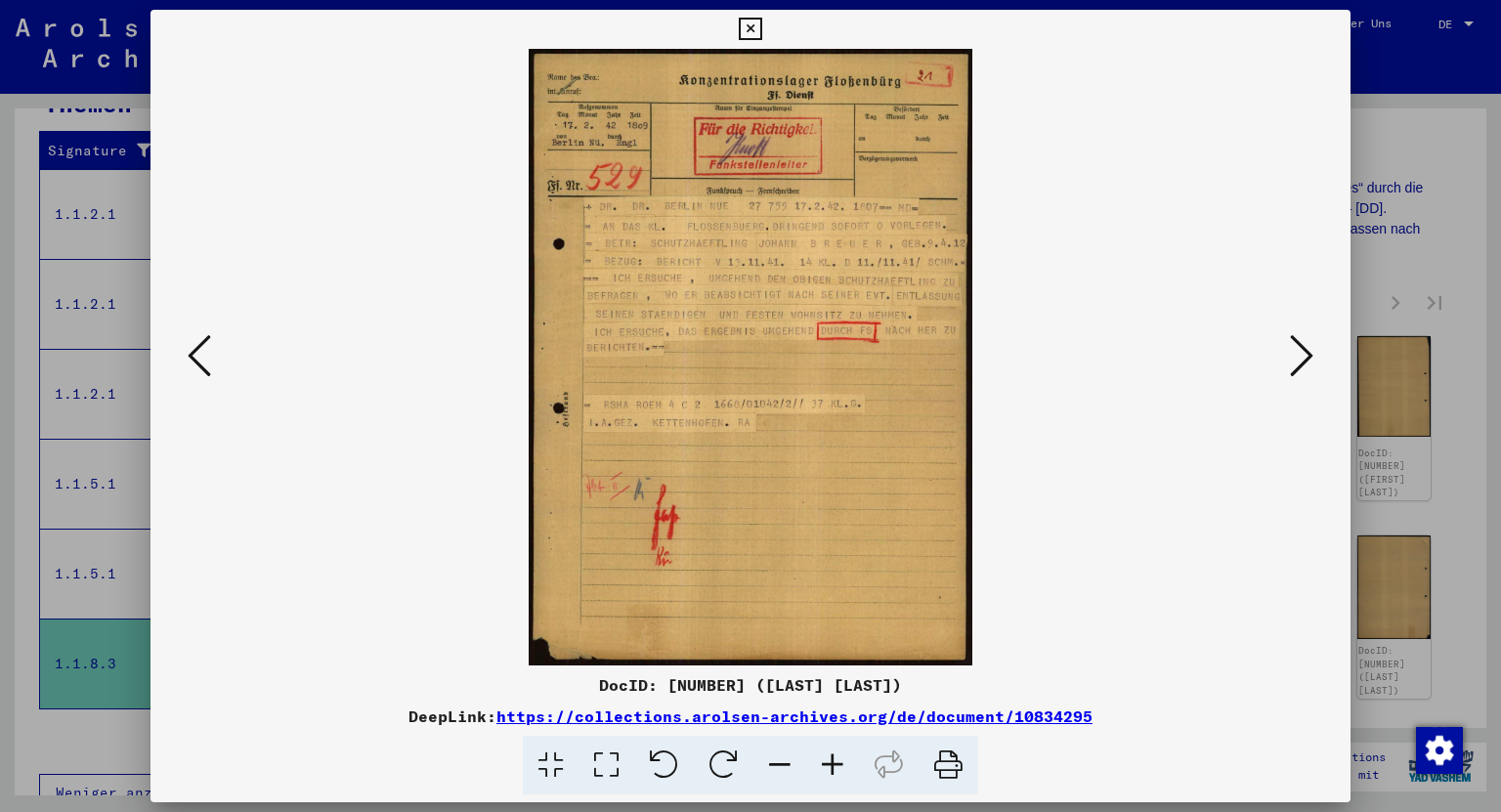 click at bounding box center (1302, 357) 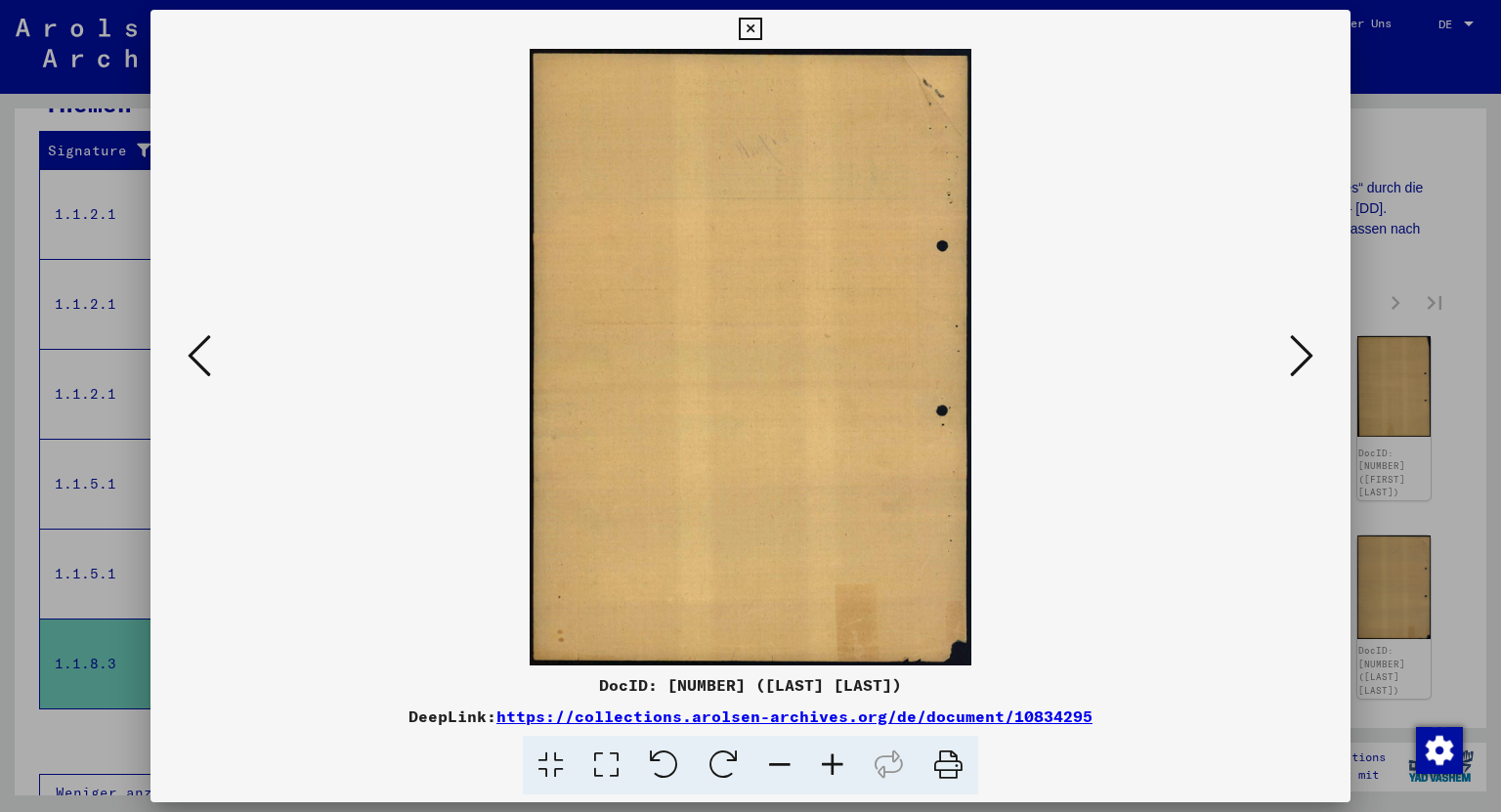 click at bounding box center (750, 29) 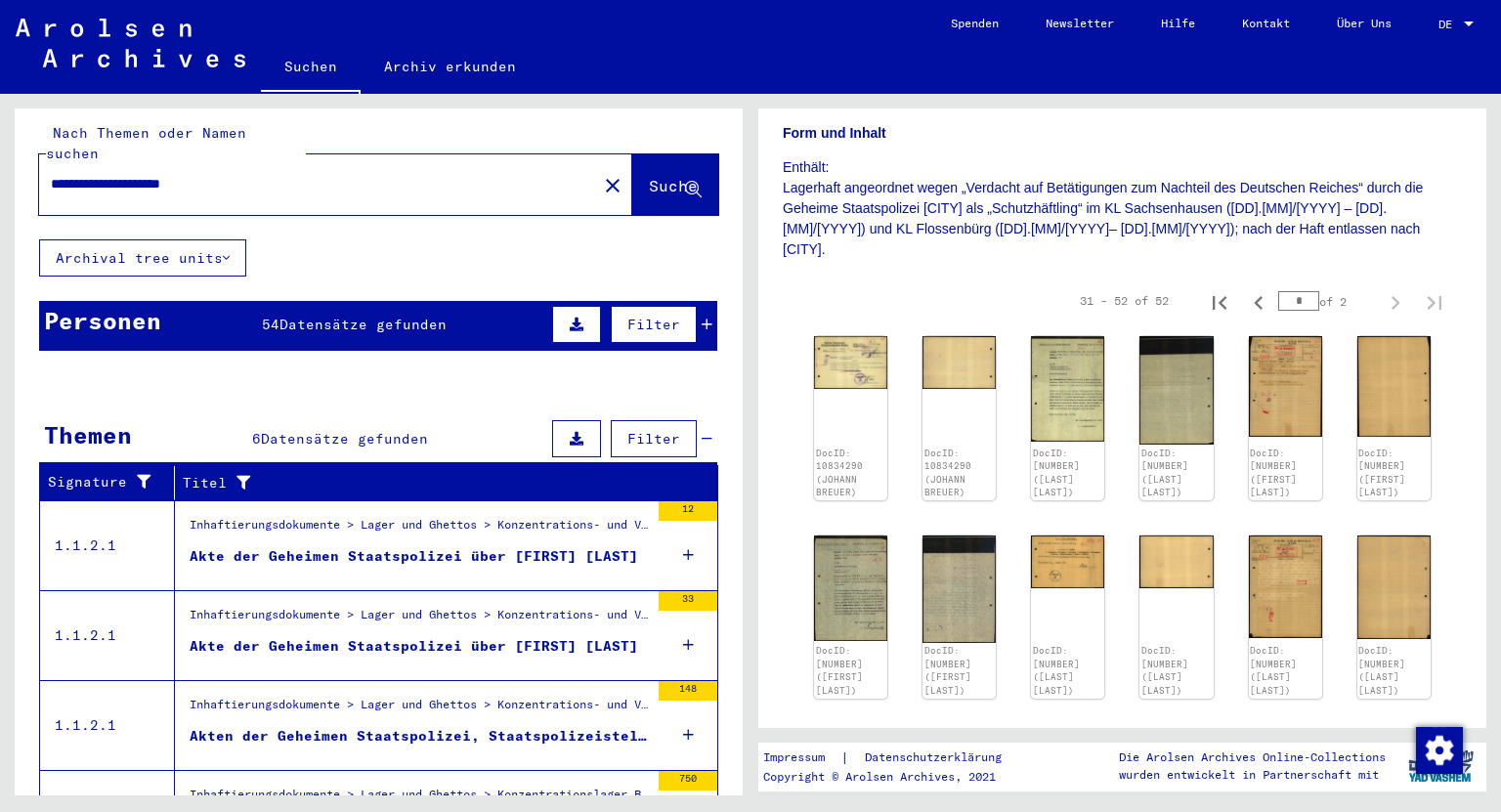 scroll, scrollTop: 0, scrollLeft: 0, axis: both 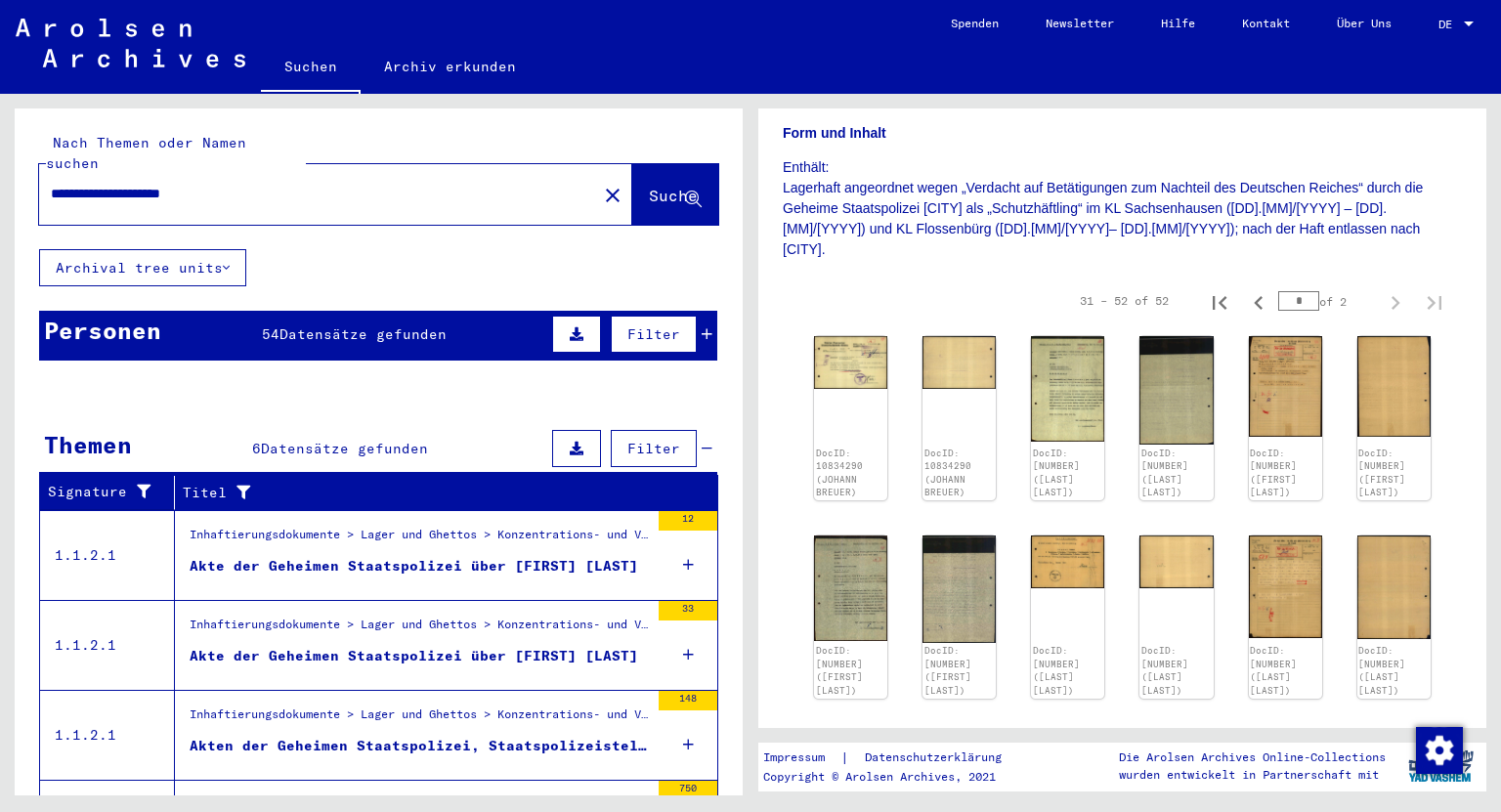 click on "**********" at bounding box center [318, 193] 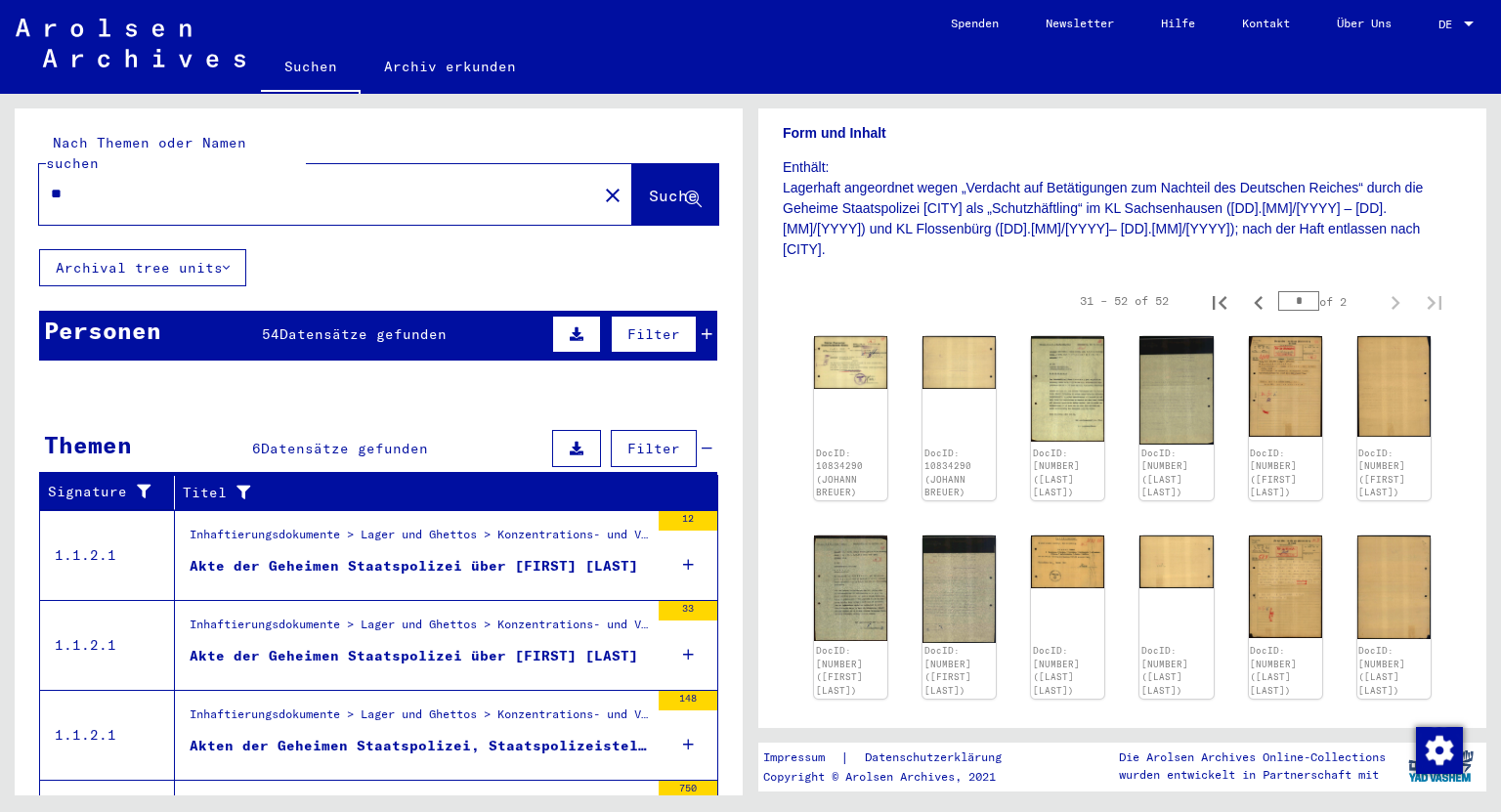 type on "*" 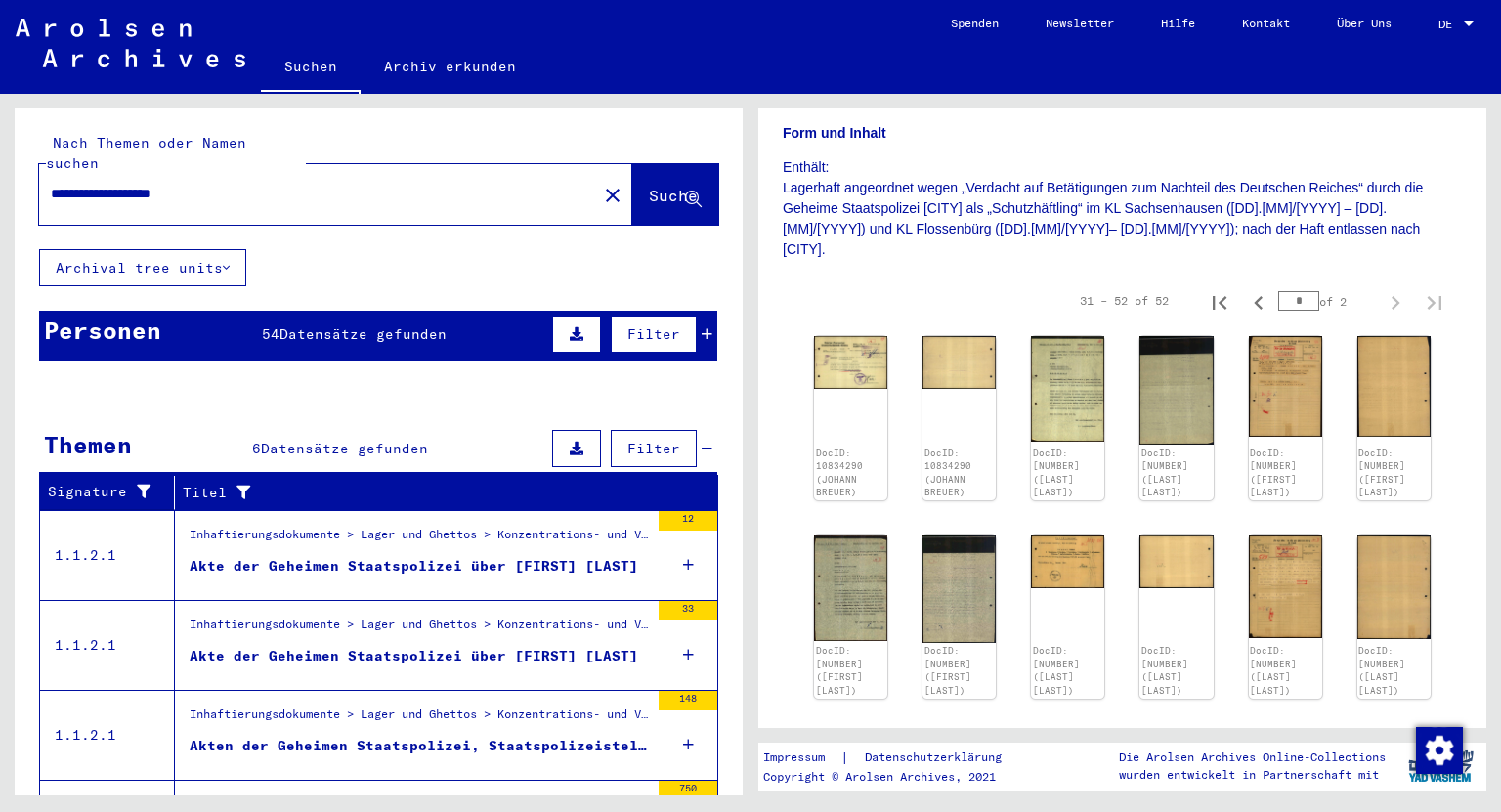 type on "**********" 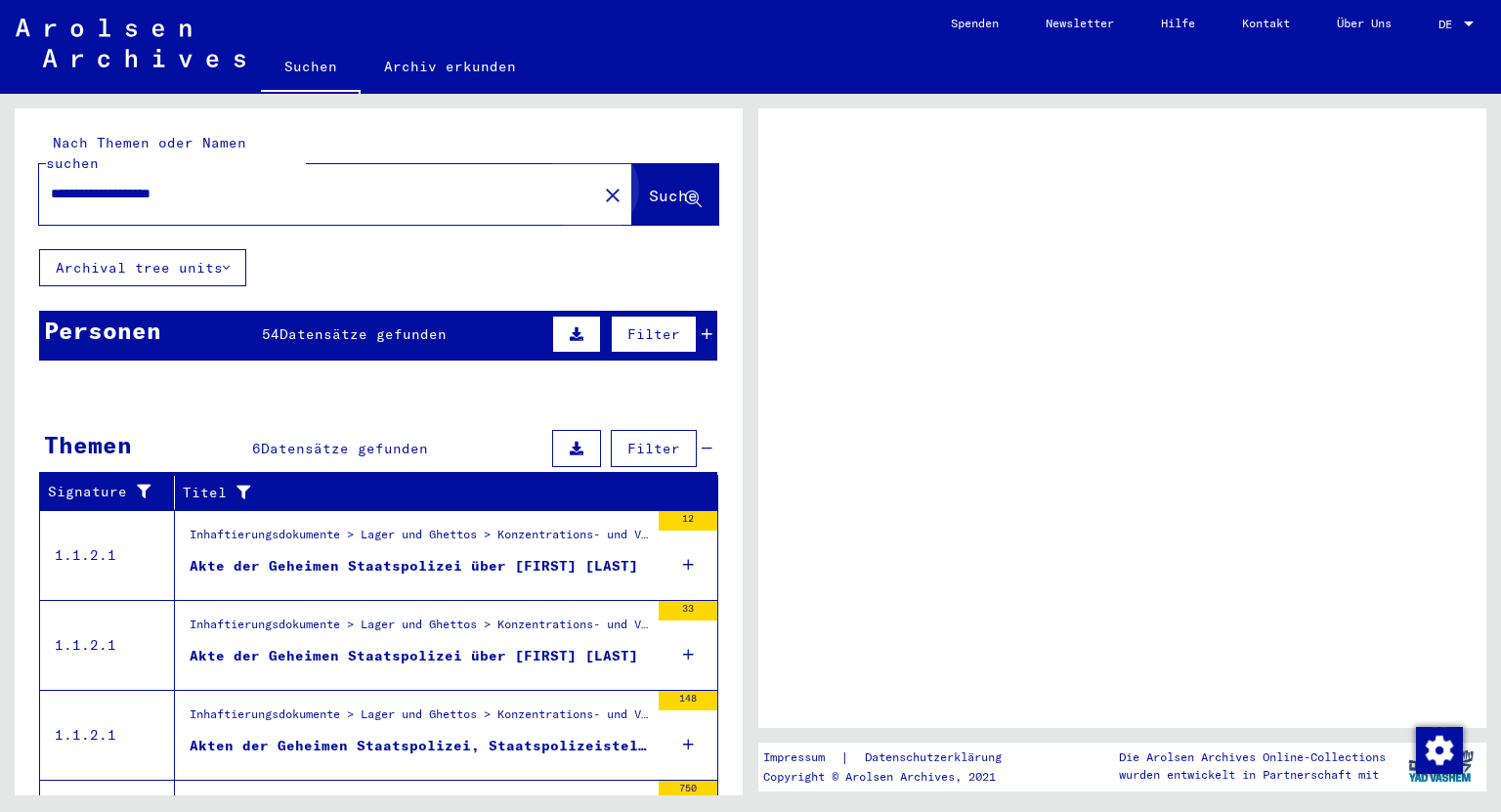 scroll, scrollTop: 0, scrollLeft: 0, axis: both 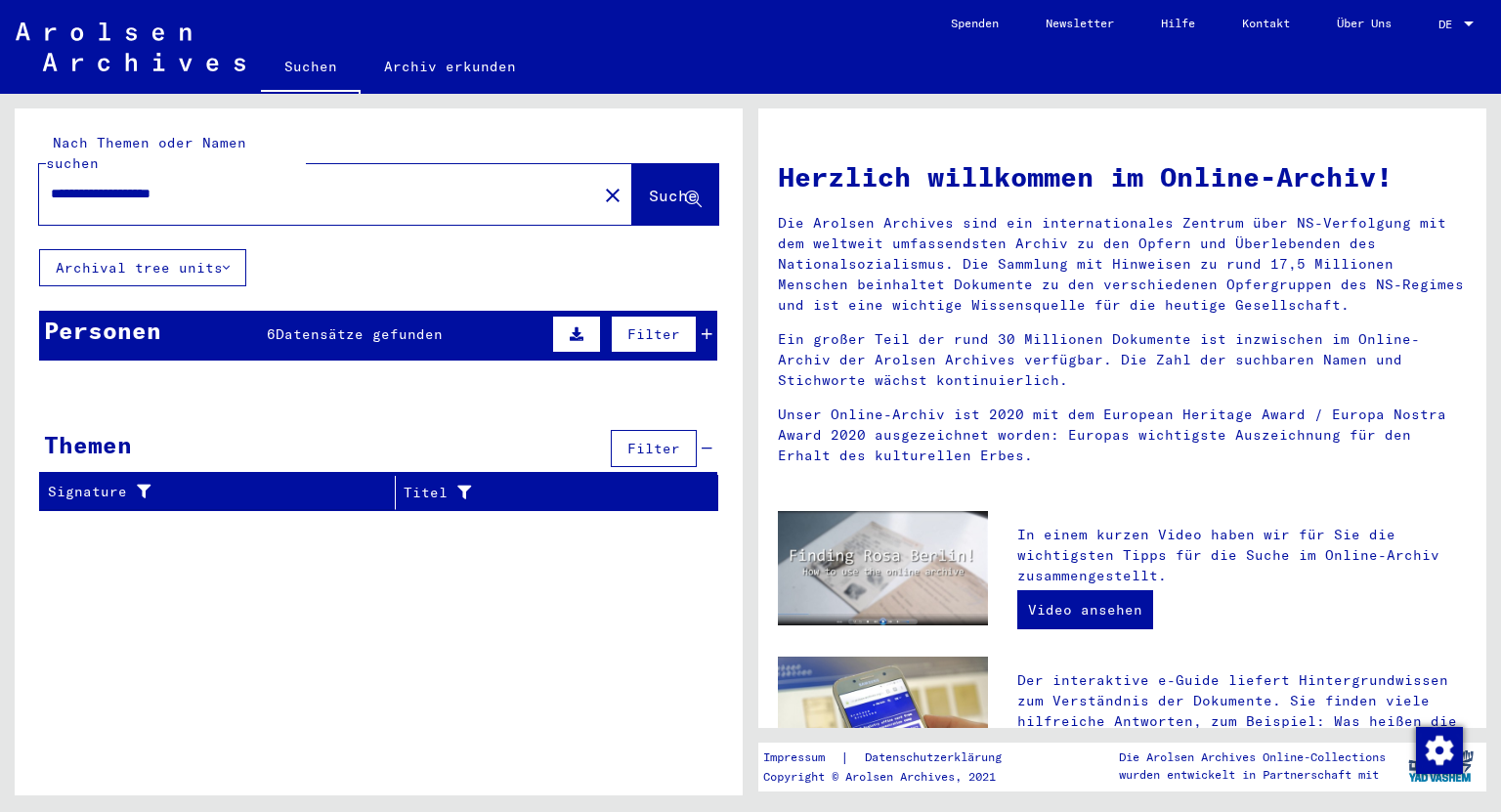 click on "Personen 6  Datensätze gefunden  Filter" at bounding box center (378, 335) 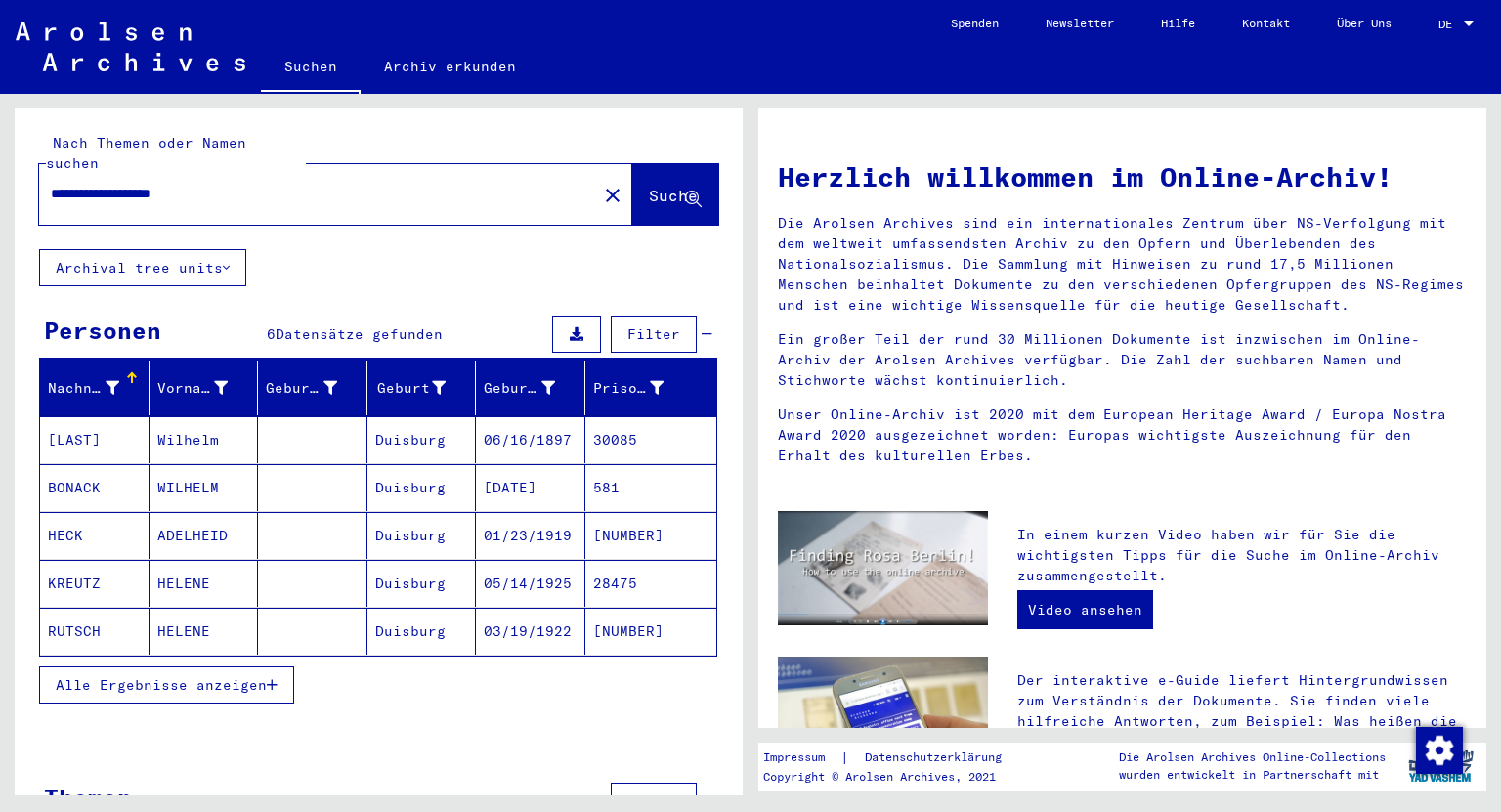click on "Alle Ergebnisse anzeigen" at bounding box center [166, 685] 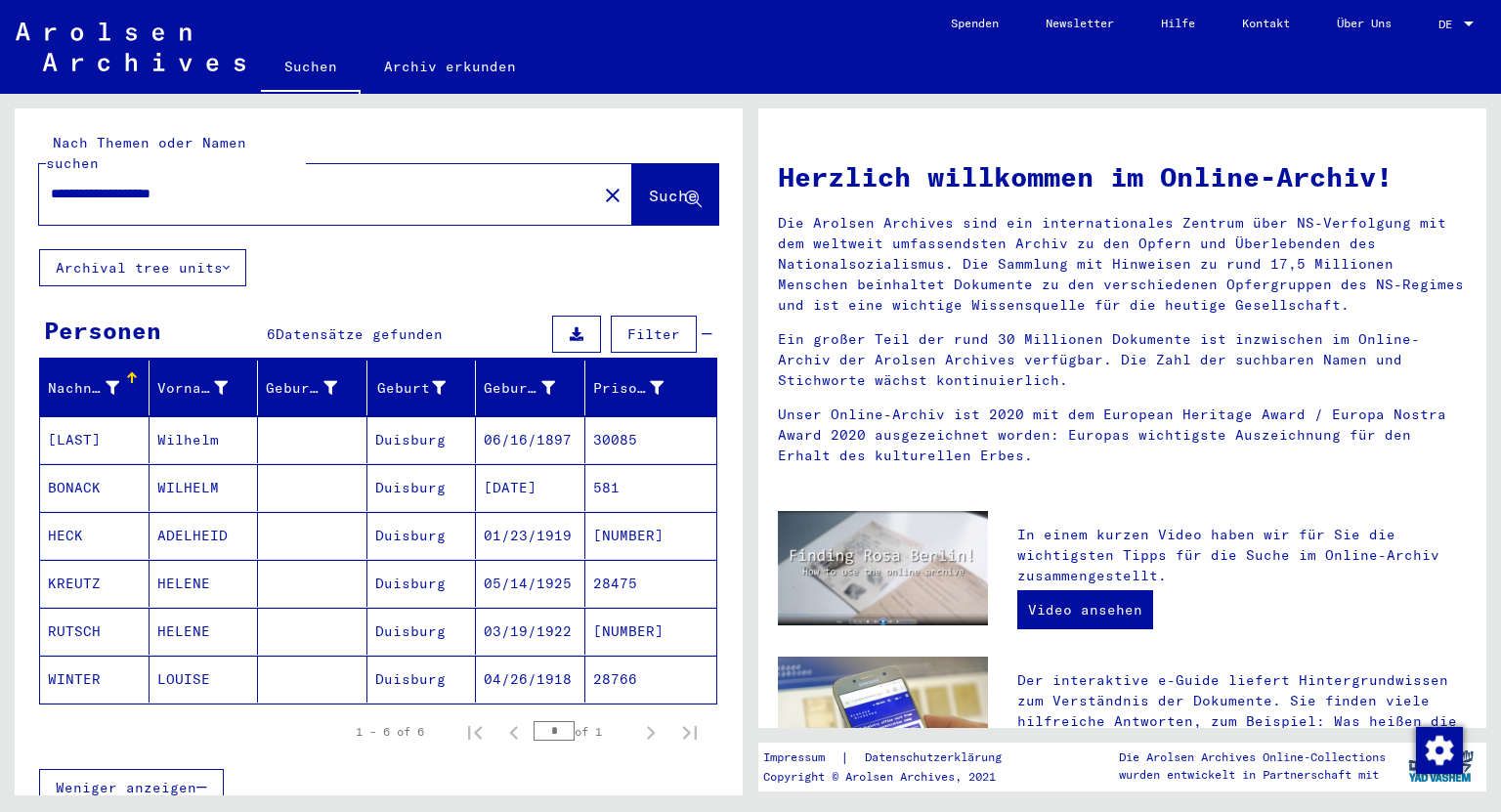click on "Wilhelm" at bounding box center (204, 488) 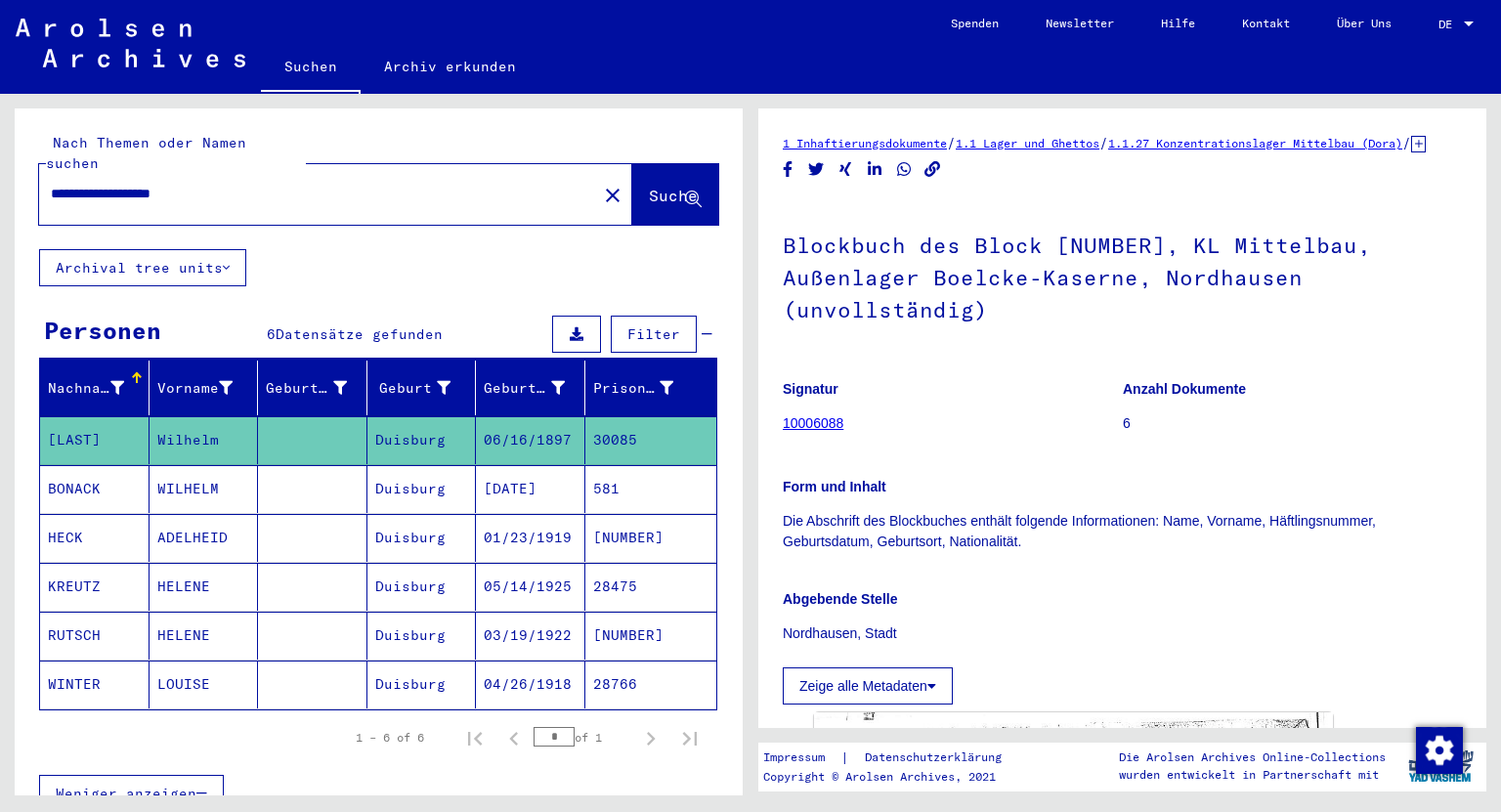 scroll, scrollTop: 0, scrollLeft: 0, axis: both 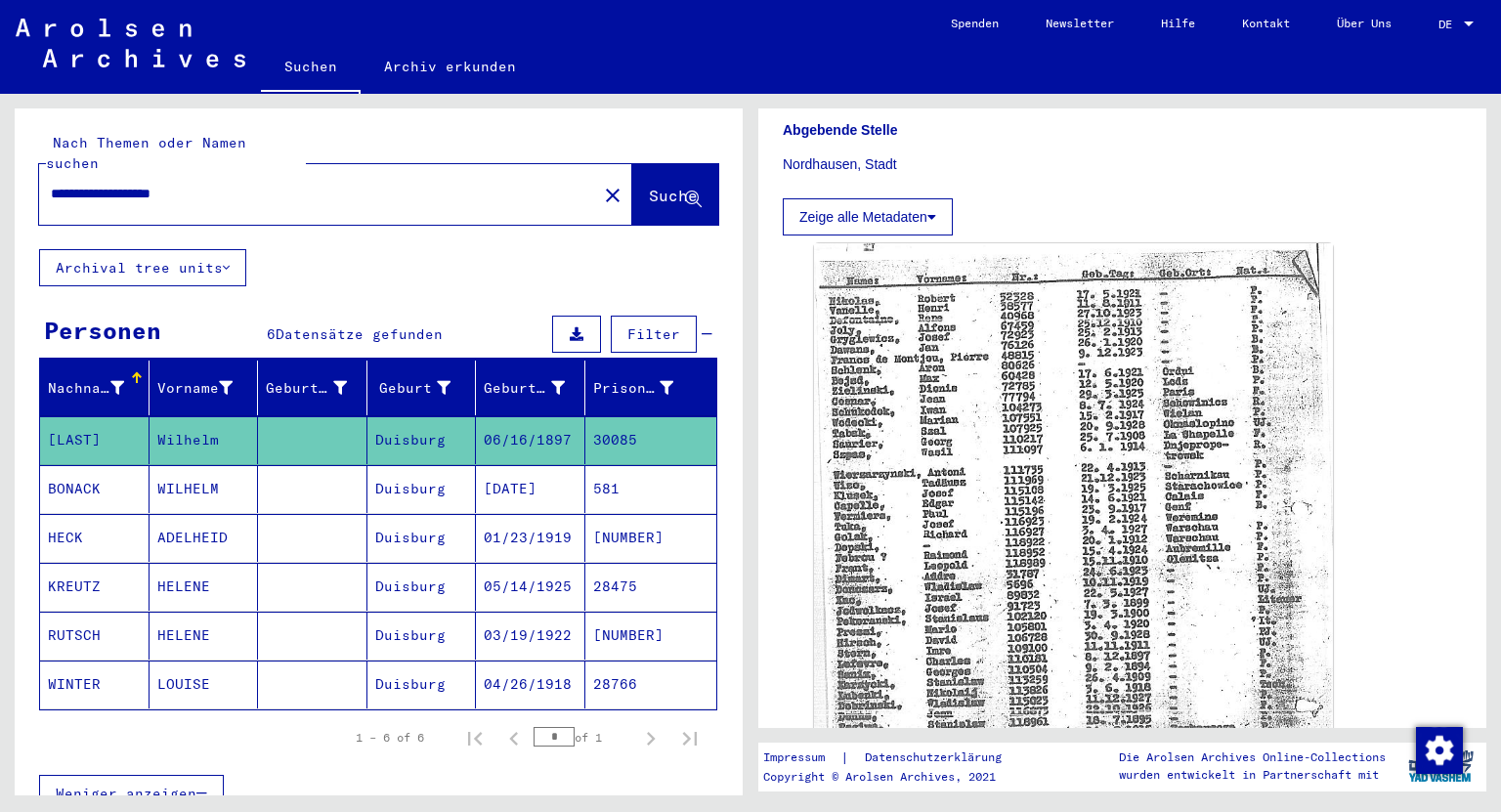 click on "581" at bounding box center [651, 537] 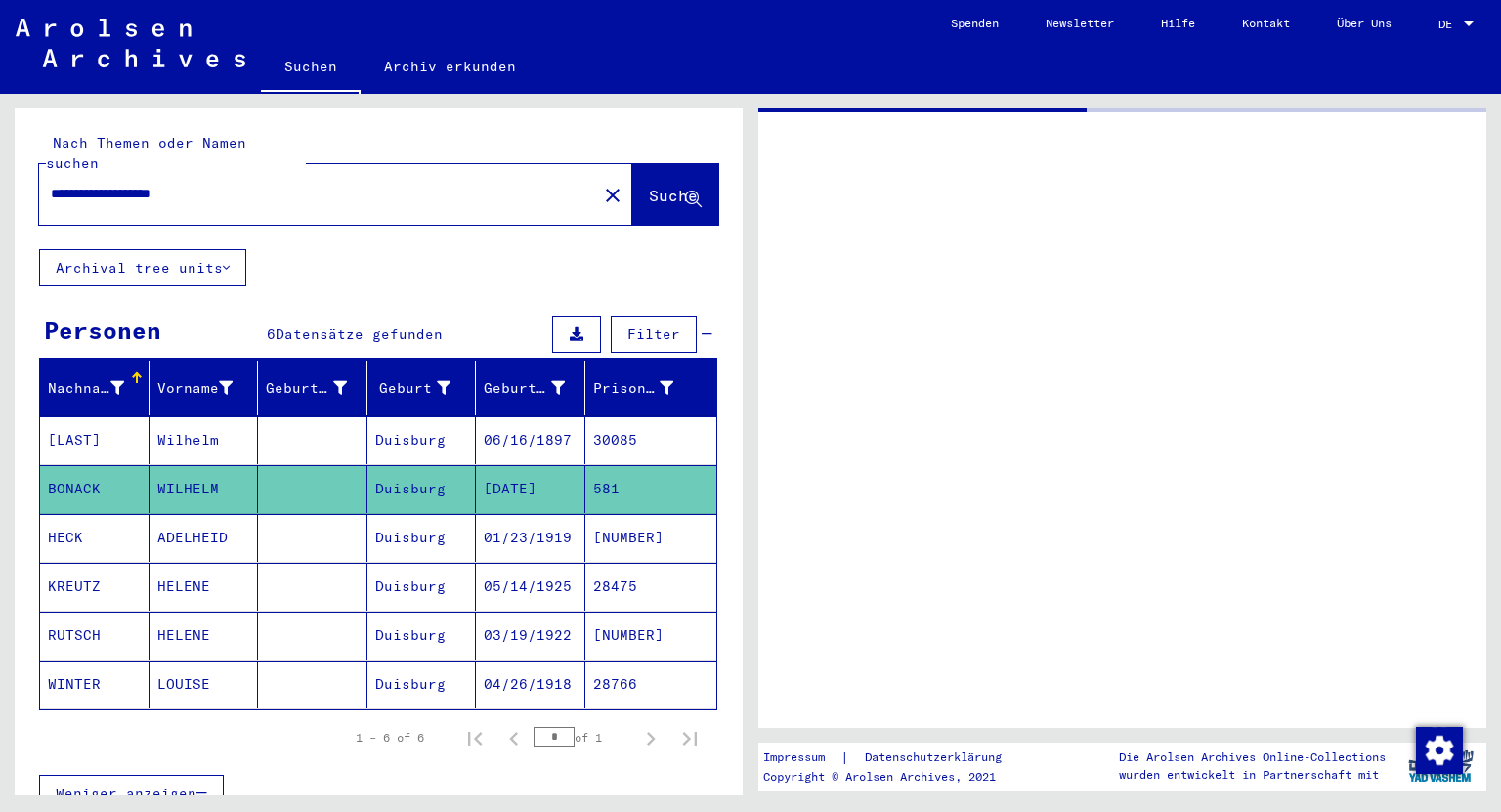 scroll, scrollTop: 0, scrollLeft: 0, axis: both 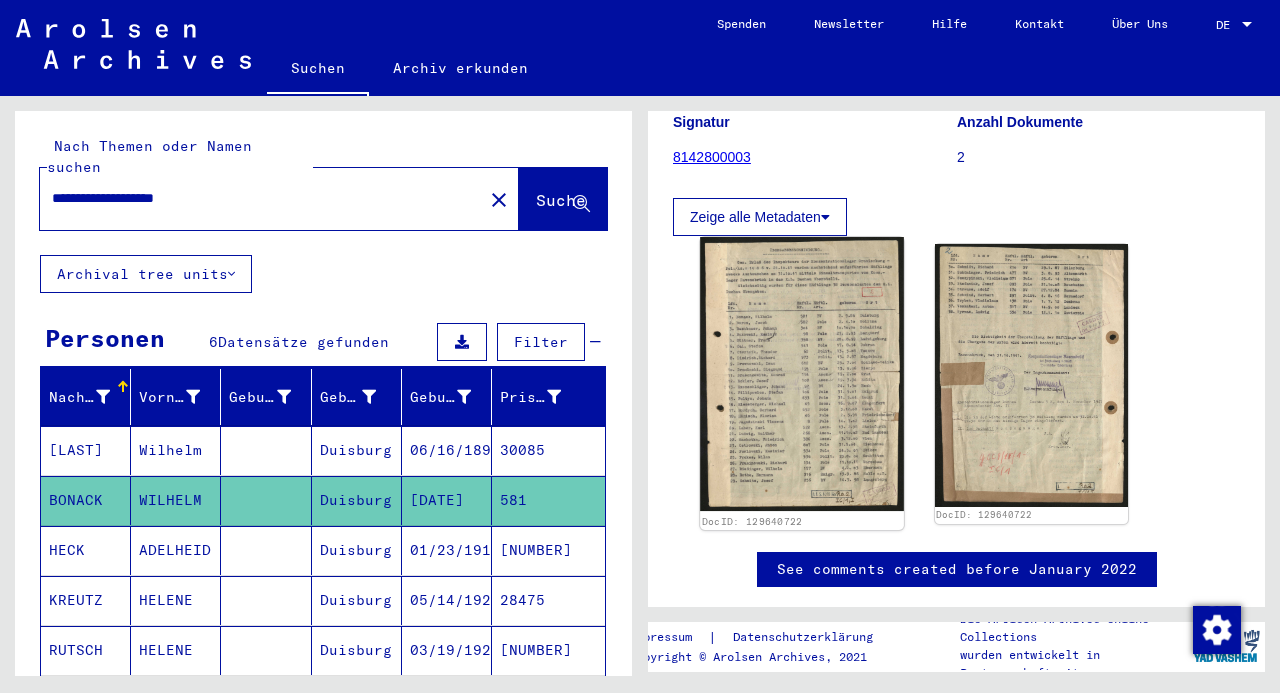 click 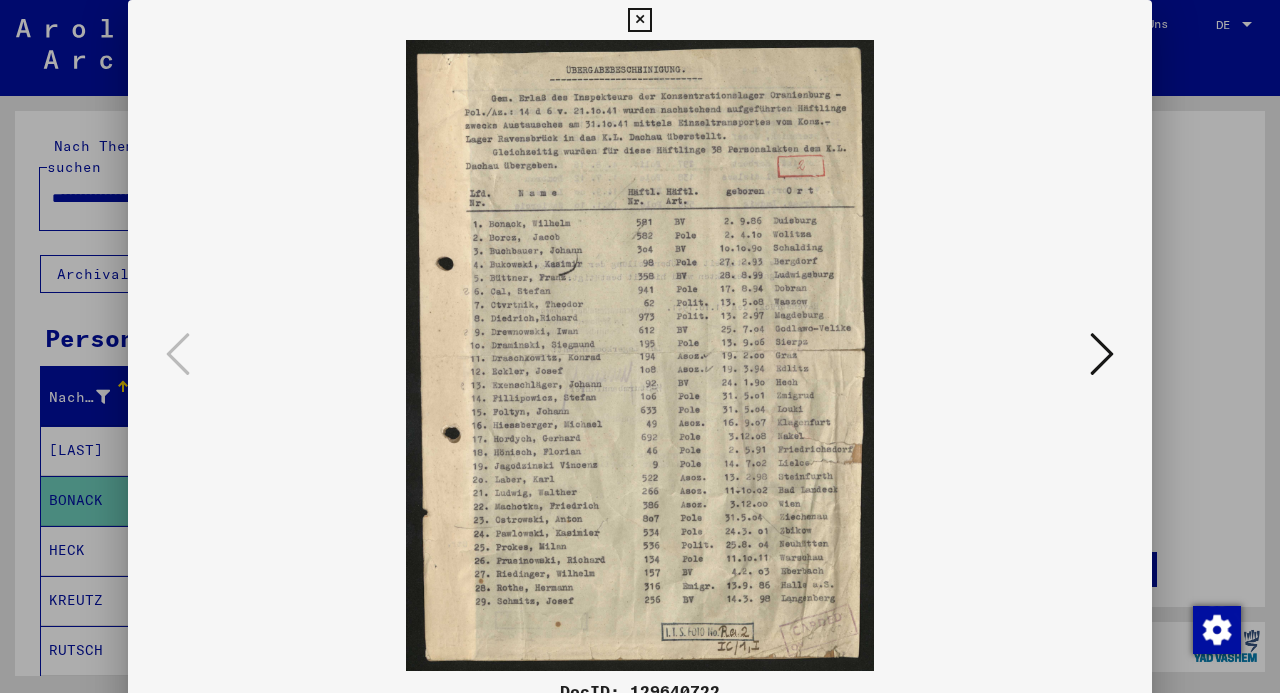 type 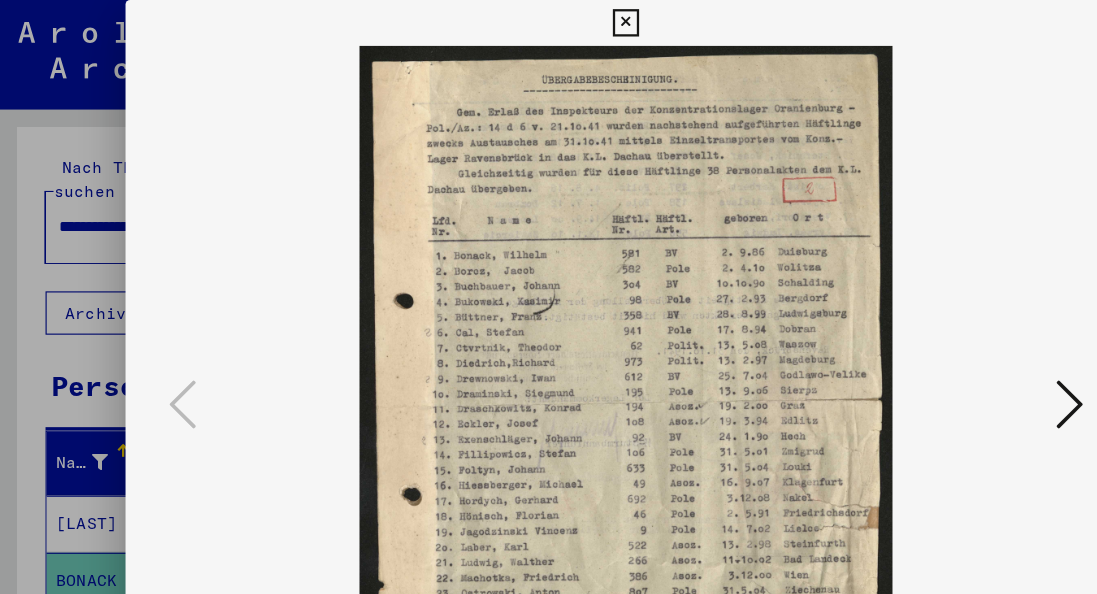 scroll, scrollTop: 297, scrollLeft: 0, axis: vertical 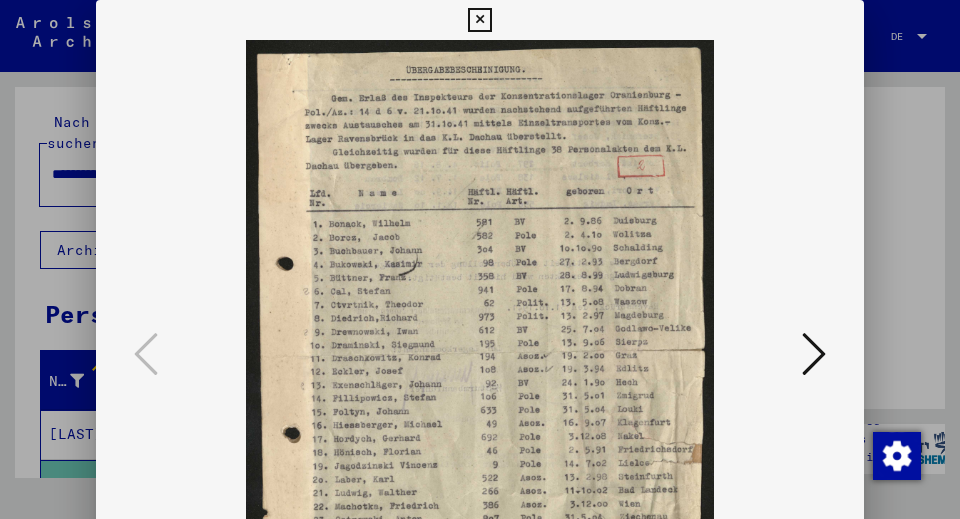click at bounding box center (814, 354) 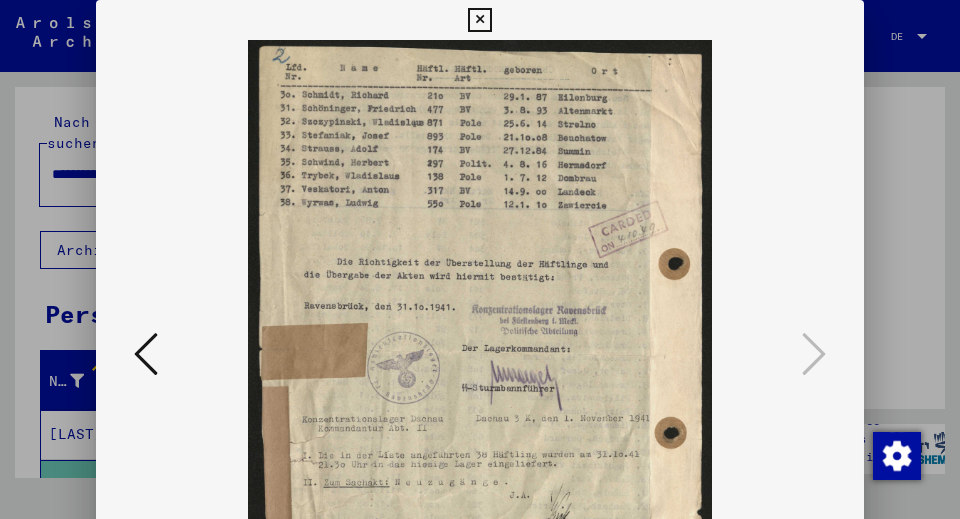 click at bounding box center [479, 20] 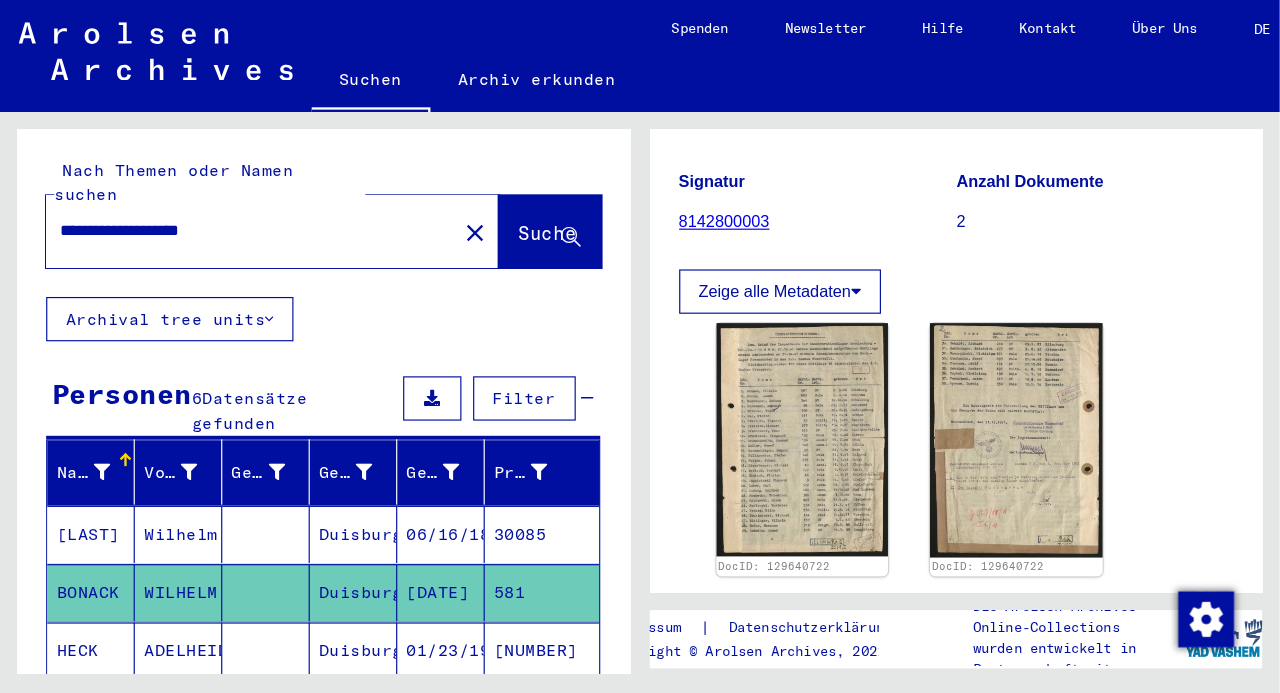 scroll, scrollTop: 297, scrollLeft: 0, axis: vertical 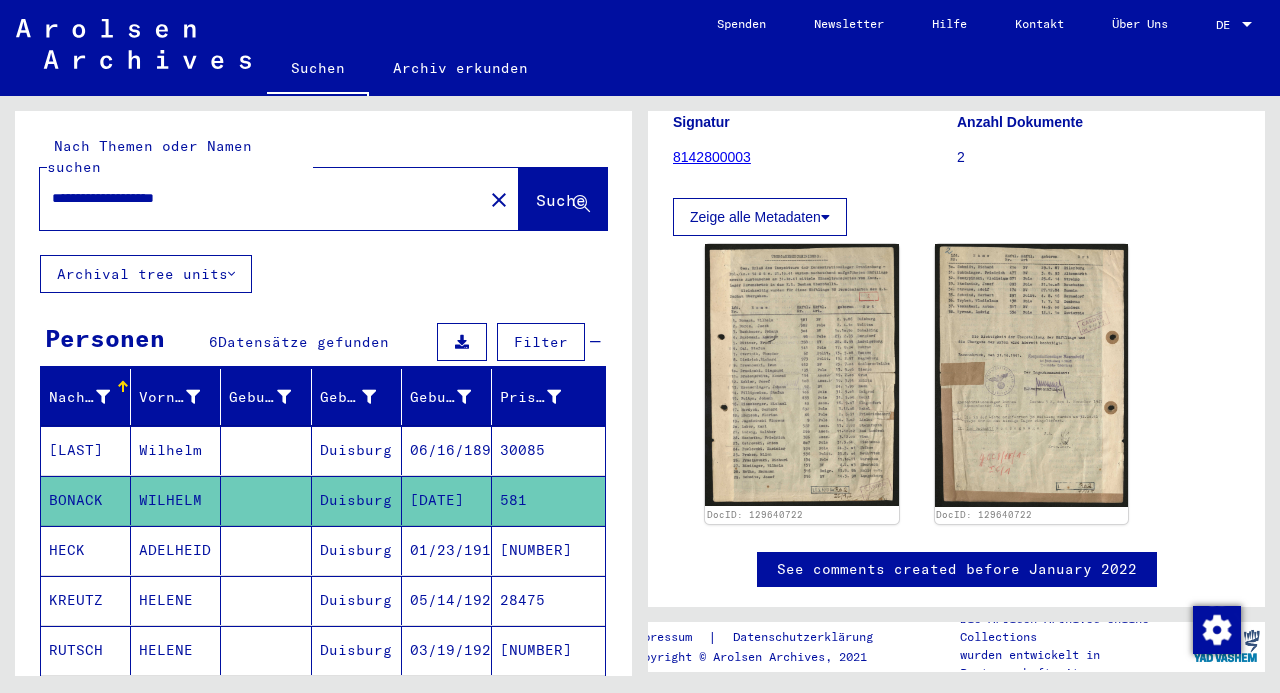 click on "Duisburg" at bounding box center (357, 600) 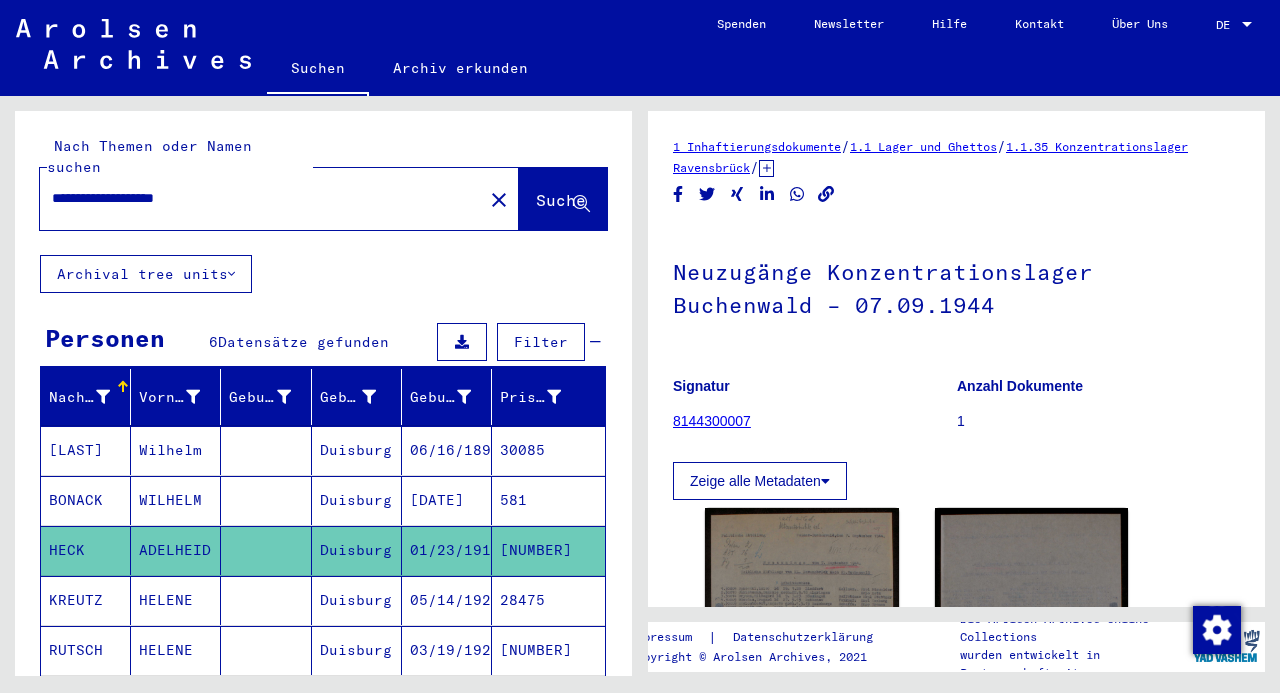 scroll, scrollTop: 0, scrollLeft: 0, axis: both 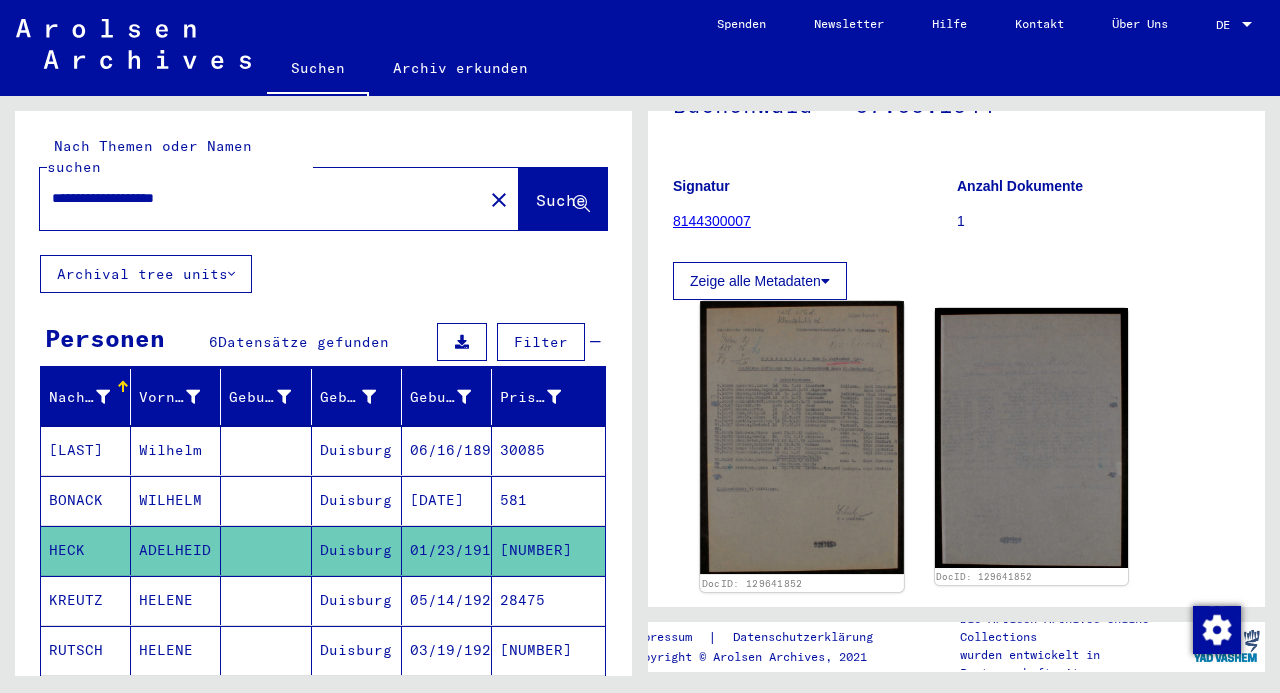 click 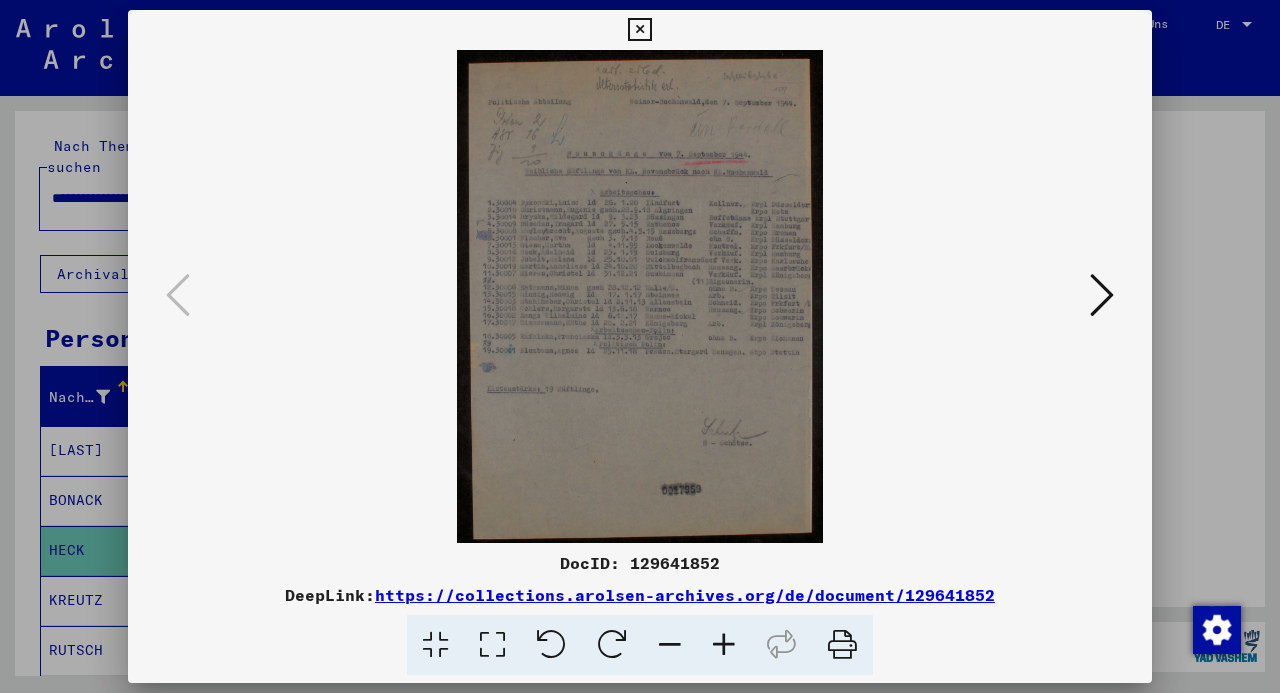 type 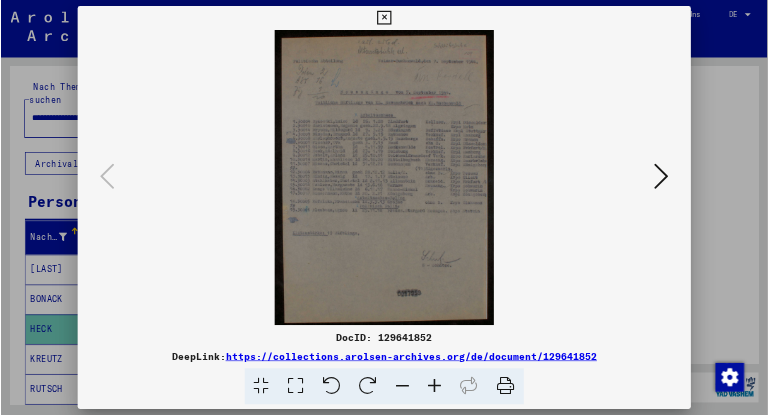 scroll, scrollTop: 200, scrollLeft: 0, axis: vertical 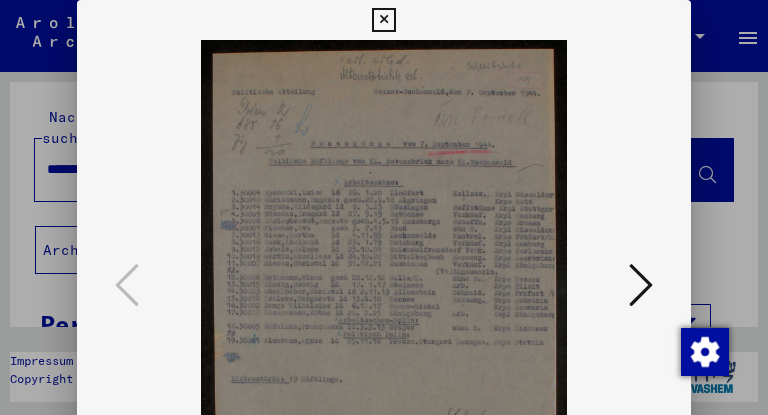 click at bounding box center [641, 285] 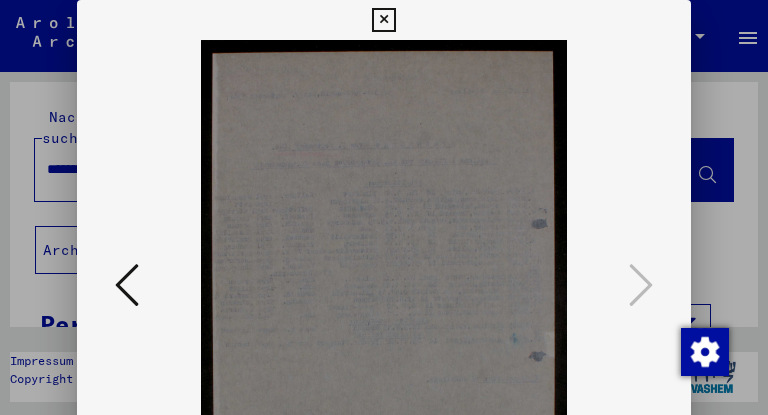 click at bounding box center (383, 20) 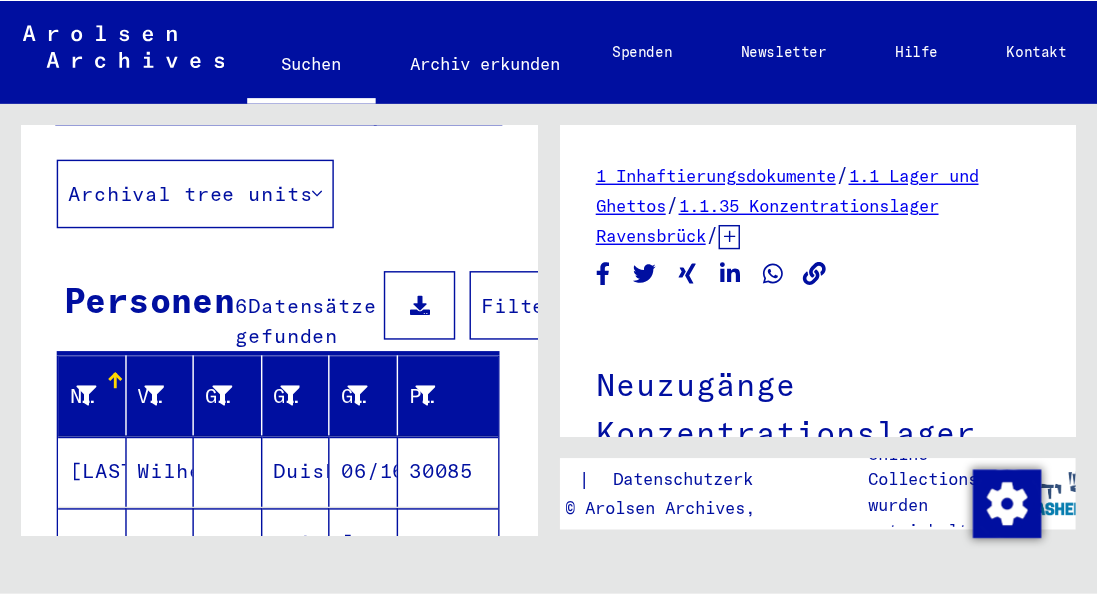 scroll, scrollTop: 120, scrollLeft: 0, axis: vertical 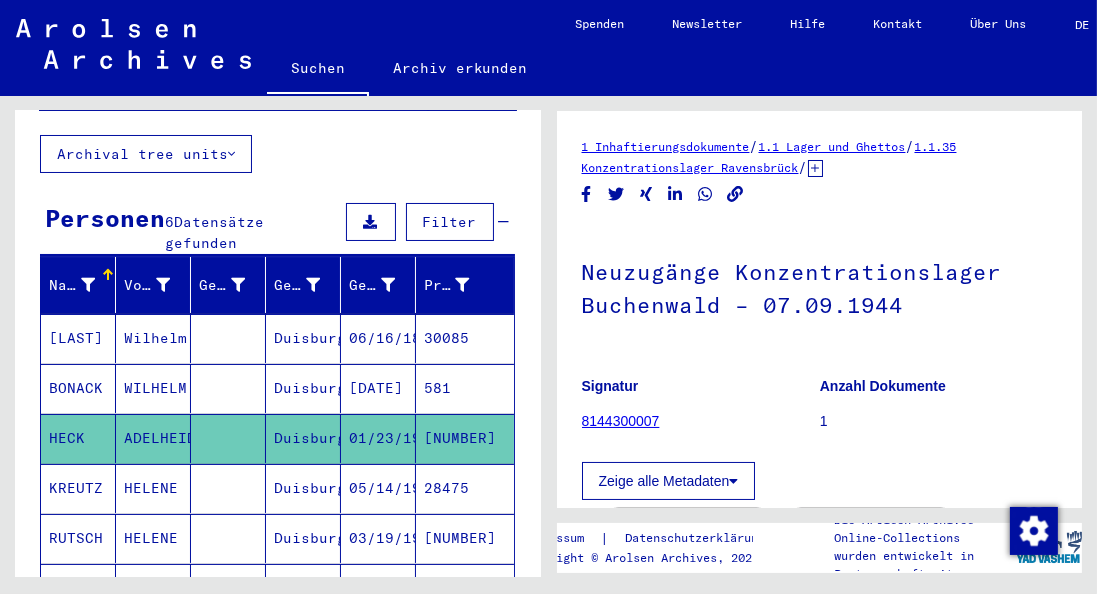 click on "05/14/1925" at bounding box center (378, 538) 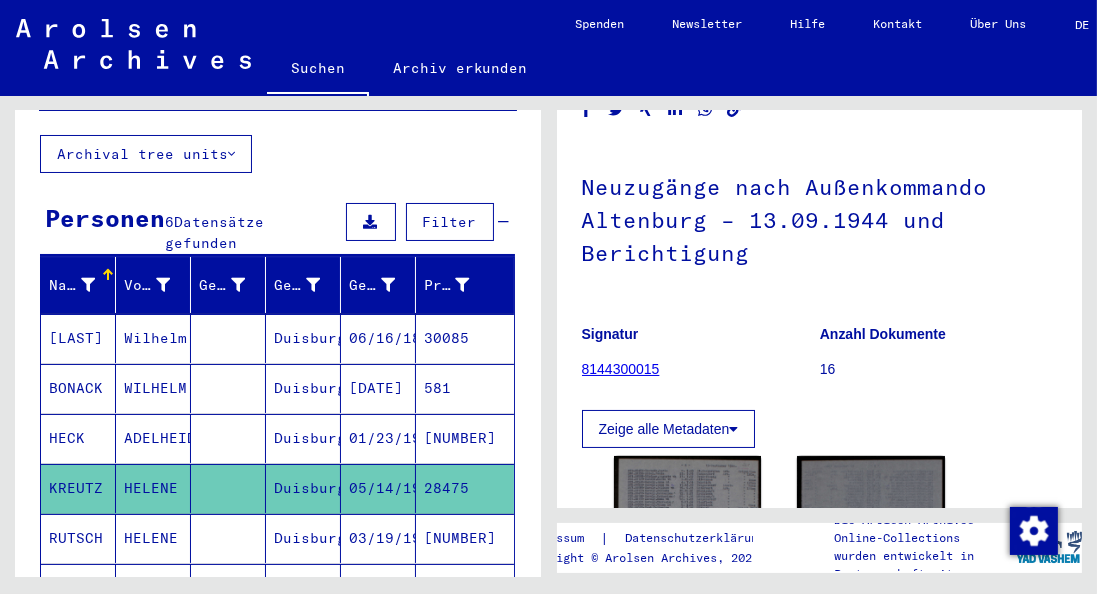 scroll, scrollTop: 223, scrollLeft: 0, axis: vertical 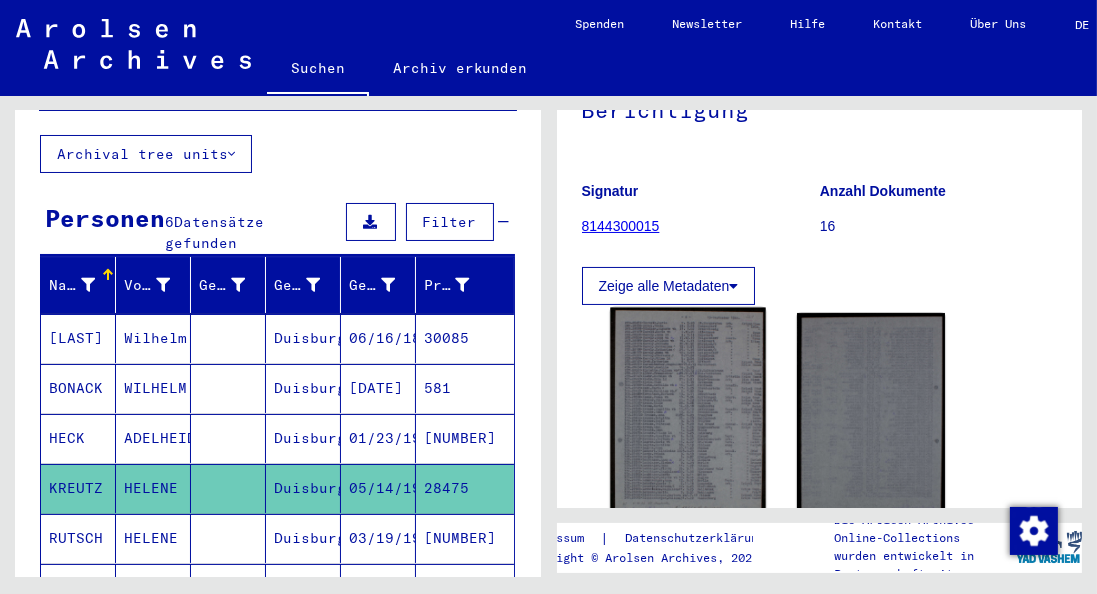 click 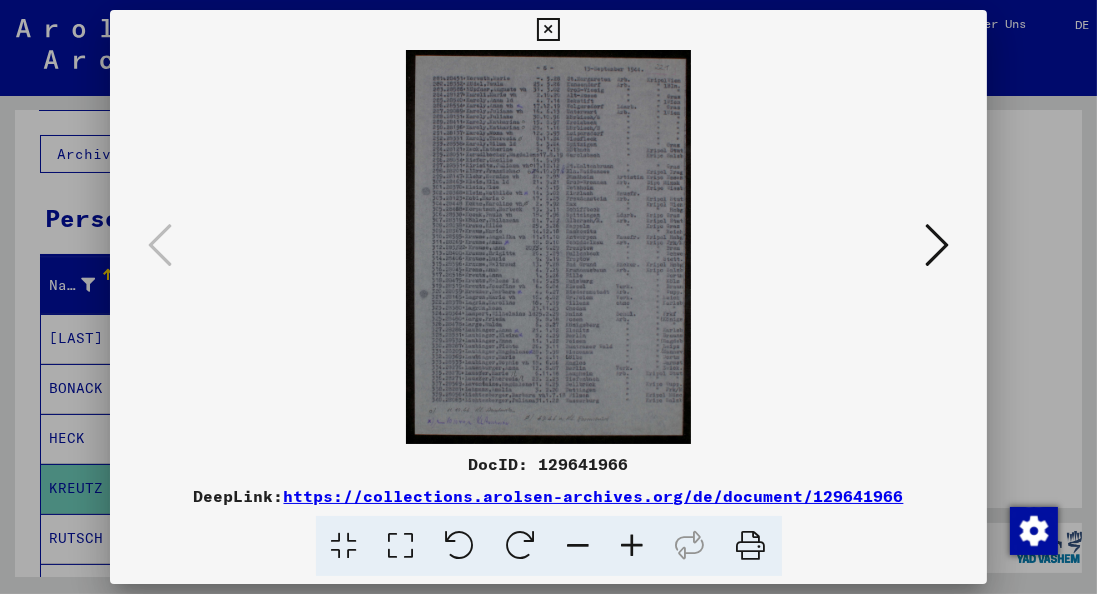 type 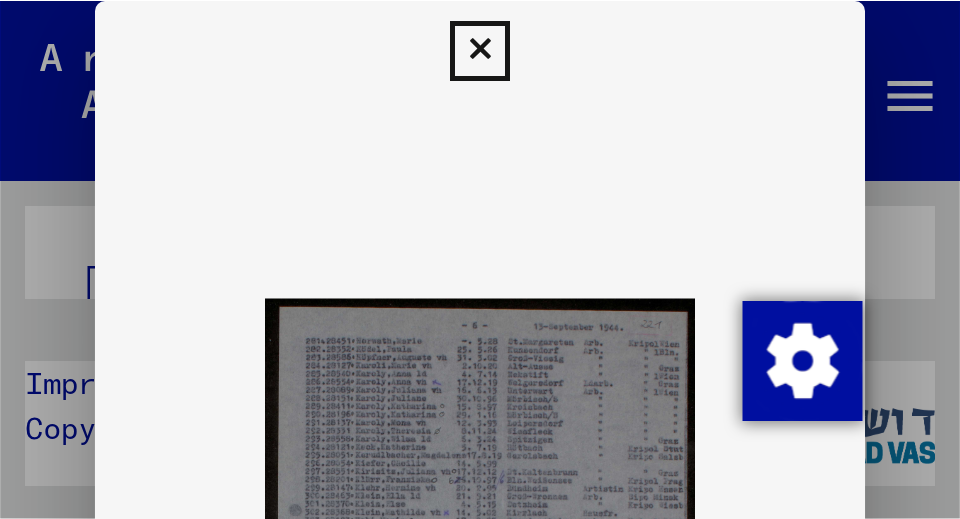 scroll, scrollTop: 120, scrollLeft: 0, axis: vertical 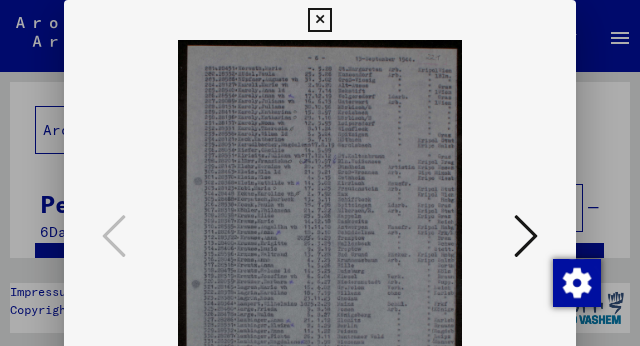 click at bounding box center [526, 236] 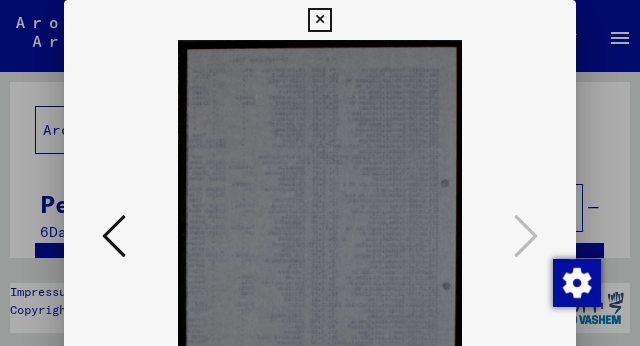click at bounding box center (319, 20) 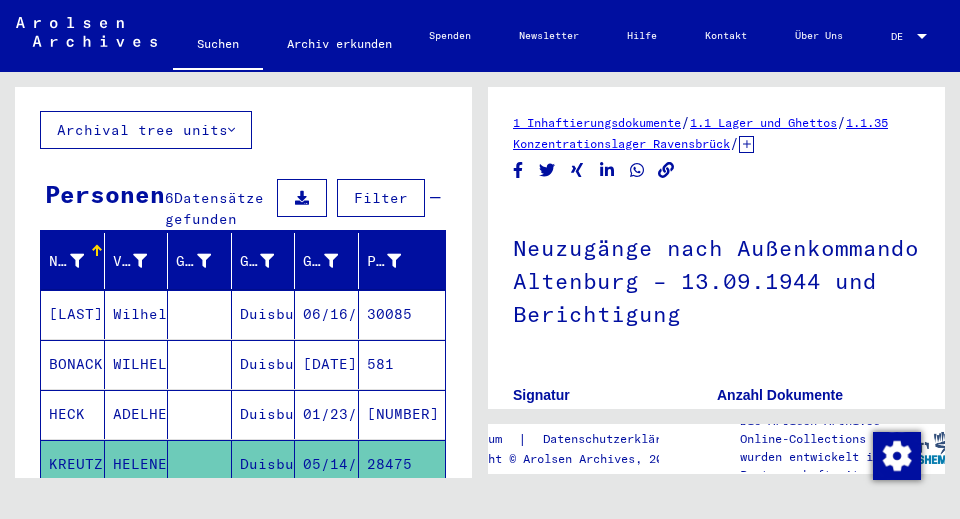 scroll, scrollTop: 0, scrollLeft: 0, axis: both 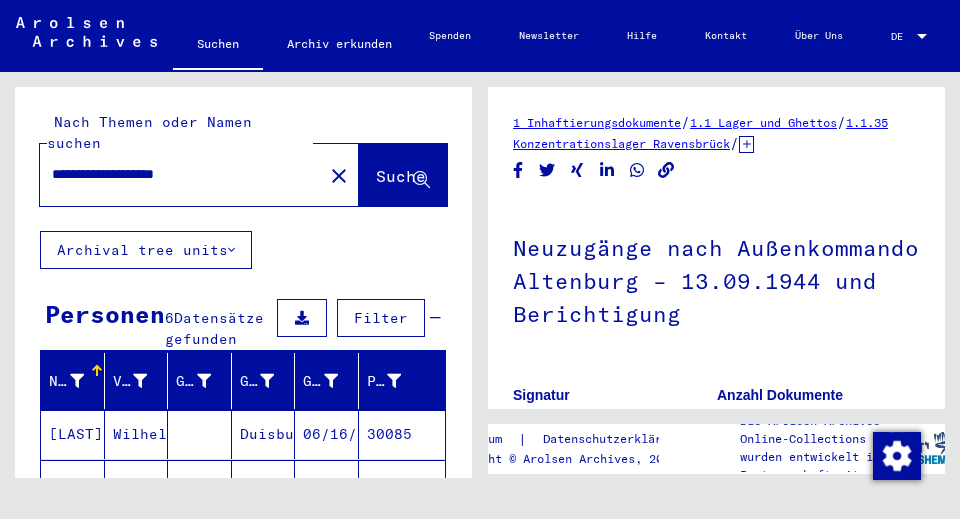 click on "**********" at bounding box center [181, 174] 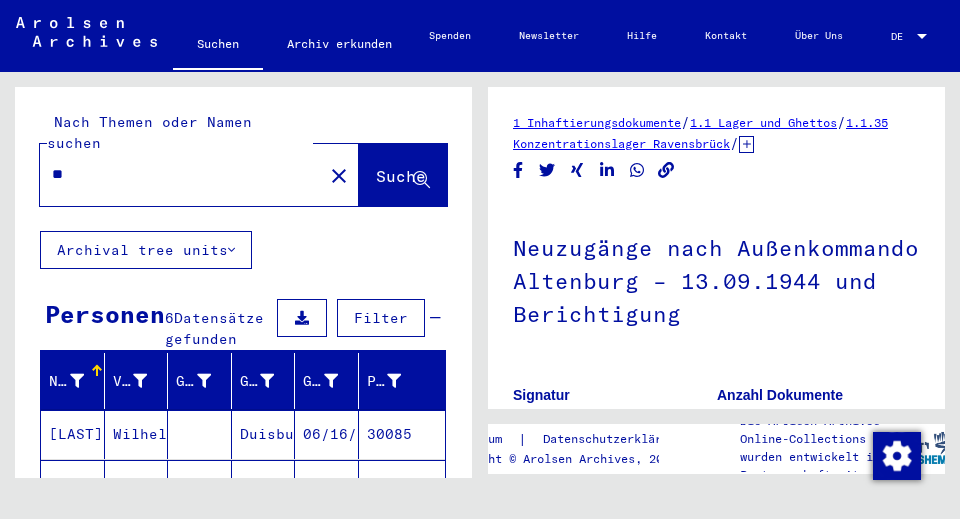 type on "*" 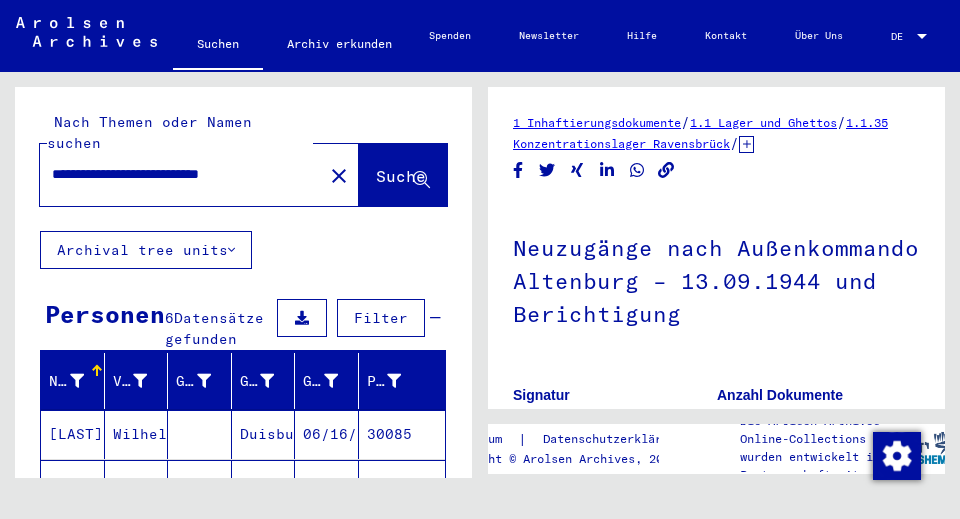 scroll, scrollTop: 0, scrollLeft: 29, axis: horizontal 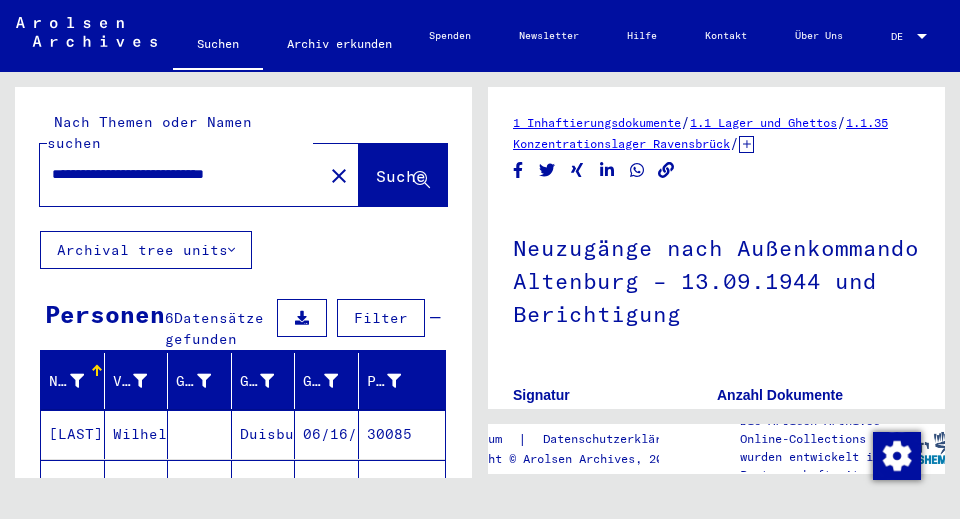 type on "**********" 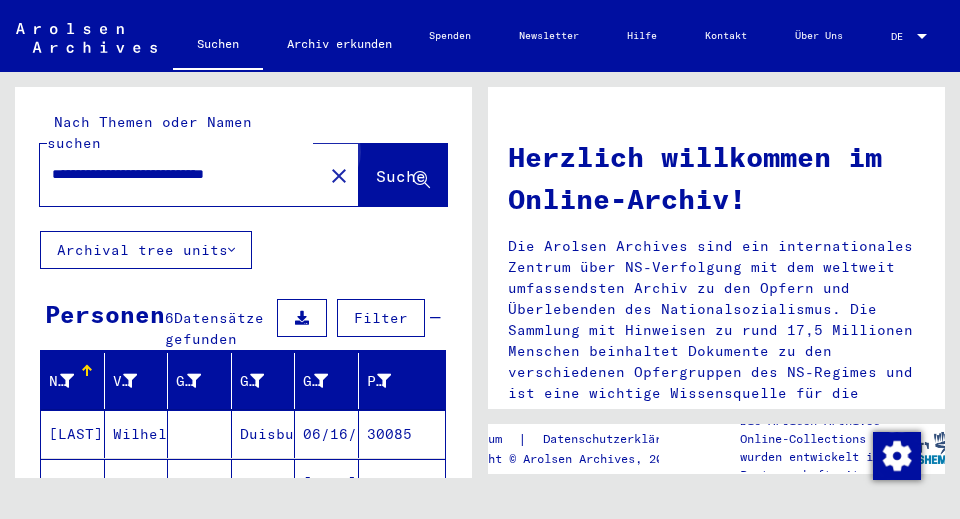 scroll, scrollTop: 0, scrollLeft: 0, axis: both 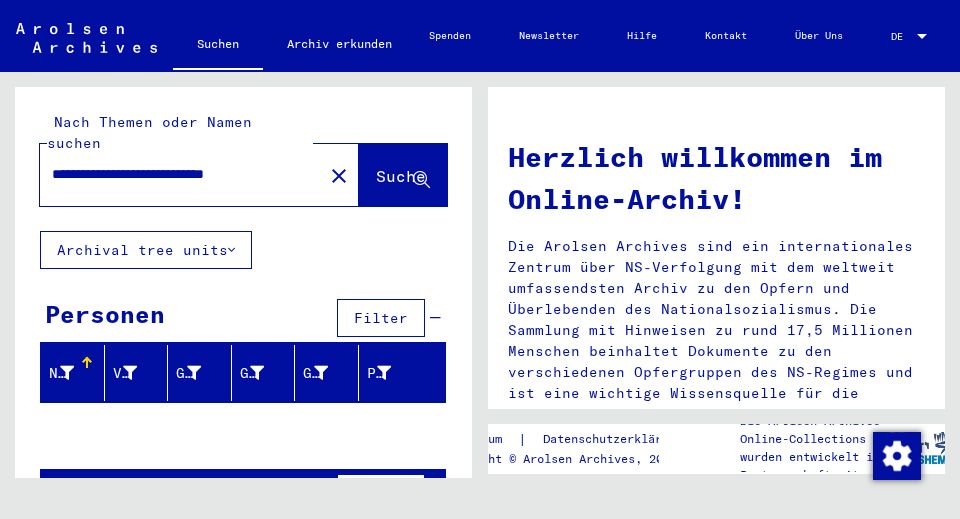 click on "Archival tree units" 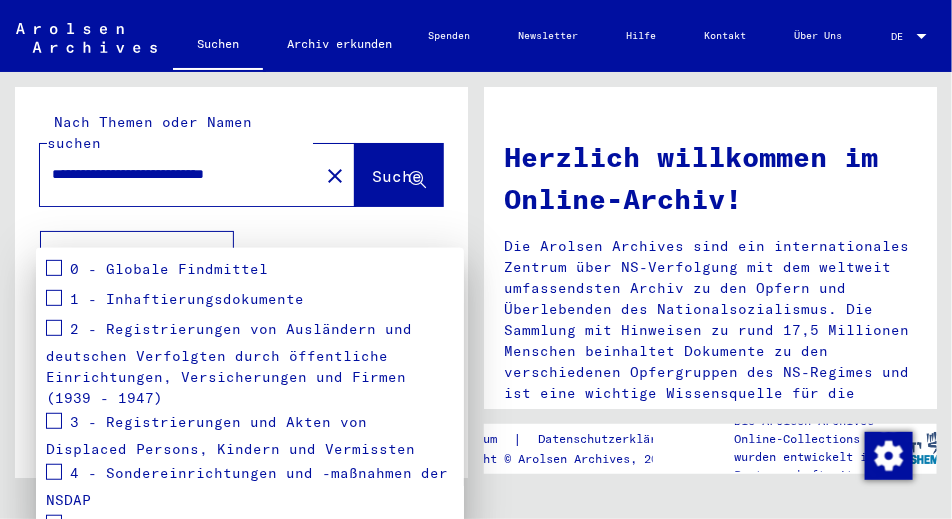 scroll, scrollTop: 290, scrollLeft: 0, axis: vertical 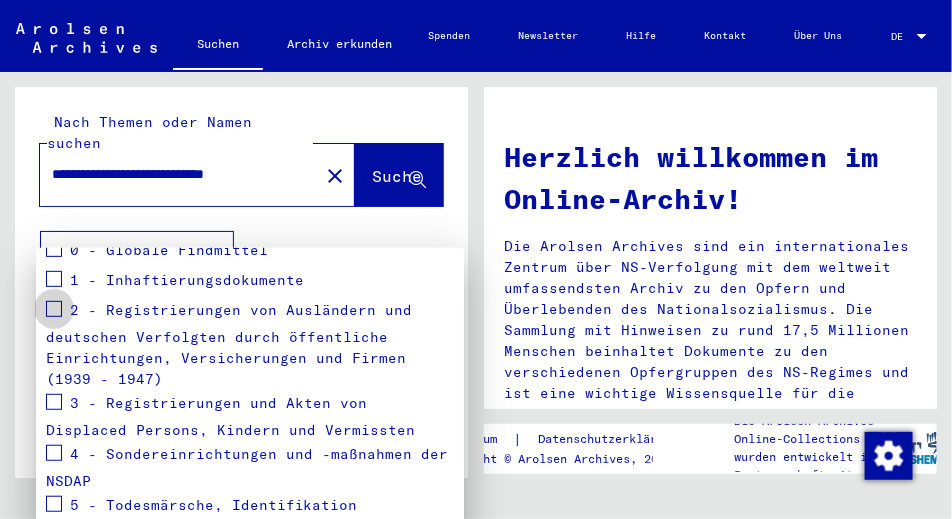 click at bounding box center (54, 309) 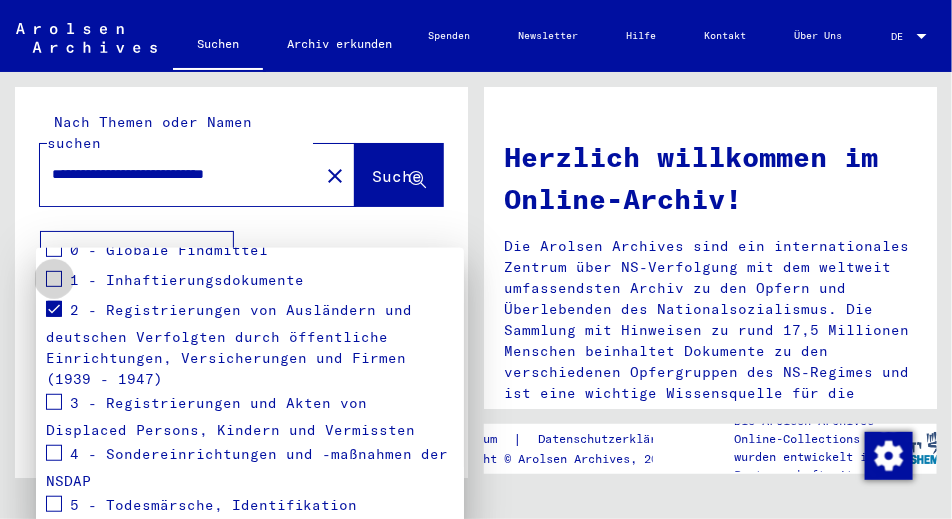 click at bounding box center [54, 279] 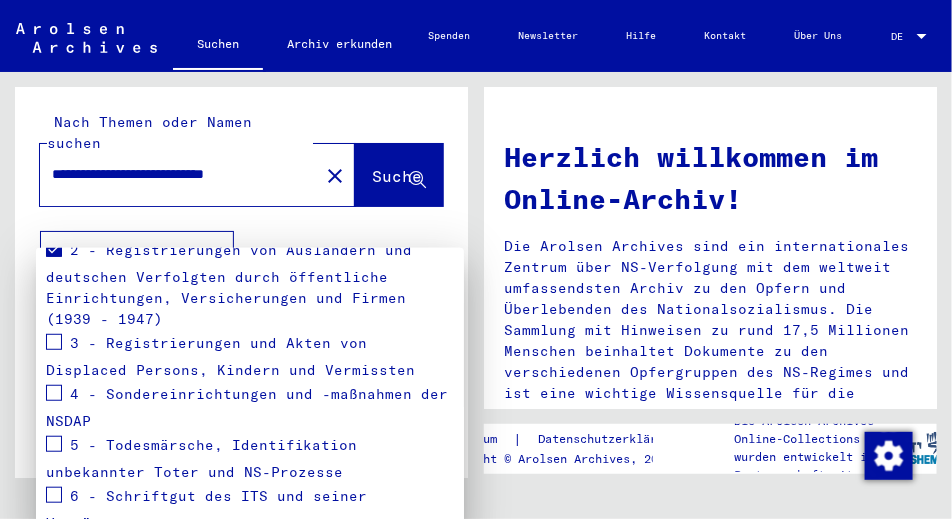 scroll, scrollTop: 440, scrollLeft: 0, axis: vertical 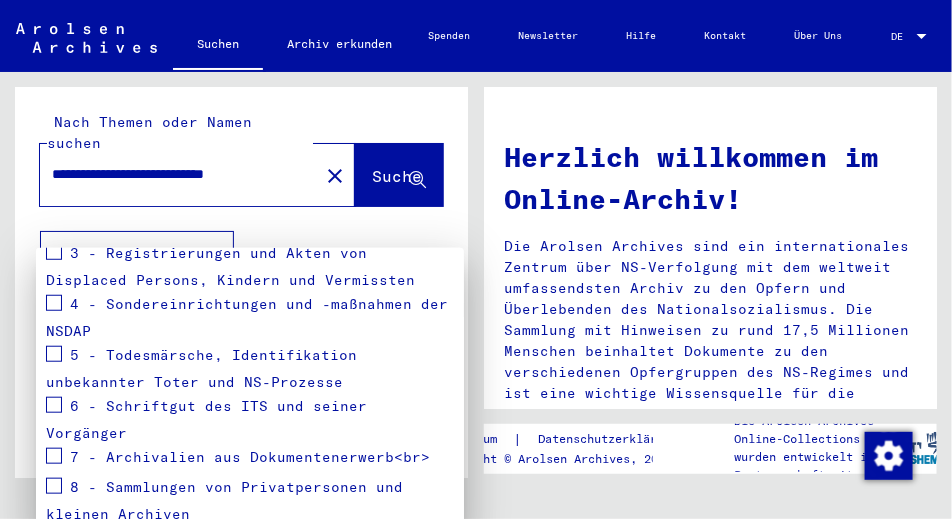 click at bounding box center [54, 303] 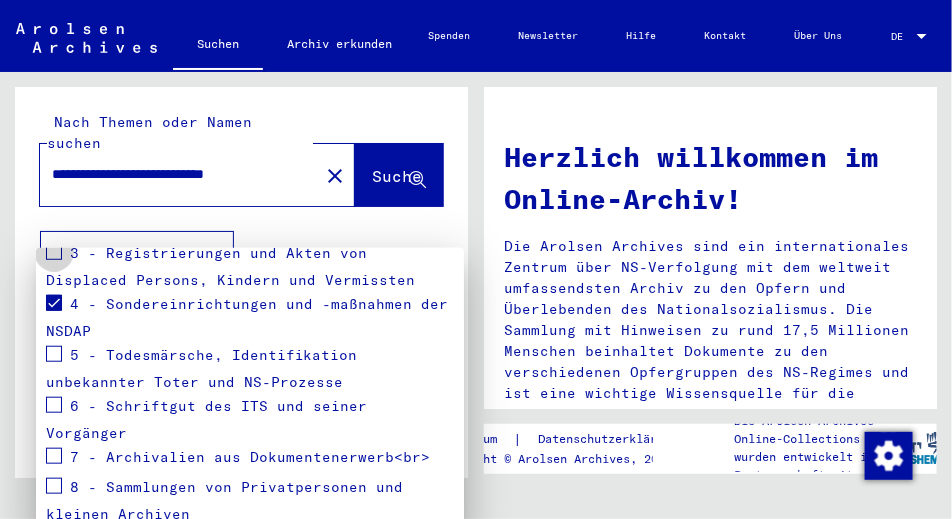 click at bounding box center [54, 252] 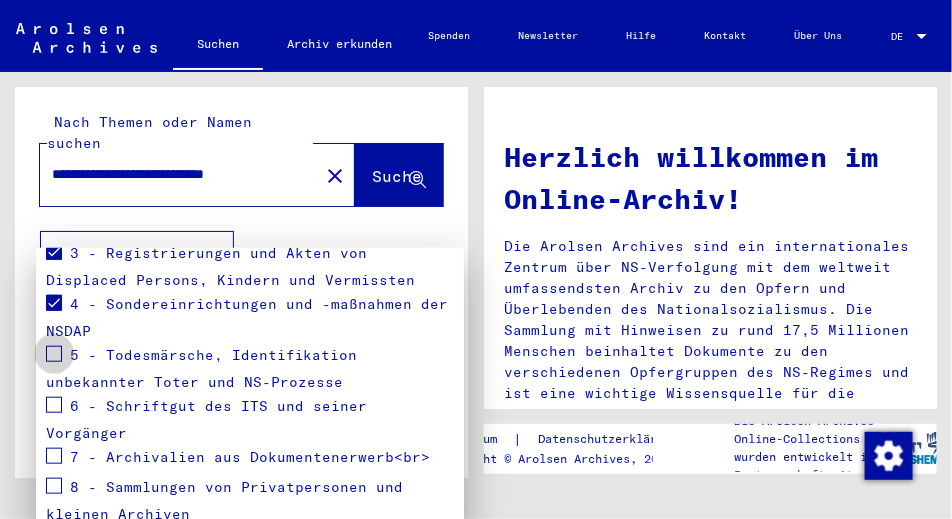 drag, startPoint x: 53, startPoint y: 387, endPoint x: 92, endPoint y: 357, distance: 49.20366 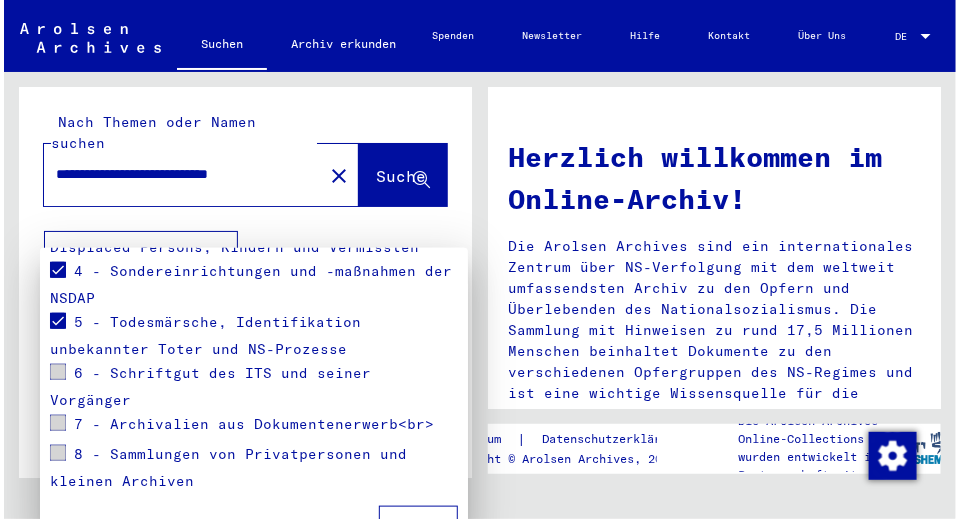 scroll, scrollTop: 507, scrollLeft: 0, axis: vertical 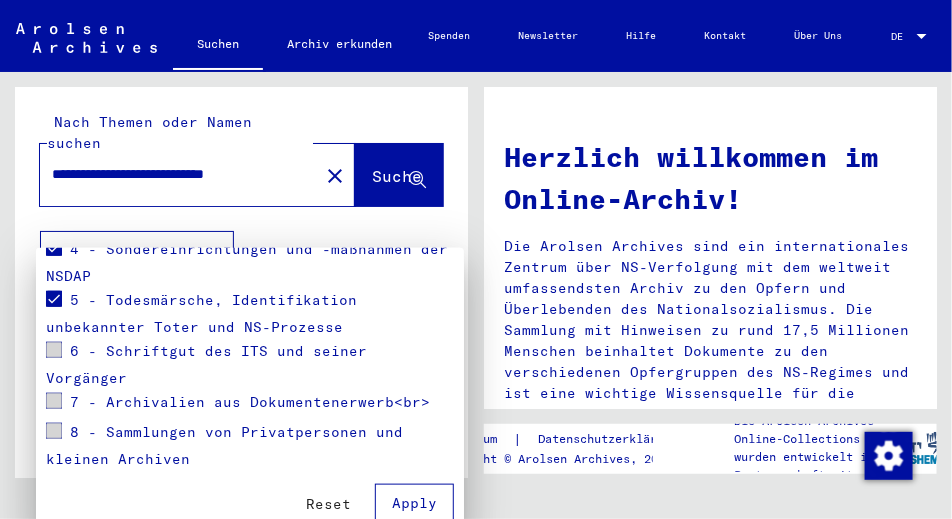 click on "Apply" at bounding box center [414, 503] 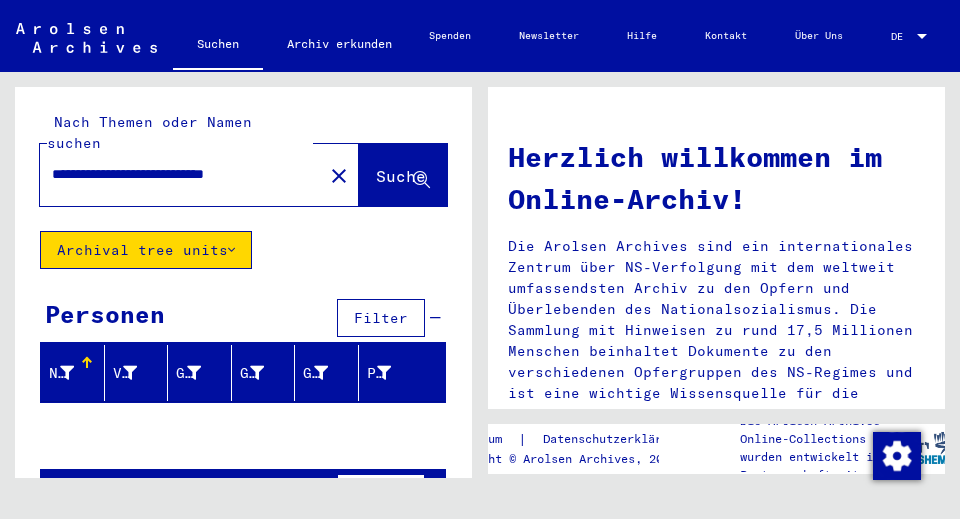 drag, startPoint x: 269, startPoint y: 154, endPoint x: 163, endPoint y: 160, distance: 106.16968 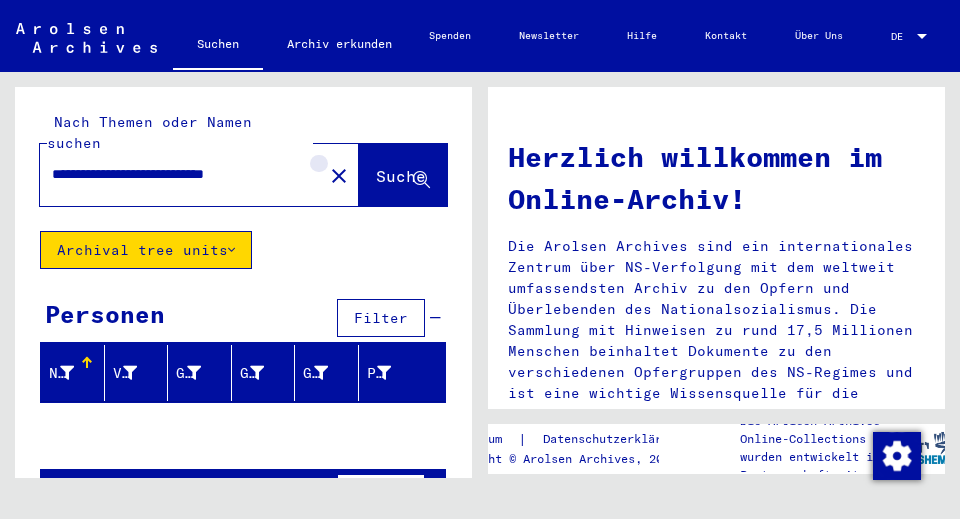 click on "close" 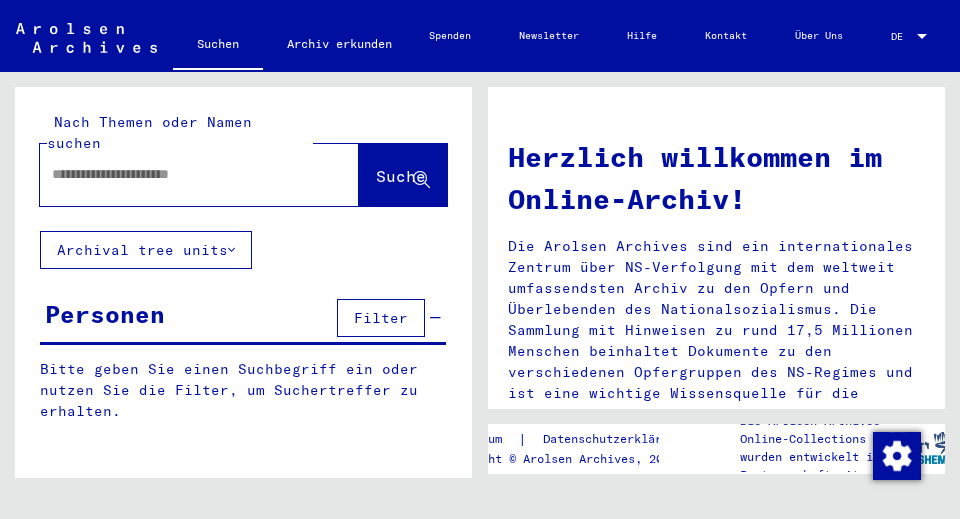 click at bounding box center [157, 174] 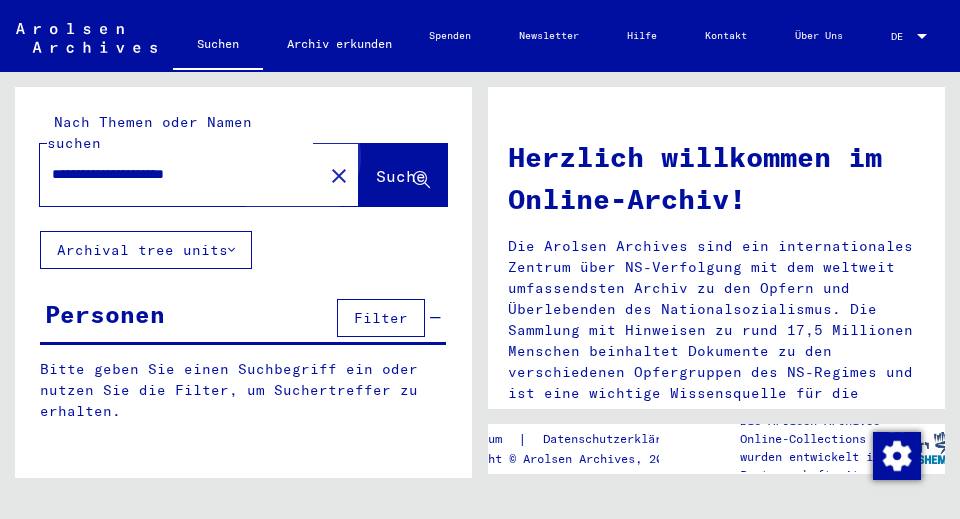 click on "Suche" 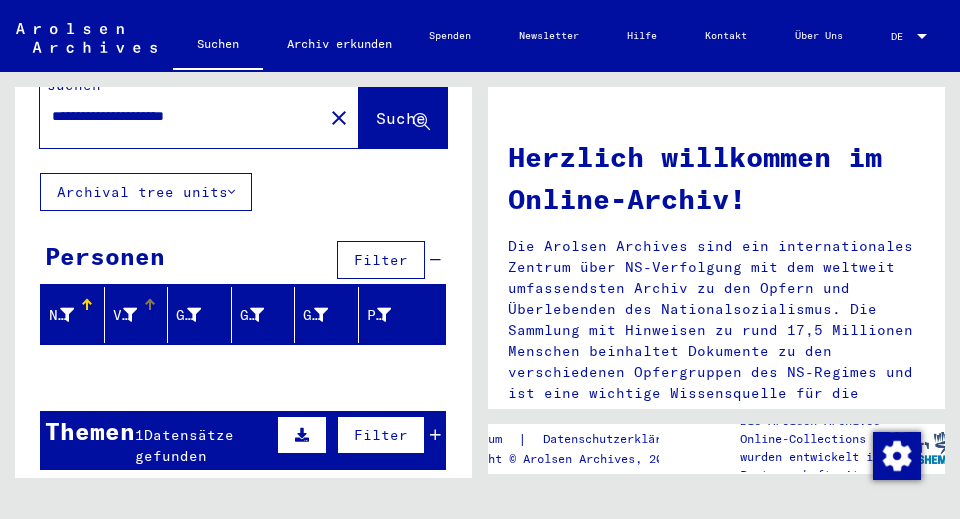 scroll, scrollTop: 0, scrollLeft: 0, axis: both 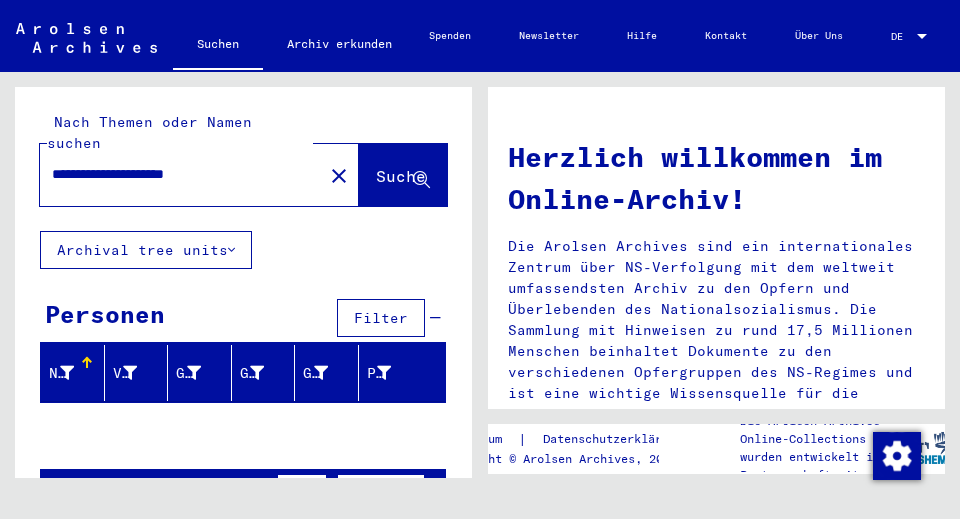 drag, startPoint x: 247, startPoint y: 154, endPoint x: 119, endPoint y: 170, distance: 128.99612 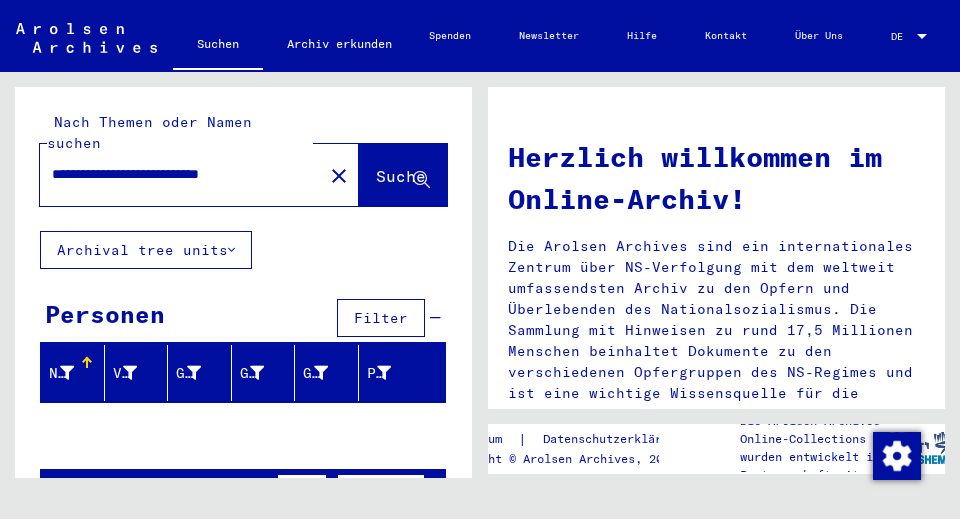 scroll, scrollTop: 0, scrollLeft: 41, axis: horizontal 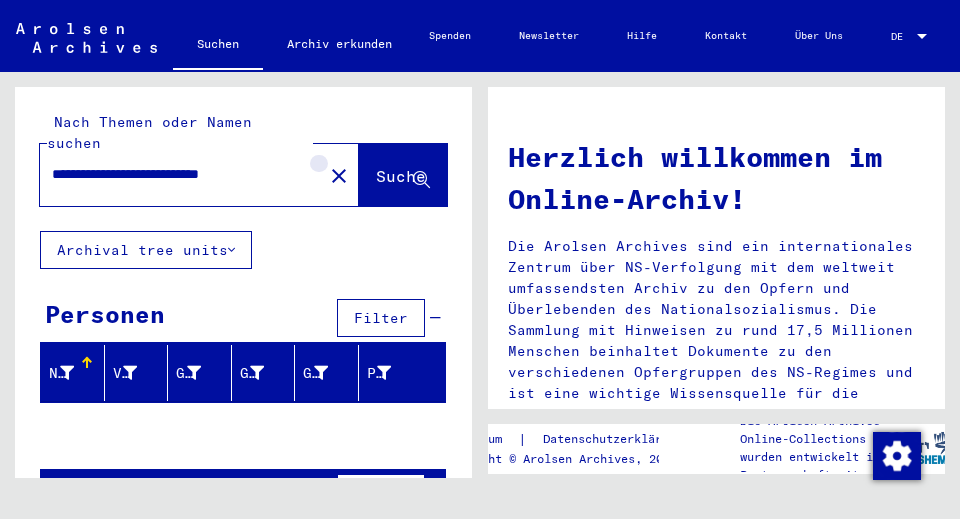 click on "close" 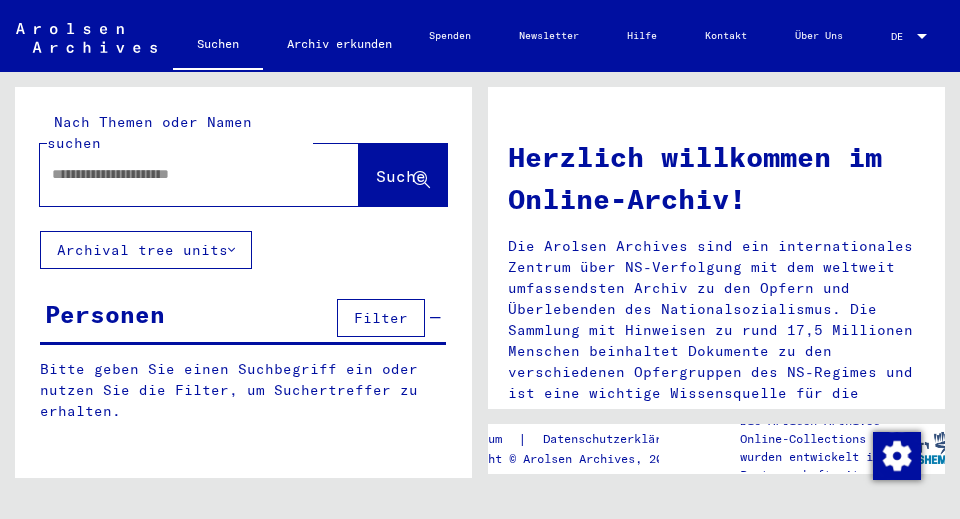 click 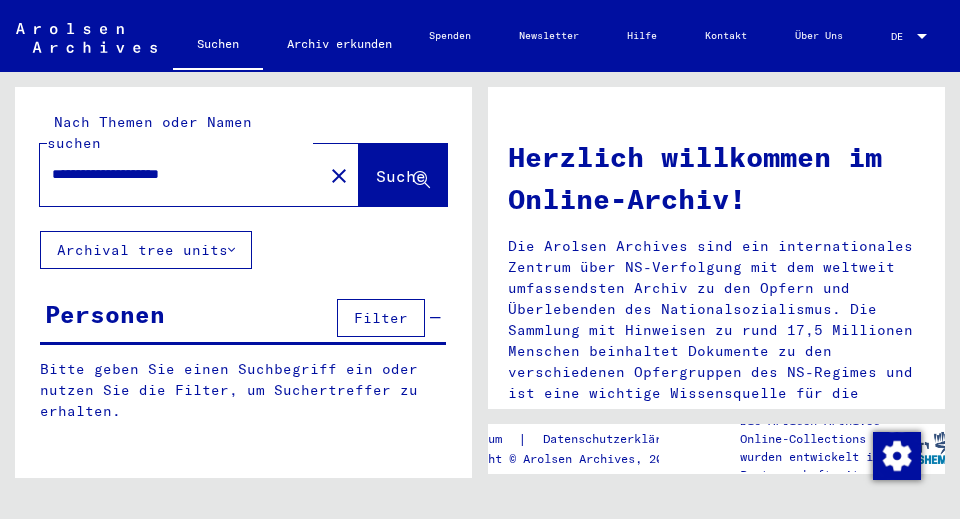type on "**********" 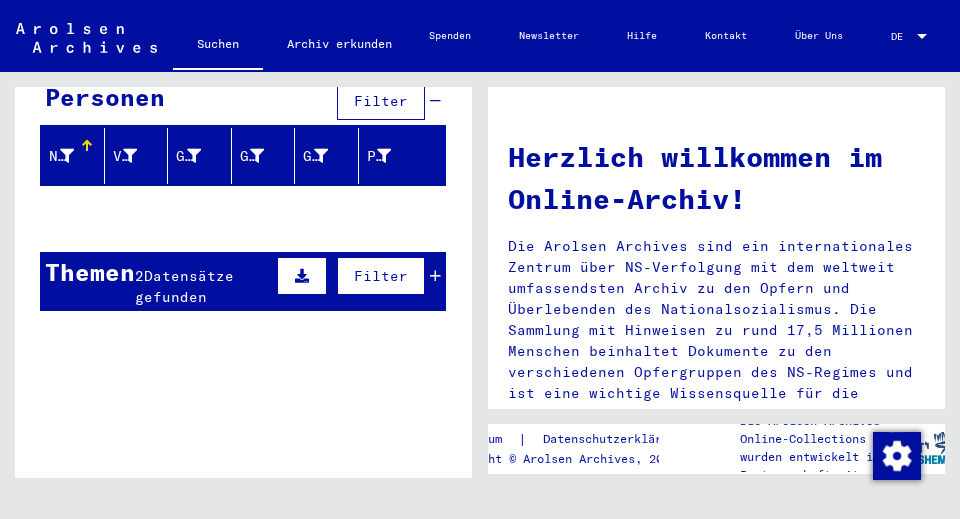 scroll, scrollTop: 200, scrollLeft: 0, axis: vertical 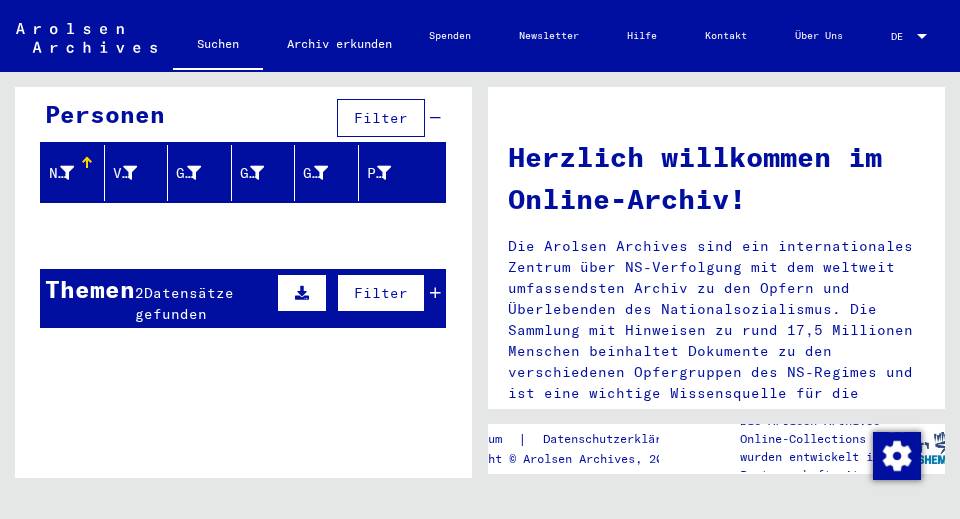 click on "Datensätze gefunden" at bounding box center [184, 303] 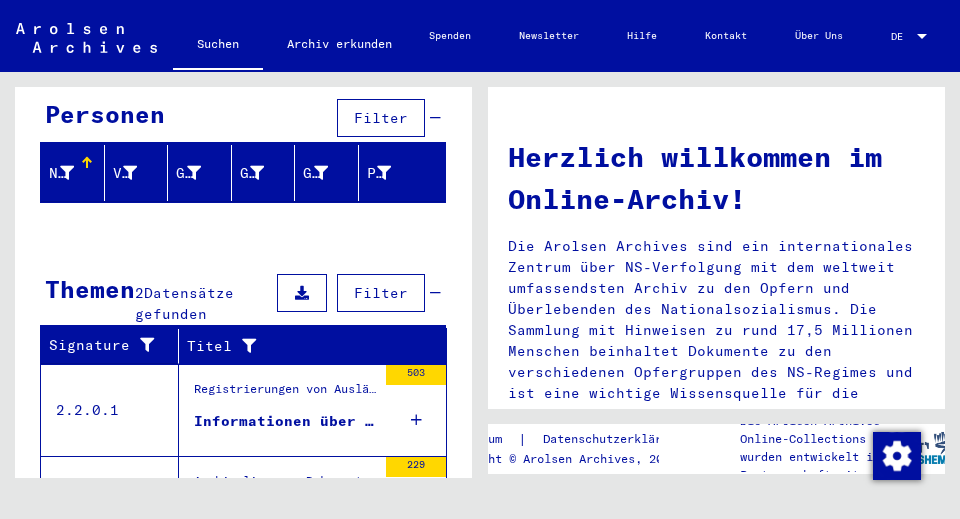 scroll, scrollTop: 307, scrollLeft: 0, axis: vertical 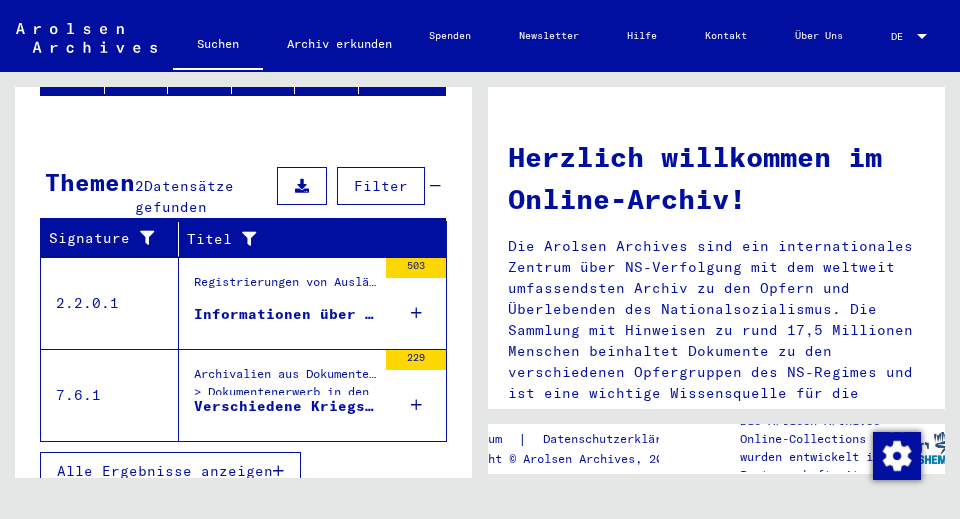 click on "Informationen über verschiedene Haftstätten, Arbeitslager, Kriegsgefangenenlager und andere Lager im Landkreis - 1. LK Dinkelsbühl, - 2. LK Dinslaken, - 3. LK  Donauwörth, - 4. SK Dortmund,  - 5. LK D ..." at bounding box center [285, 314] 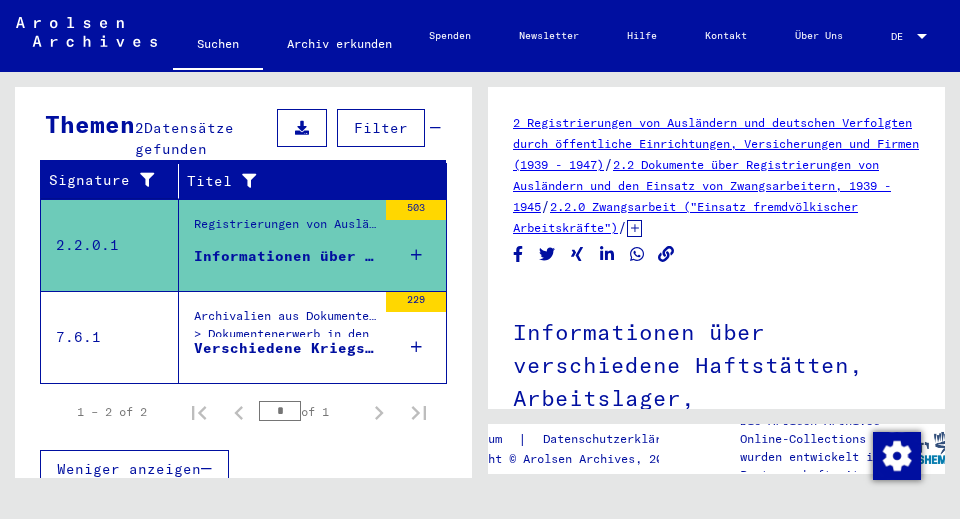 scroll, scrollTop: 305, scrollLeft: 0, axis: vertical 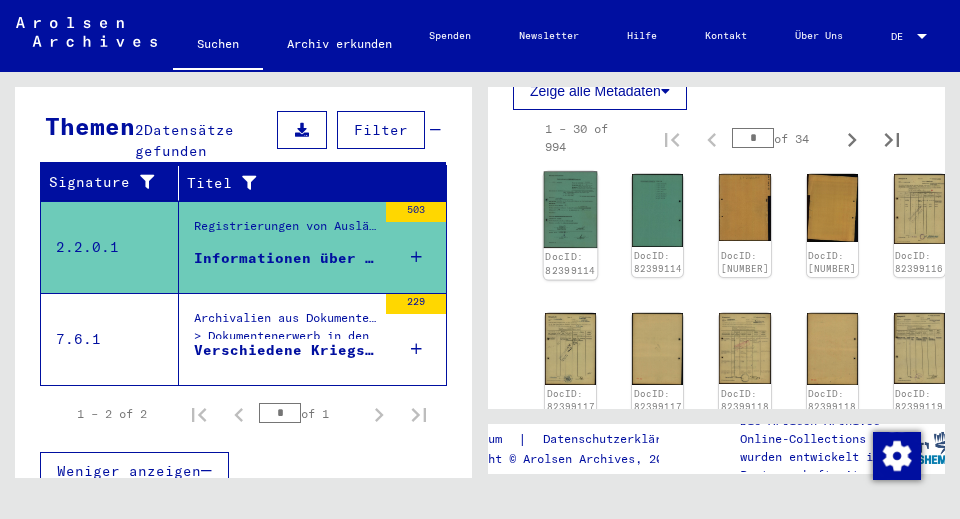 click 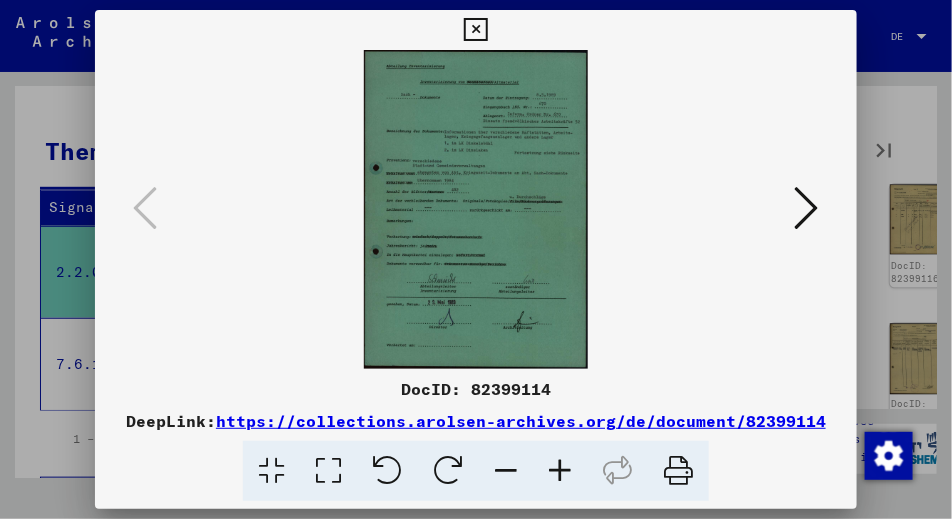 type 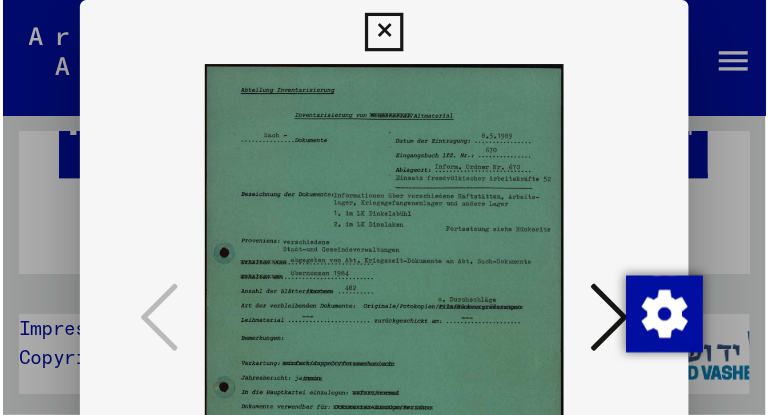 scroll, scrollTop: 249, scrollLeft: 0, axis: vertical 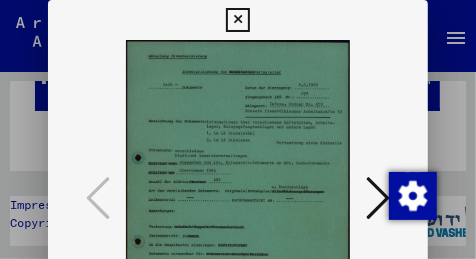 click at bounding box center (378, 198) 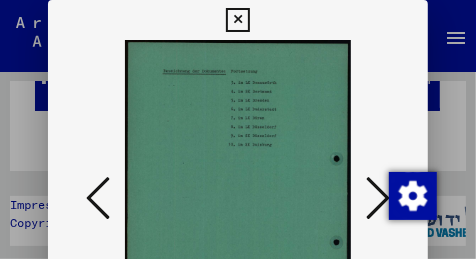 click at bounding box center [378, 198] 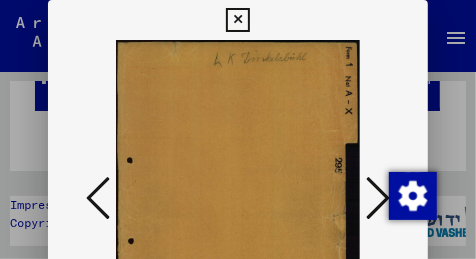 click at bounding box center (378, 198) 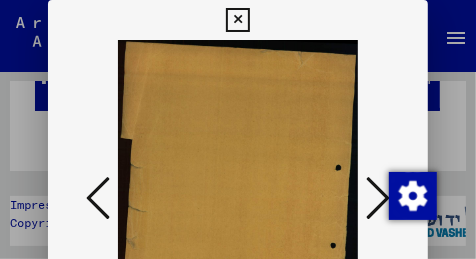 click at bounding box center [378, 198] 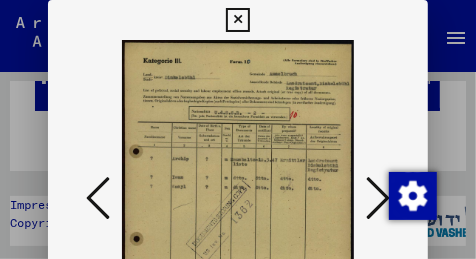 click at bounding box center [378, 198] 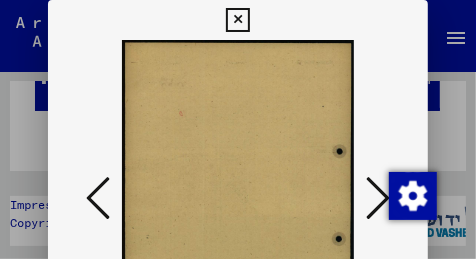 click at bounding box center (378, 198) 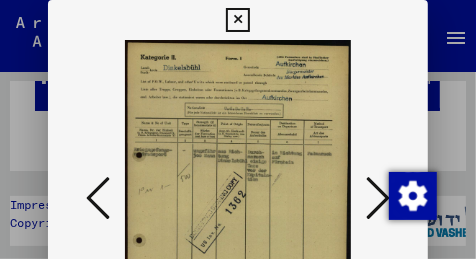 click at bounding box center (378, 198) 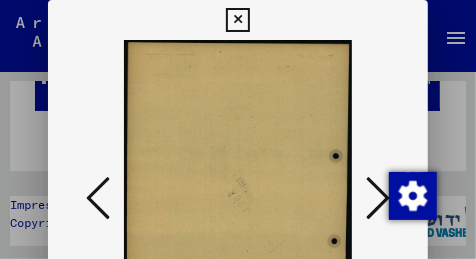 click at bounding box center [378, 198] 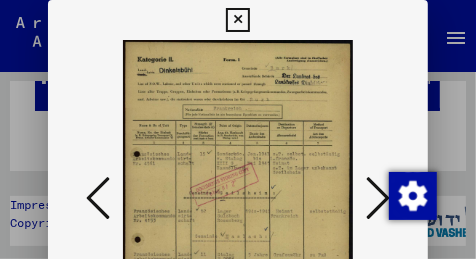 click at bounding box center [378, 198] 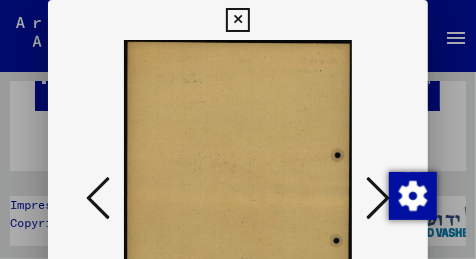 click at bounding box center (378, 198) 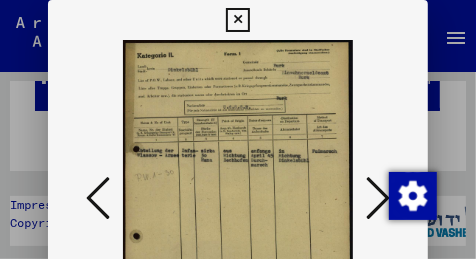 click at bounding box center (378, 198) 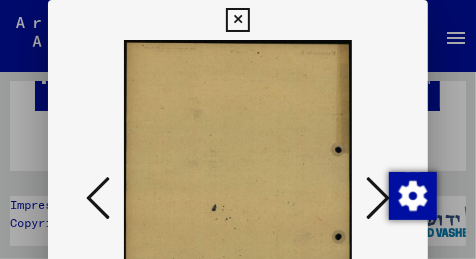 click at bounding box center (378, 198) 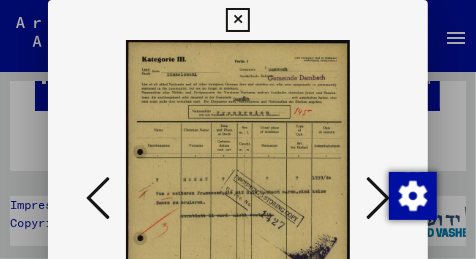 click at bounding box center (378, 198) 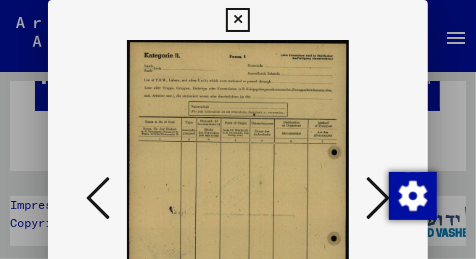 click at bounding box center (378, 198) 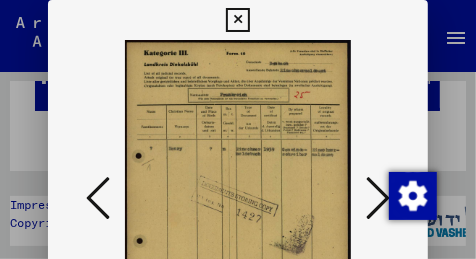click at bounding box center [378, 198] 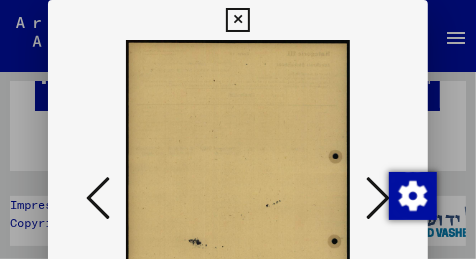 click at bounding box center (378, 198) 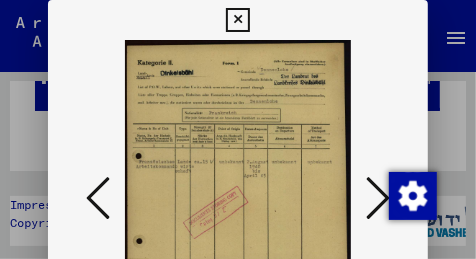 click at bounding box center [378, 198] 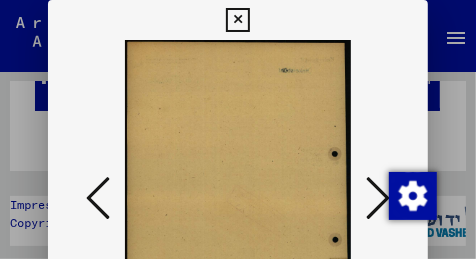 click at bounding box center [378, 198] 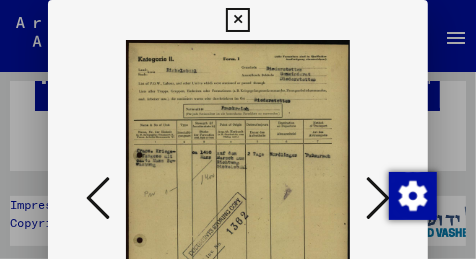 click at bounding box center (378, 198) 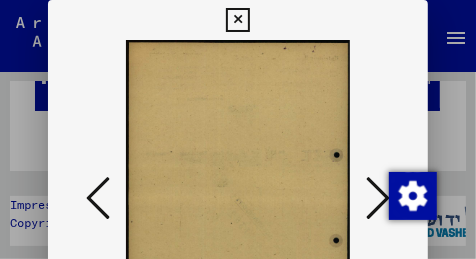 click at bounding box center (378, 198) 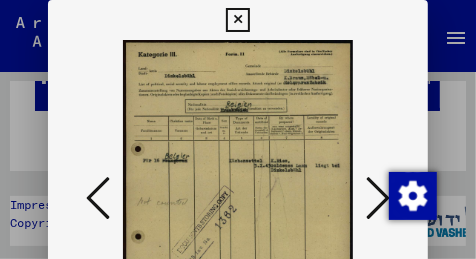 click at bounding box center (378, 198) 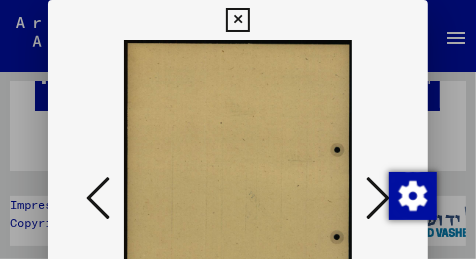 click at bounding box center (378, 198) 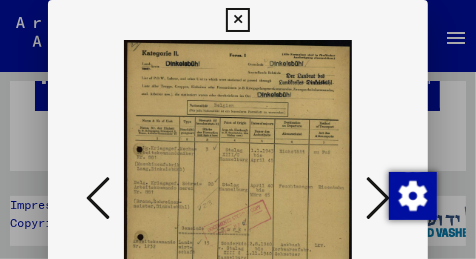 click at bounding box center (378, 198) 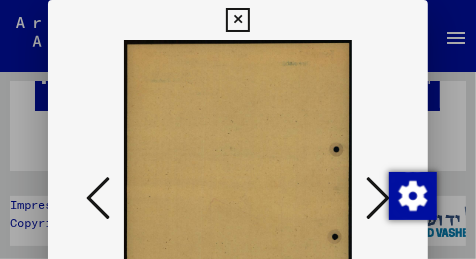 click at bounding box center [378, 198] 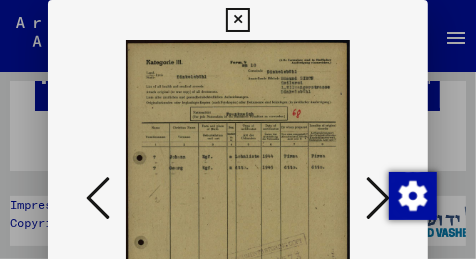 click at bounding box center (378, 198) 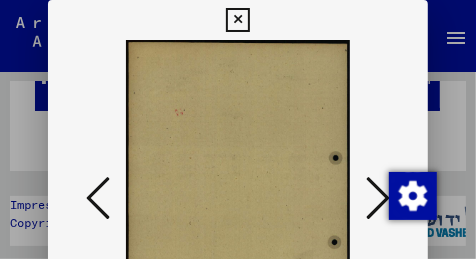 click at bounding box center (378, 198) 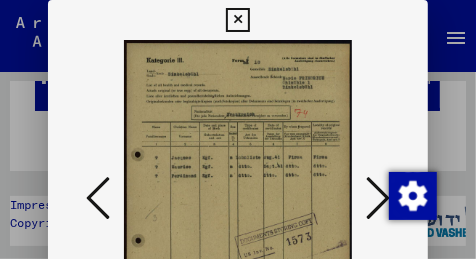 click at bounding box center (378, 198) 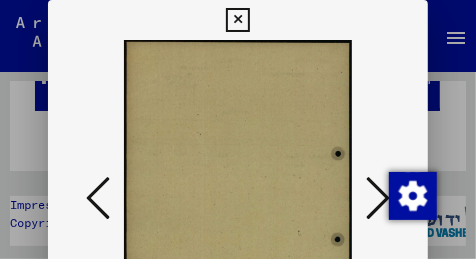 click at bounding box center [378, 198] 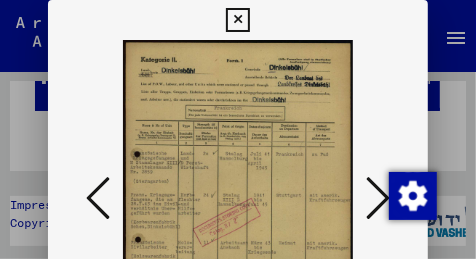 click at bounding box center [378, 198] 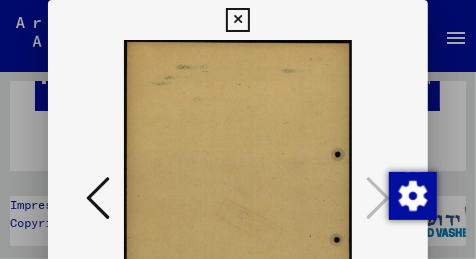 click at bounding box center (237, 20) 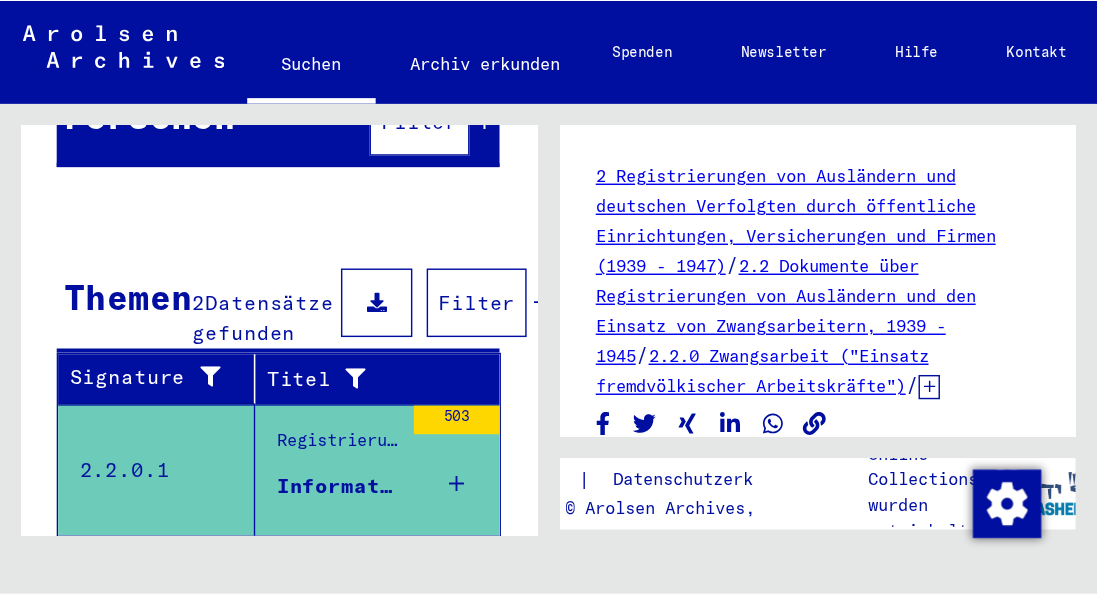 scroll, scrollTop: 218, scrollLeft: 0, axis: vertical 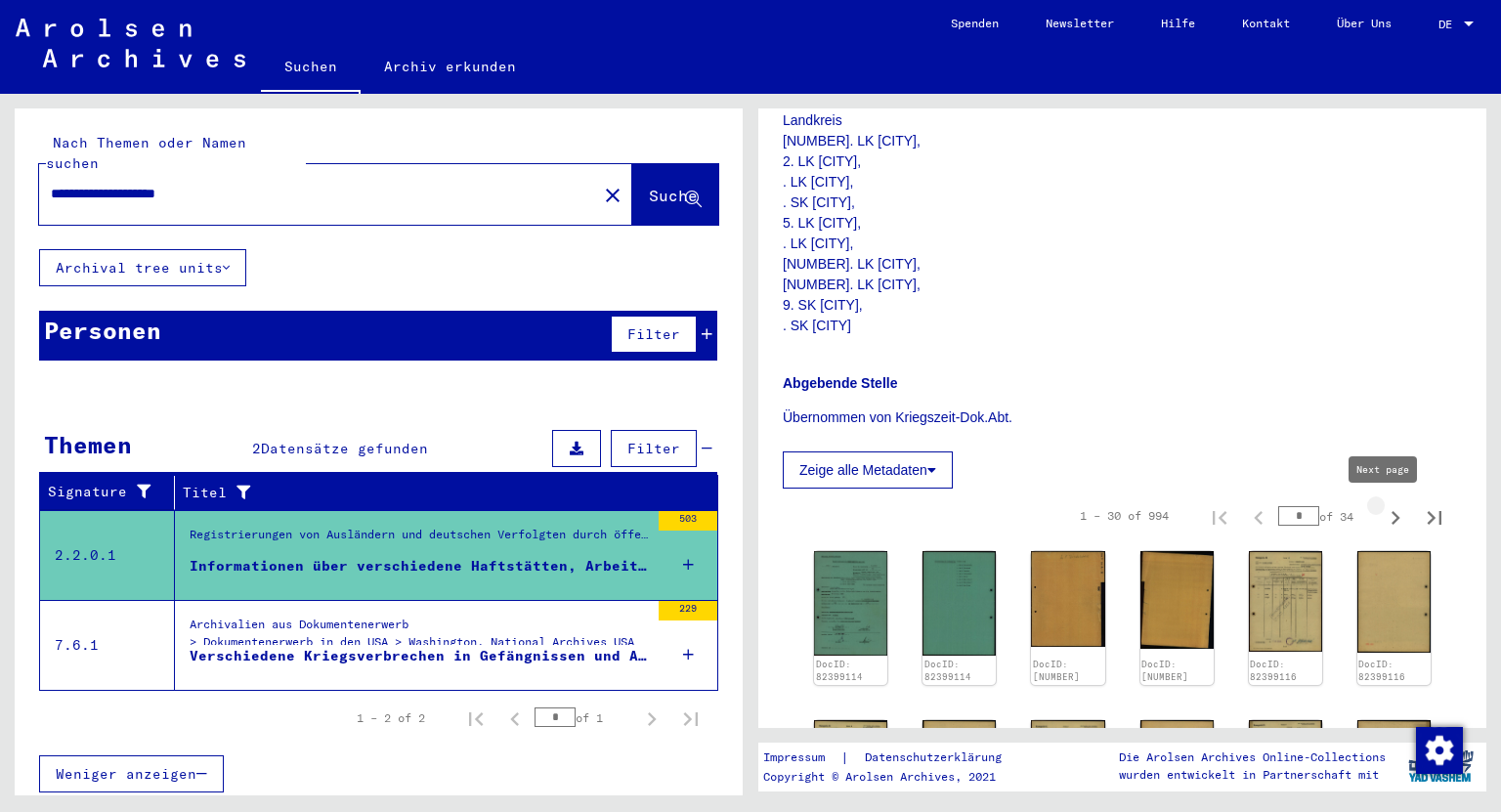 click 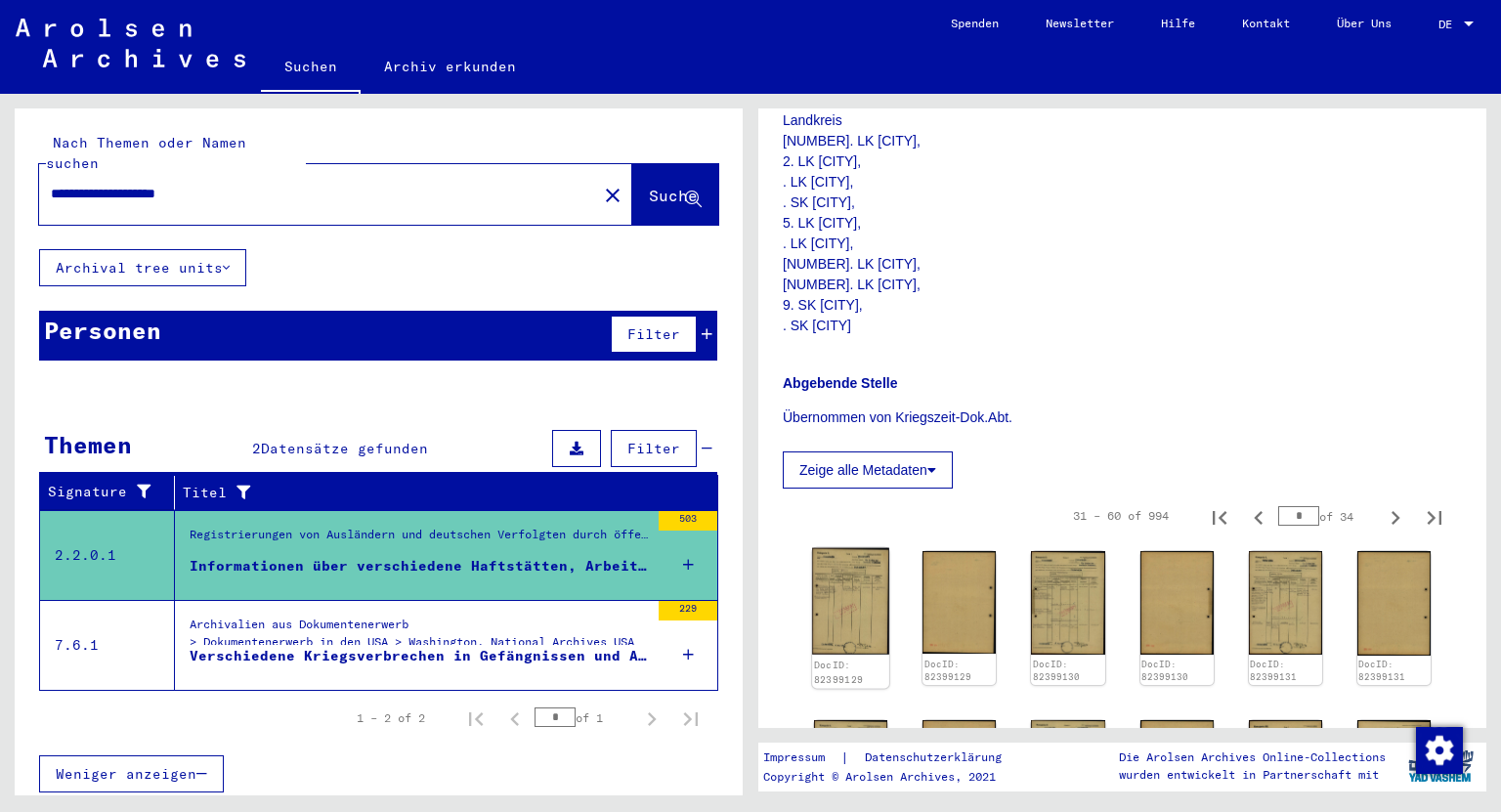 click 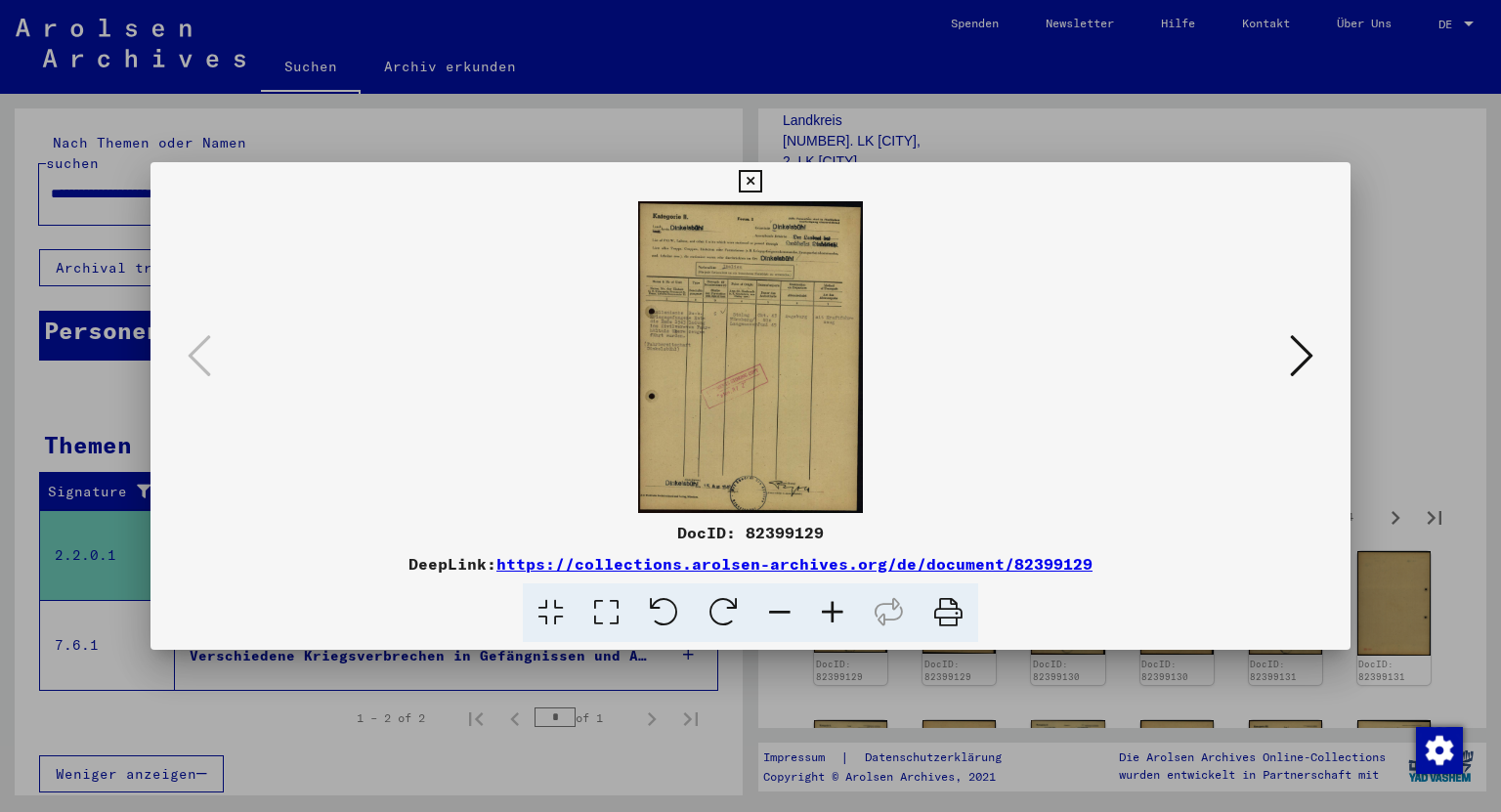 click at bounding box center (750, 357) 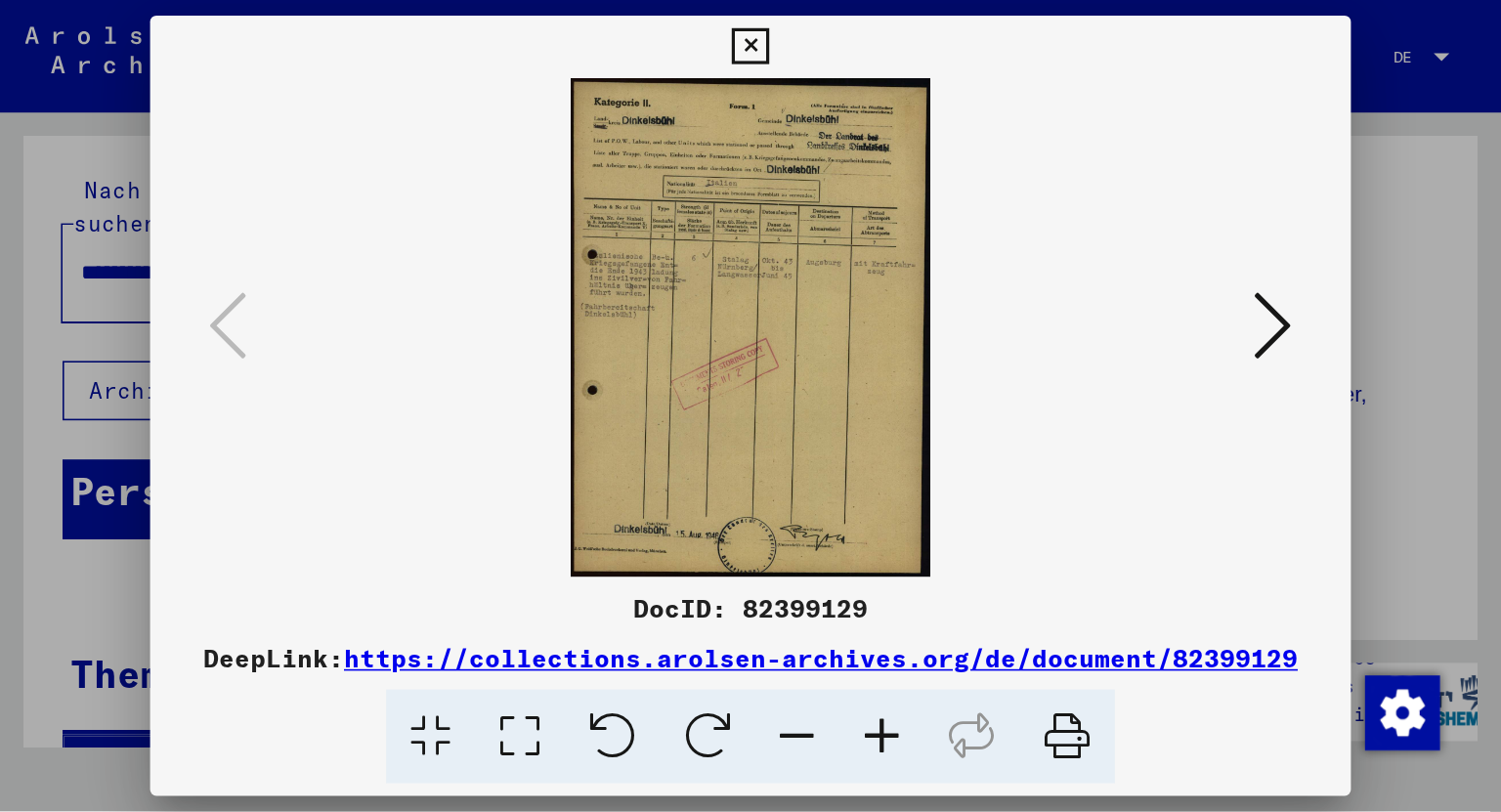 scroll, scrollTop: 547, scrollLeft: 0, axis: vertical 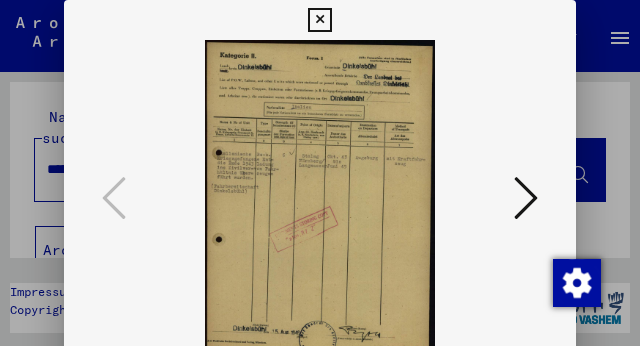 click at bounding box center (526, 198) 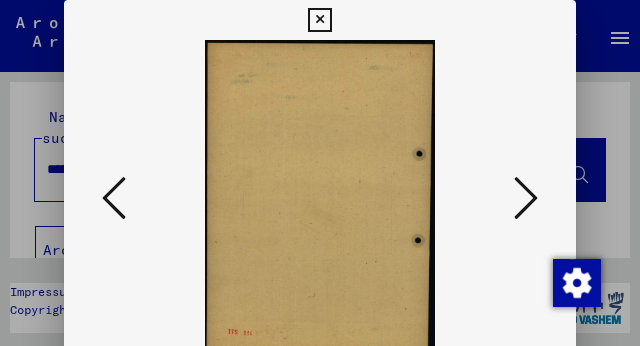 click at bounding box center (526, 198) 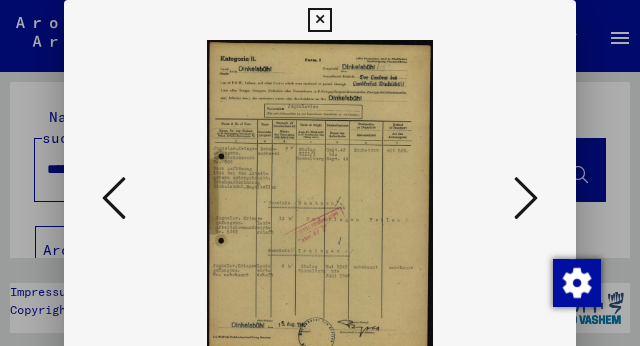 click at bounding box center (526, 198) 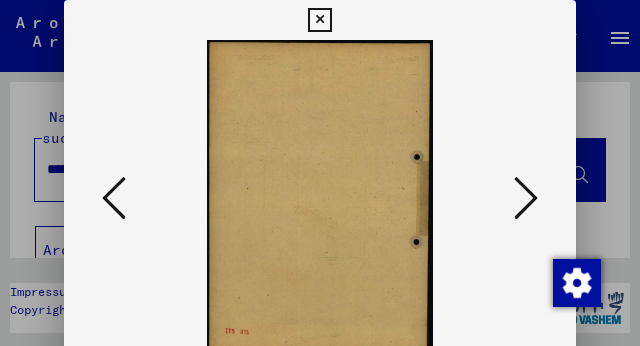 click at bounding box center [526, 198] 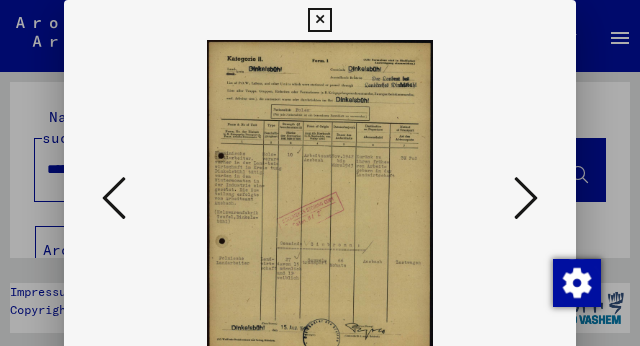 click at bounding box center [526, 198] 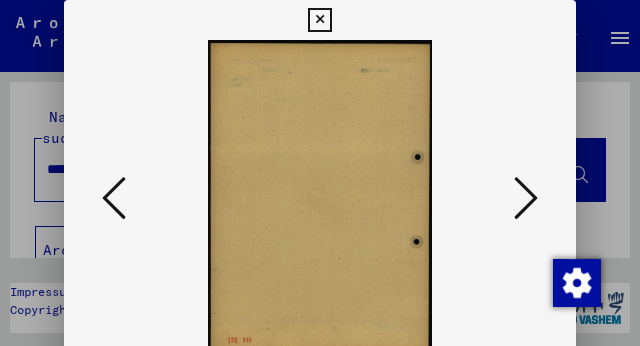 click at bounding box center (526, 198) 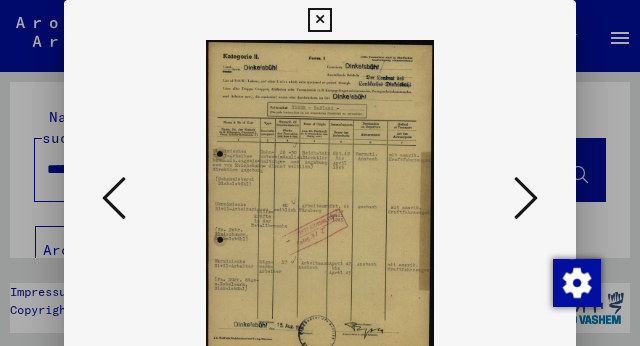 click at bounding box center [526, 198] 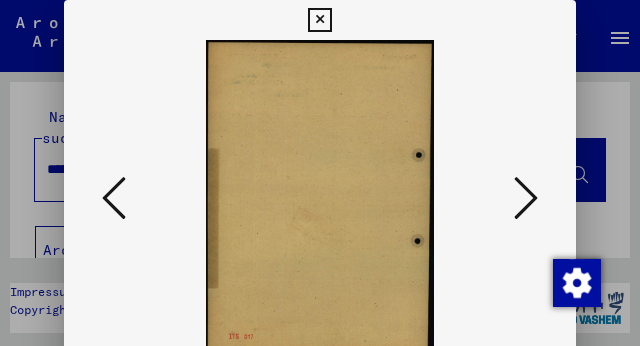 click at bounding box center [526, 198] 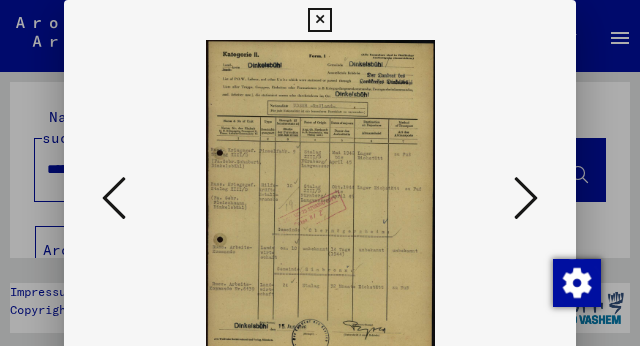 click at bounding box center [526, 198] 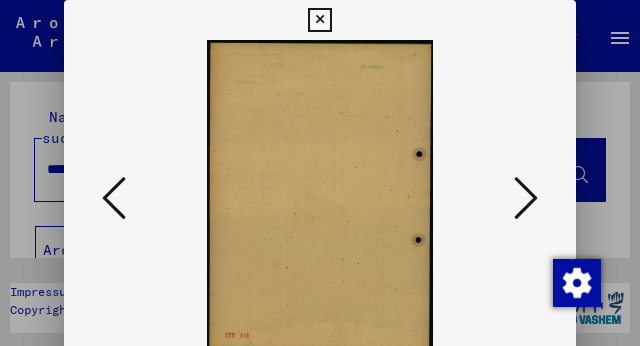 click at bounding box center (526, 198) 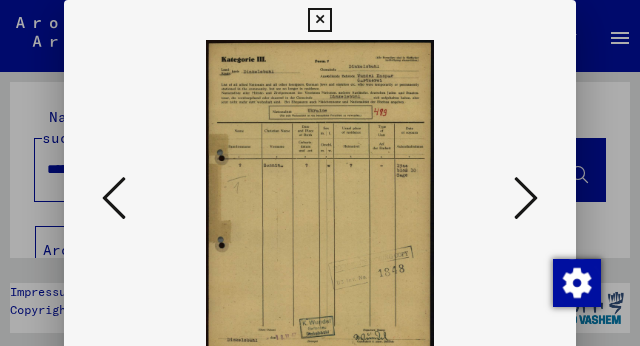 click at bounding box center [526, 198] 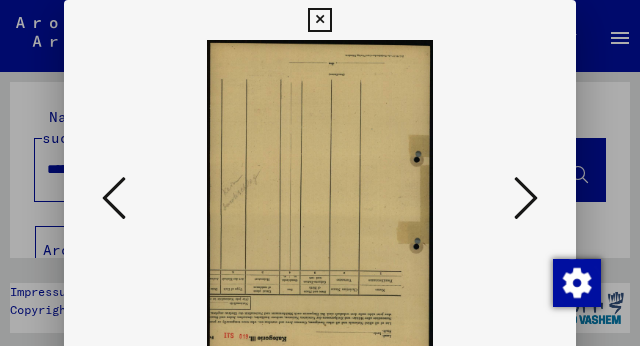 click at bounding box center [526, 198] 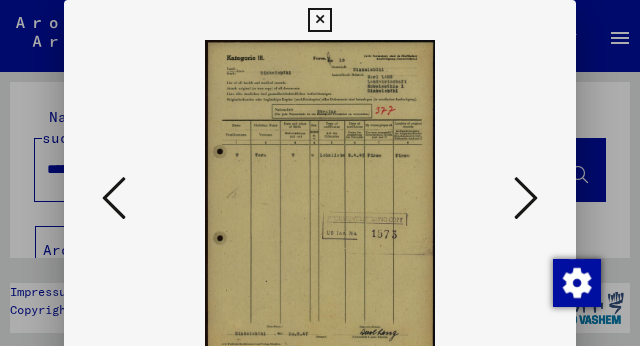 click at bounding box center (526, 198) 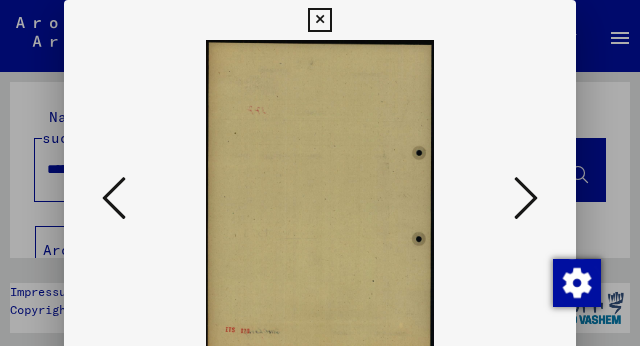 click at bounding box center (526, 198) 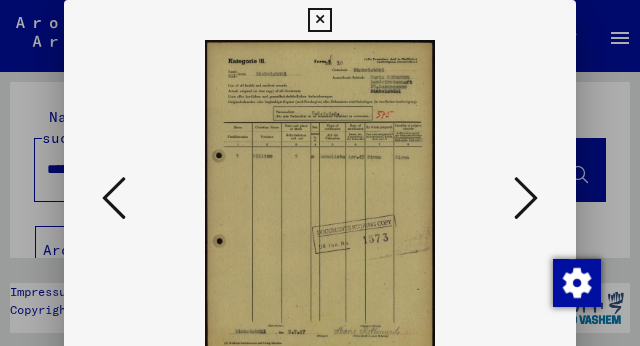 click at bounding box center [526, 198] 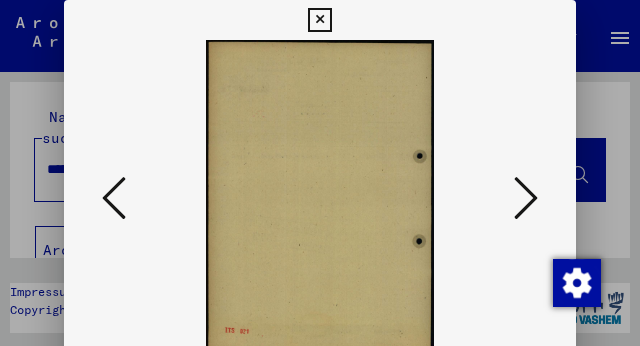 click at bounding box center (526, 198) 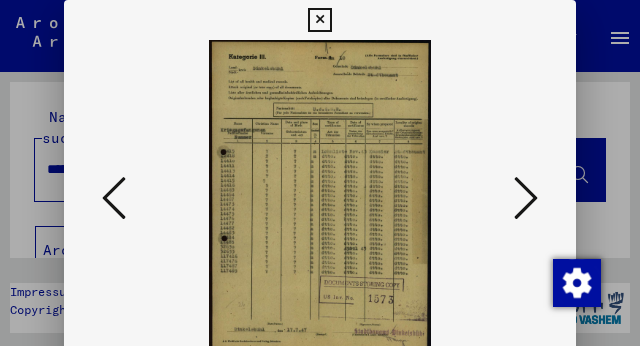 click at bounding box center (526, 198) 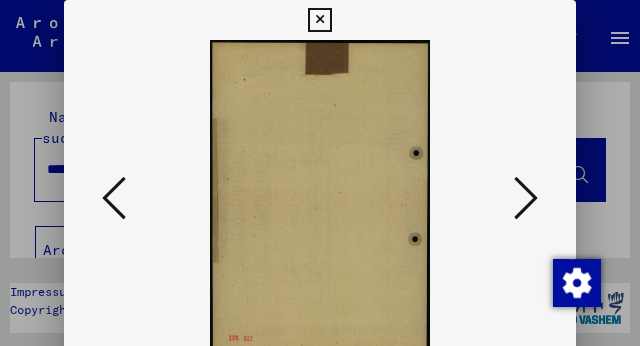 click at bounding box center [526, 198] 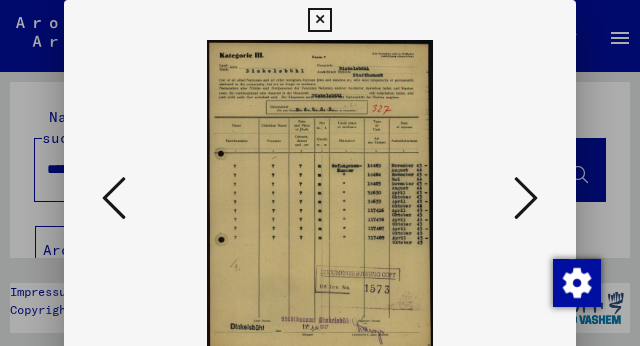 click at bounding box center [526, 198] 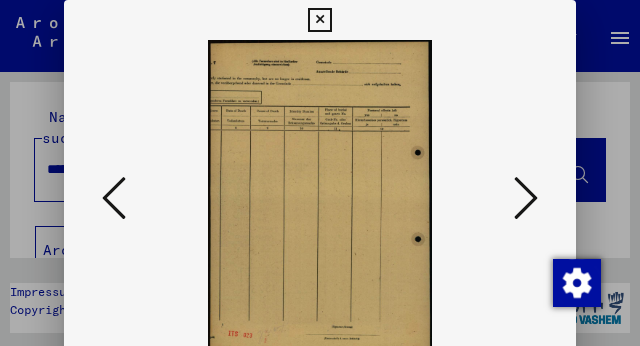 click at bounding box center (526, 198) 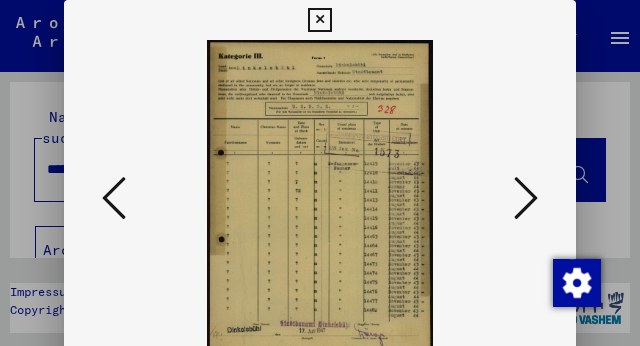 click at bounding box center (526, 198) 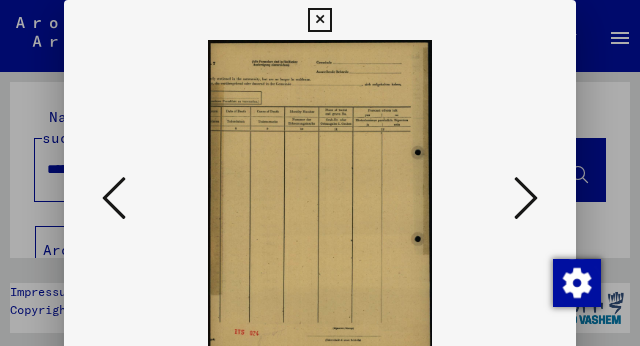 click at bounding box center (526, 198) 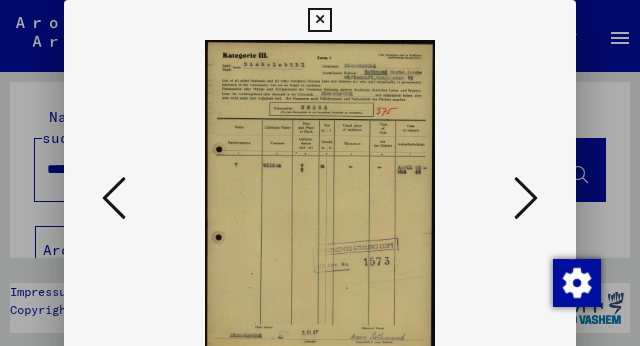 click at bounding box center (526, 198) 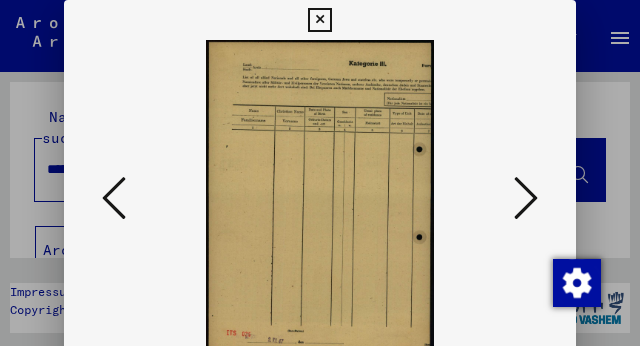 click at bounding box center (526, 198) 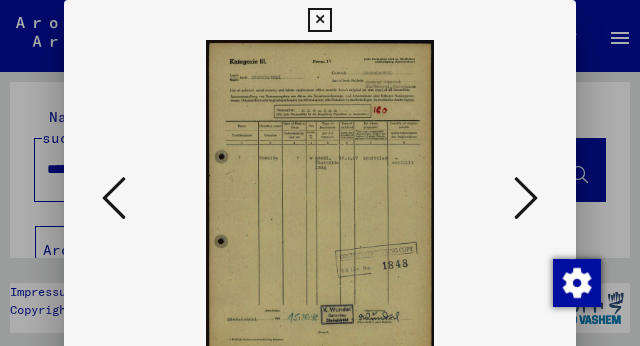 click at bounding box center (526, 198) 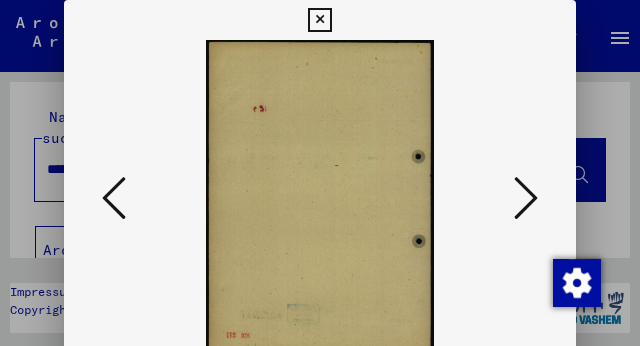 click at bounding box center (526, 198) 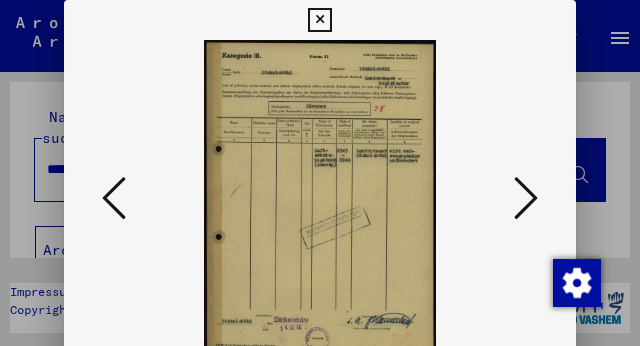 click at bounding box center (526, 198) 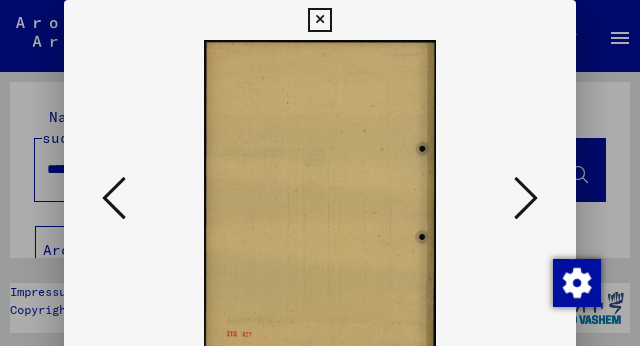 click at bounding box center [526, 198] 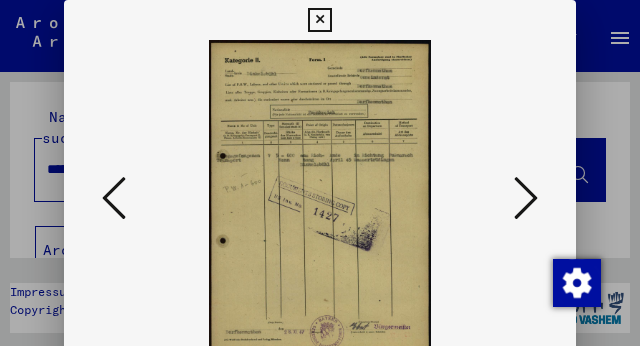 click at bounding box center [526, 198] 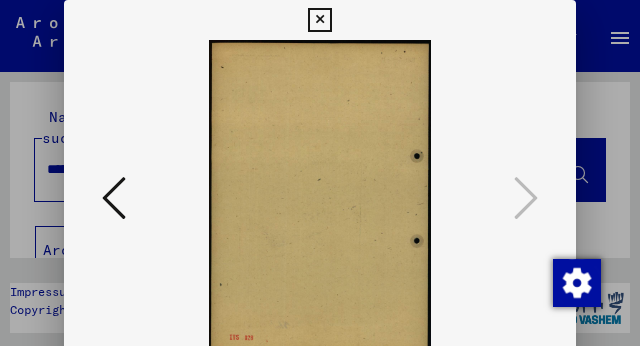 click at bounding box center (319, 20) 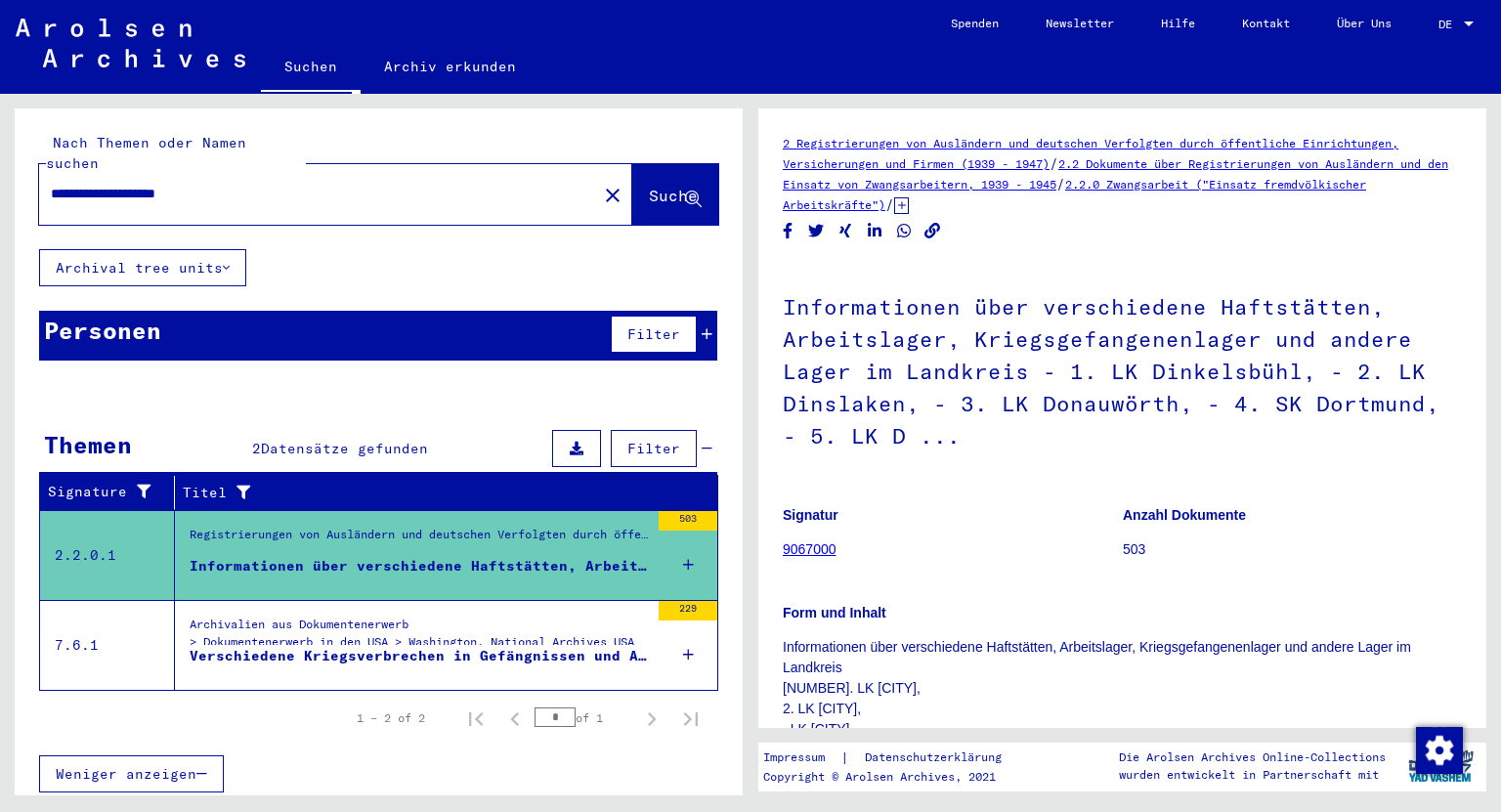 scroll, scrollTop: 0, scrollLeft: 0, axis: both 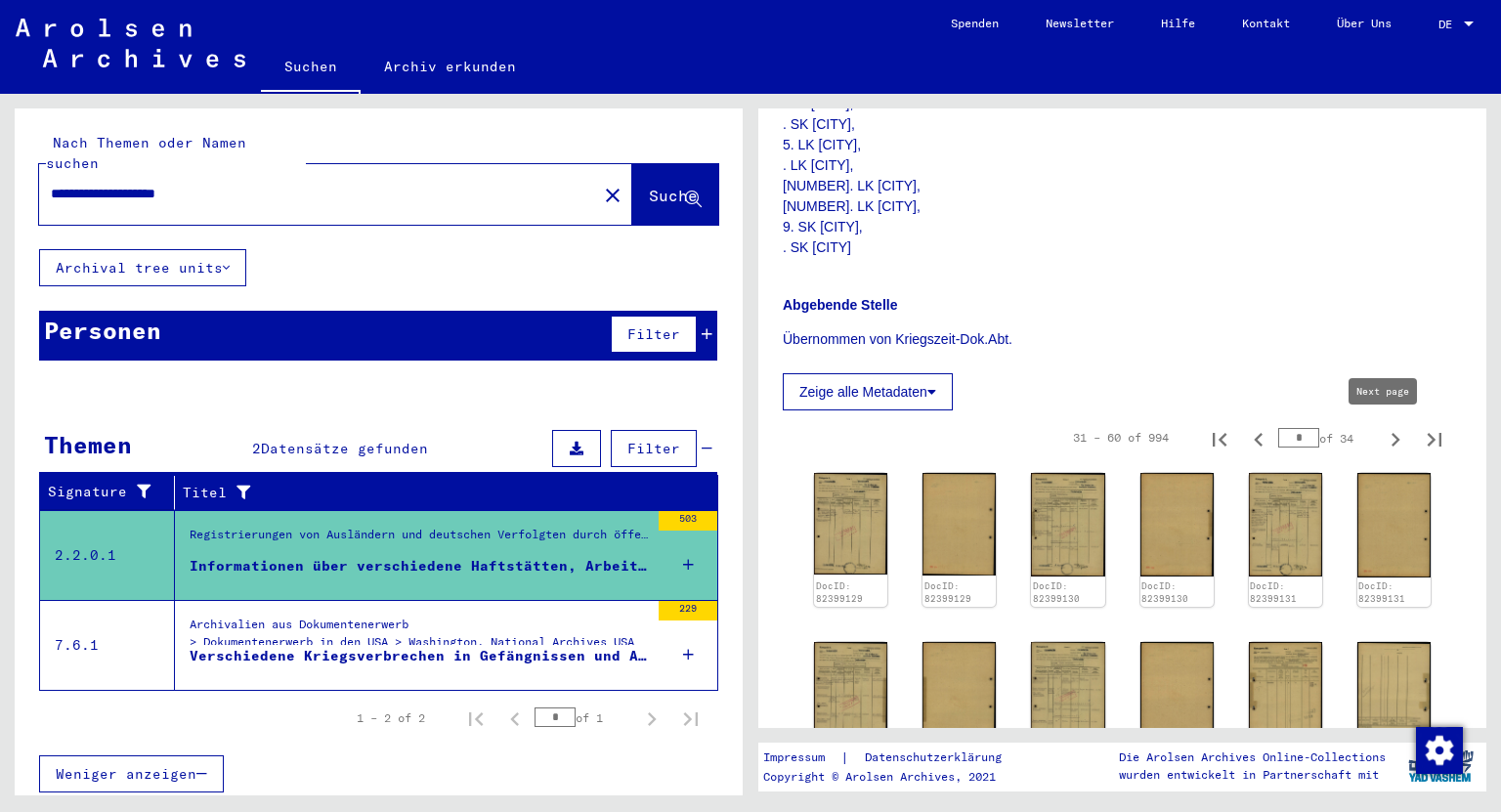 click 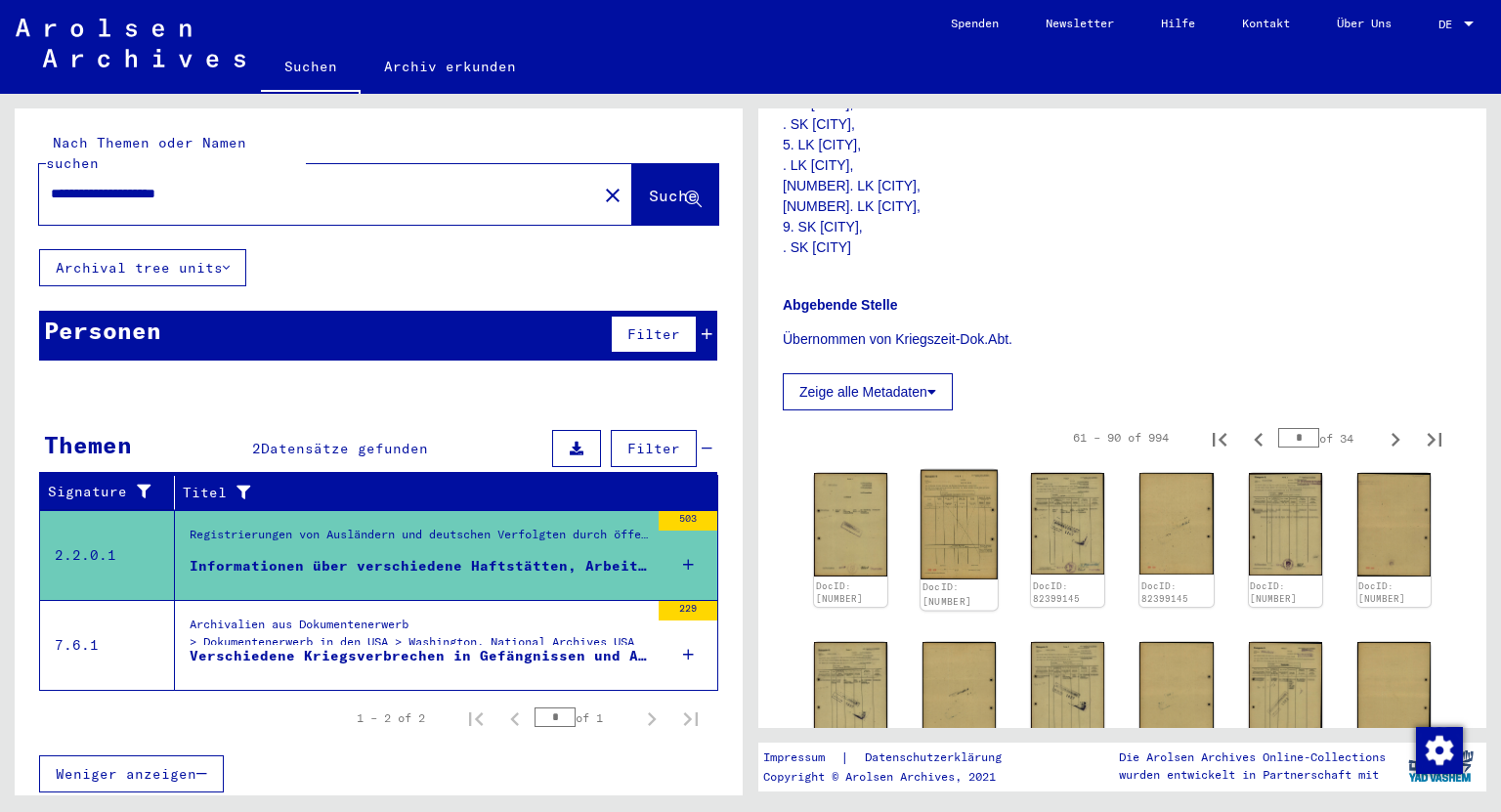 click 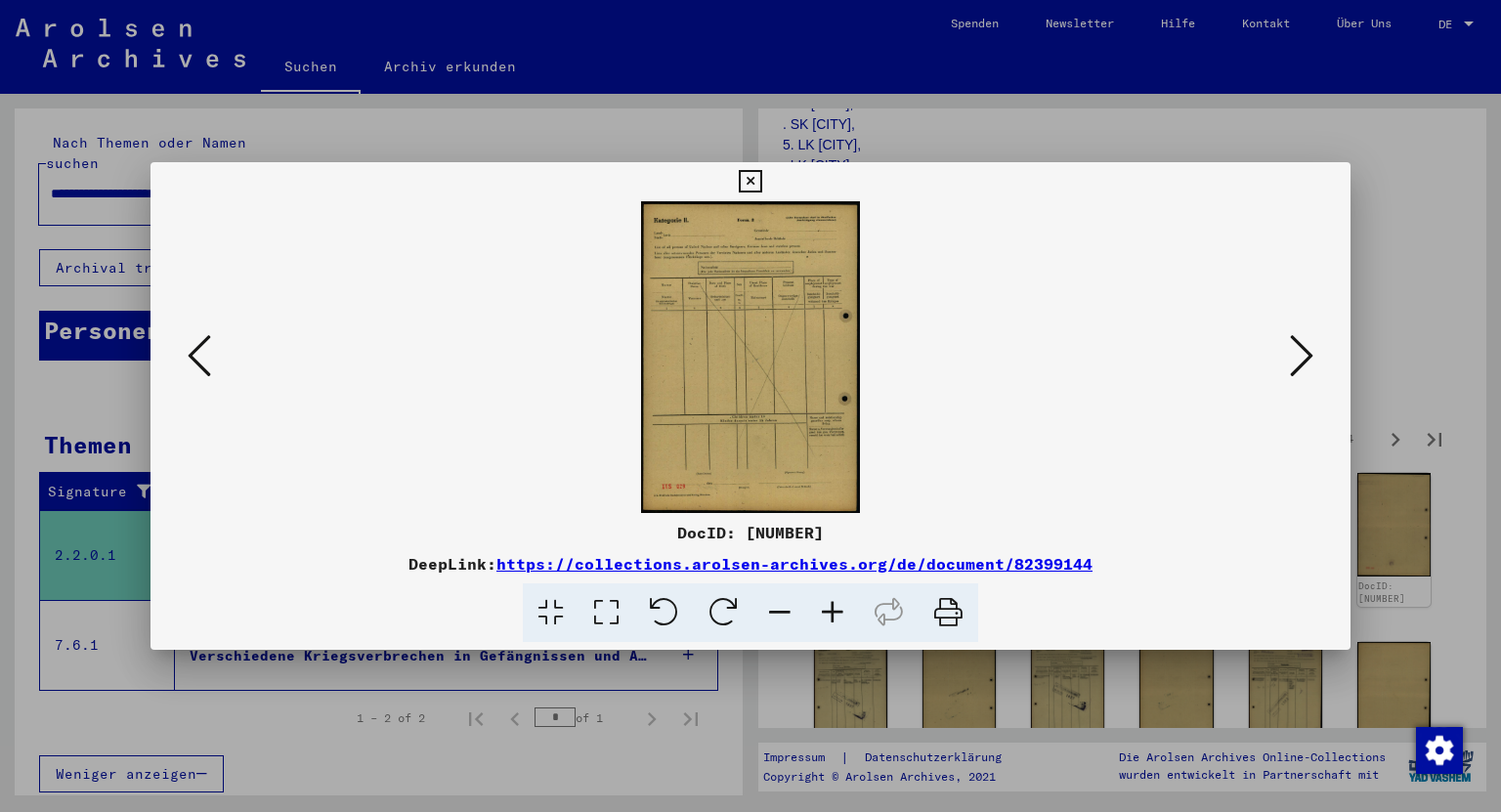 click at bounding box center [1302, 357] 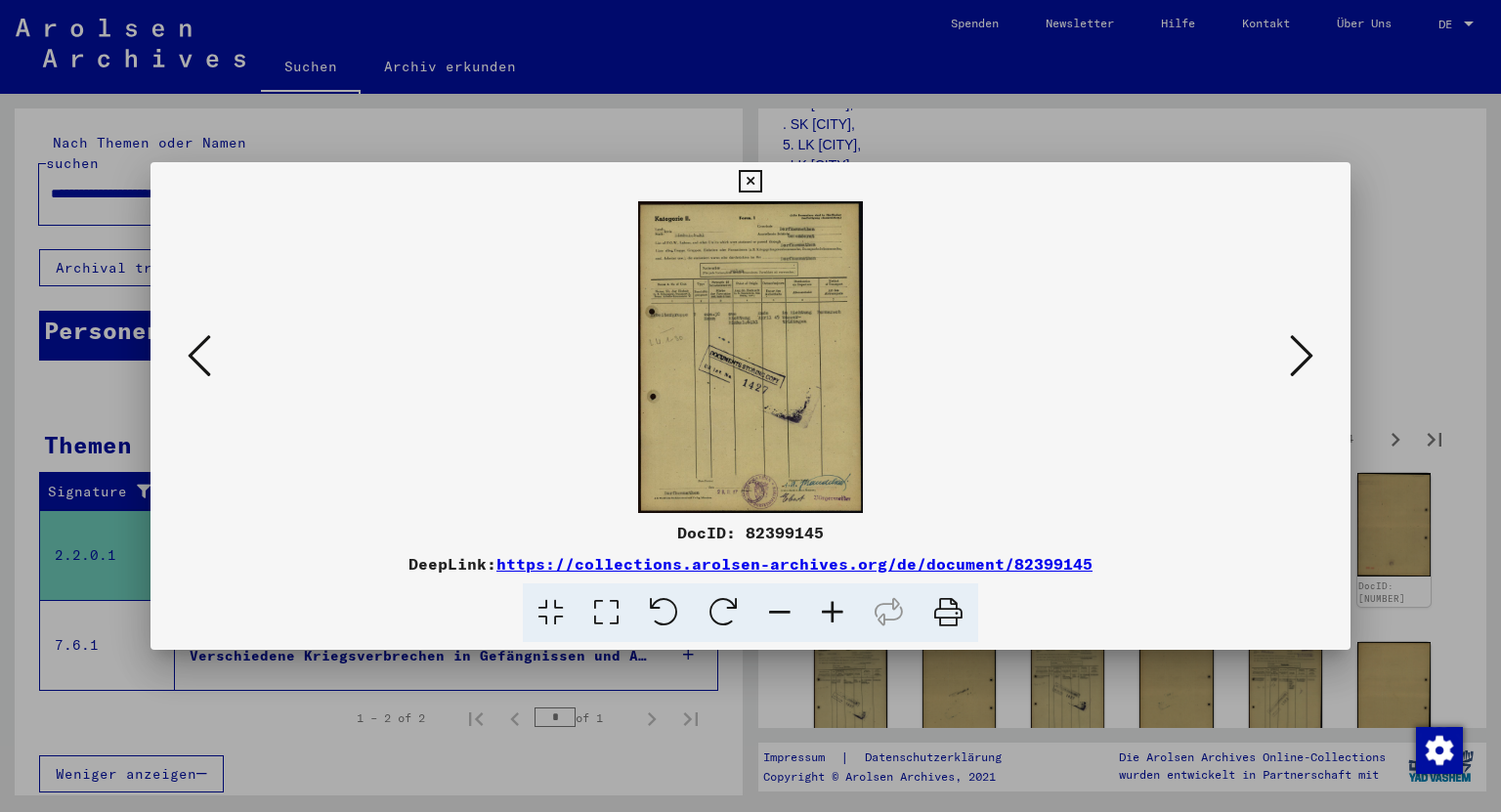 click at bounding box center [1302, 357] 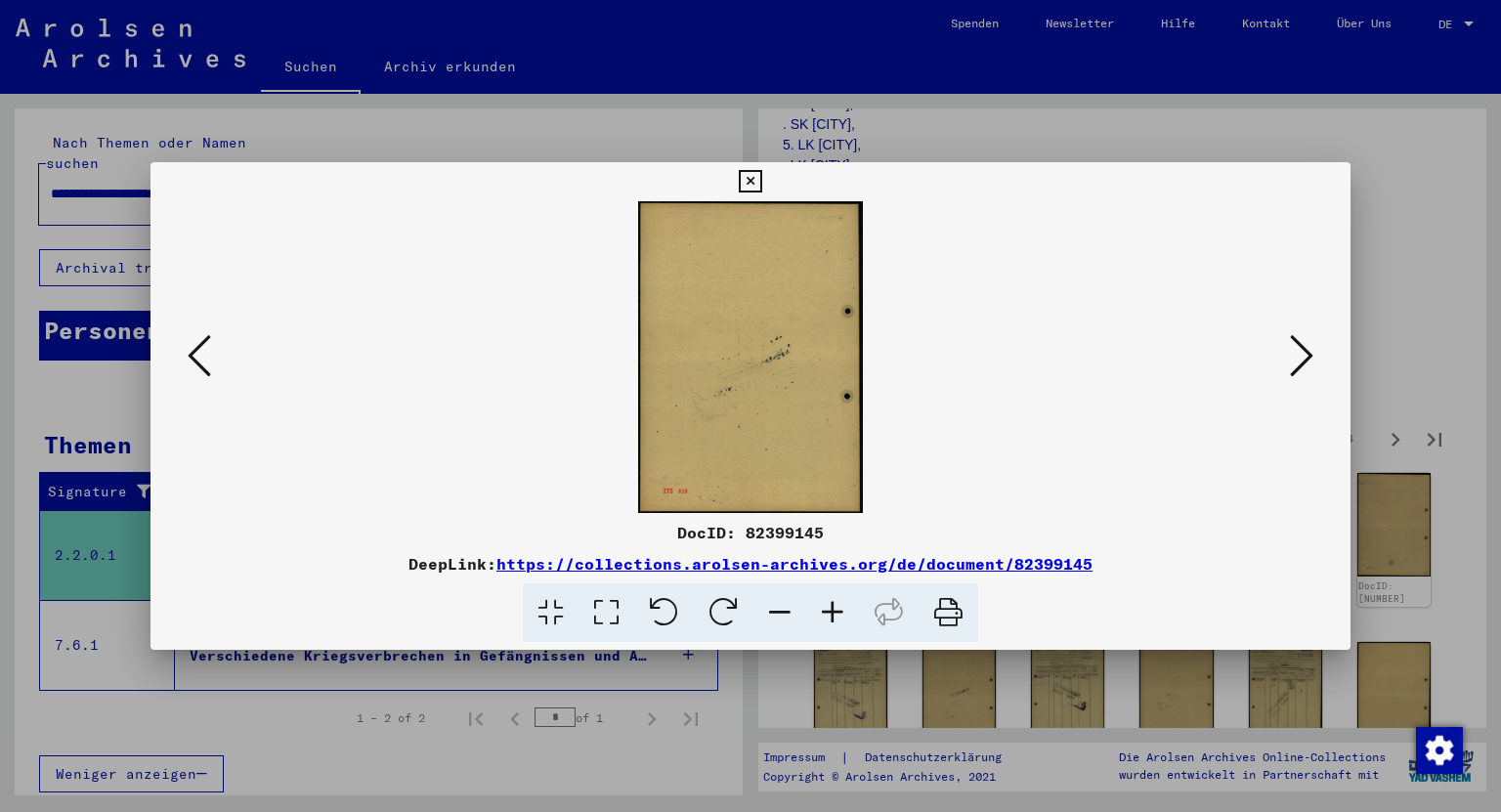 click at bounding box center [1302, 357] 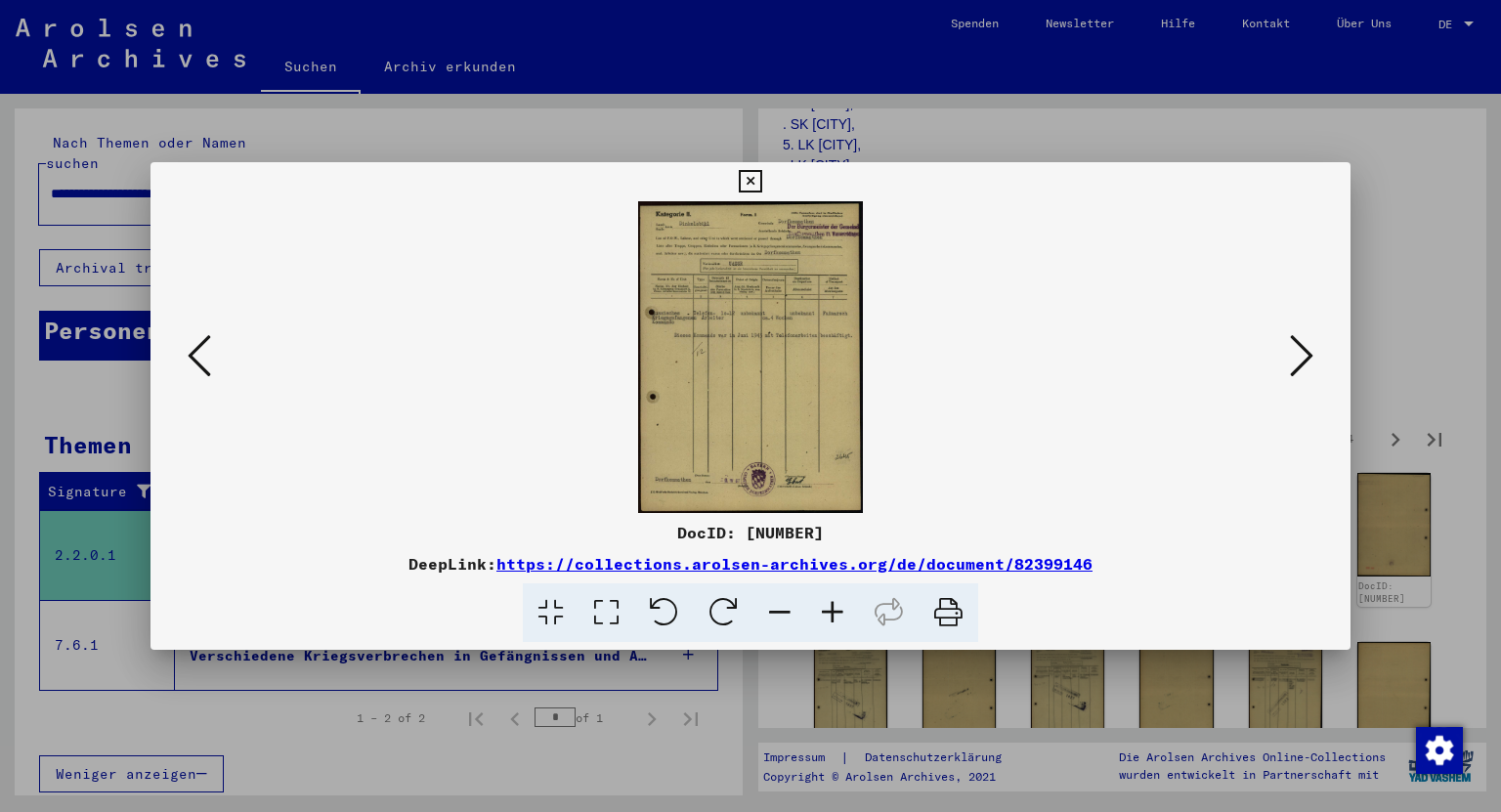 click at bounding box center (750, 357) 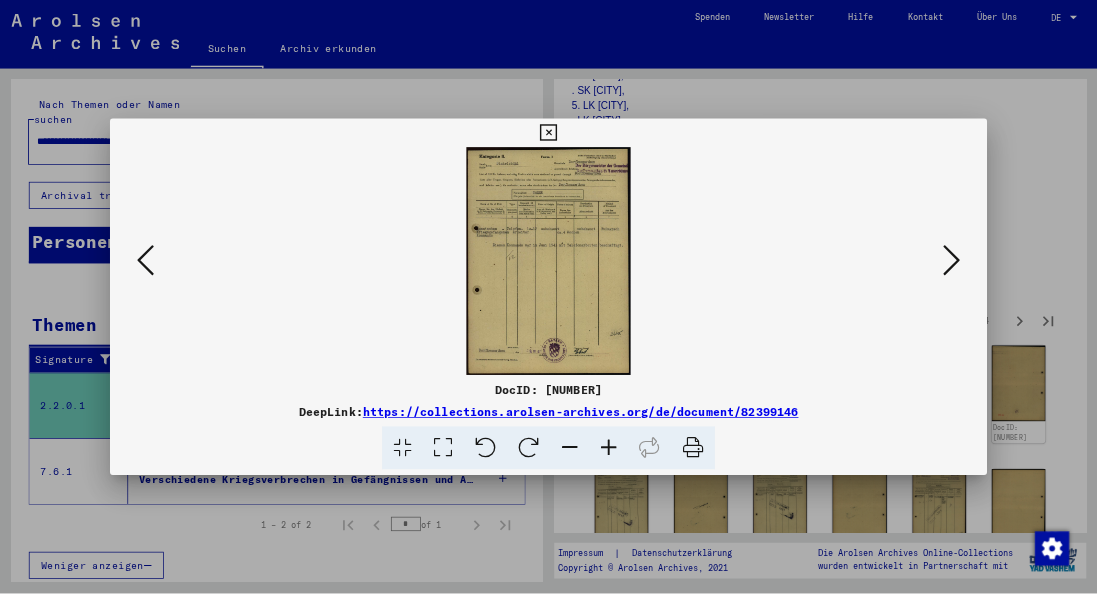 scroll, scrollTop: 640, scrollLeft: 0, axis: vertical 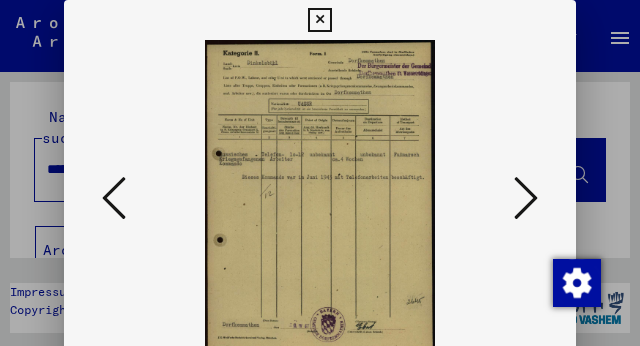 click at bounding box center (526, 198) 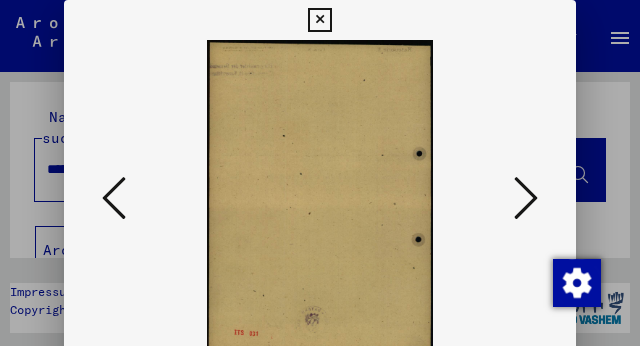 click at bounding box center (526, 198) 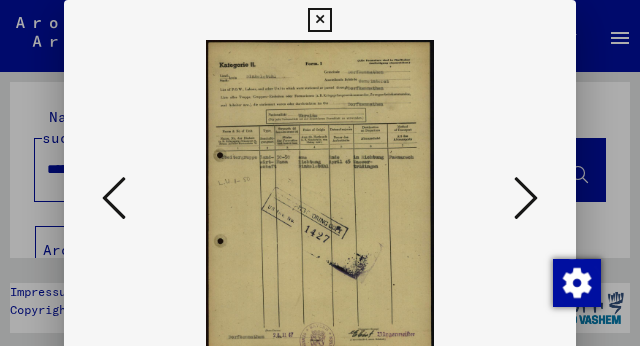 click at bounding box center [526, 198] 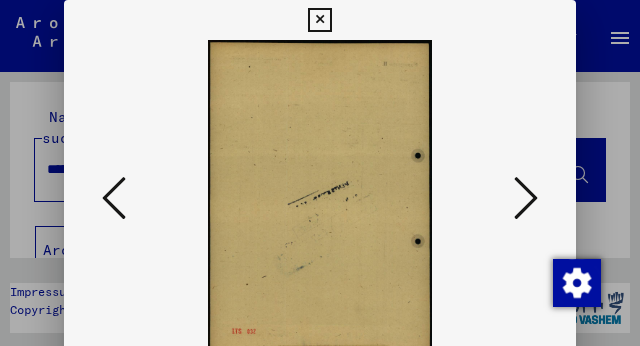 click at bounding box center (526, 198) 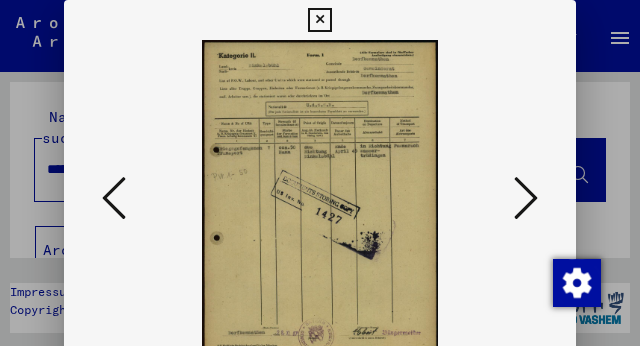 click at bounding box center (526, 198) 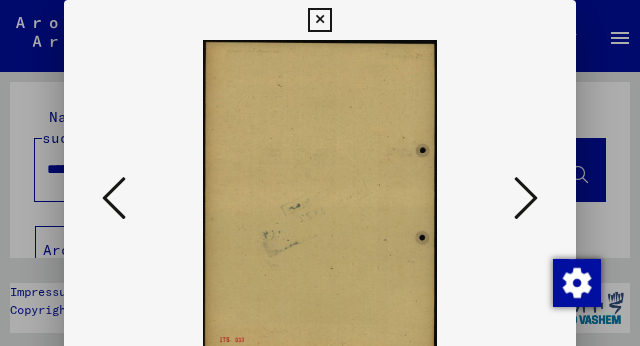 click at bounding box center [526, 198] 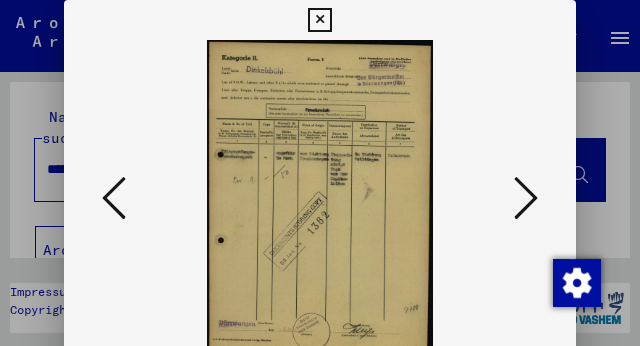 click at bounding box center (526, 198) 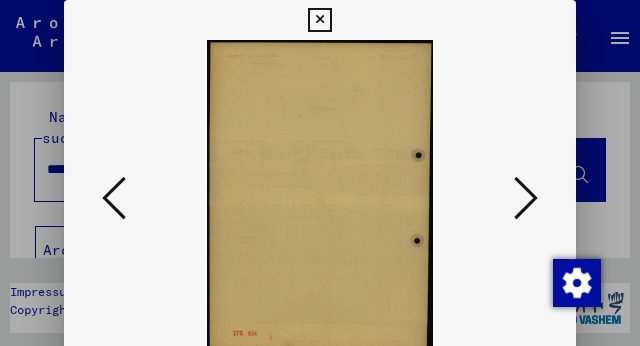 click at bounding box center (526, 198) 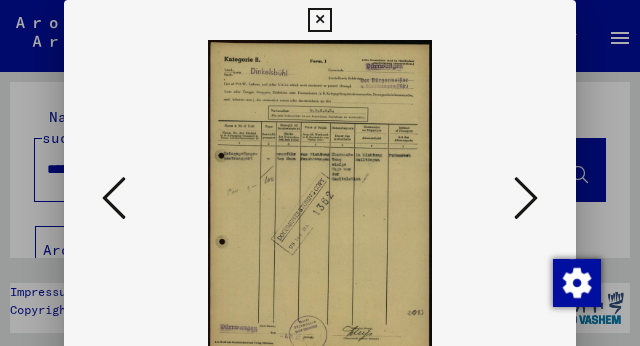 click at bounding box center (526, 198) 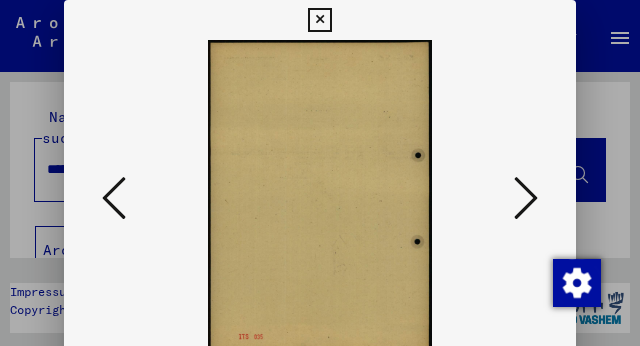 click at bounding box center [526, 198] 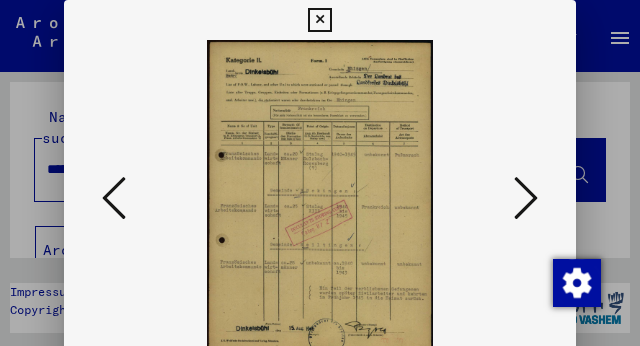 click at bounding box center [526, 198] 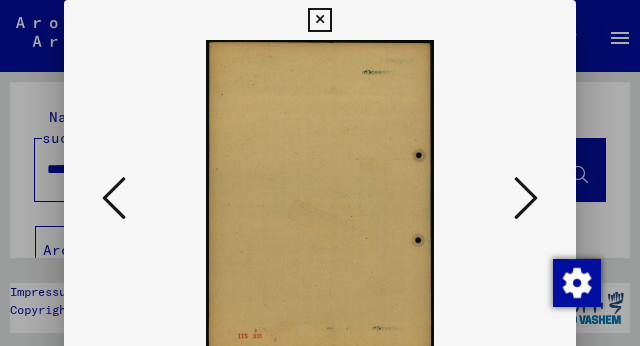 click at bounding box center (526, 198) 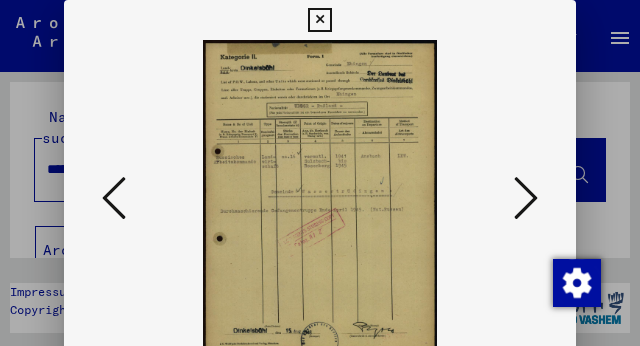 click at bounding box center (526, 198) 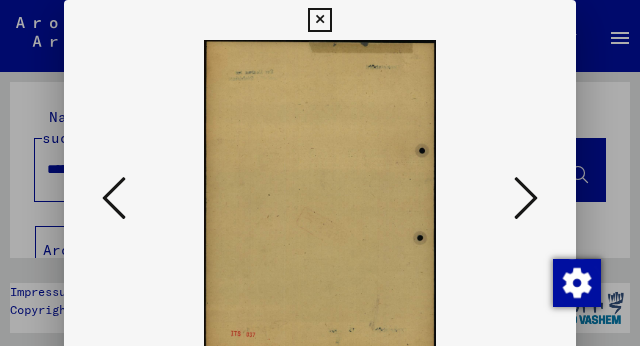 click at bounding box center [526, 198] 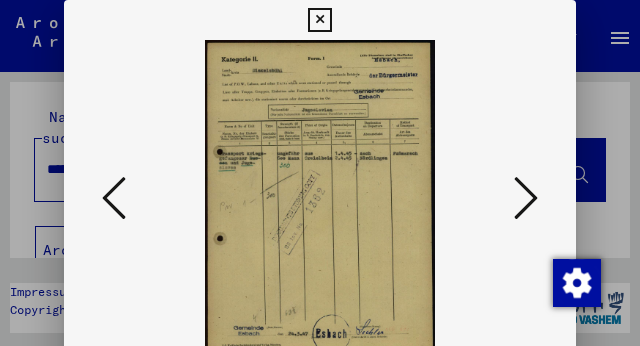 click at bounding box center (526, 198) 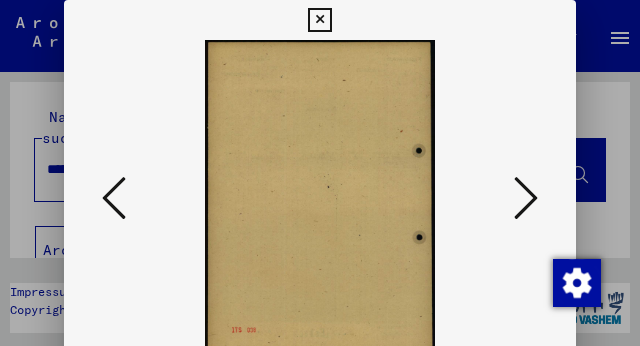 click at bounding box center [526, 198] 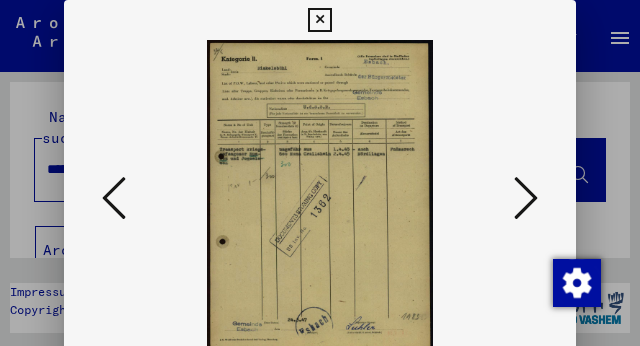 click at bounding box center (526, 198) 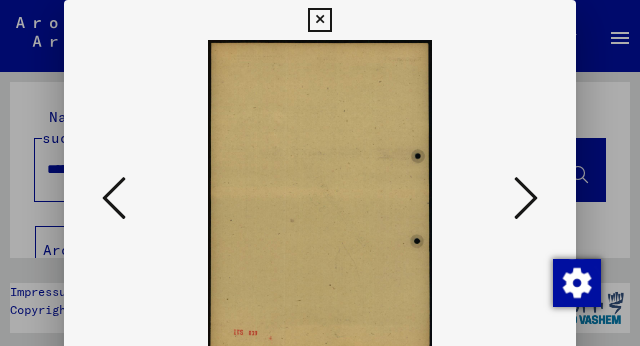click at bounding box center (526, 198) 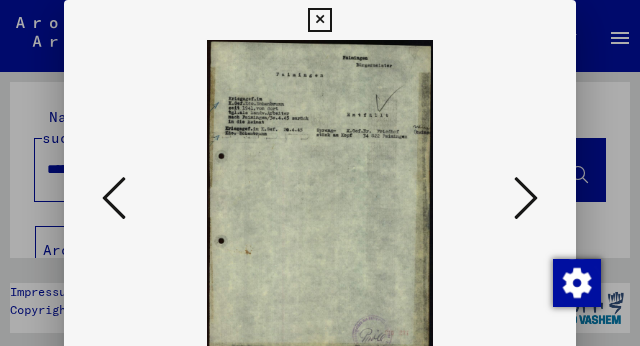 click at bounding box center (526, 198) 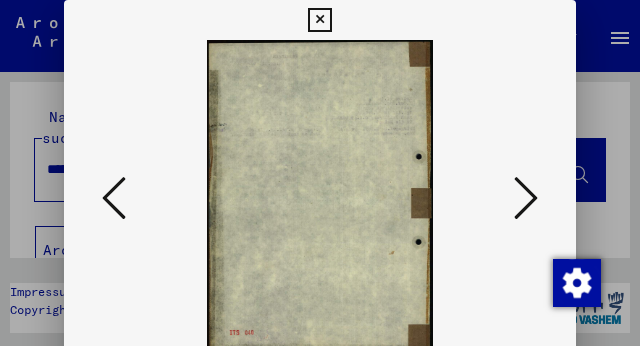 click at bounding box center [526, 198] 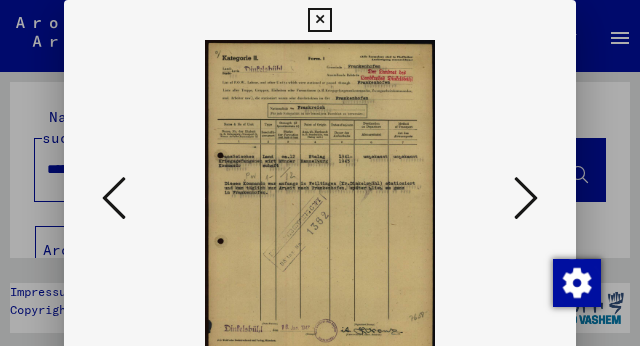click at bounding box center [526, 198] 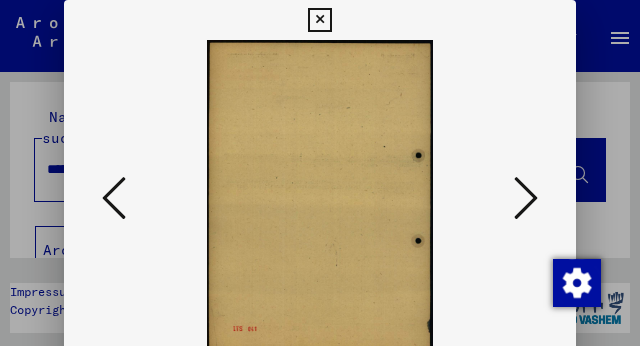 click at bounding box center (526, 198) 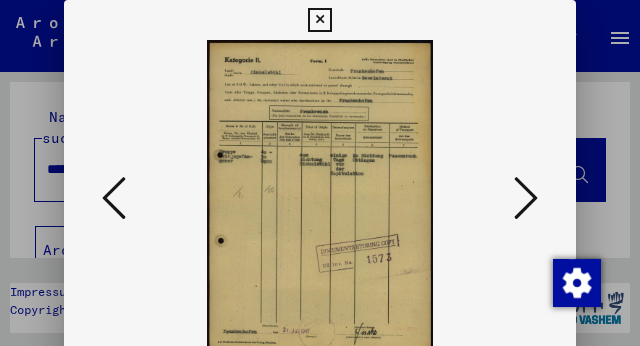 click at bounding box center (526, 198) 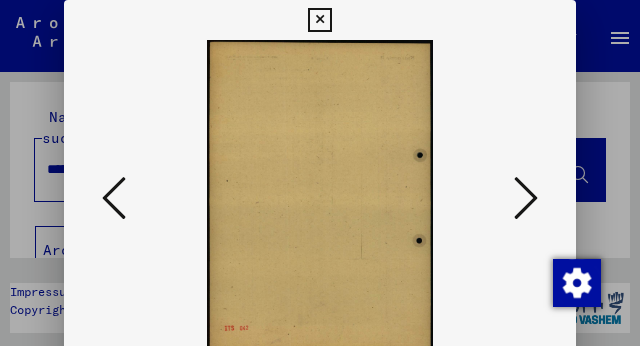 click at bounding box center (526, 198) 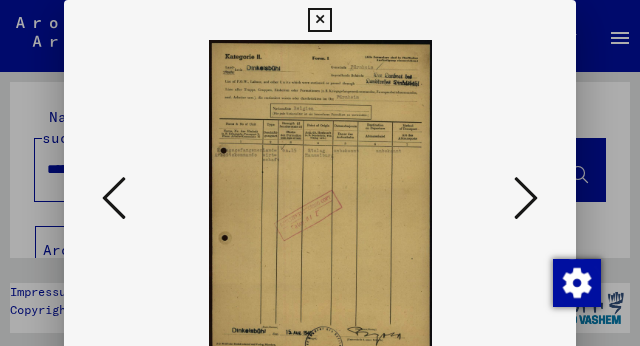 click at bounding box center [526, 198] 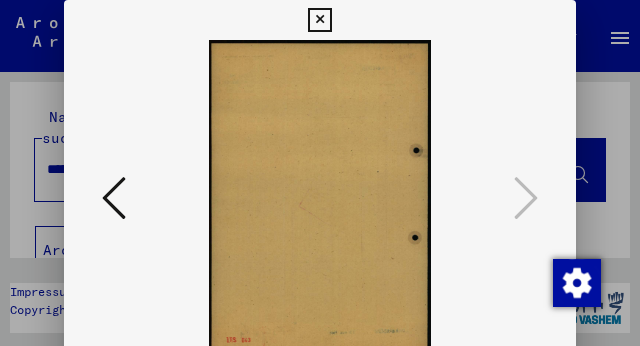 click at bounding box center (319, 20) 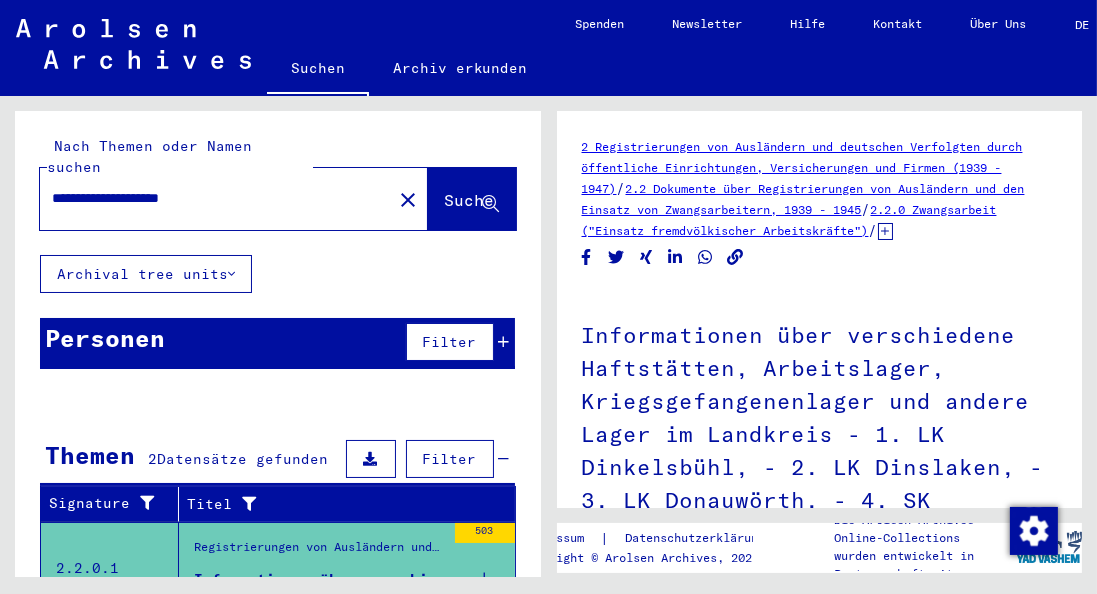 scroll, scrollTop: 0, scrollLeft: 0, axis: both 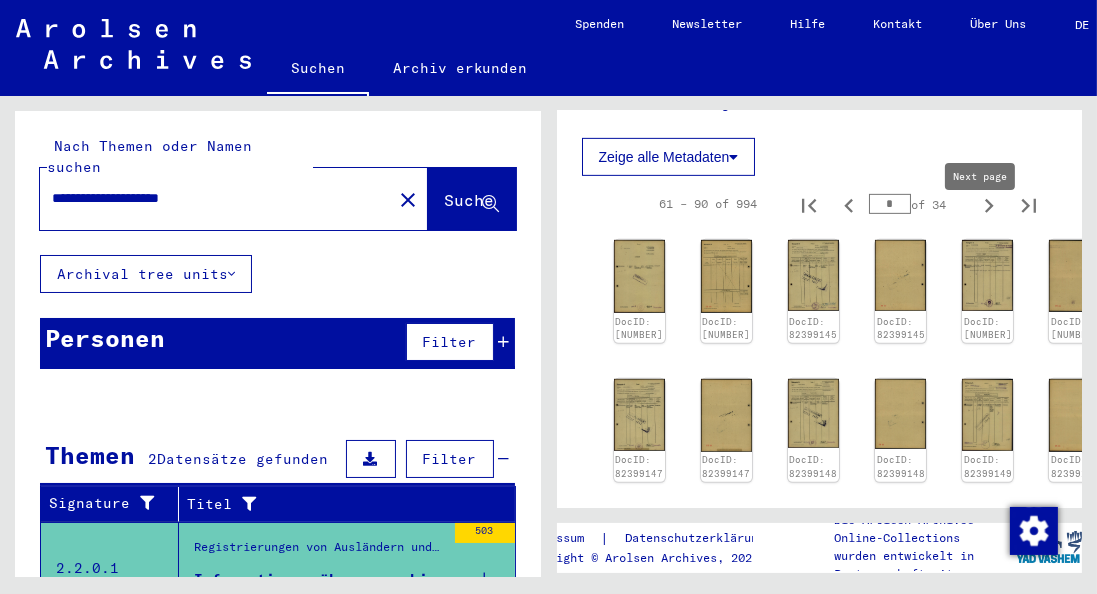 click 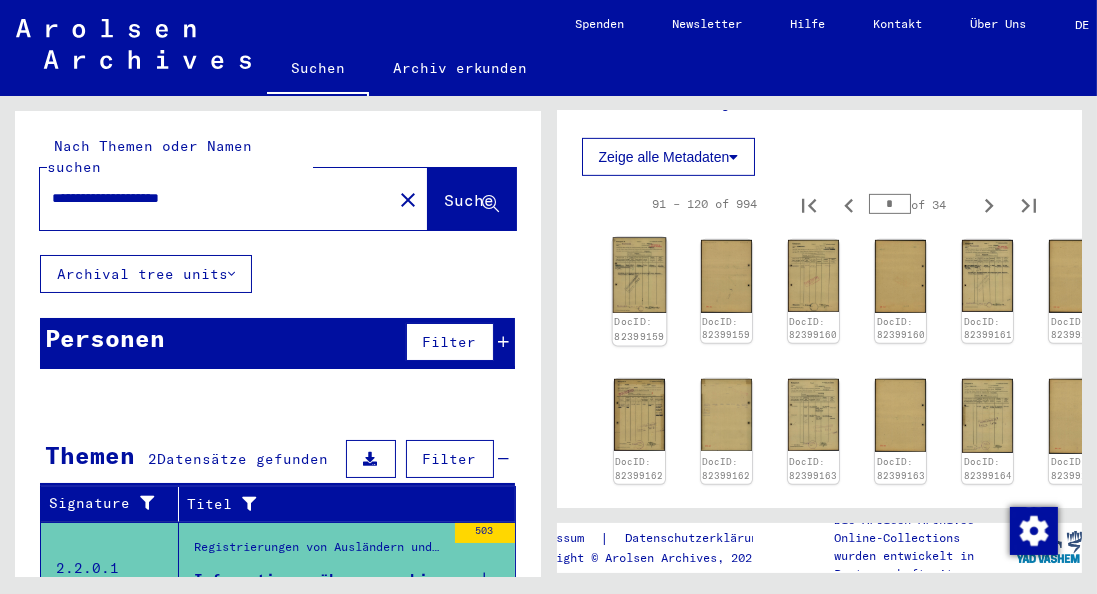 click 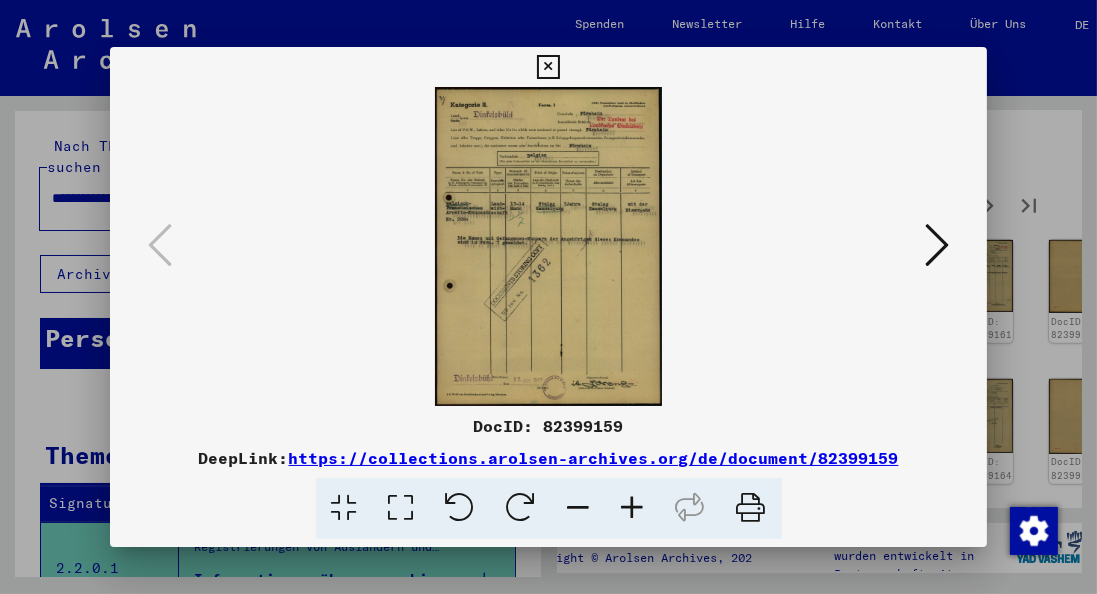 click at bounding box center [937, 245] 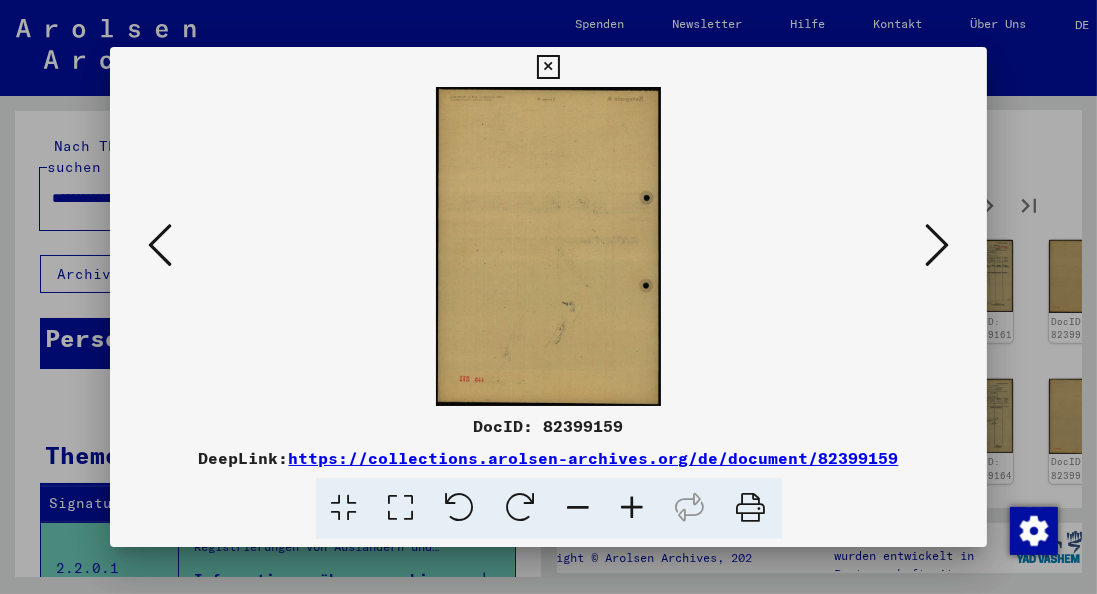 click at bounding box center [937, 245] 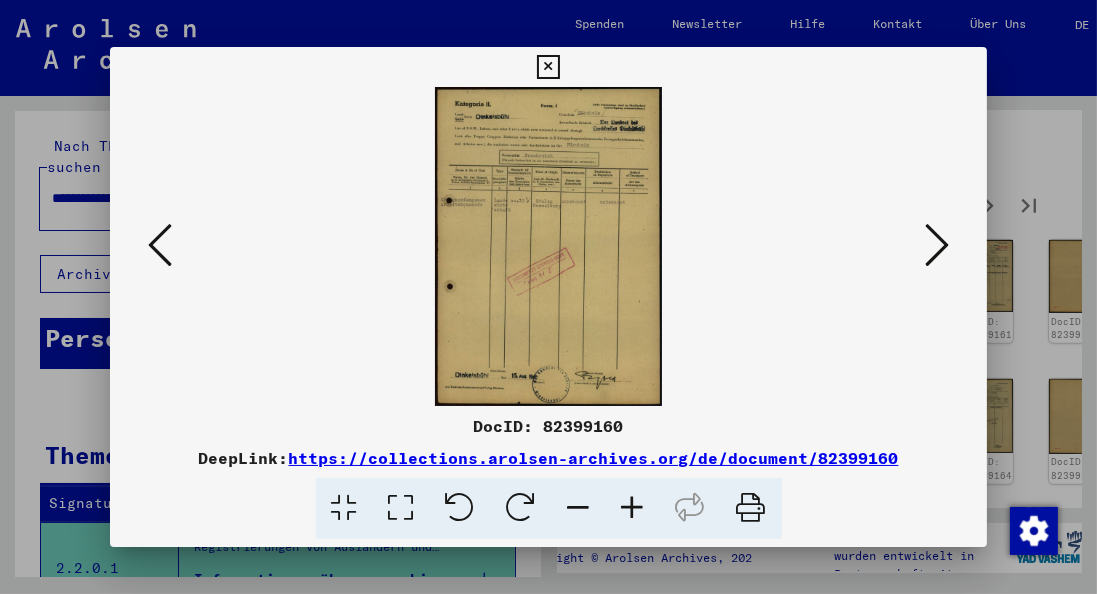 click at bounding box center (937, 245) 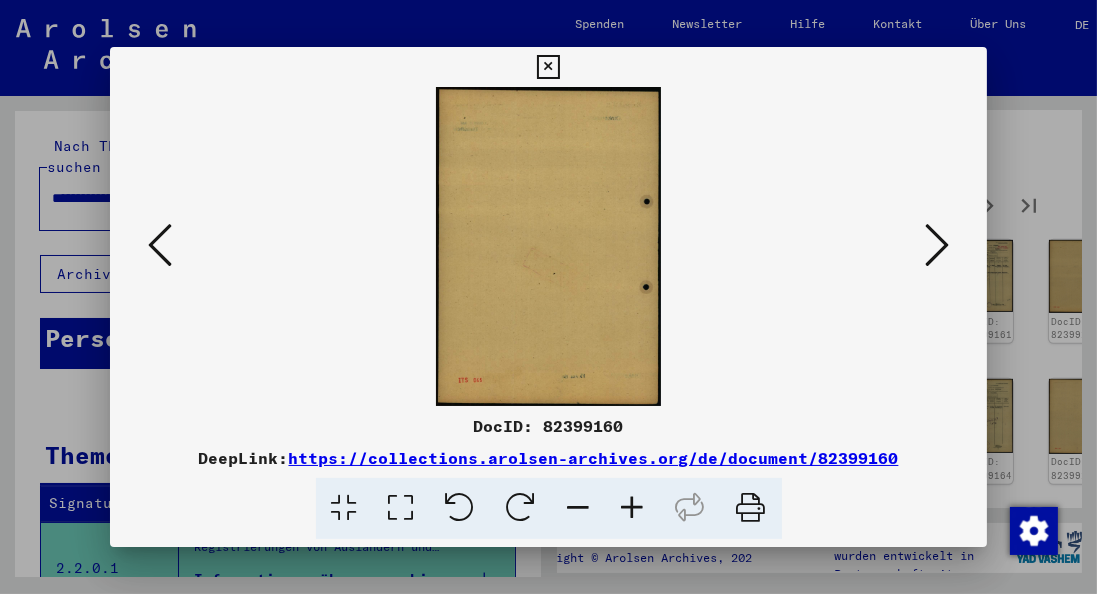click at bounding box center [937, 245] 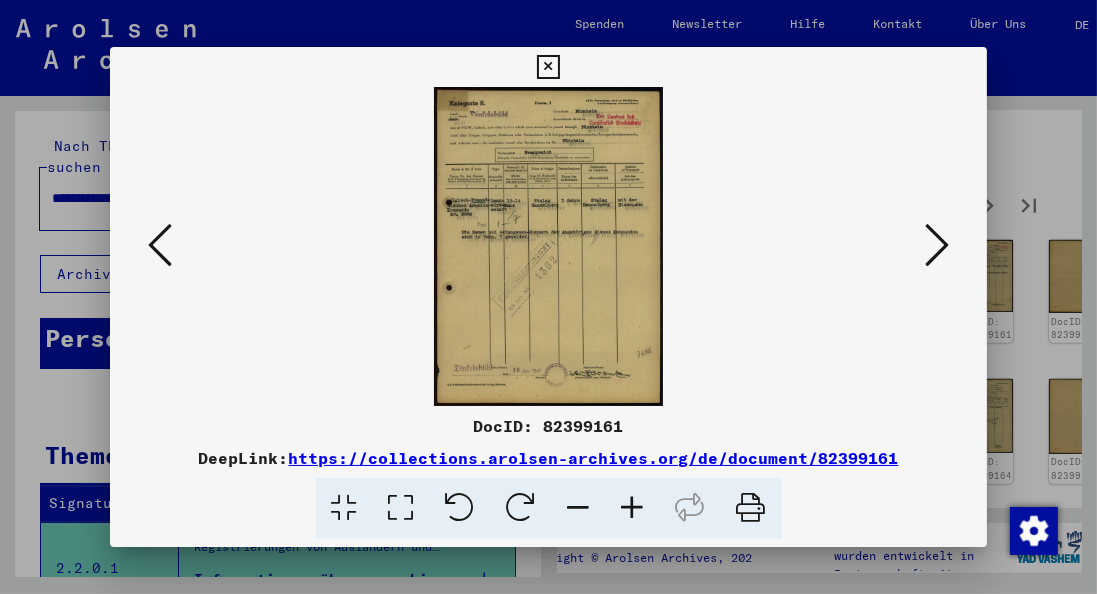 type 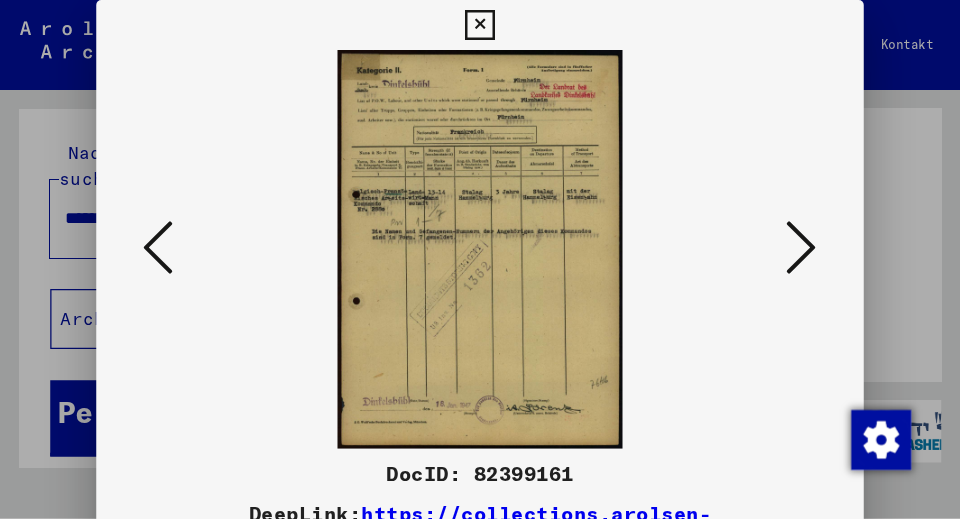 scroll, scrollTop: 0, scrollLeft: 0, axis: both 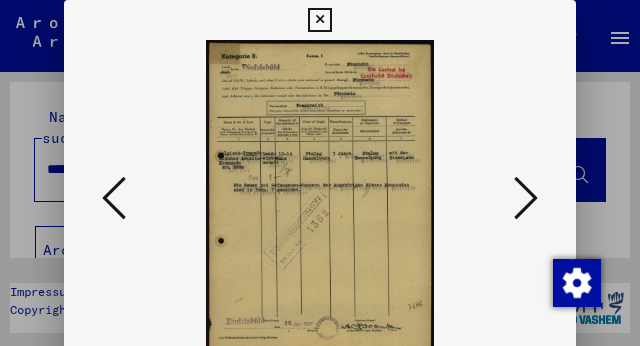 click at bounding box center [526, 198] 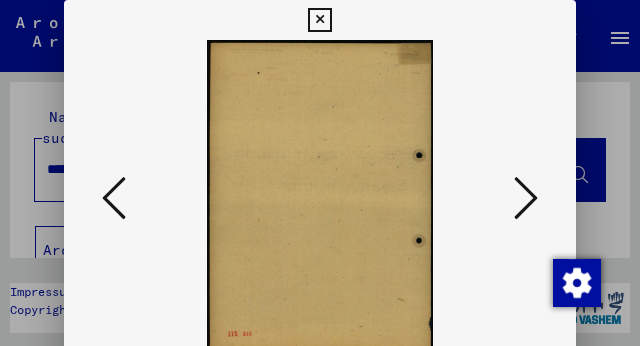 click at bounding box center (526, 198) 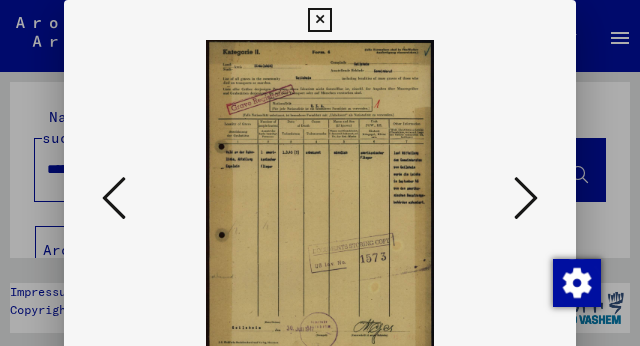 click at bounding box center [526, 198] 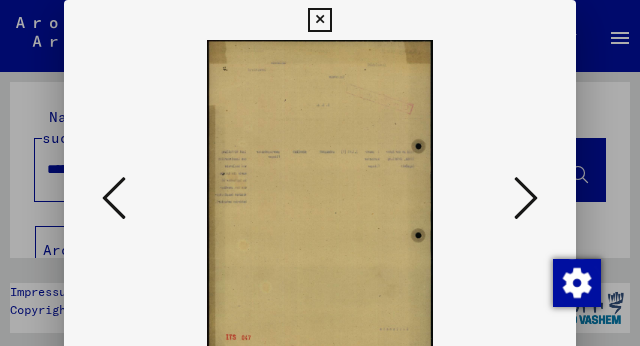 click at bounding box center [526, 198] 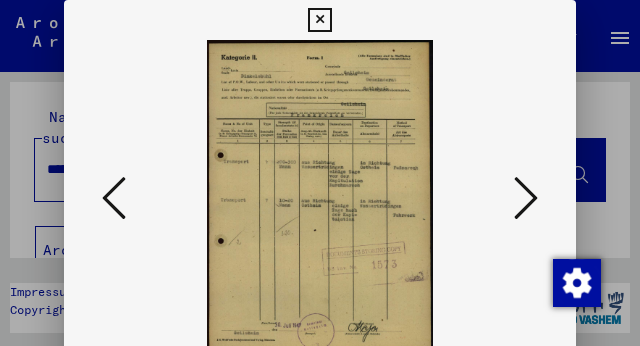 click at bounding box center [526, 198] 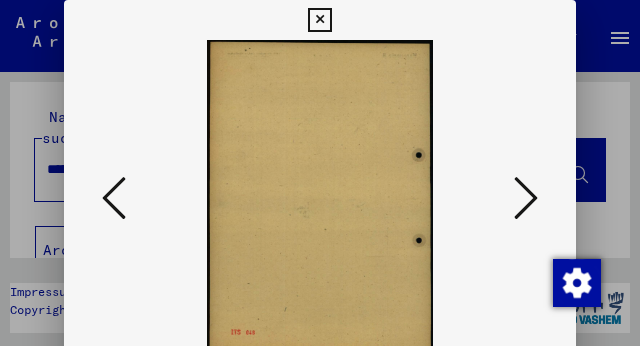 click at bounding box center (526, 198) 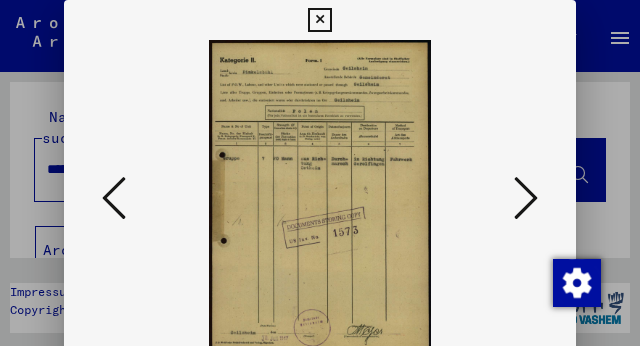 click at bounding box center (526, 198) 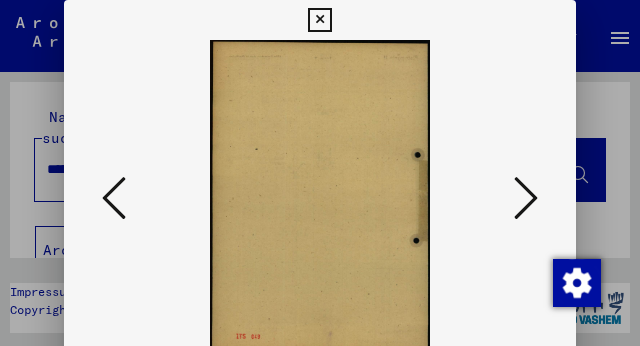 click at bounding box center (526, 198) 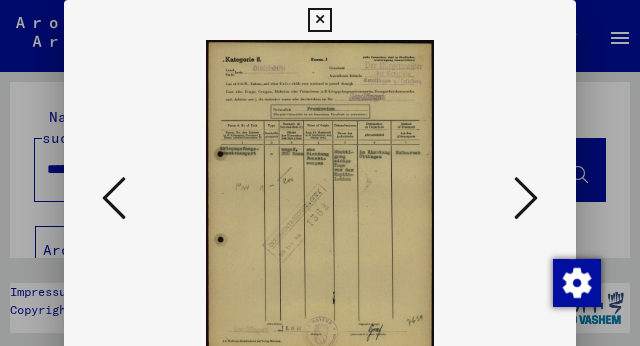 click at bounding box center (526, 198) 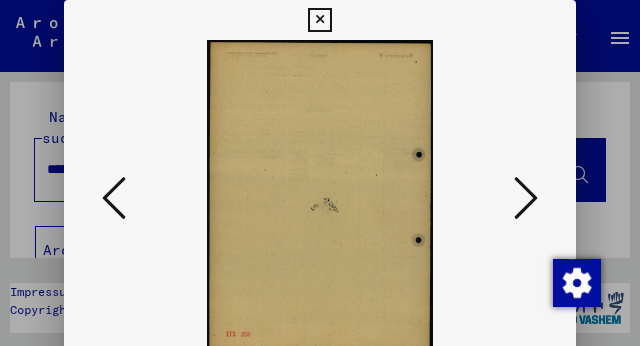 click at bounding box center [526, 198] 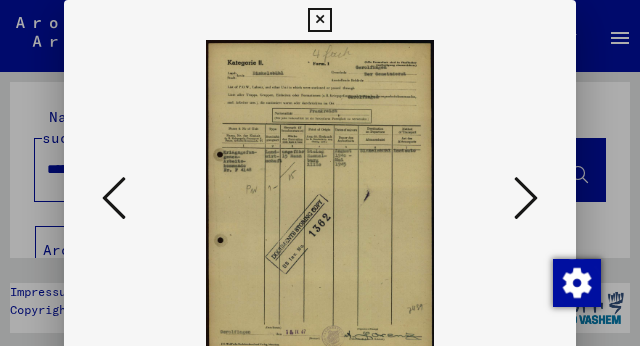 click at bounding box center [526, 198] 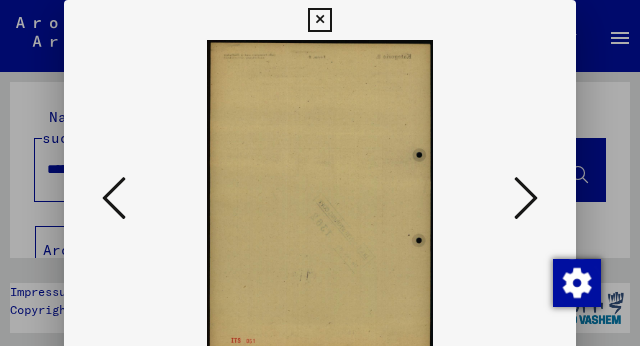 click at bounding box center [526, 198] 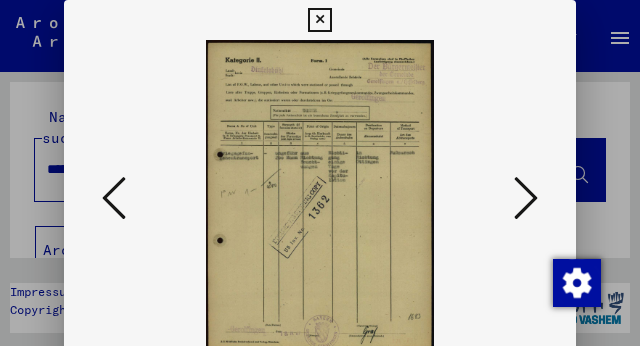click at bounding box center (526, 198) 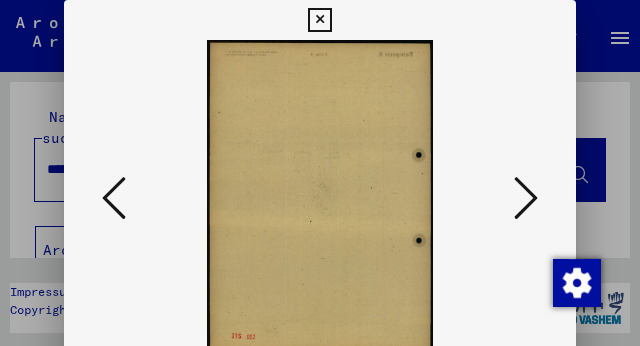 click at bounding box center [526, 198] 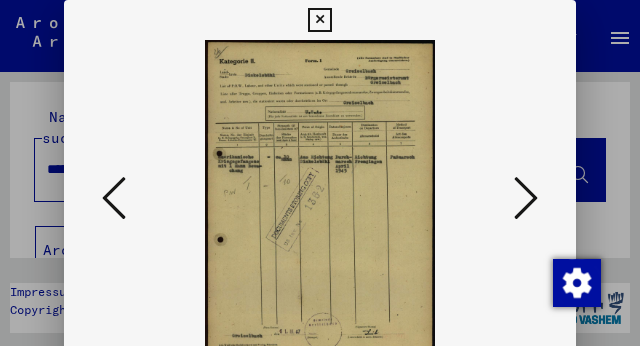 click at bounding box center [526, 198] 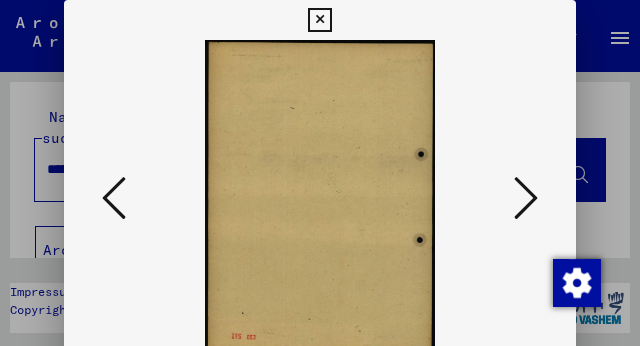 click at bounding box center (526, 198) 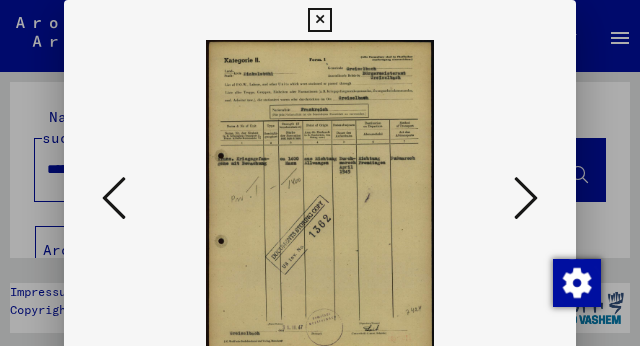 click at bounding box center (526, 198) 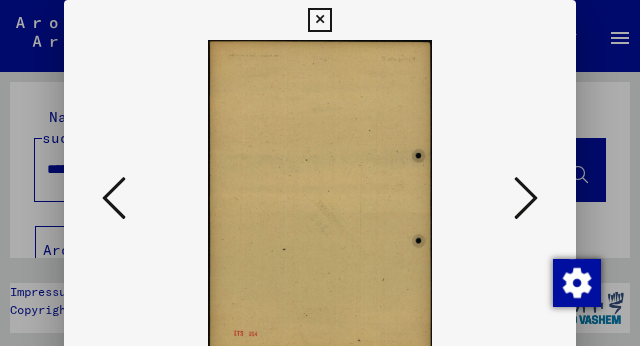 click at bounding box center [526, 198] 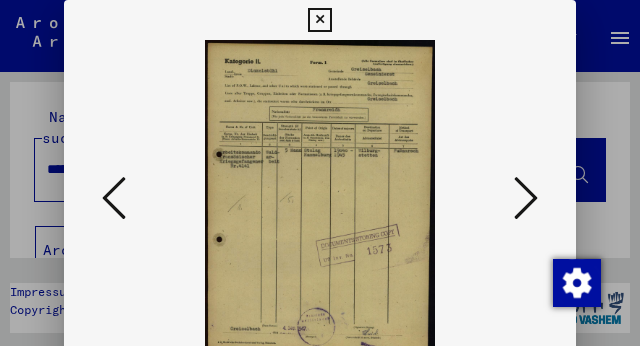 click at bounding box center [526, 198] 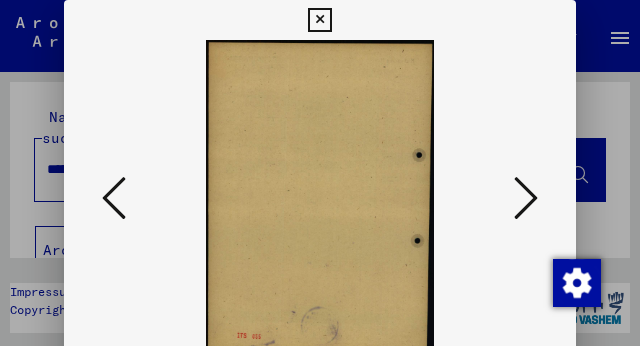 click at bounding box center [526, 198] 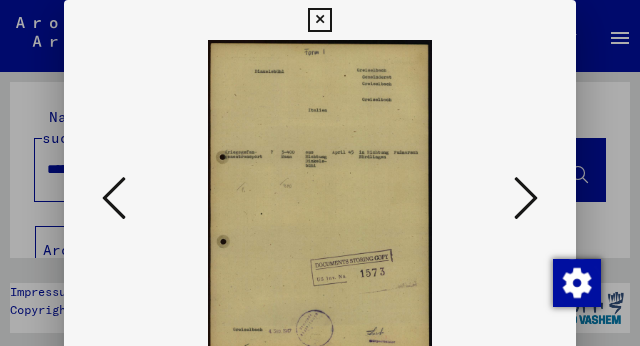 click at bounding box center [526, 198] 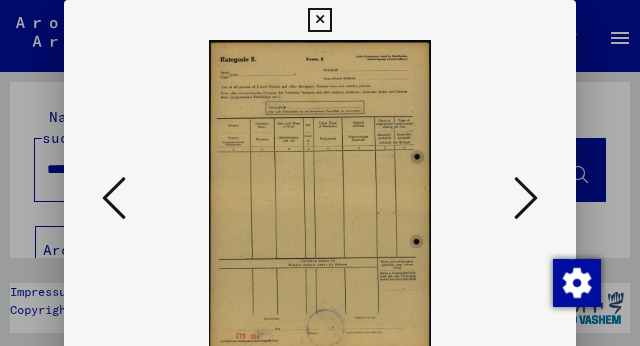 click at bounding box center (526, 198) 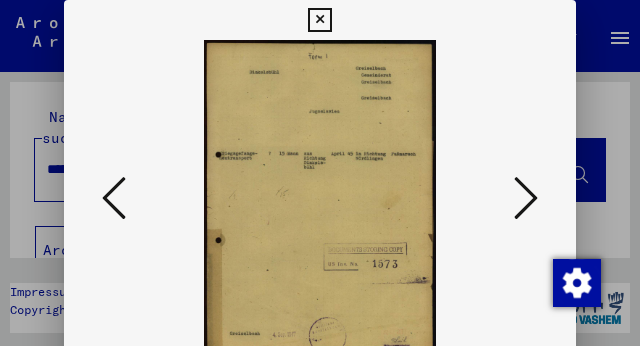 click at bounding box center [526, 198] 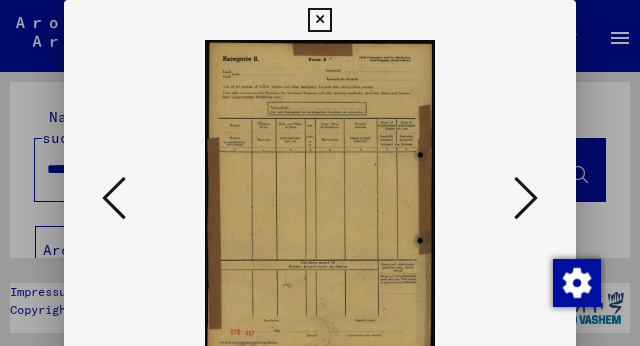click at bounding box center (526, 198) 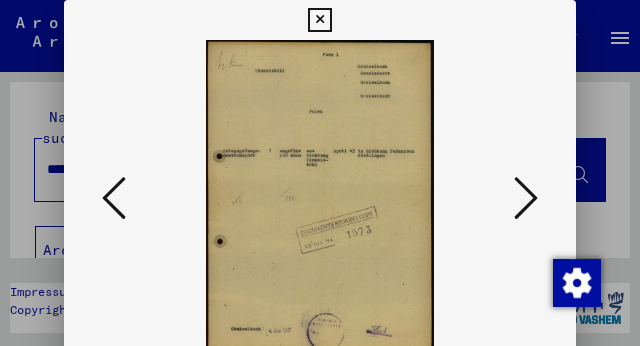 click at bounding box center (526, 198) 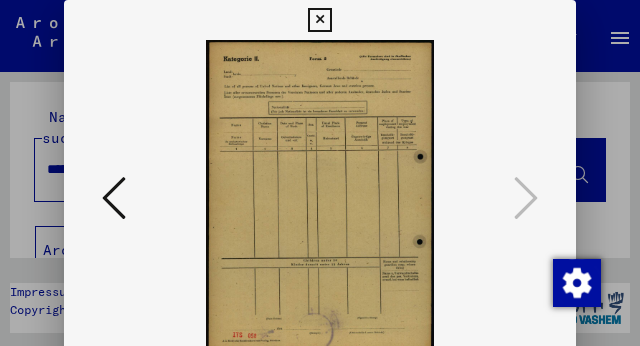 click at bounding box center (319, 20) 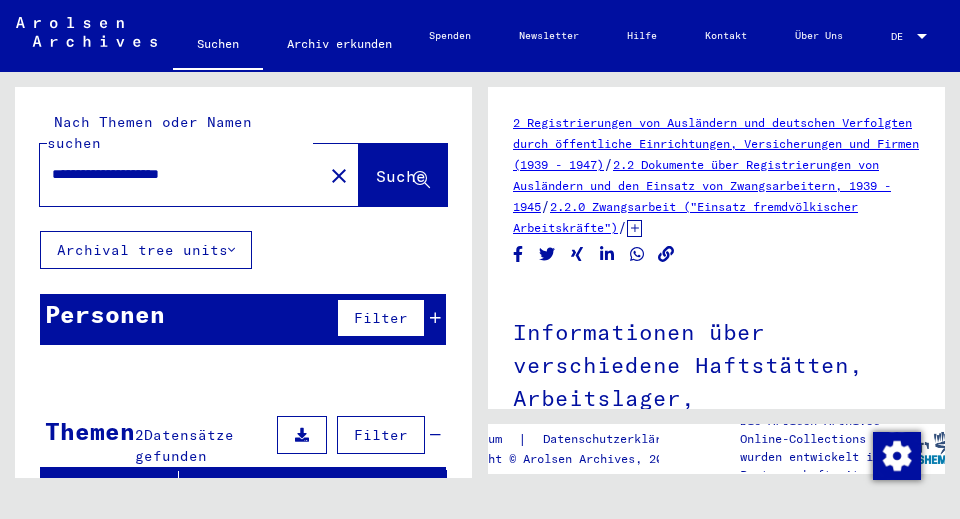 scroll, scrollTop: 0, scrollLeft: 0, axis: both 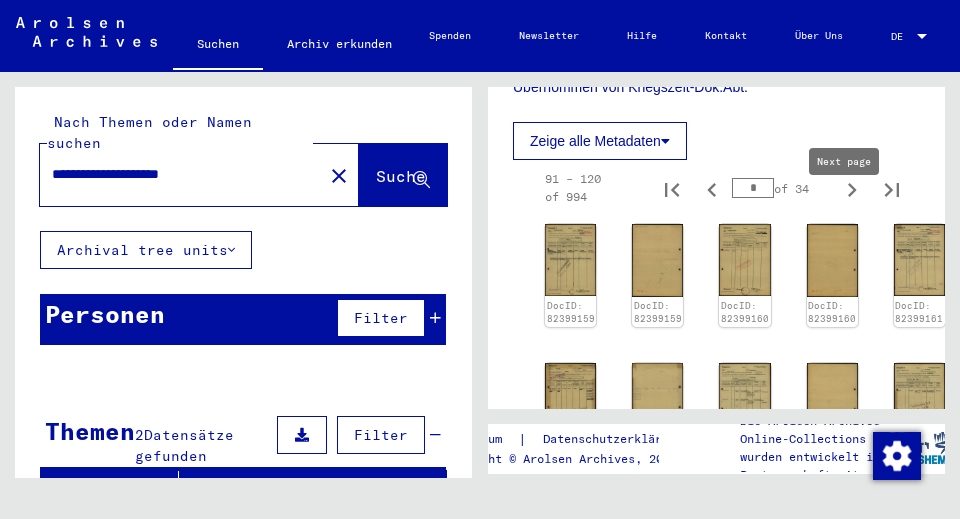 click 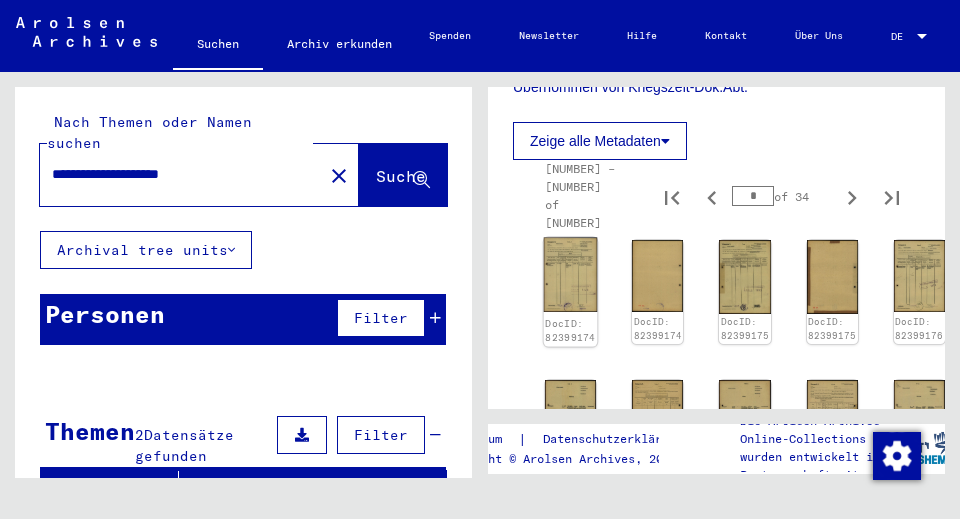 click 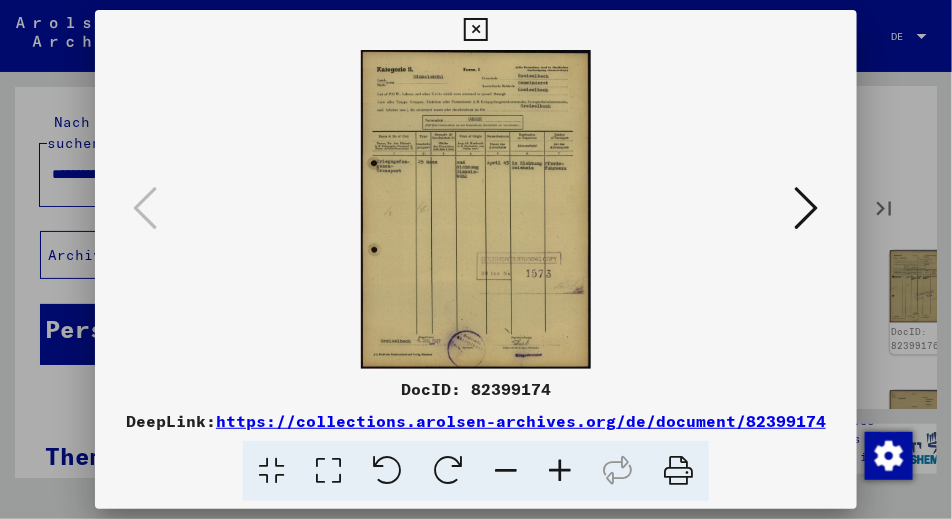 type 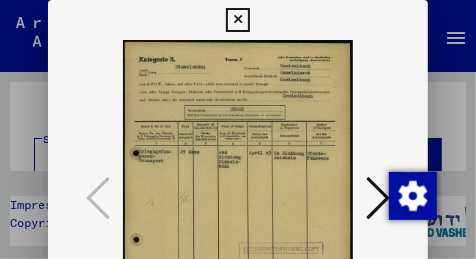click at bounding box center (378, 198) 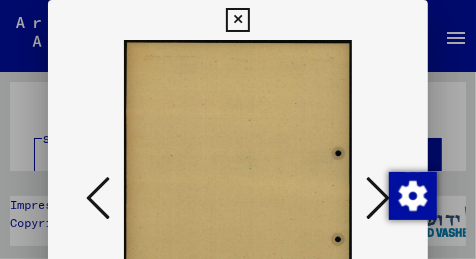 click at bounding box center [378, 198] 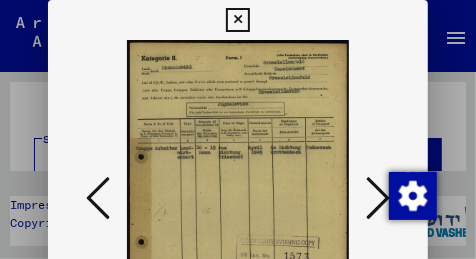 click at bounding box center [378, 198] 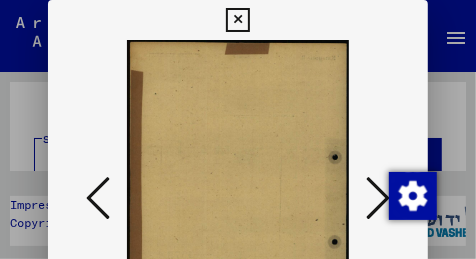 click at bounding box center [378, 198] 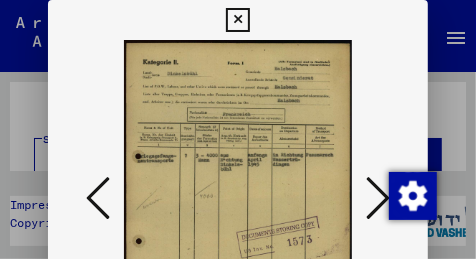 click at bounding box center (378, 198) 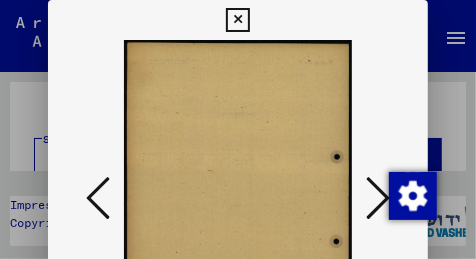click at bounding box center (378, 198) 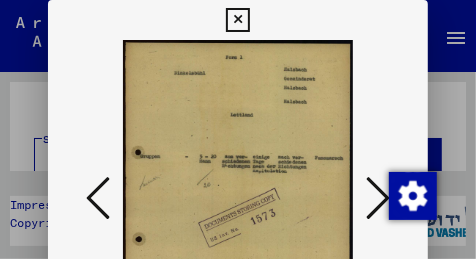 click at bounding box center (378, 198) 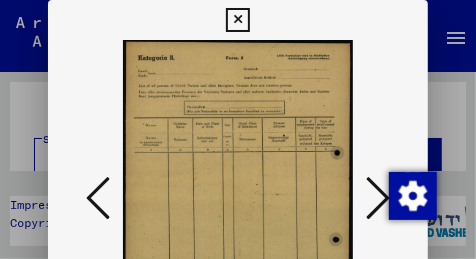 click at bounding box center [378, 198] 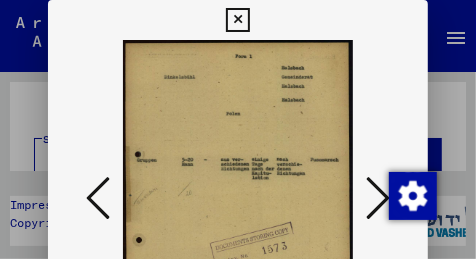 click at bounding box center [378, 198] 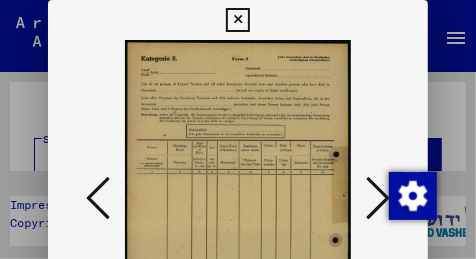 click at bounding box center (378, 198) 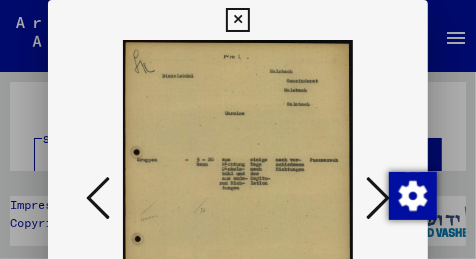 click at bounding box center [378, 198] 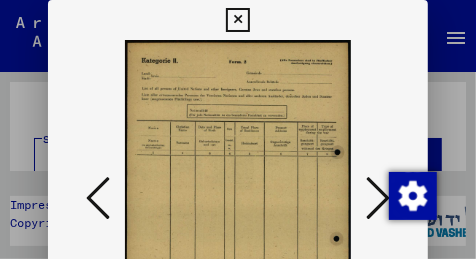 click at bounding box center [378, 198] 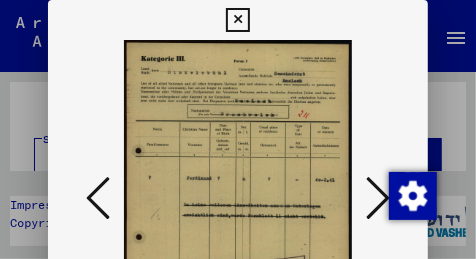 click at bounding box center [378, 198] 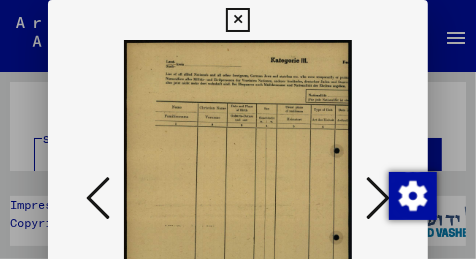 click at bounding box center (378, 198) 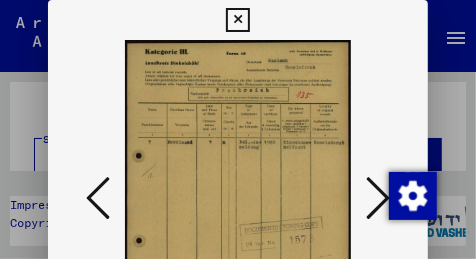 click at bounding box center [378, 198] 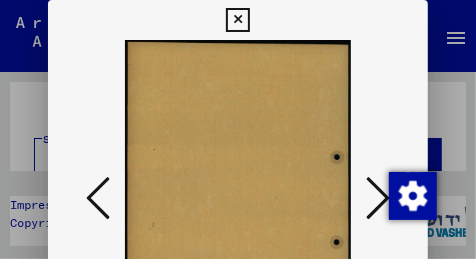 click at bounding box center [378, 198] 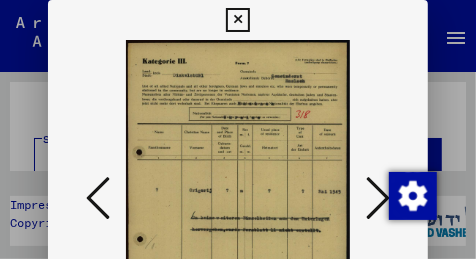 click at bounding box center [378, 198] 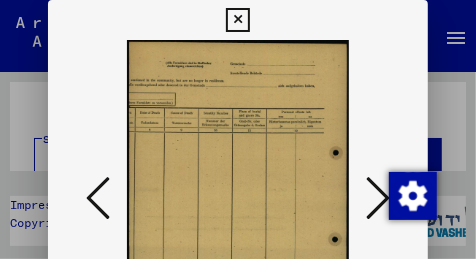 click at bounding box center (378, 198) 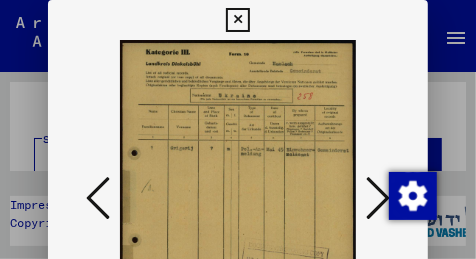 click at bounding box center [378, 198] 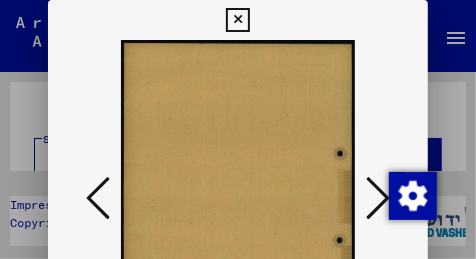 click at bounding box center [378, 198] 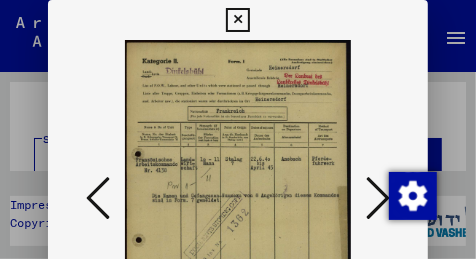 click at bounding box center (378, 198) 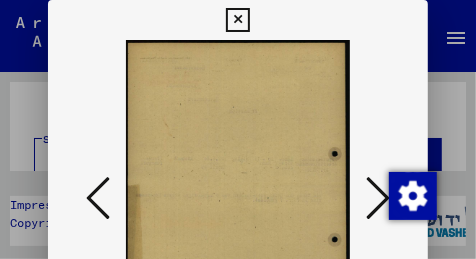 click at bounding box center [378, 198] 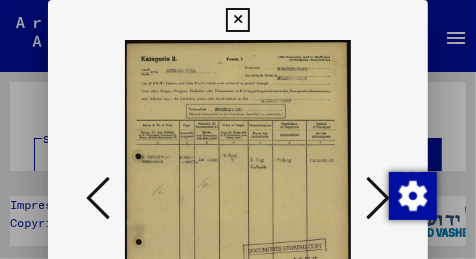 click at bounding box center (378, 198) 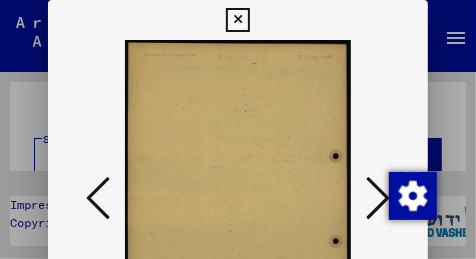 click at bounding box center (378, 198) 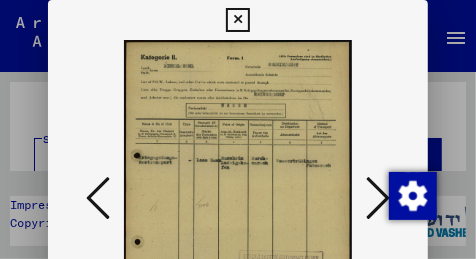 click at bounding box center [378, 198] 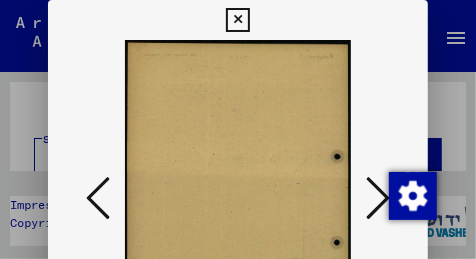 click at bounding box center [378, 198] 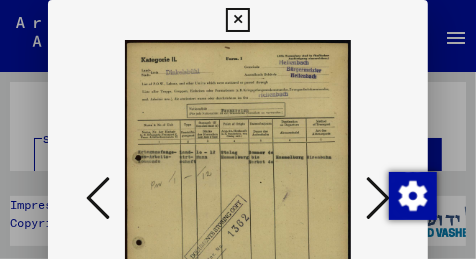 click at bounding box center (378, 198) 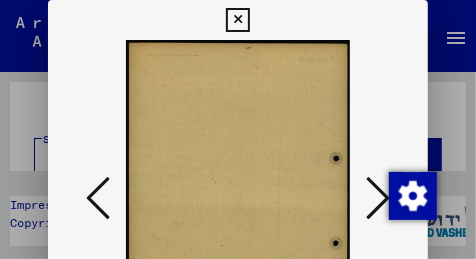 click at bounding box center (378, 198) 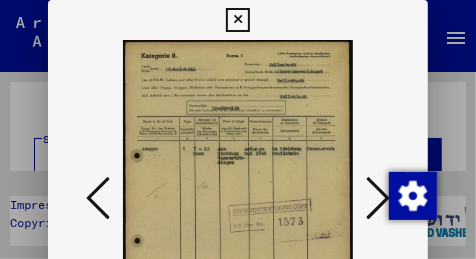 click at bounding box center [378, 198] 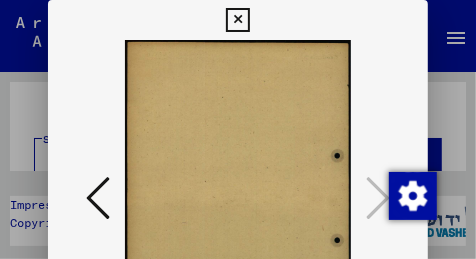 click at bounding box center (237, 20) 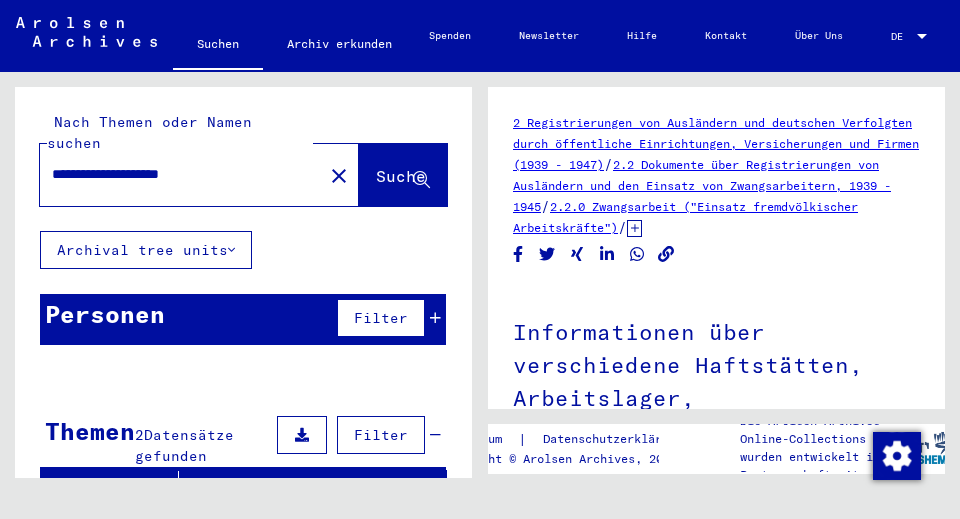 scroll, scrollTop: 0, scrollLeft: 0, axis: both 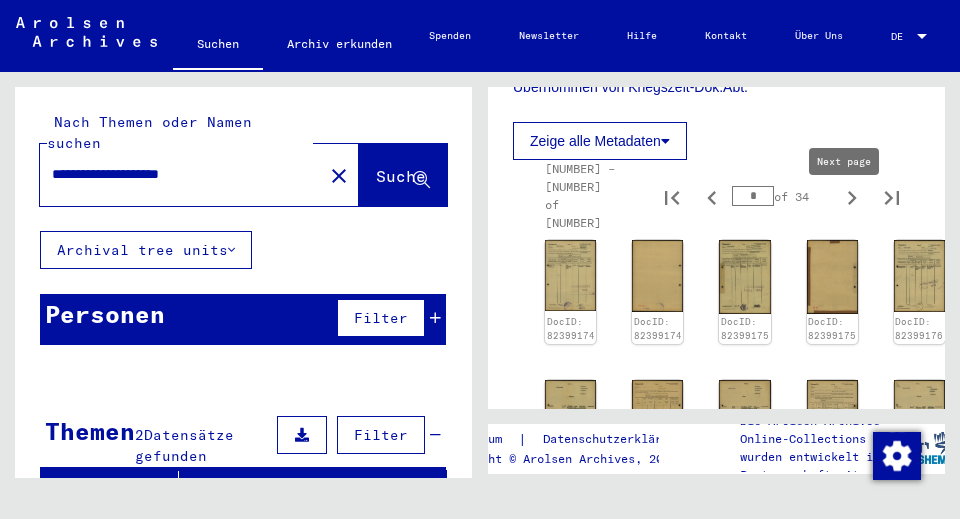 click 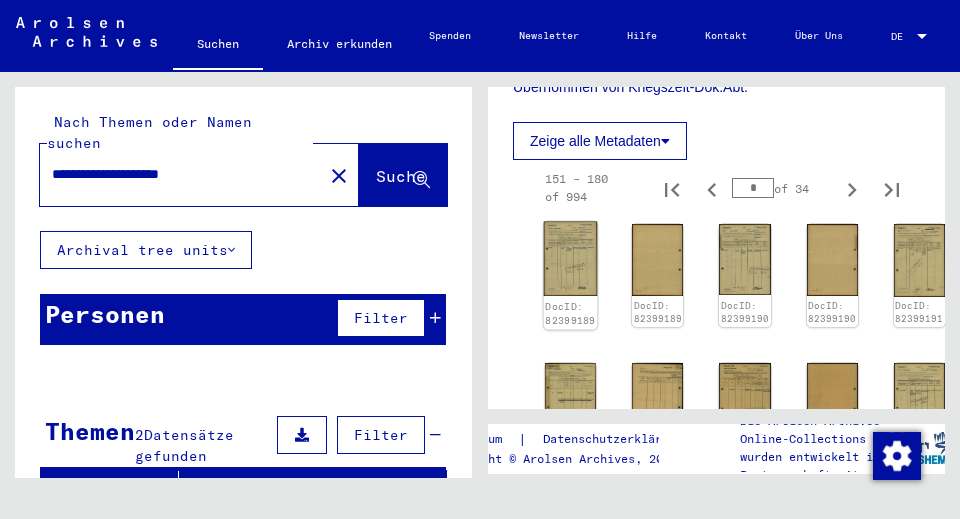 click 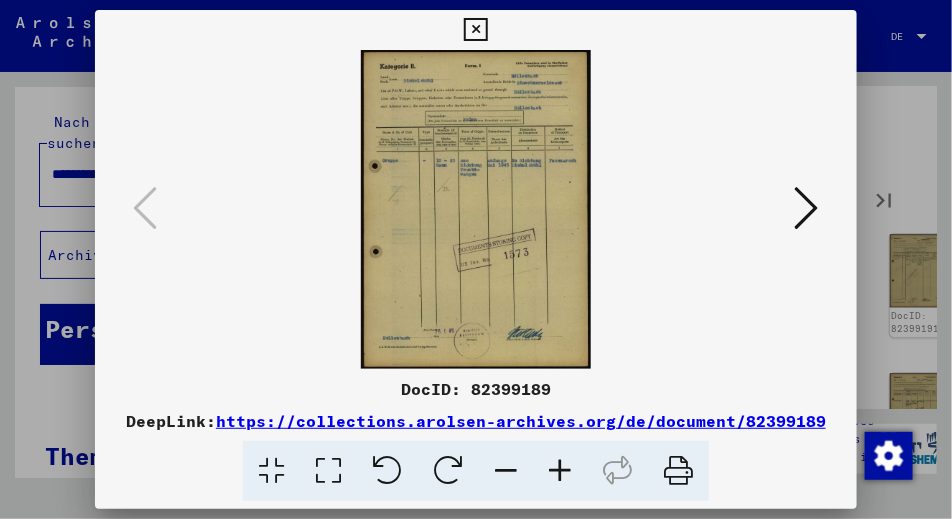 click at bounding box center [807, 209] 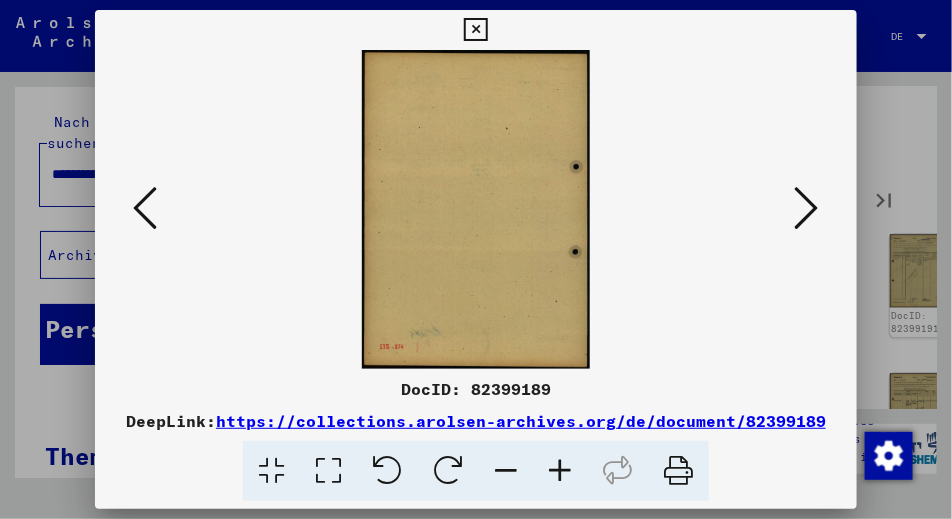 click at bounding box center [807, 208] 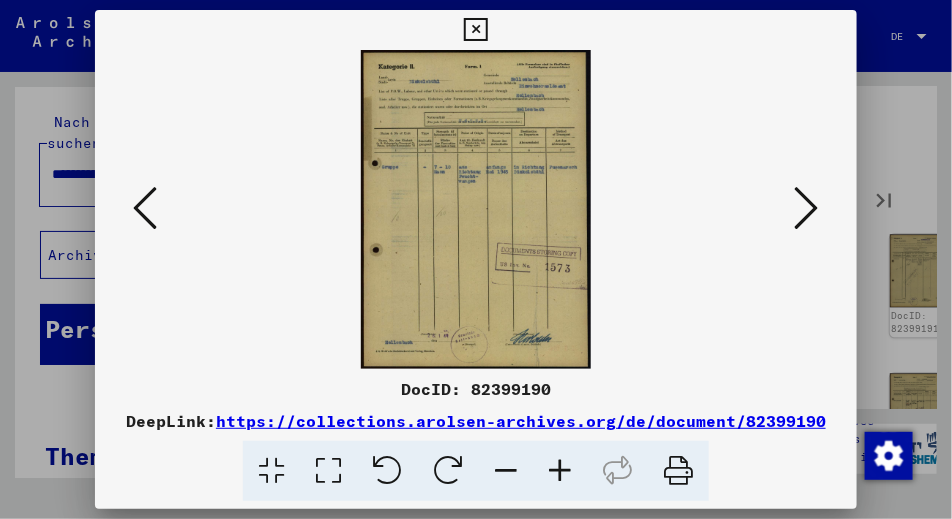 click at bounding box center [807, 208] 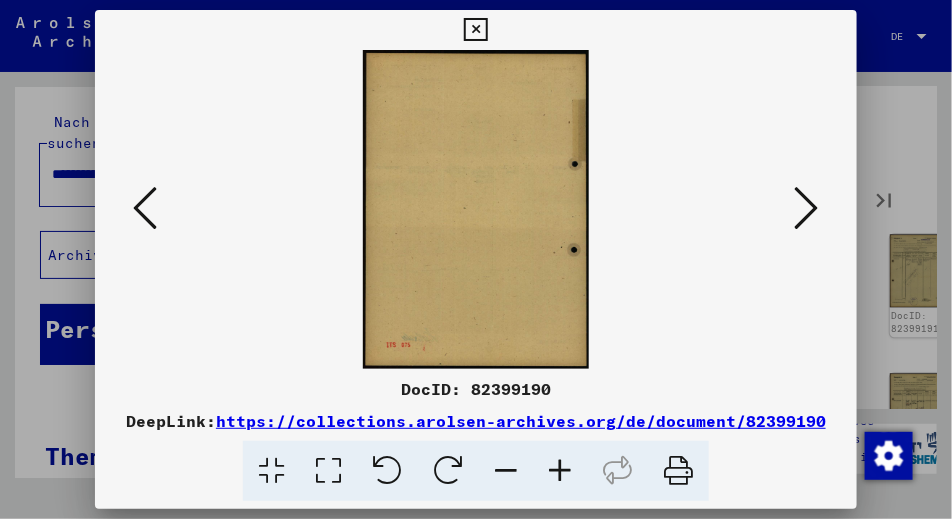 click at bounding box center [807, 208] 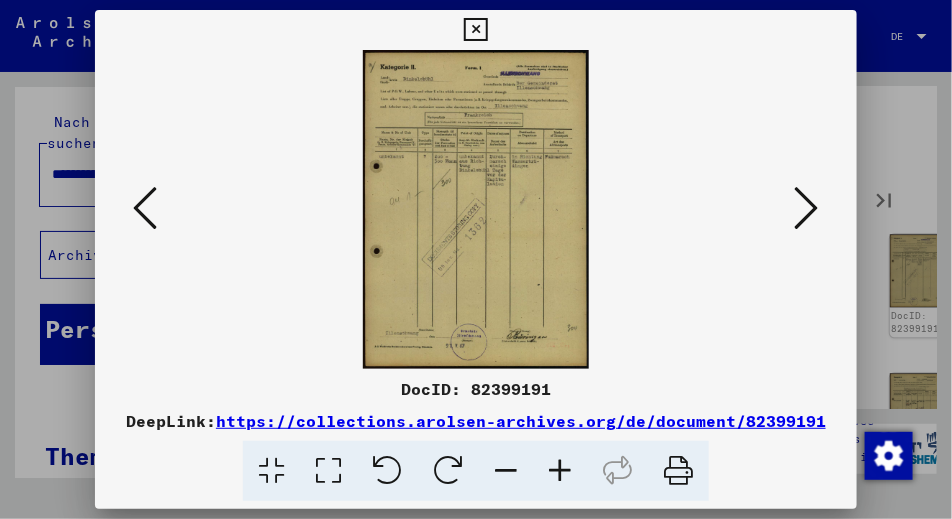 click at bounding box center (807, 208) 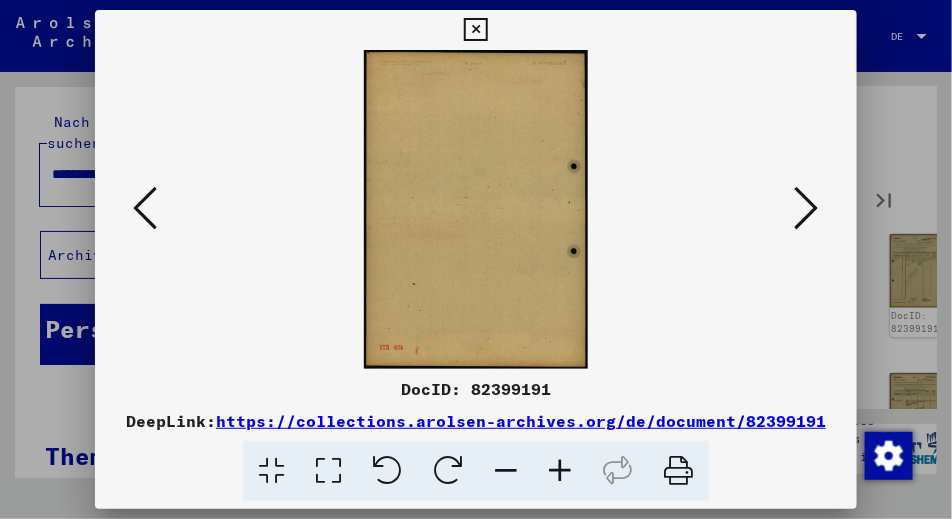 click at bounding box center (807, 208) 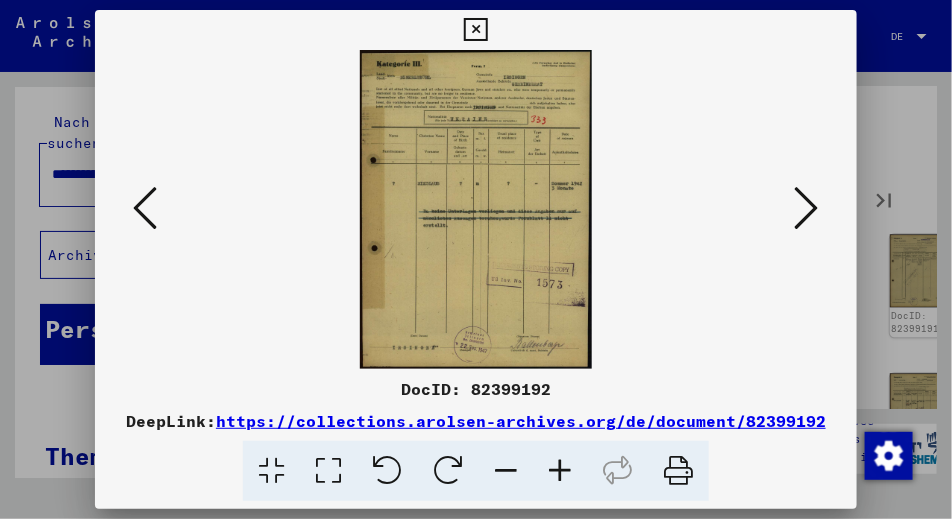 click at bounding box center (807, 208) 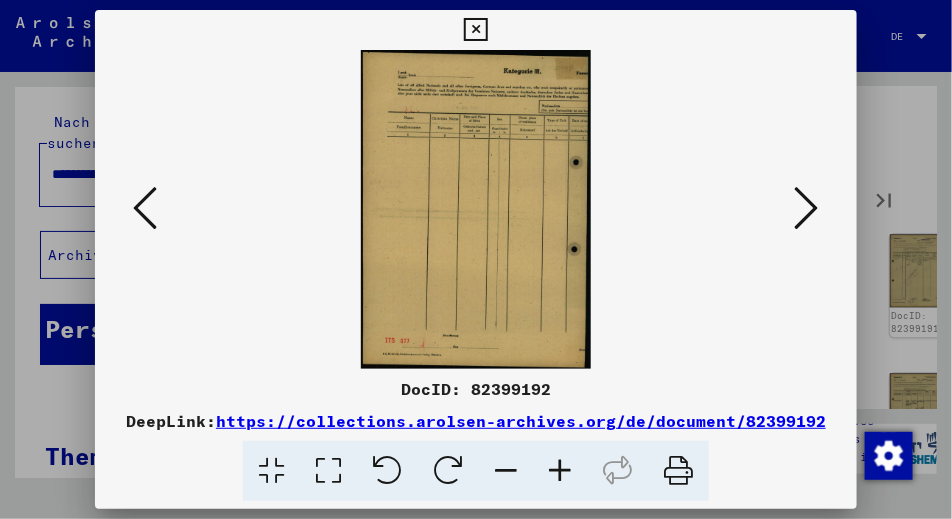 click at bounding box center [807, 208] 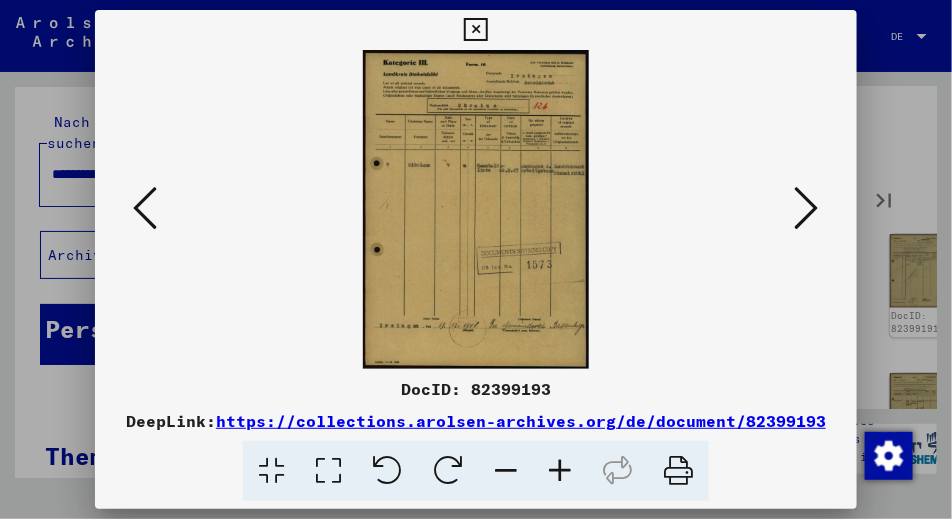 click at bounding box center (807, 209) 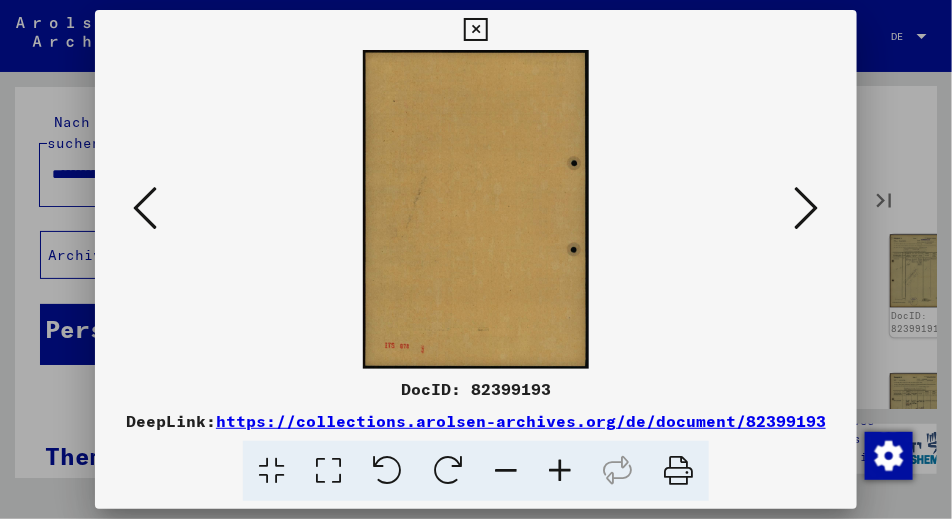 click at bounding box center (475, 30) 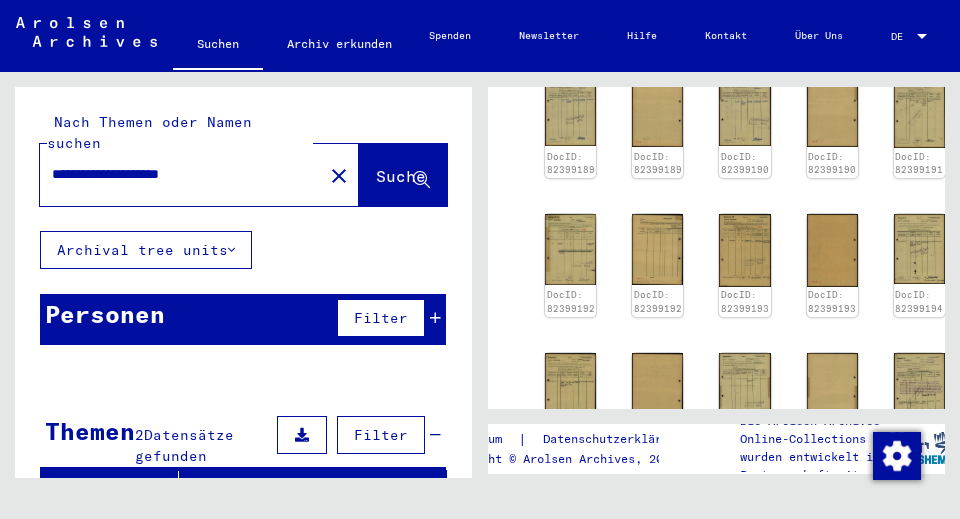 scroll, scrollTop: 1200, scrollLeft: 0, axis: vertical 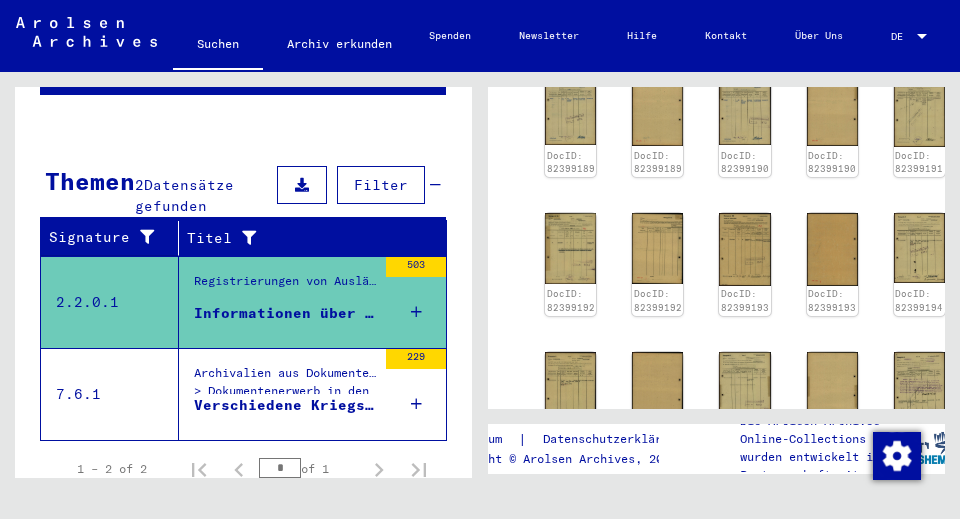click on "Verschiedene Kriegsverbrechen in Gefängnissen und Arbeitslagern mit      Namenlisten und Zeugenaussagen" at bounding box center (285, 405) 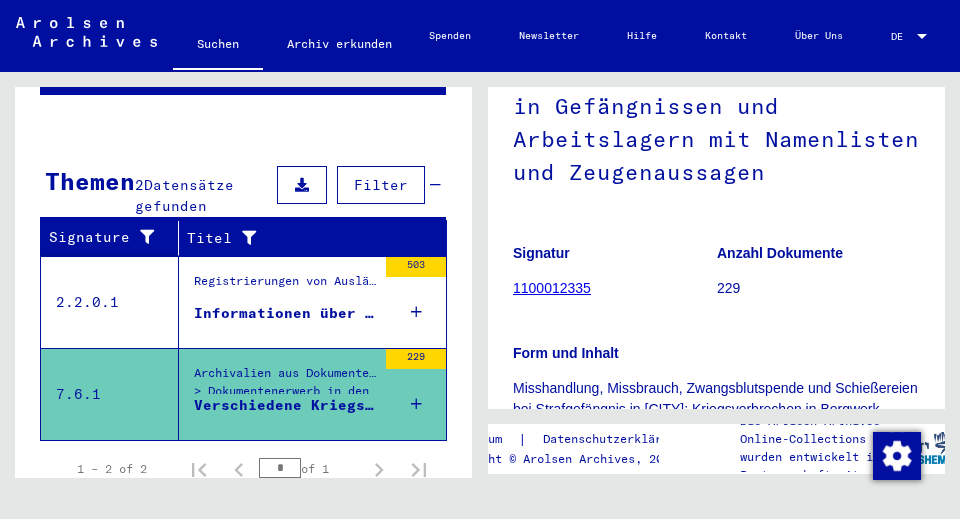 scroll, scrollTop: 300, scrollLeft: 0, axis: vertical 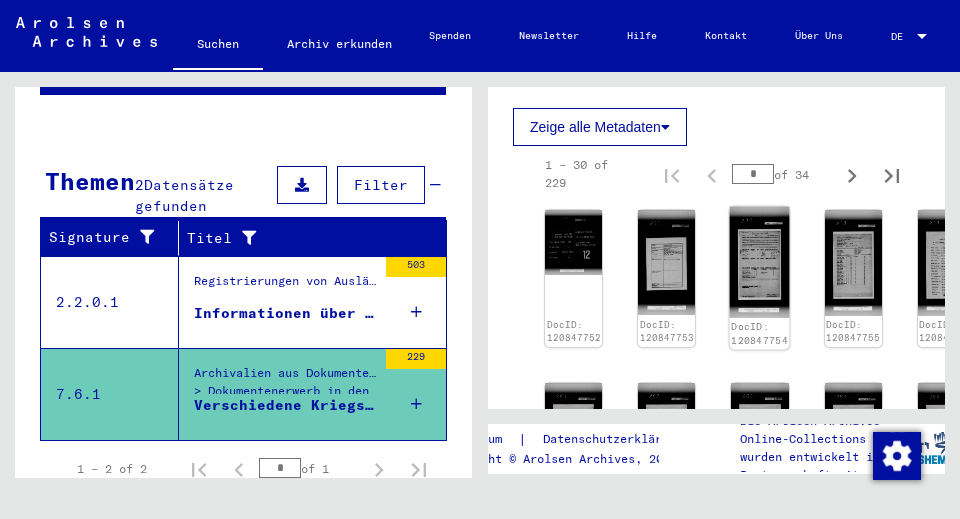 click 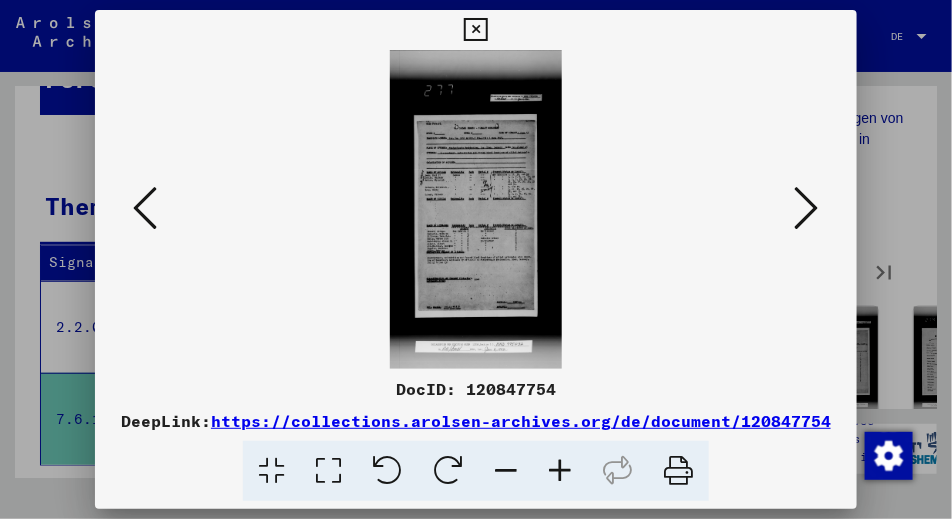 click at bounding box center [807, 208] 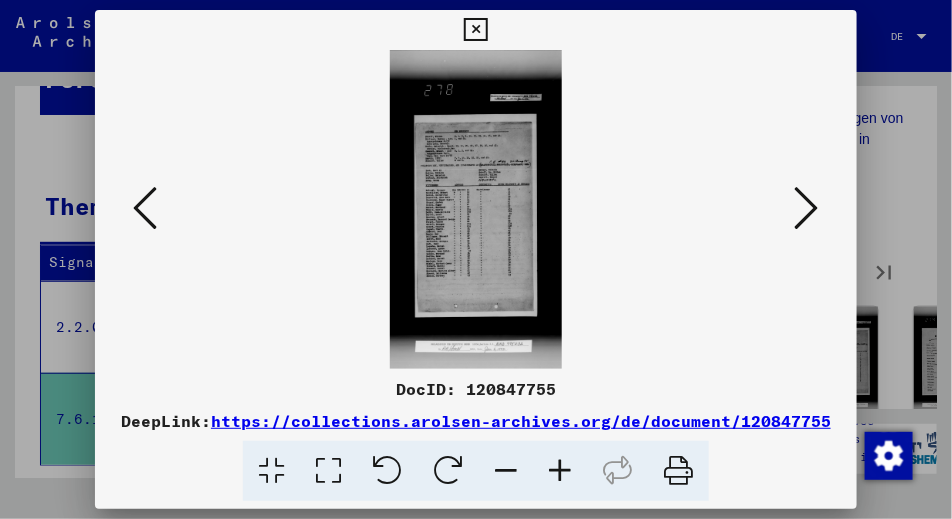 click at bounding box center [807, 208] 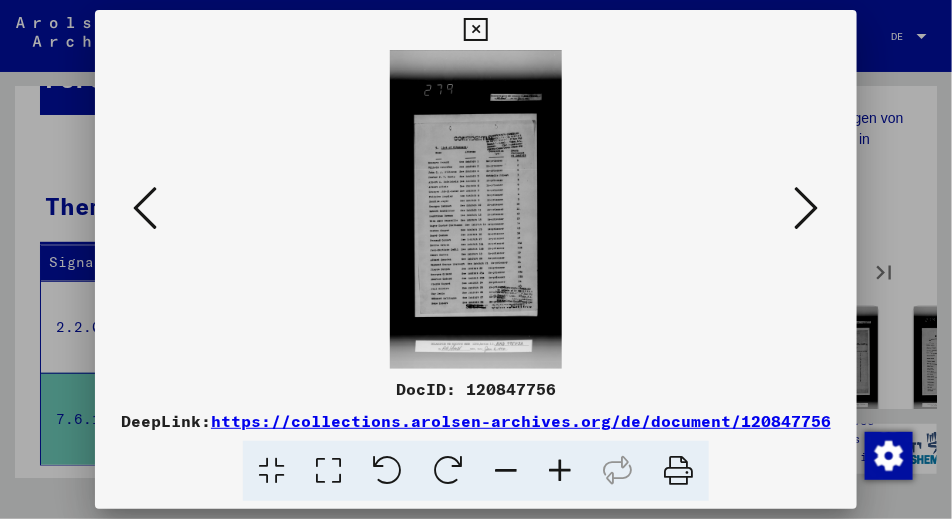 click at bounding box center (476, 209) 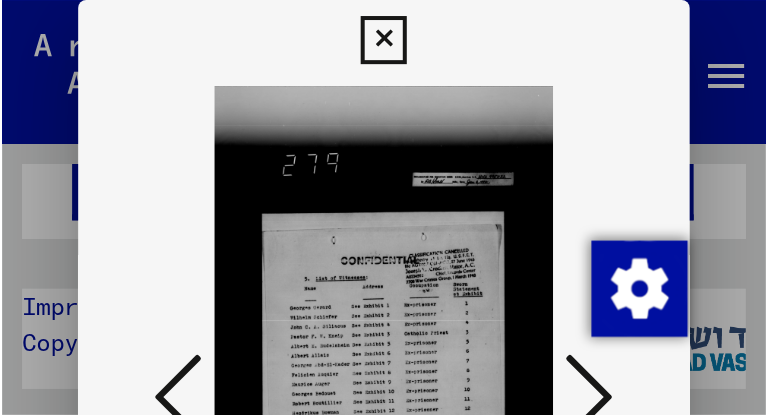 scroll, scrollTop: 250, scrollLeft: 0, axis: vertical 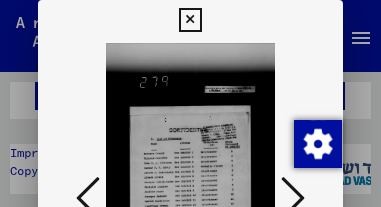 click at bounding box center [293, 198] 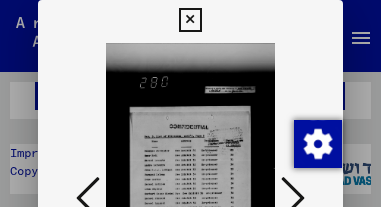click at bounding box center (293, 198) 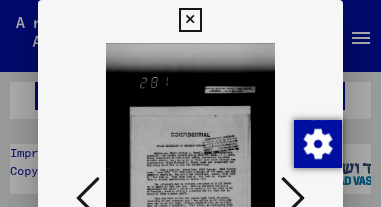 click at bounding box center (293, 198) 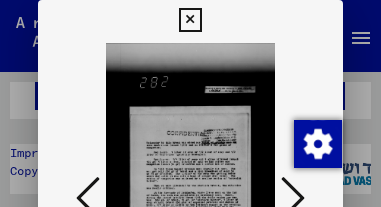 click at bounding box center [293, 198] 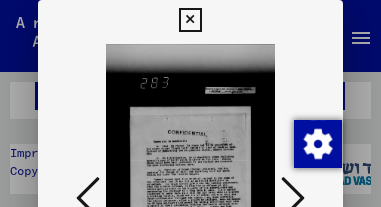 click at bounding box center (293, 198) 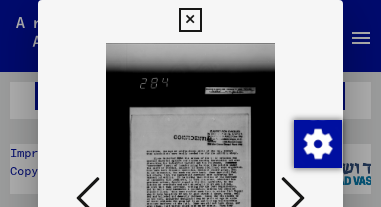click at bounding box center (293, 198) 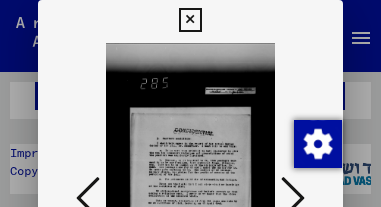click at bounding box center [293, 198] 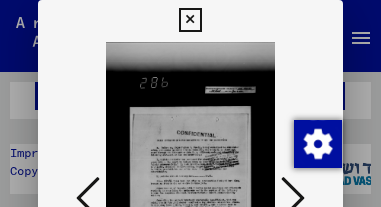 click at bounding box center (190, 20) 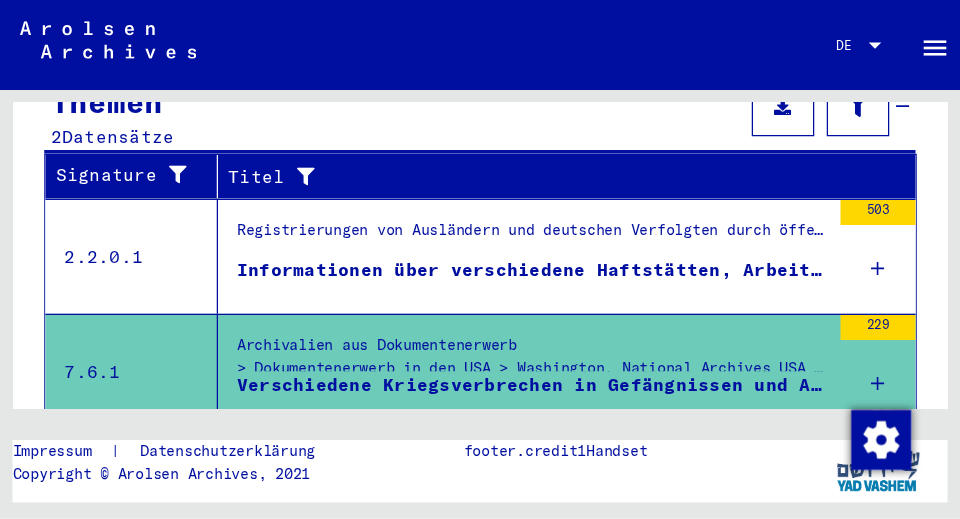 scroll, scrollTop: 305, scrollLeft: 0, axis: vertical 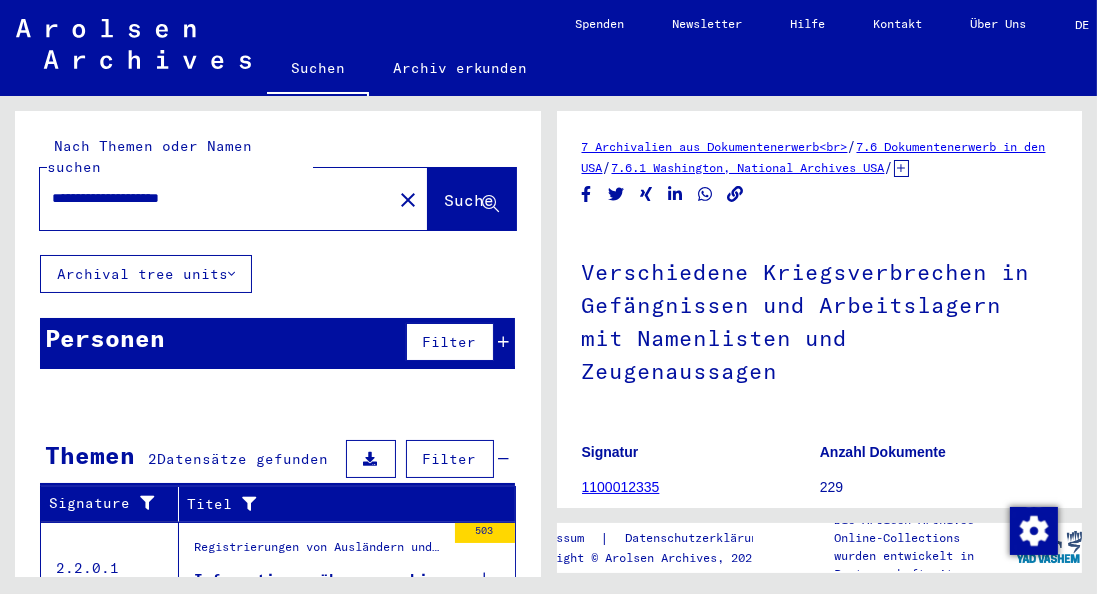 drag, startPoint x: 234, startPoint y: 174, endPoint x: 40, endPoint y: 174, distance: 194 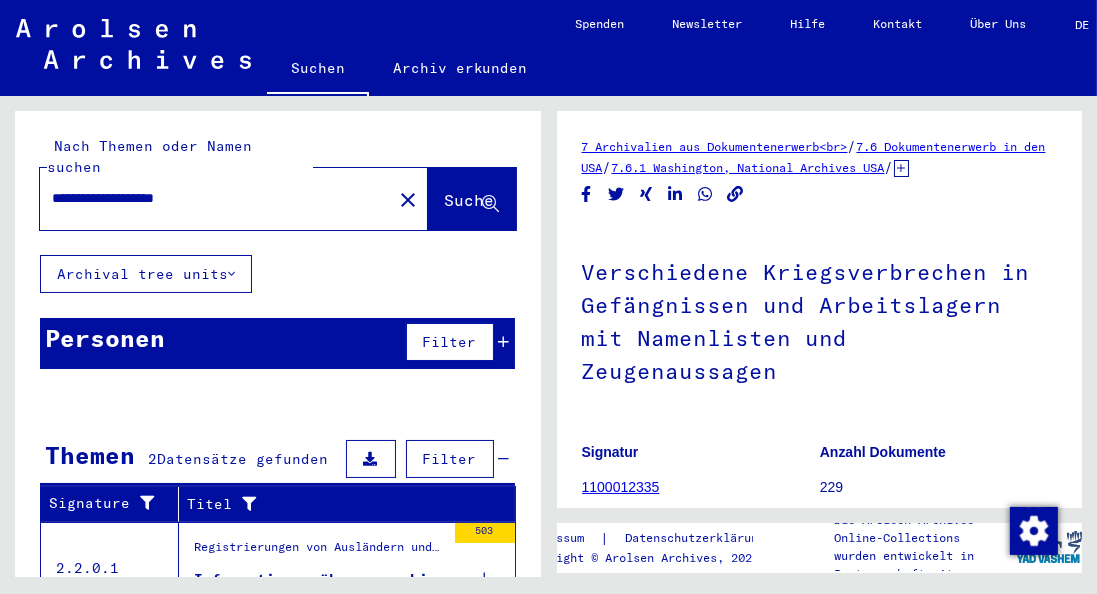 click on "Suche" 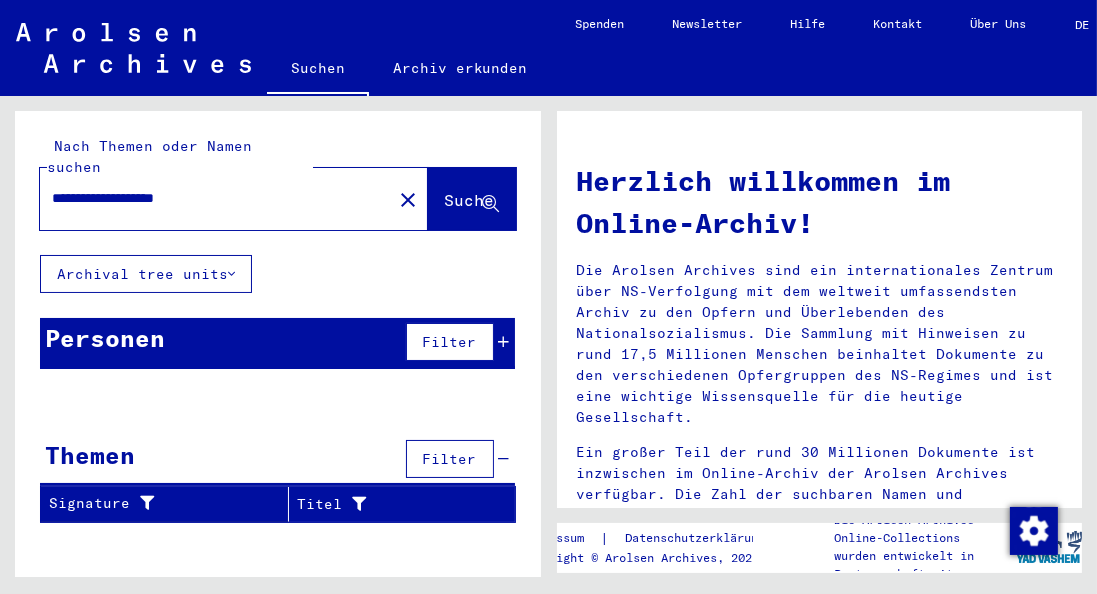 drag, startPoint x: 250, startPoint y: 182, endPoint x: 126, endPoint y: 186, distance: 124.0645 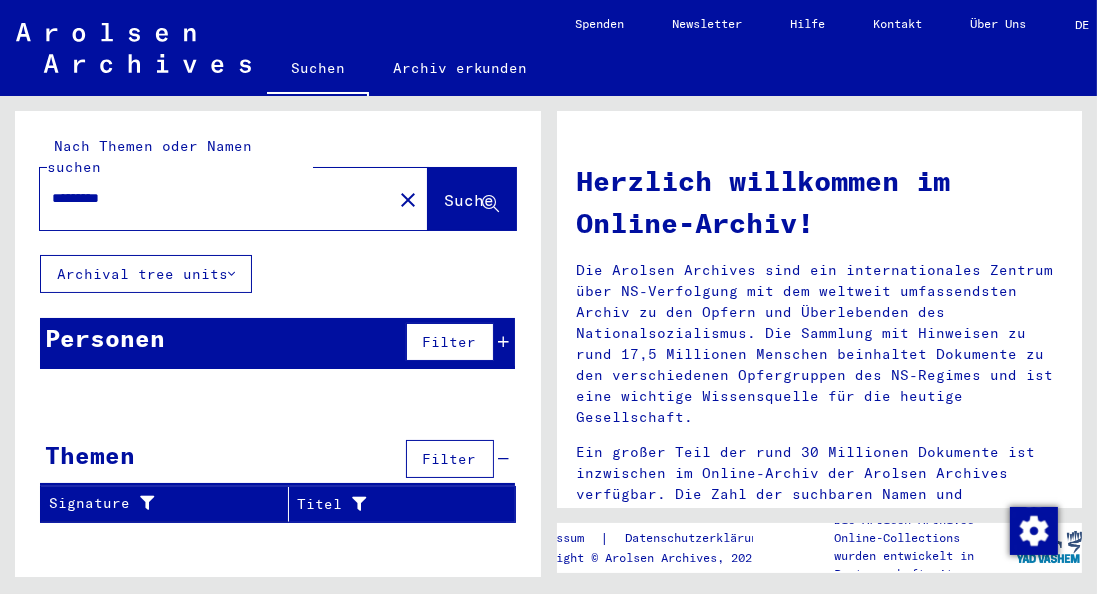 type on "********" 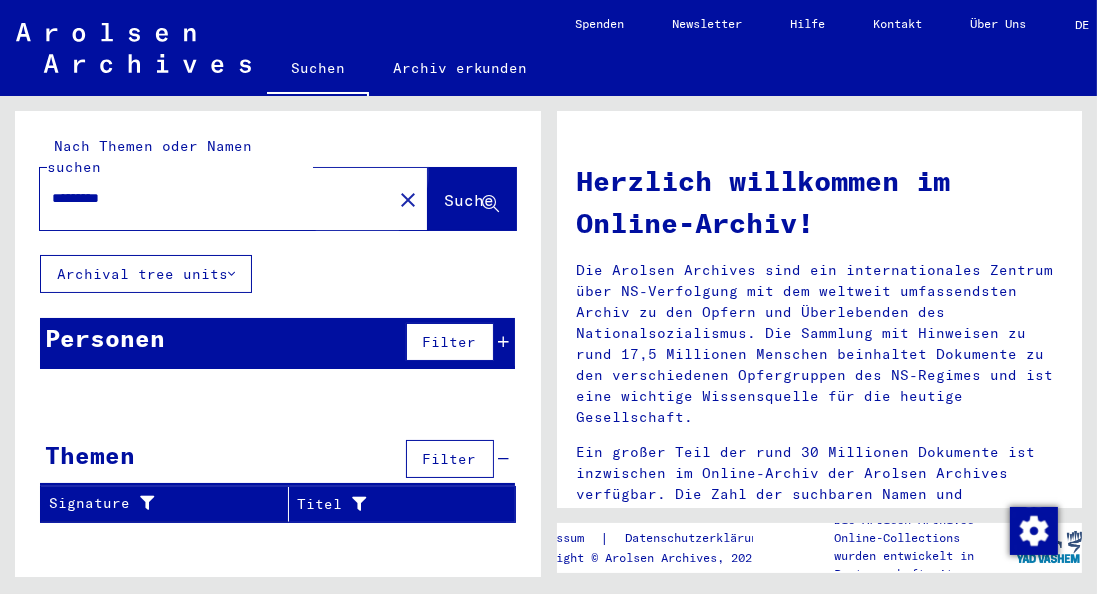 click on "Suche" 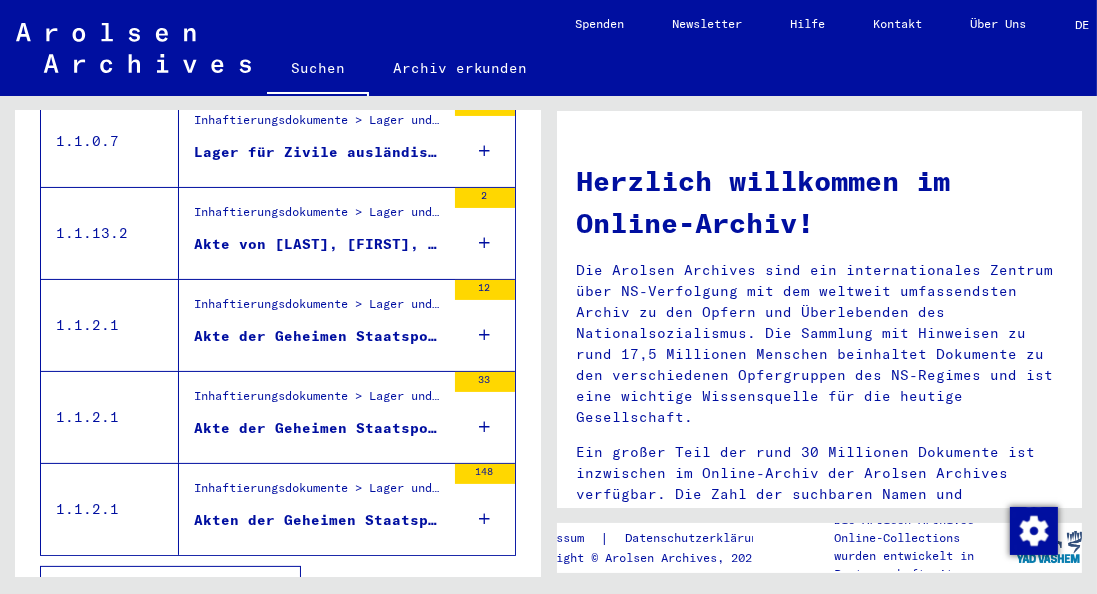 scroll, scrollTop: 445, scrollLeft: 0, axis: vertical 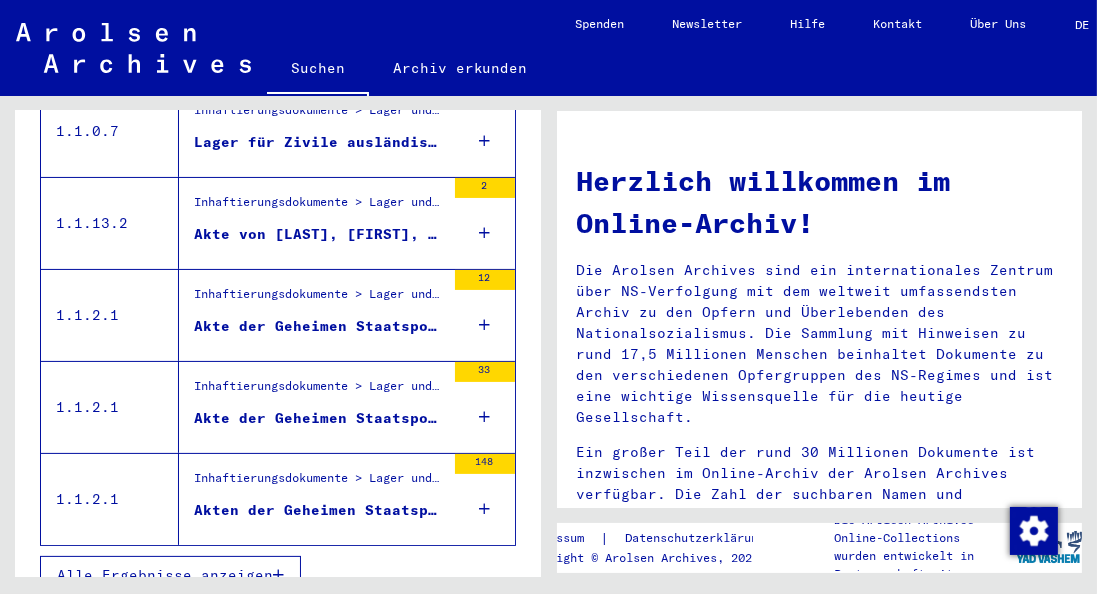 click on "Alle Ergebnisse anzeigen" at bounding box center (170, 575) 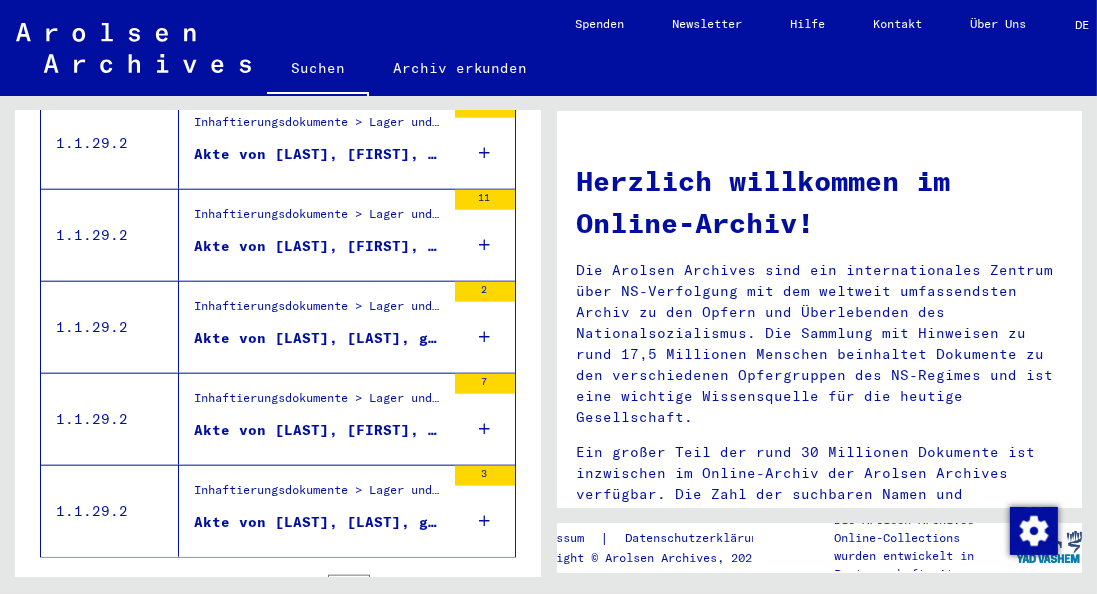 scroll, scrollTop: 2273, scrollLeft: 0, axis: vertical 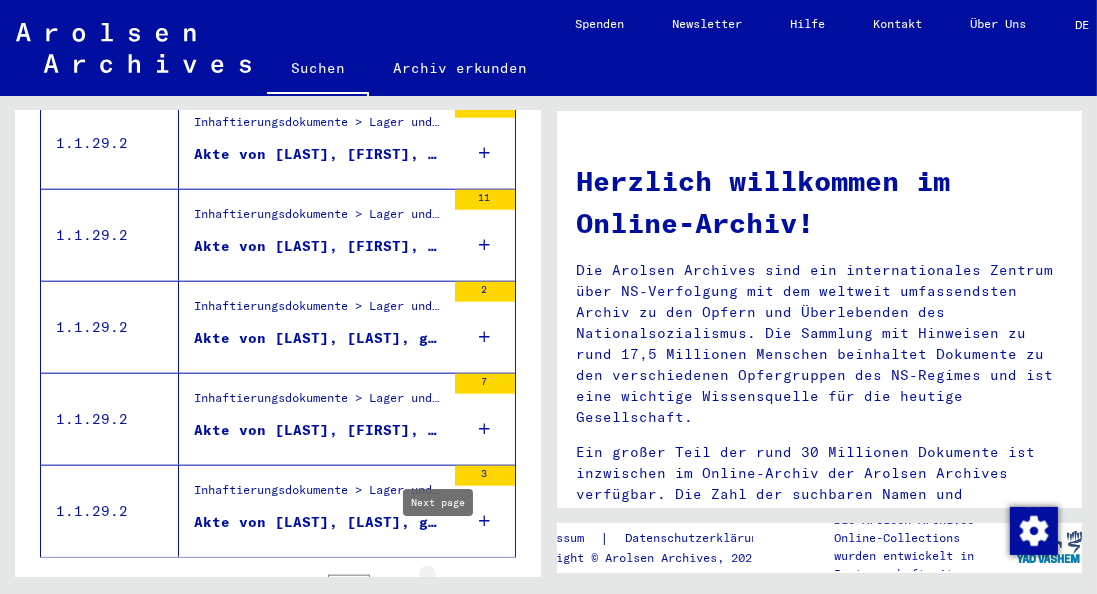 click 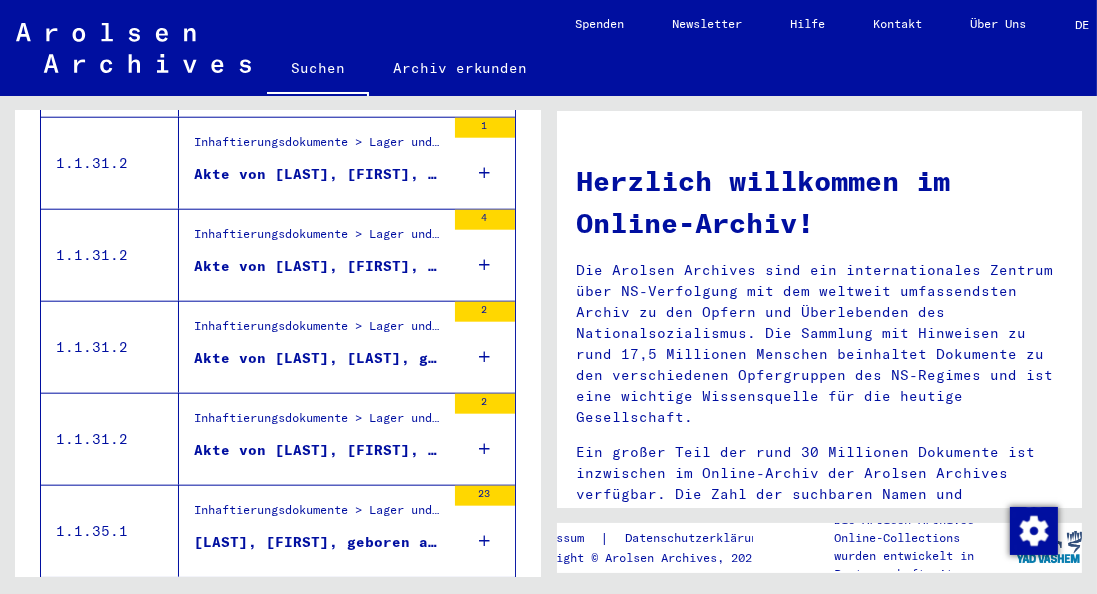 scroll, scrollTop: 2332, scrollLeft: 0, axis: vertical 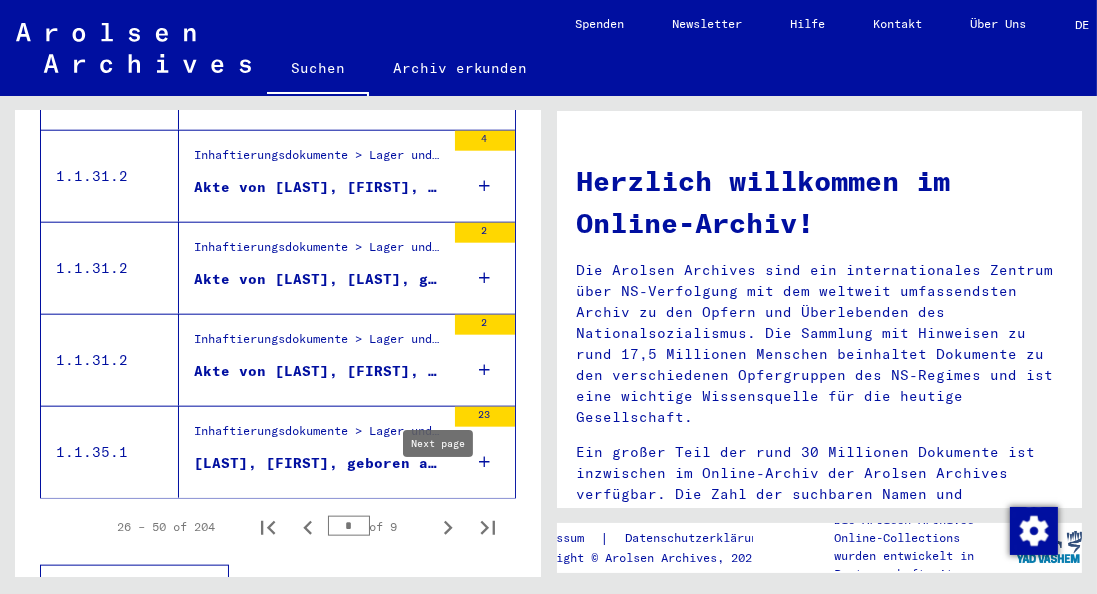 click 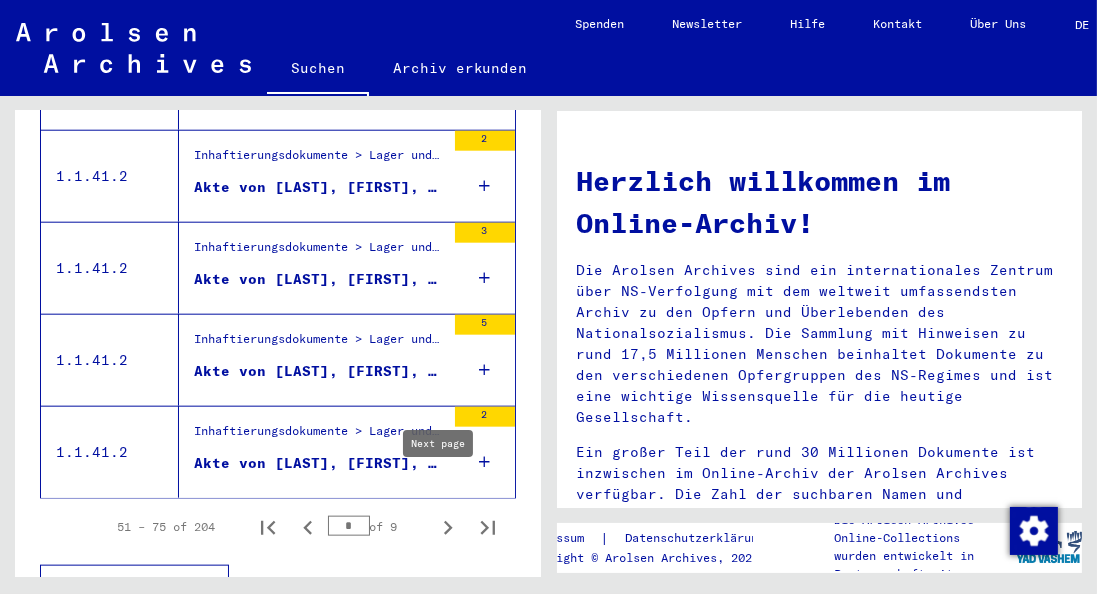 click 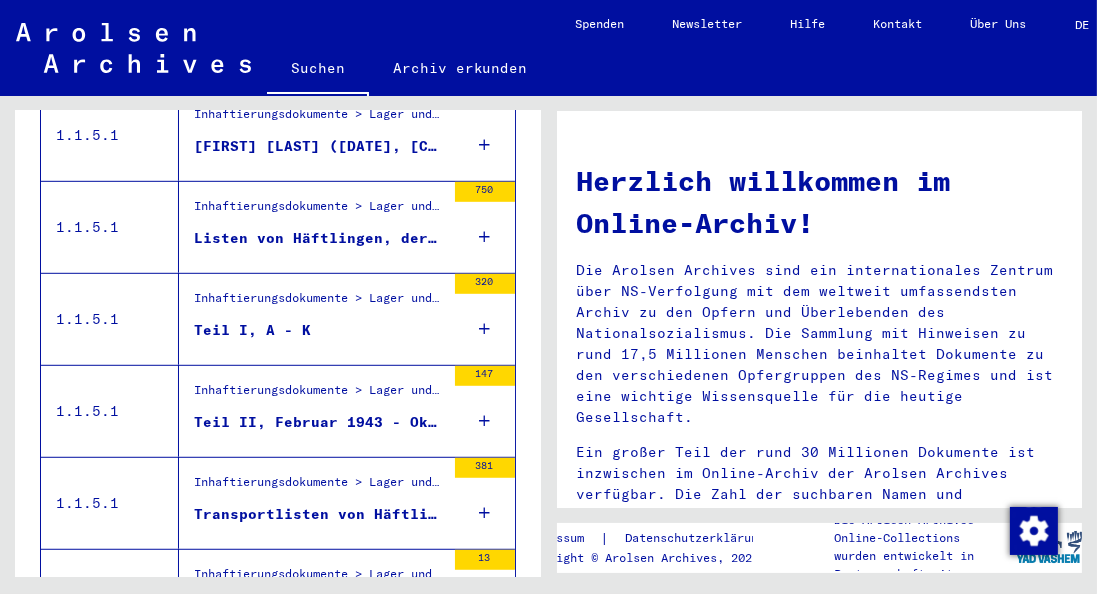 scroll, scrollTop: 1361, scrollLeft: 0, axis: vertical 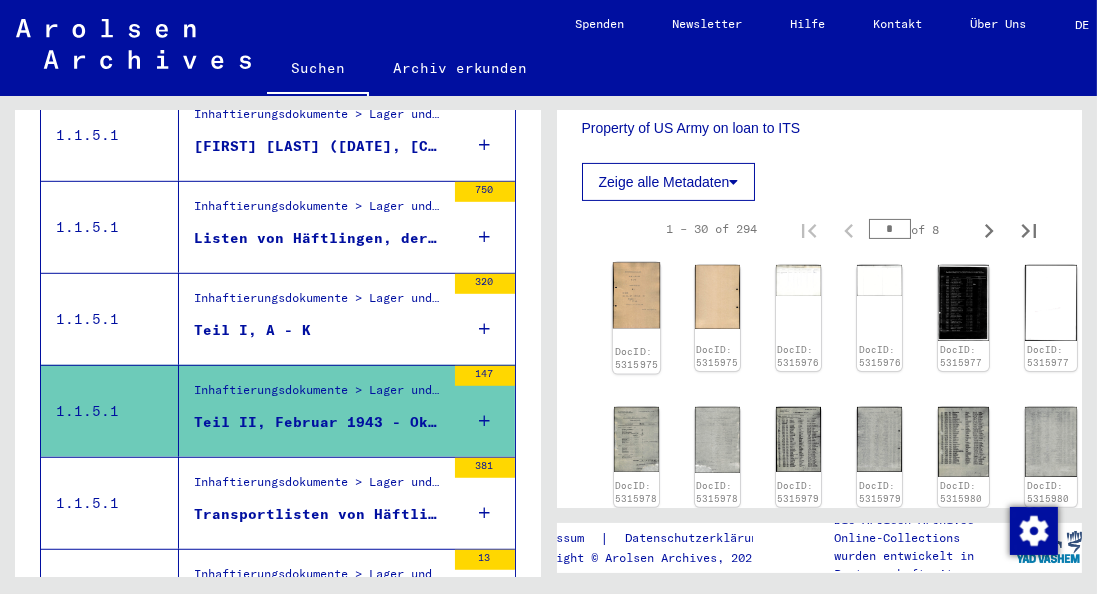 click 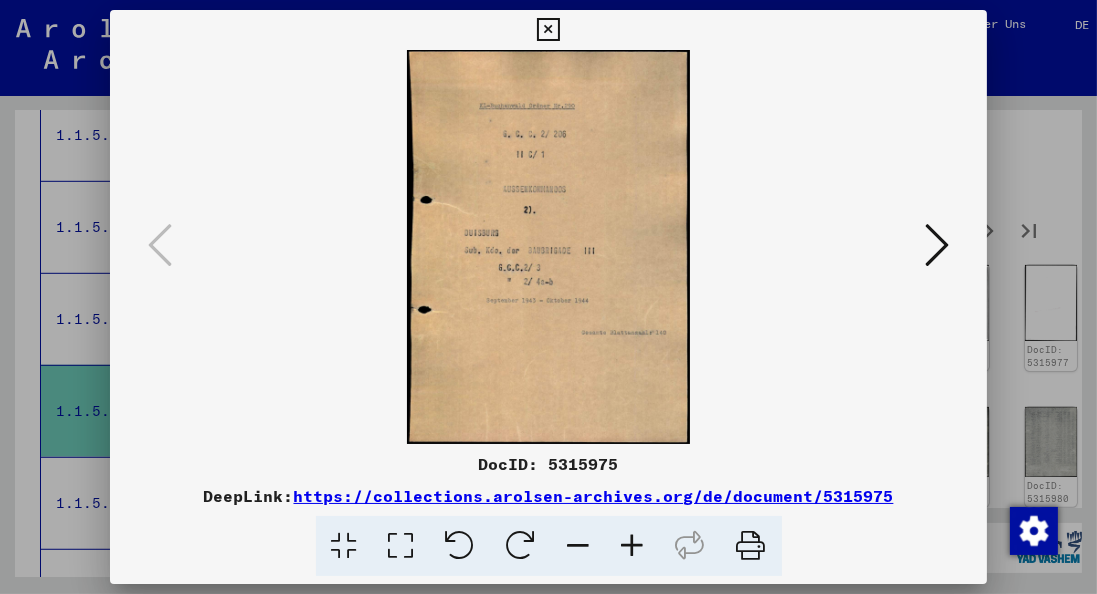 click at bounding box center (937, 245) 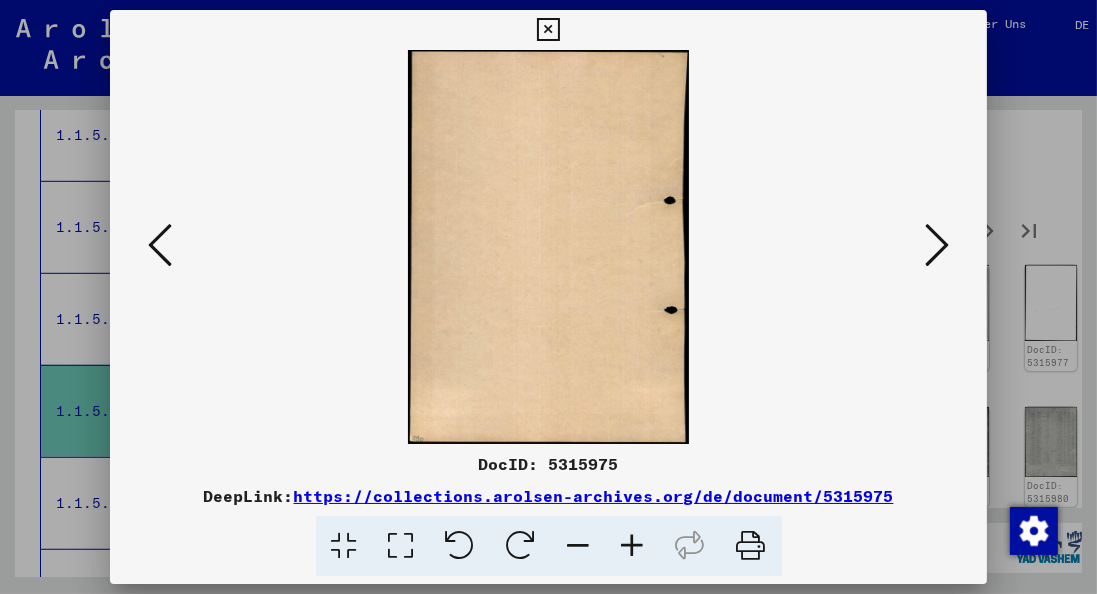 click at bounding box center (937, 245) 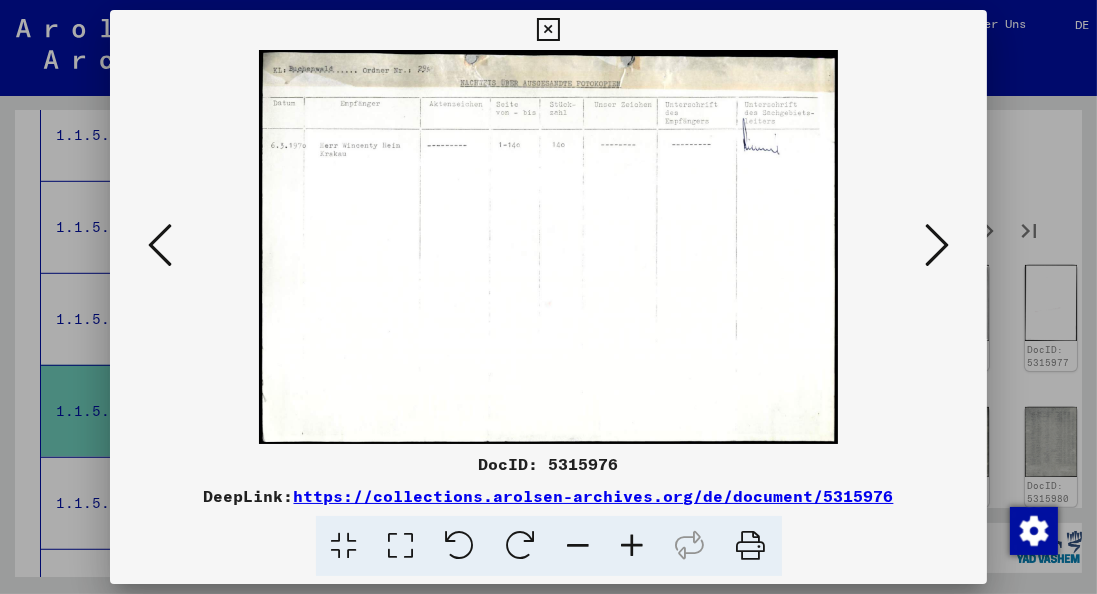 click at bounding box center (937, 245) 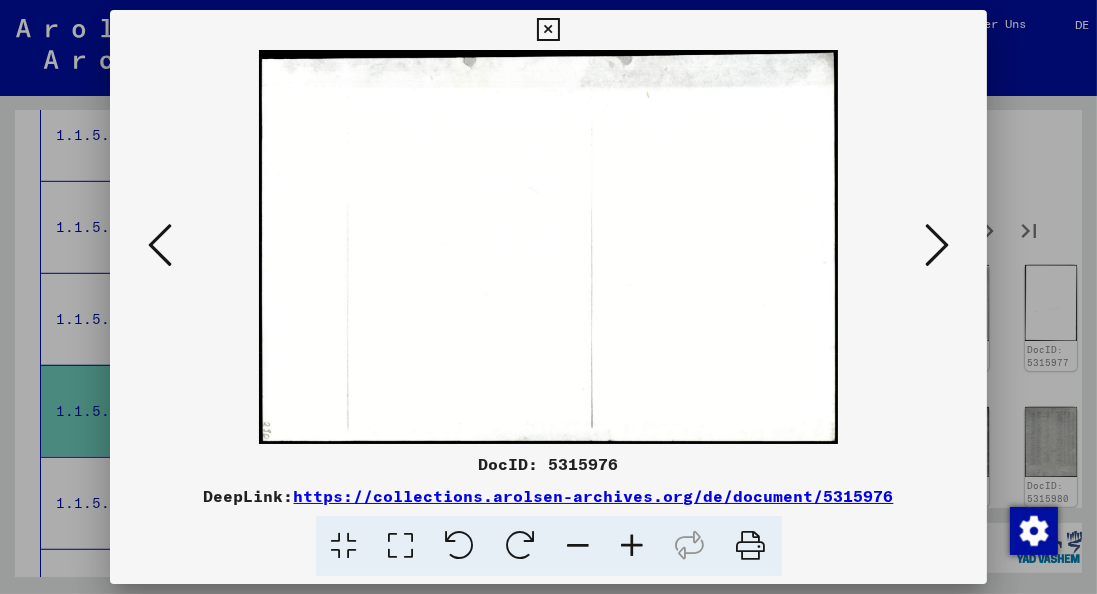 click at bounding box center [937, 245] 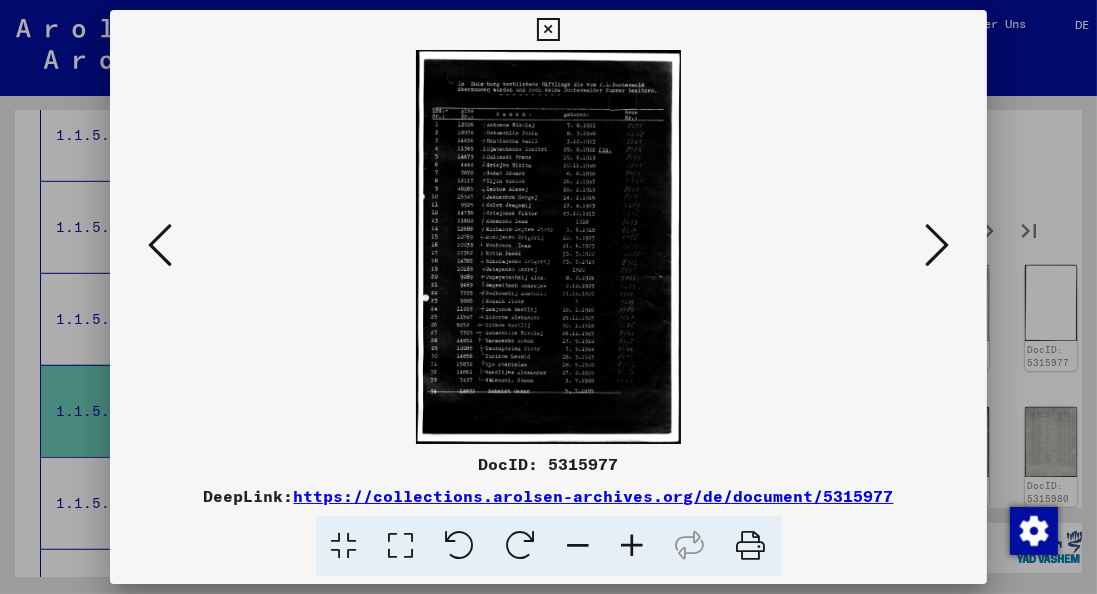 type 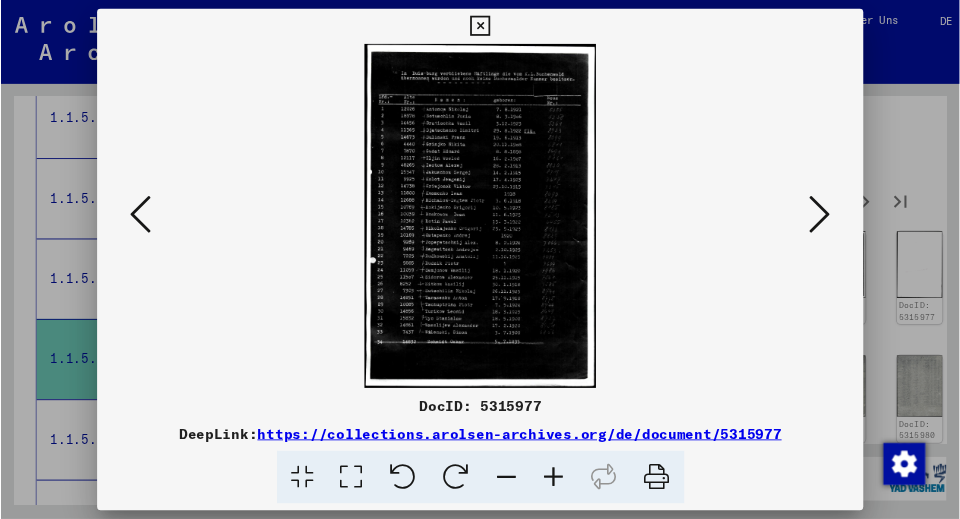 scroll, scrollTop: 1361, scrollLeft: 0, axis: vertical 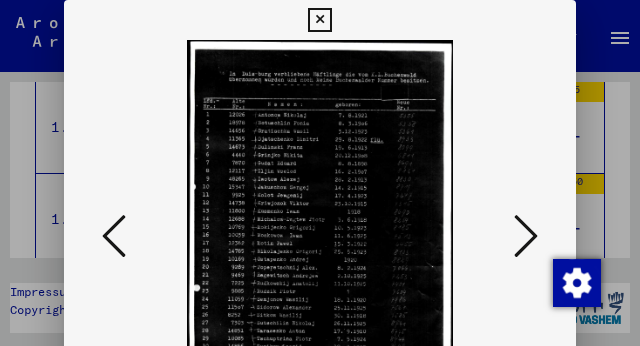 click at bounding box center (526, 236) 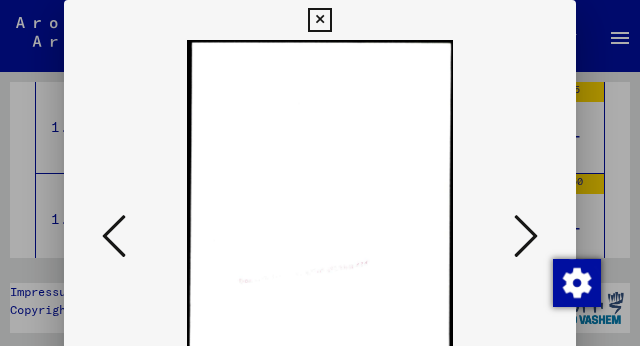 click at bounding box center [526, 236] 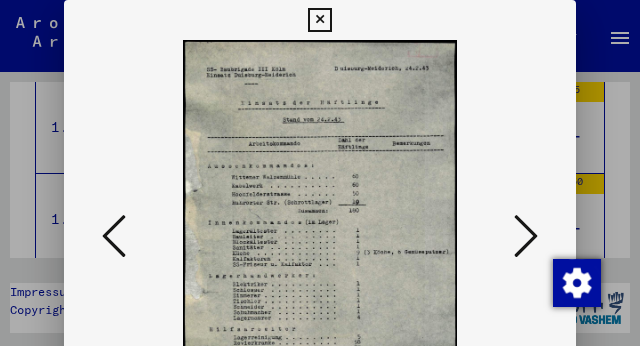 click at bounding box center (526, 236) 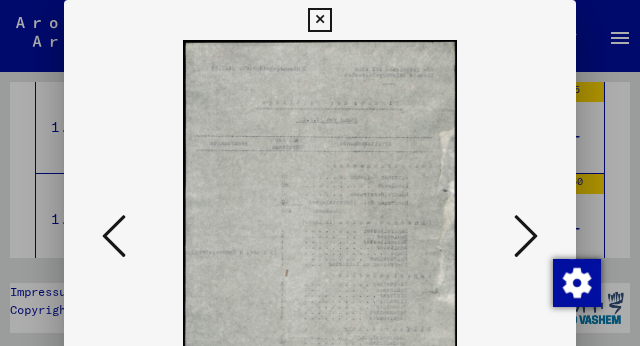 click at bounding box center (526, 236) 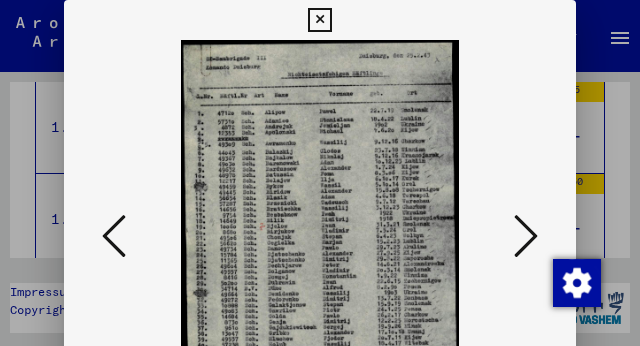 click at bounding box center [526, 237] 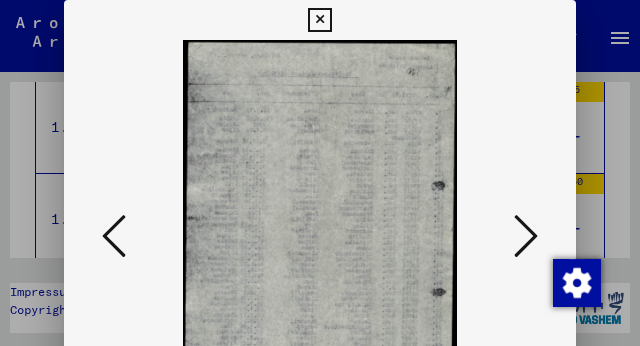 click at bounding box center (526, 237) 